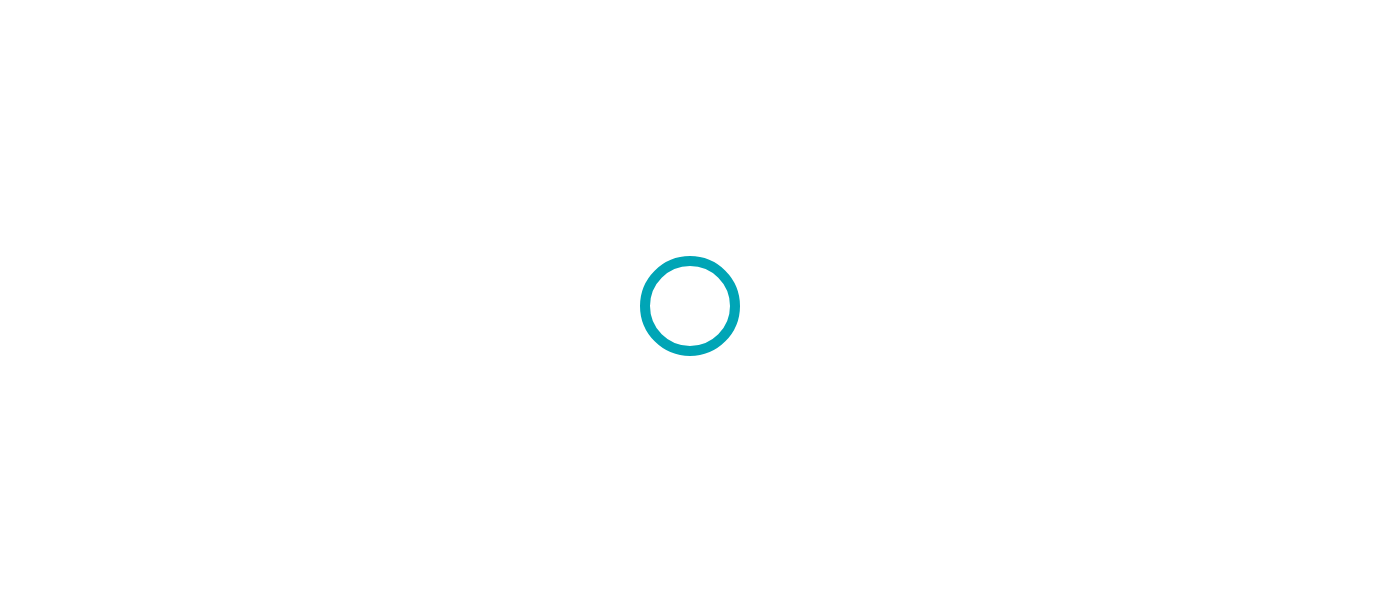 scroll, scrollTop: 0, scrollLeft: 0, axis: both 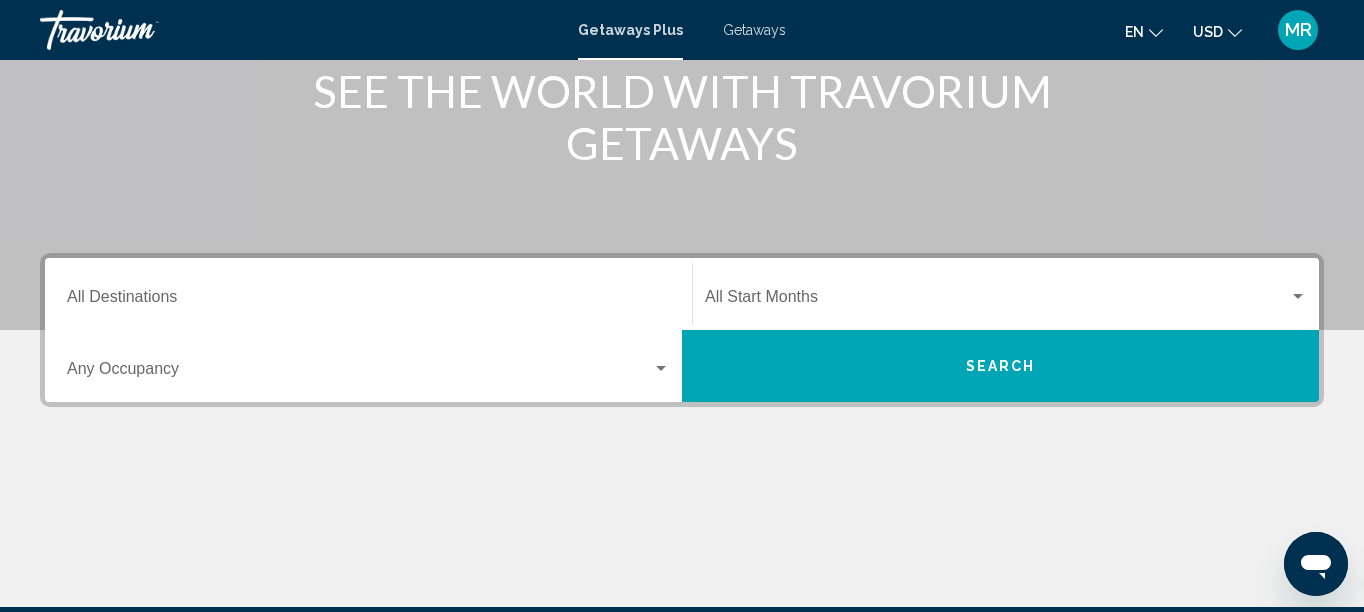 click on "Destination All Destinations" at bounding box center [368, 301] 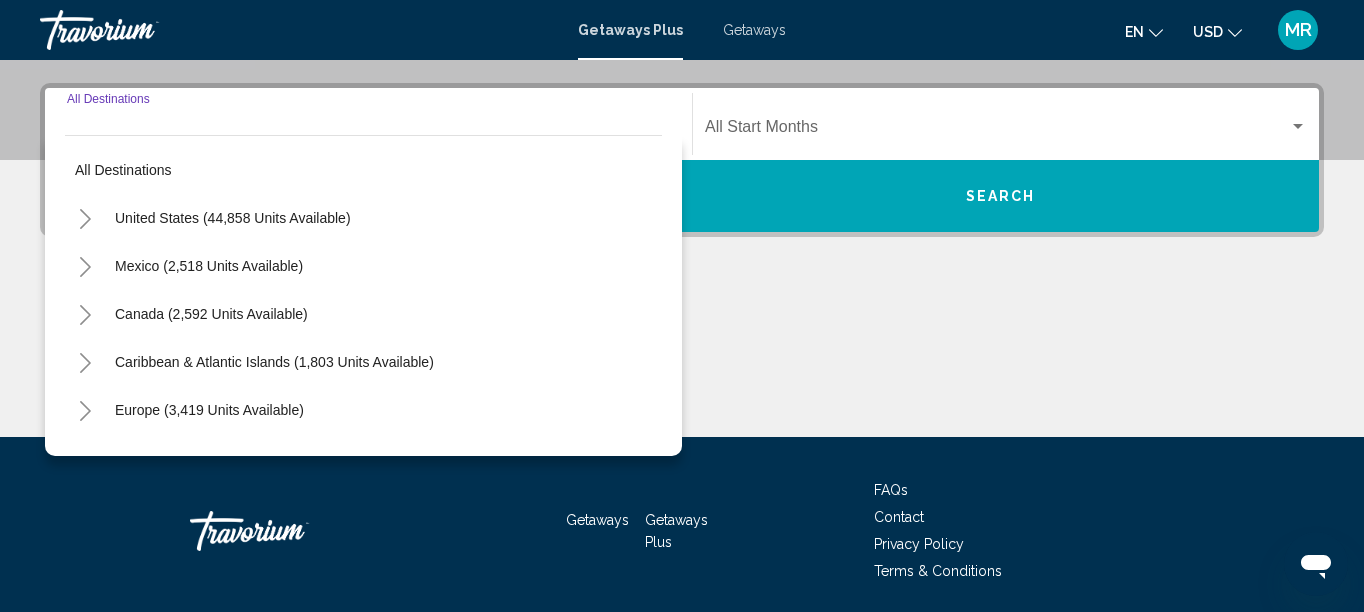 scroll, scrollTop: 457, scrollLeft: 0, axis: vertical 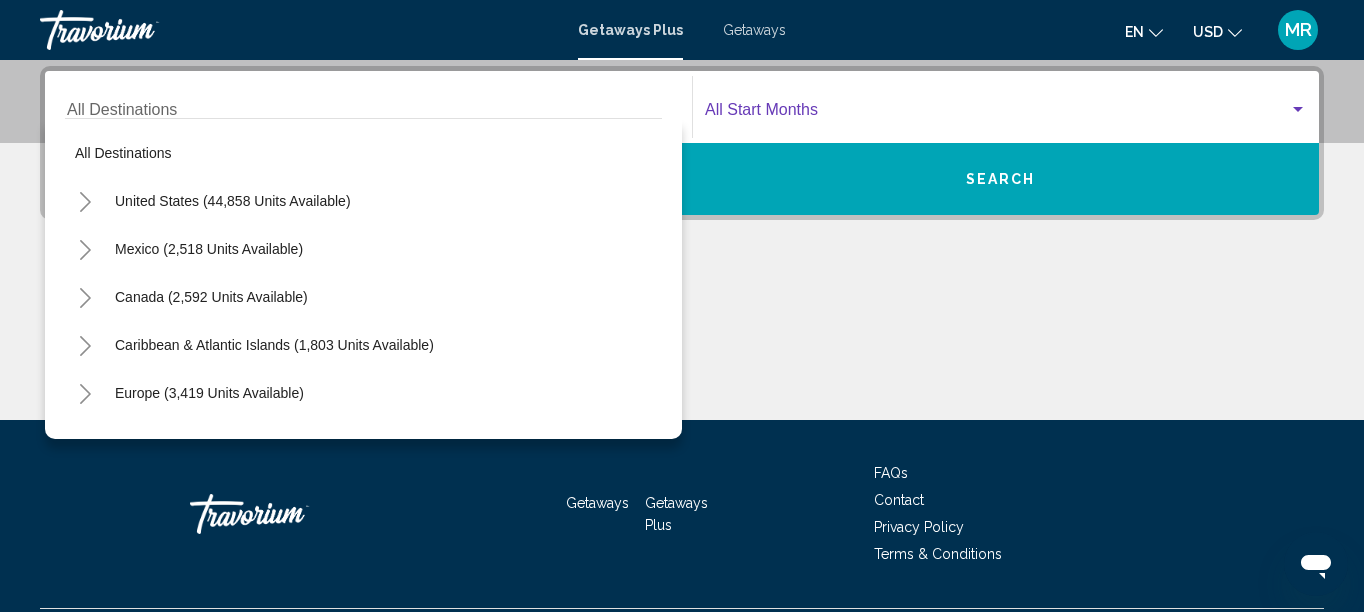 click at bounding box center [997, 114] 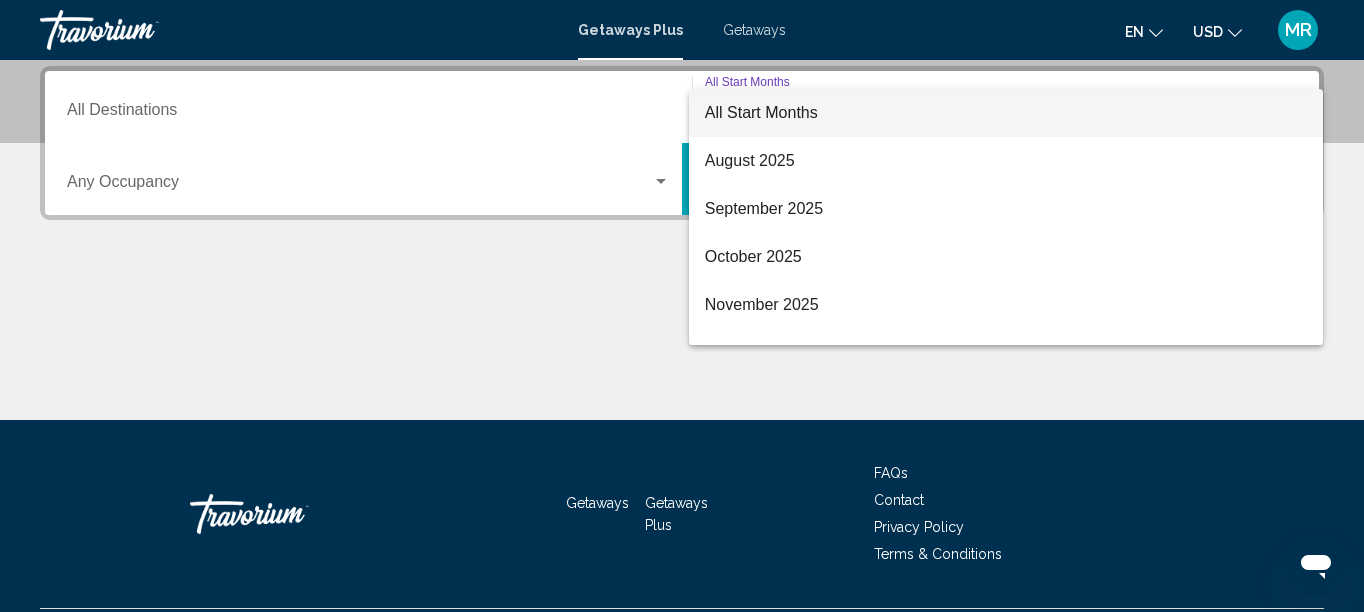 click at bounding box center (682, 306) 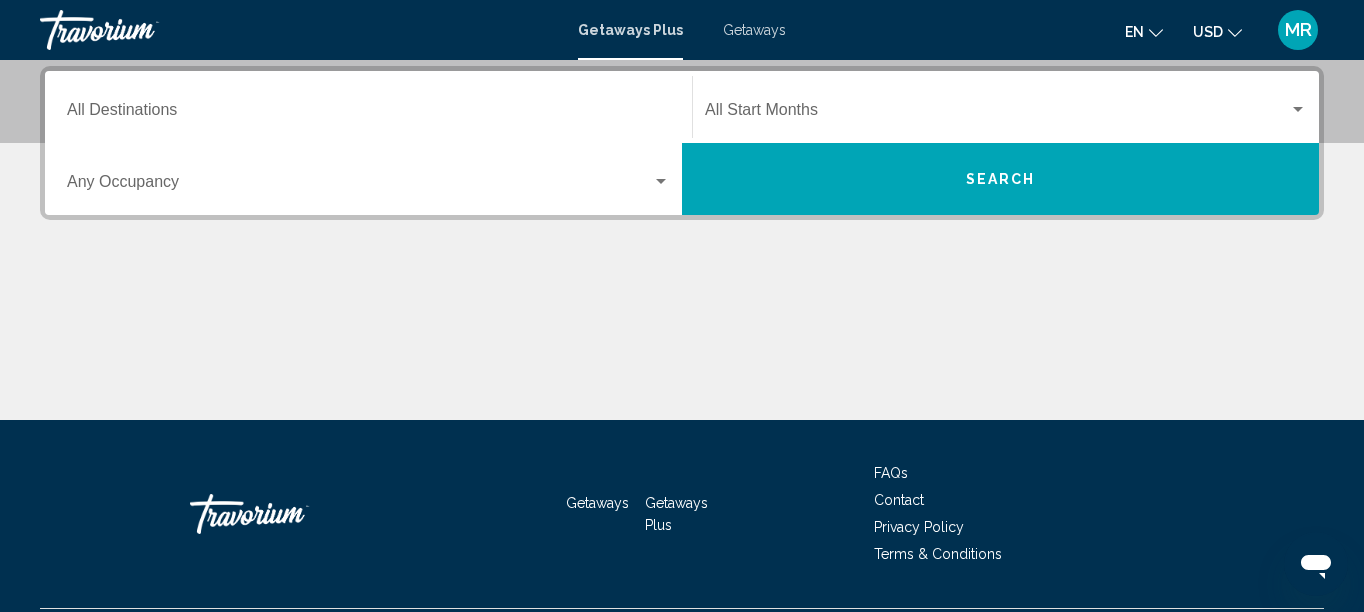 click on "Search" at bounding box center [1000, 179] 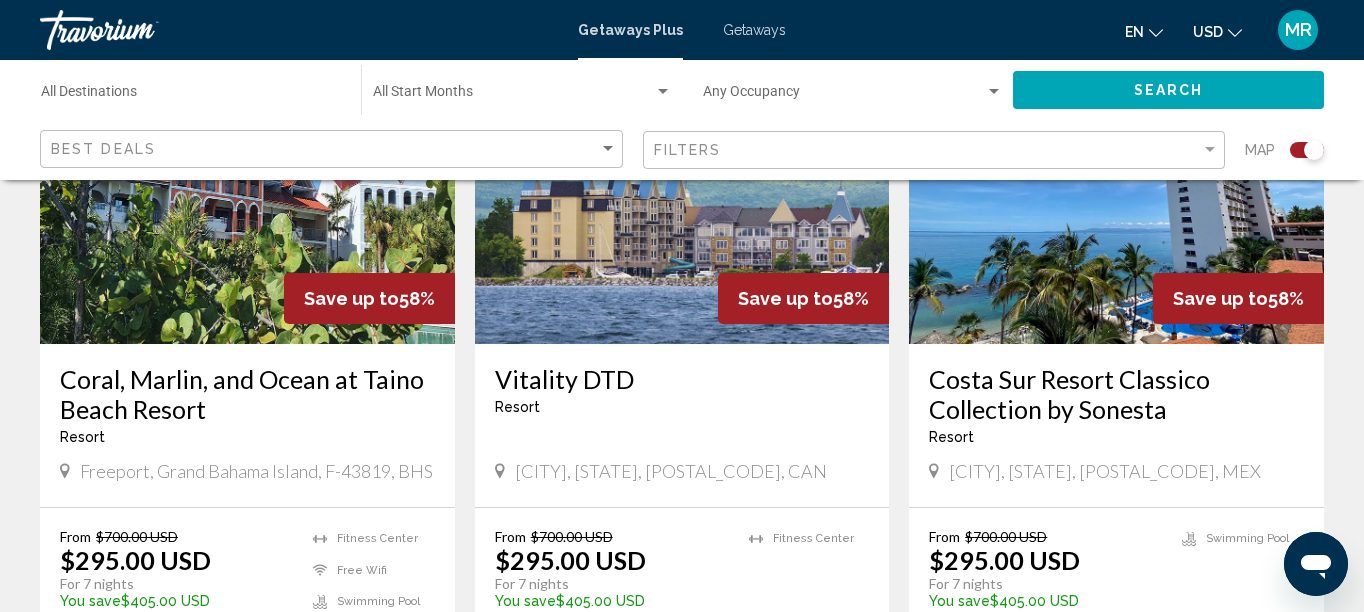 scroll, scrollTop: 2264, scrollLeft: 0, axis: vertical 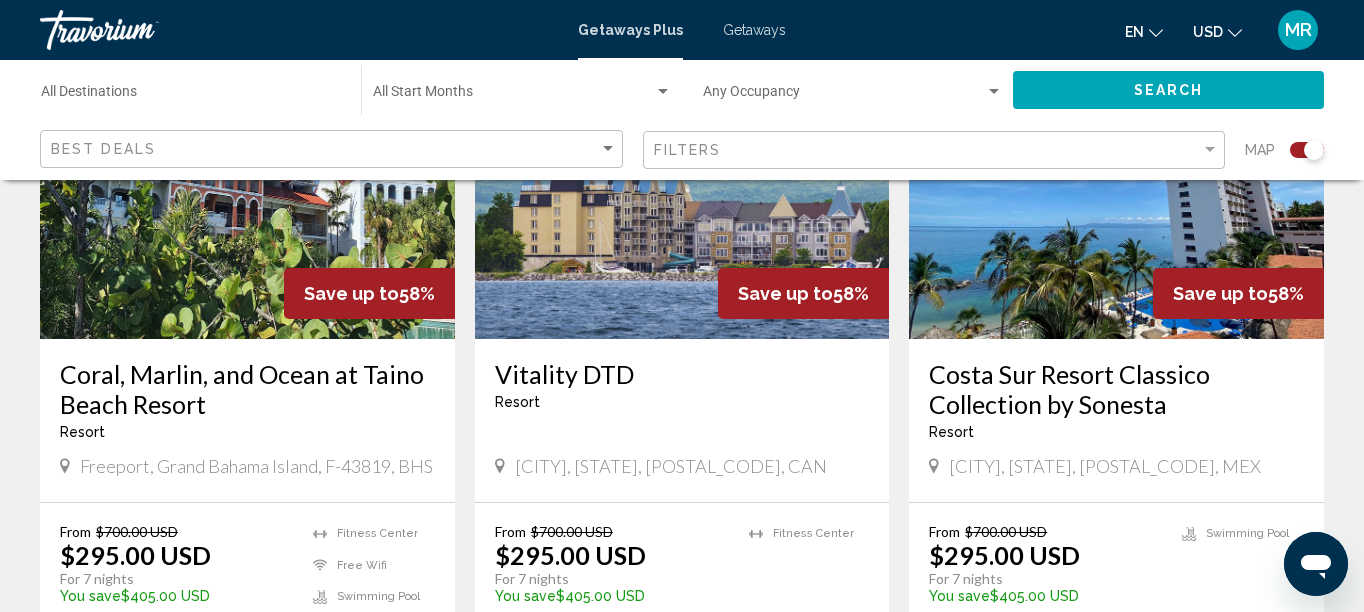 click on "Start Month All Start Months" 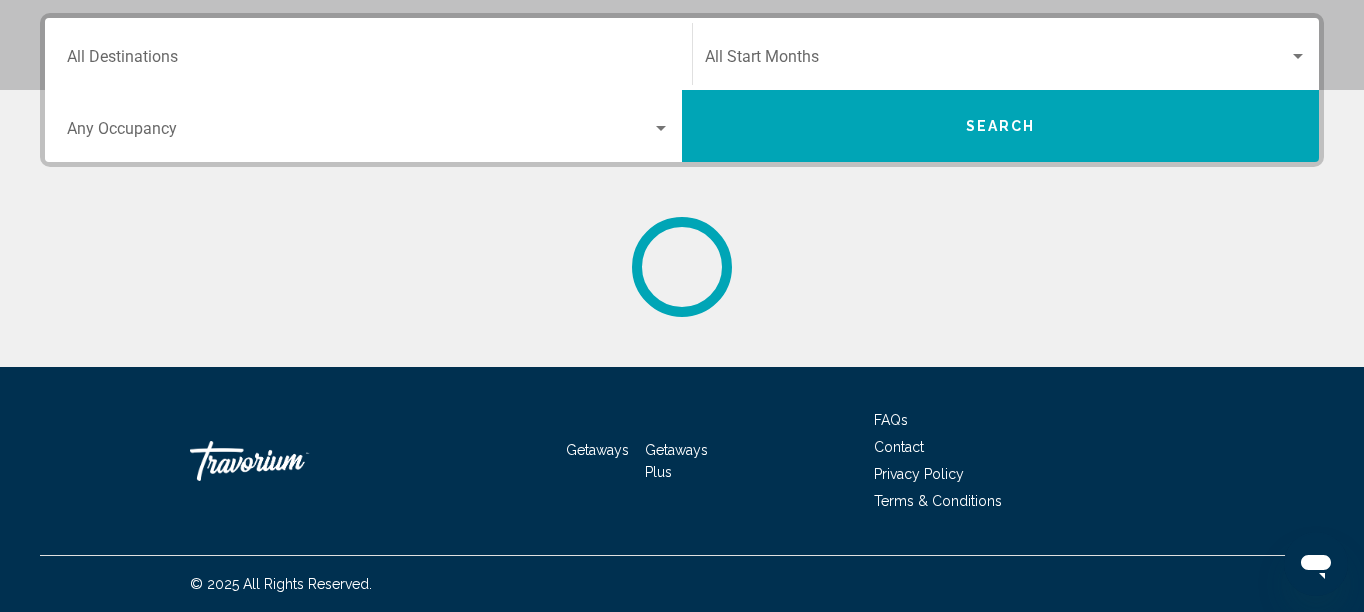 scroll, scrollTop: 0, scrollLeft: 0, axis: both 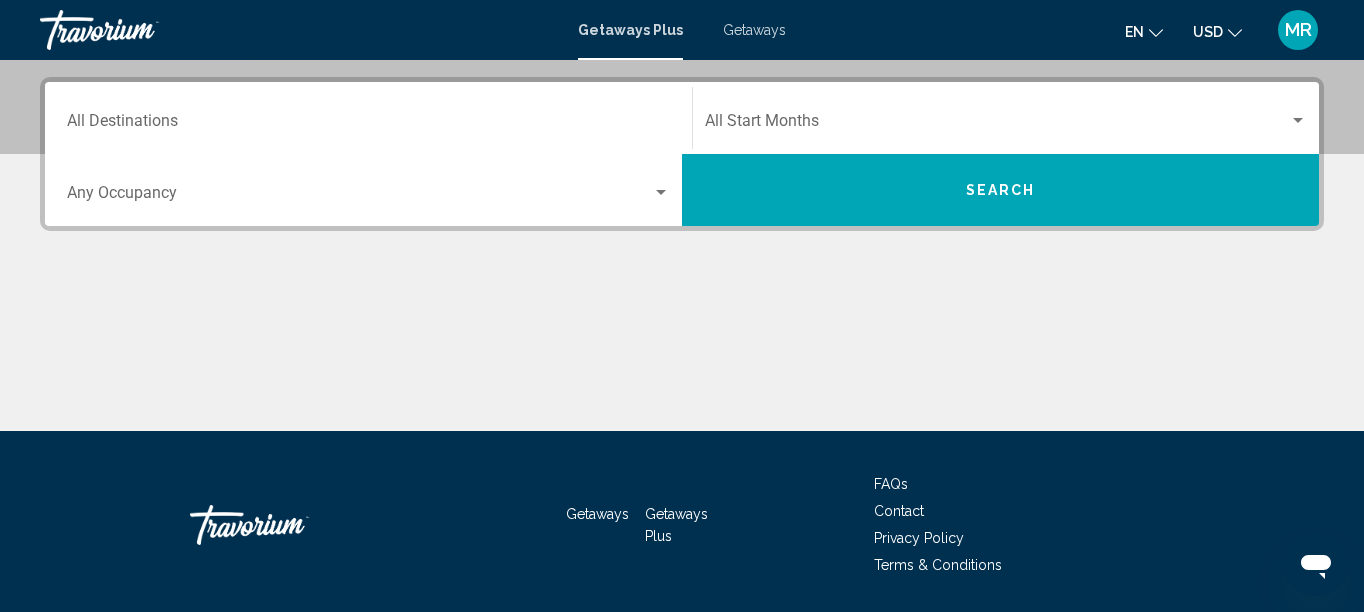 click on "Search" at bounding box center (1000, 190) 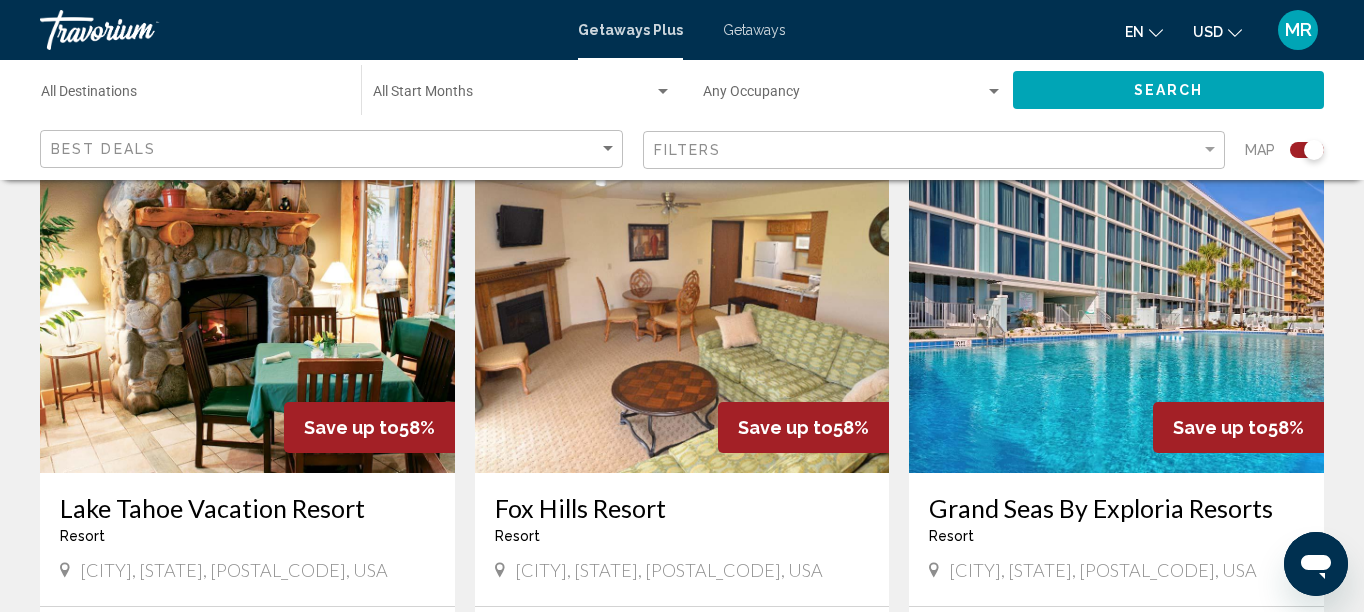 scroll, scrollTop: 2820, scrollLeft: 0, axis: vertical 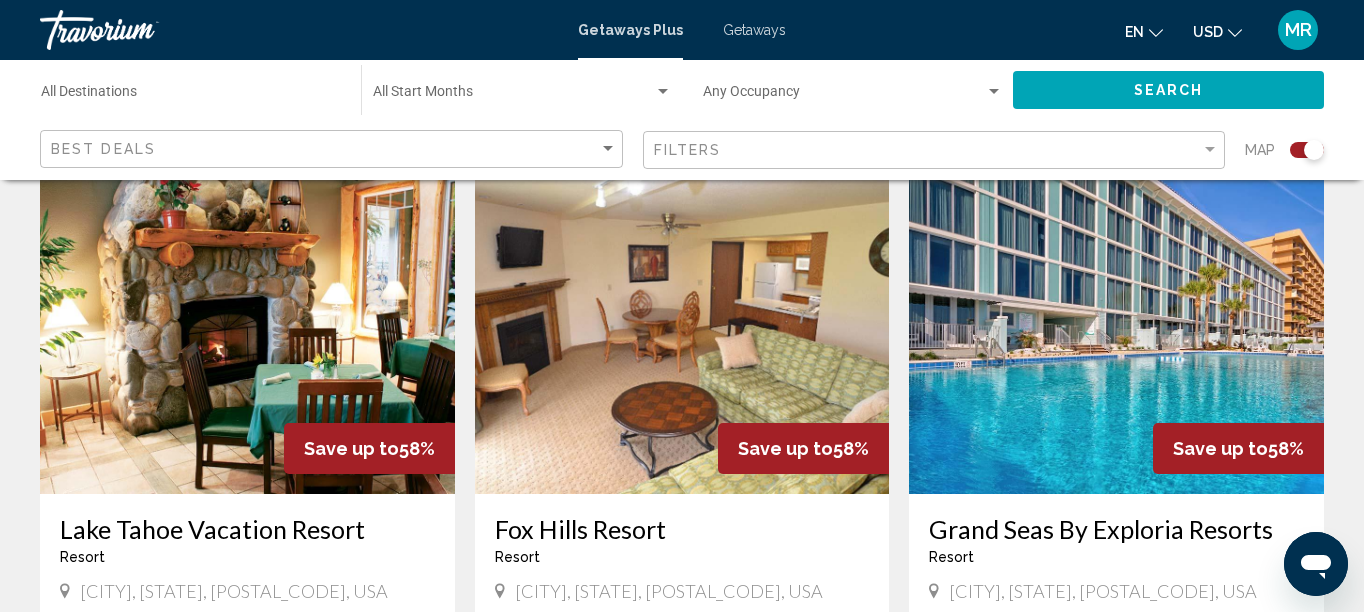 click at bounding box center [1116, 334] 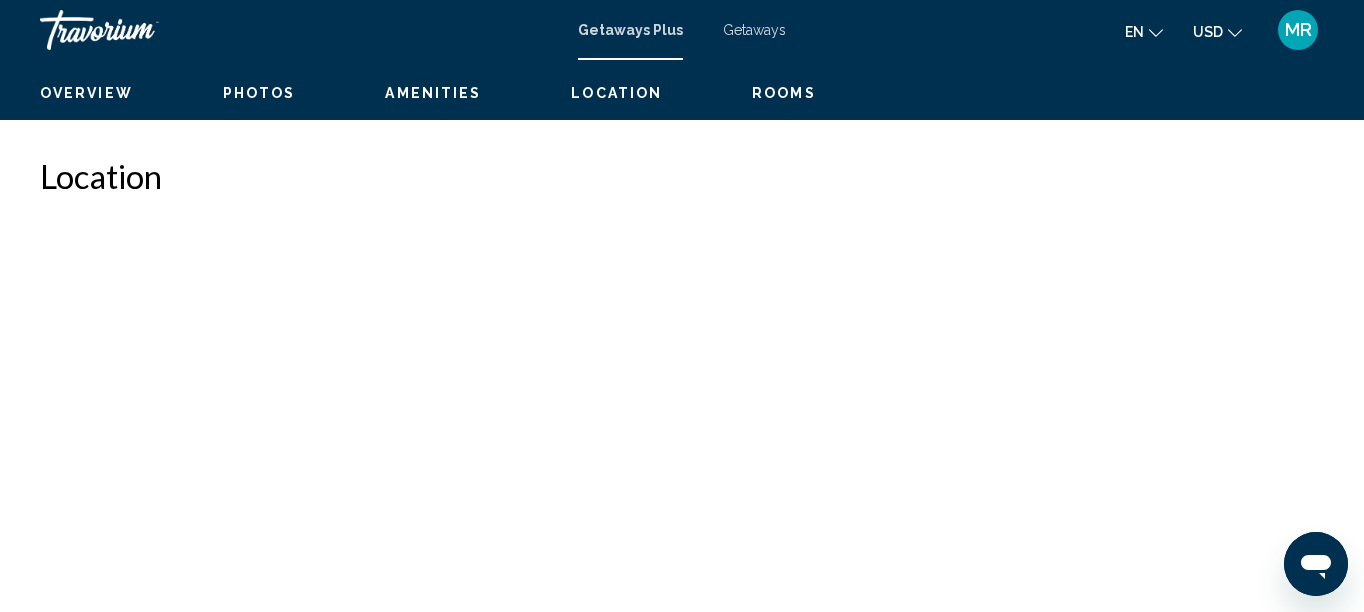 scroll, scrollTop: 228, scrollLeft: 0, axis: vertical 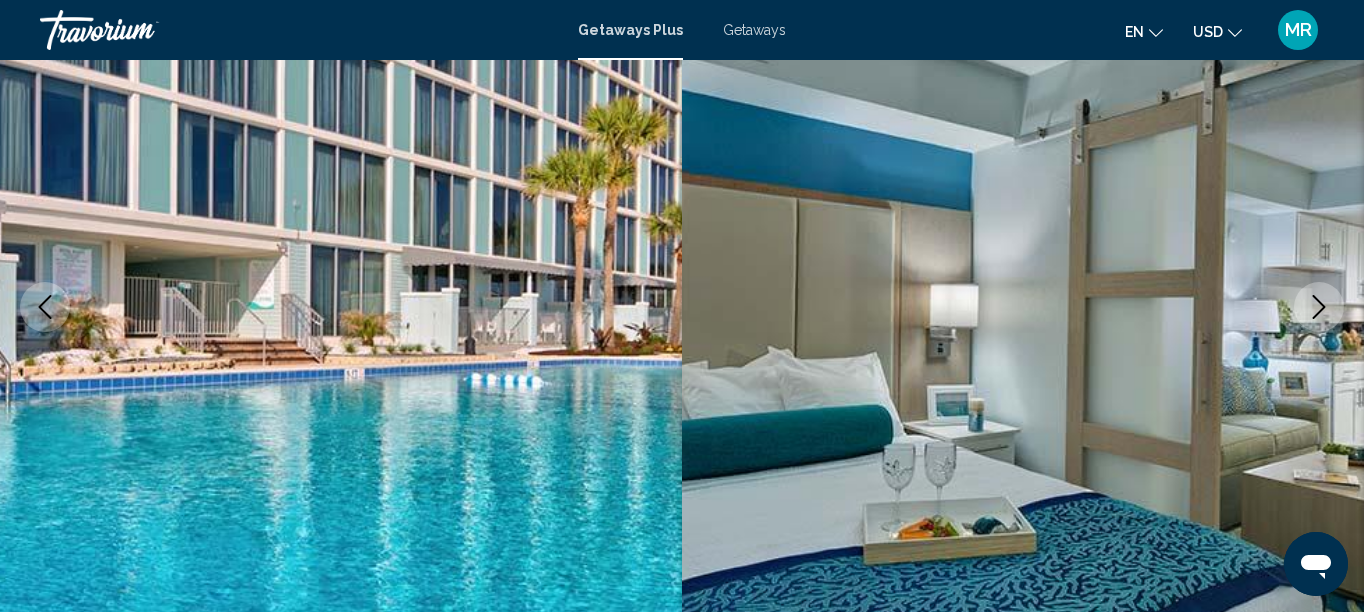 click at bounding box center [1319, 307] 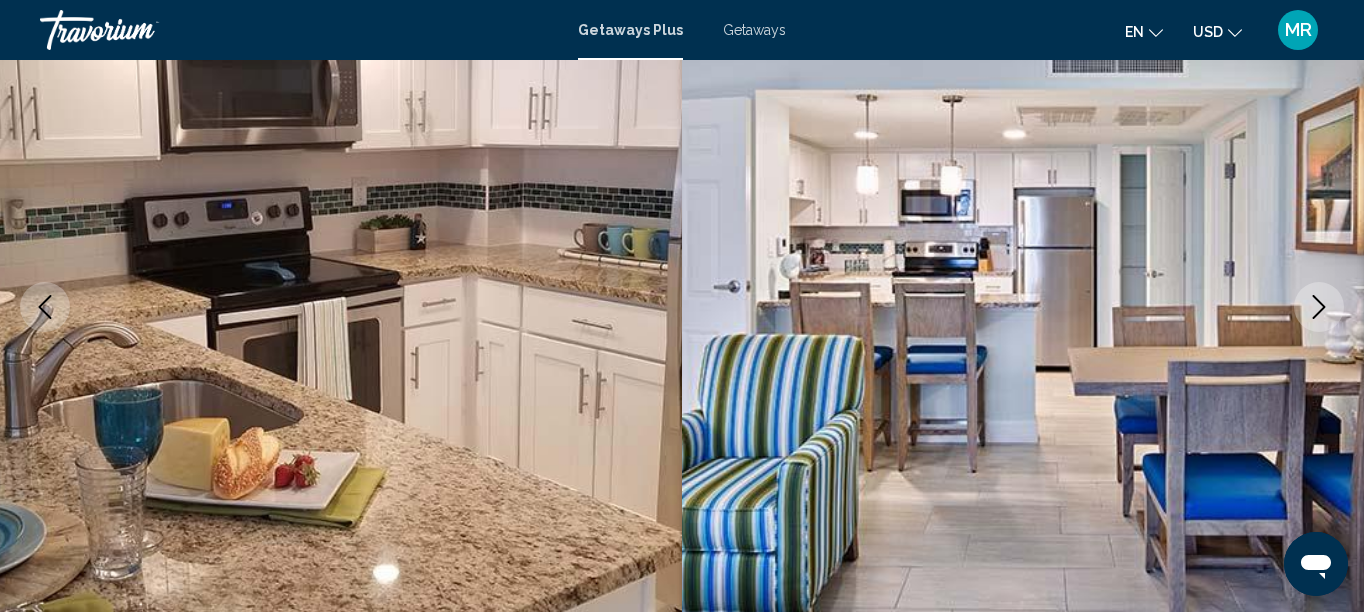 click 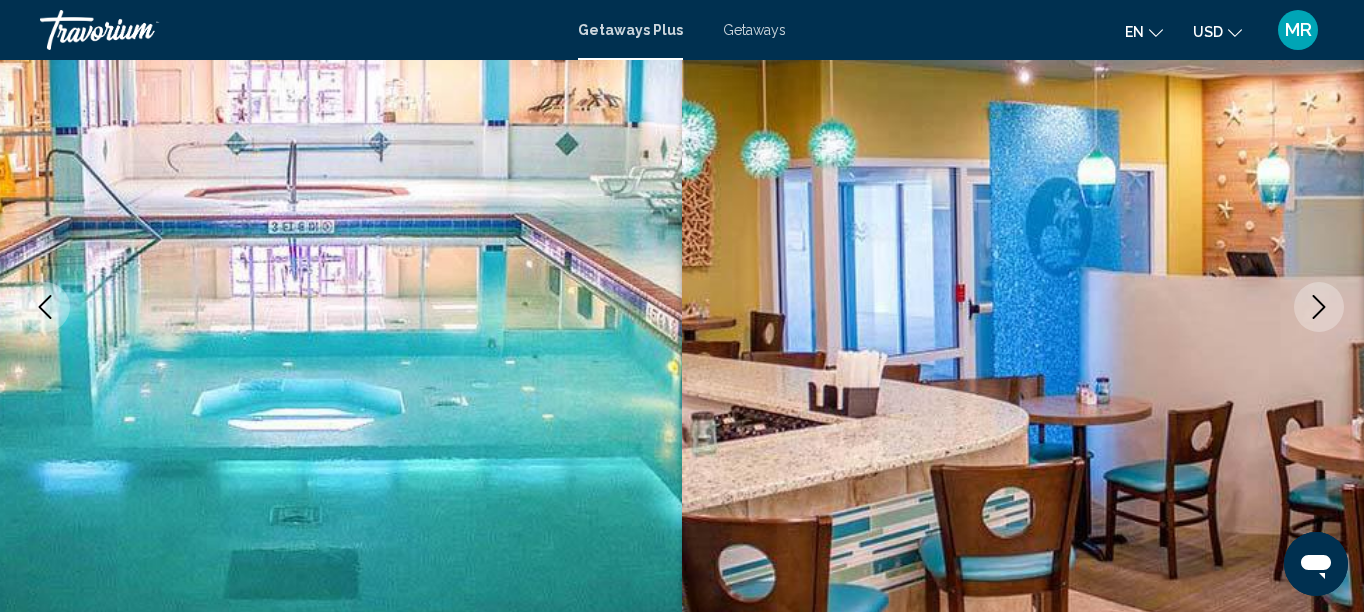 click at bounding box center [1319, 307] 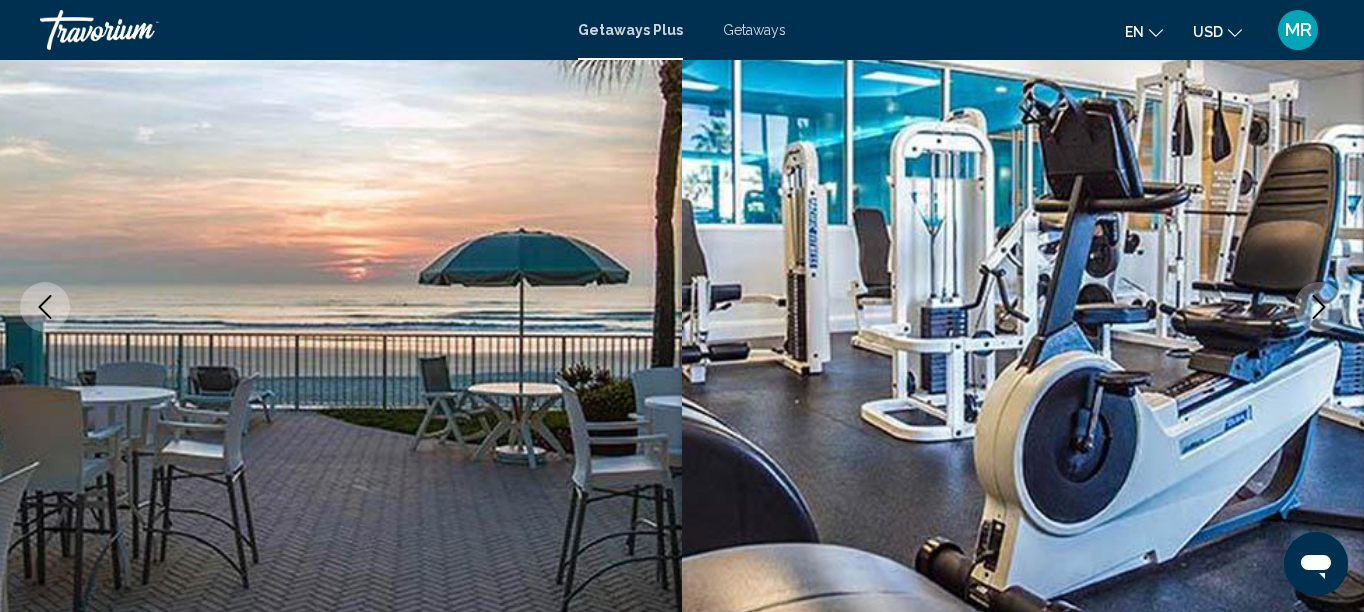 click at bounding box center (1319, 307) 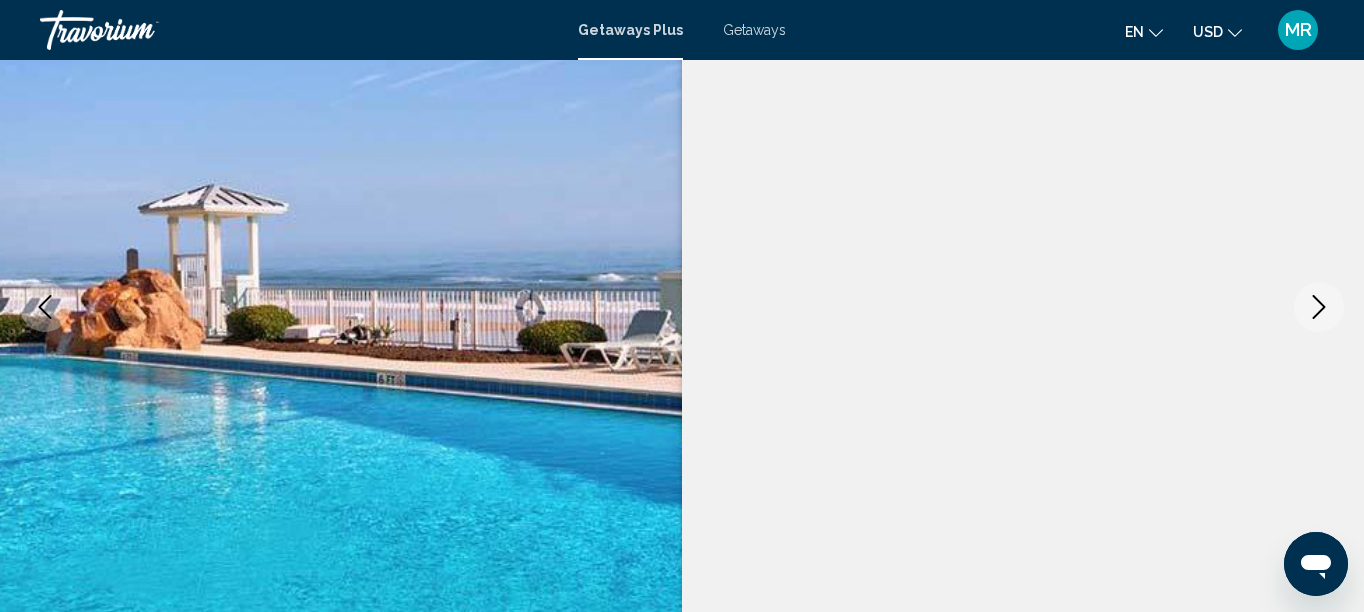 click at bounding box center (1319, 307) 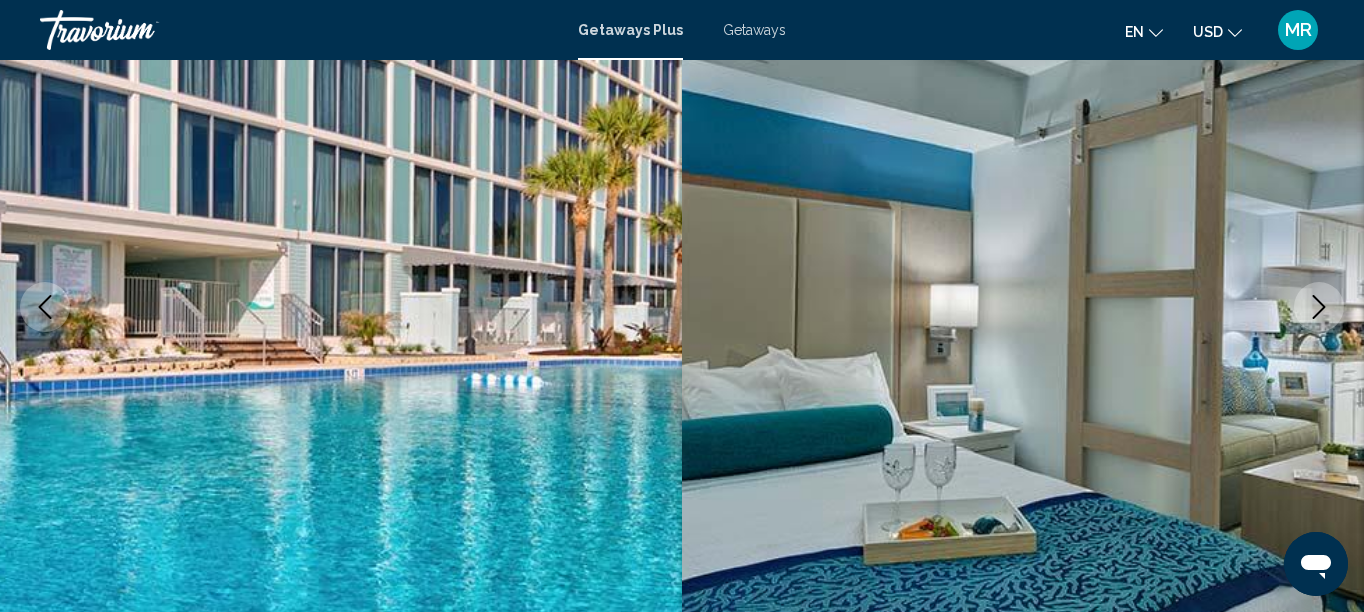 click at bounding box center (1319, 307) 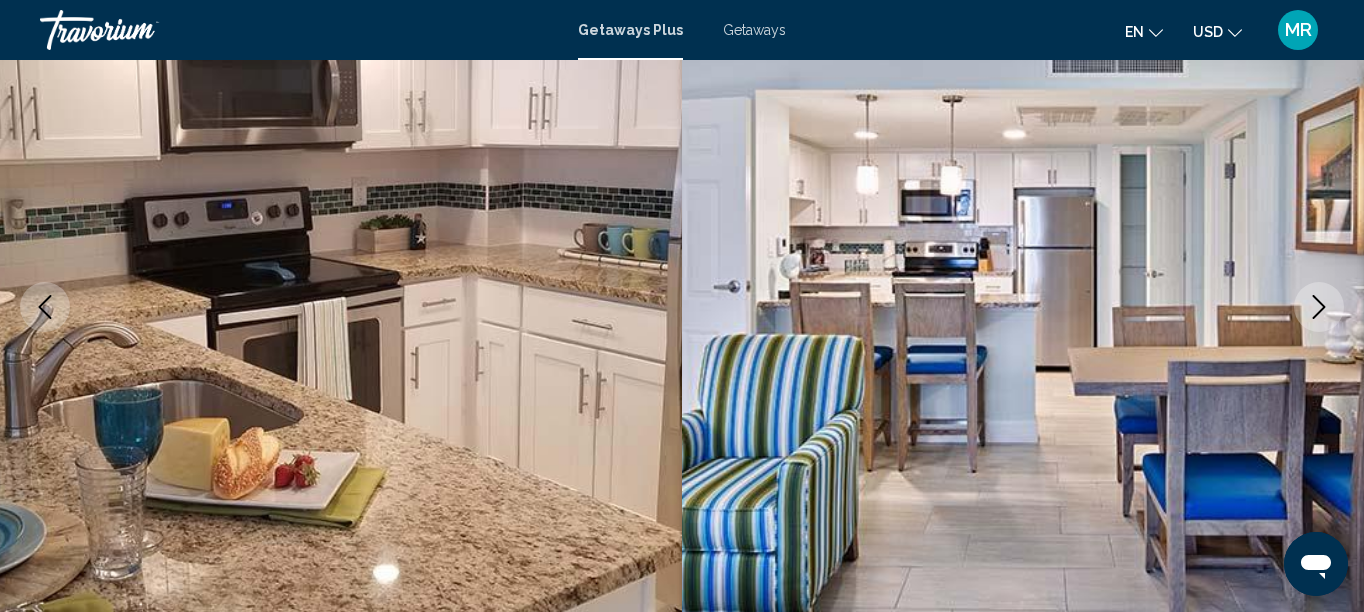click at bounding box center (1319, 307) 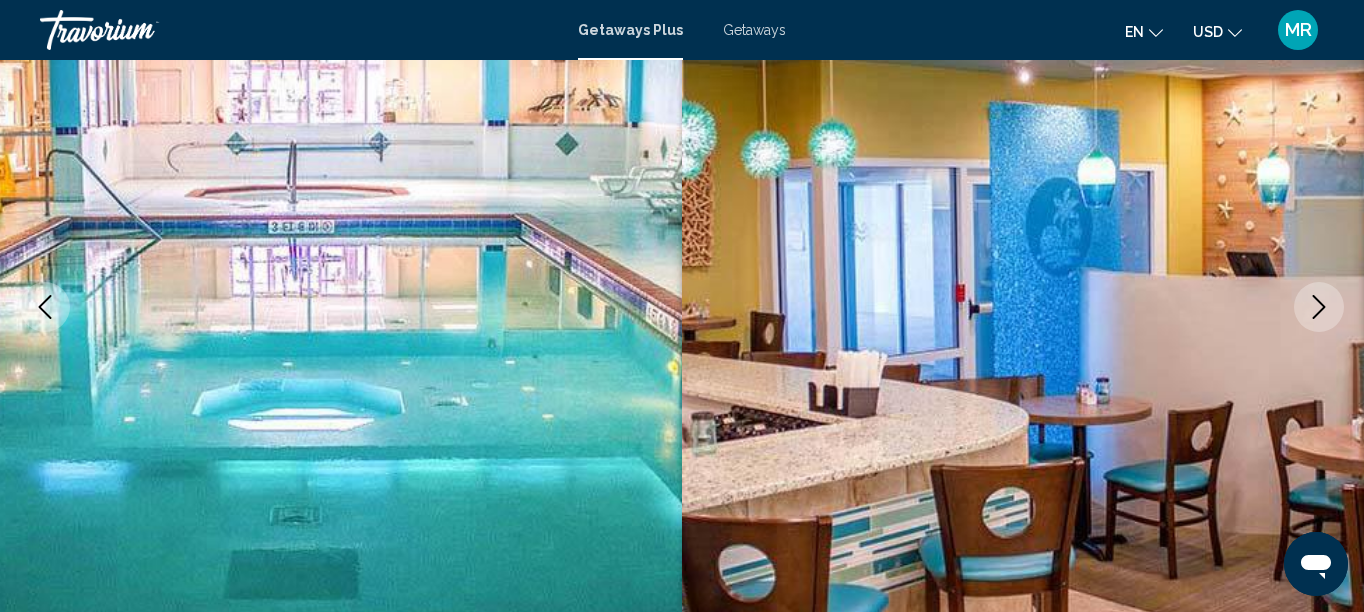click 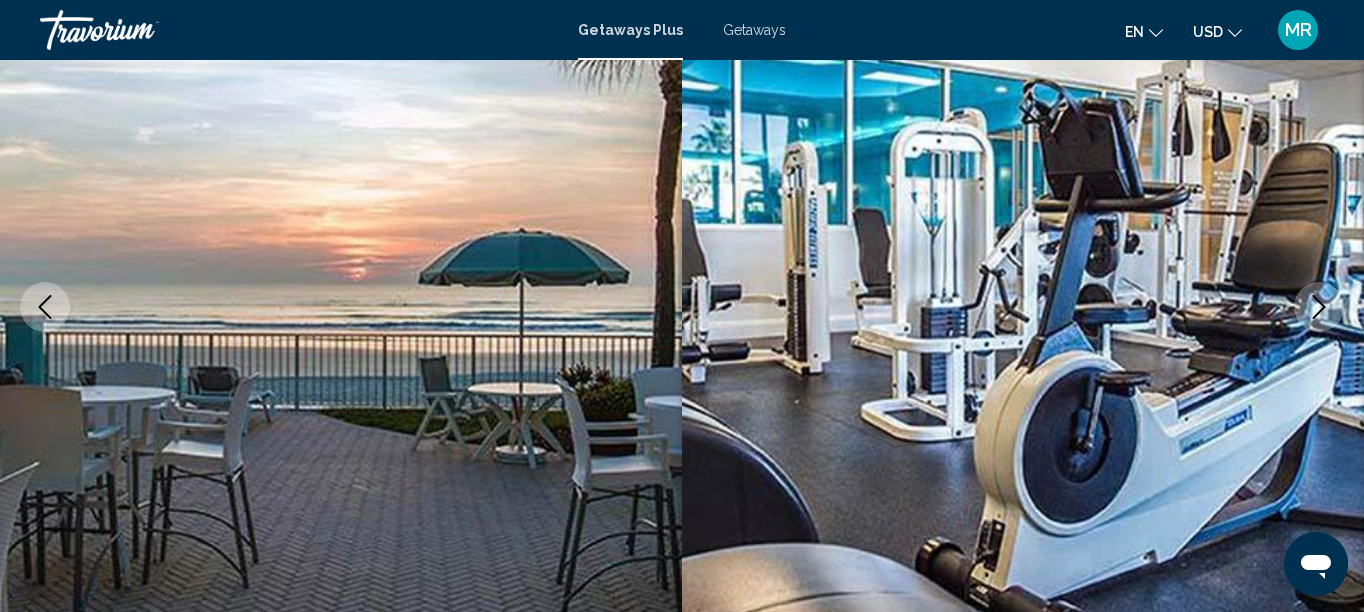 click 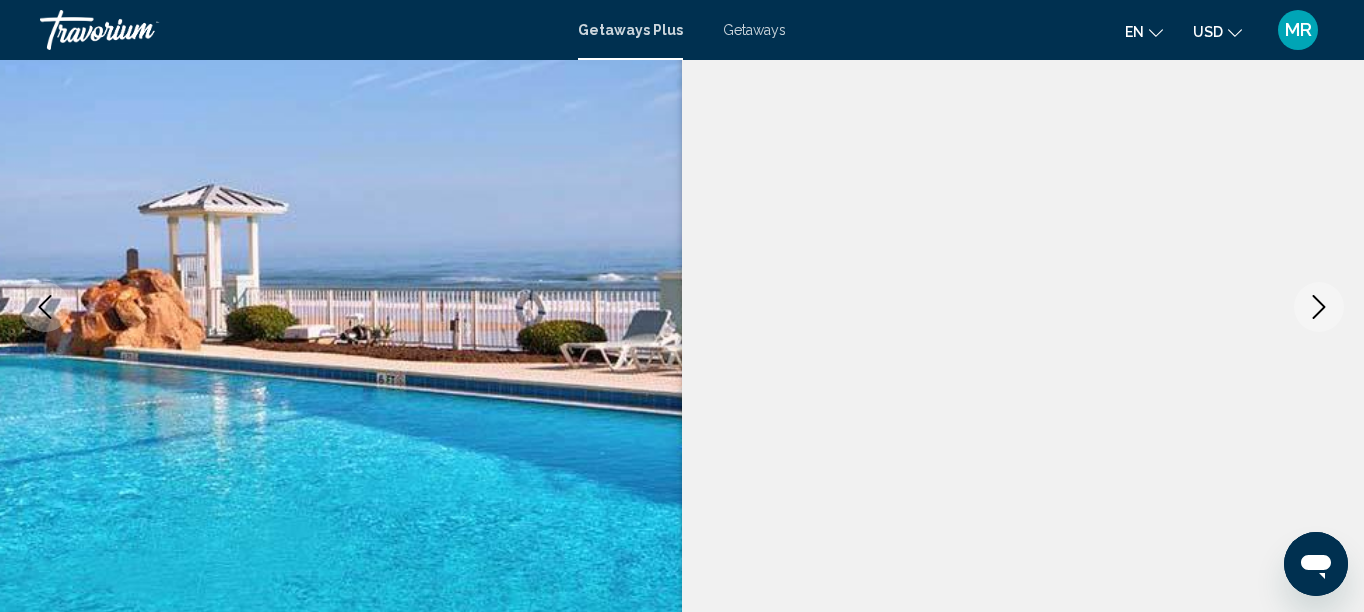 click at bounding box center [45, 307] 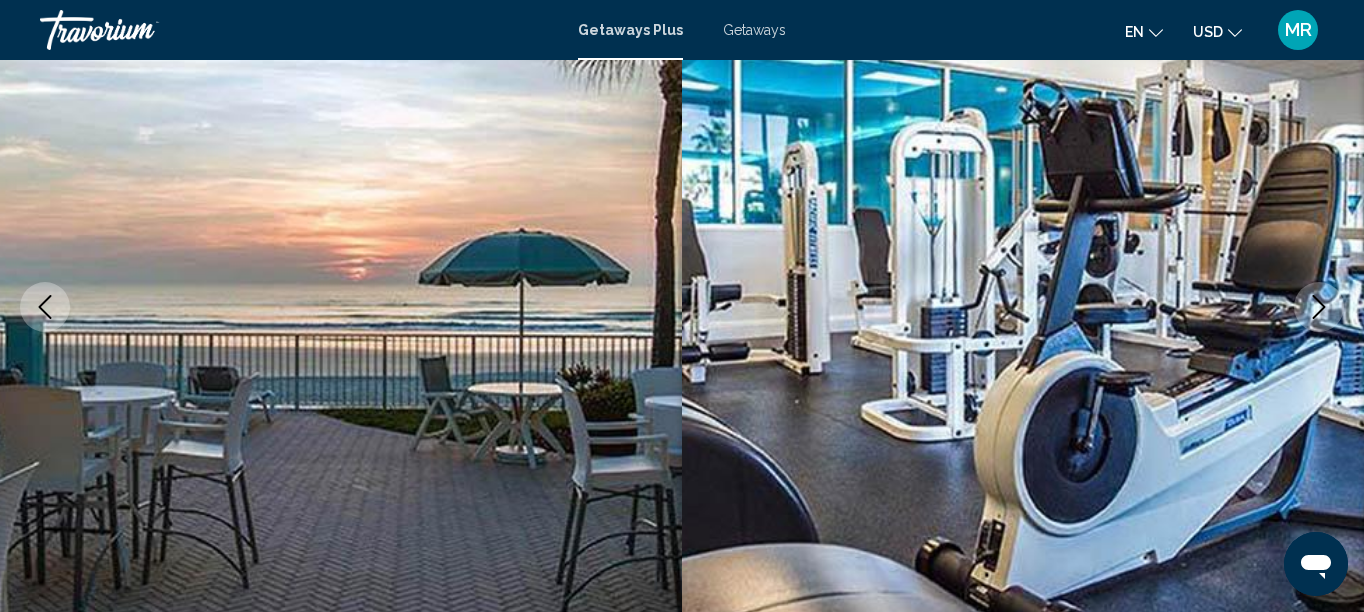 click at bounding box center [45, 307] 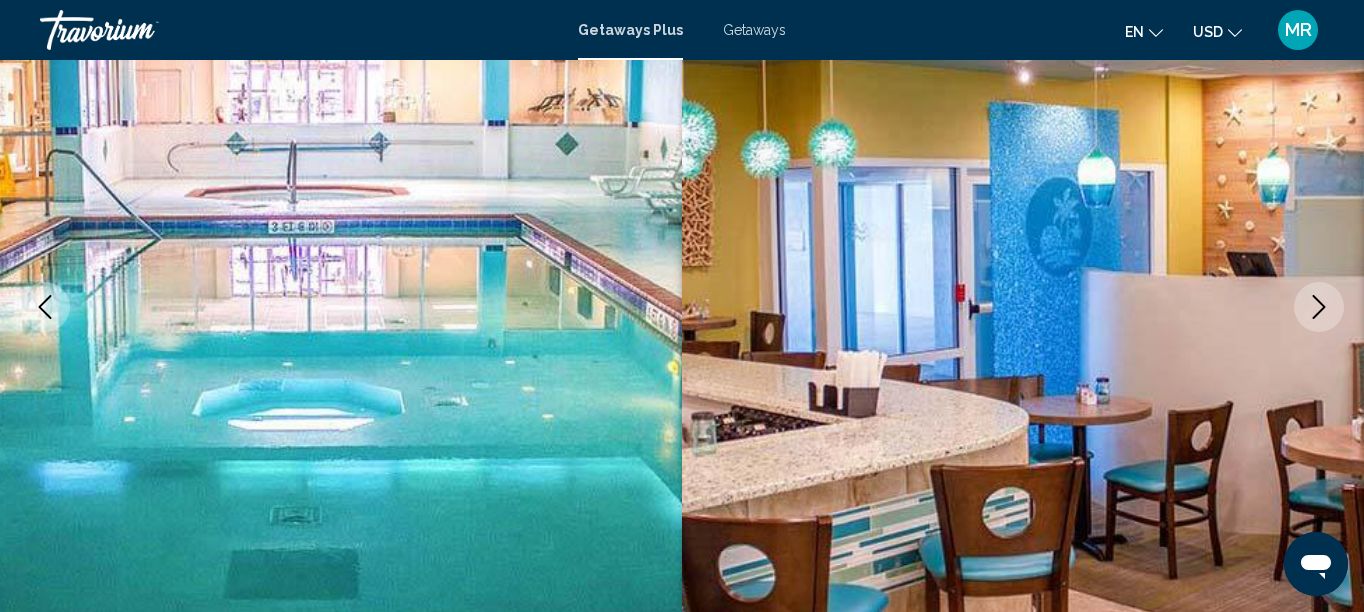 click 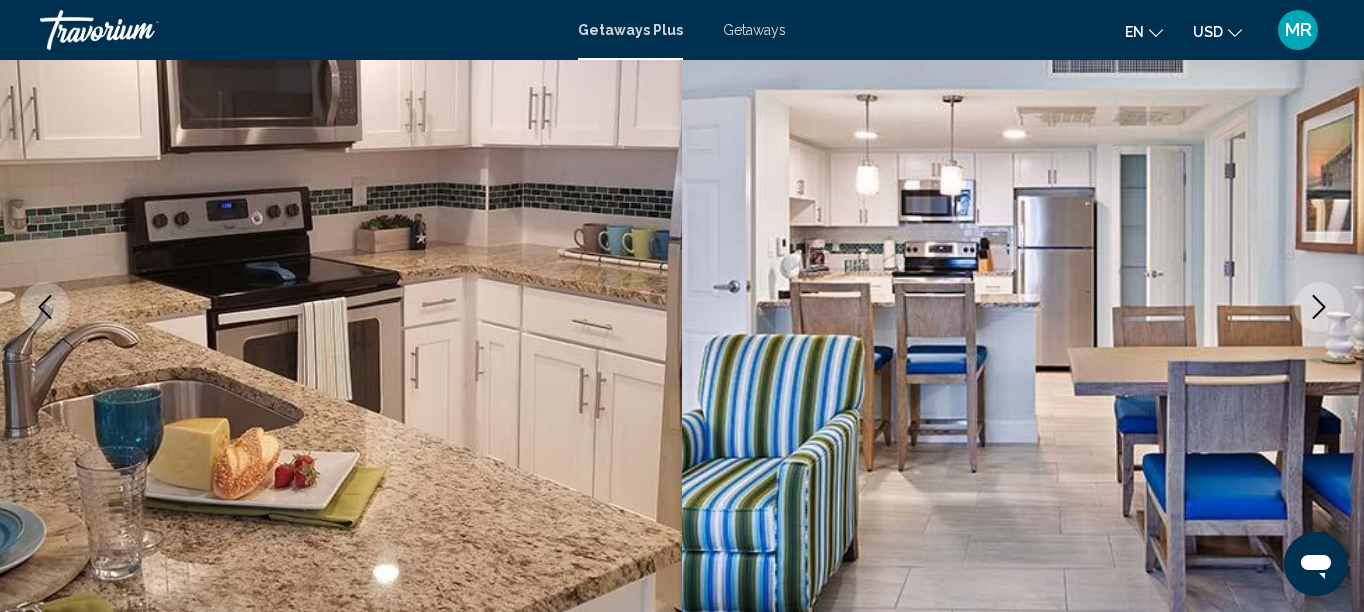 click at bounding box center (45, 307) 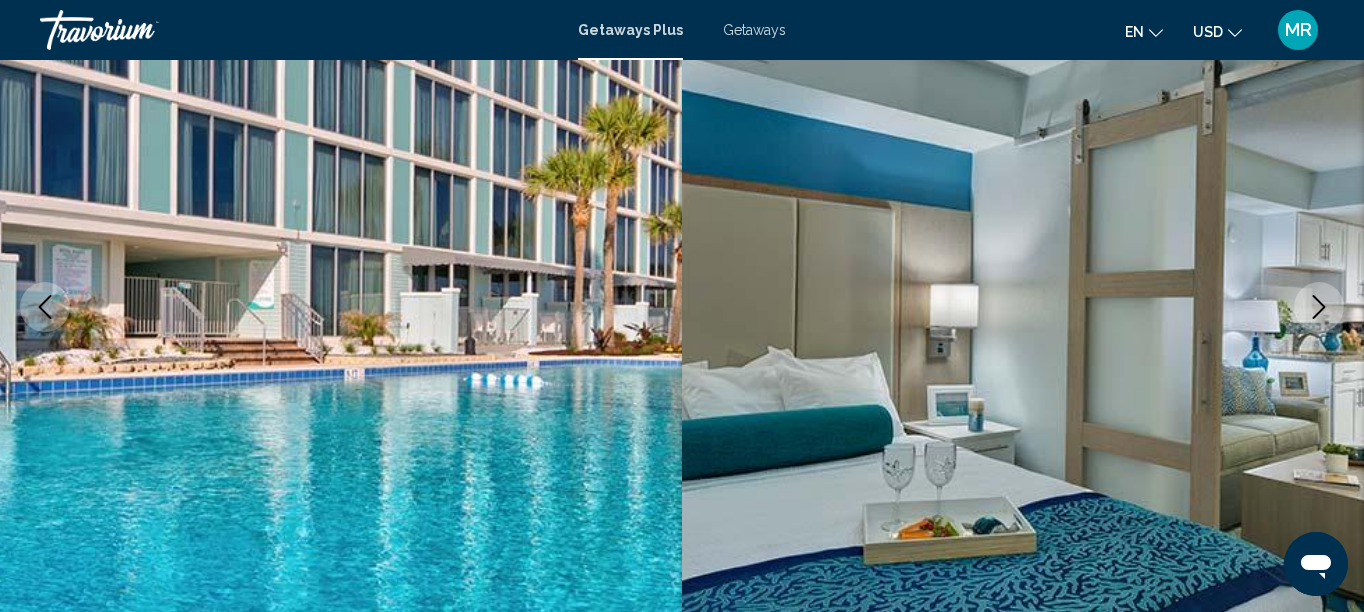 click 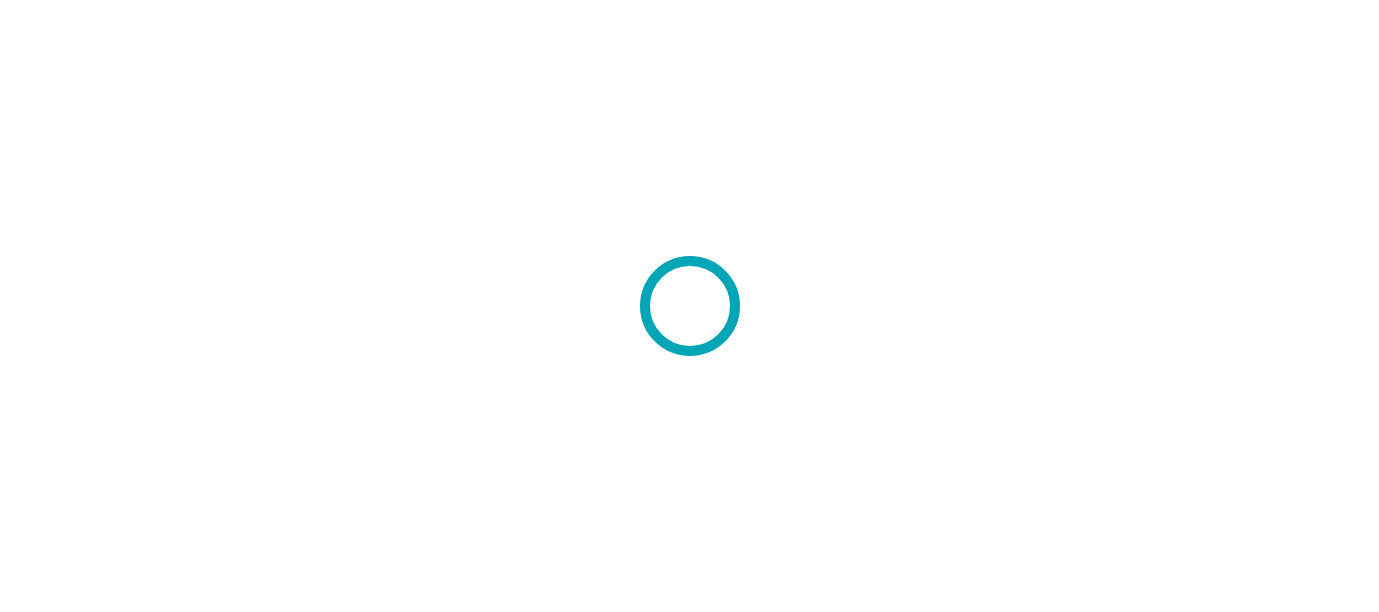 scroll, scrollTop: 0, scrollLeft: 0, axis: both 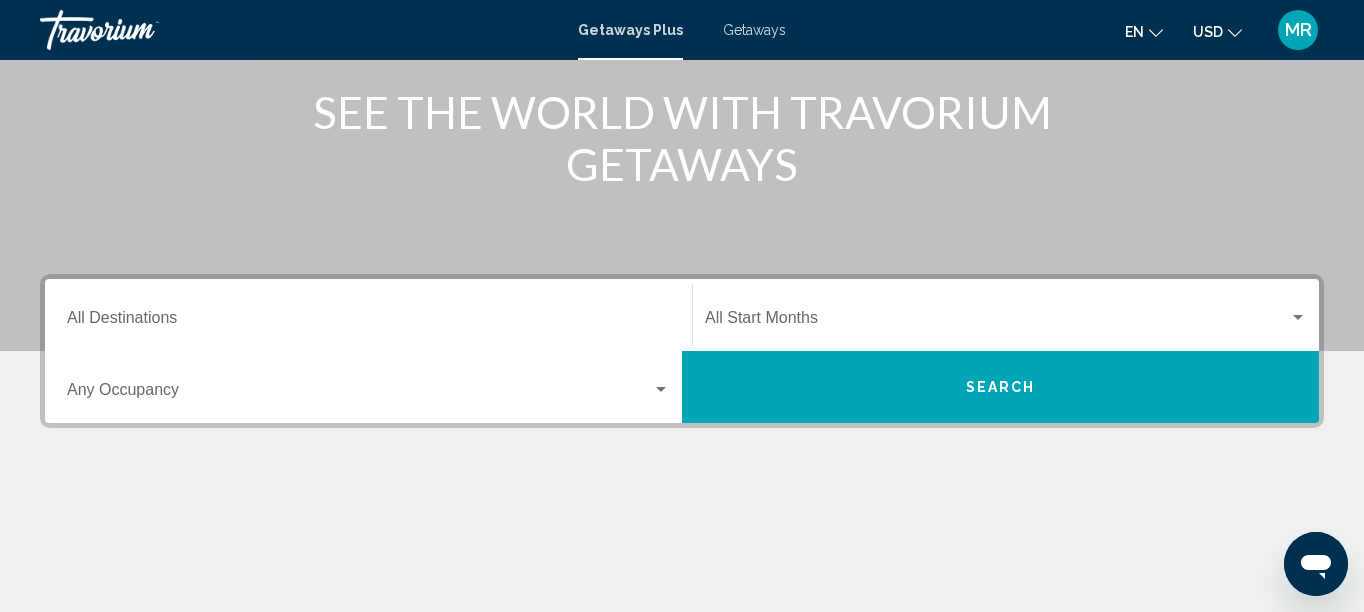 click on "Destination All Destinations" at bounding box center [368, 322] 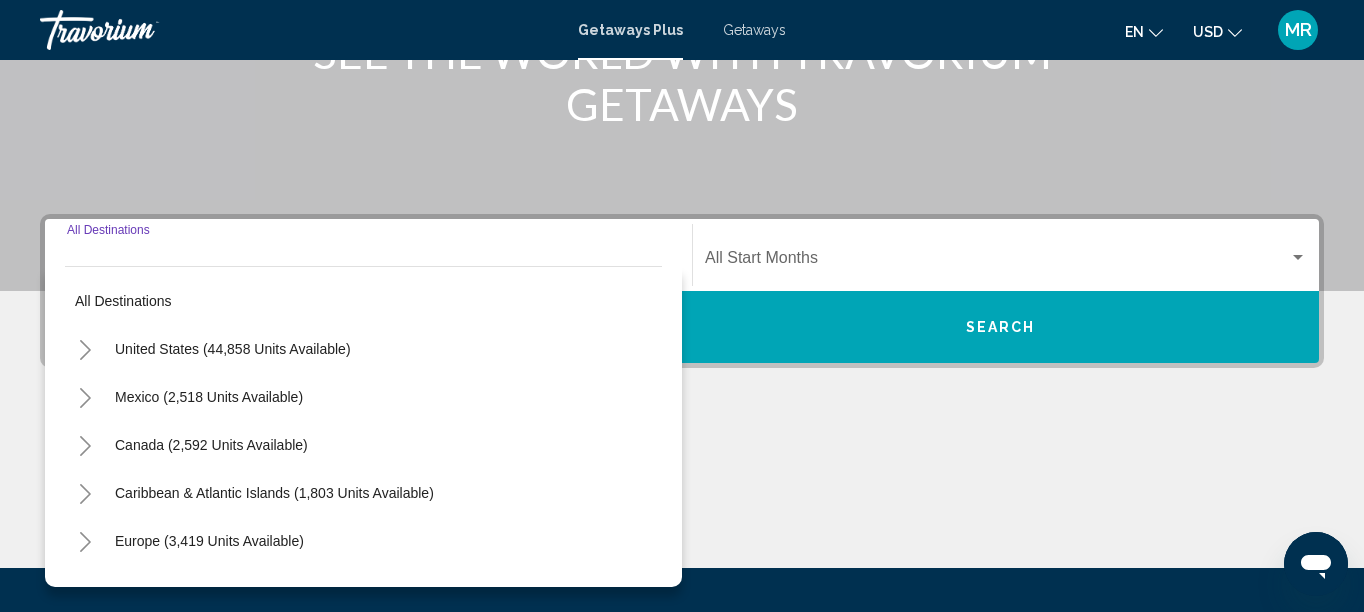 scroll, scrollTop: 457, scrollLeft: 0, axis: vertical 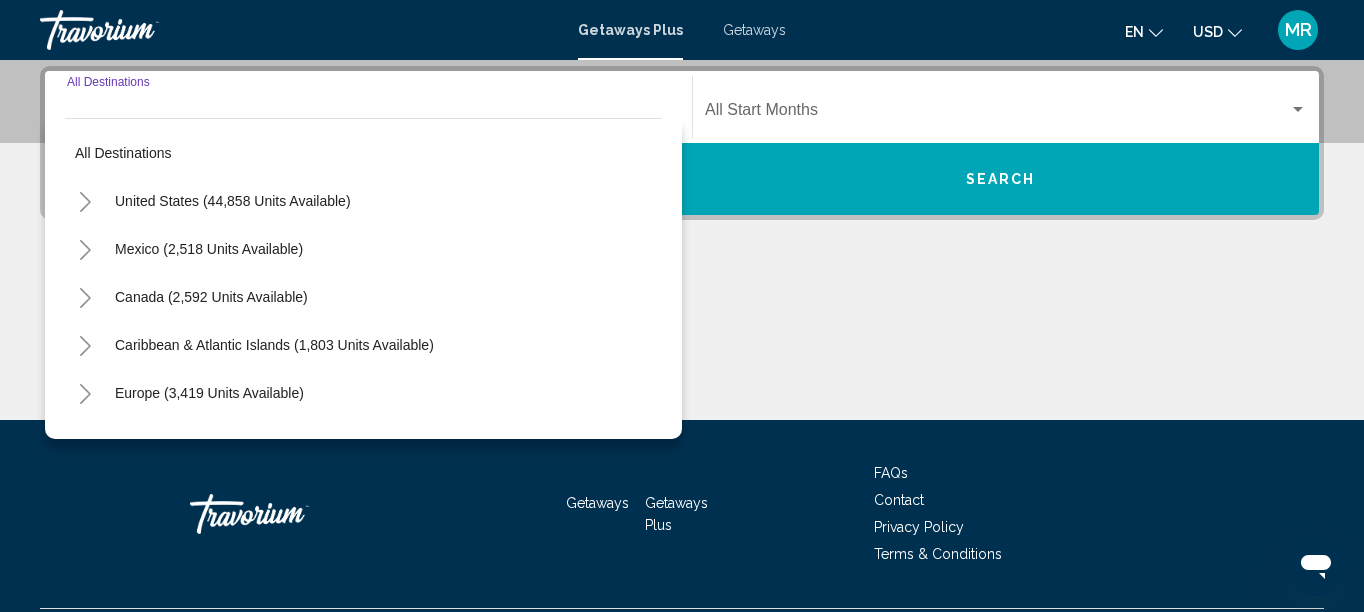 click at bounding box center [997, 114] 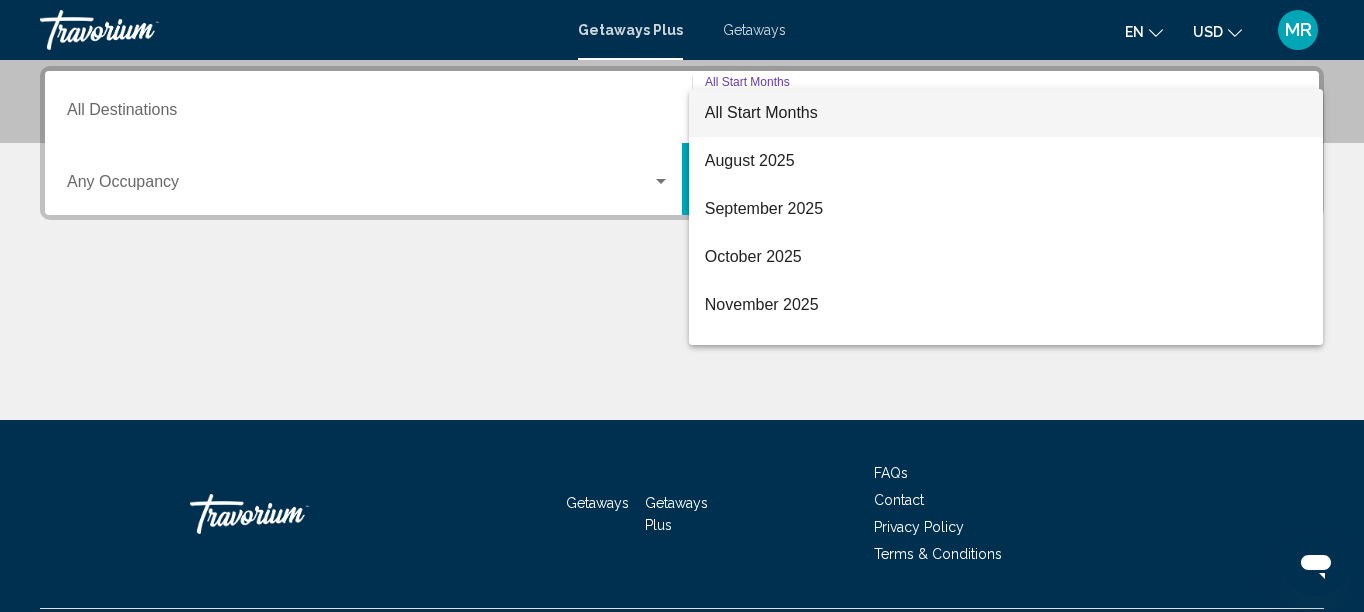 click at bounding box center (682, 306) 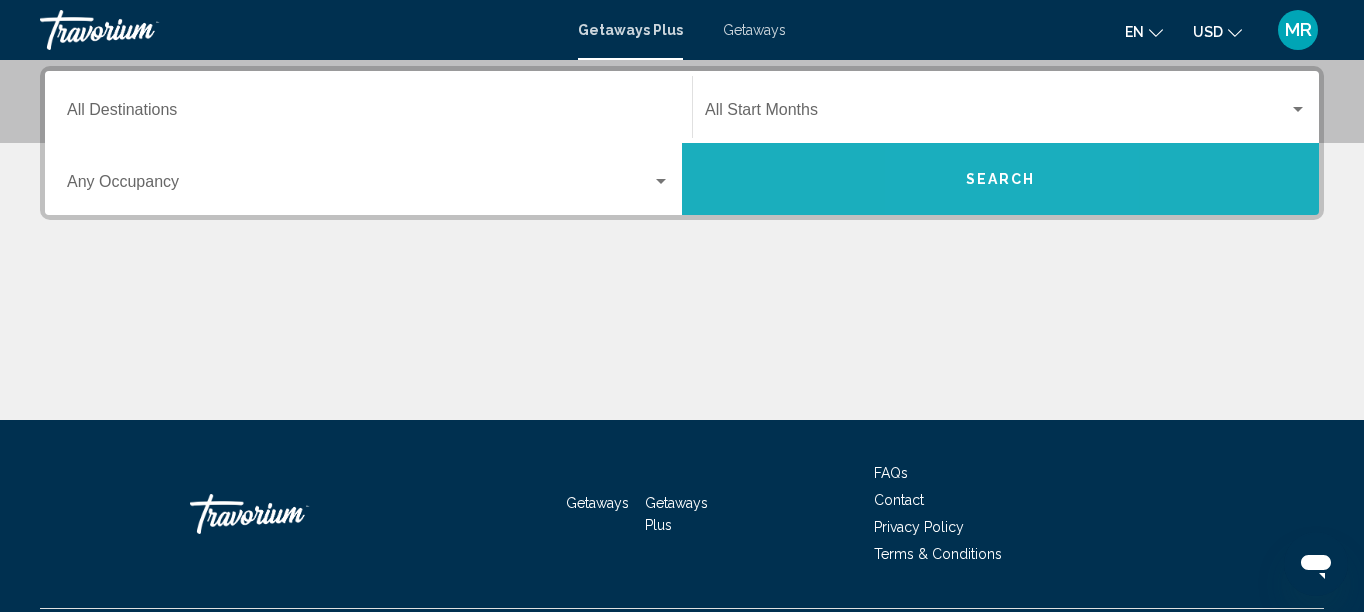 click on "Search" at bounding box center [1000, 179] 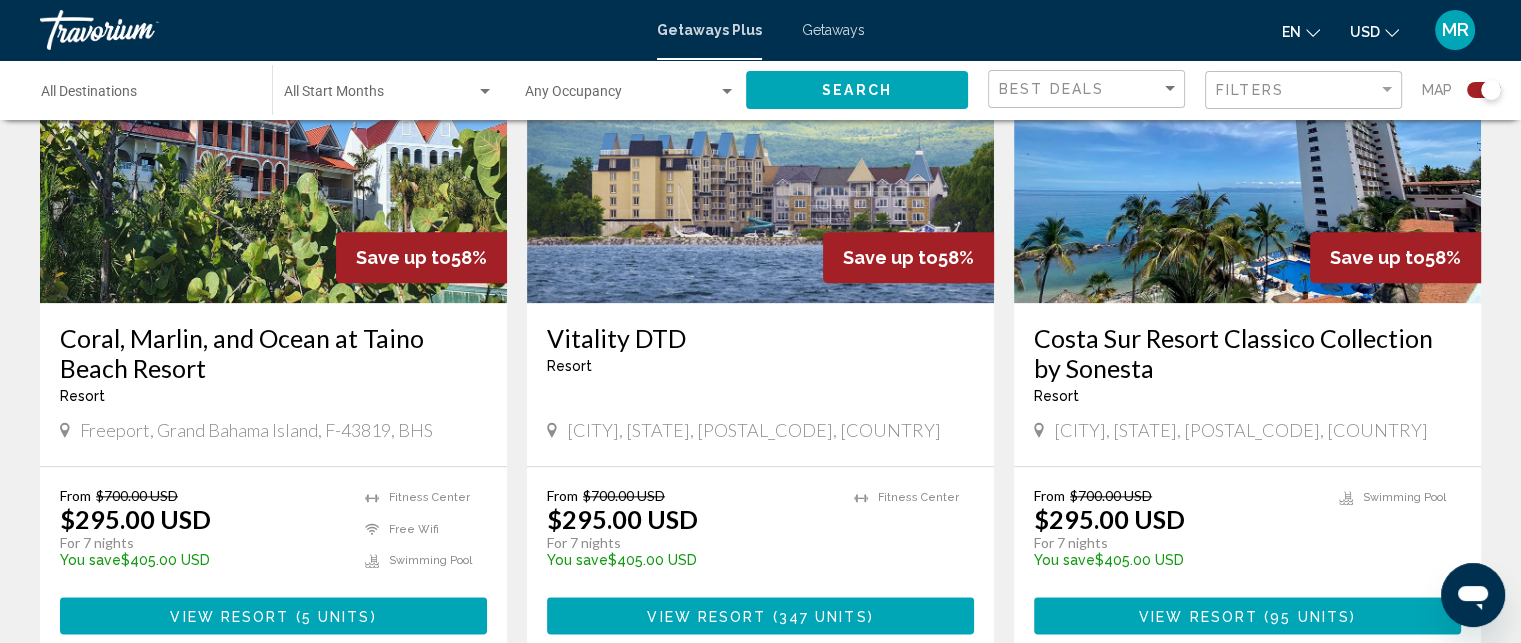 scroll, scrollTop: 2232, scrollLeft: 0, axis: vertical 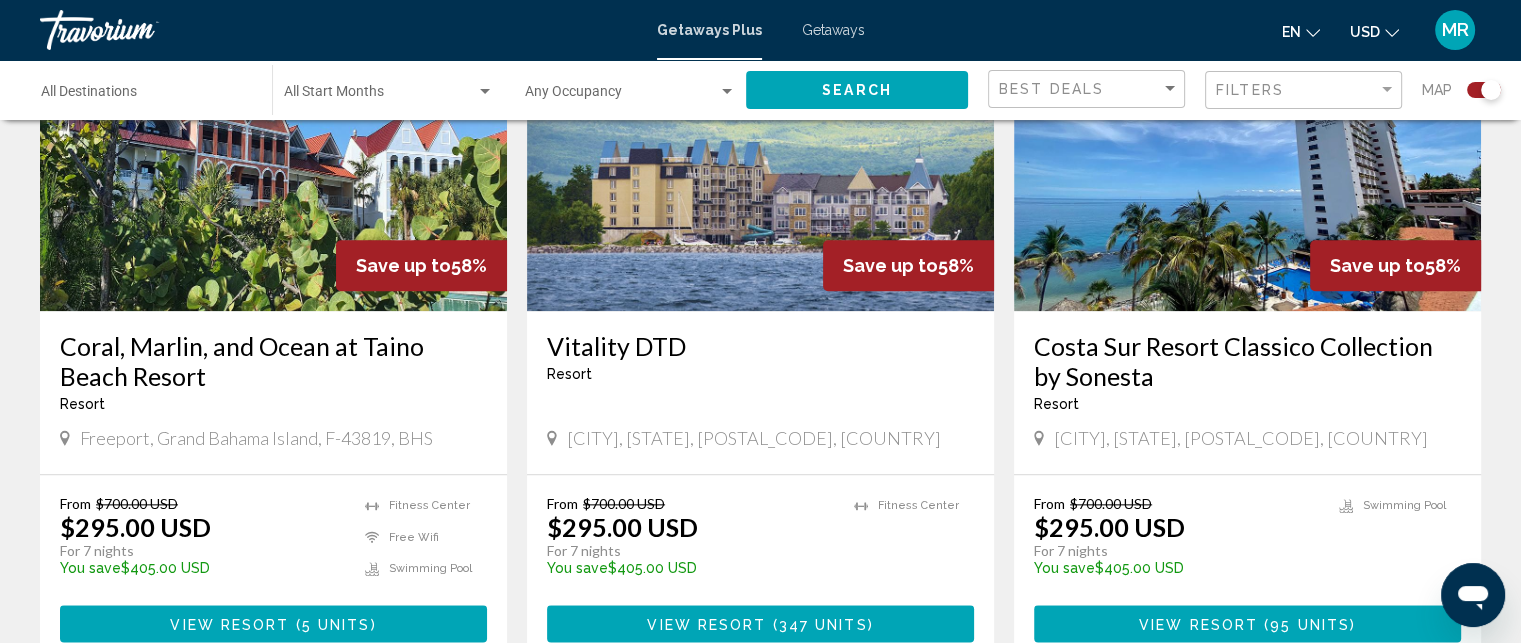 click at bounding box center [1247, 151] 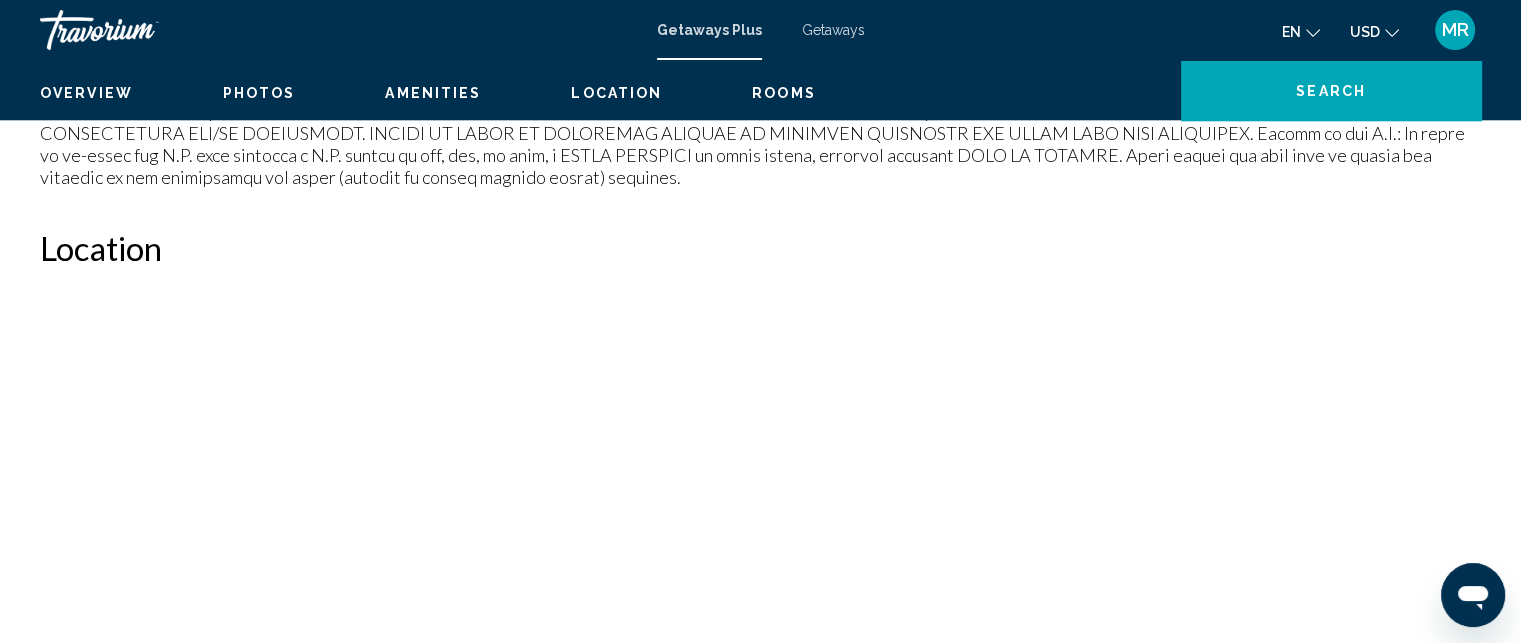 scroll, scrollTop: 38, scrollLeft: 0, axis: vertical 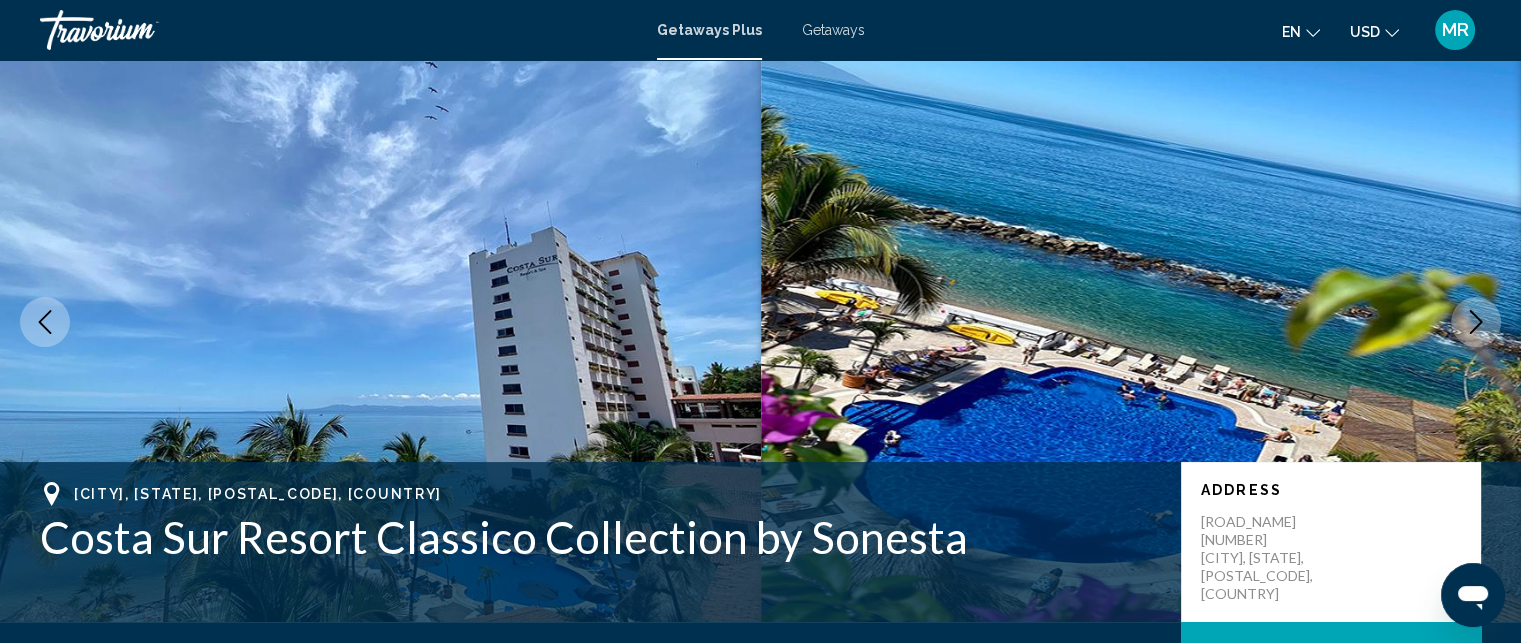 click 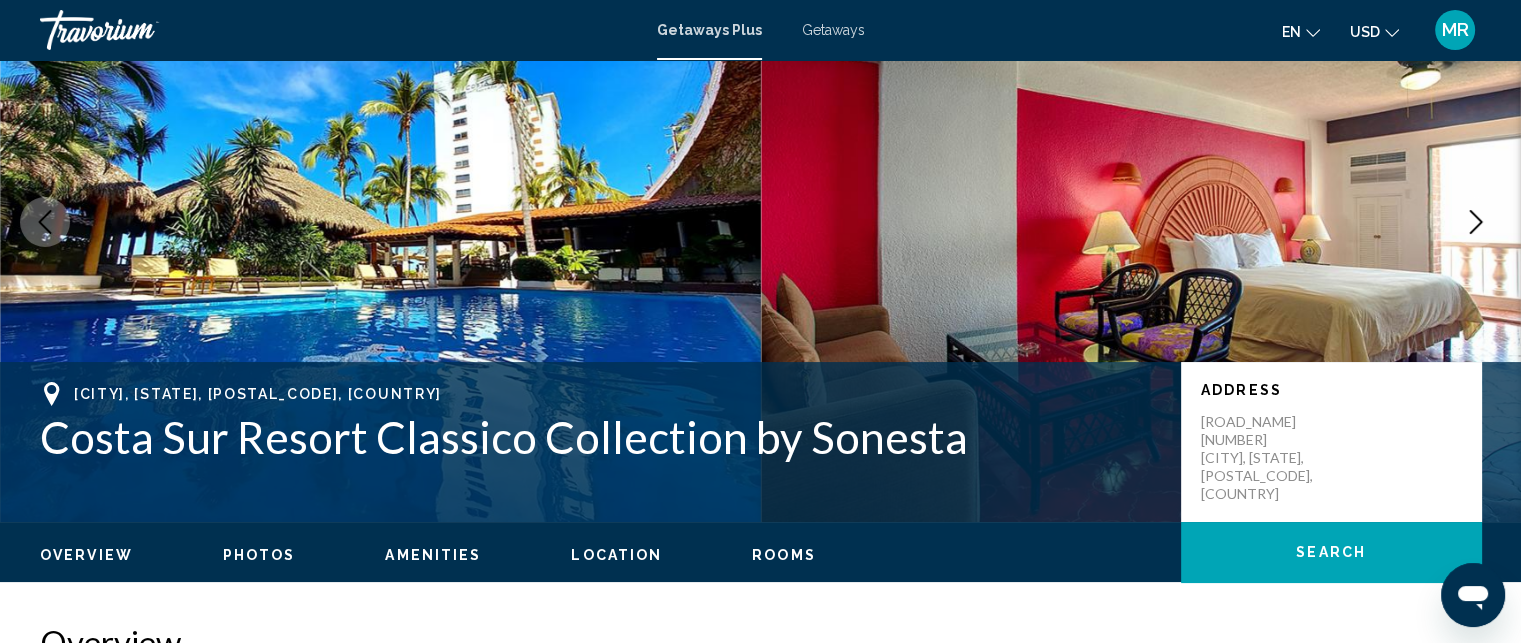 scroll, scrollTop: 112, scrollLeft: 0, axis: vertical 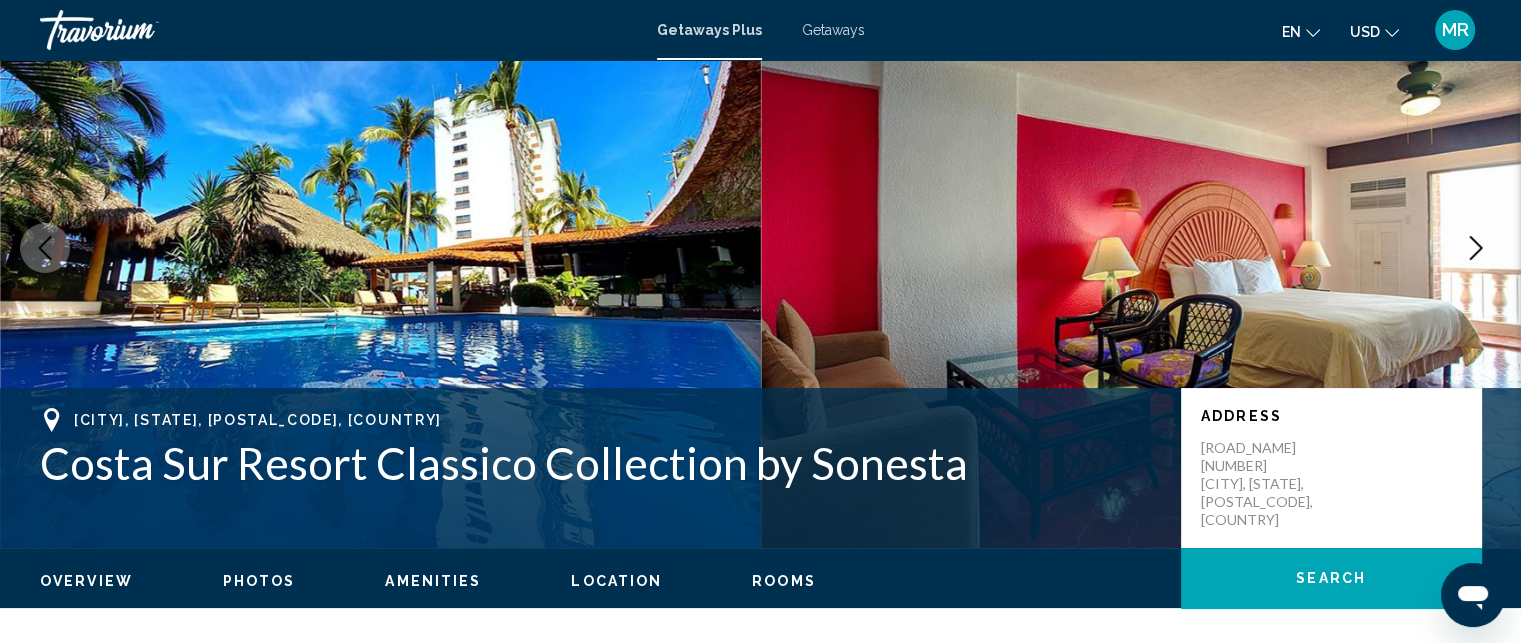 click 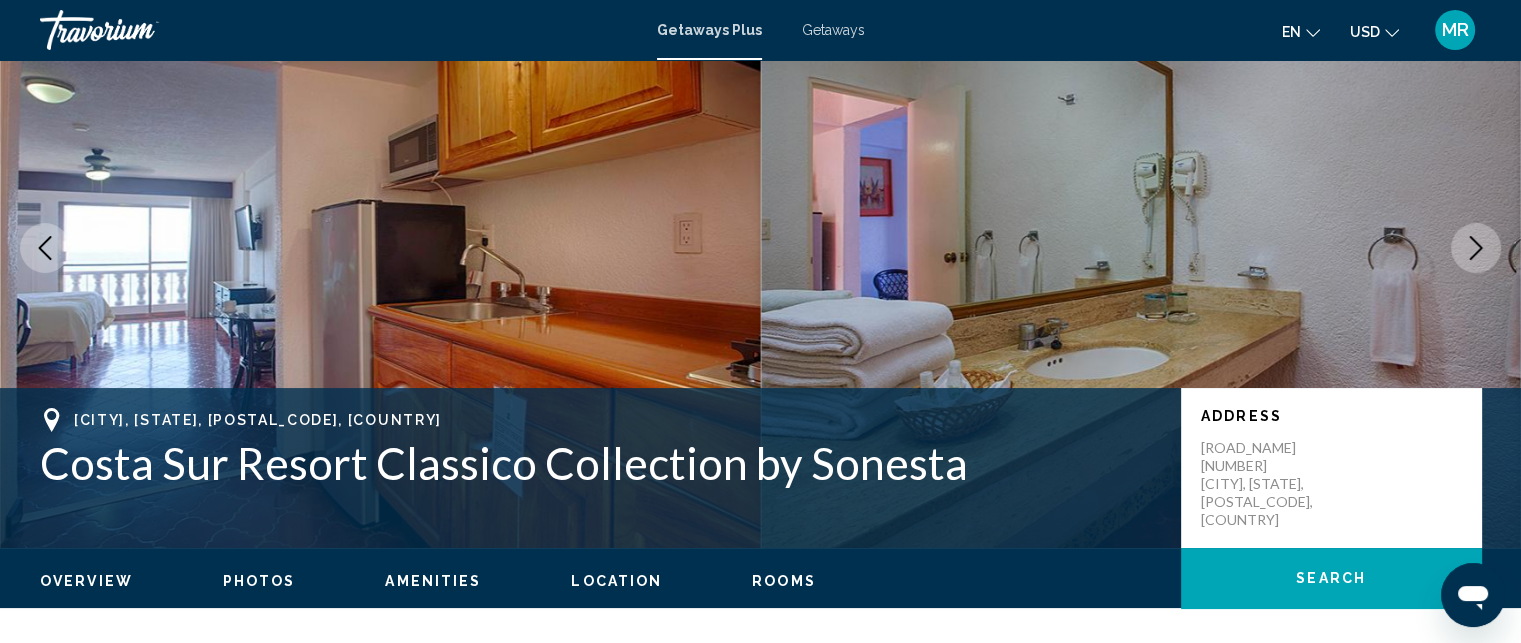 click 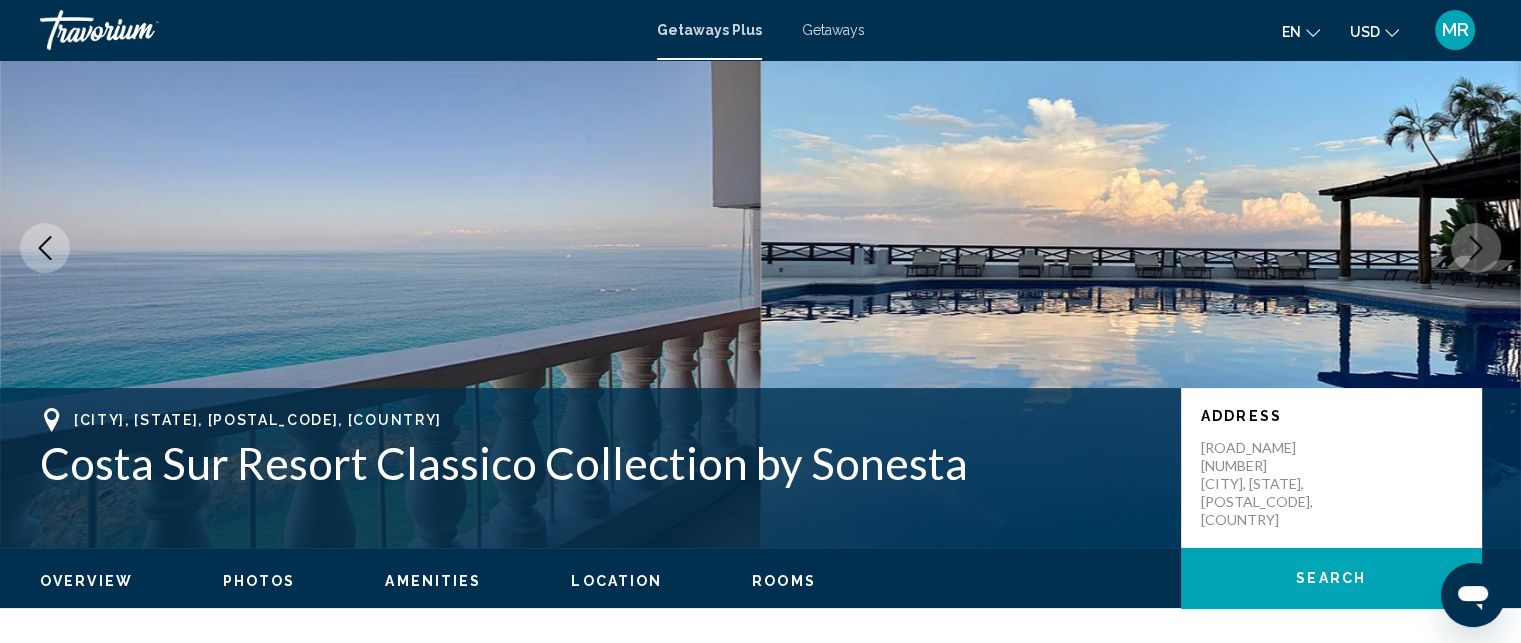 click 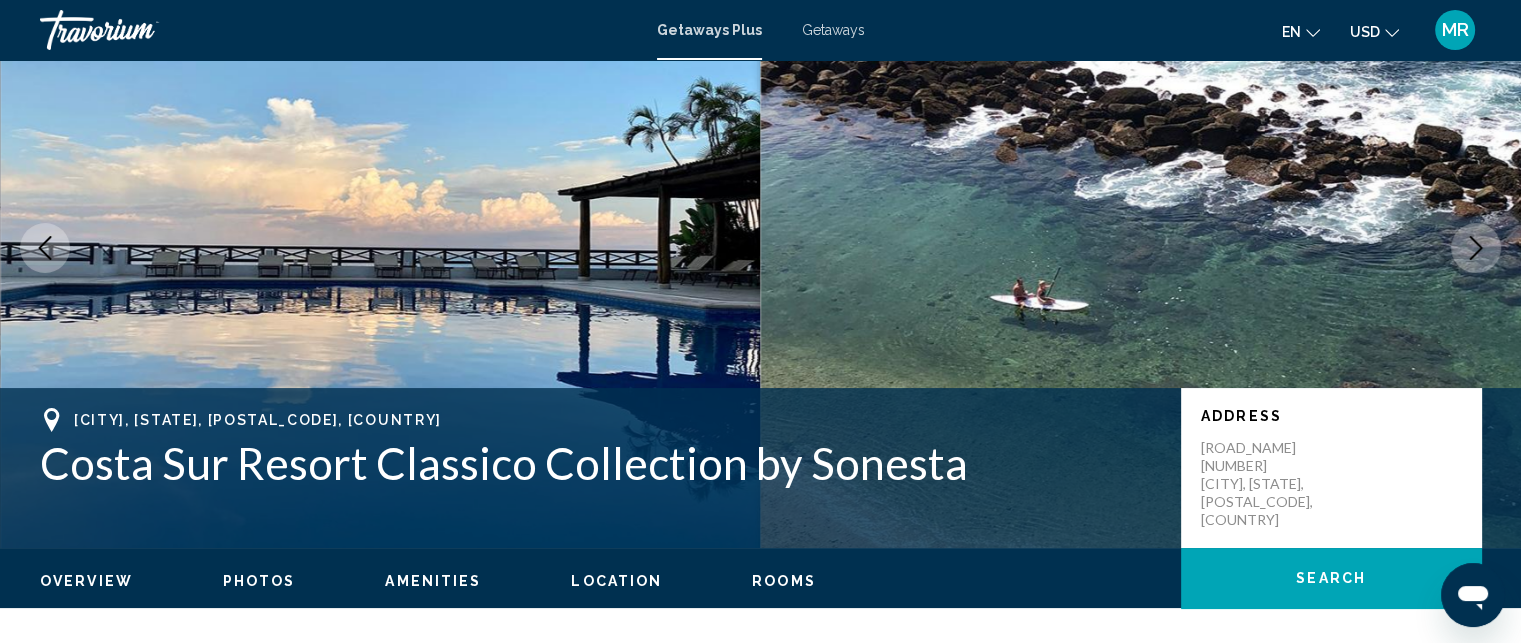 click 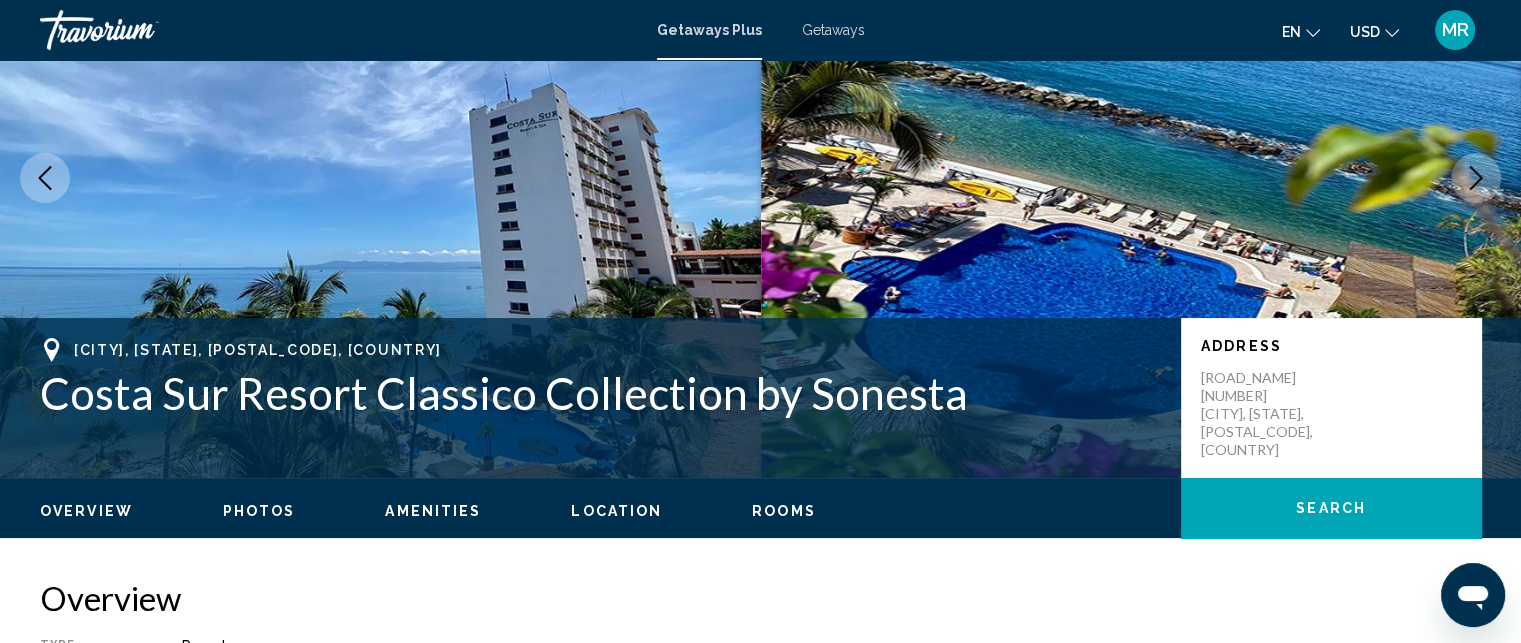 scroll, scrollTop: 183, scrollLeft: 0, axis: vertical 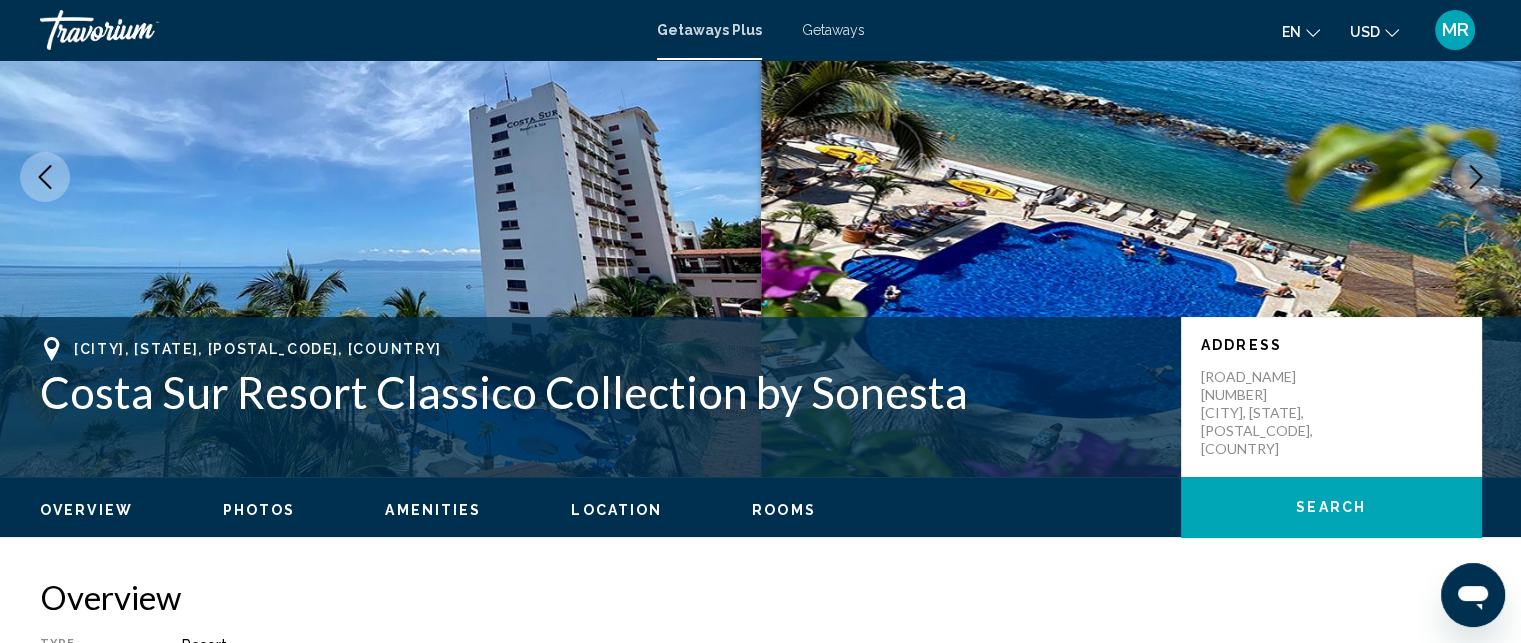 click 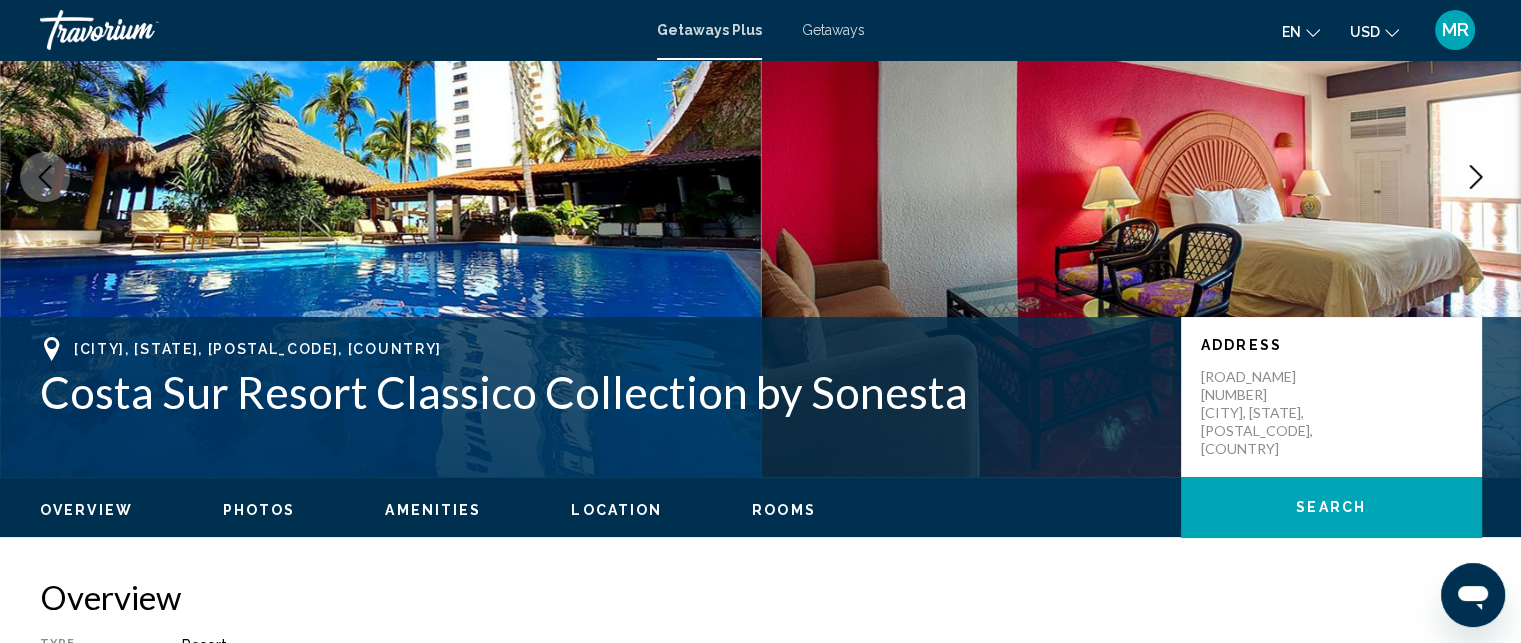 click 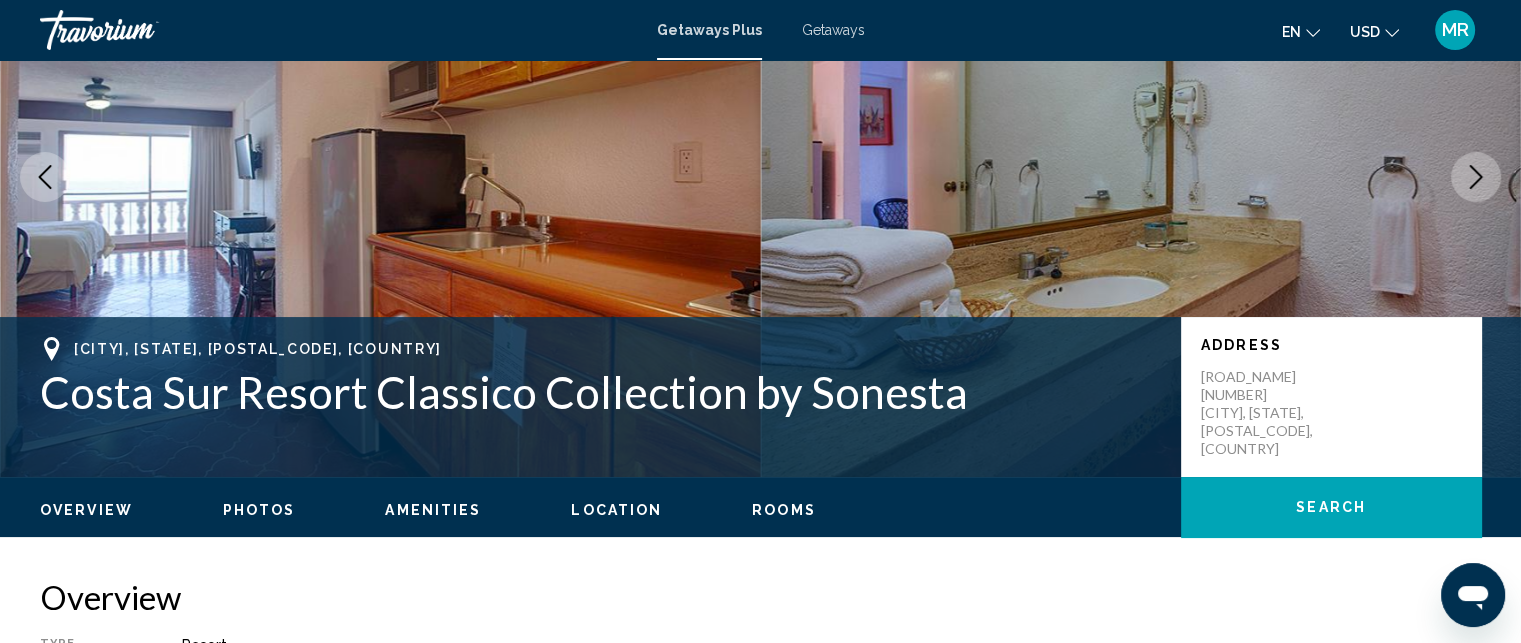 click 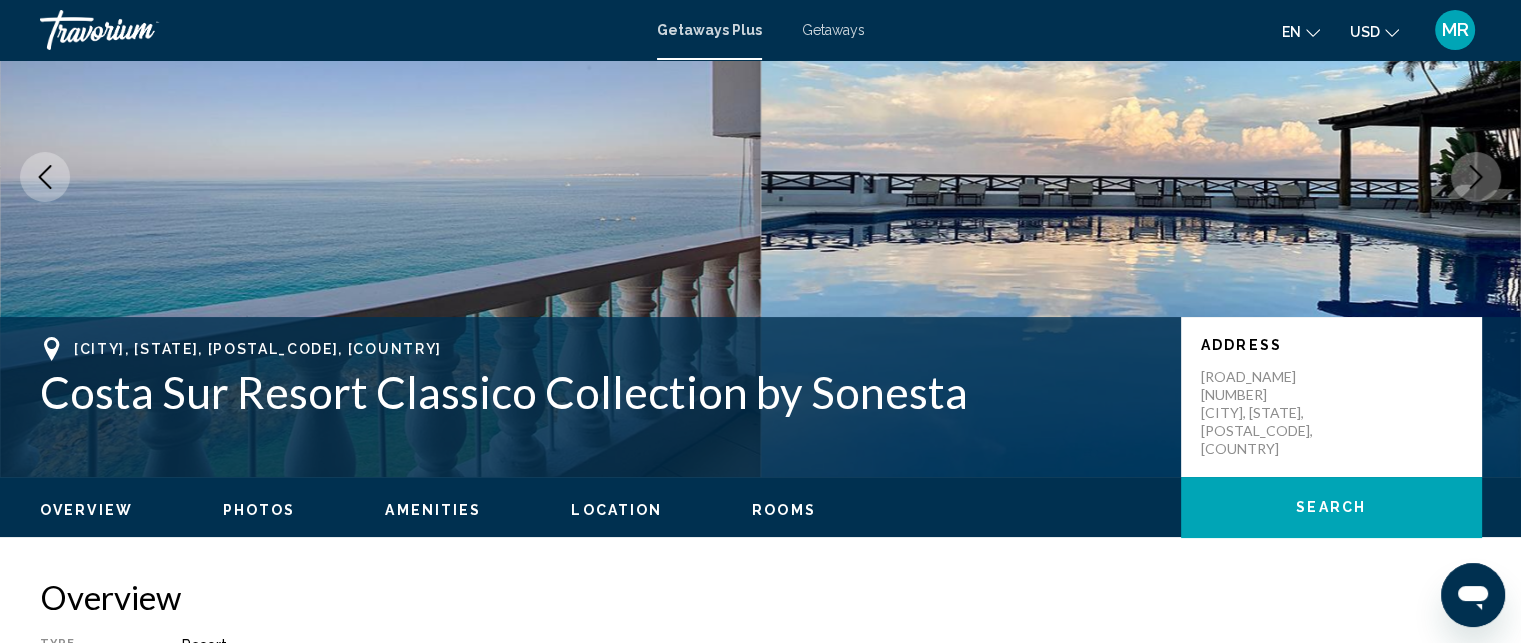 click 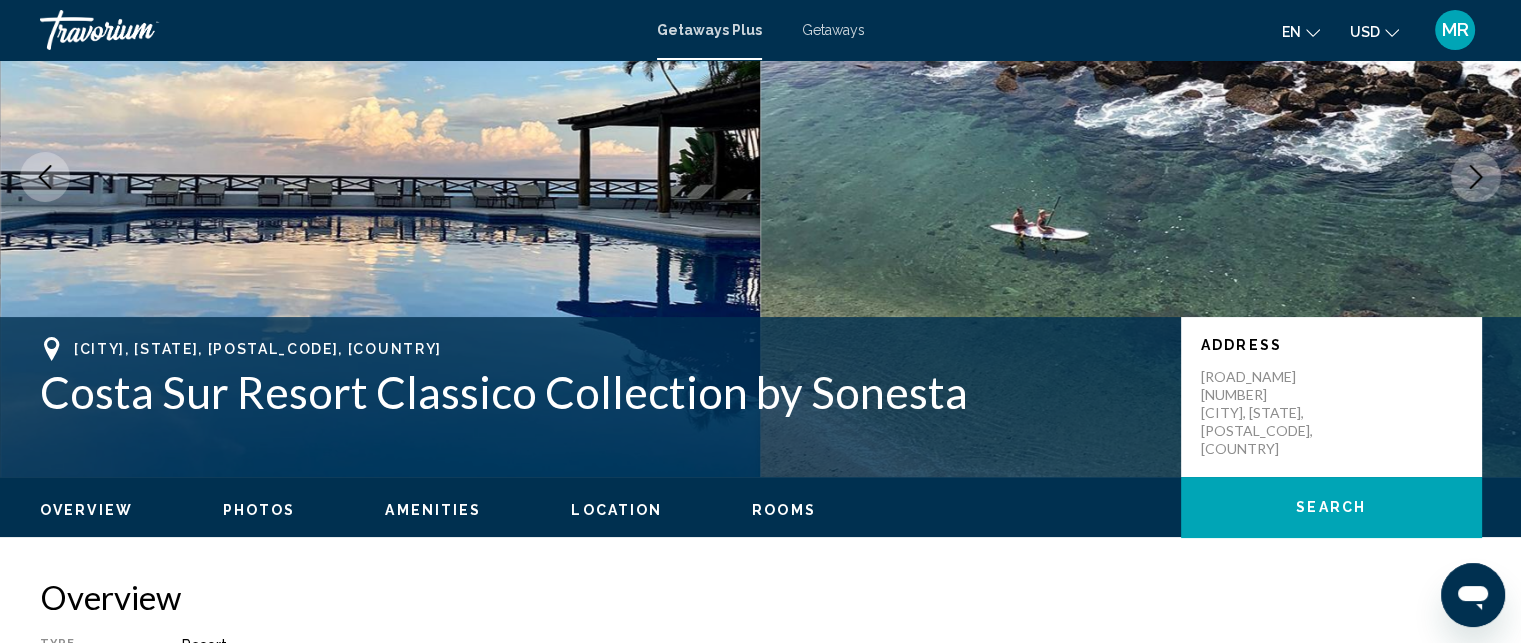click 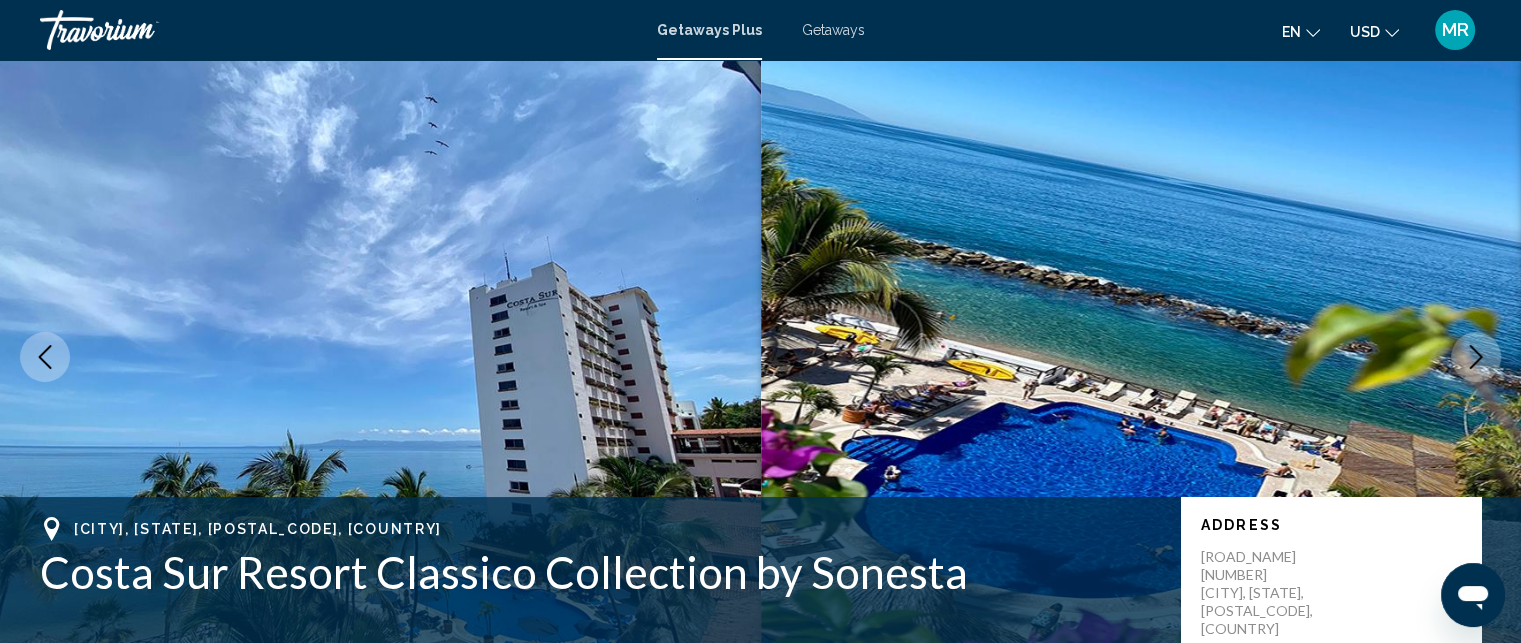scroll, scrollTop: 0, scrollLeft: 0, axis: both 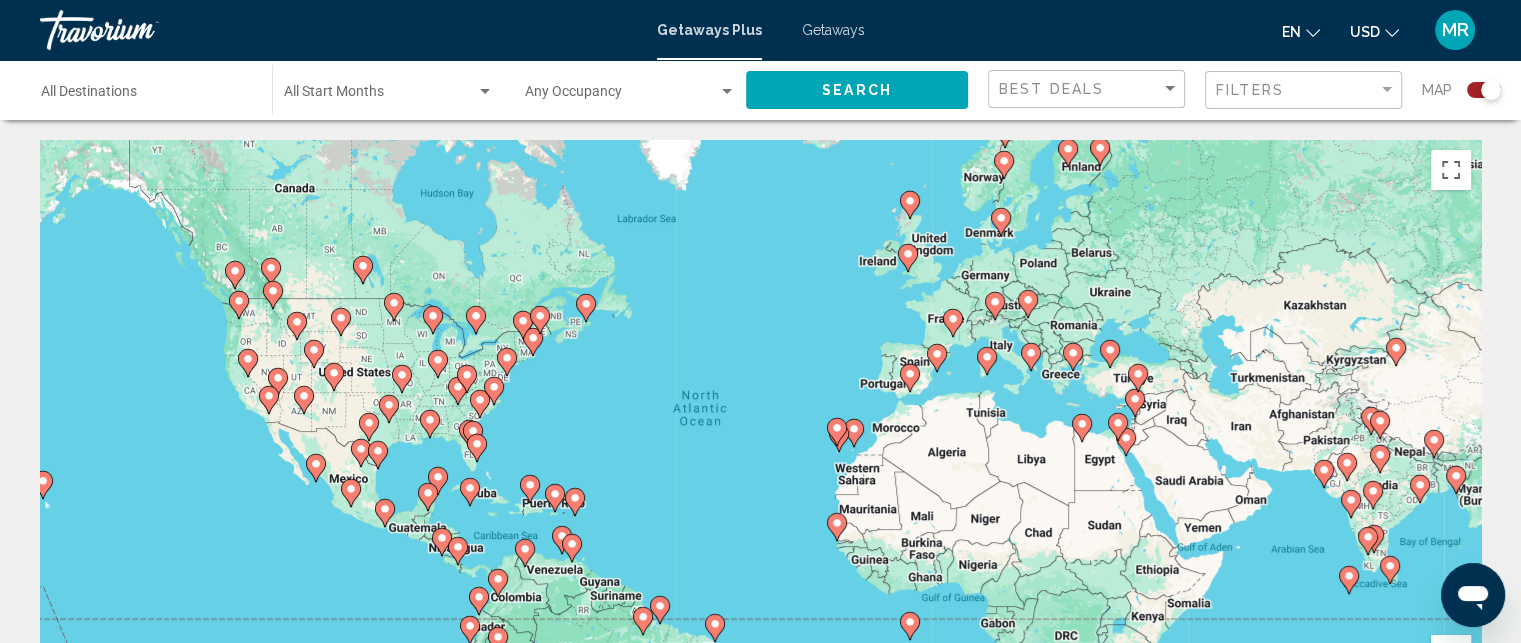 click at bounding box center (380, 96) 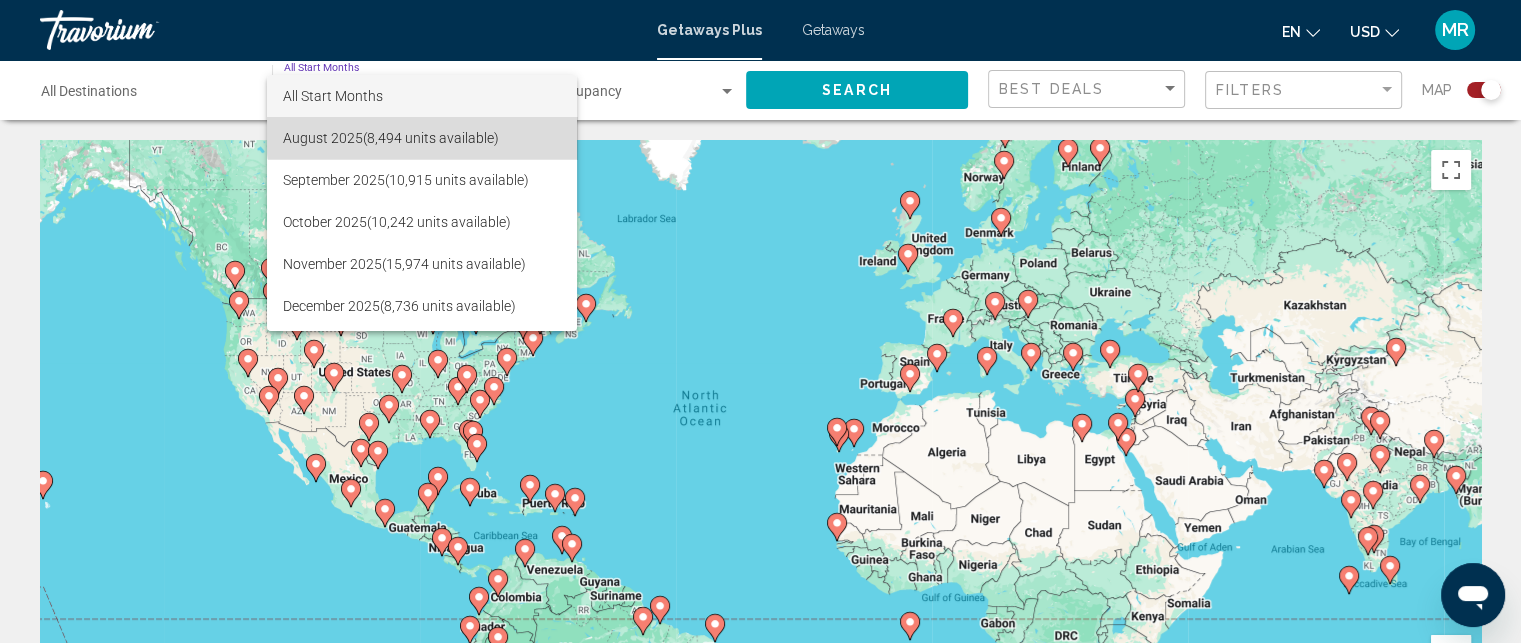 click on "August 2025  (8,494 units available)" at bounding box center [422, 138] 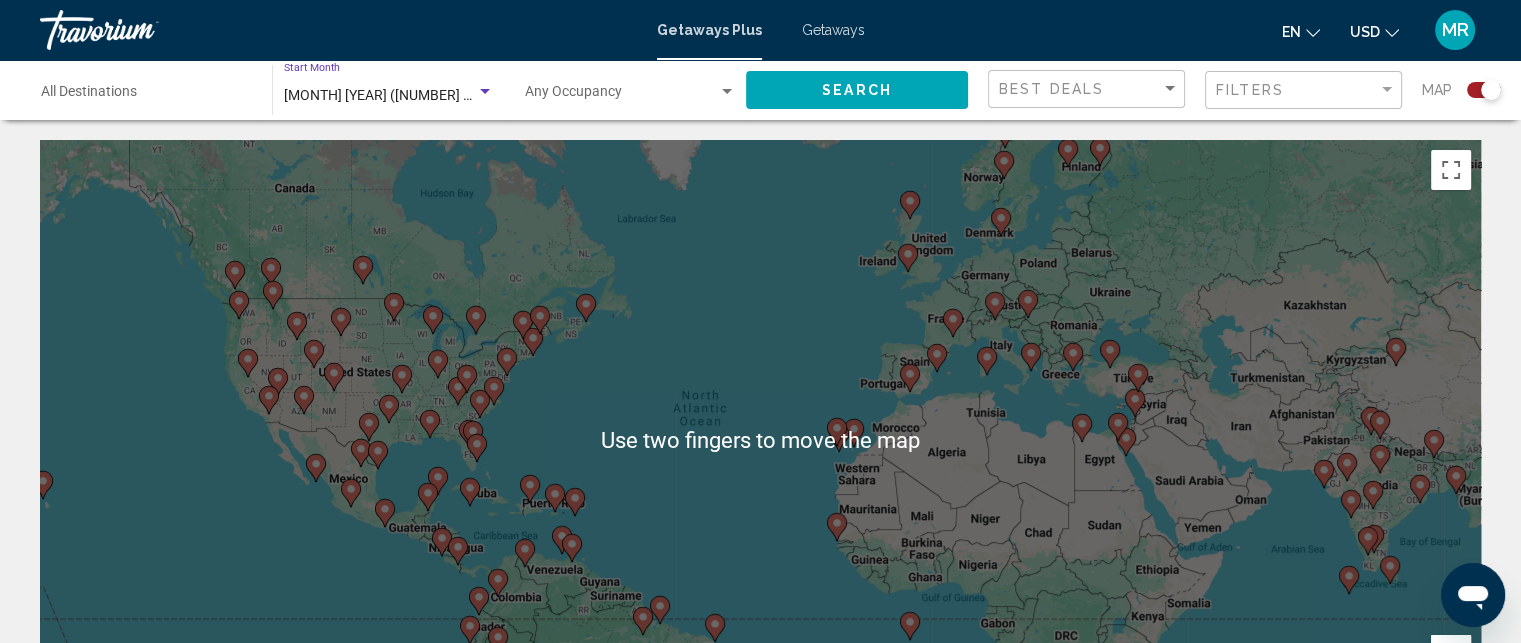 click at bounding box center [630, 96] 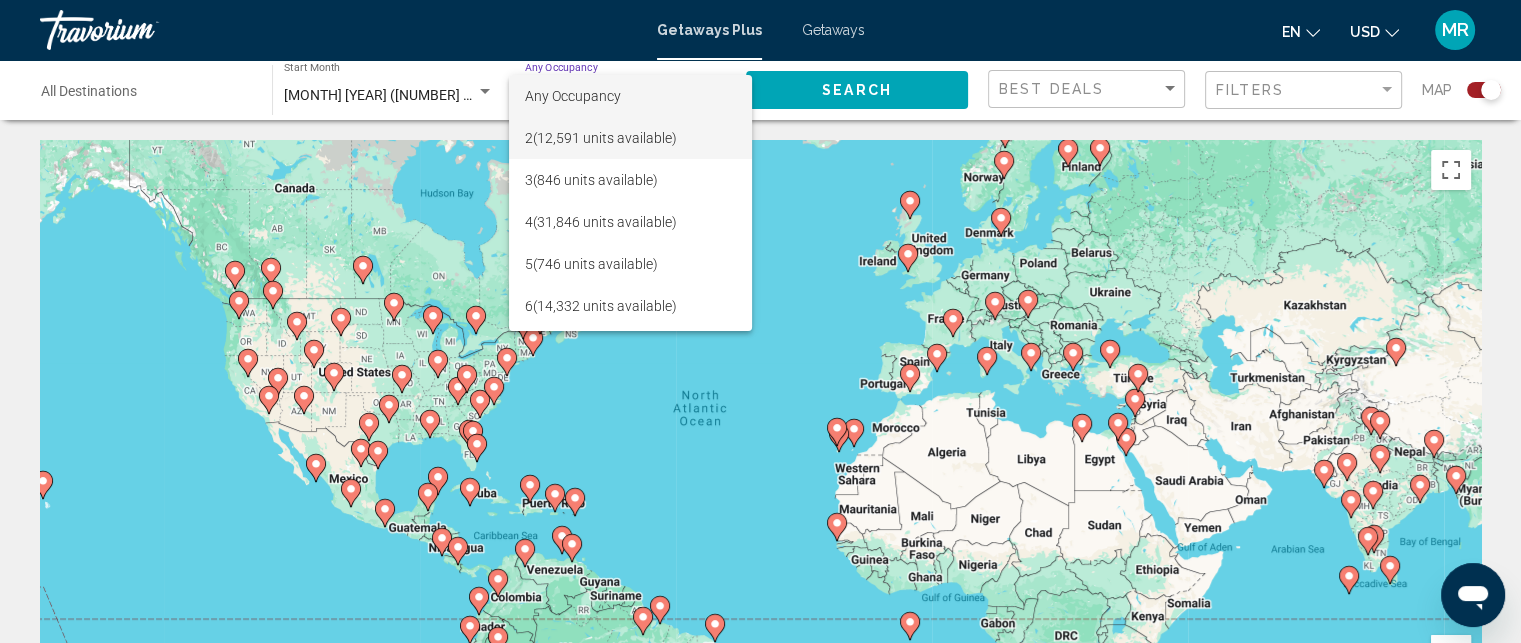 click on "2  (12,591 units available)" at bounding box center [630, 138] 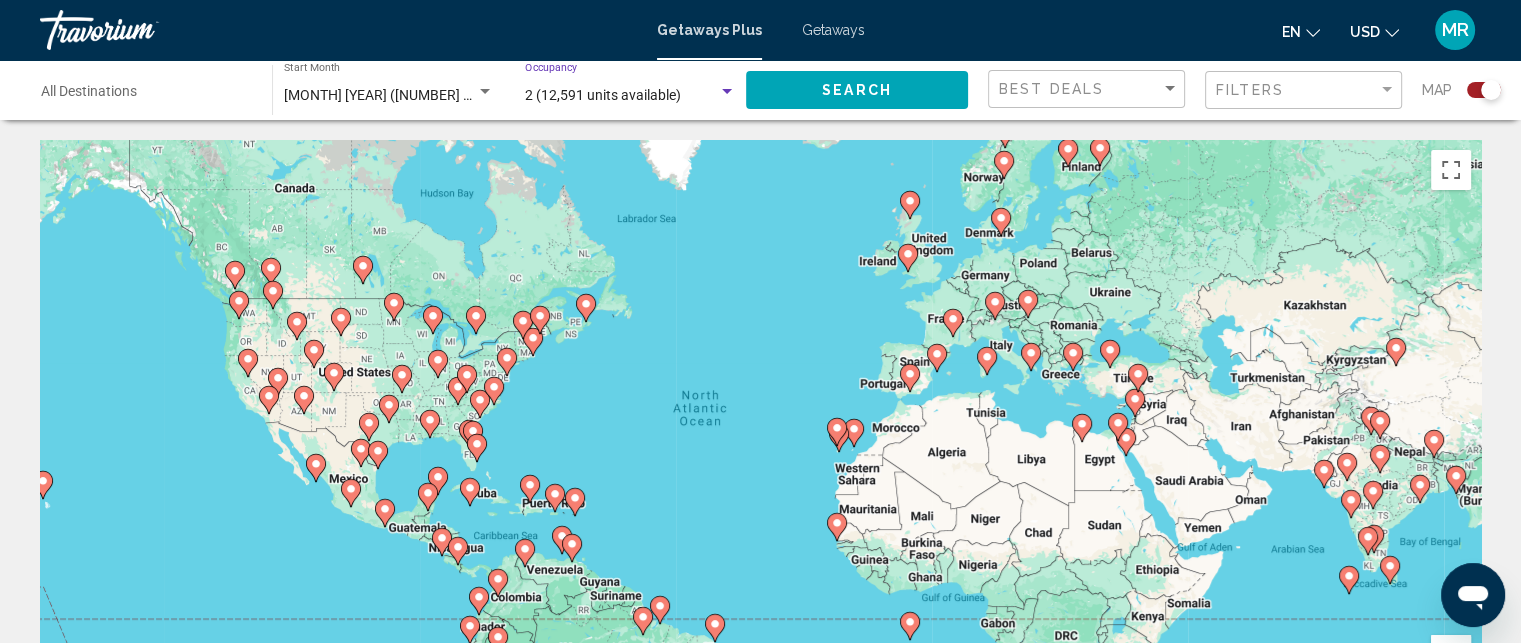 click on "Search" 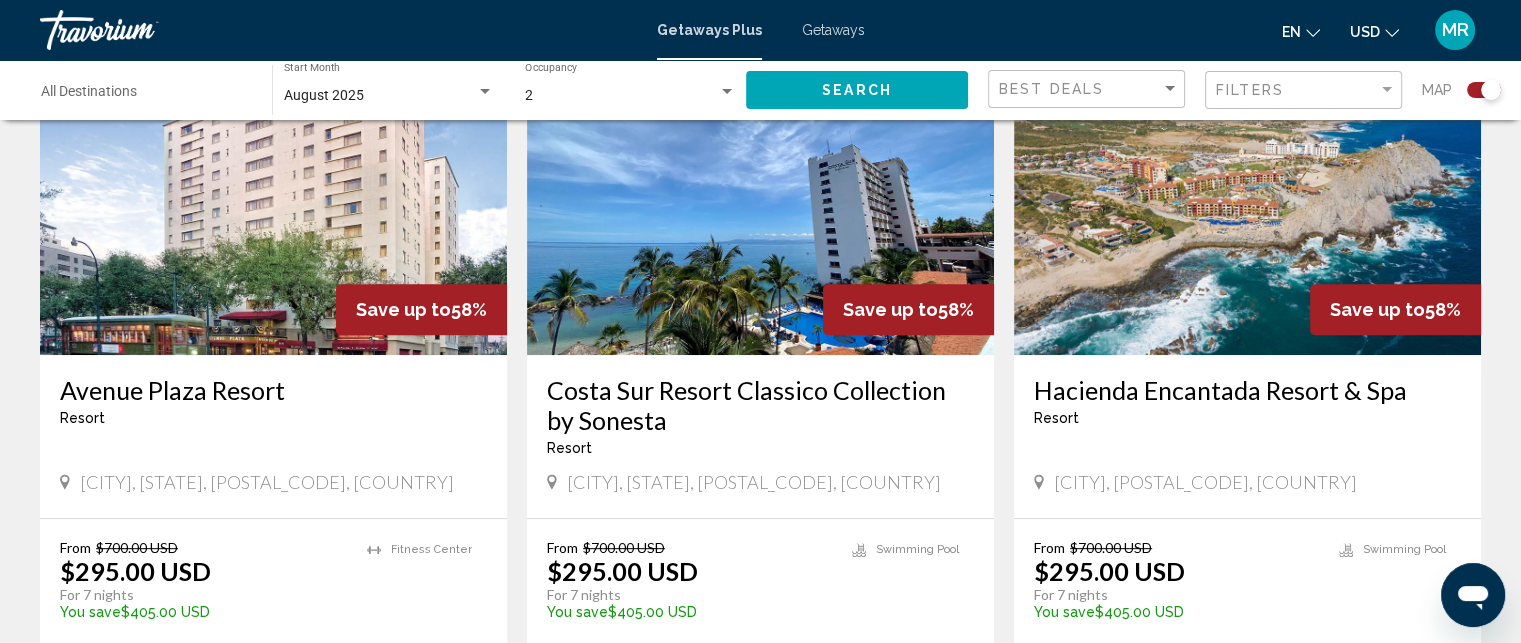 scroll, scrollTop: 793, scrollLeft: 0, axis: vertical 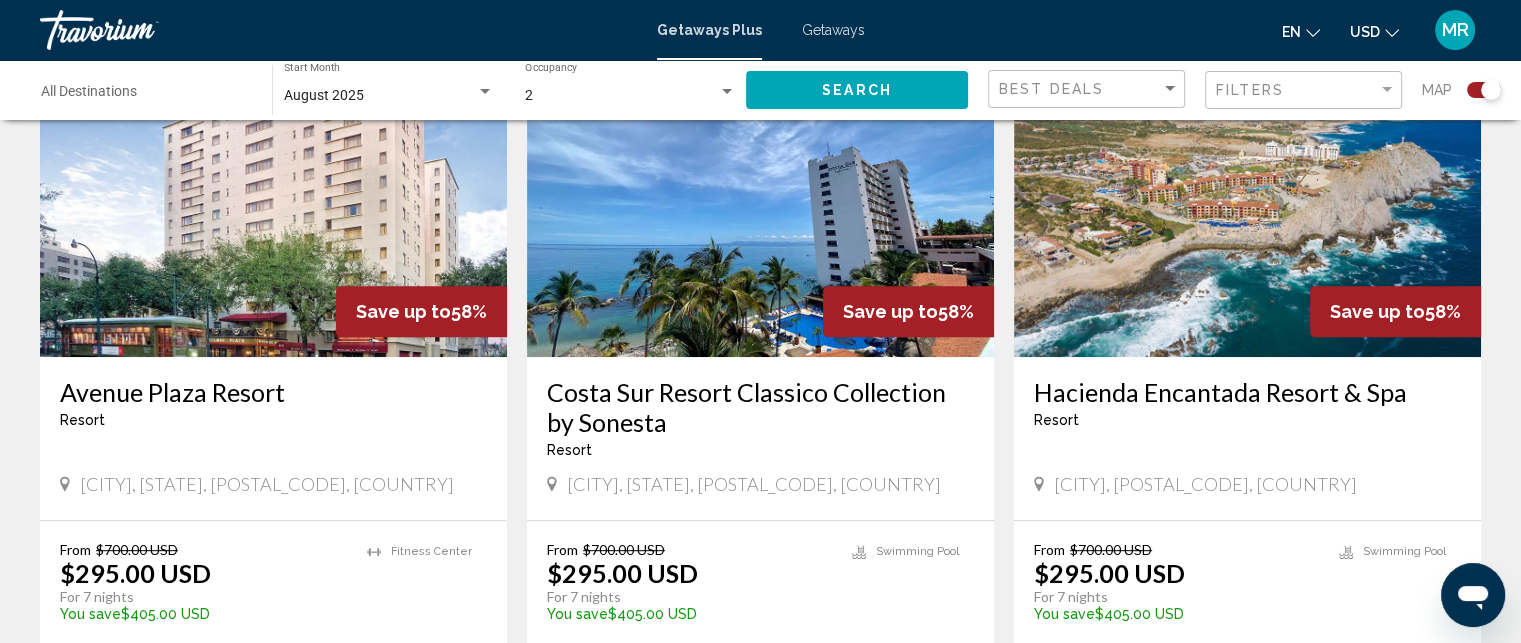 click at bounding box center (1247, 197) 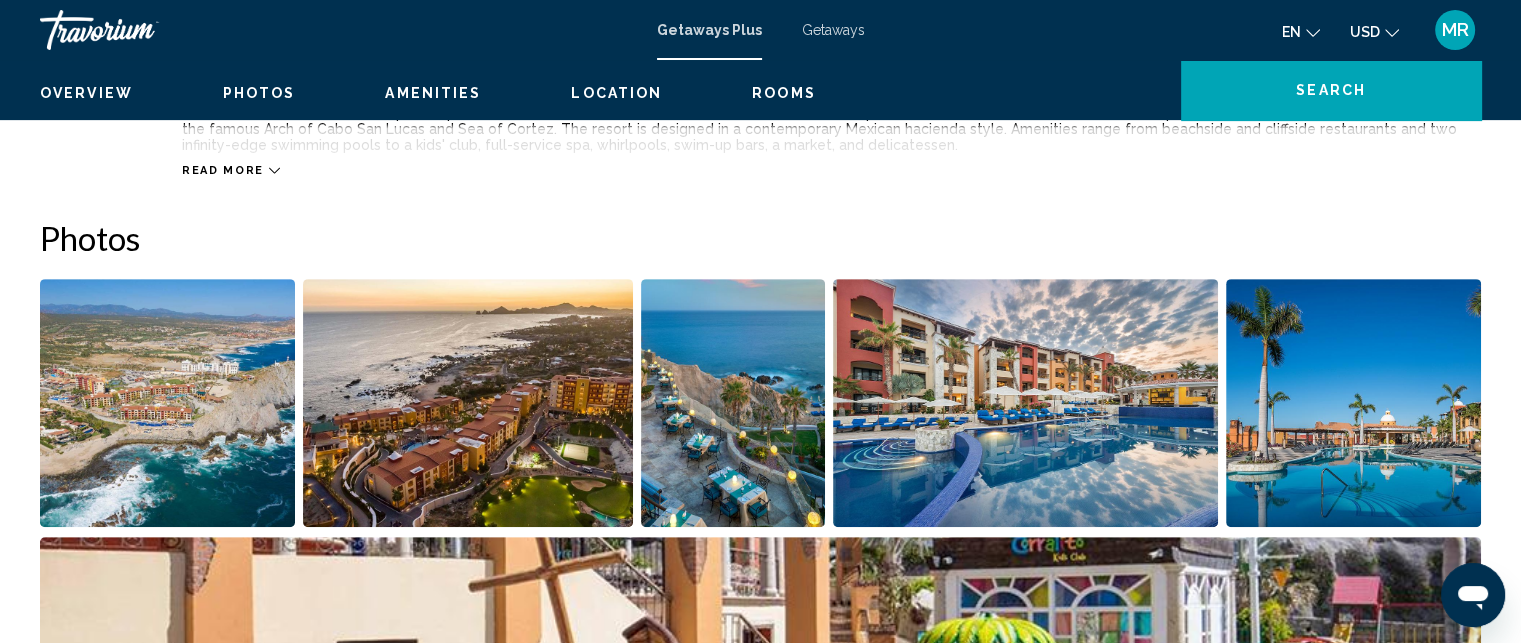 scroll, scrollTop: 38, scrollLeft: 0, axis: vertical 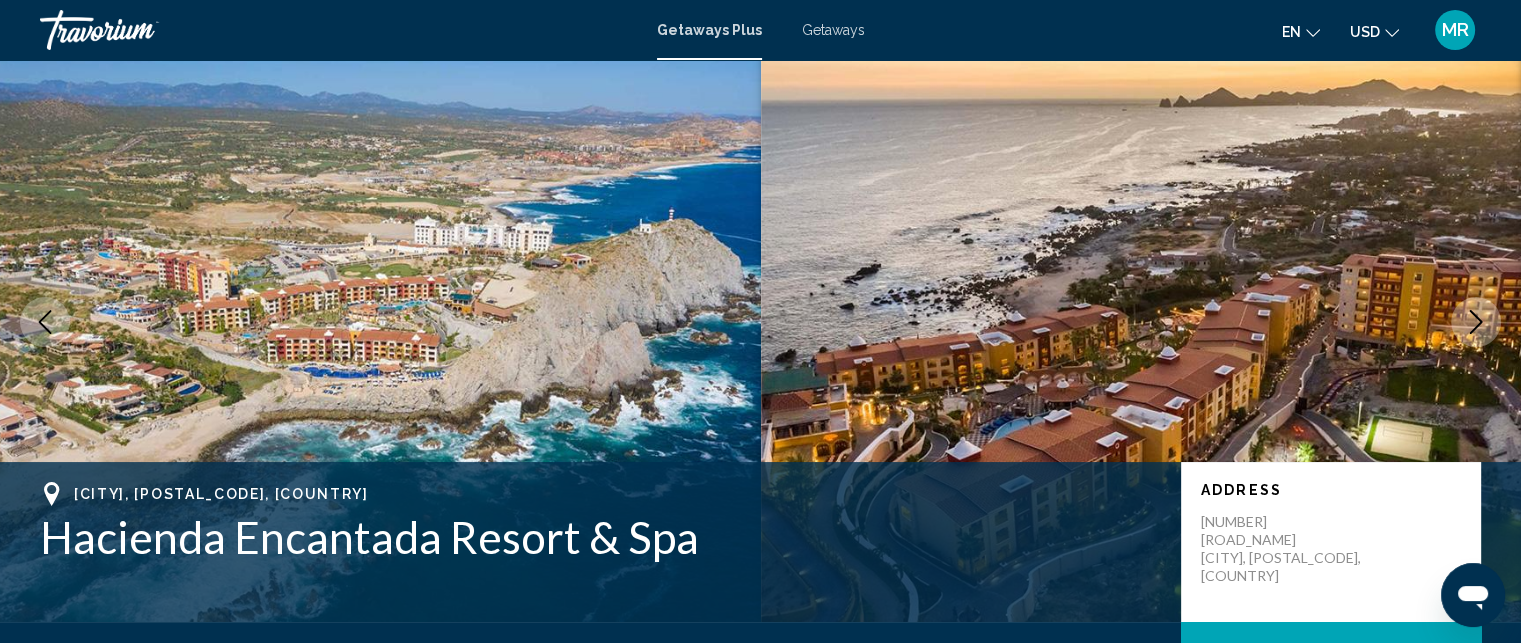 click at bounding box center [1476, 322] 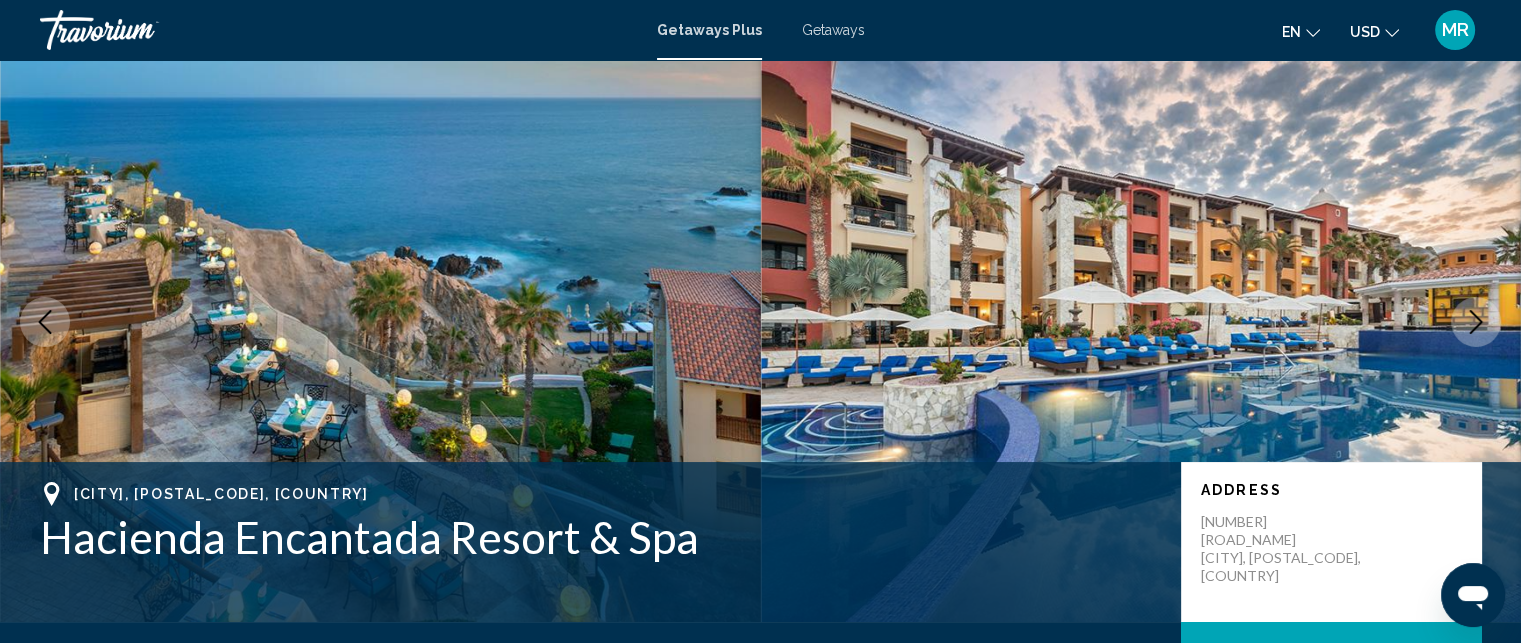 click at bounding box center (1476, 322) 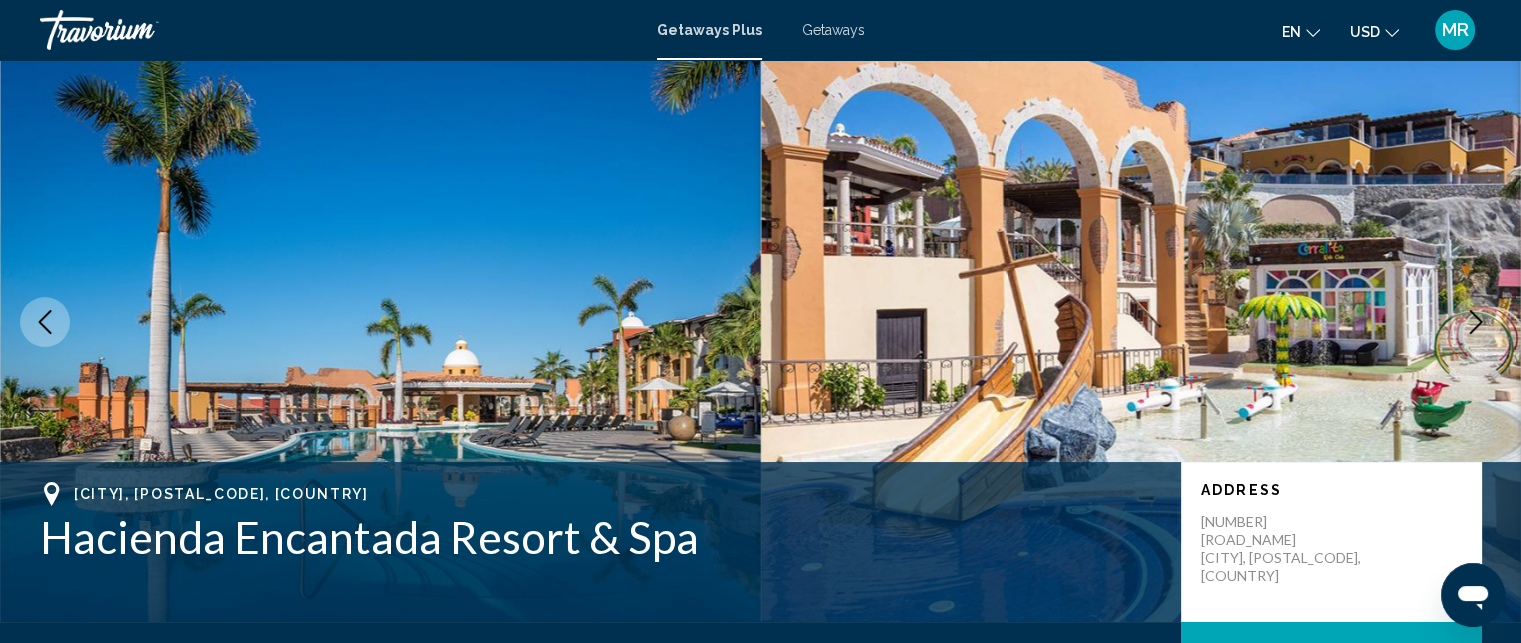 click 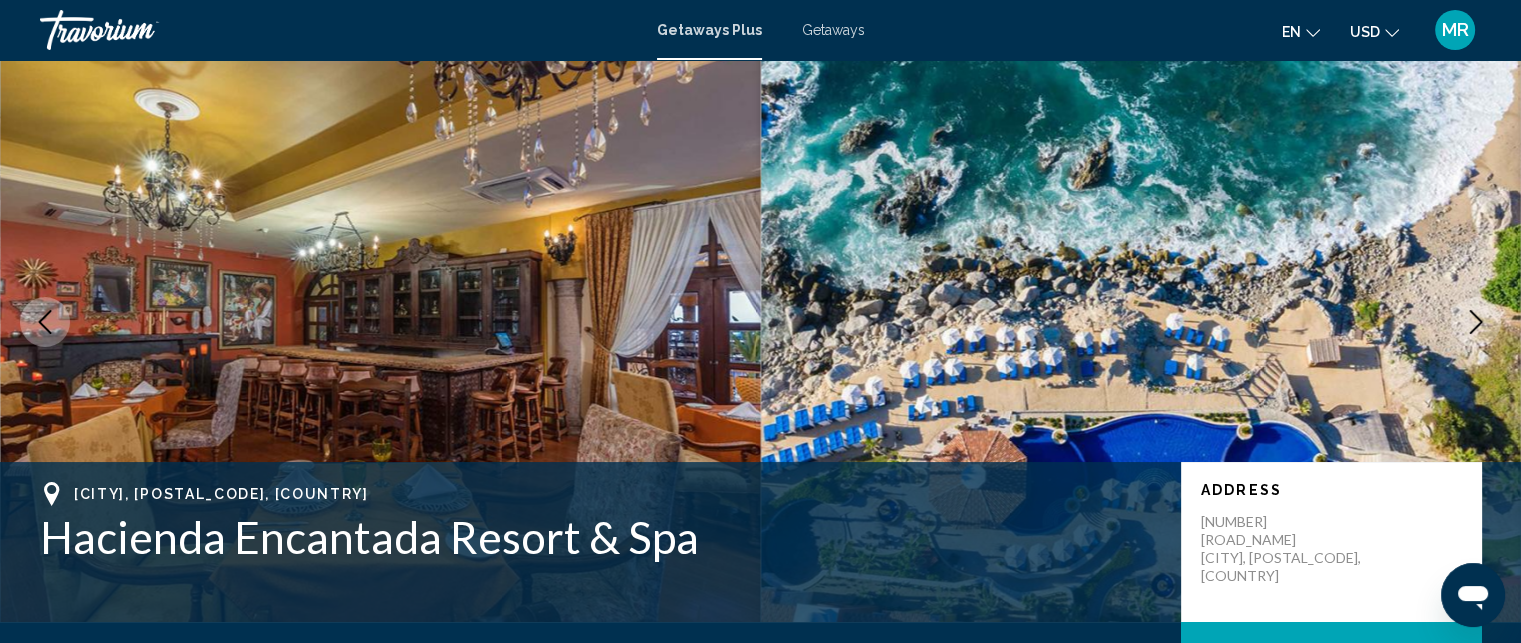 click 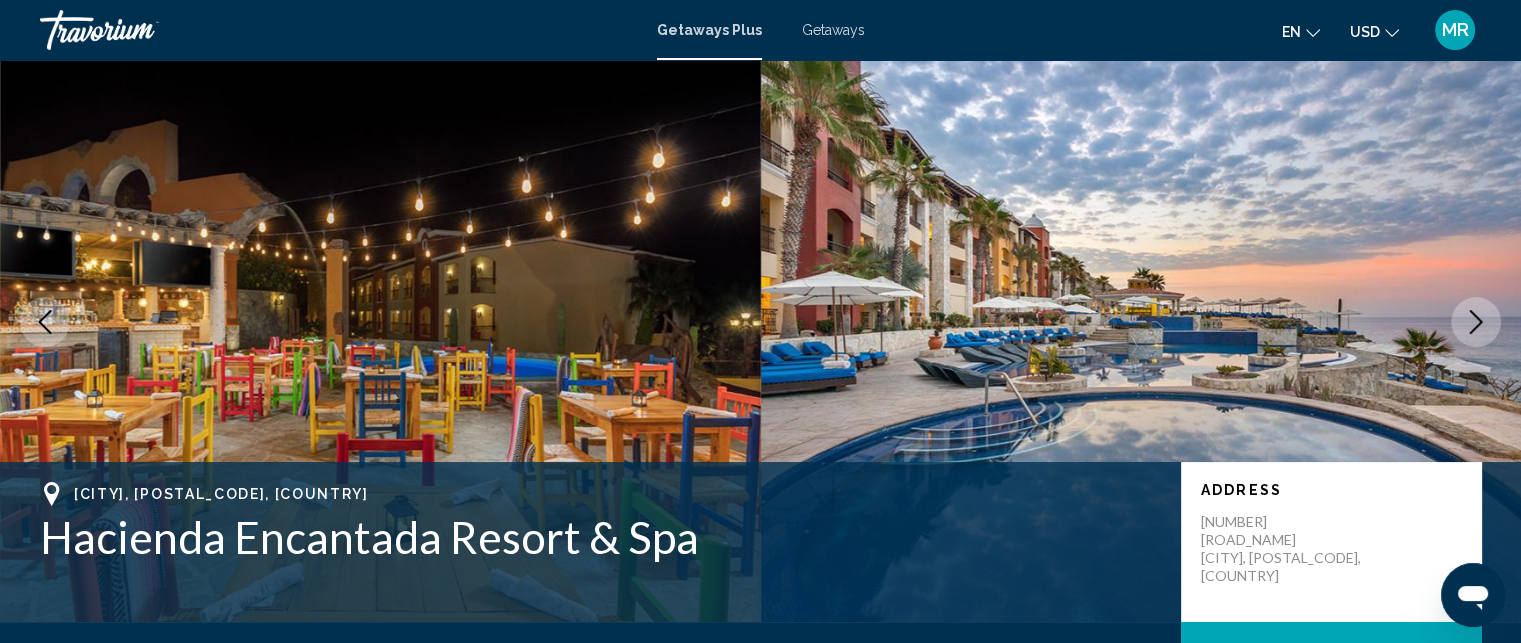 click 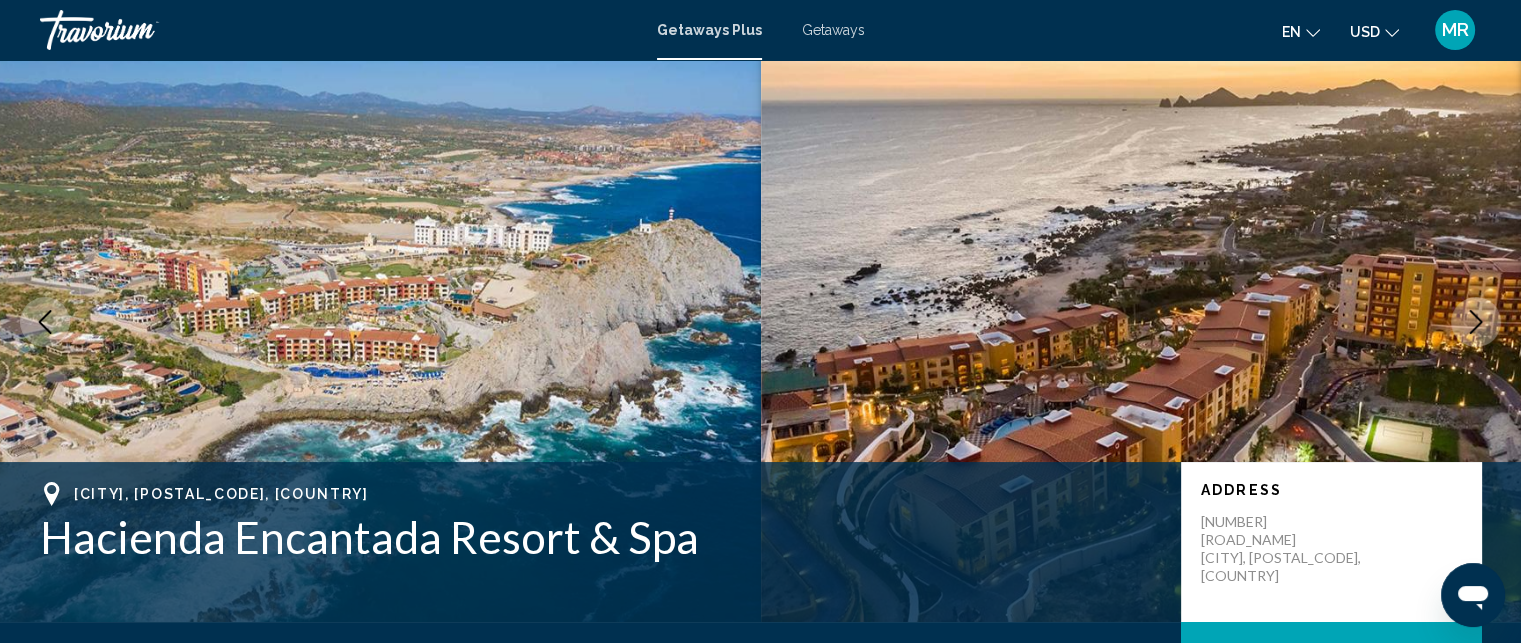 click 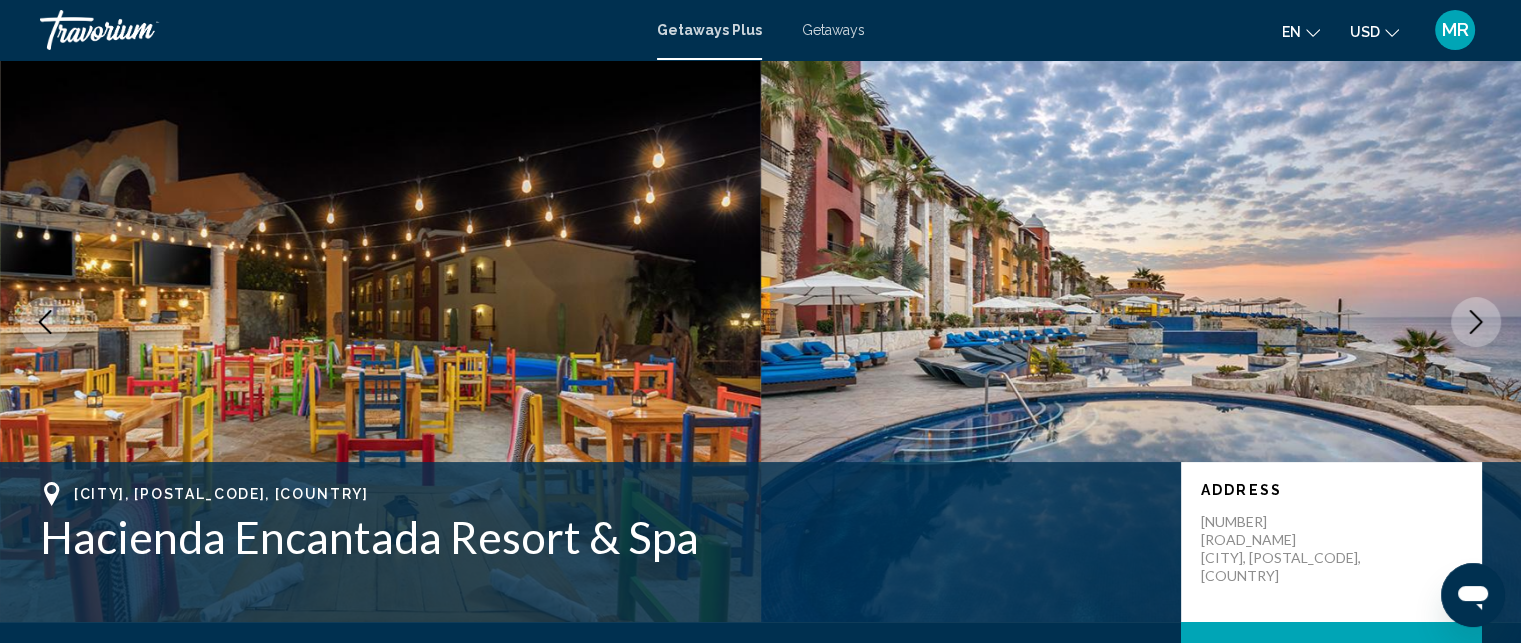 click at bounding box center (45, 322) 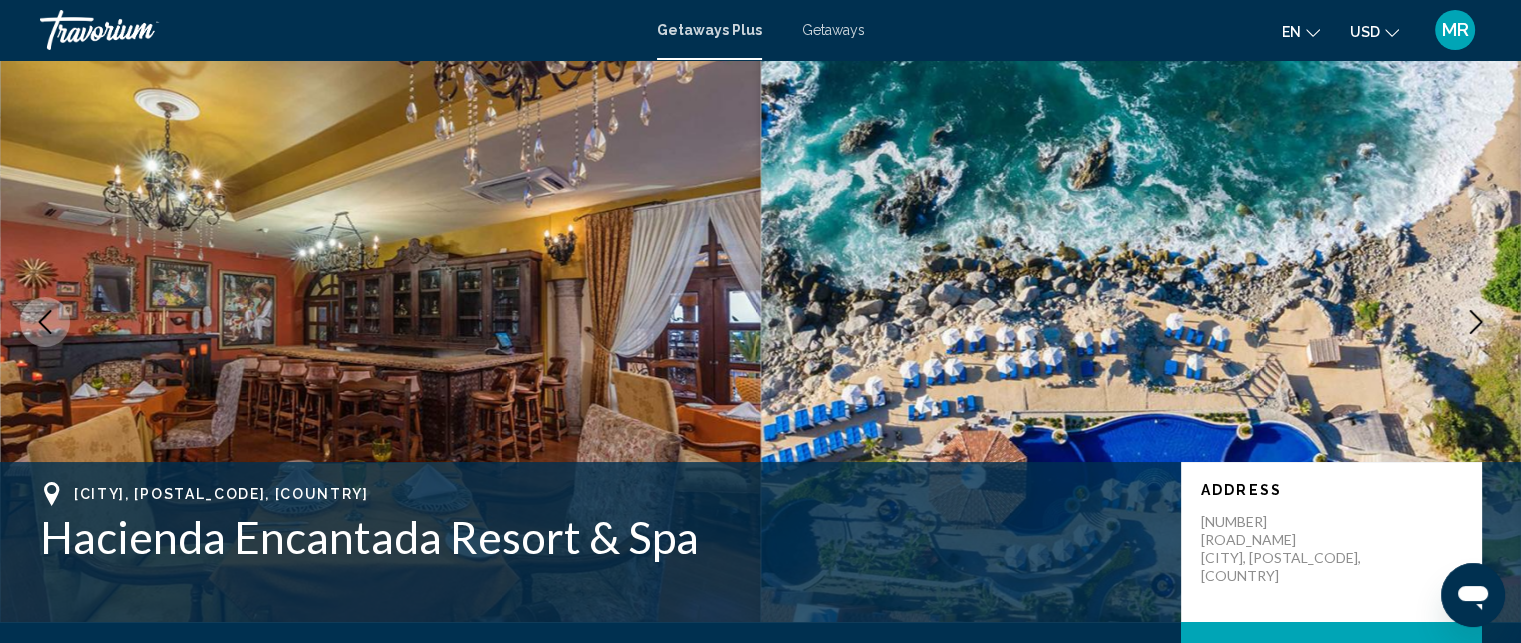 click at bounding box center [45, 322] 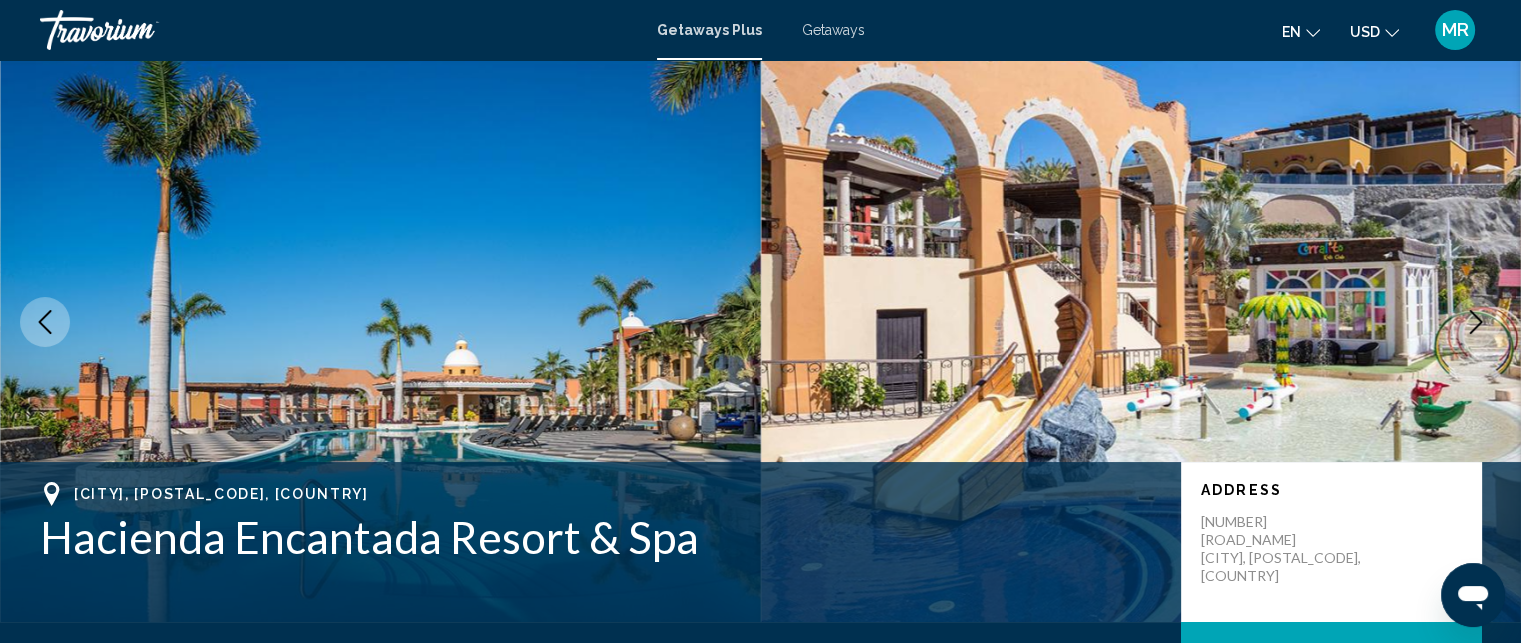 click 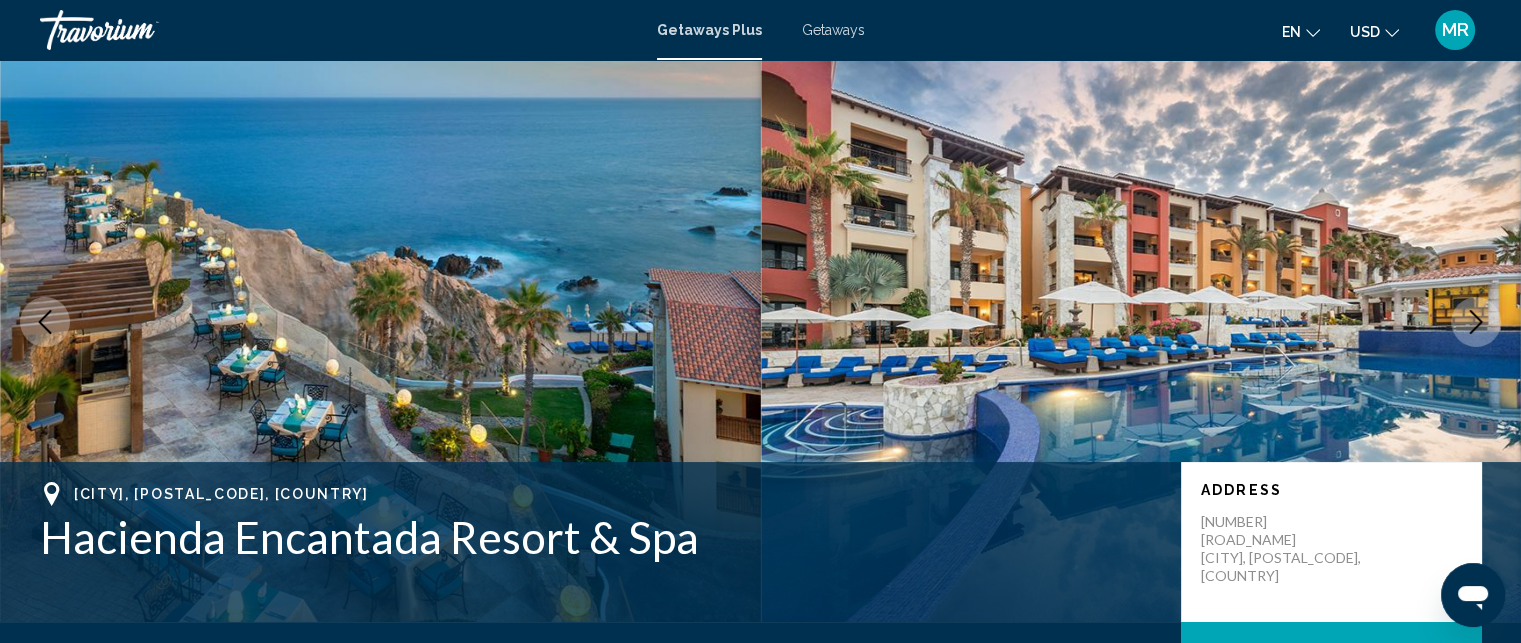 click 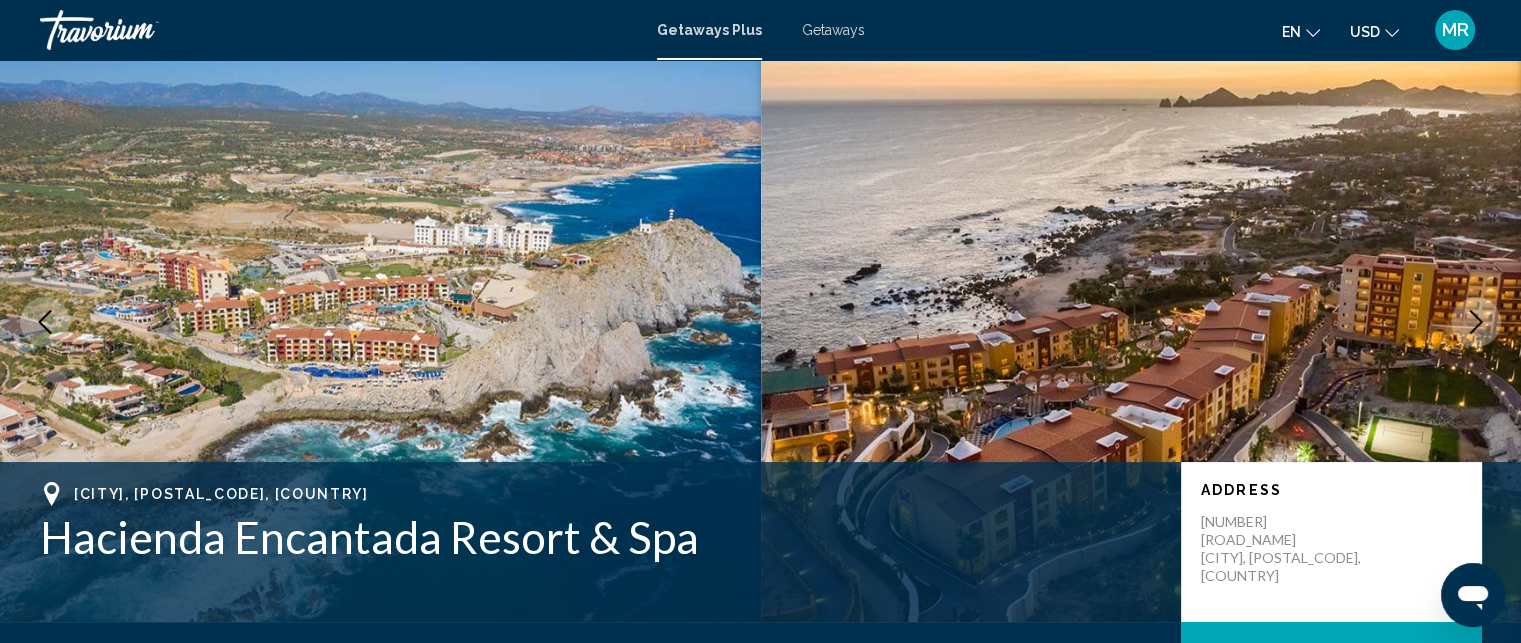 click at bounding box center (45, 322) 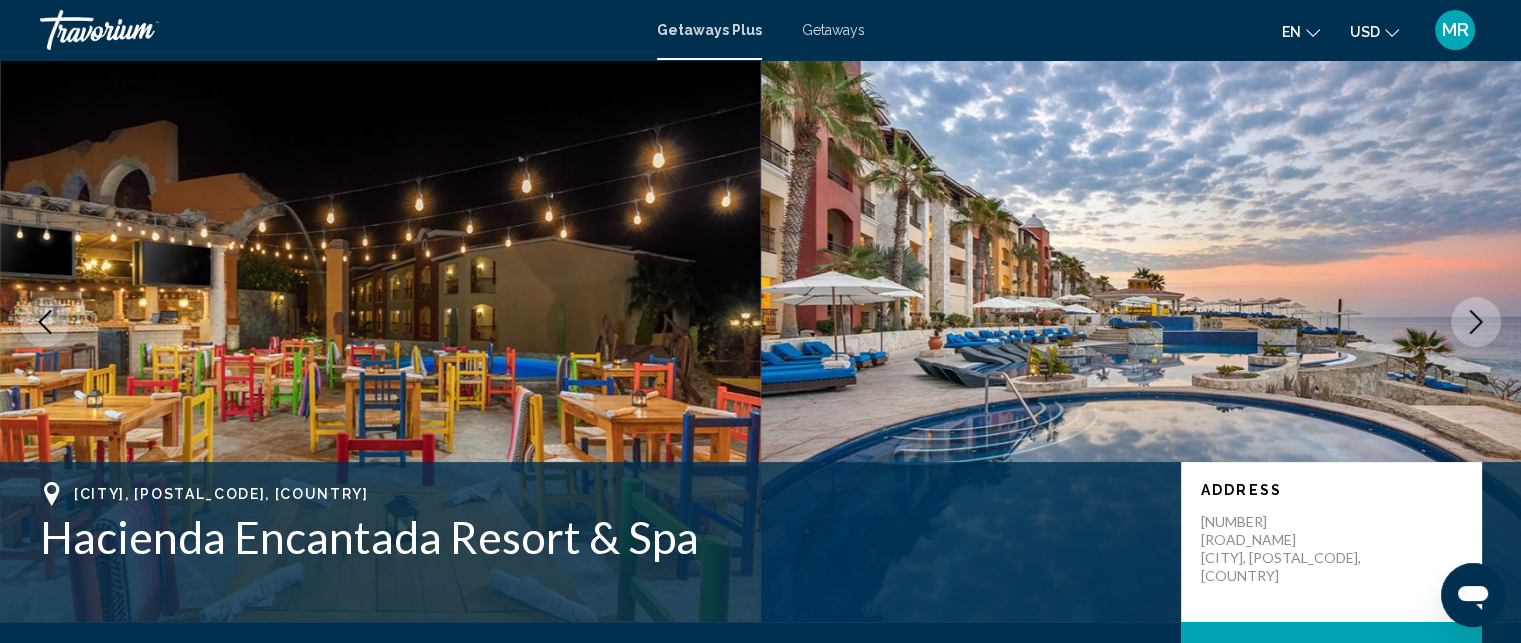 click 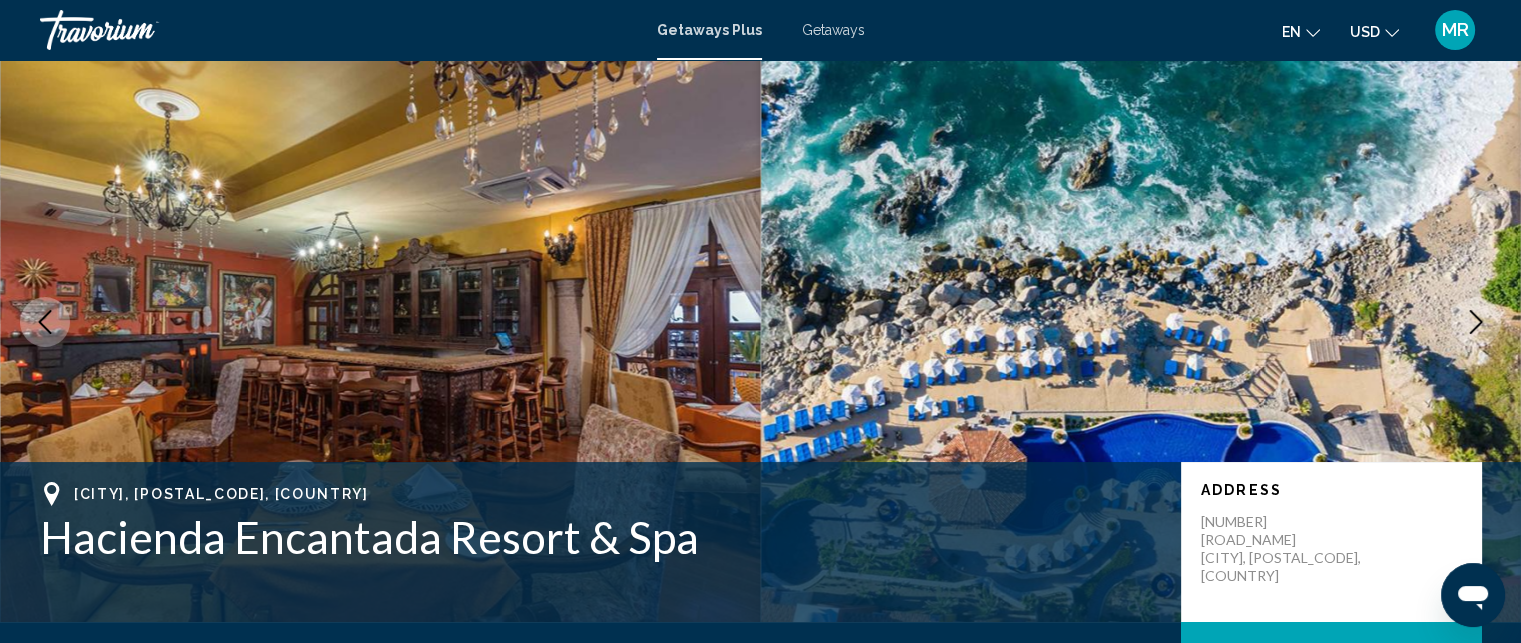 click at bounding box center [45, 322] 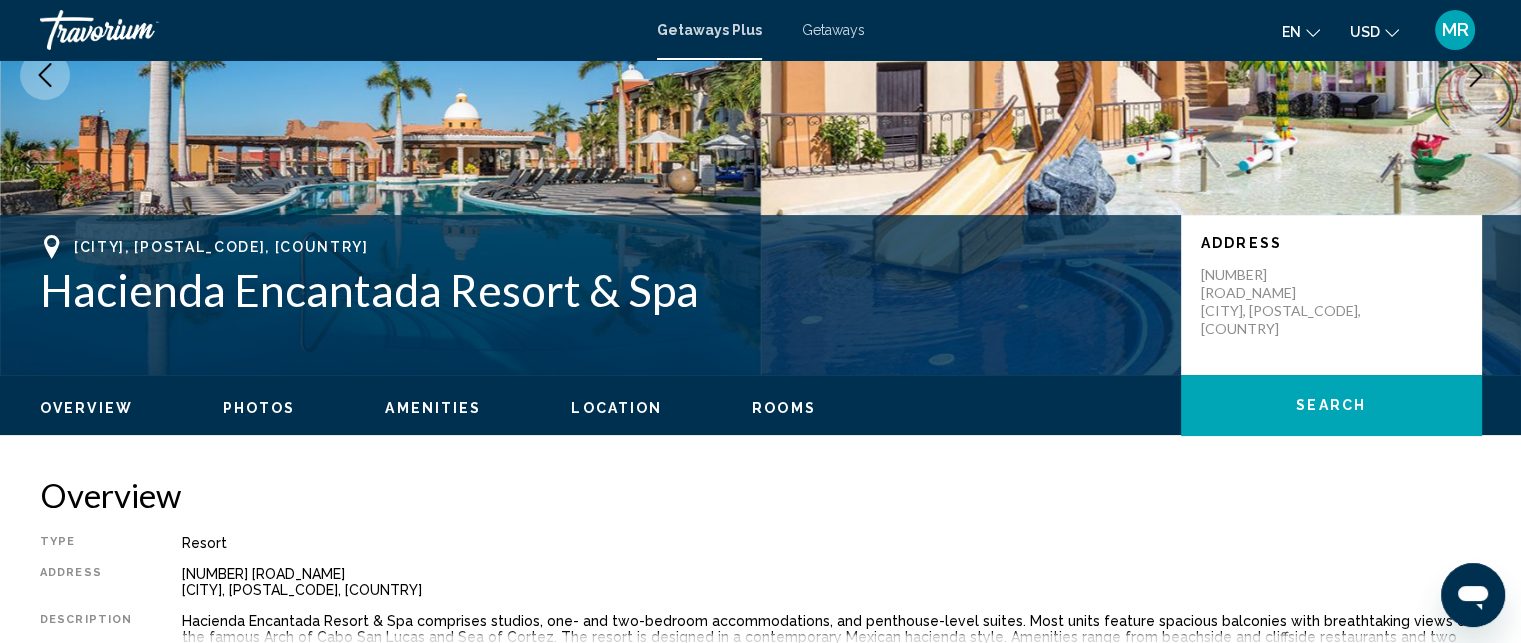 scroll, scrollTop: 284, scrollLeft: 0, axis: vertical 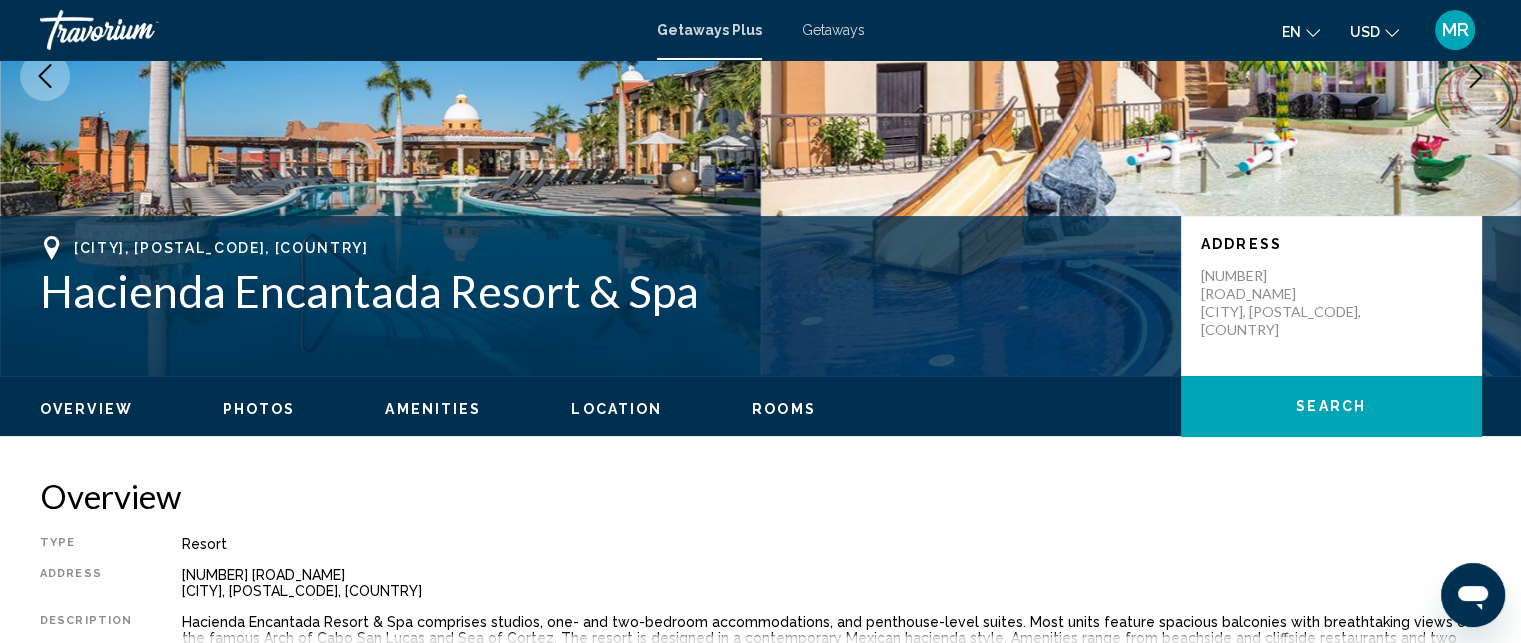 click 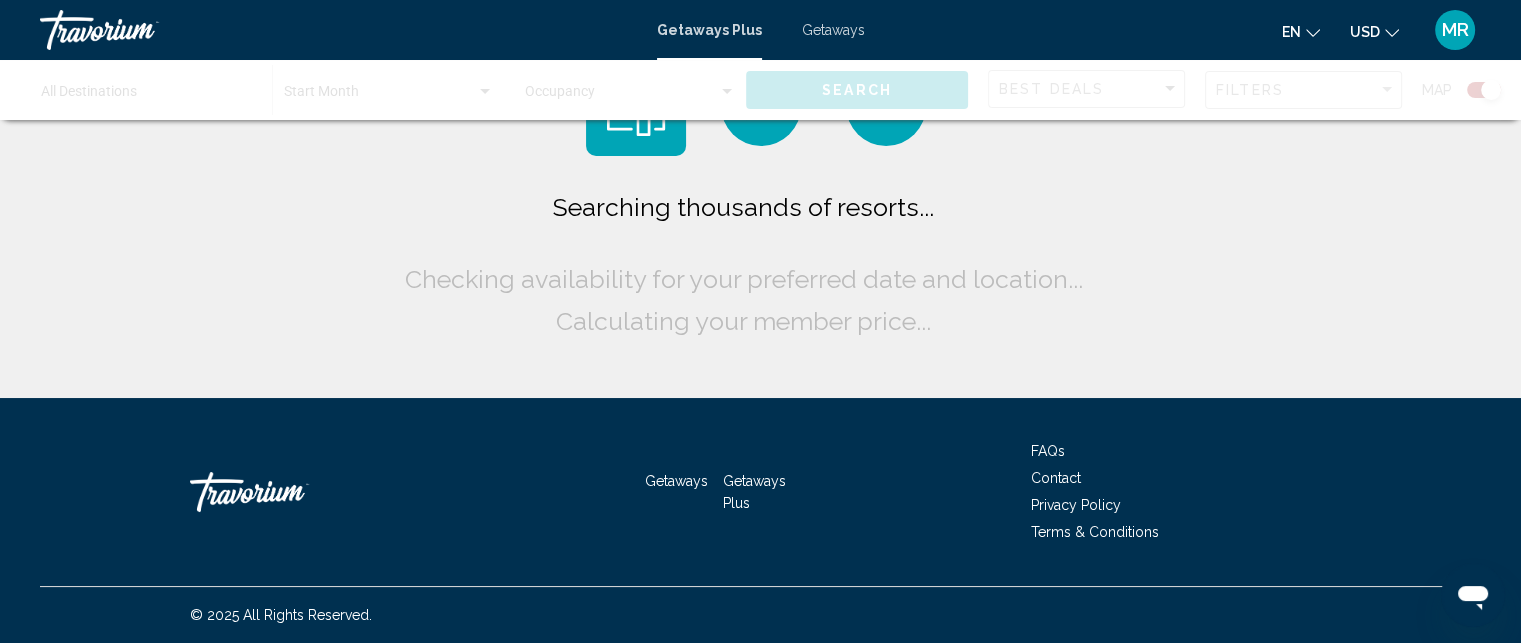 scroll, scrollTop: 0, scrollLeft: 0, axis: both 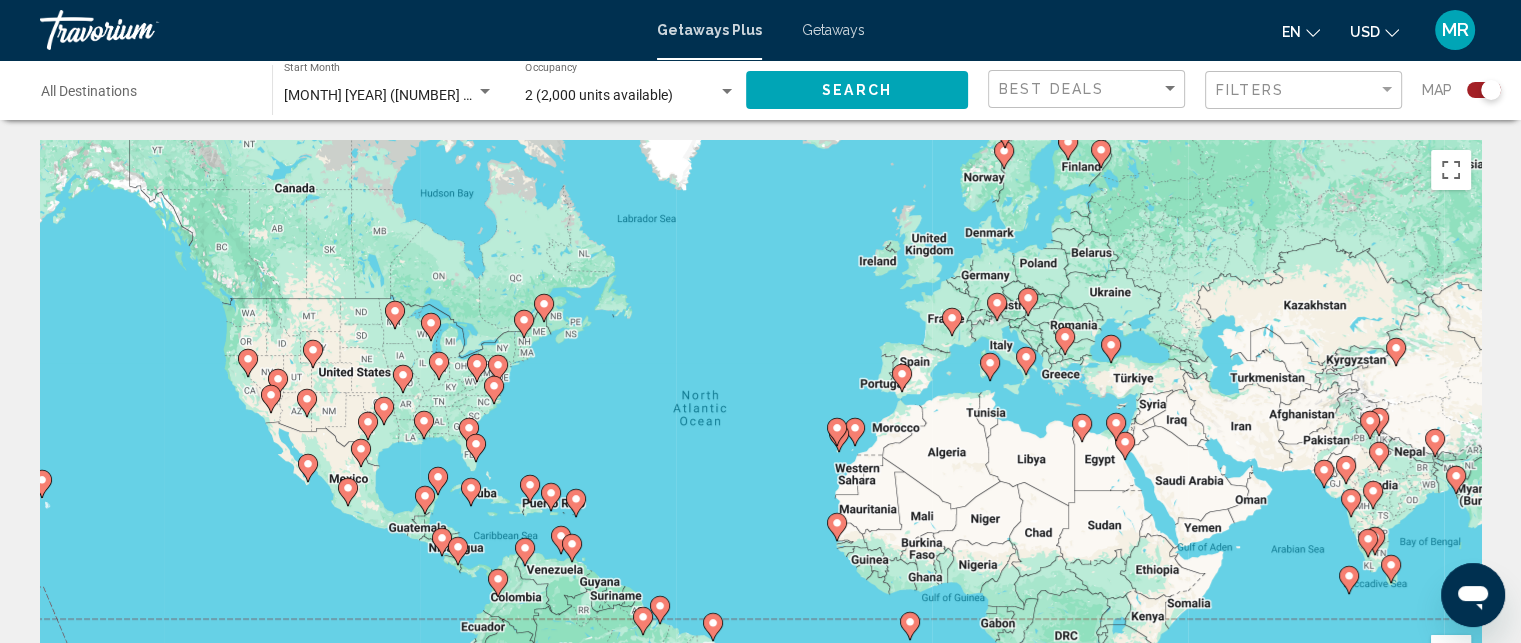 click on "Getaways" at bounding box center (833, 30) 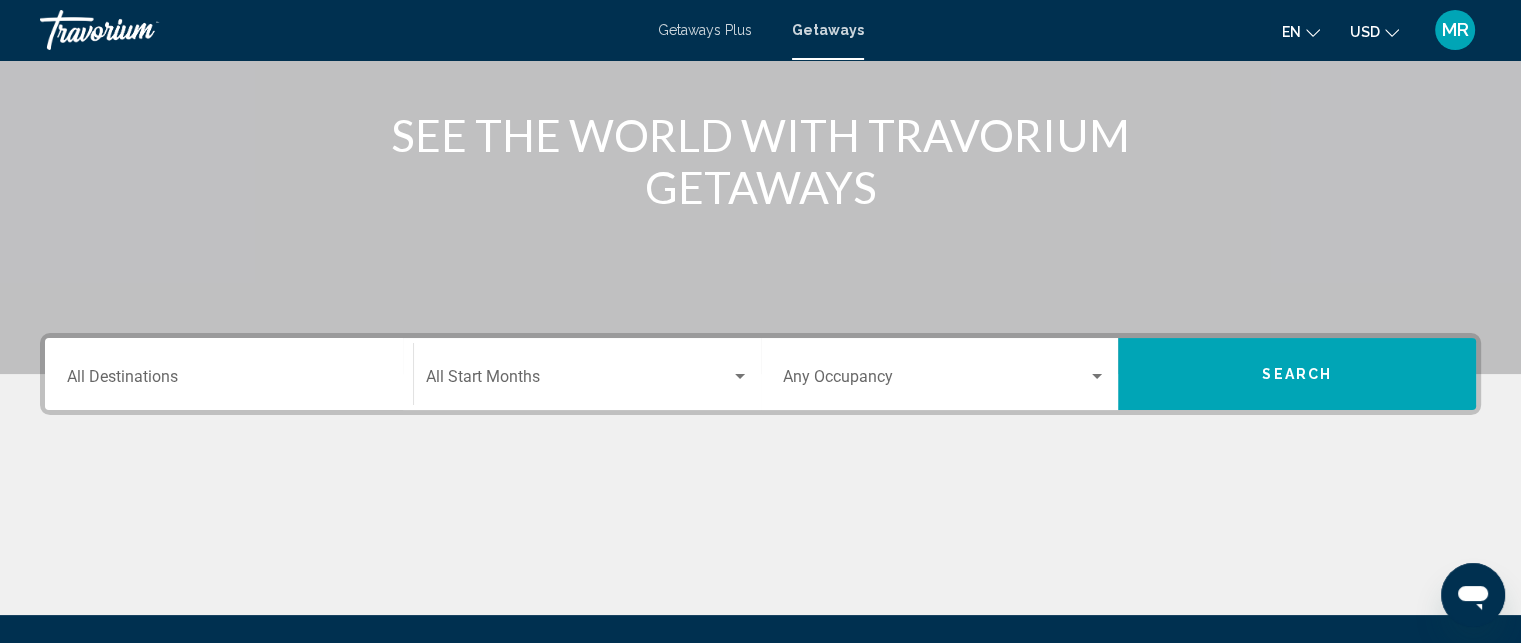 scroll, scrollTop: 227, scrollLeft: 0, axis: vertical 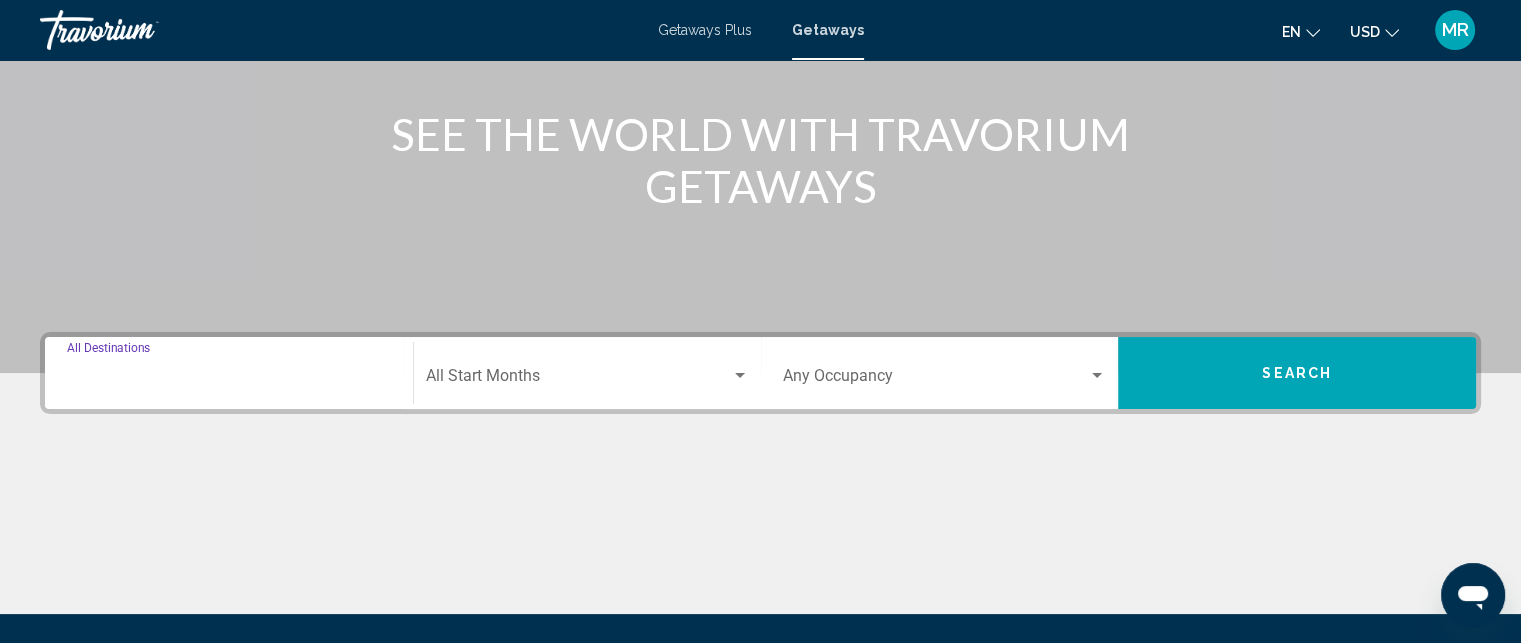 click on "Destination All Destinations" at bounding box center (229, 380) 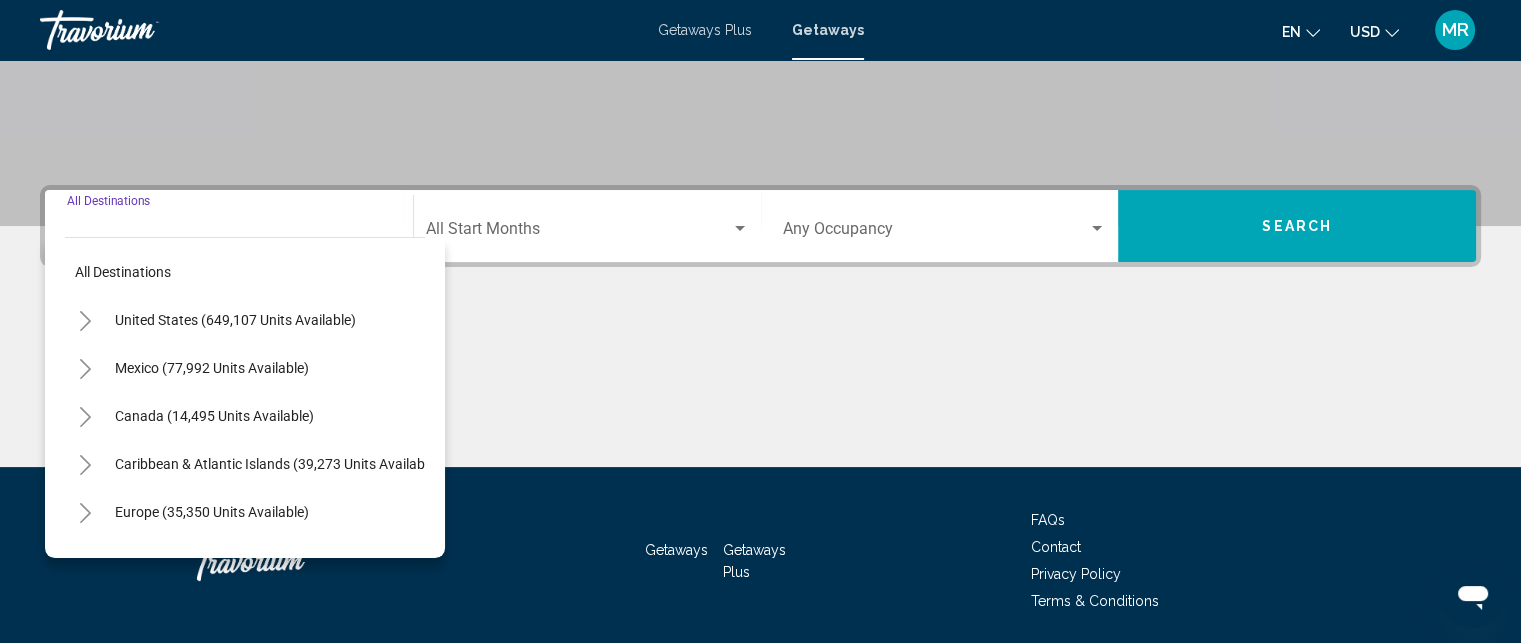scroll, scrollTop: 442, scrollLeft: 0, axis: vertical 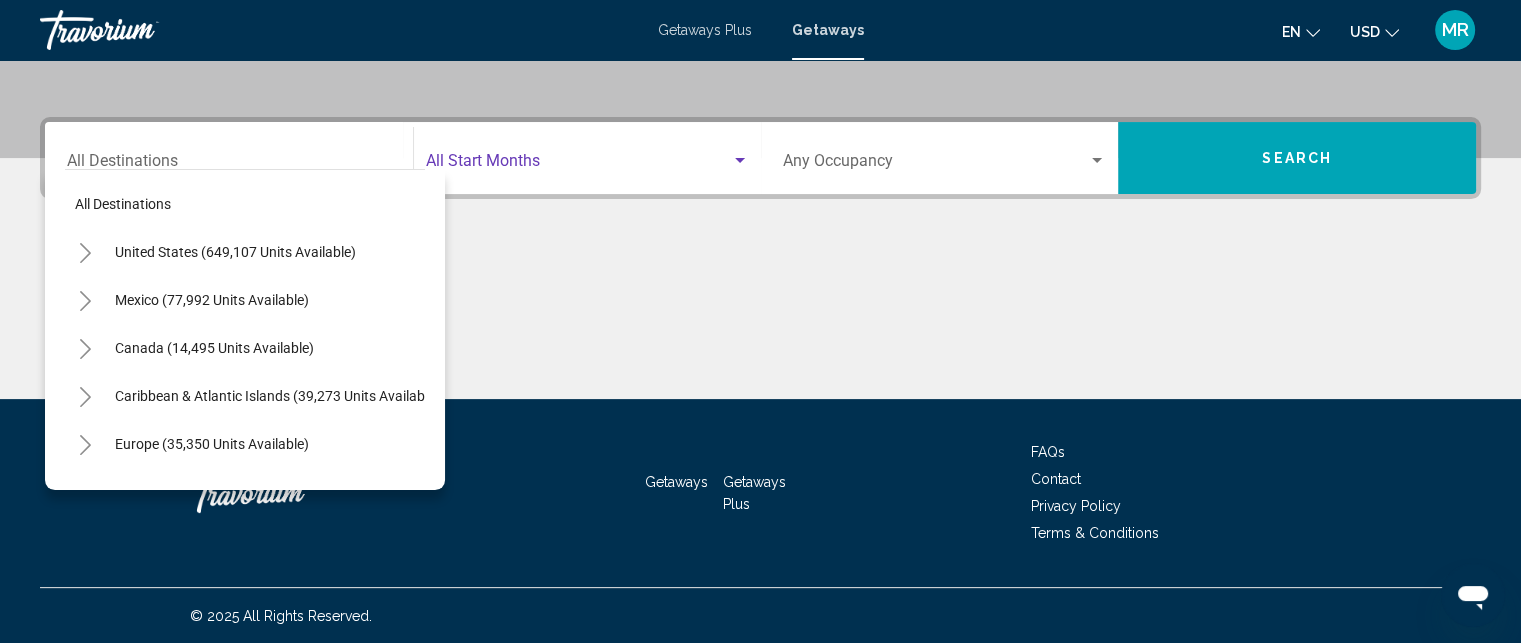 click at bounding box center (578, 165) 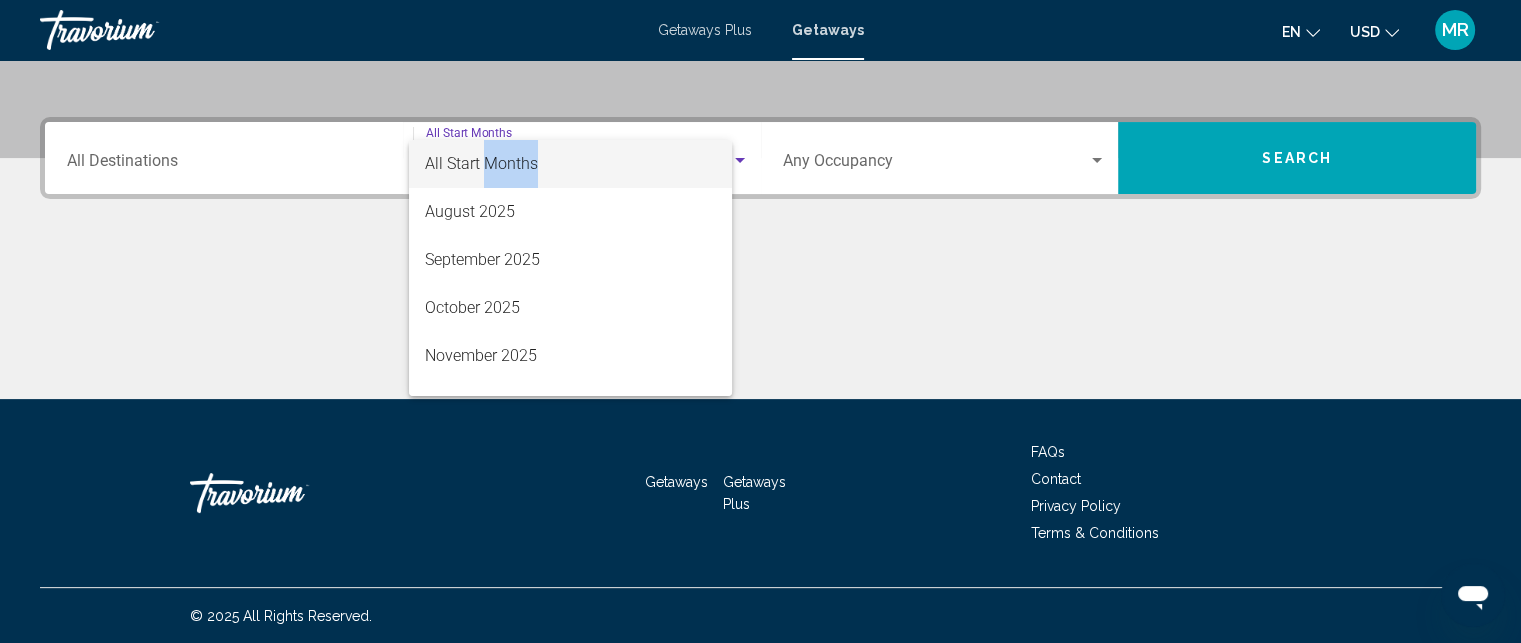 click on "All Start Months" at bounding box center (481, 163) 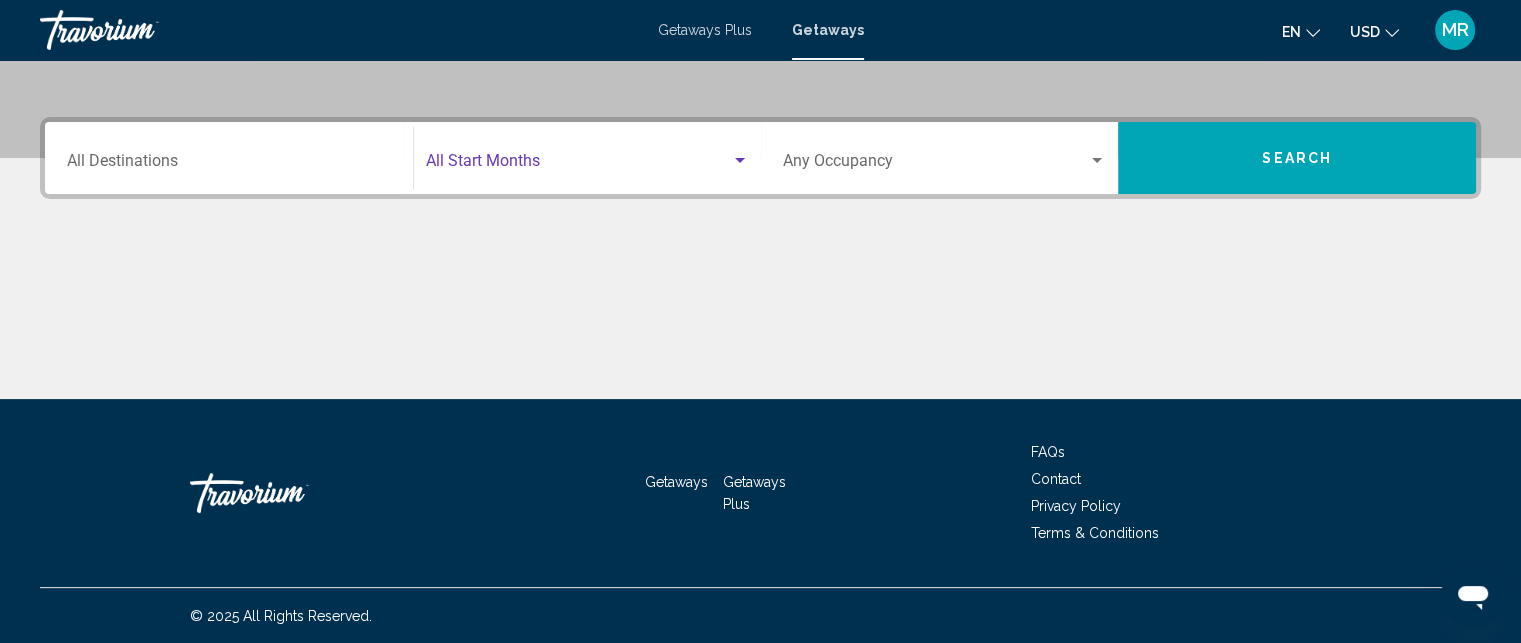 click at bounding box center [578, 165] 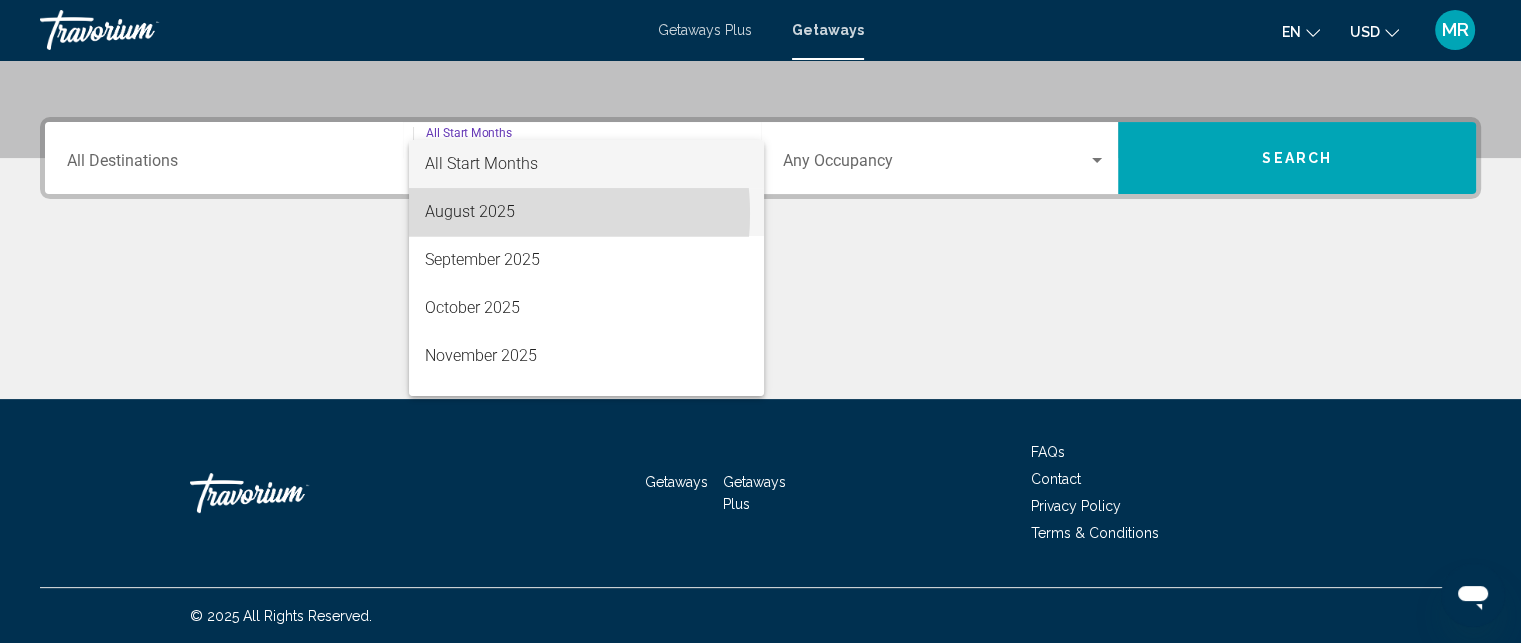 click on "August 2025" at bounding box center [586, 212] 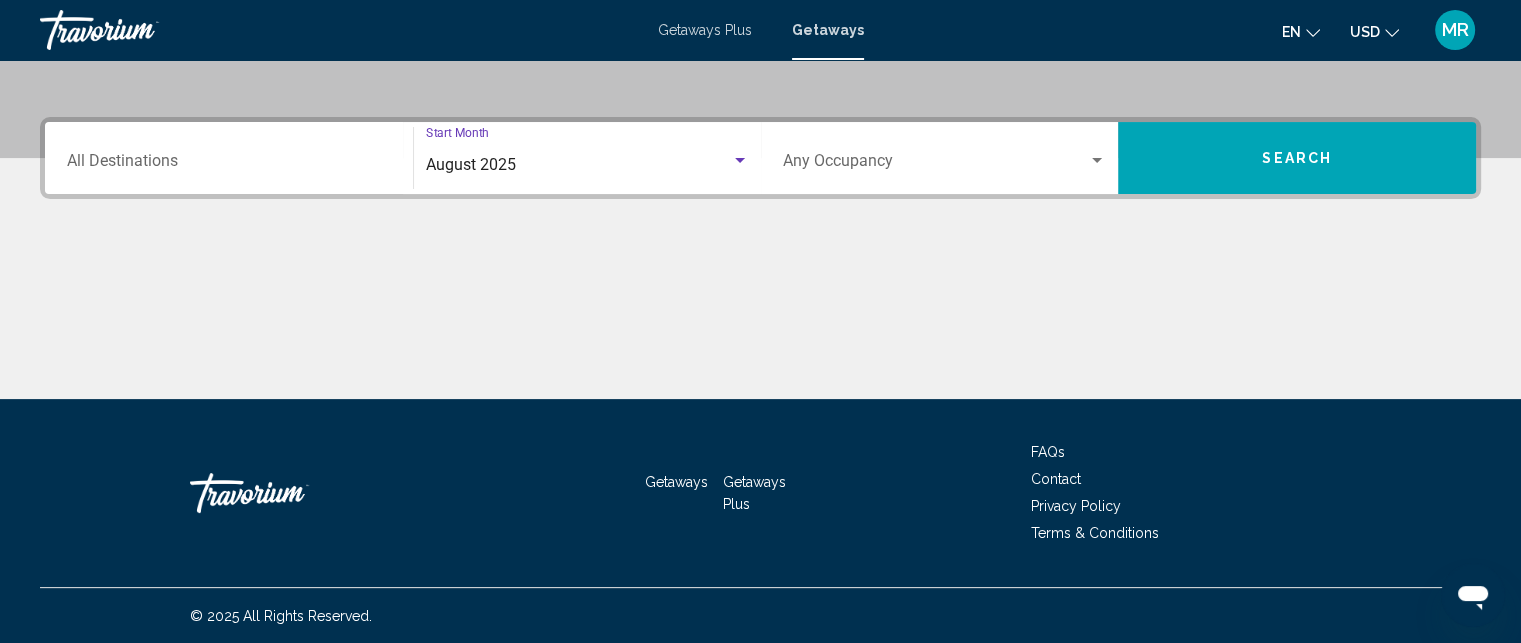 click at bounding box center (936, 165) 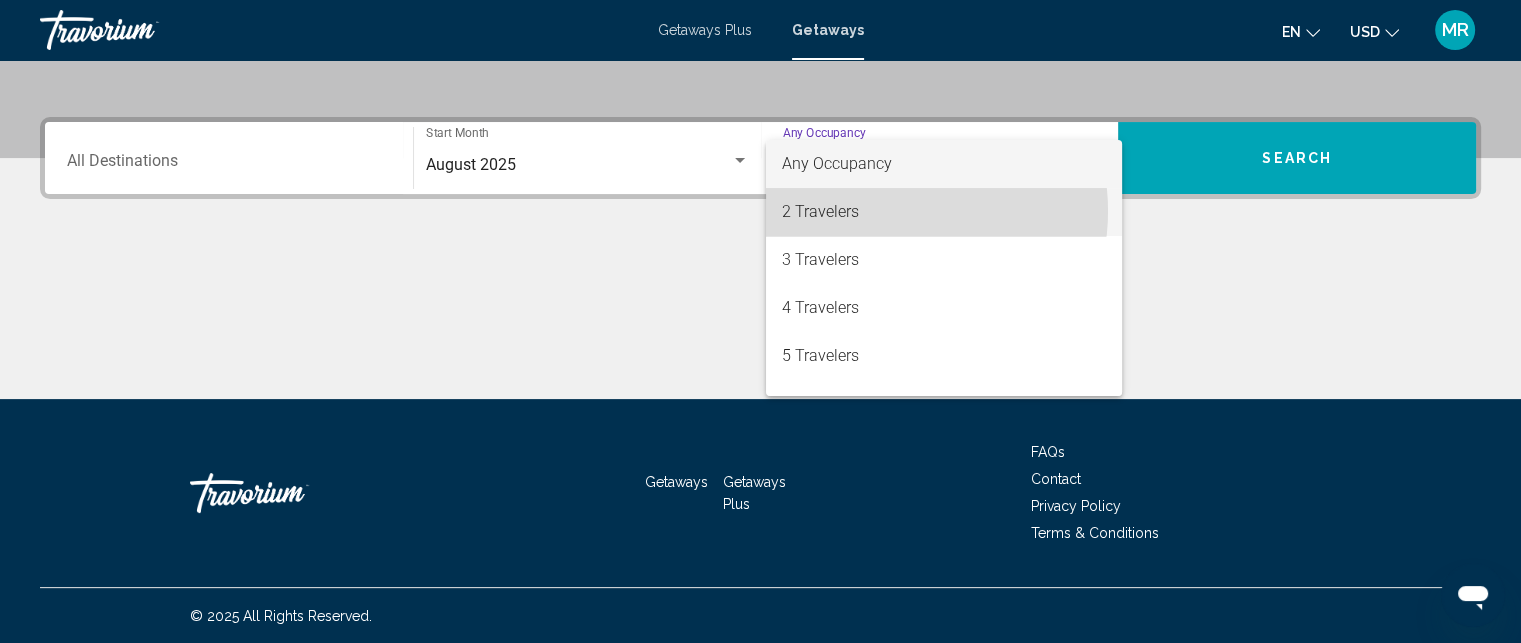 click on "2 Travelers" at bounding box center [944, 212] 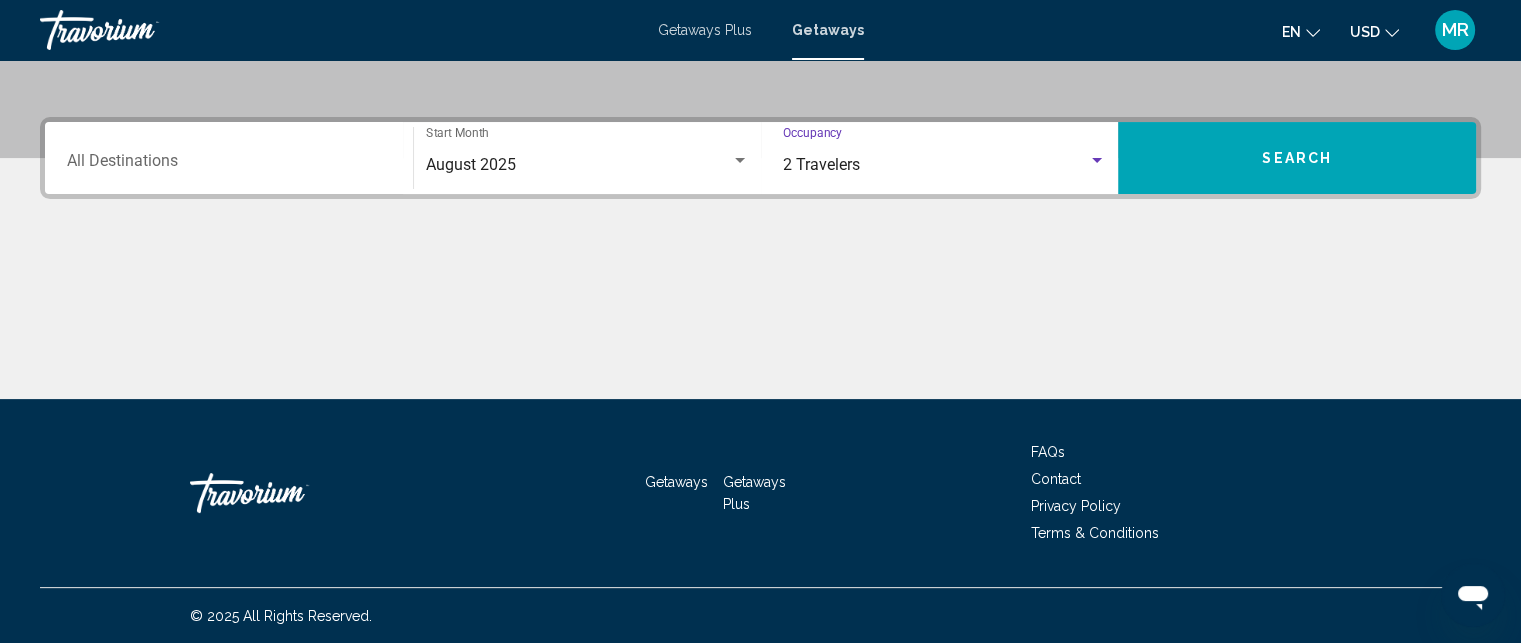 click on "Search" at bounding box center [1297, 158] 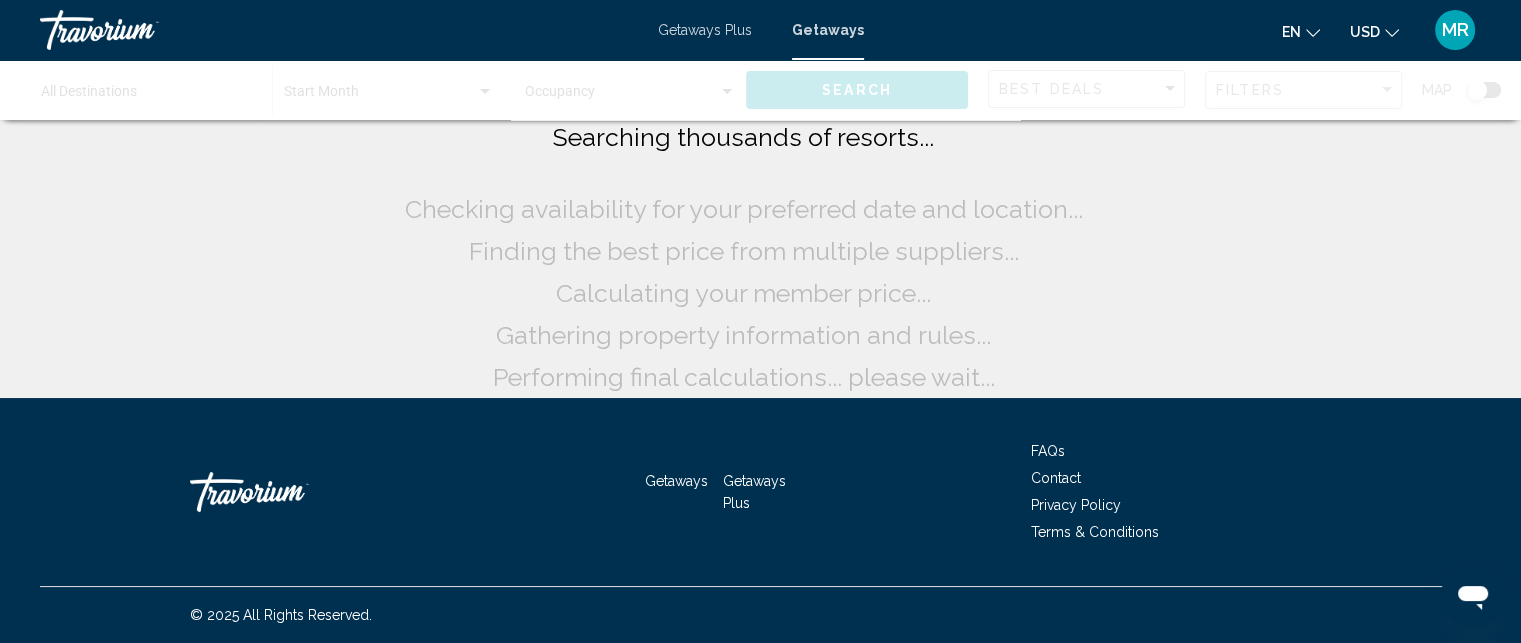 scroll, scrollTop: 0, scrollLeft: 0, axis: both 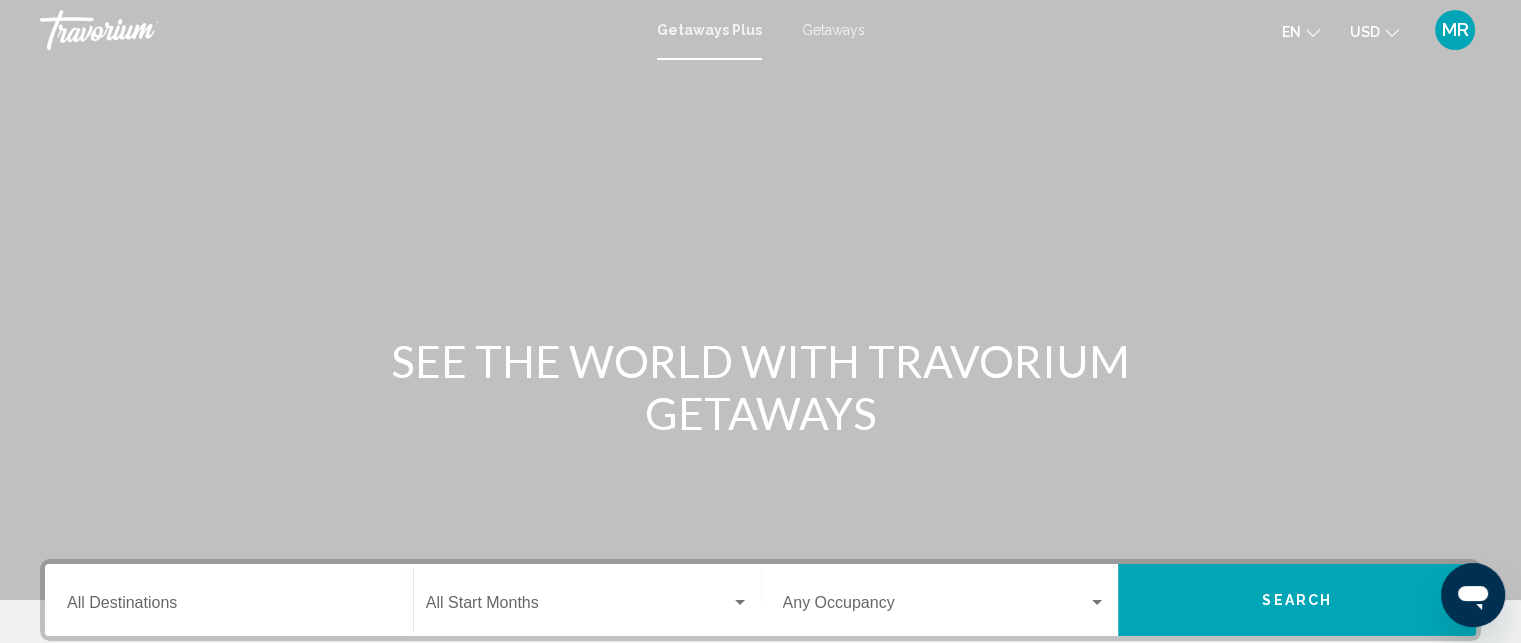 click on "Getaways" at bounding box center (833, 30) 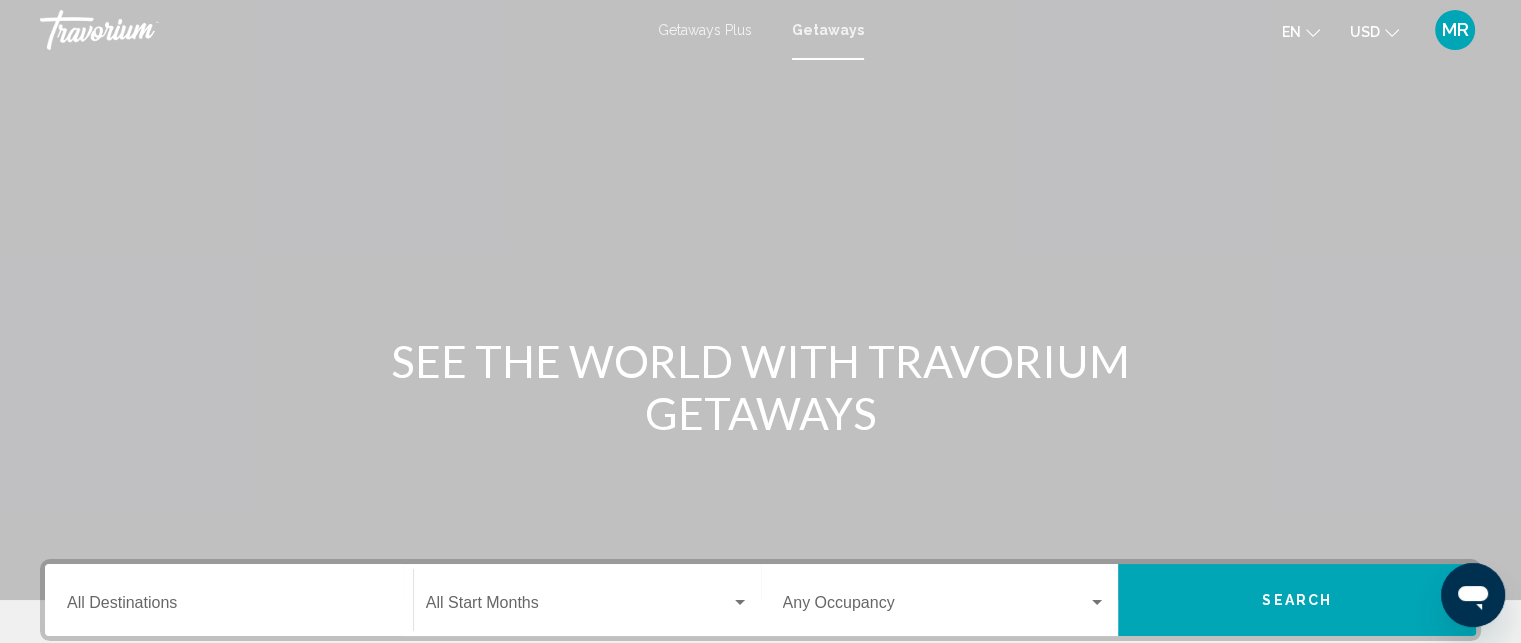 click at bounding box center [578, 607] 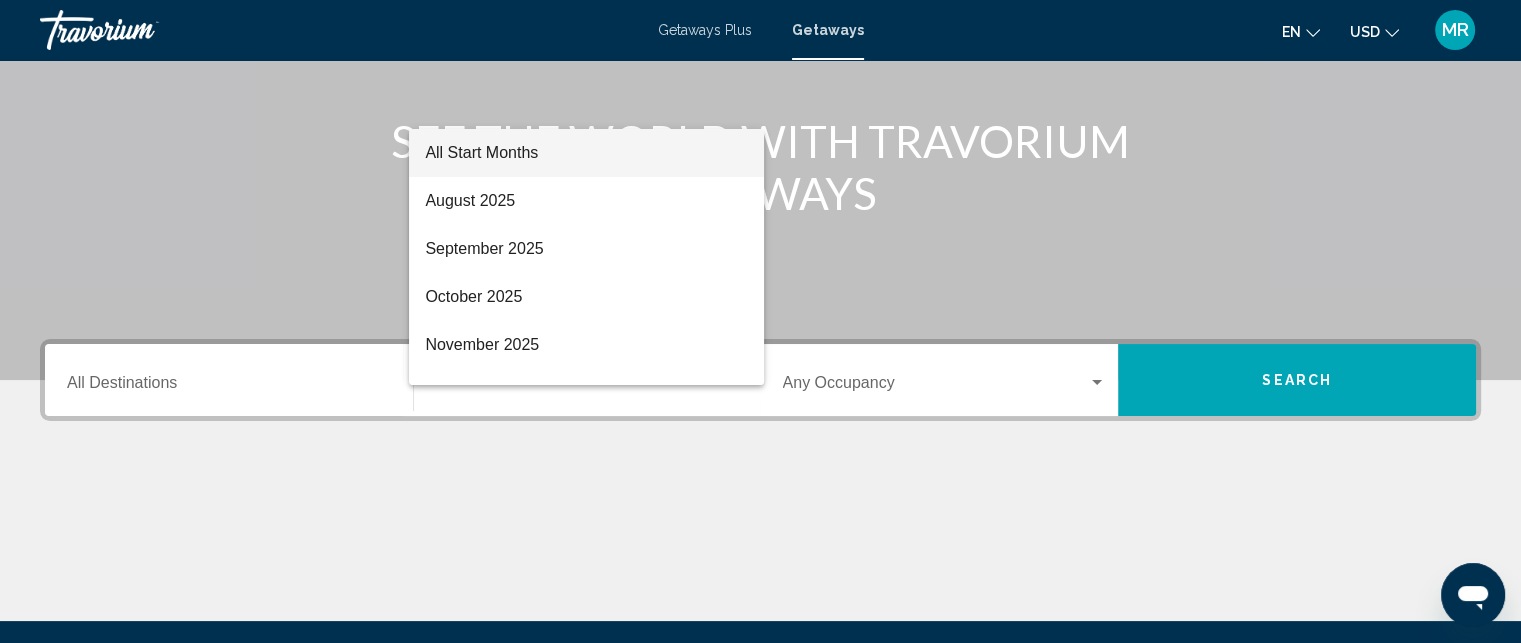 scroll, scrollTop: 198, scrollLeft: 0, axis: vertical 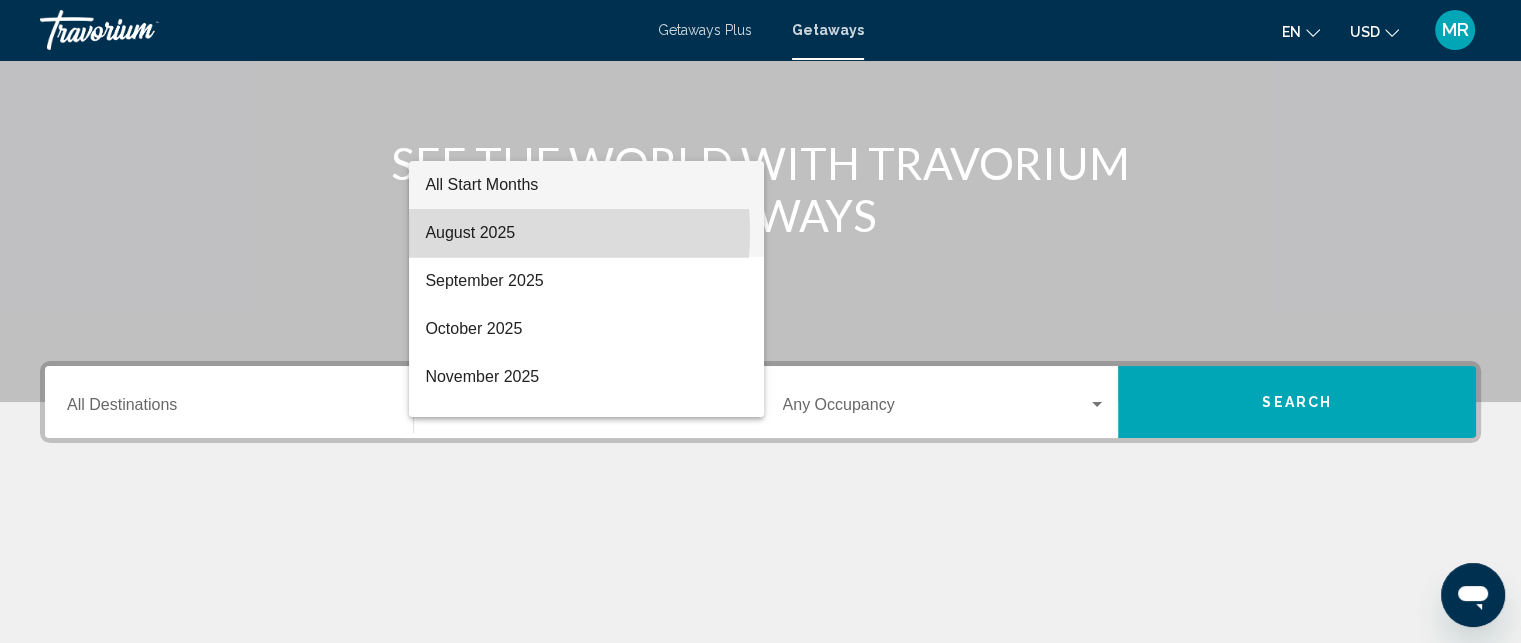 click on "August 2025" at bounding box center [586, 233] 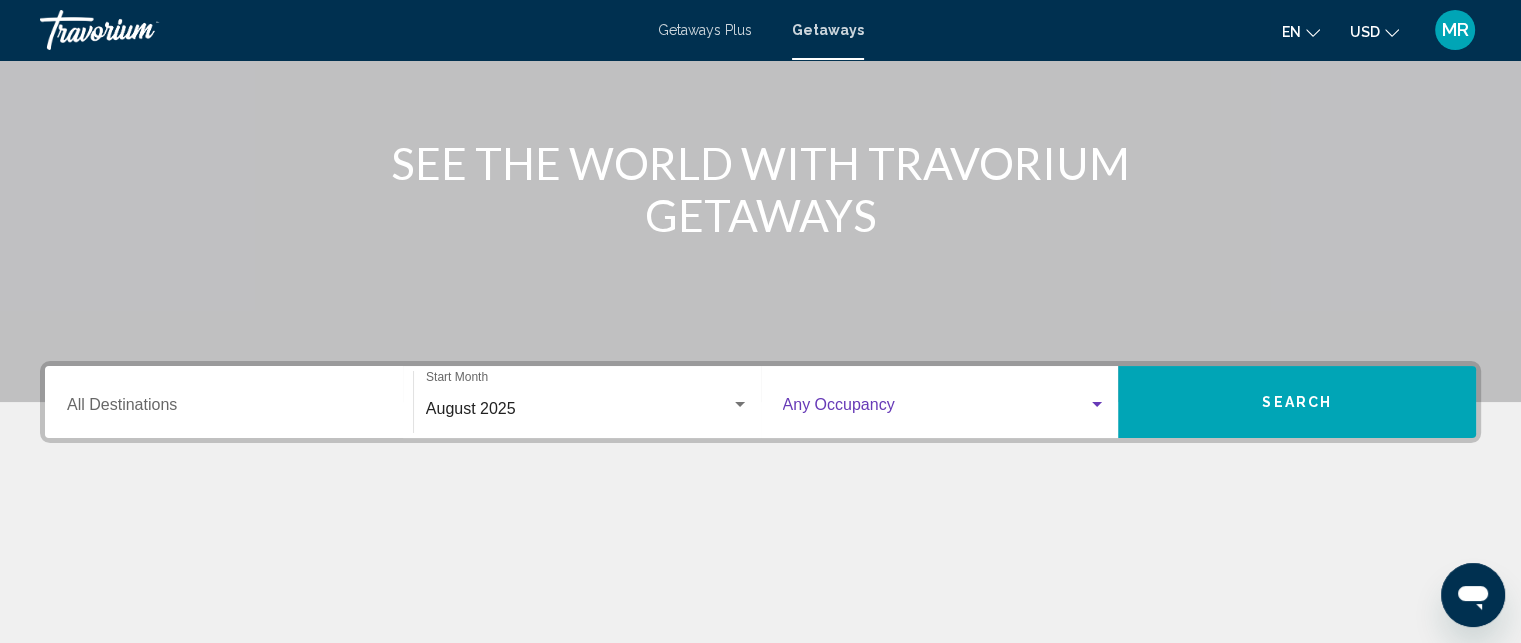 click at bounding box center [936, 409] 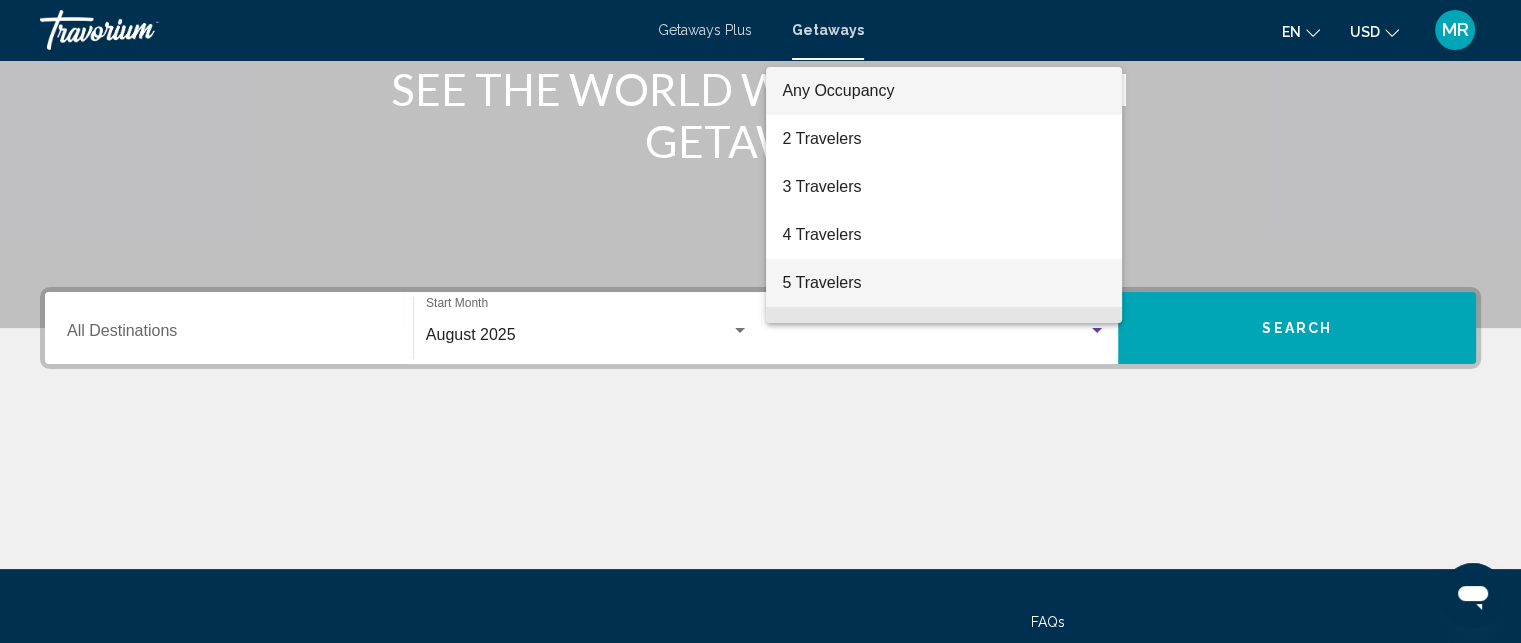 scroll, scrollTop: 269, scrollLeft: 0, axis: vertical 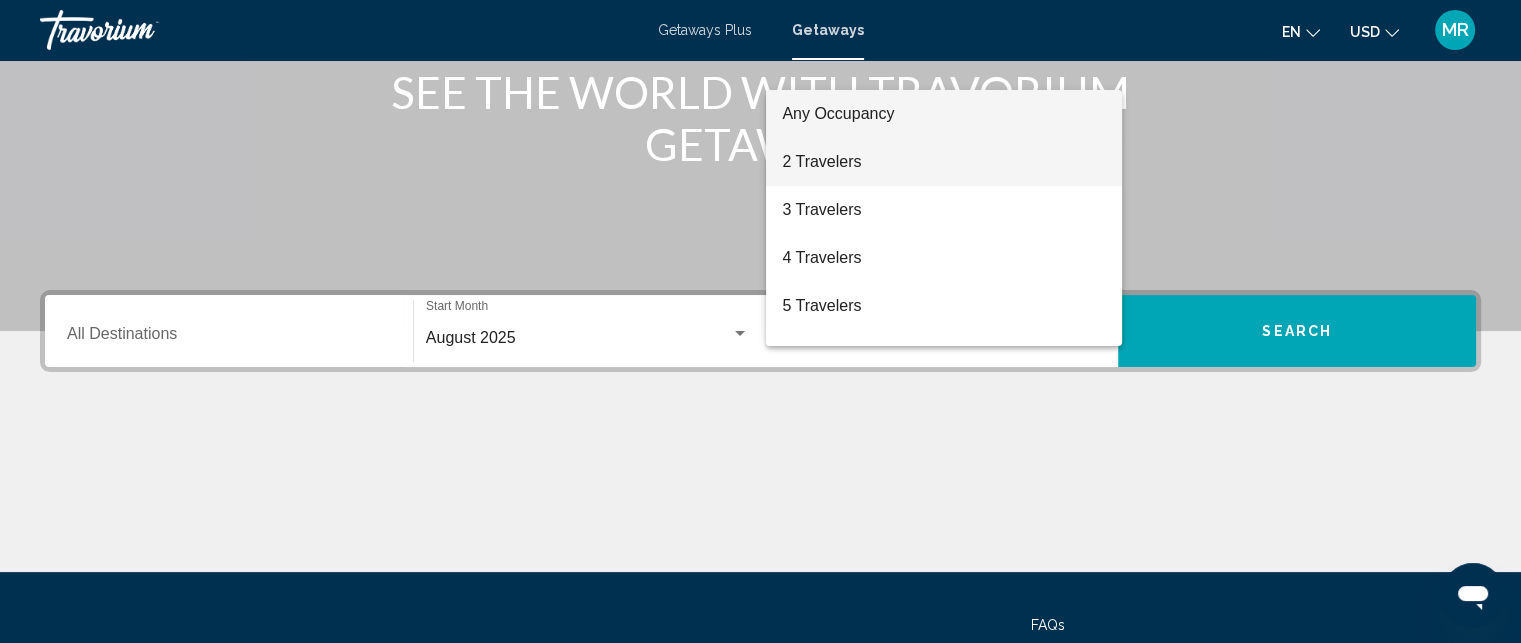 click on "2 Travelers" at bounding box center (944, 162) 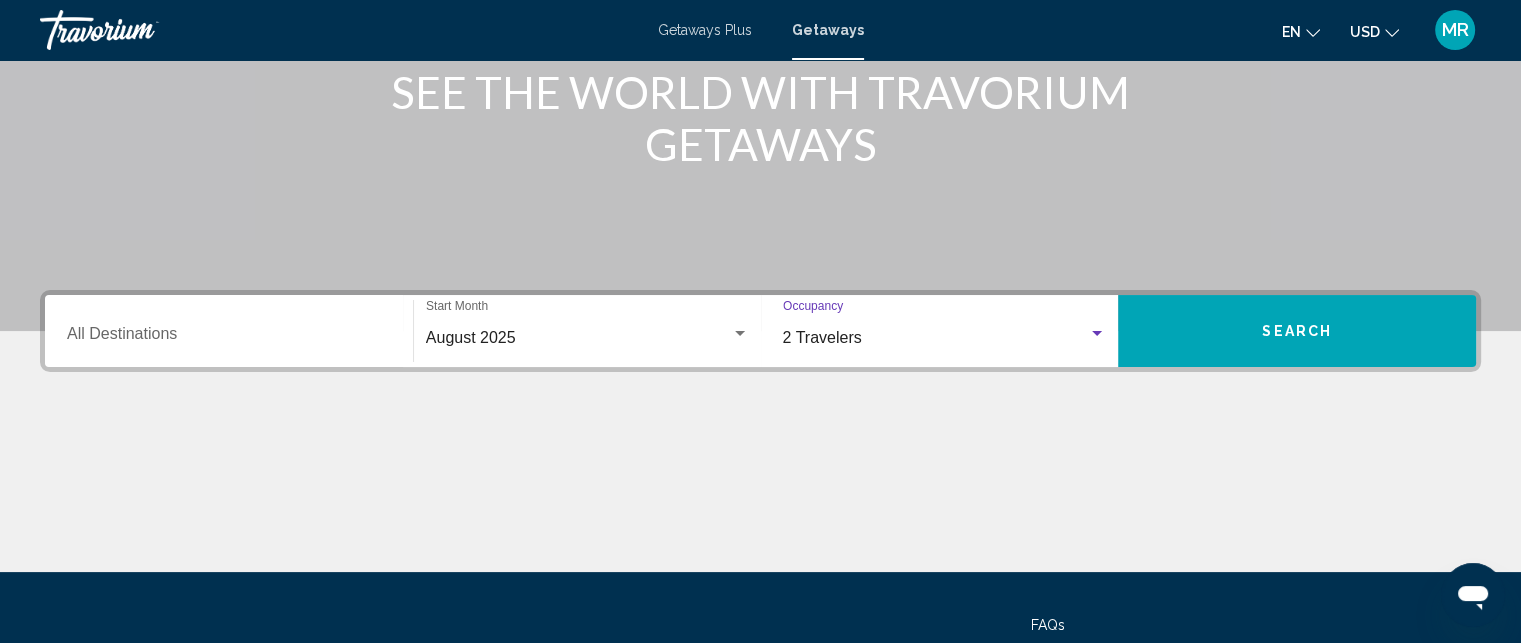 click on "Search" at bounding box center [1297, 332] 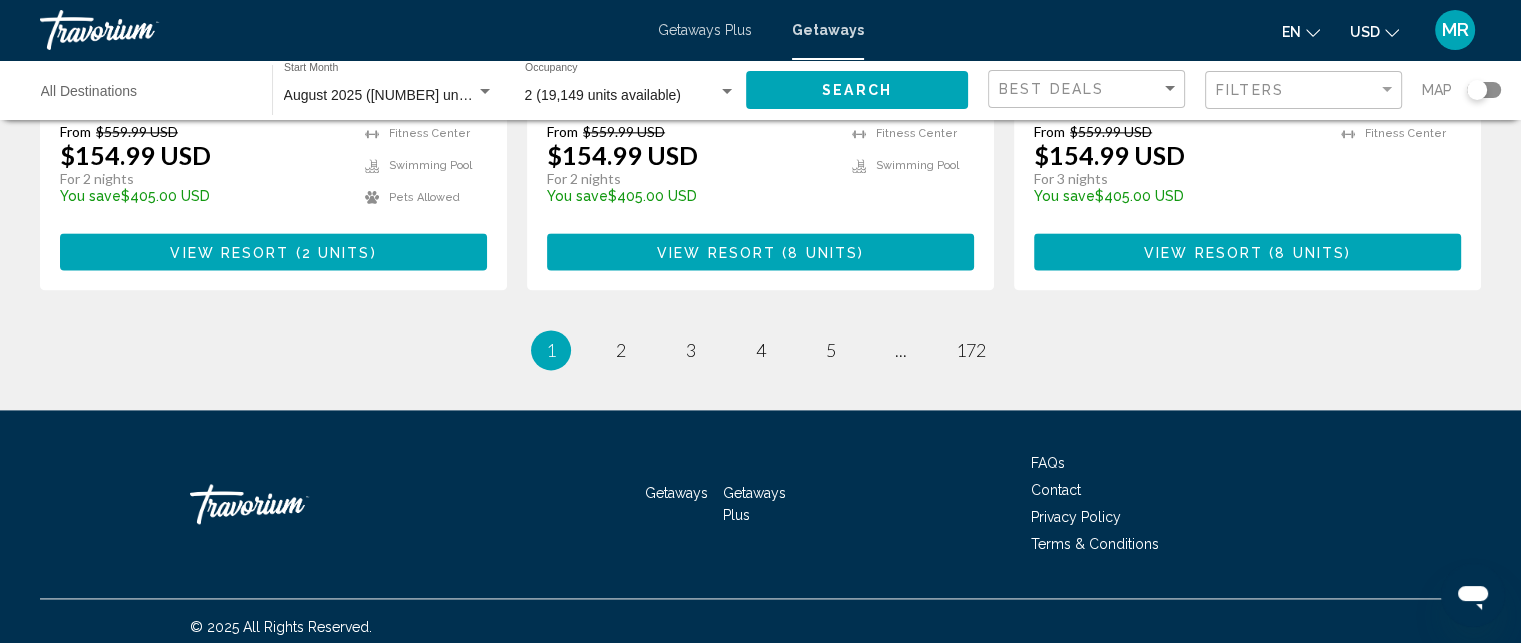 scroll, scrollTop: 2646, scrollLeft: 0, axis: vertical 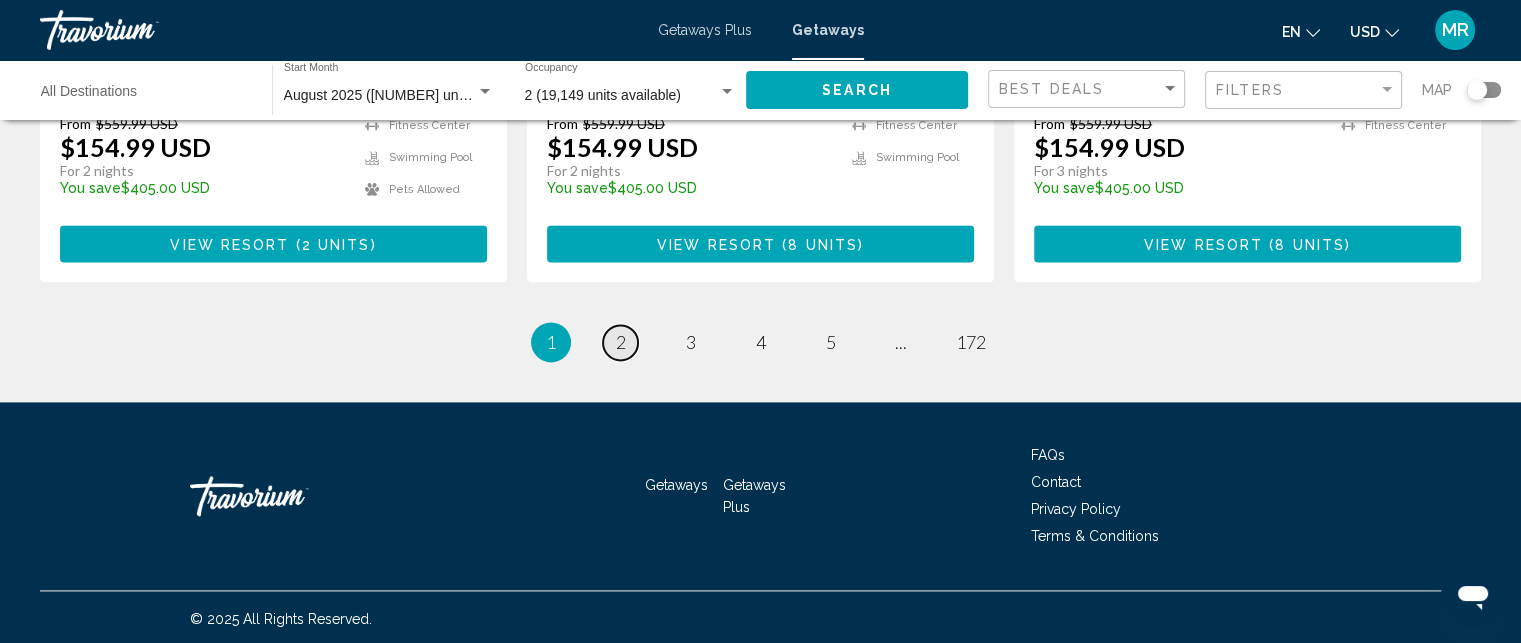 click on "page  2" at bounding box center (620, 342) 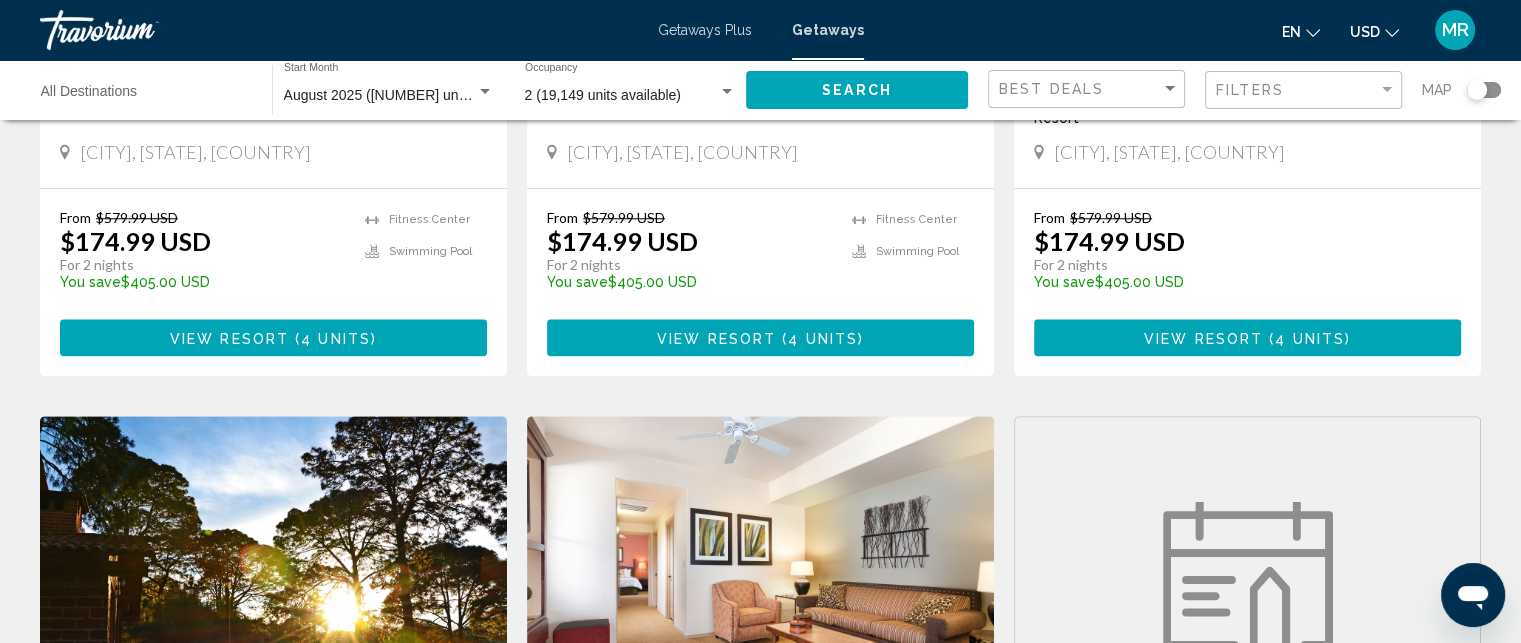 scroll, scrollTop: 1920, scrollLeft: 0, axis: vertical 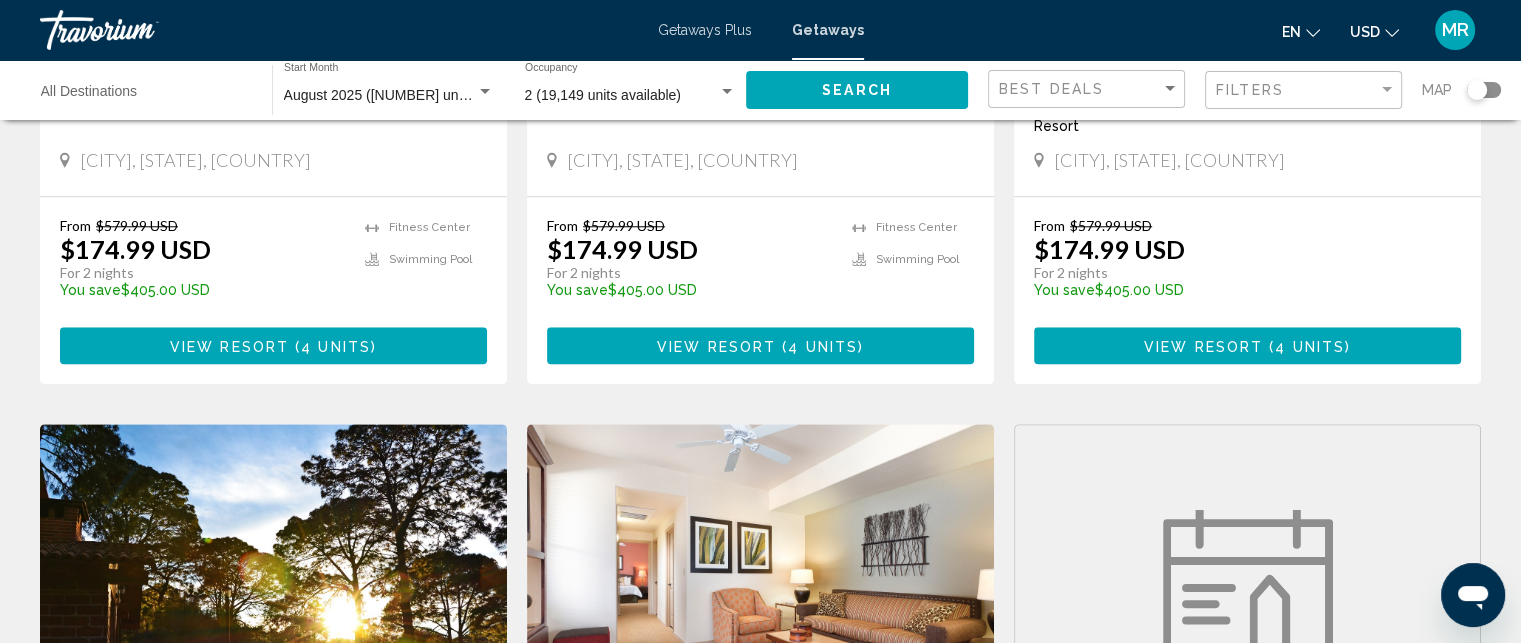 click at bounding box center [727, 91] 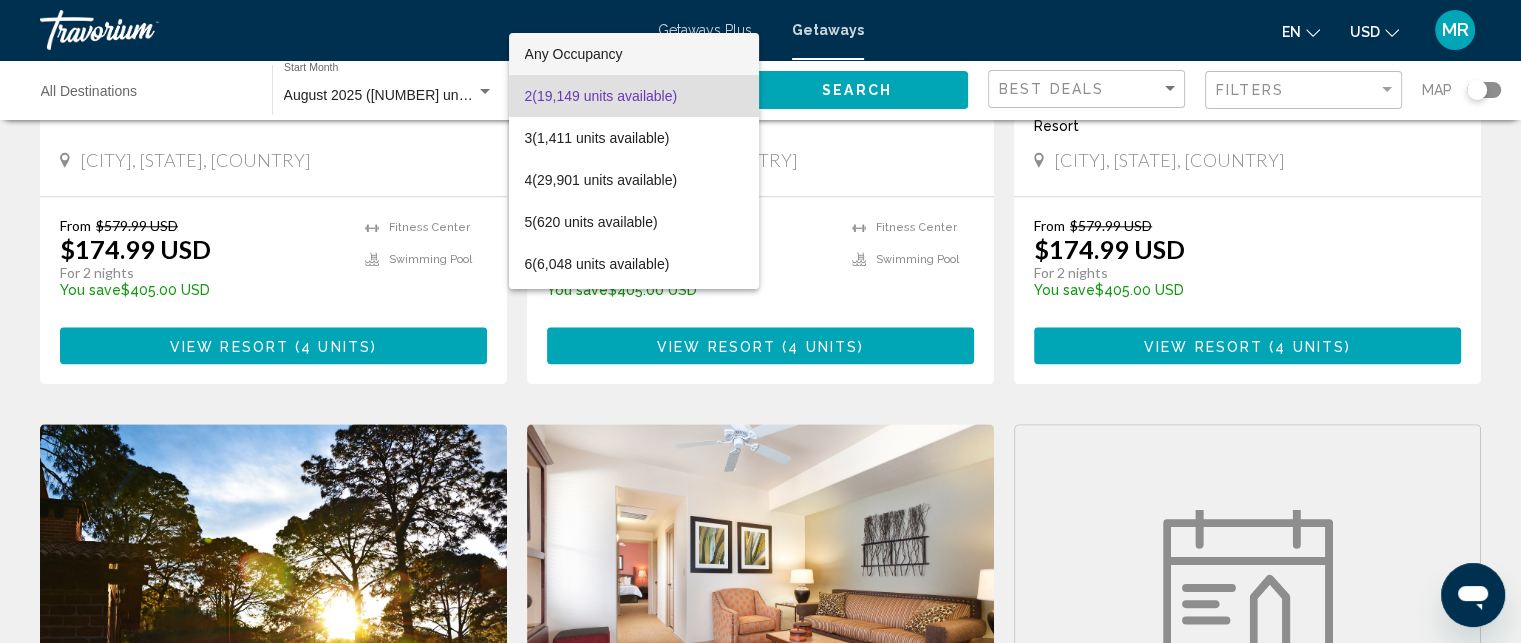click on "Any Occupancy" at bounding box center [574, 54] 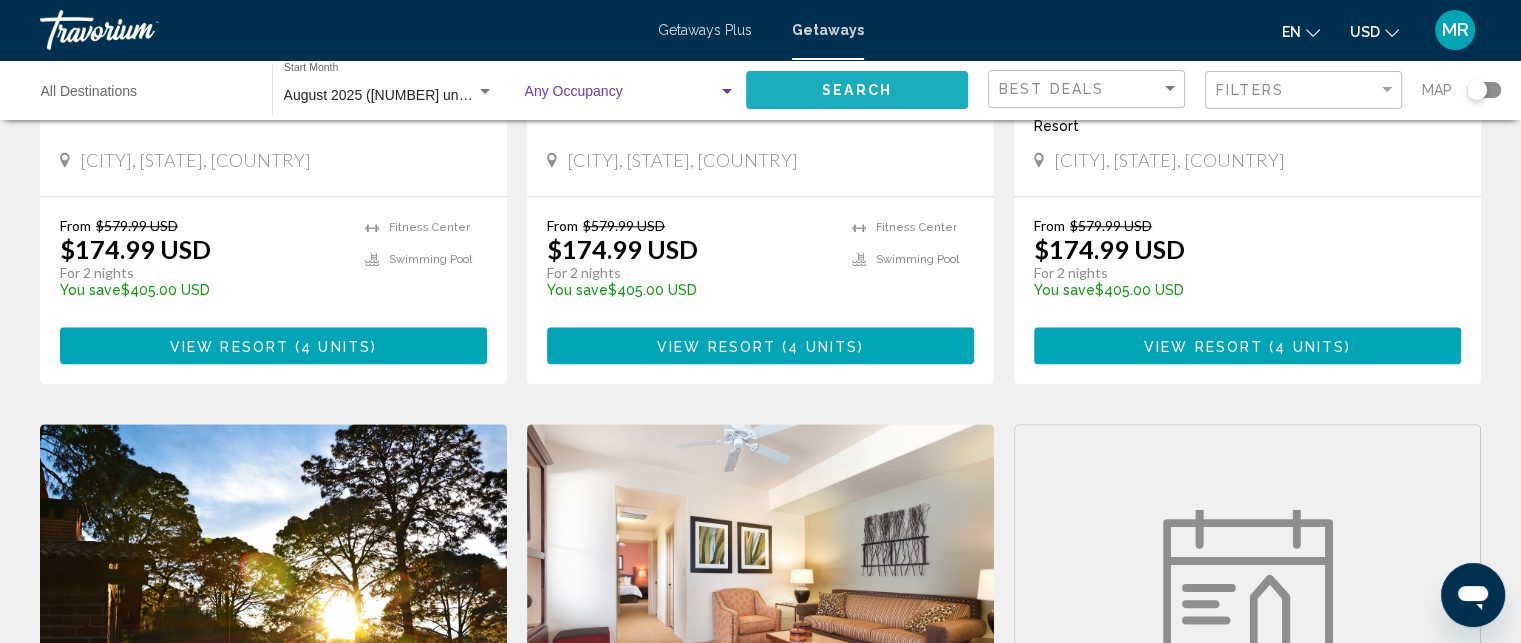 click on "Search" 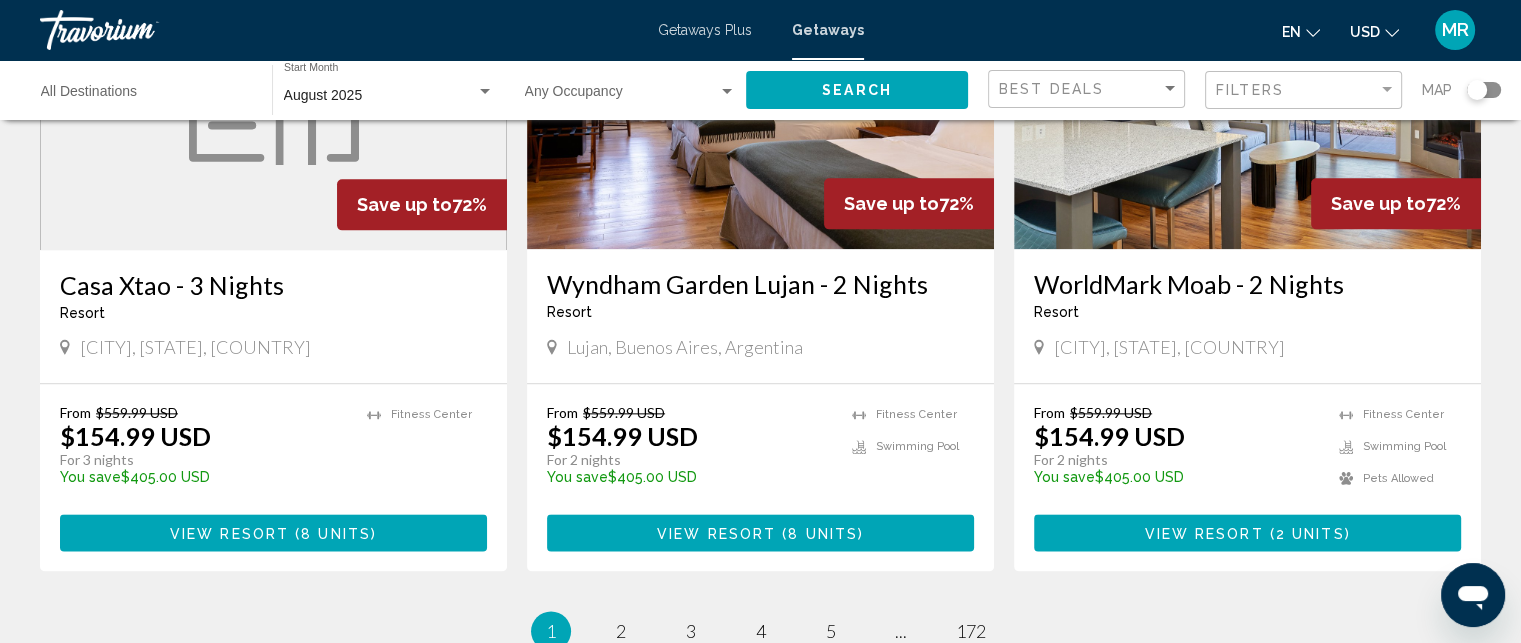 scroll, scrollTop: 2377, scrollLeft: 0, axis: vertical 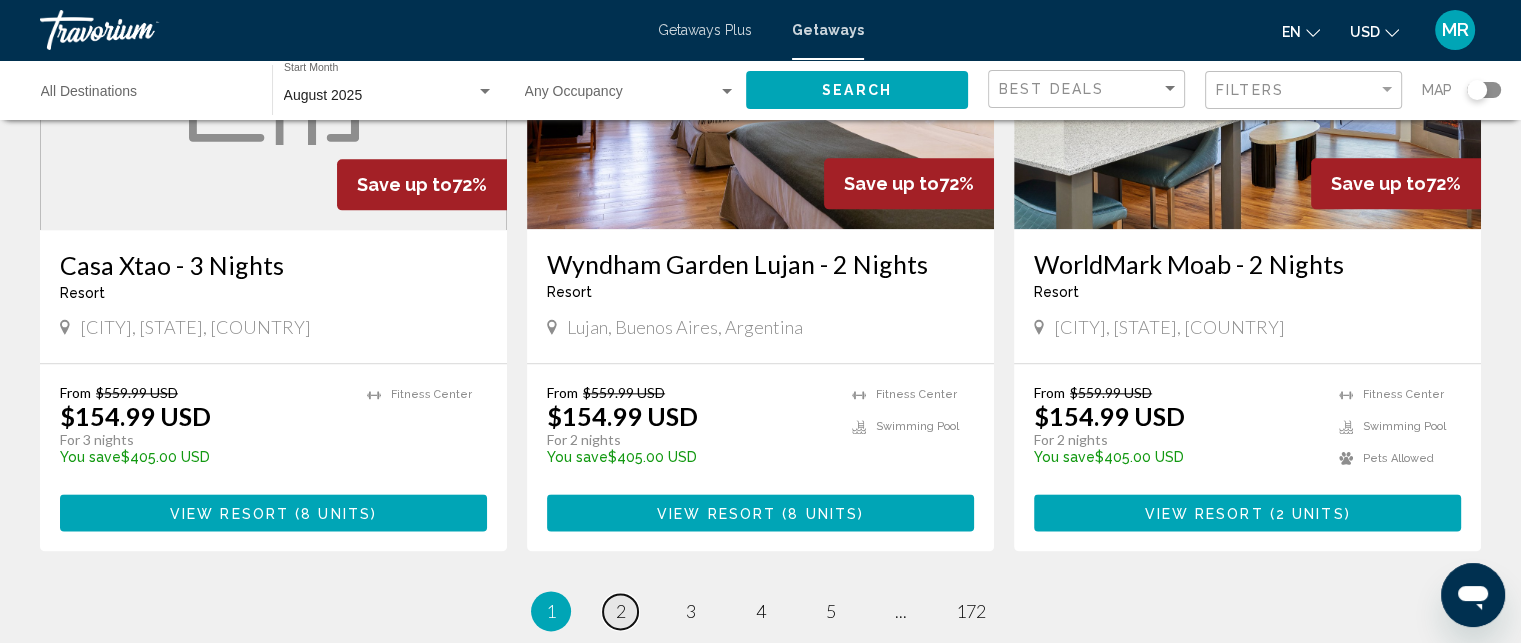 click on "2" at bounding box center [621, 611] 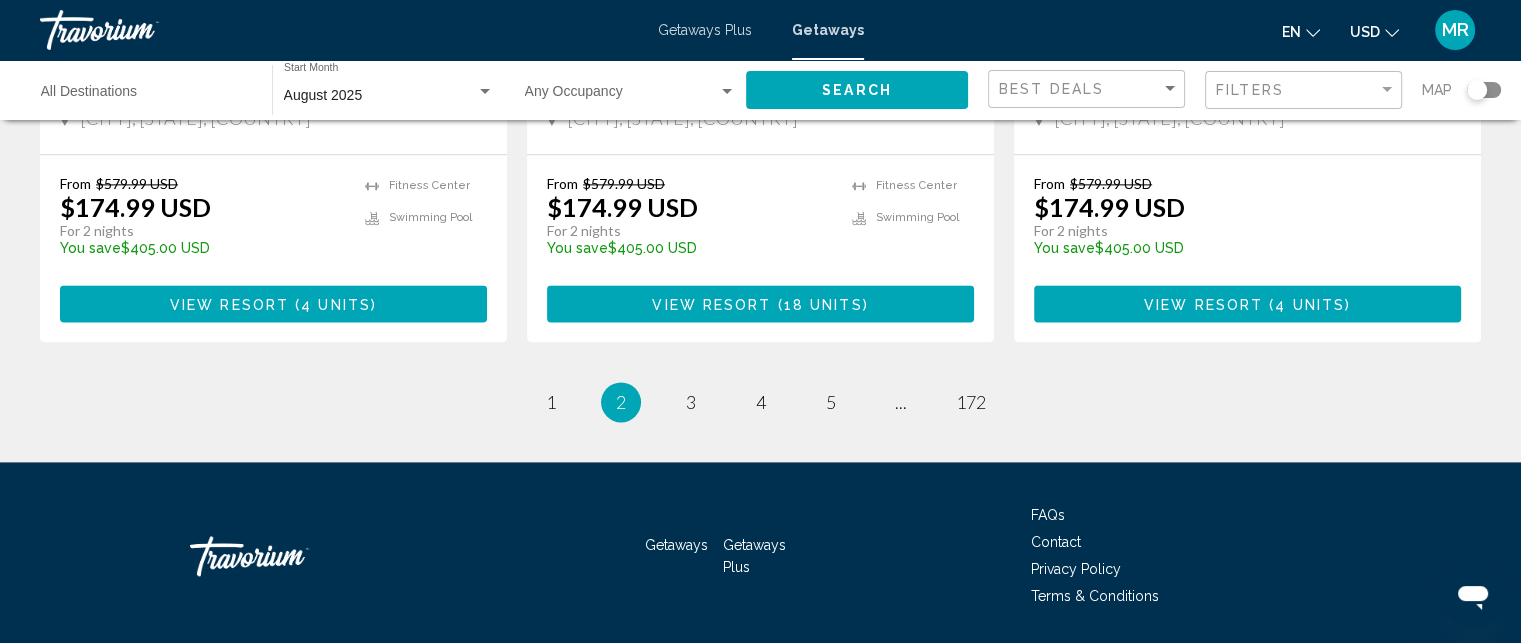 scroll, scrollTop: 2733, scrollLeft: 0, axis: vertical 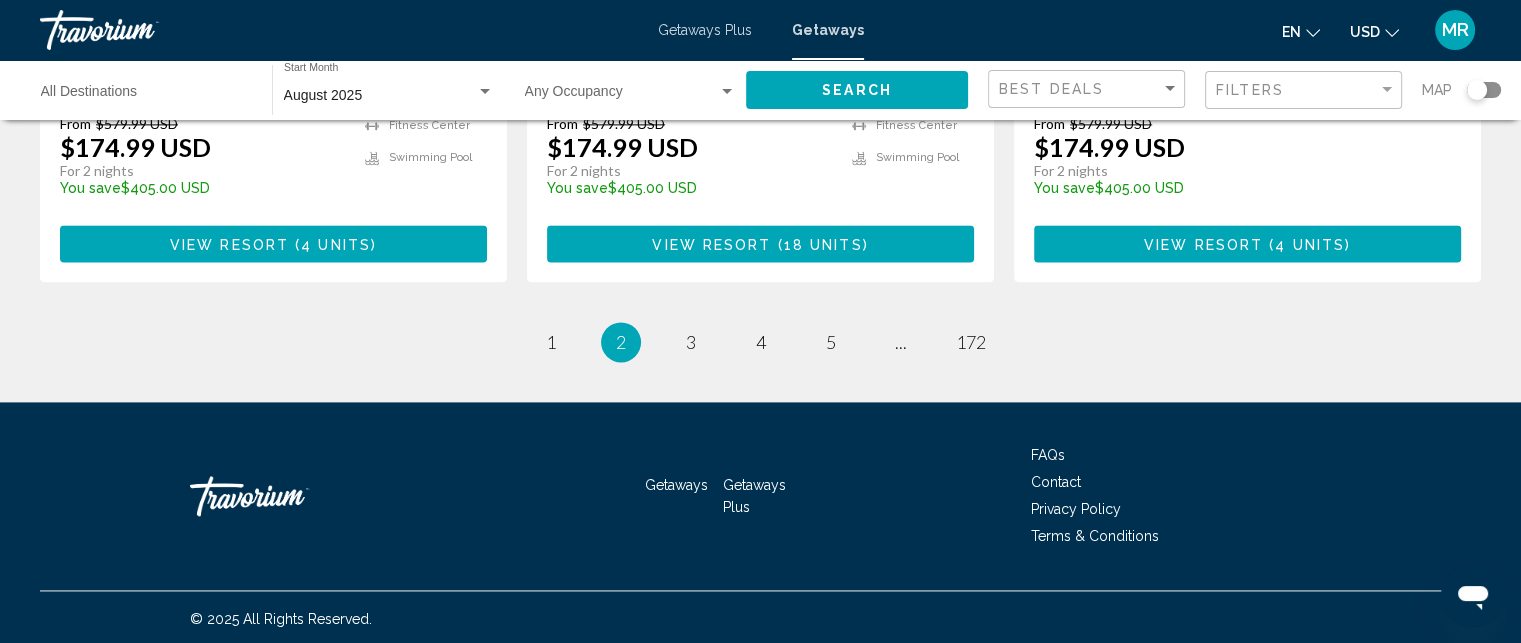 click on "page  5" at bounding box center [831, 342] 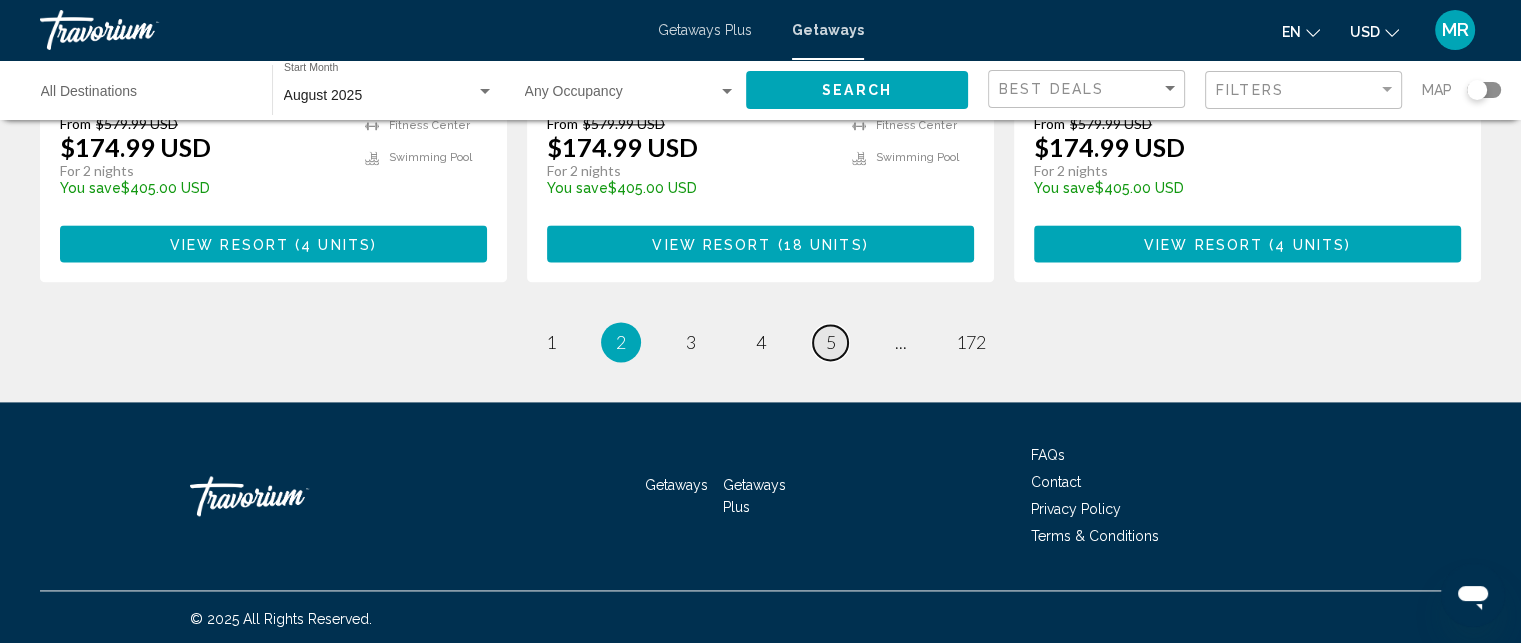 click on "5" at bounding box center [831, 342] 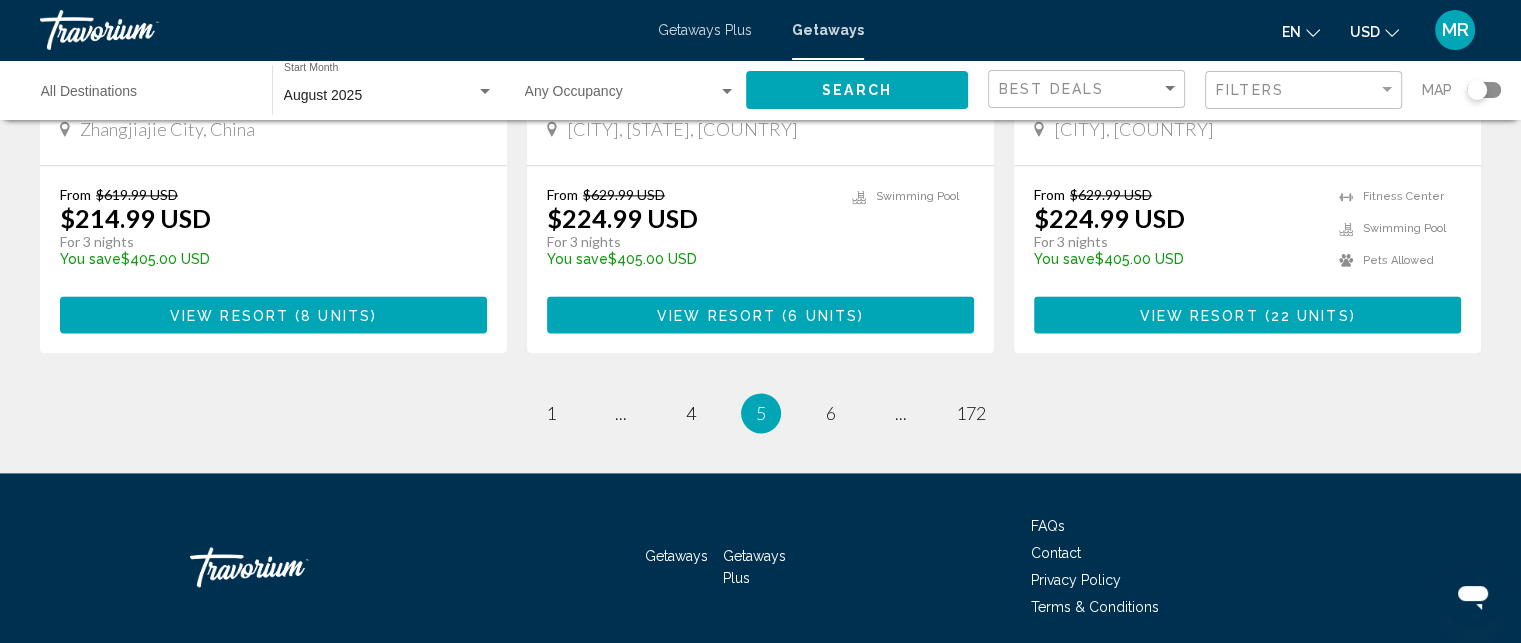 scroll, scrollTop: 2671, scrollLeft: 0, axis: vertical 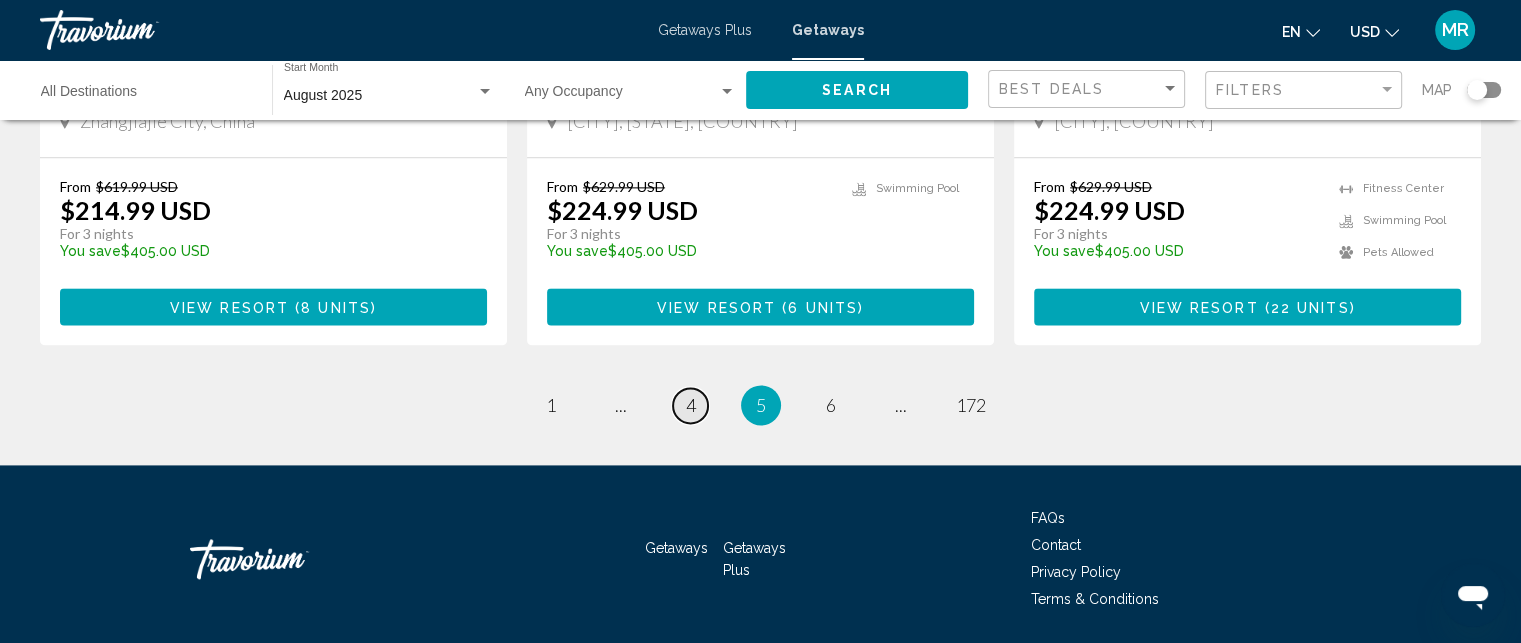 click on "4" at bounding box center [691, 405] 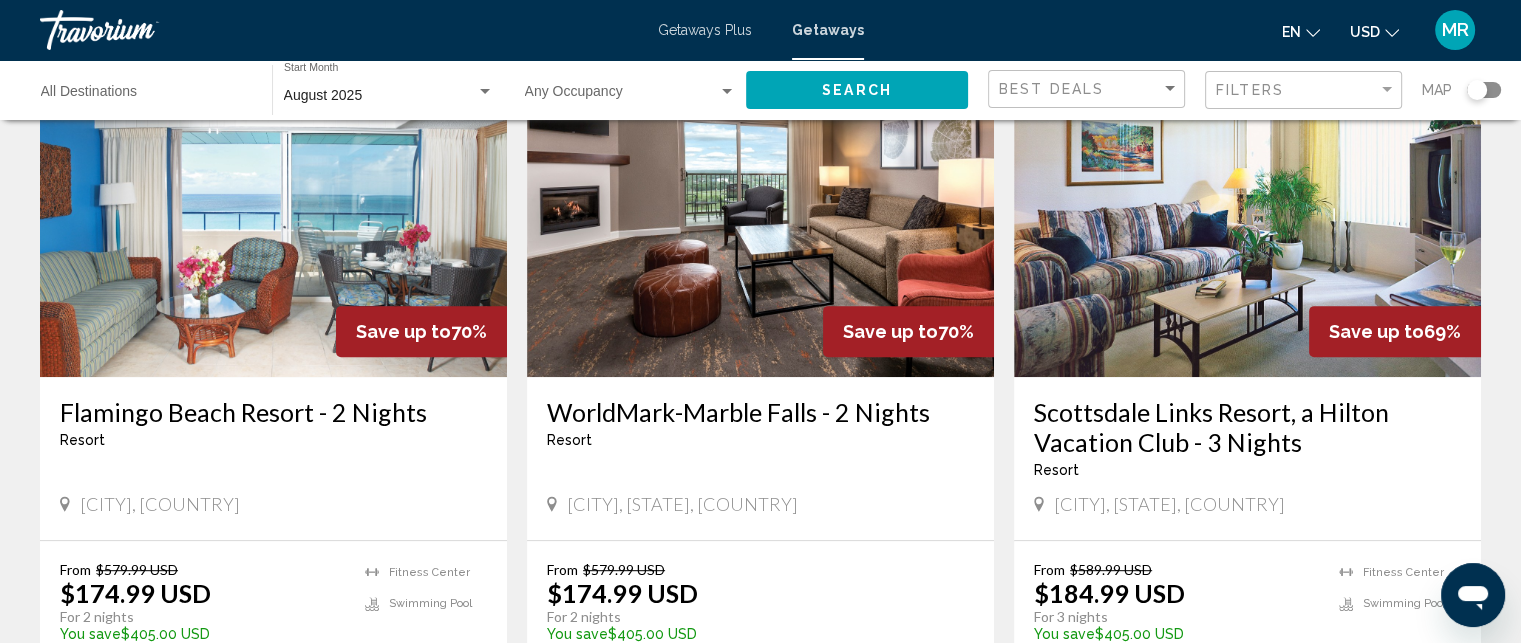 scroll, scrollTop: 867, scrollLeft: 0, axis: vertical 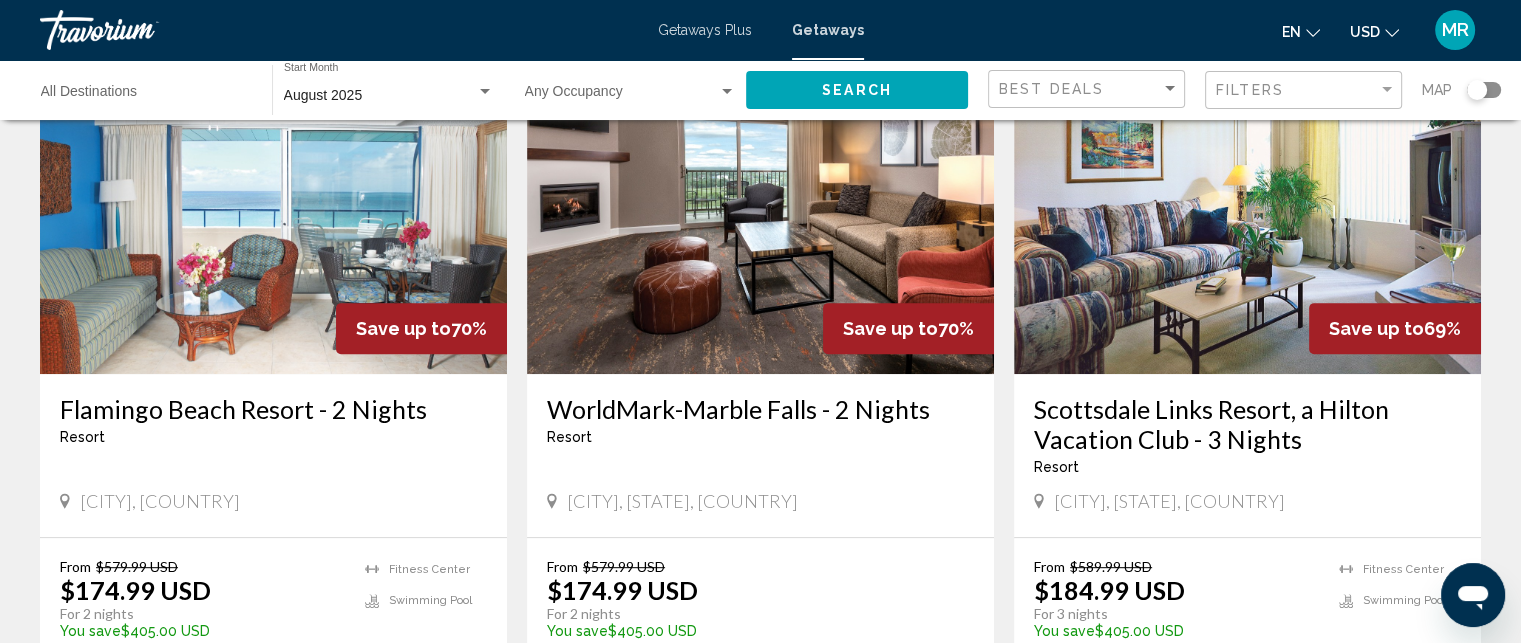 click at bounding box center (273, 214) 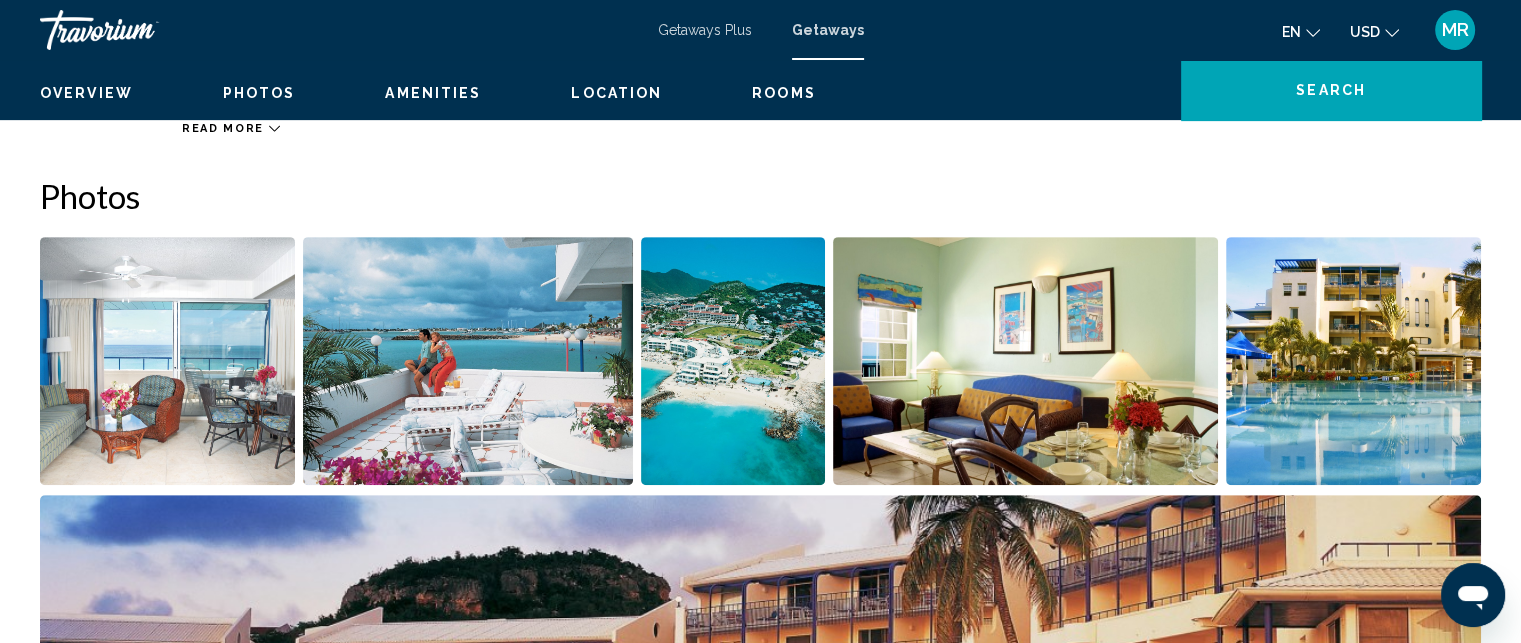 scroll, scrollTop: 38, scrollLeft: 0, axis: vertical 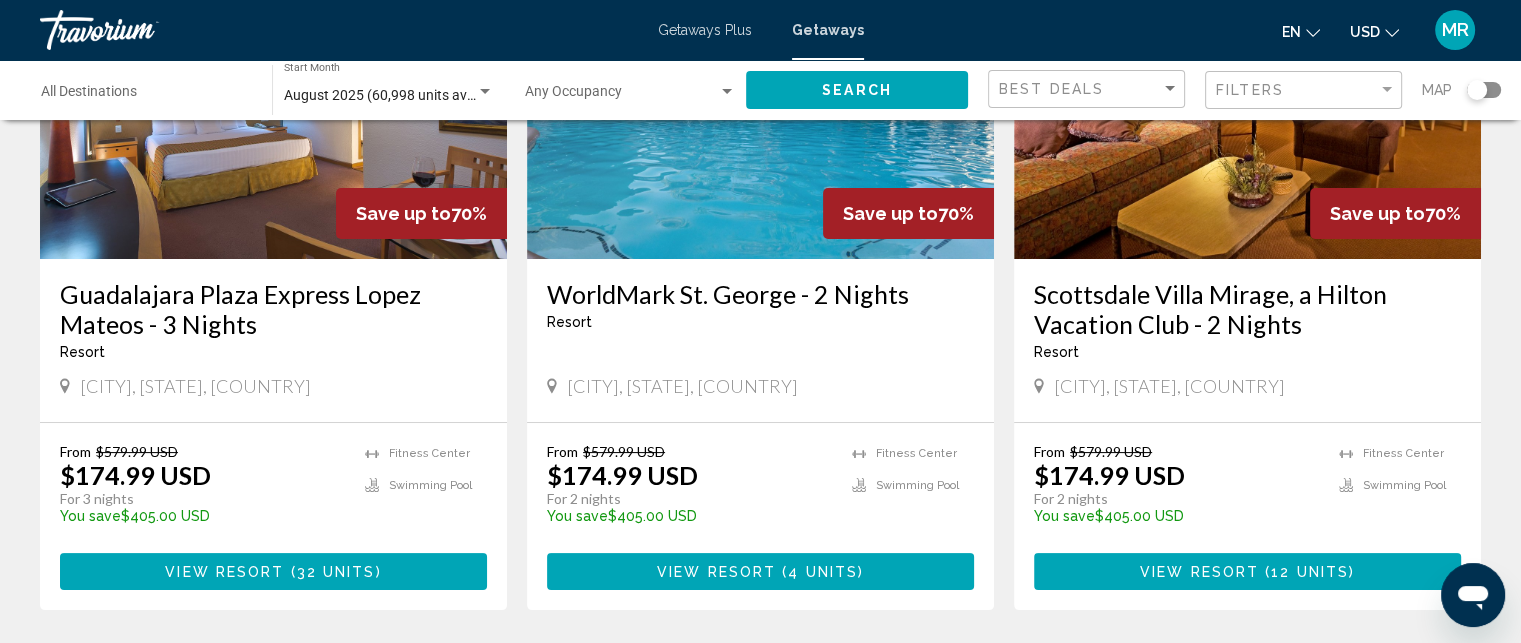 click at bounding box center (273, 99) 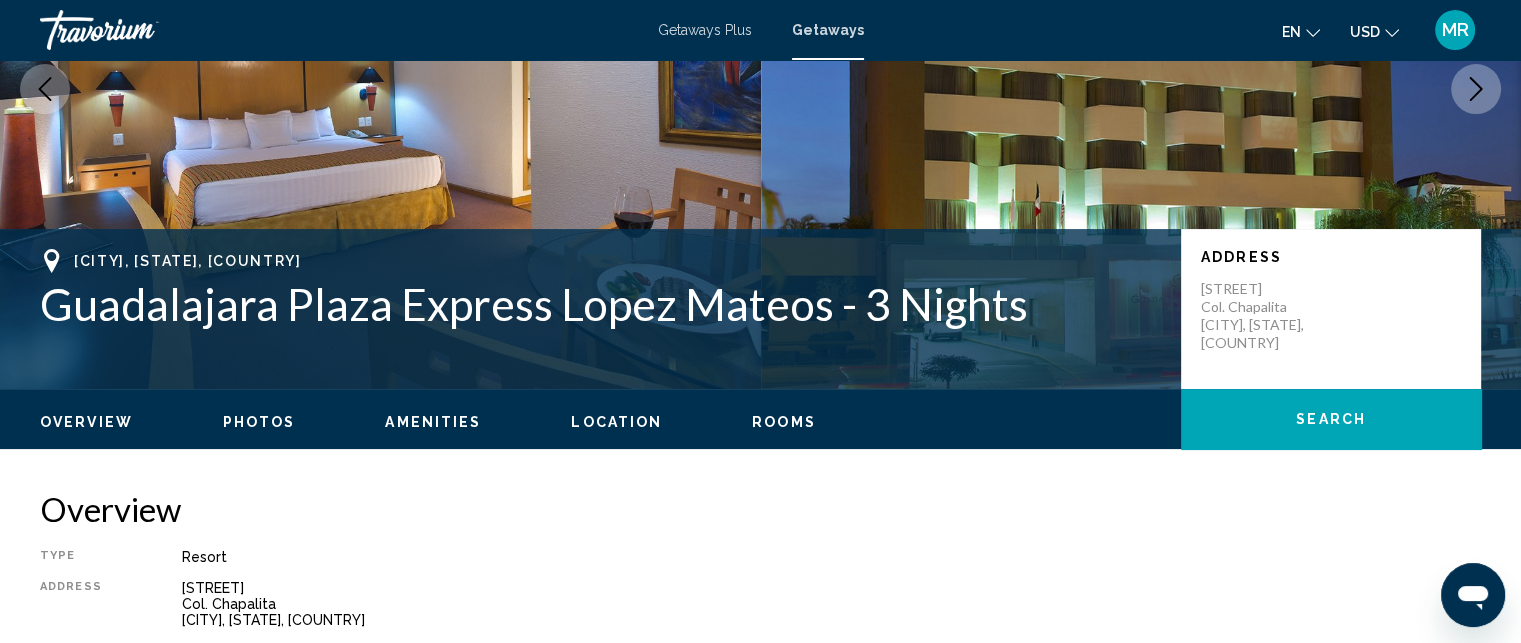 scroll, scrollTop: 38, scrollLeft: 0, axis: vertical 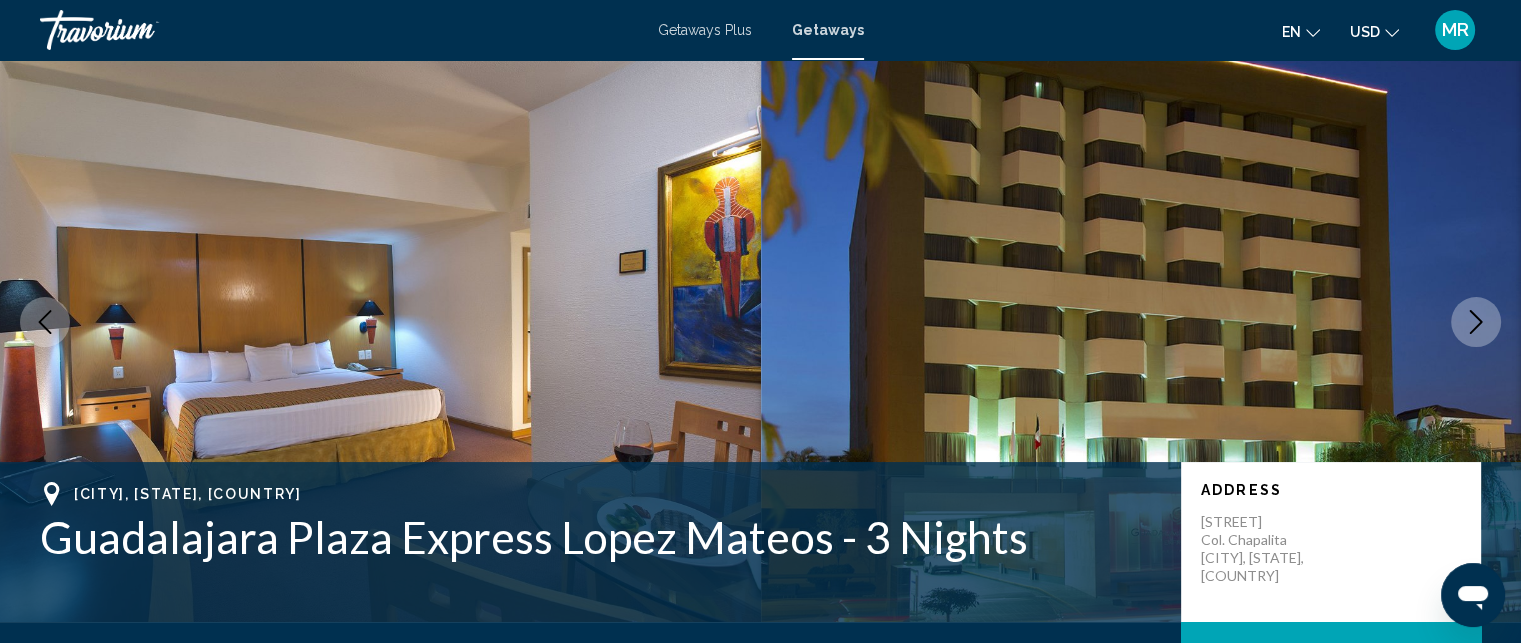 click at bounding box center (1476, 322) 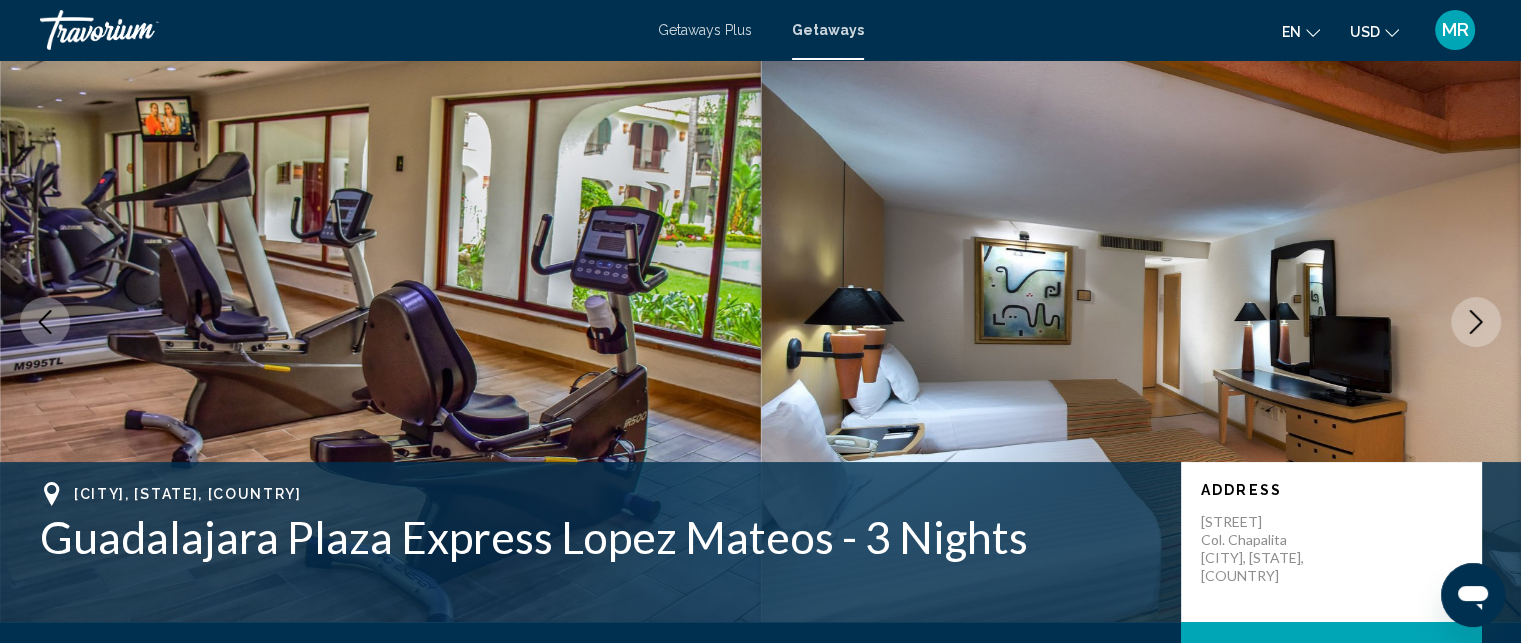 click 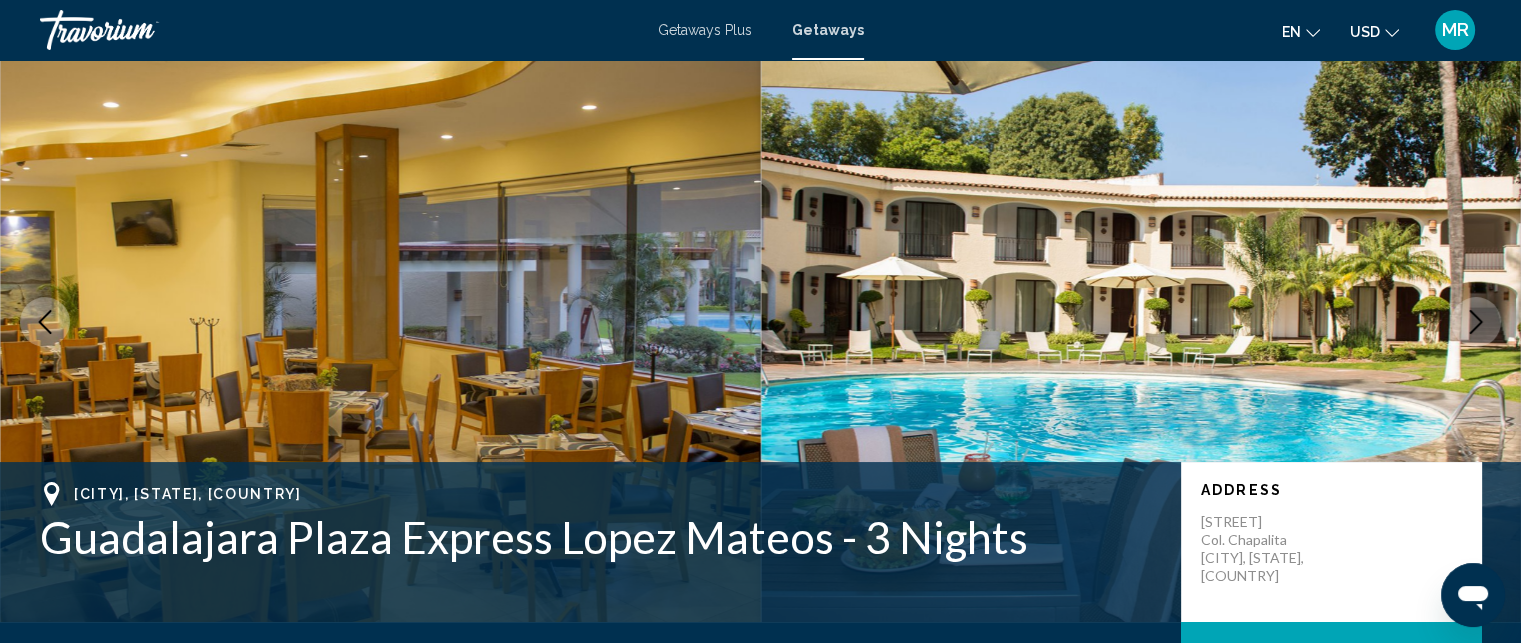 click 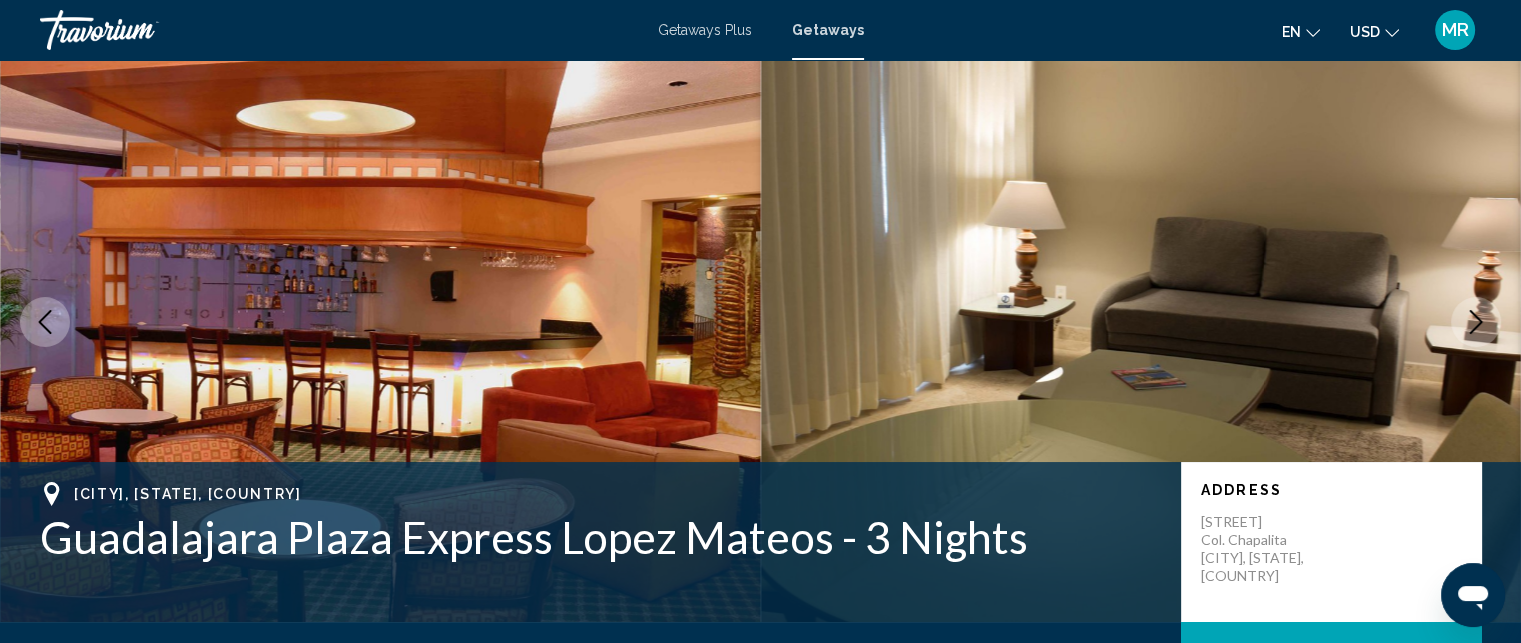 click 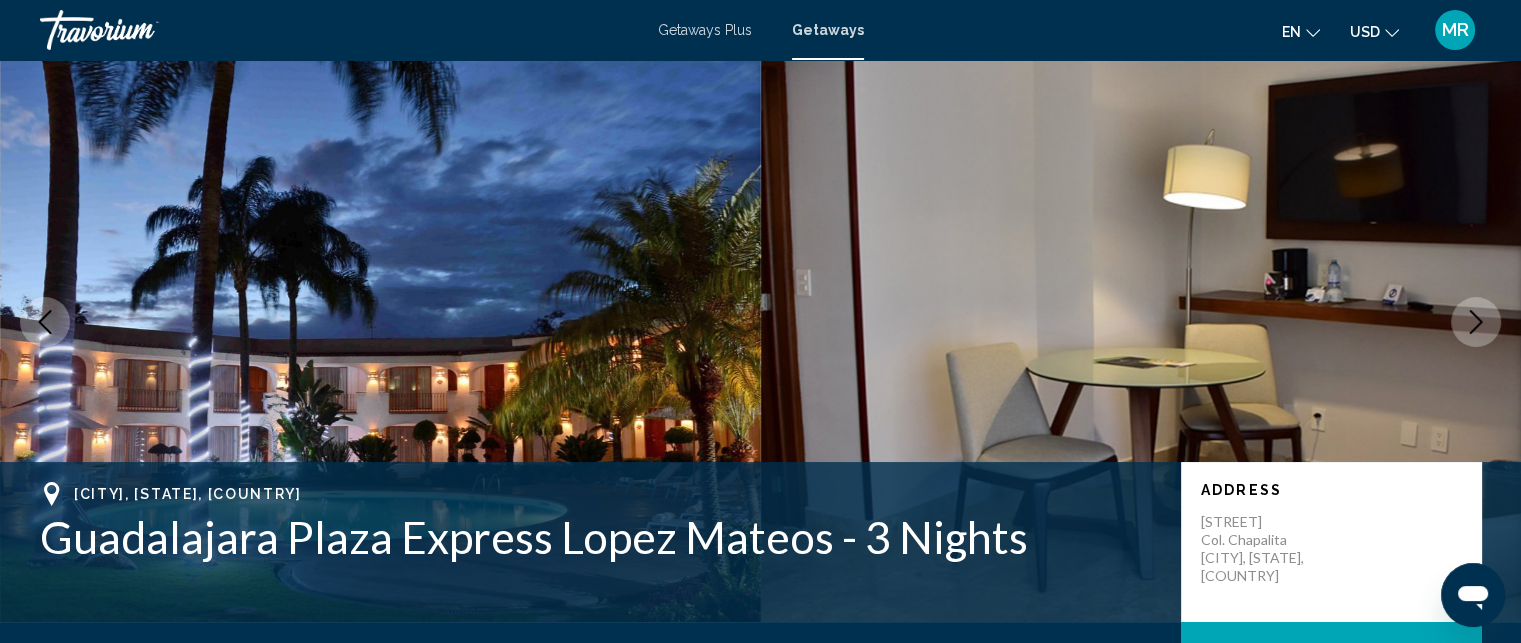 click at bounding box center [1476, 322] 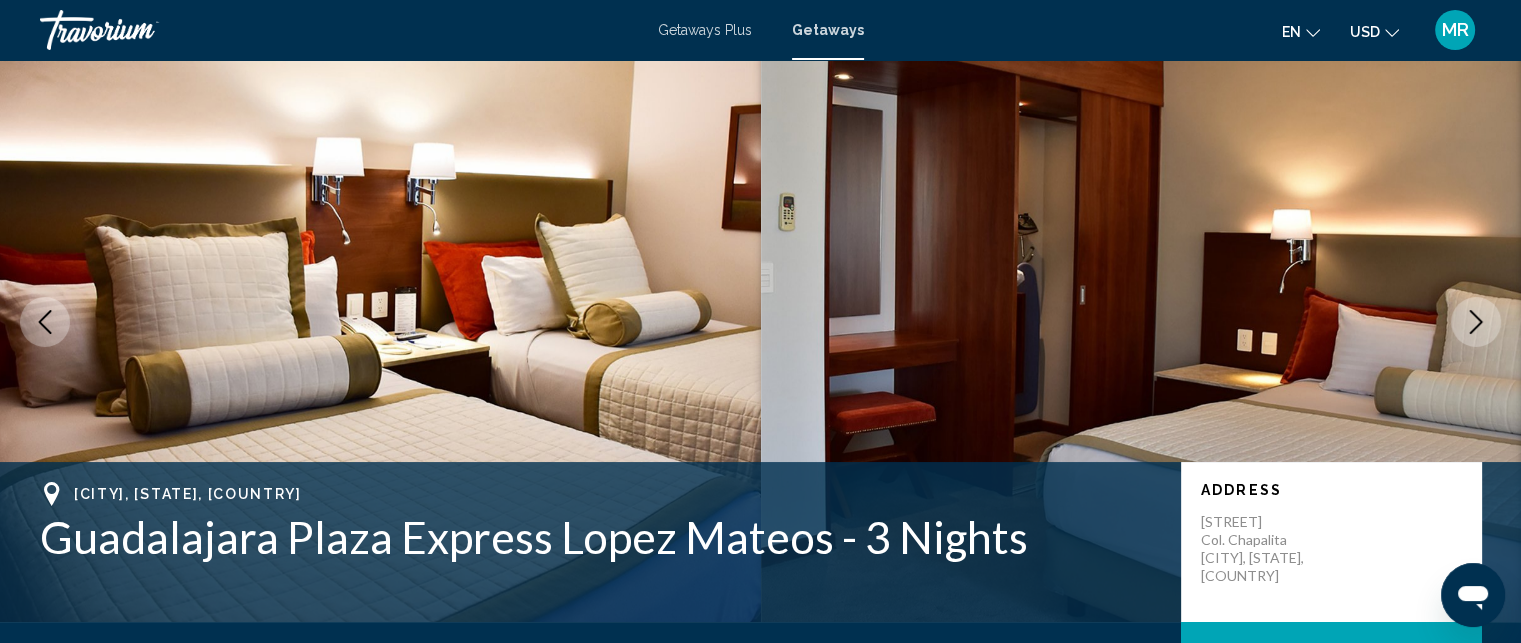 click 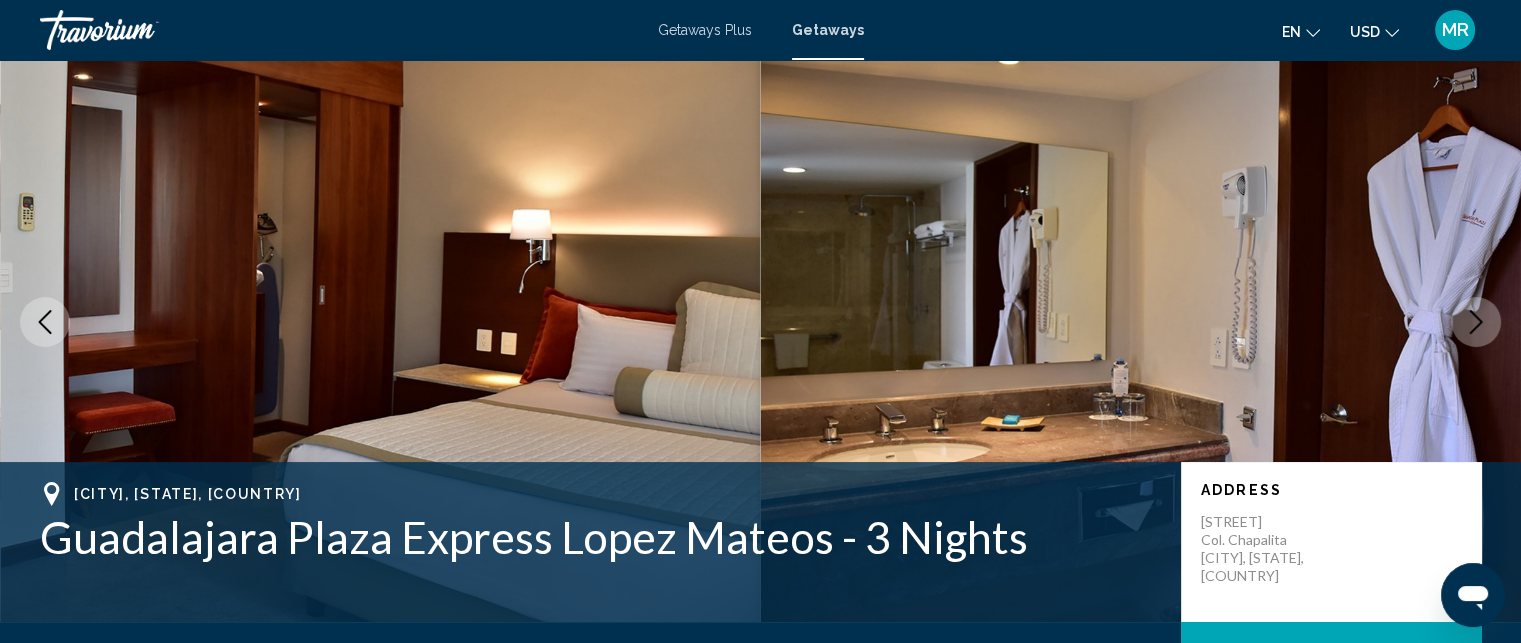click 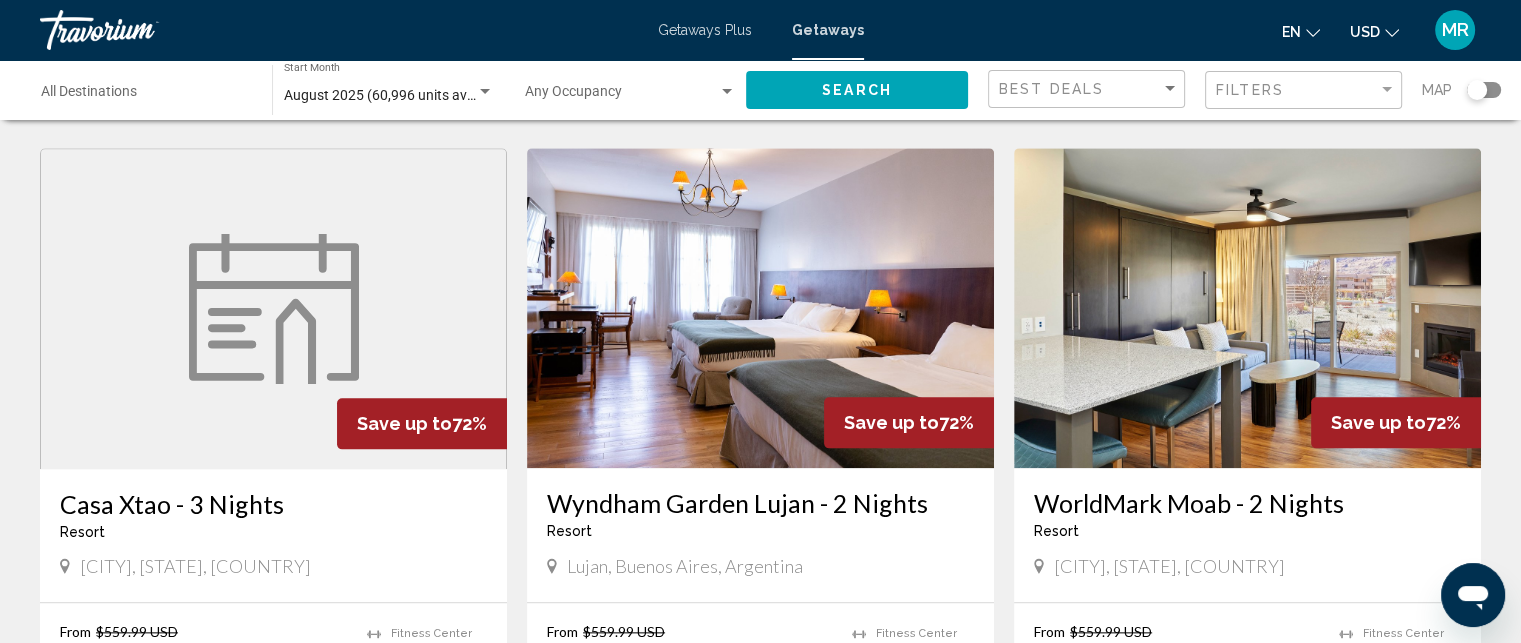 scroll, scrollTop: 2646, scrollLeft: 0, axis: vertical 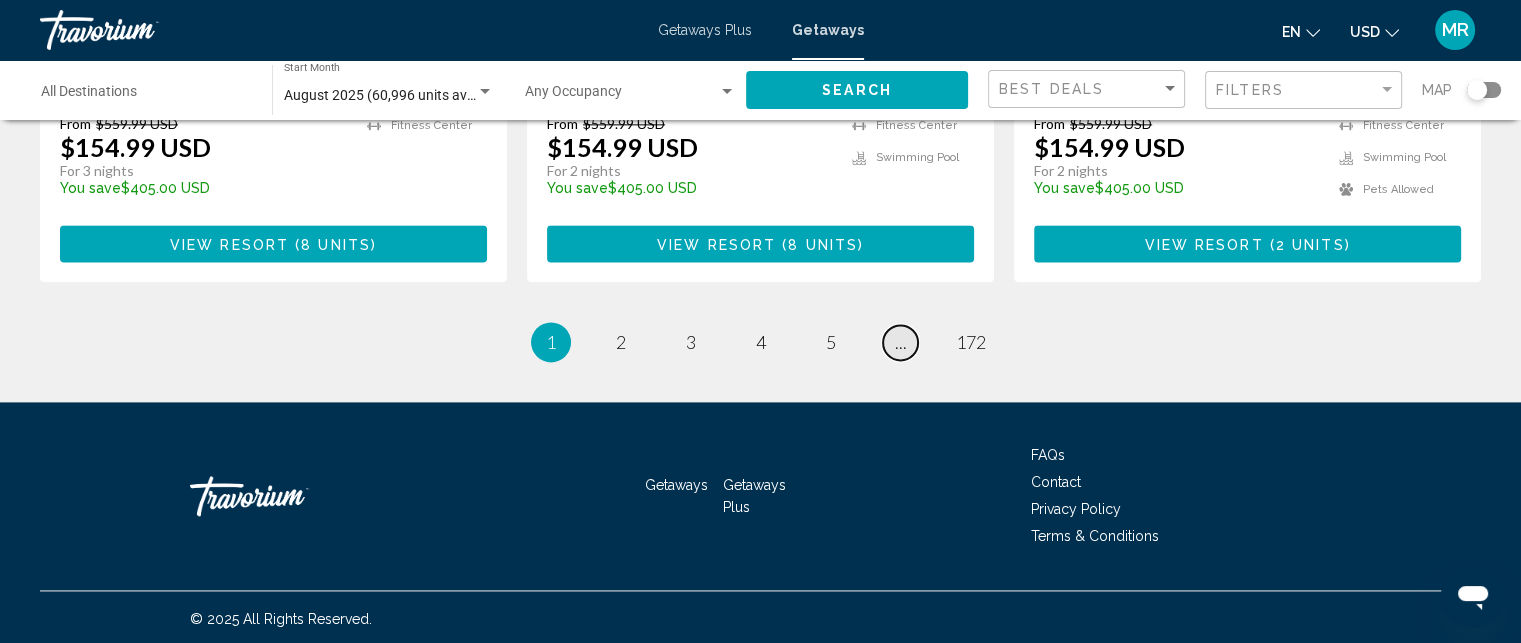 click on "..." at bounding box center [901, 342] 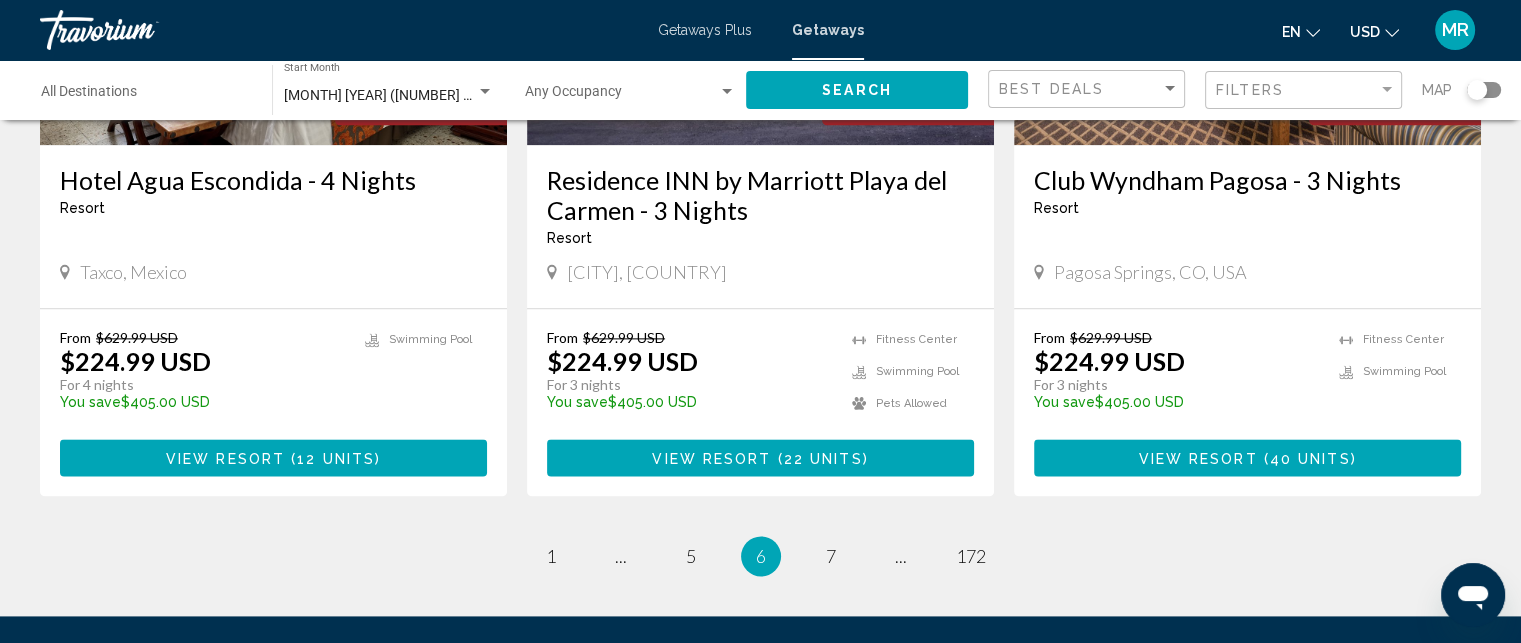 scroll, scrollTop: 2733, scrollLeft: 0, axis: vertical 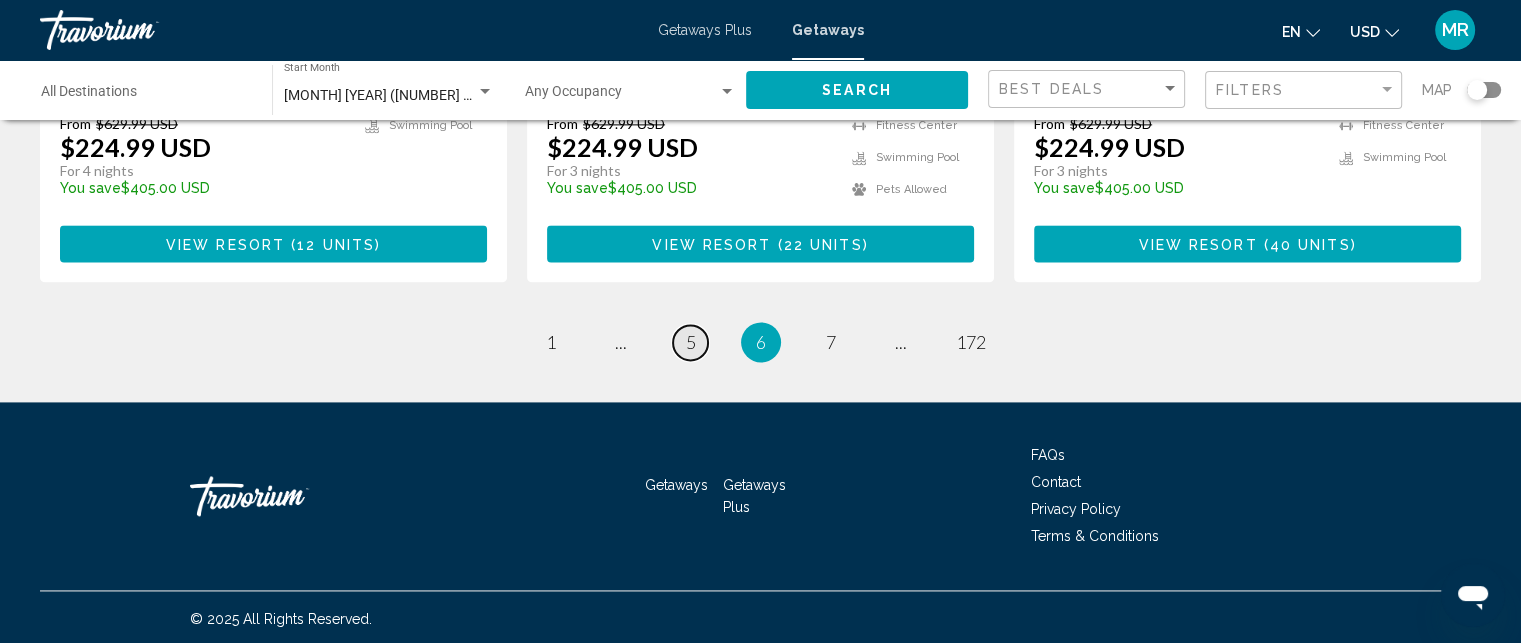 click on "5" at bounding box center [691, 342] 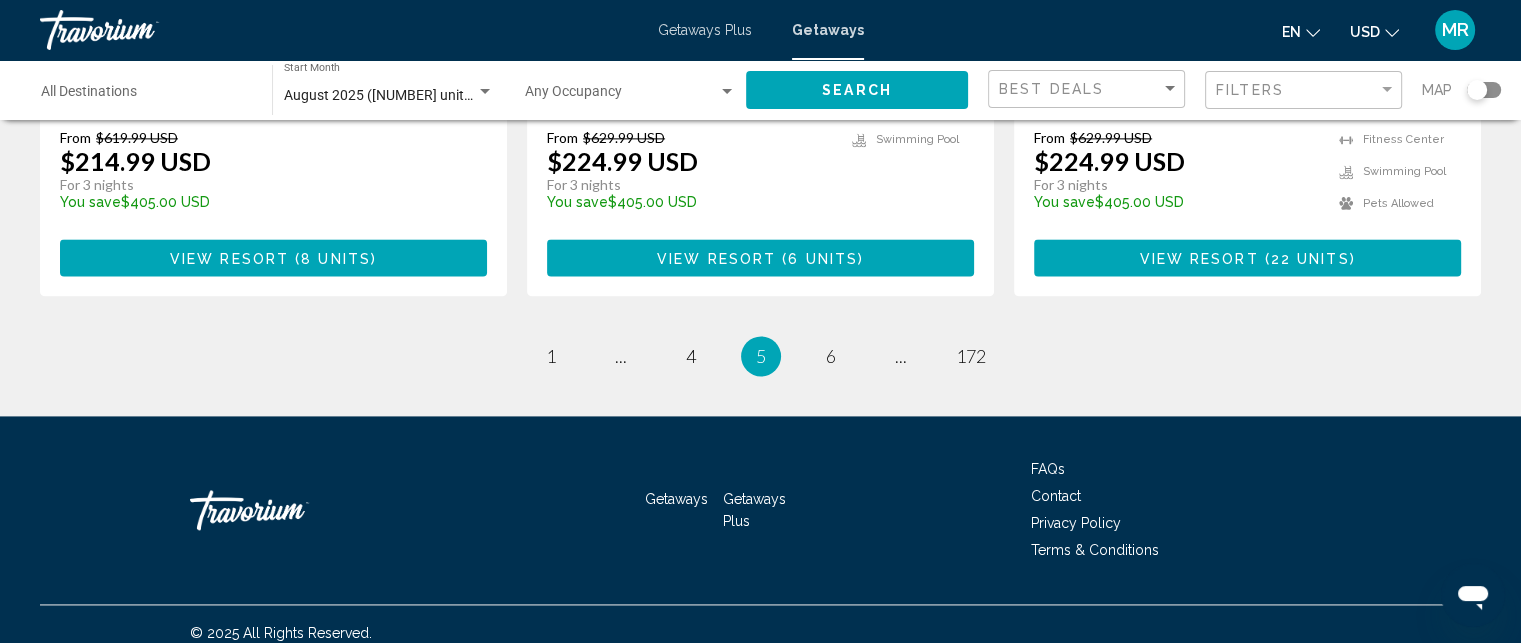 scroll, scrollTop: 2734, scrollLeft: 0, axis: vertical 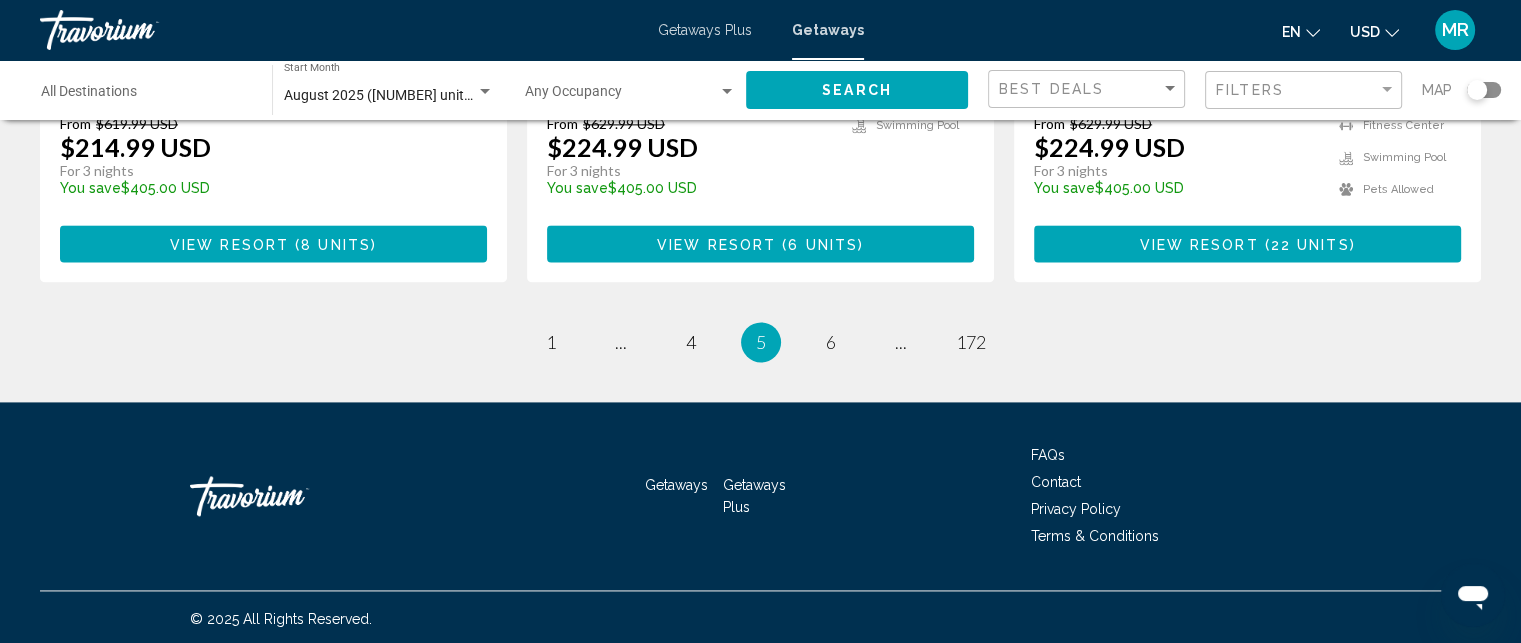 click on "Destination All Destinations August 2025 (61,000 units available) Start Month All Start Months Occupancy Any Occupancy Search Best Deals Filters Map 61,000 Getaways units available across 2,059 Resorts Save up to  66%   Wyndham Tropicana at Las Vegas - 3 Nights  Resort  -  This is an adults only resort
Las Vegas, NV, USA From $609.99 USD $204.99 USD For 3 nights You save  $405.00 USD   temp
Fitness Center
Swimming Pool View Resort    ( 12 units )  Save up to  66%   Club Wyndham Branson at the Falls - 2 Nights  Resort  -  This is an adults only resort
Branson, MO, USA From $609.99 USD $204.99 USD For 2 nights You save  $405.00 USD   temp
Fitness Center
Swimming Pool View Resort    ( 4 units )   66%" 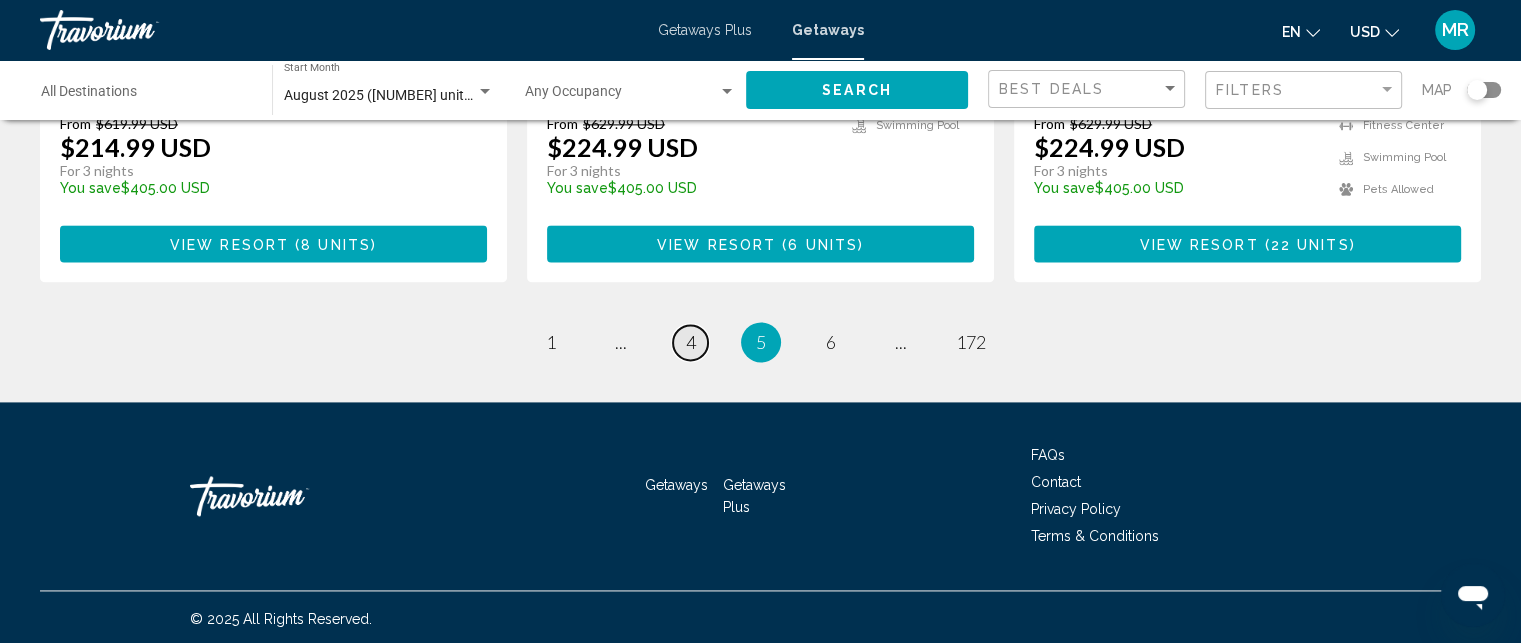 click on "page  4" at bounding box center (690, 342) 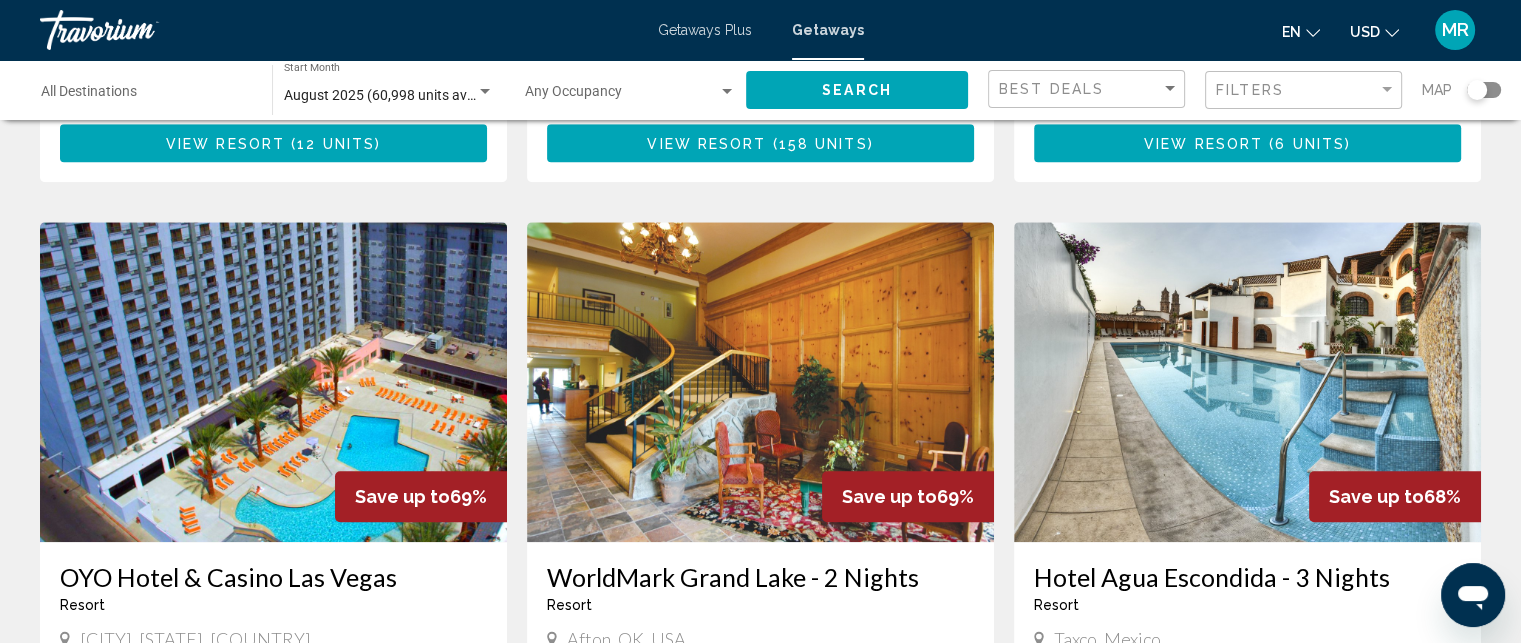 scroll, scrollTop: 1426, scrollLeft: 0, axis: vertical 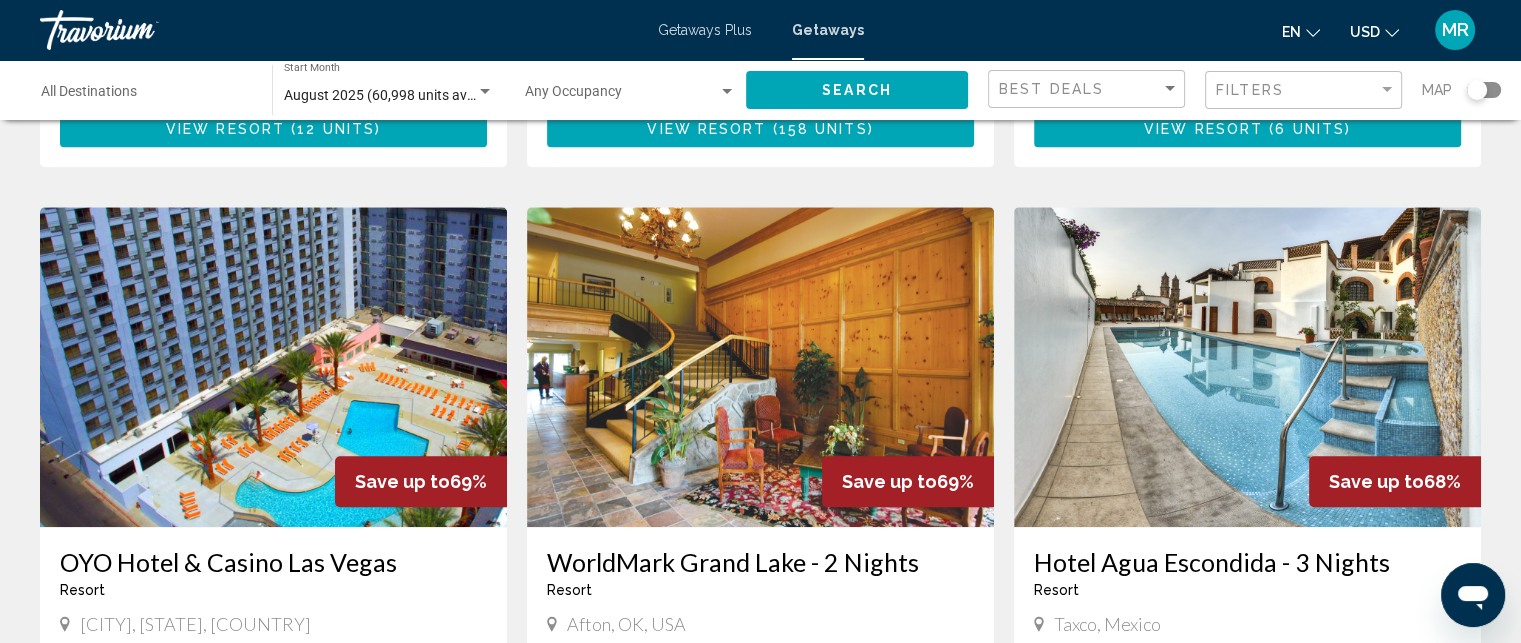 click at bounding box center (1247, 367) 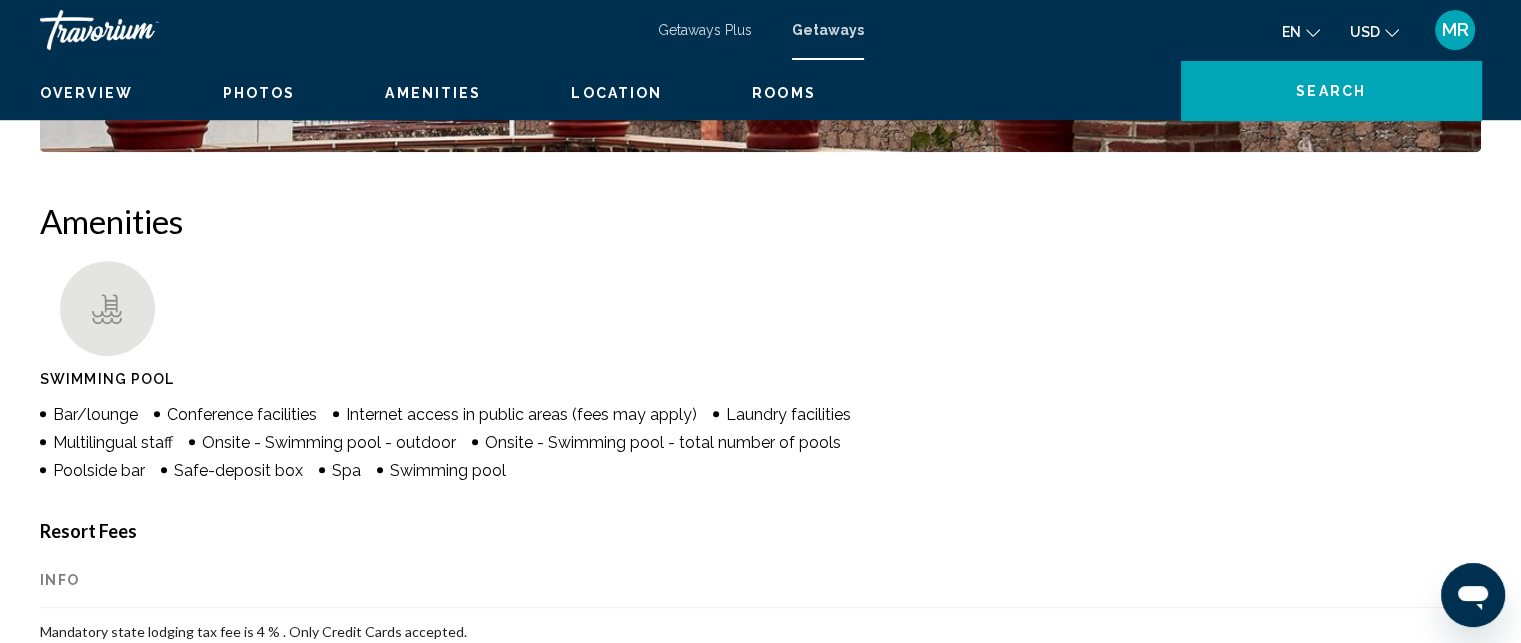 scroll, scrollTop: 38, scrollLeft: 0, axis: vertical 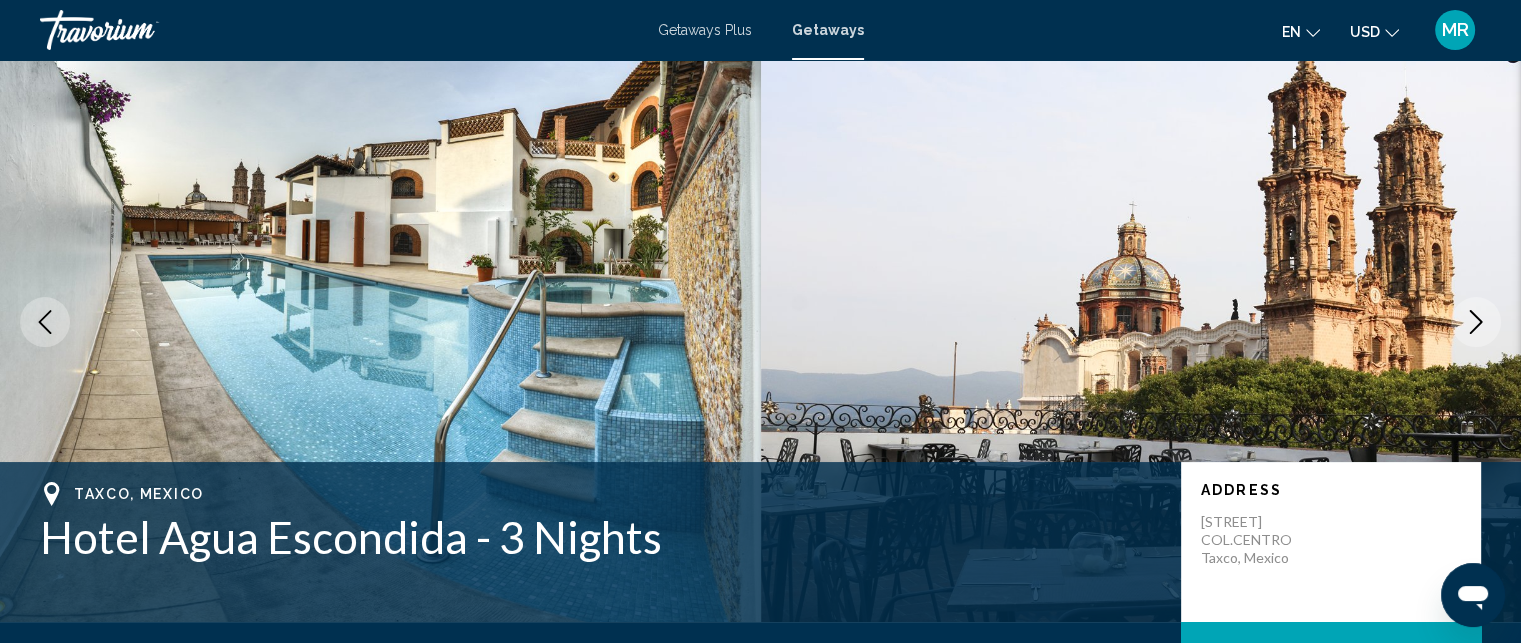 click at bounding box center (1476, 322) 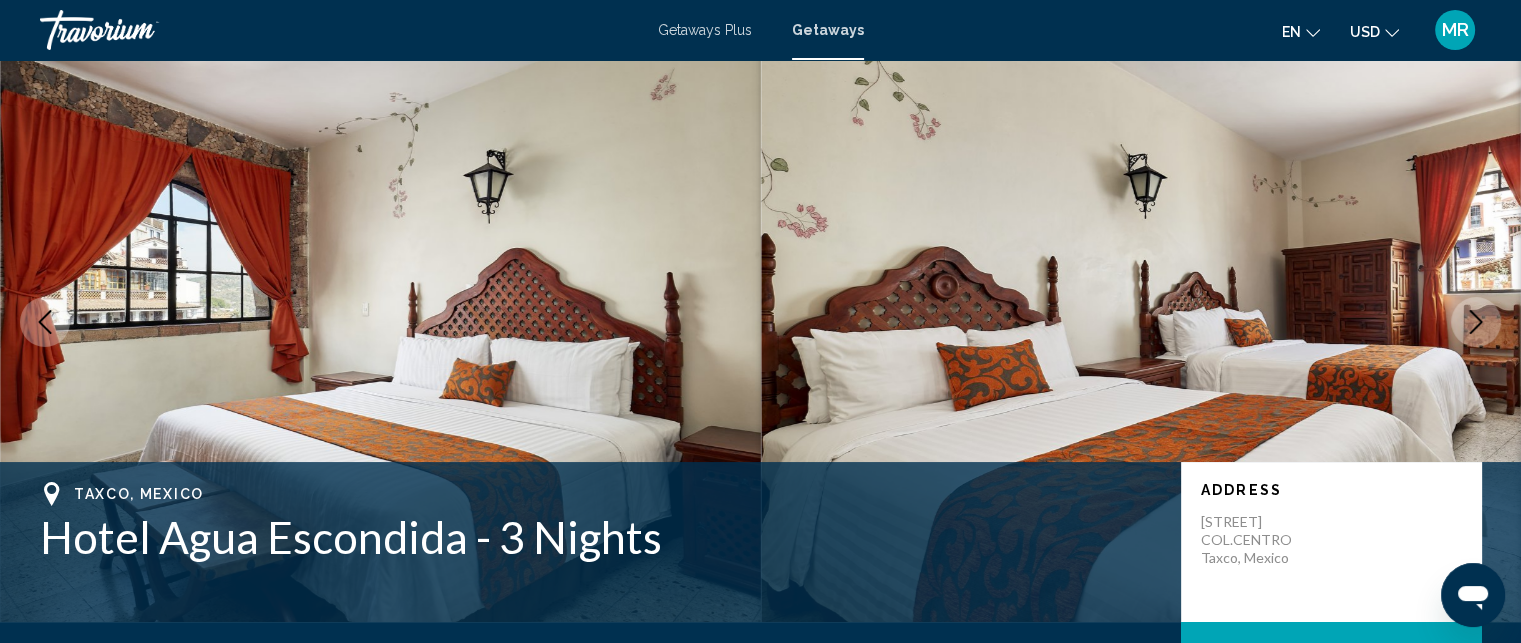 click 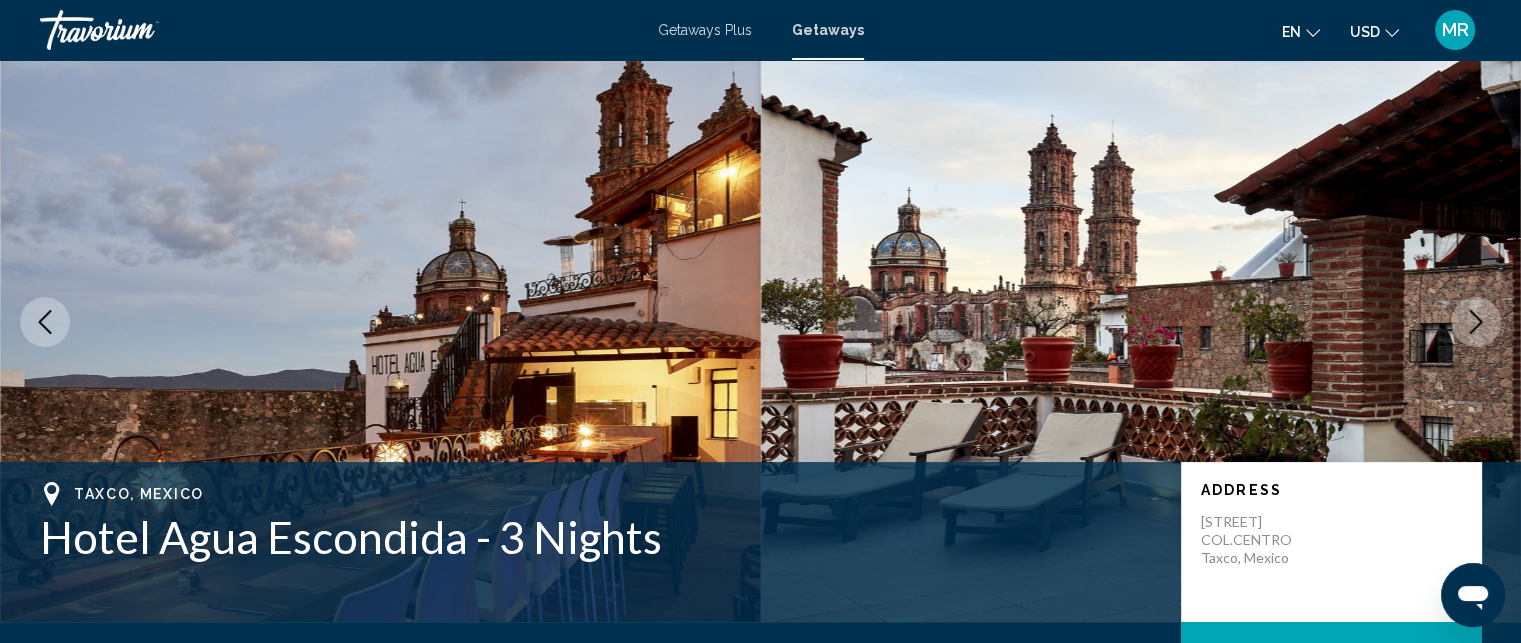 click 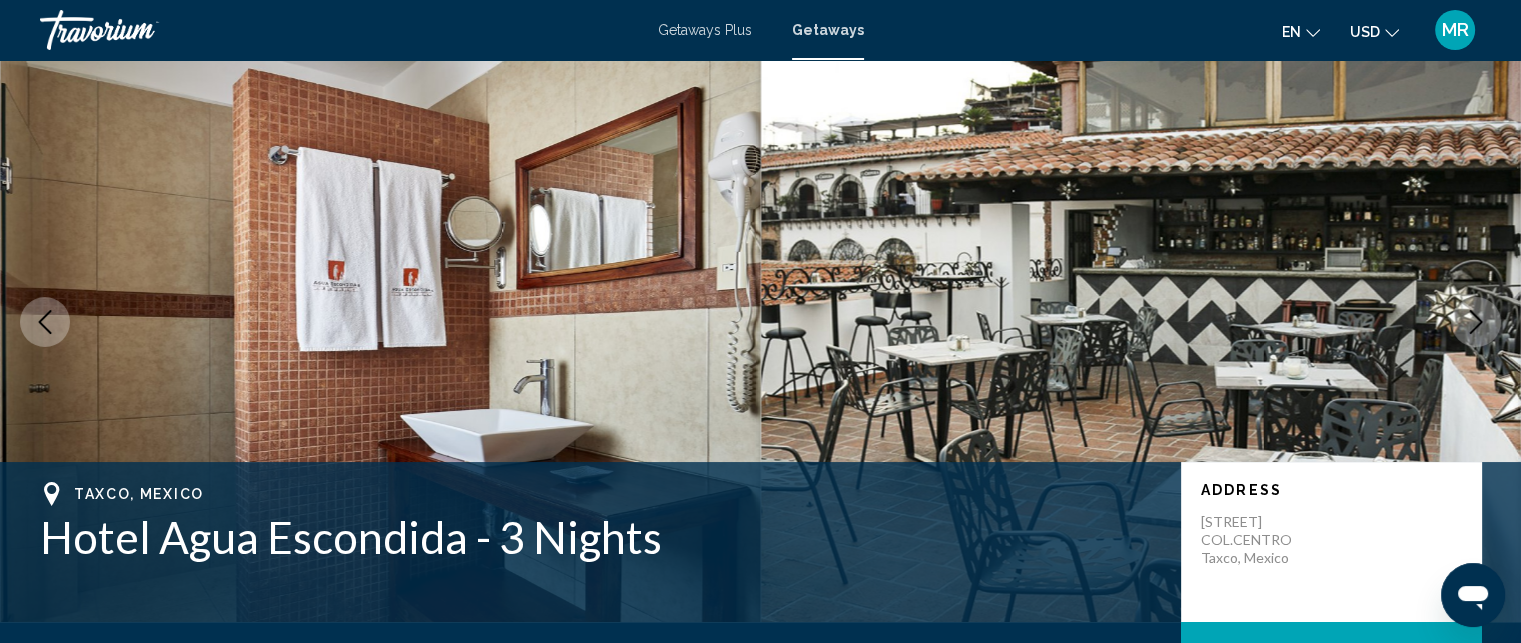 click at bounding box center (1476, 322) 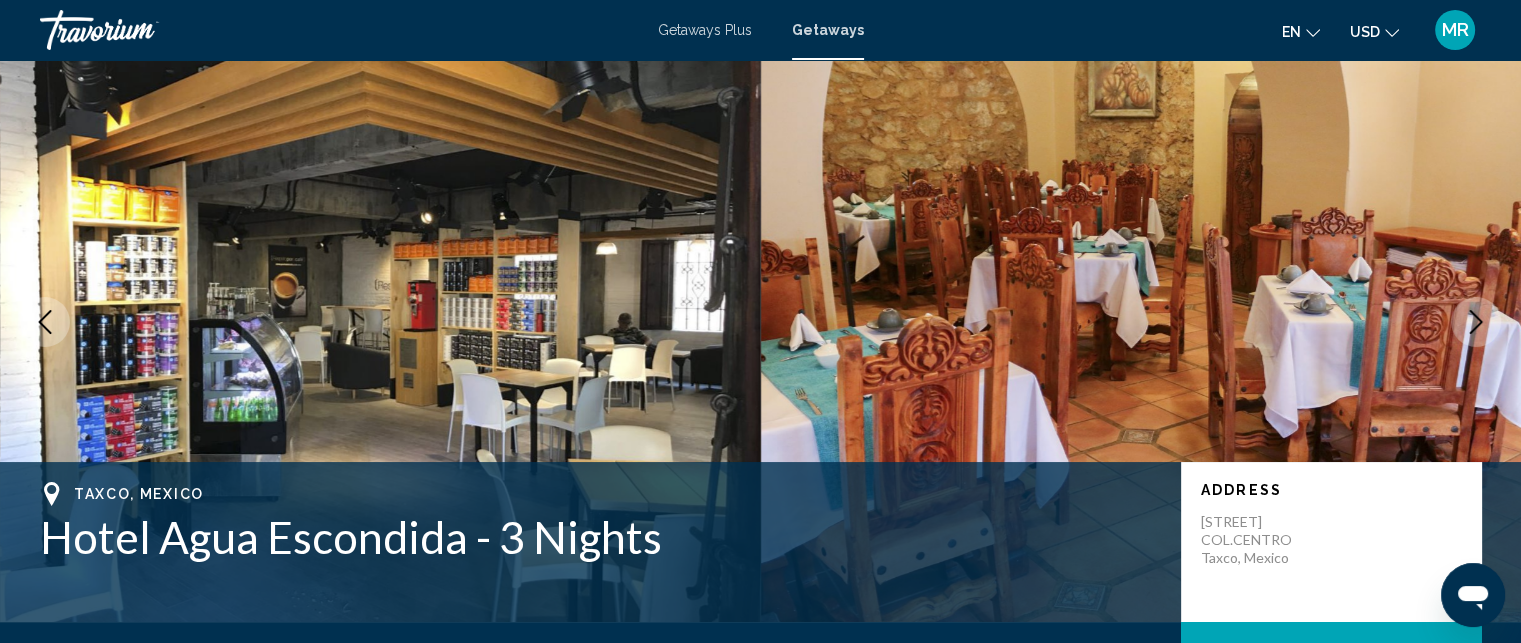 click at bounding box center (1476, 322) 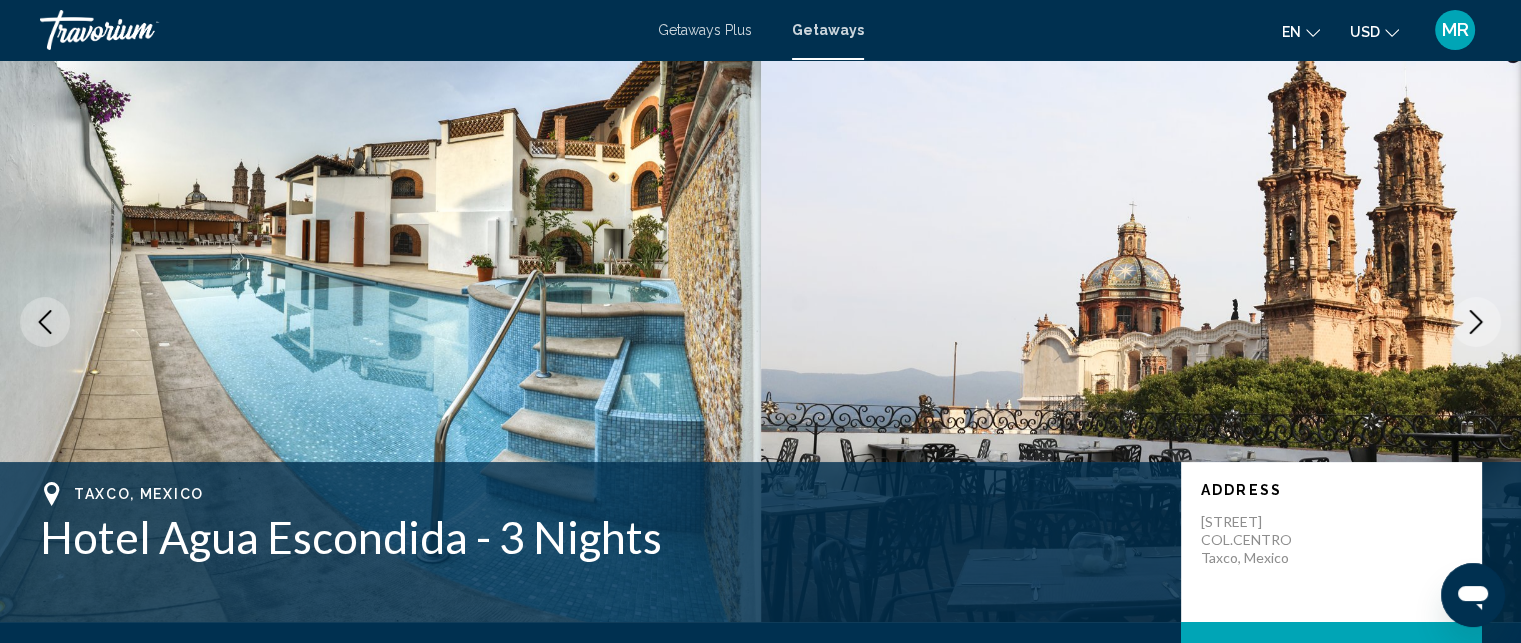 click 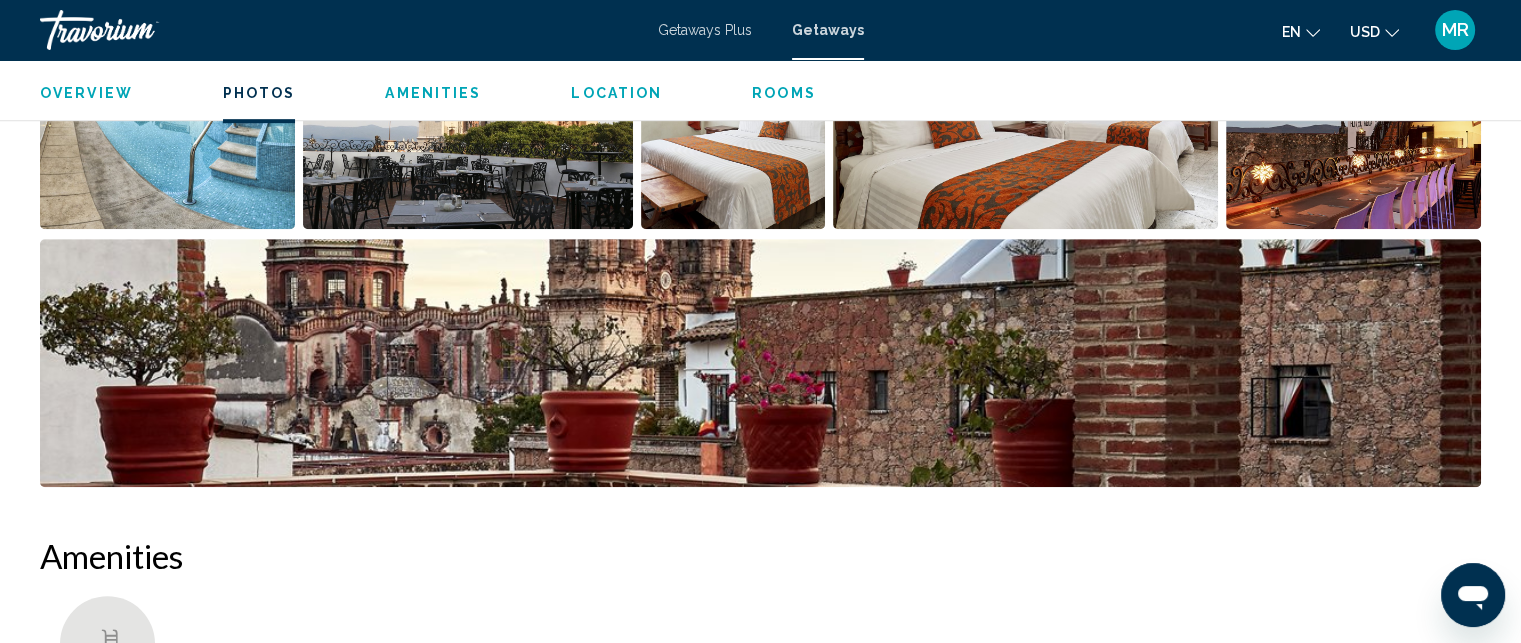 scroll, scrollTop: 0, scrollLeft: 0, axis: both 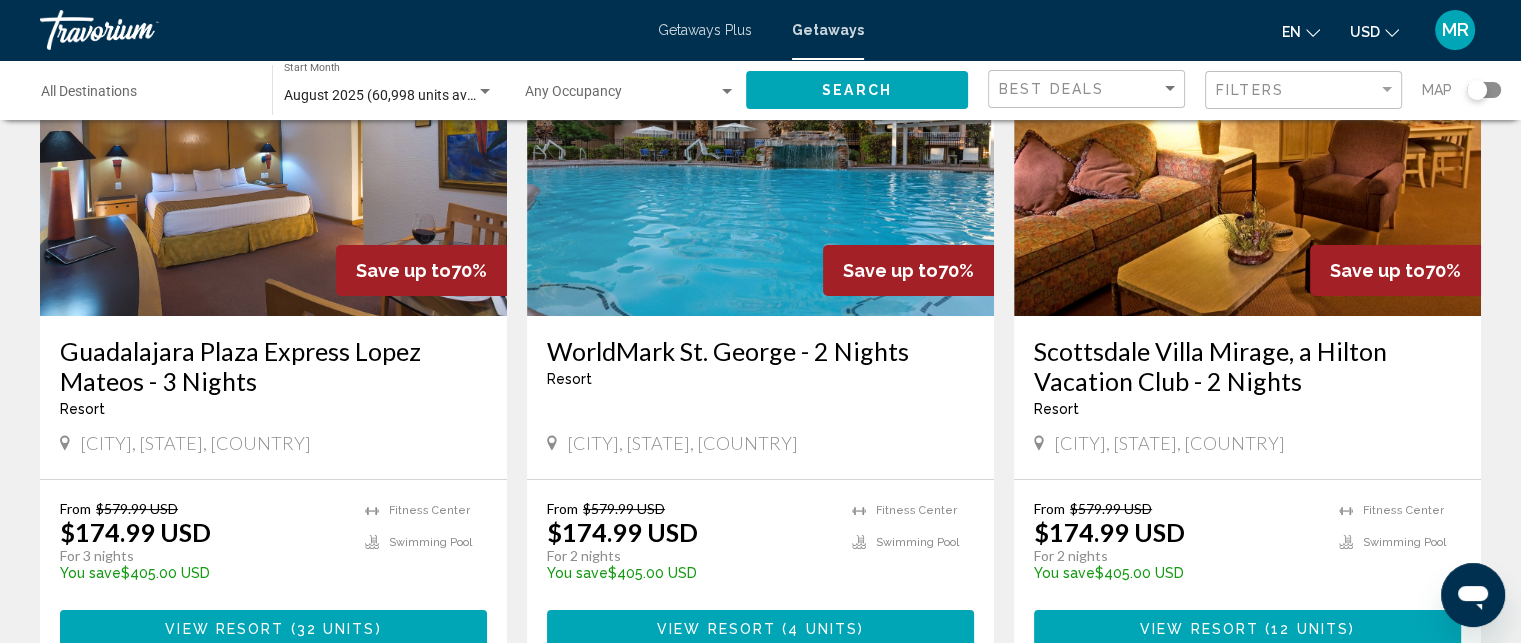 click at bounding box center [273, 156] 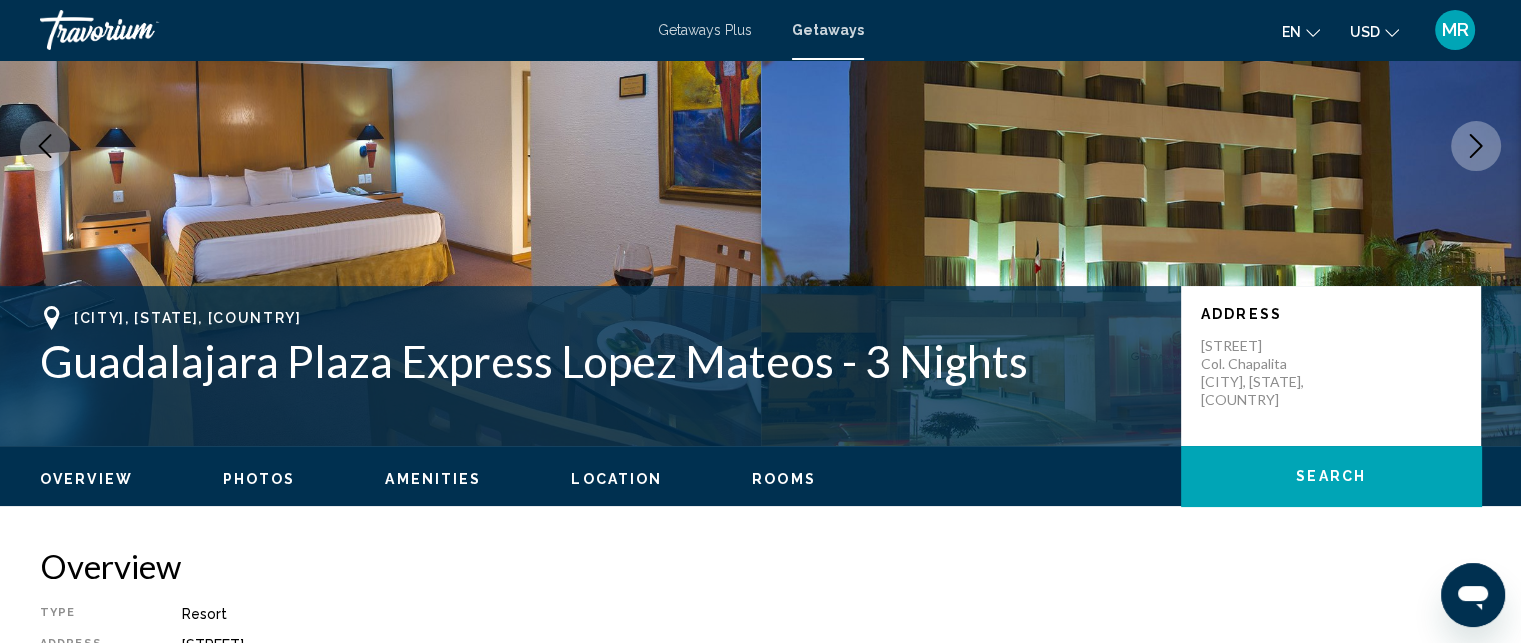 scroll, scrollTop: 38, scrollLeft: 0, axis: vertical 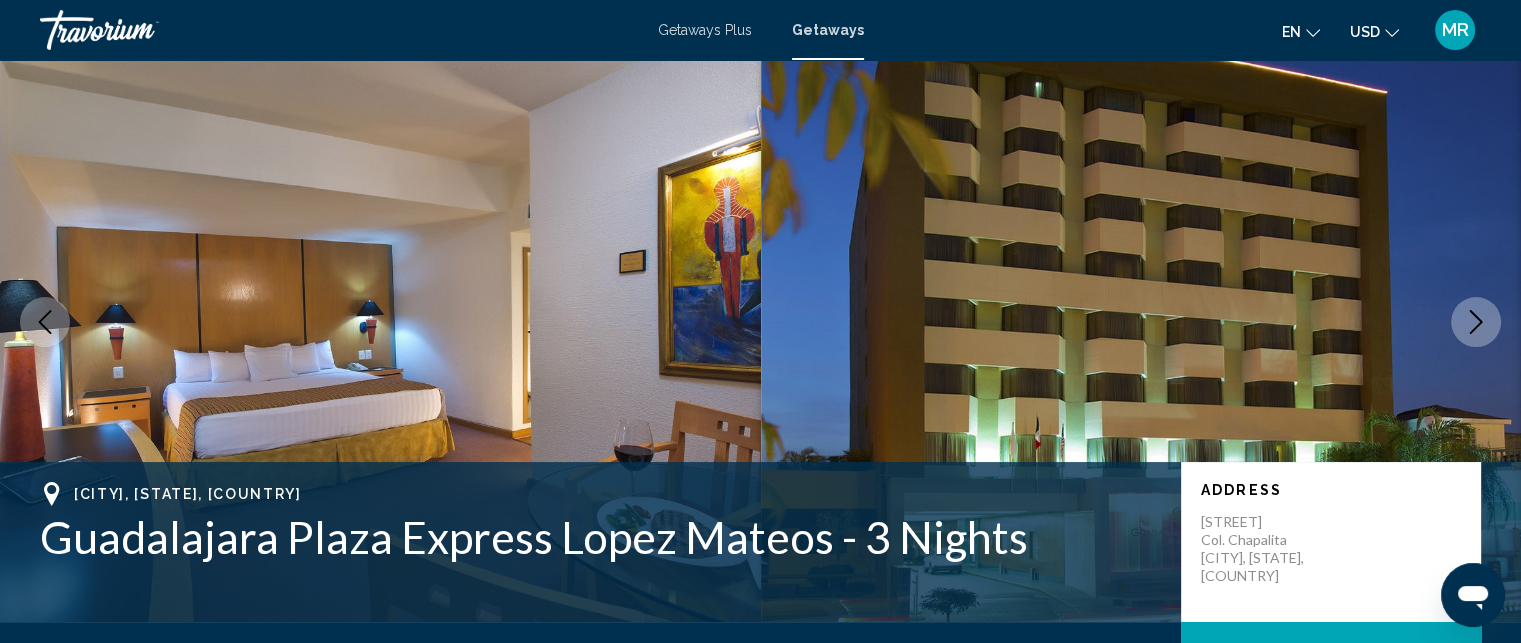 click at bounding box center [1476, 322] 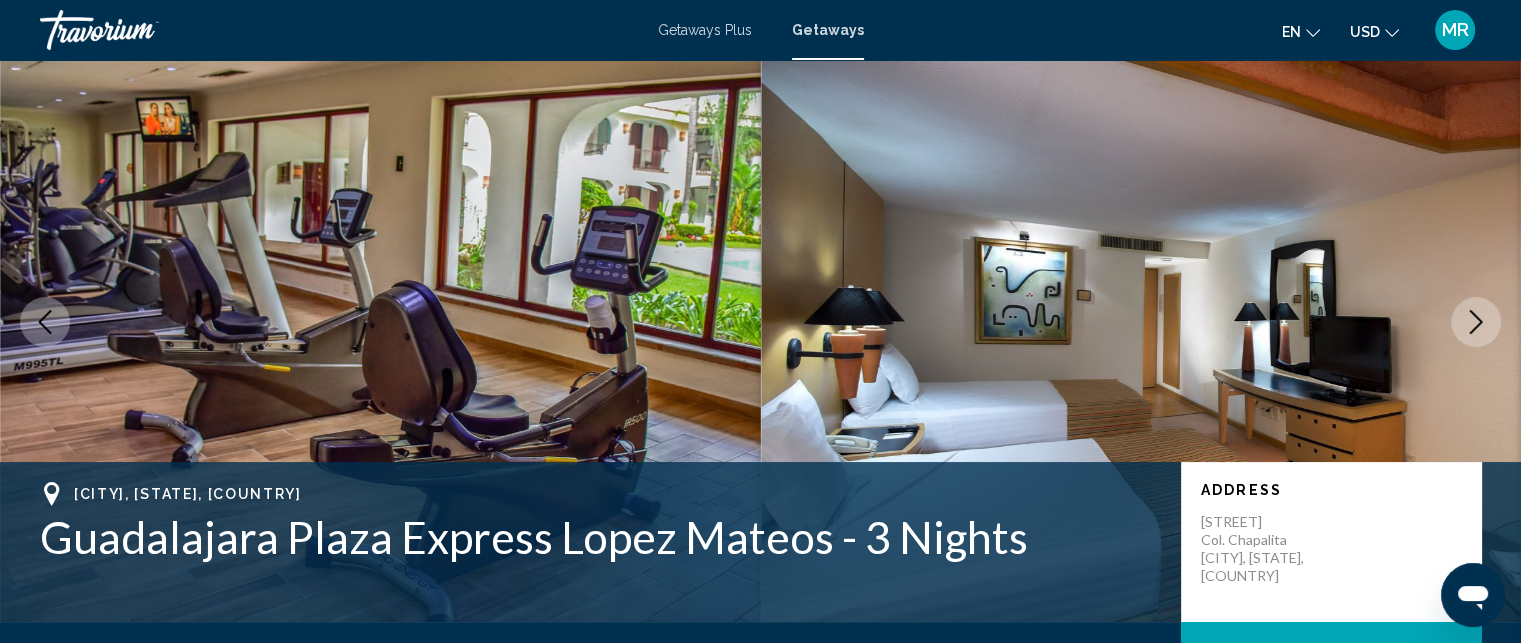 click at bounding box center (1476, 322) 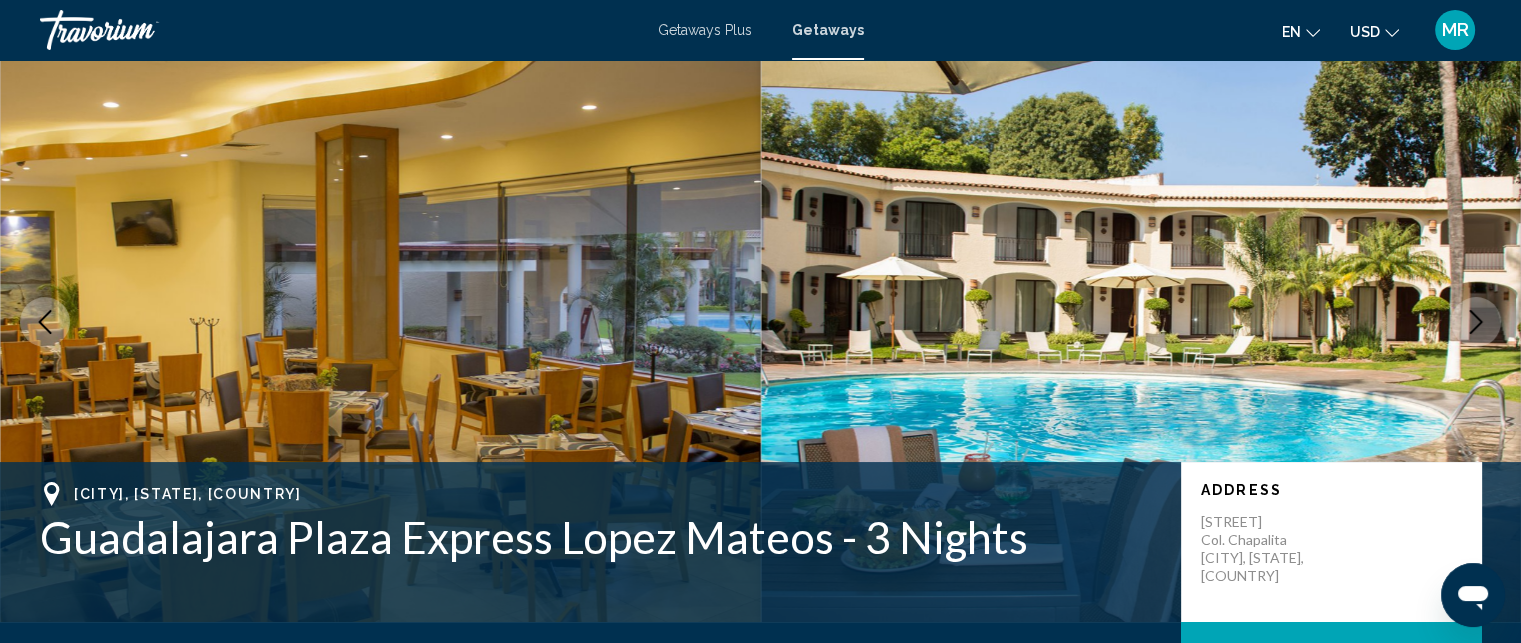 click at bounding box center [1476, 322] 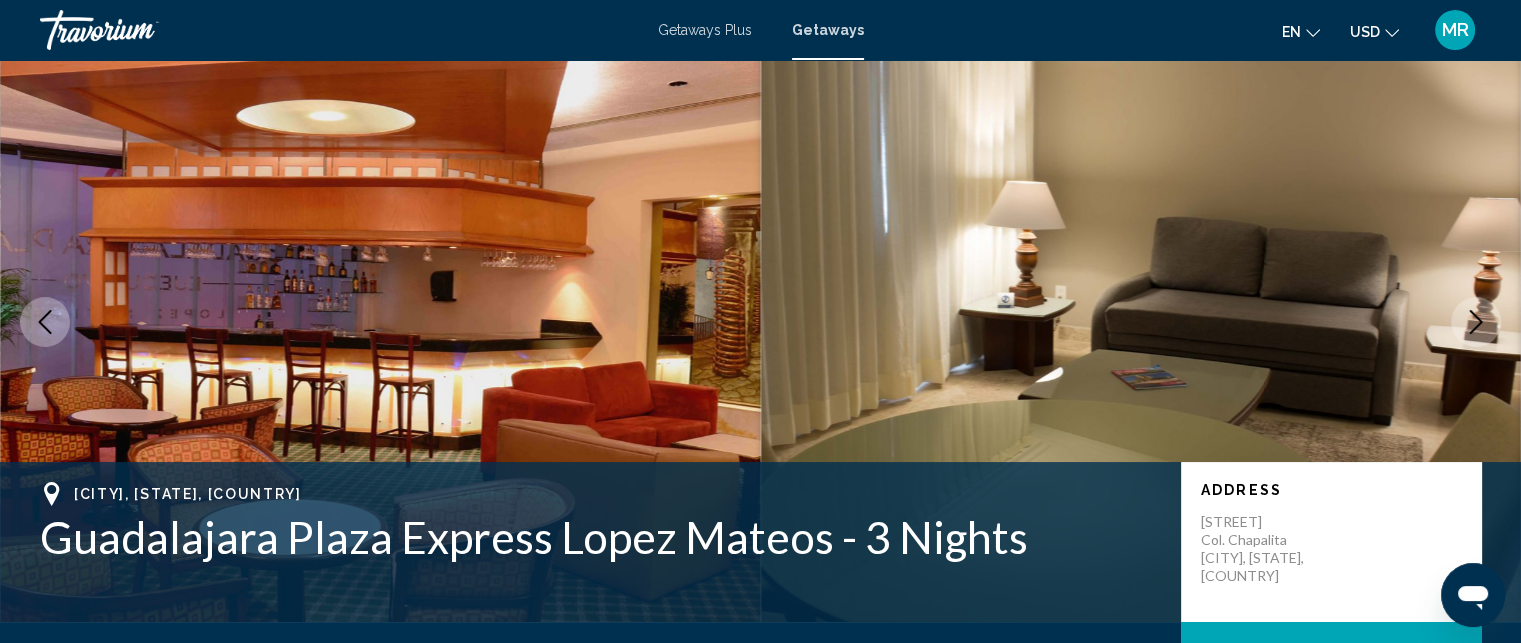 click at bounding box center [1476, 322] 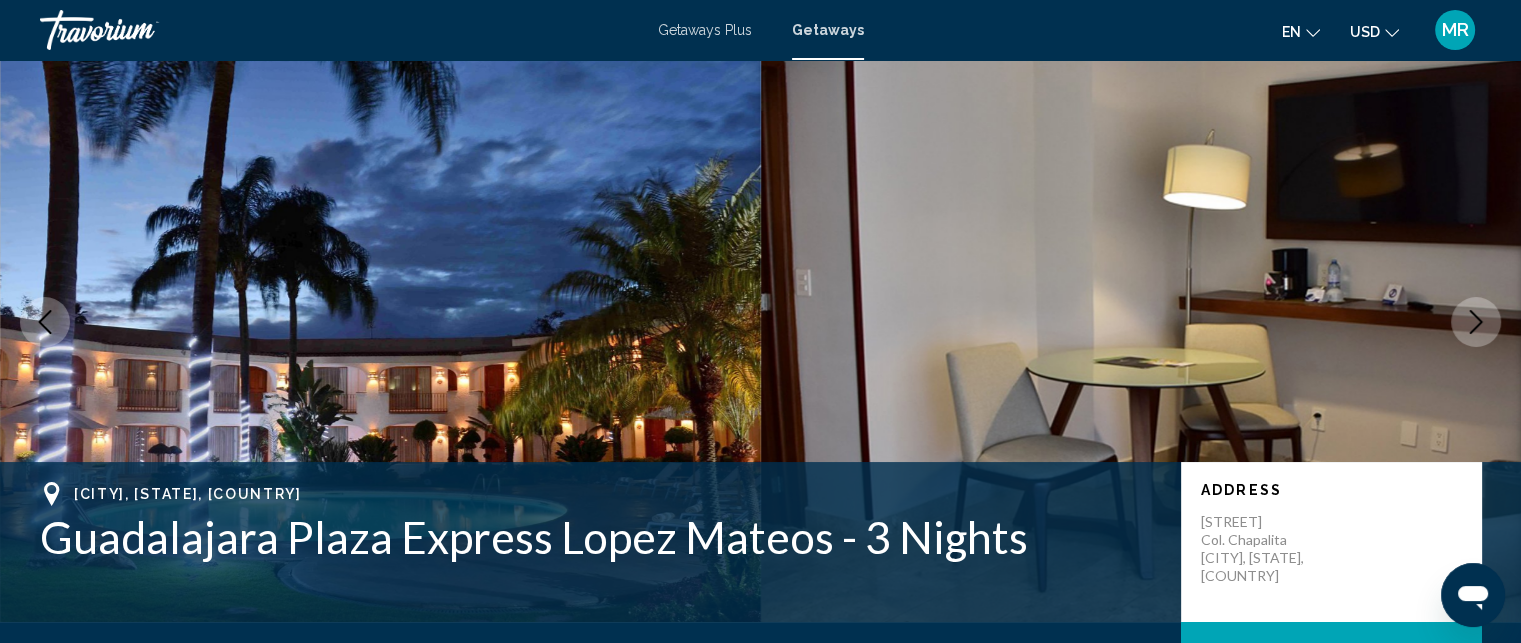 click at bounding box center [1476, 322] 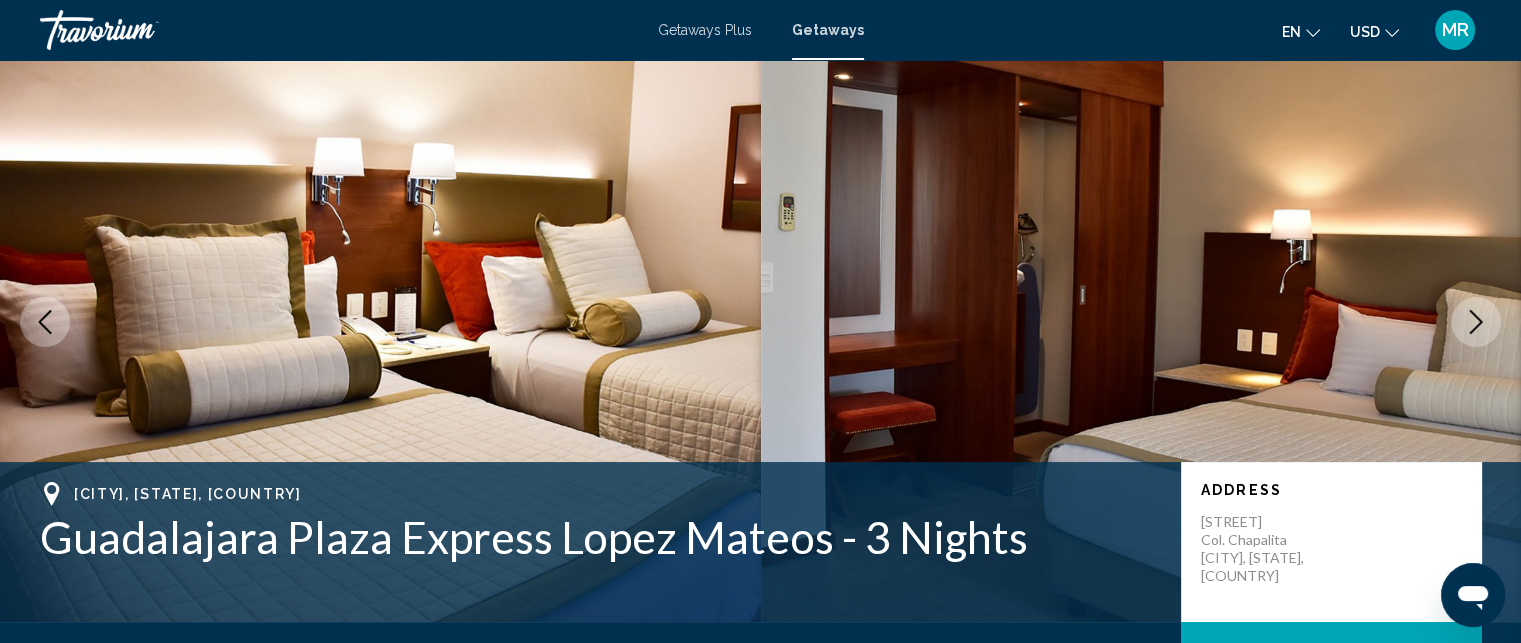 click at bounding box center [1476, 322] 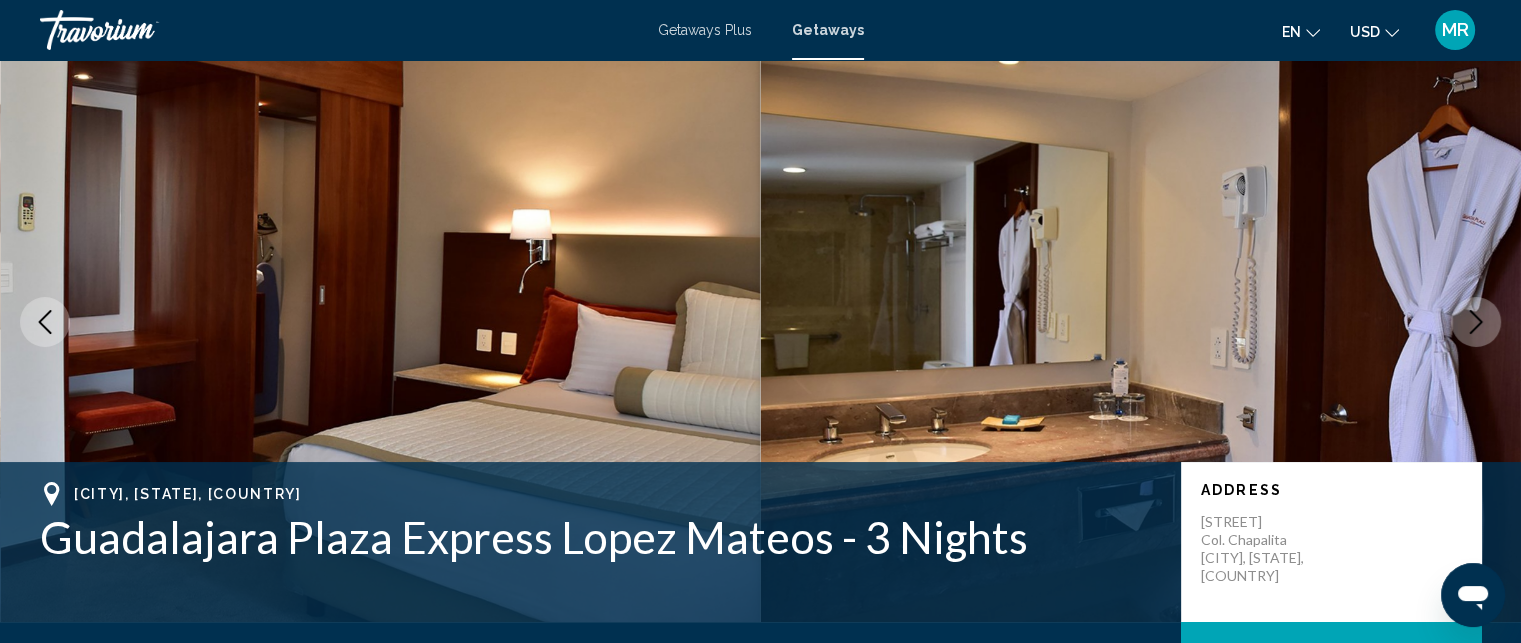 click at bounding box center [1476, 322] 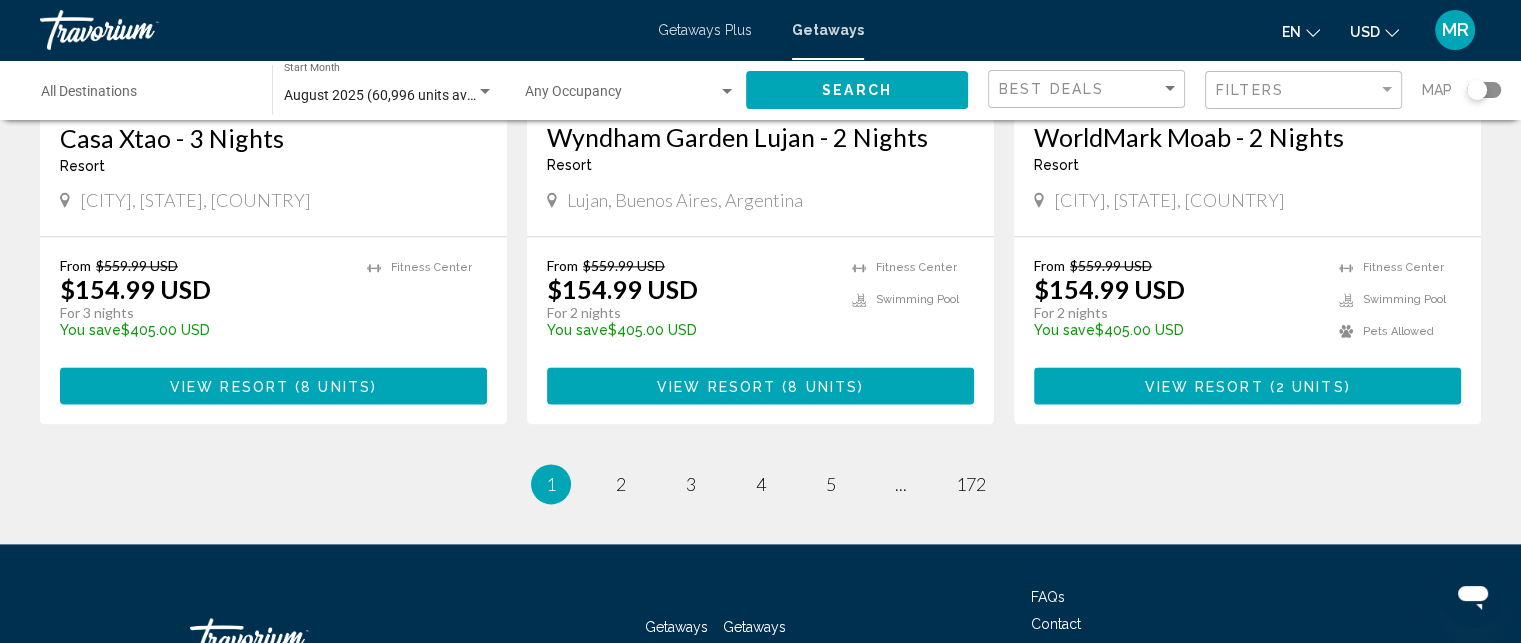 scroll, scrollTop: 2505, scrollLeft: 0, axis: vertical 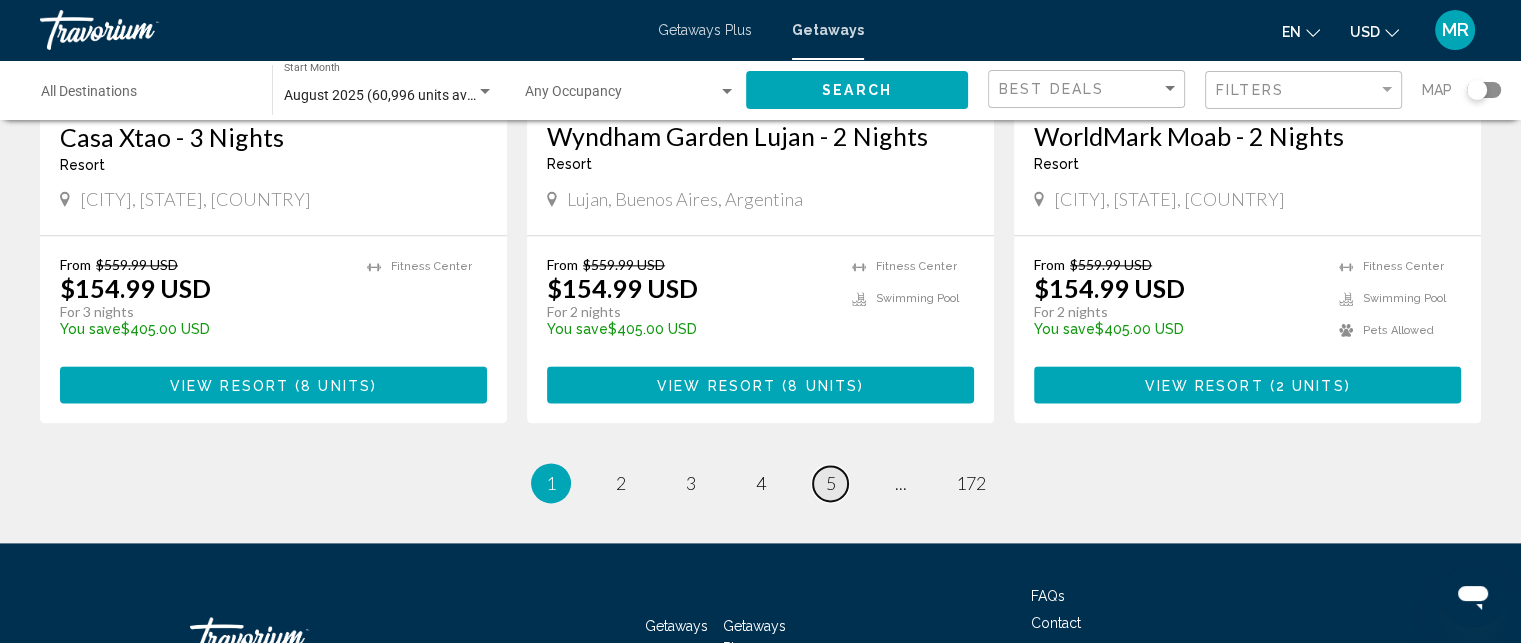 click on "5" at bounding box center (831, 483) 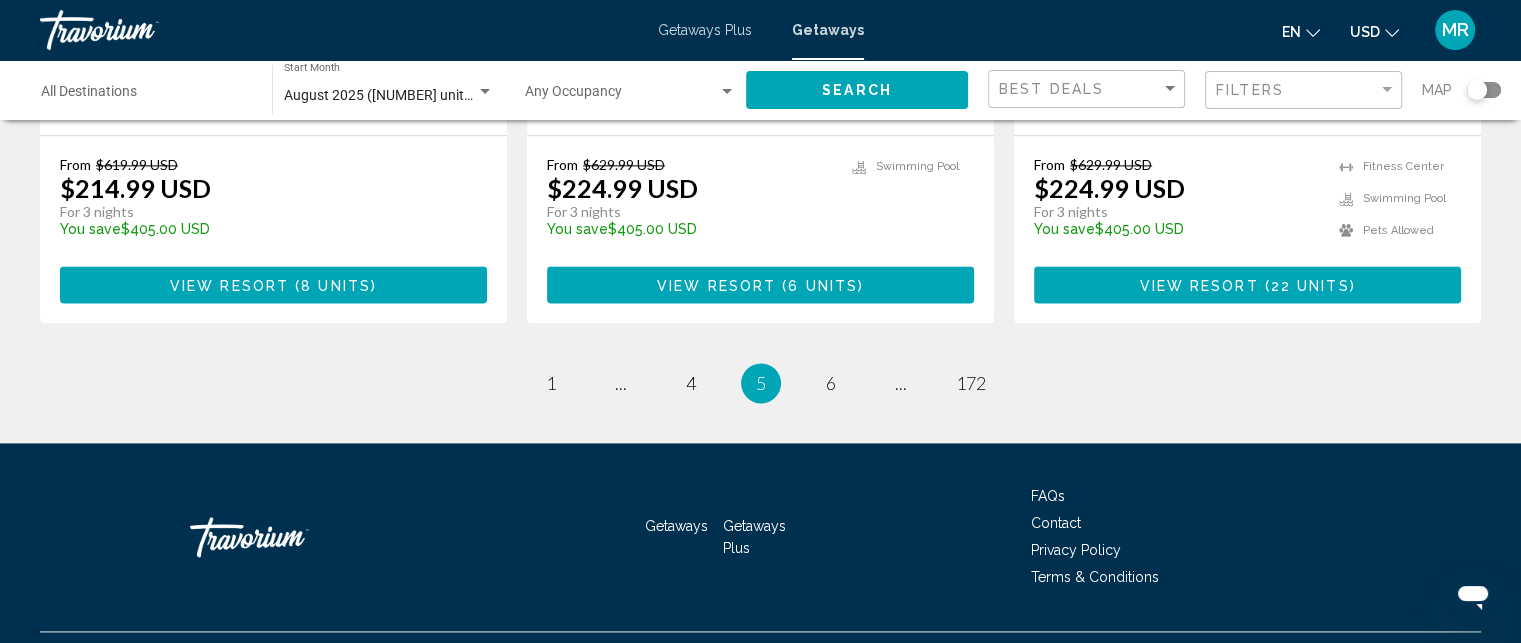 scroll, scrollTop: 2734, scrollLeft: 0, axis: vertical 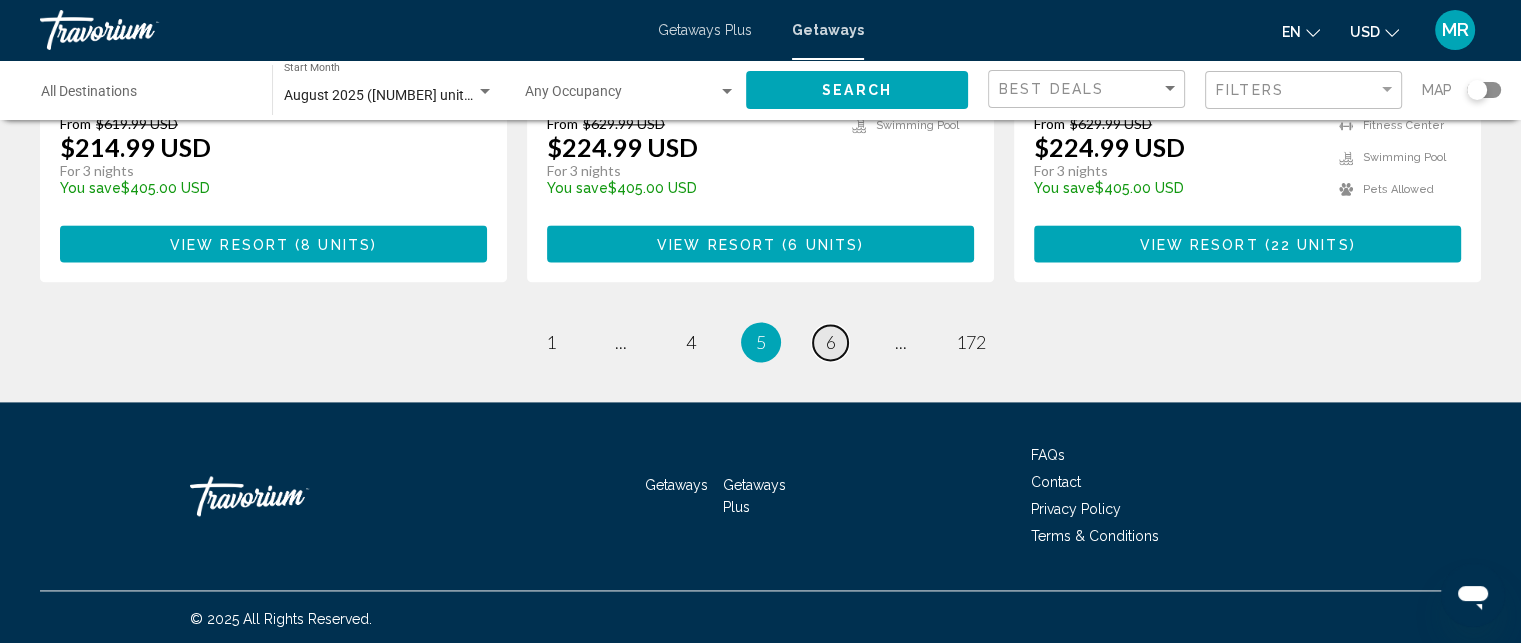 click on "page  6" at bounding box center (830, 342) 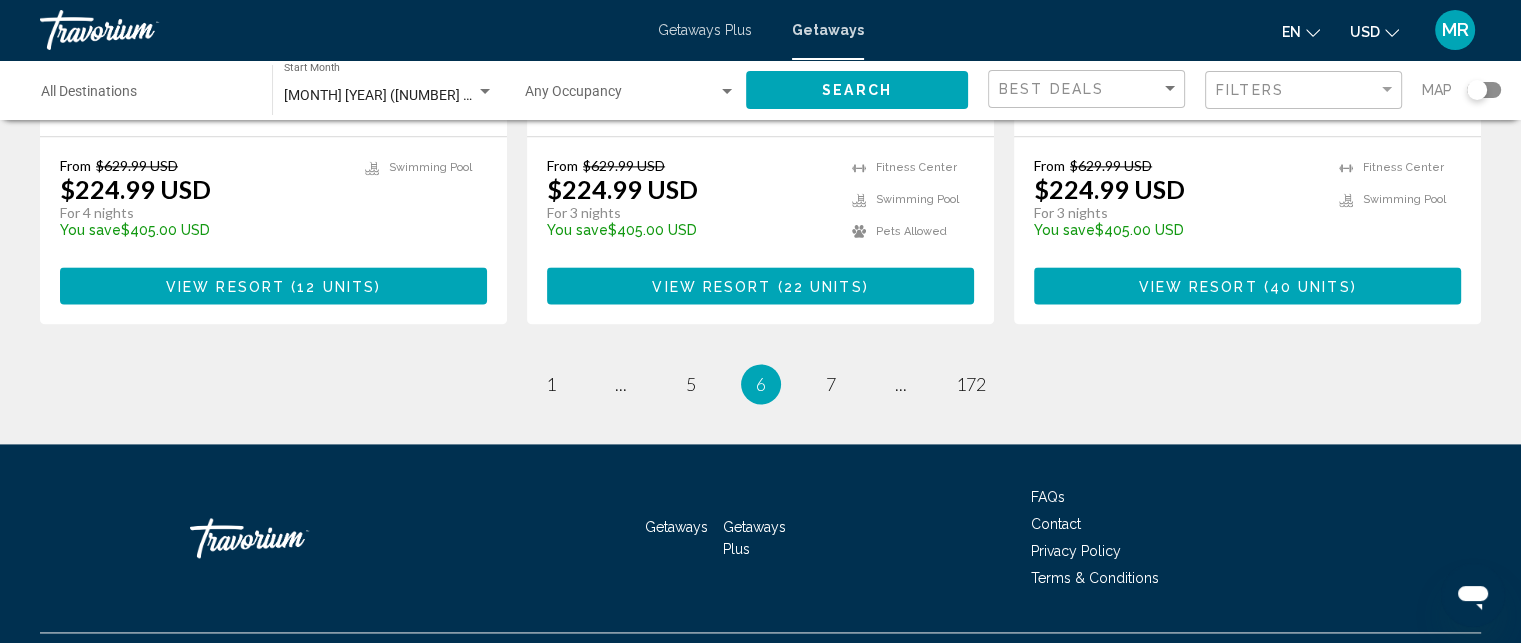 scroll, scrollTop: 2692, scrollLeft: 0, axis: vertical 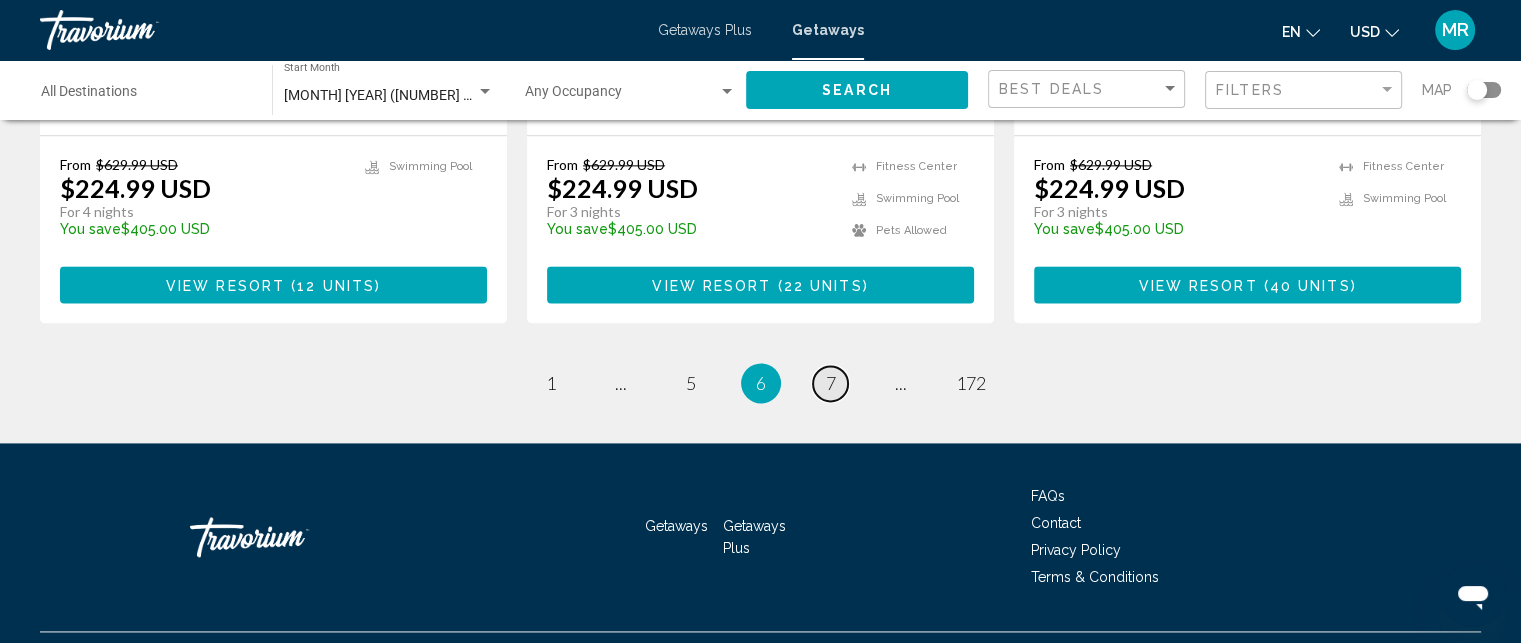 click on "page  7" at bounding box center [830, 383] 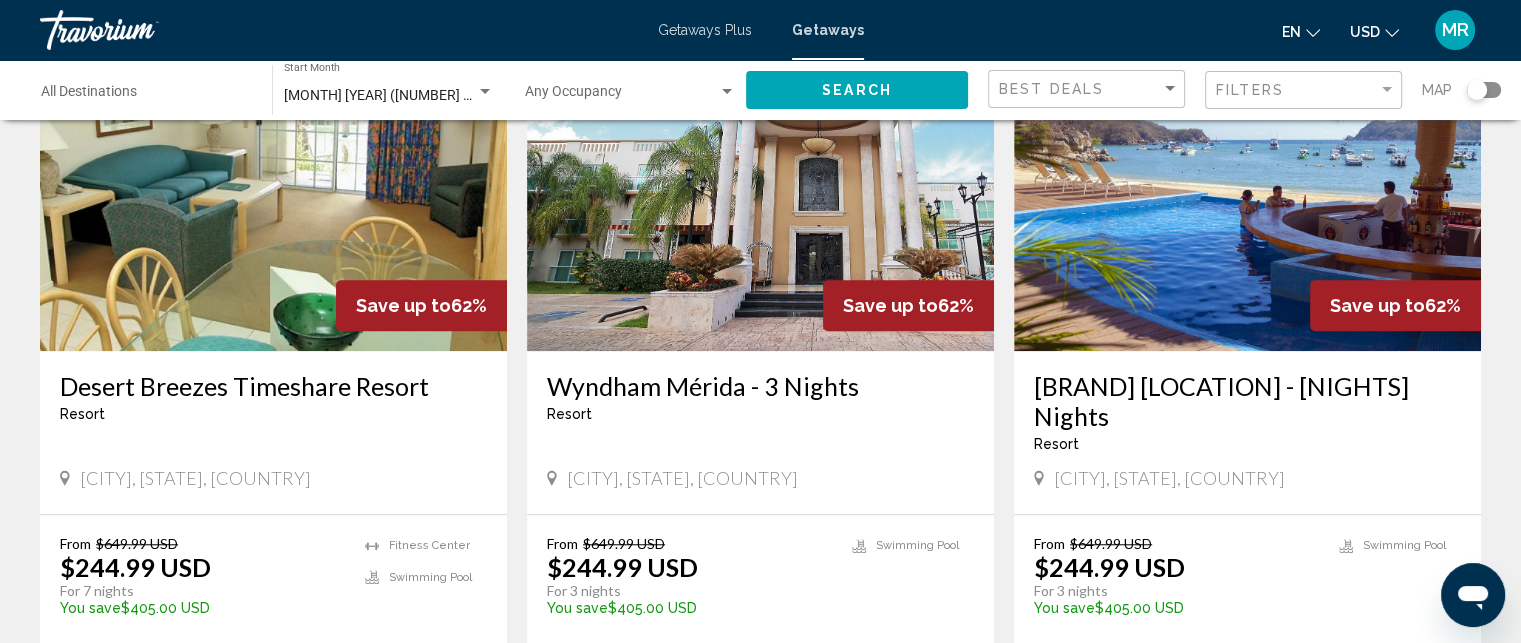 scroll, scrollTop: 1591, scrollLeft: 0, axis: vertical 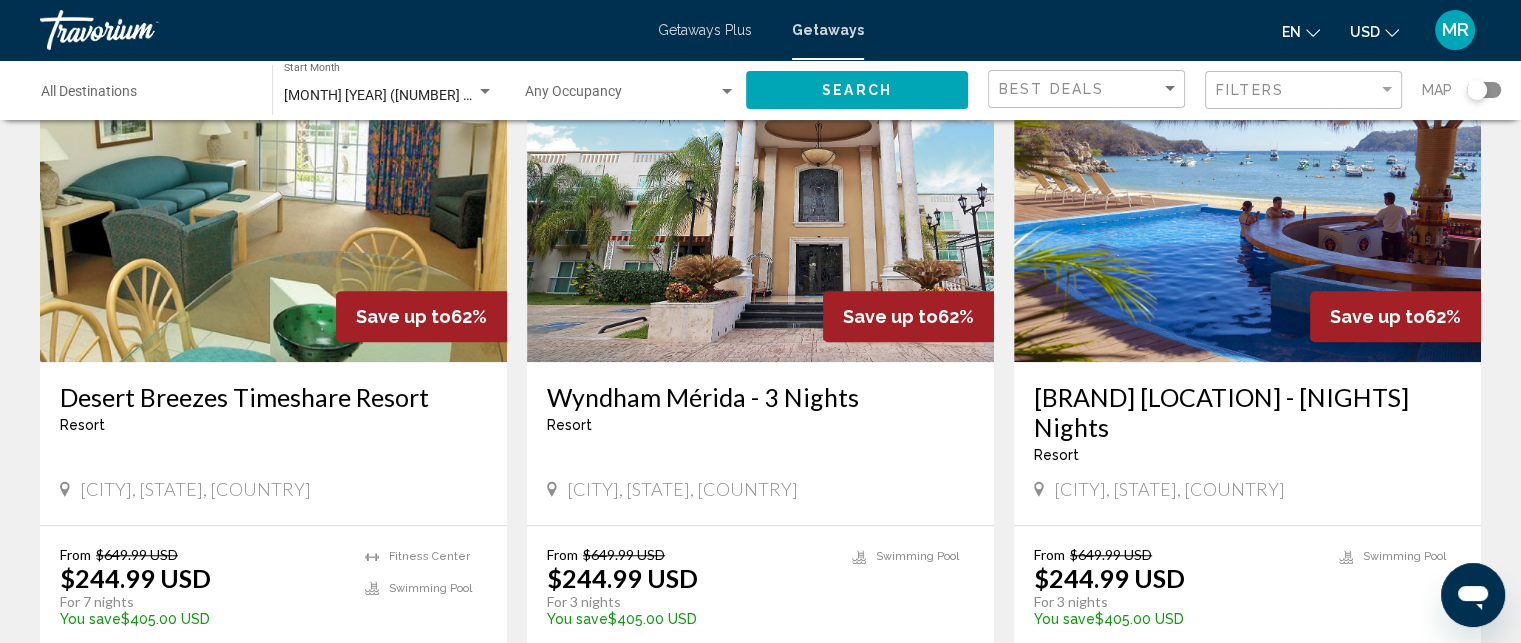 click at bounding box center [1247, 202] 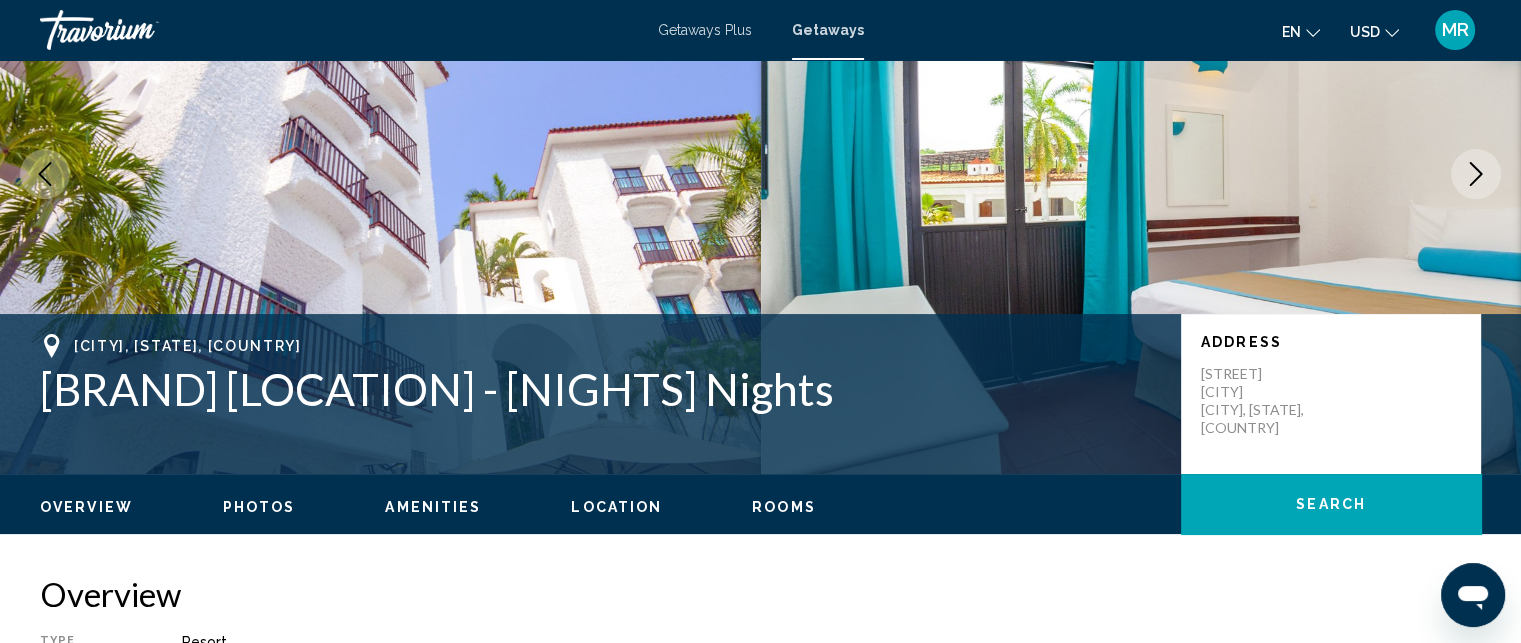 scroll, scrollTop: 198, scrollLeft: 0, axis: vertical 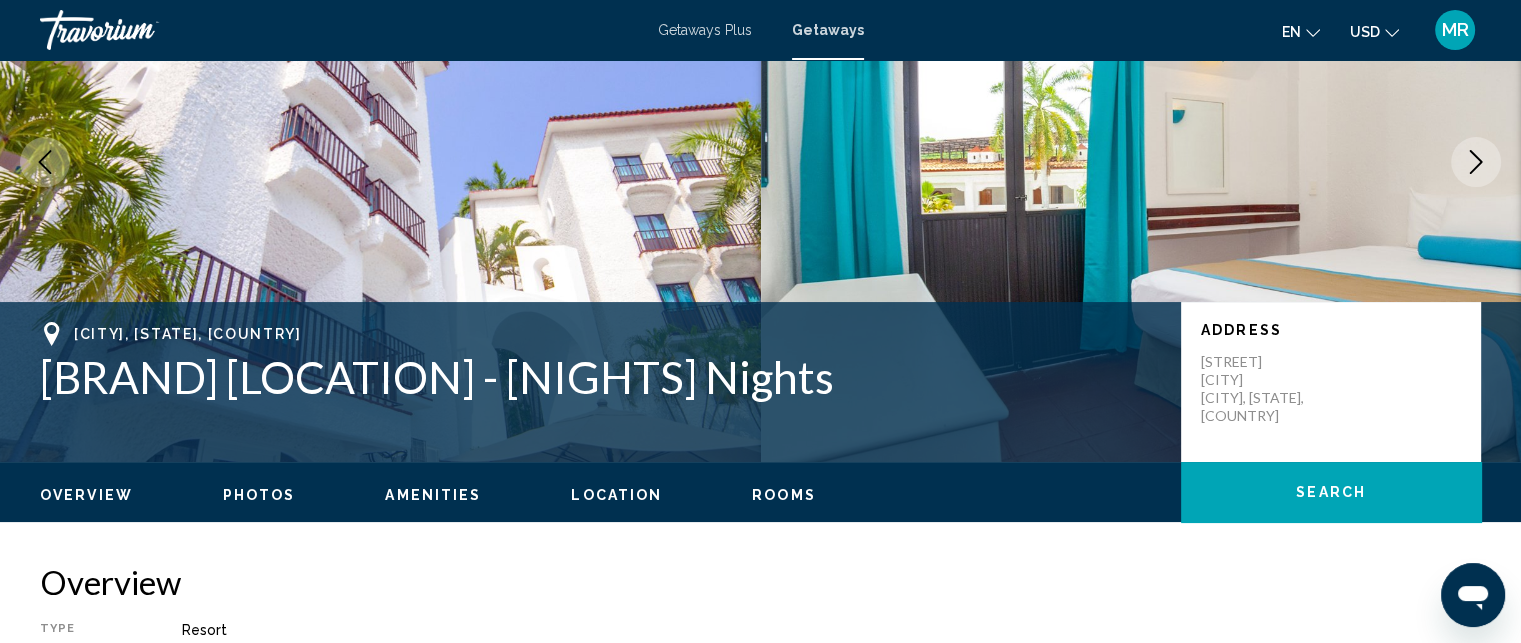click at bounding box center [1476, 162] 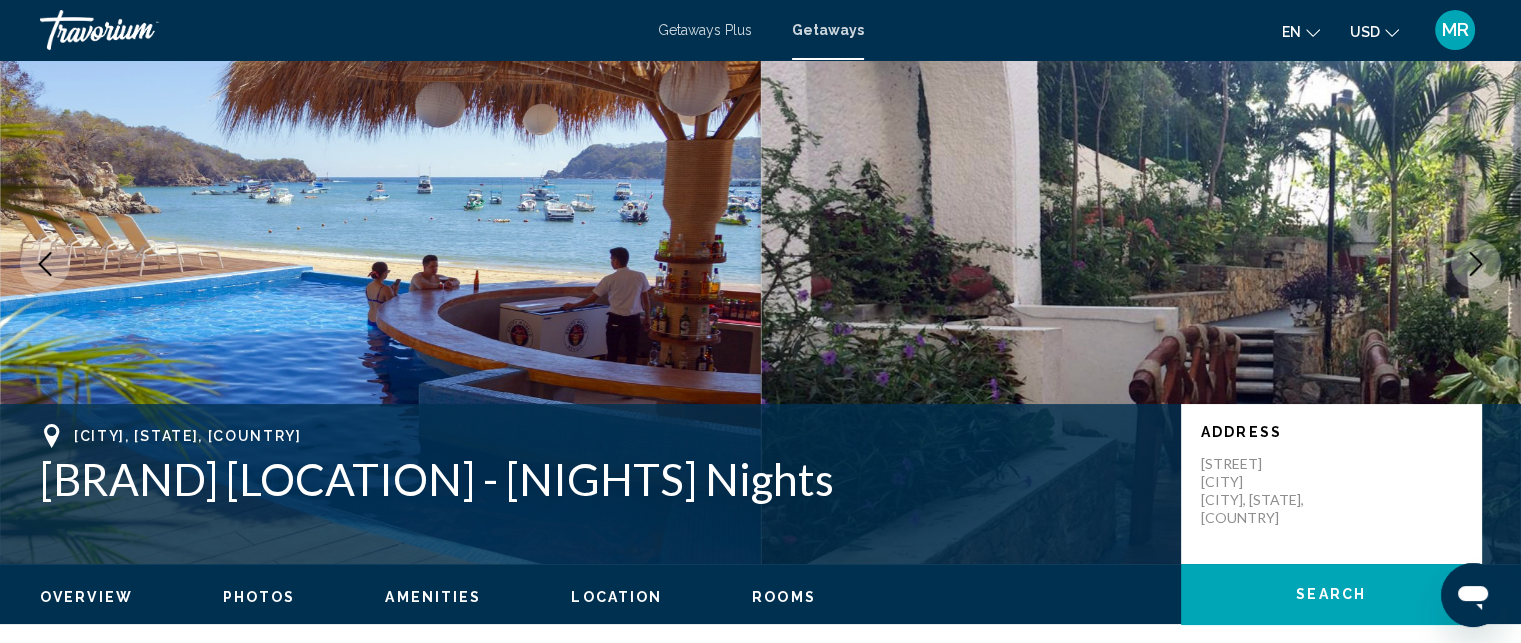 scroll, scrollTop: 83, scrollLeft: 0, axis: vertical 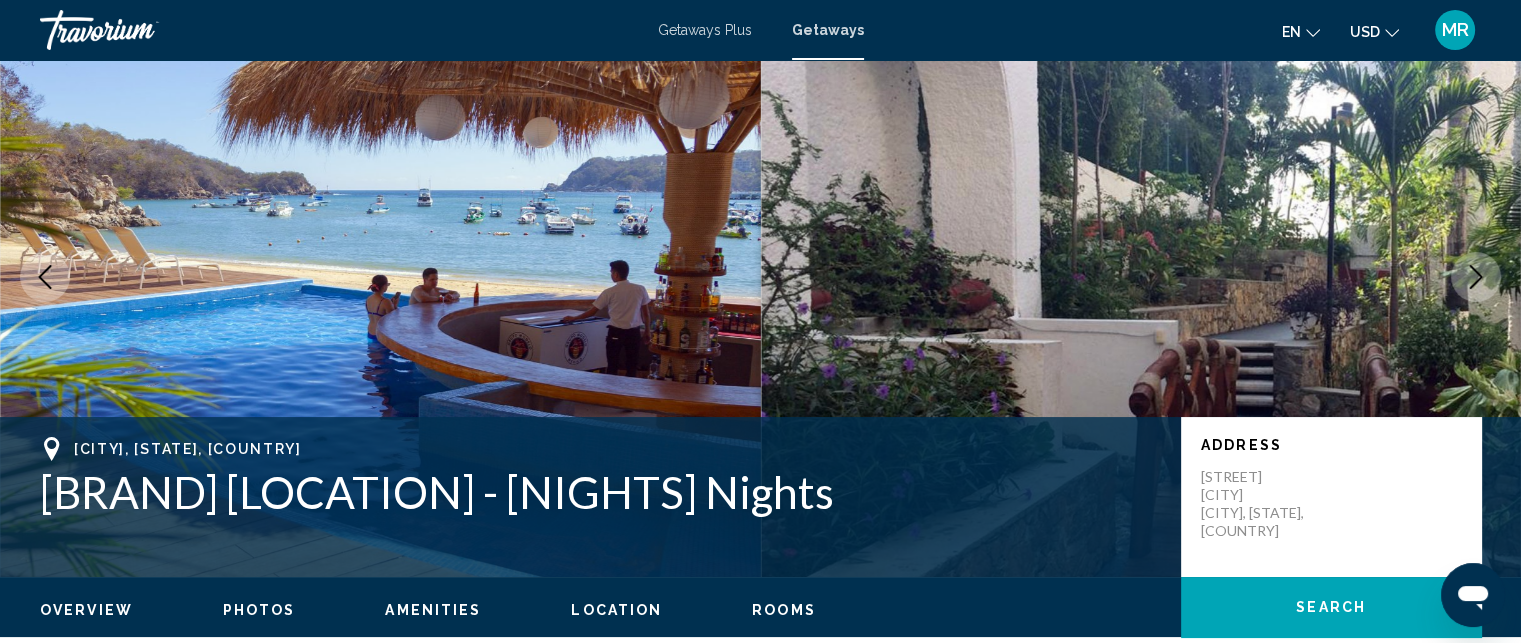 click 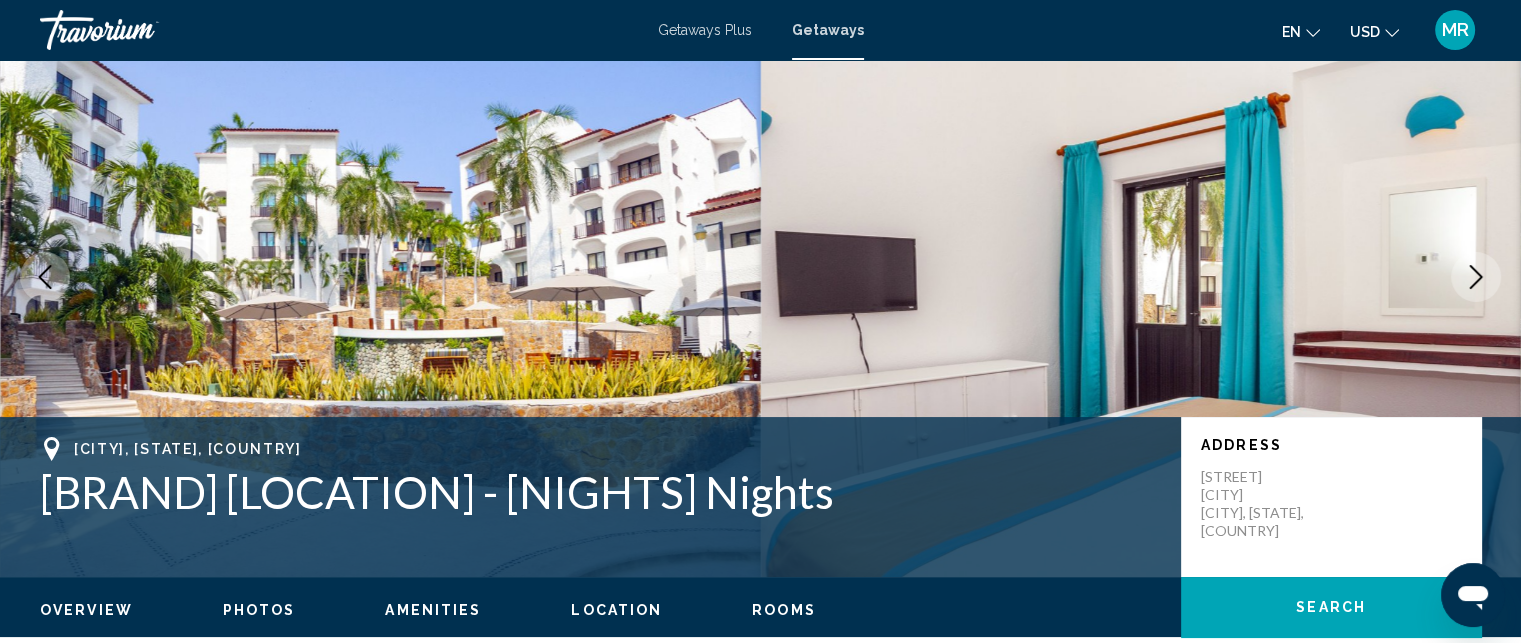 click 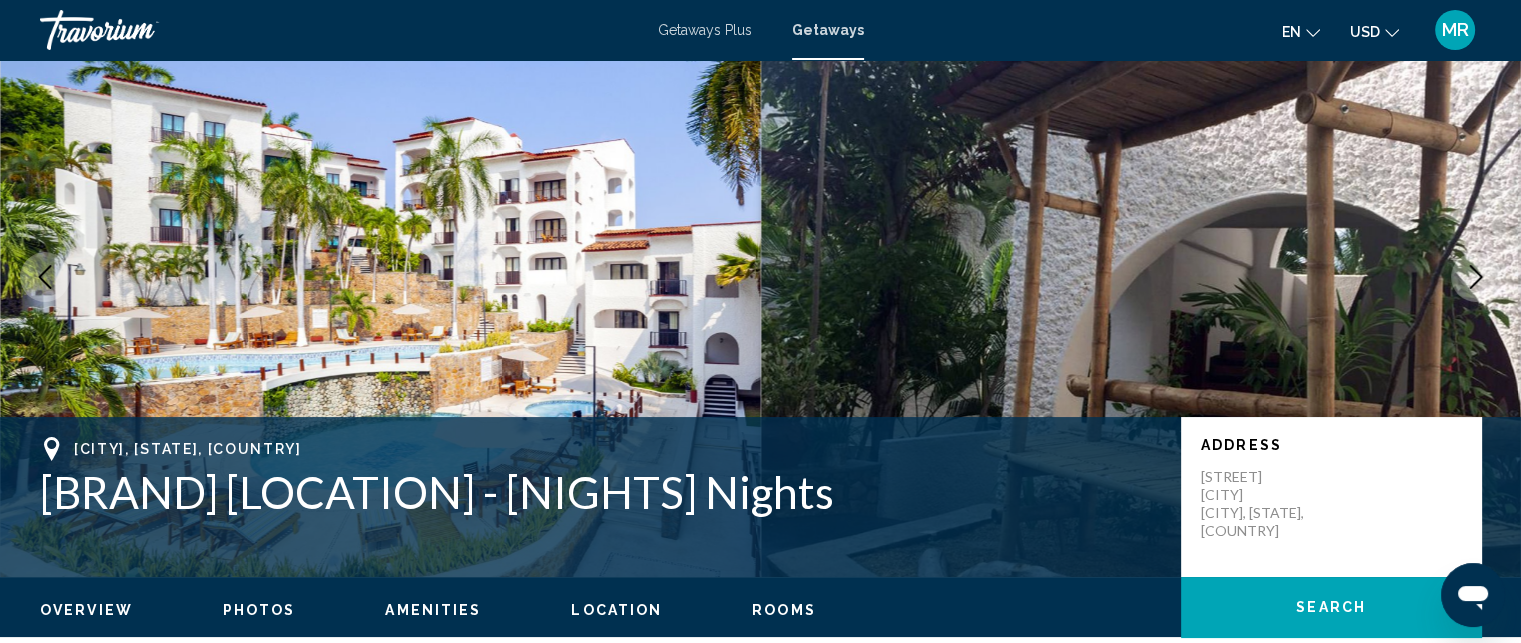 click at bounding box center (1476, 277) 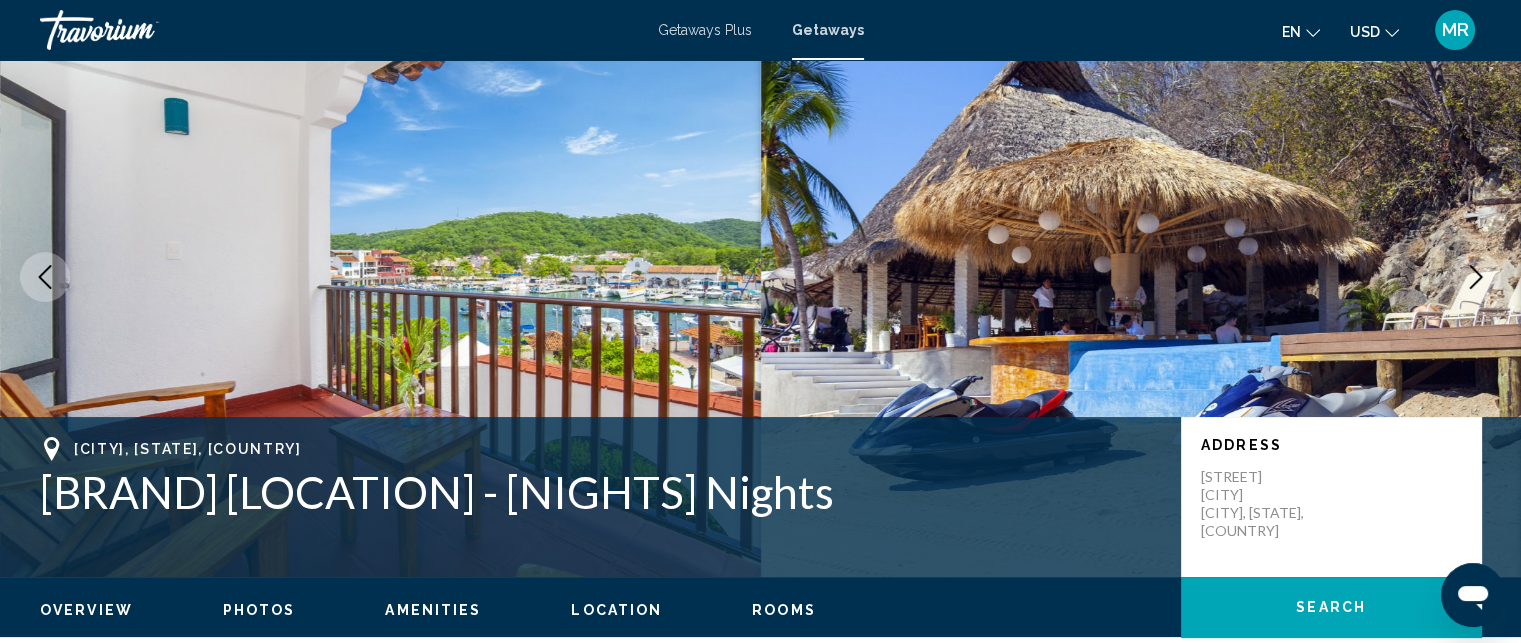 click at bounding box center [1476, 277] 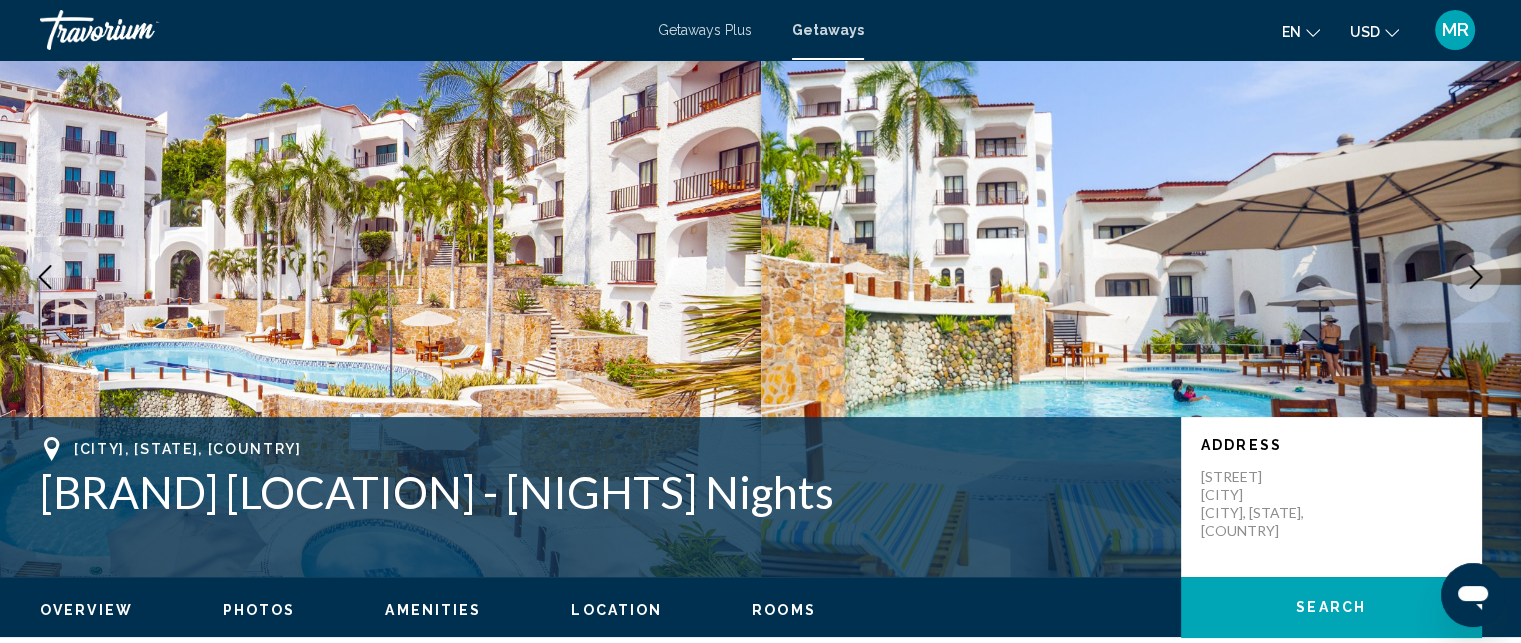 click at bounding box center [1476, 277] 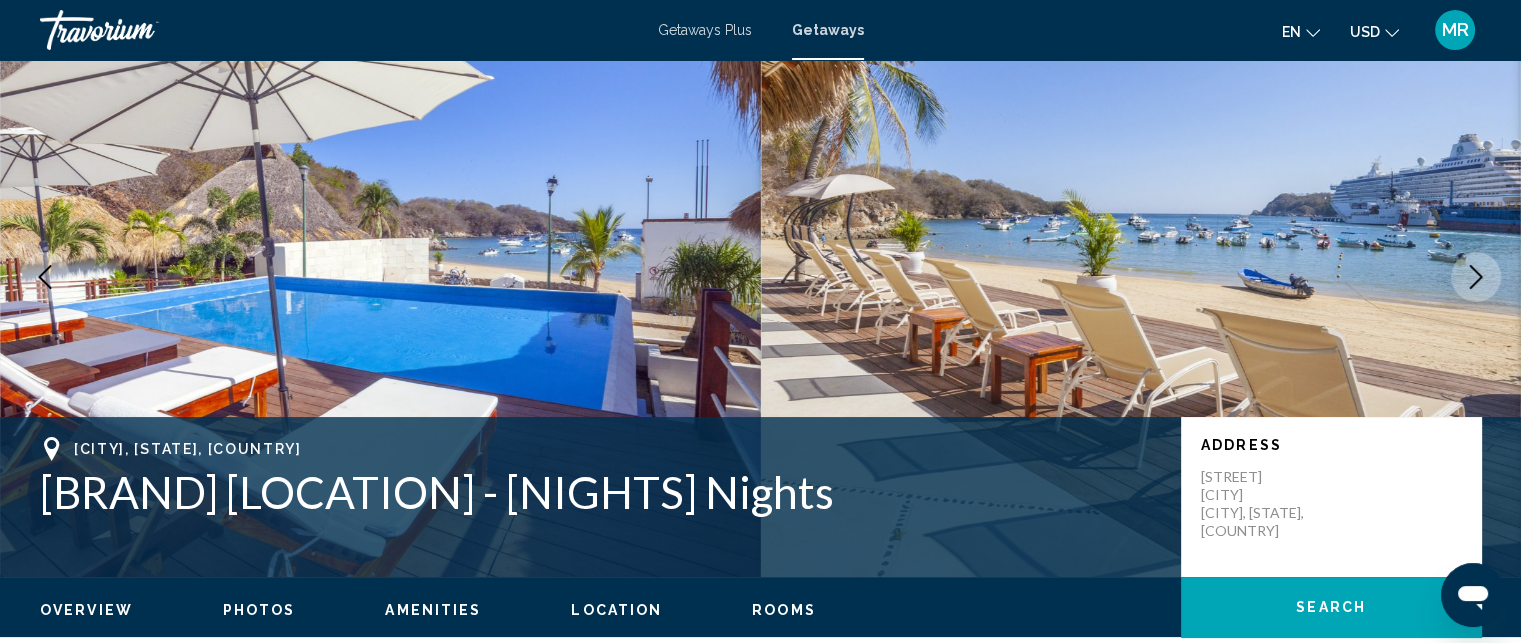 click 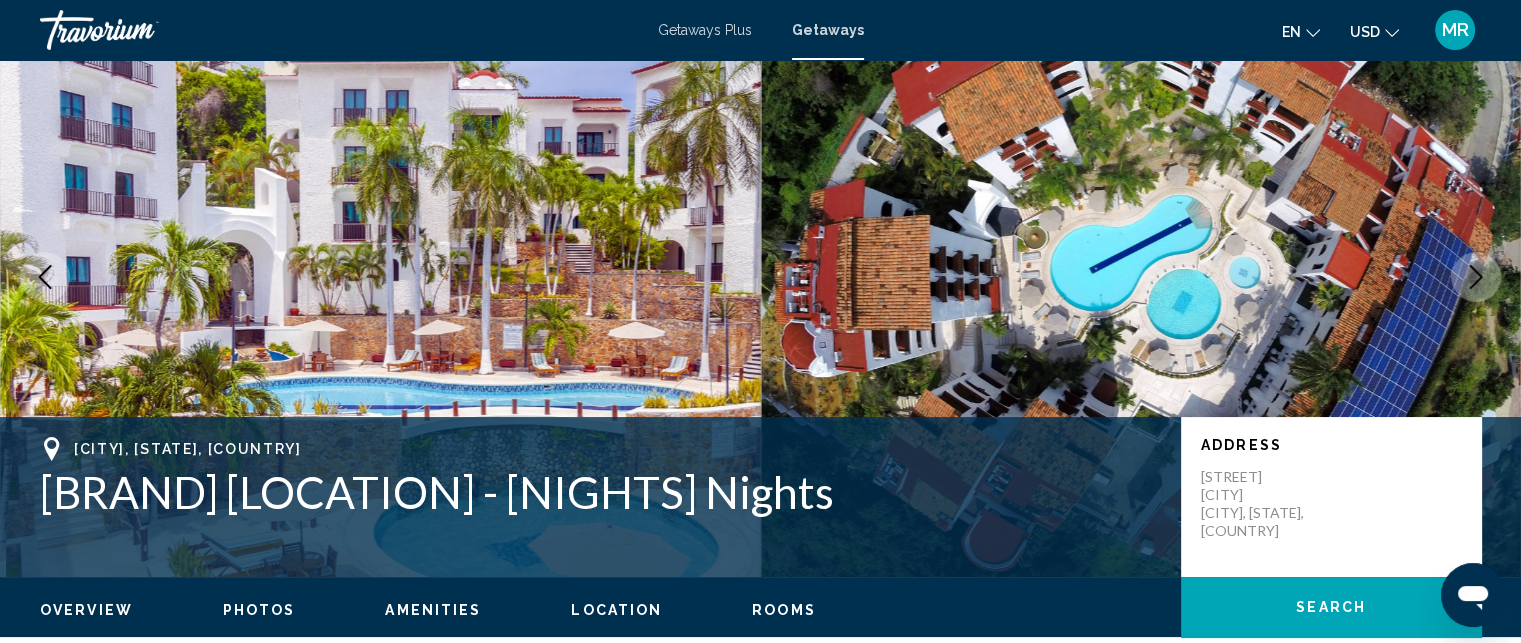 click at bounding box center (1476, 277) 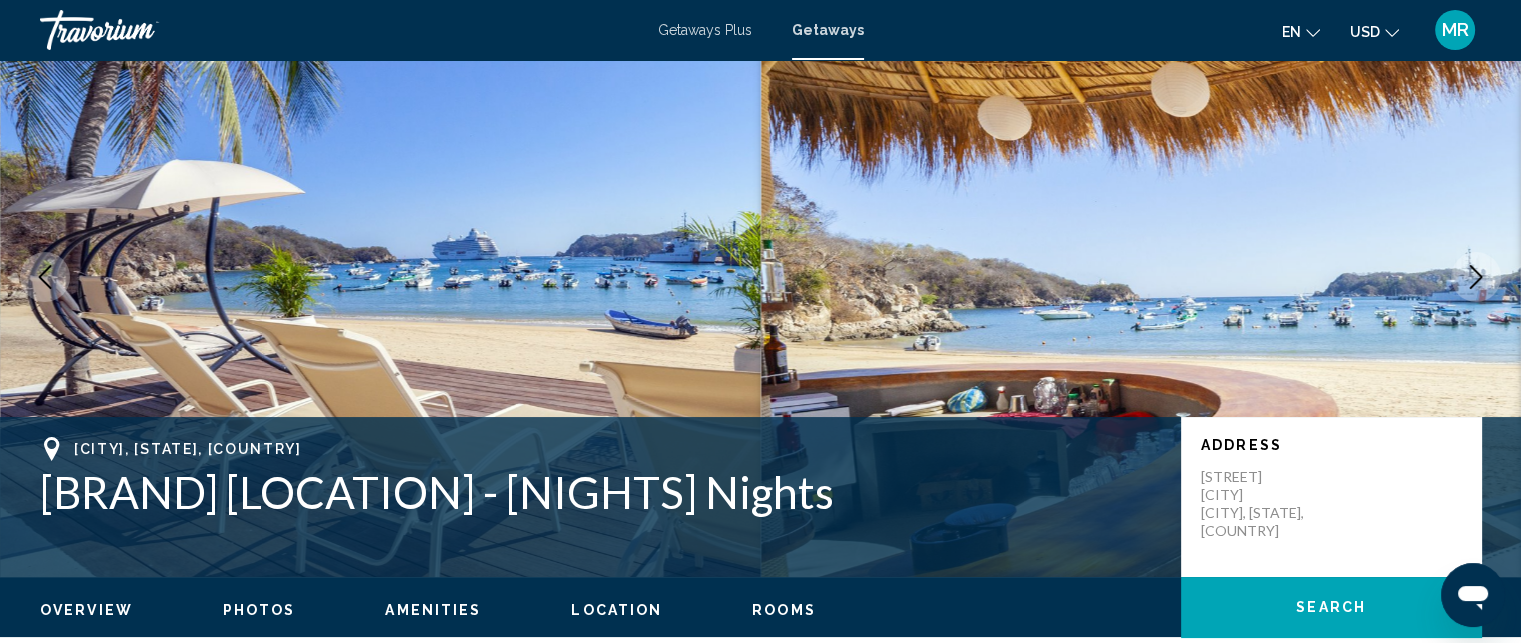 click 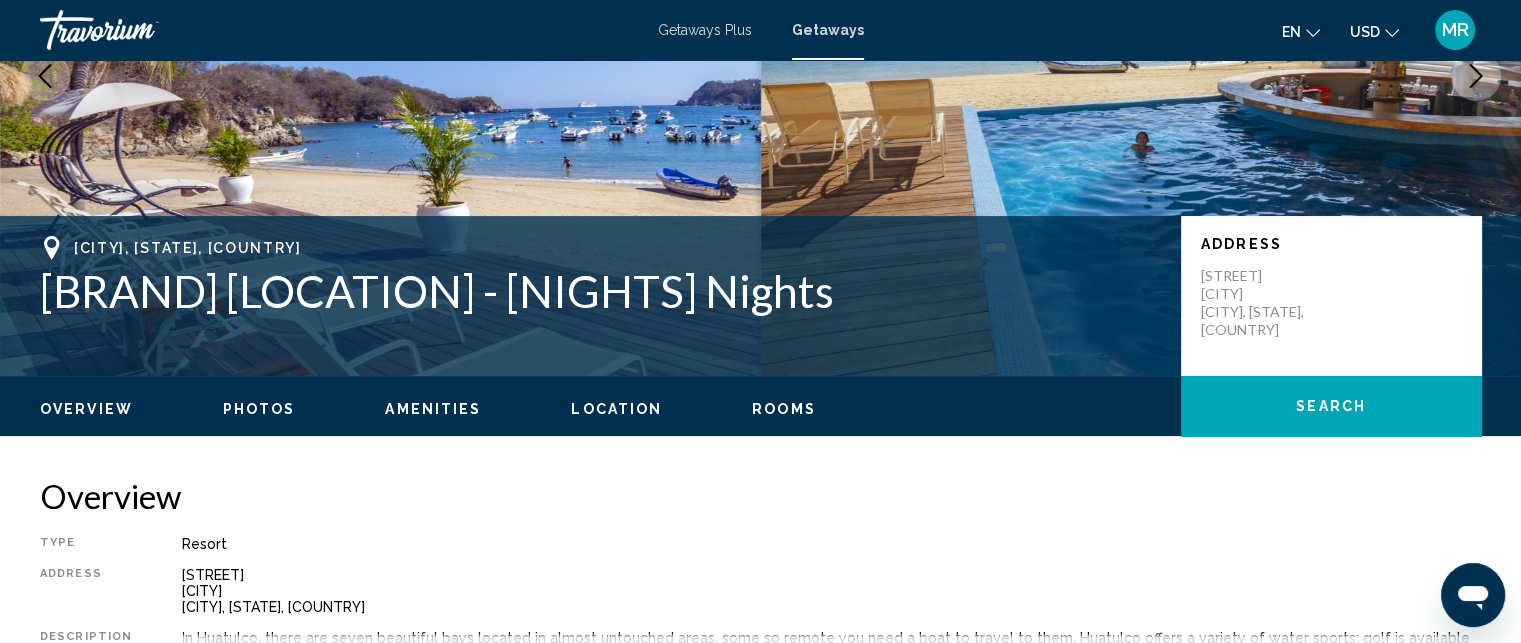 scroll, scrollTop: 283, scrollLeft: 0, axis: vertical 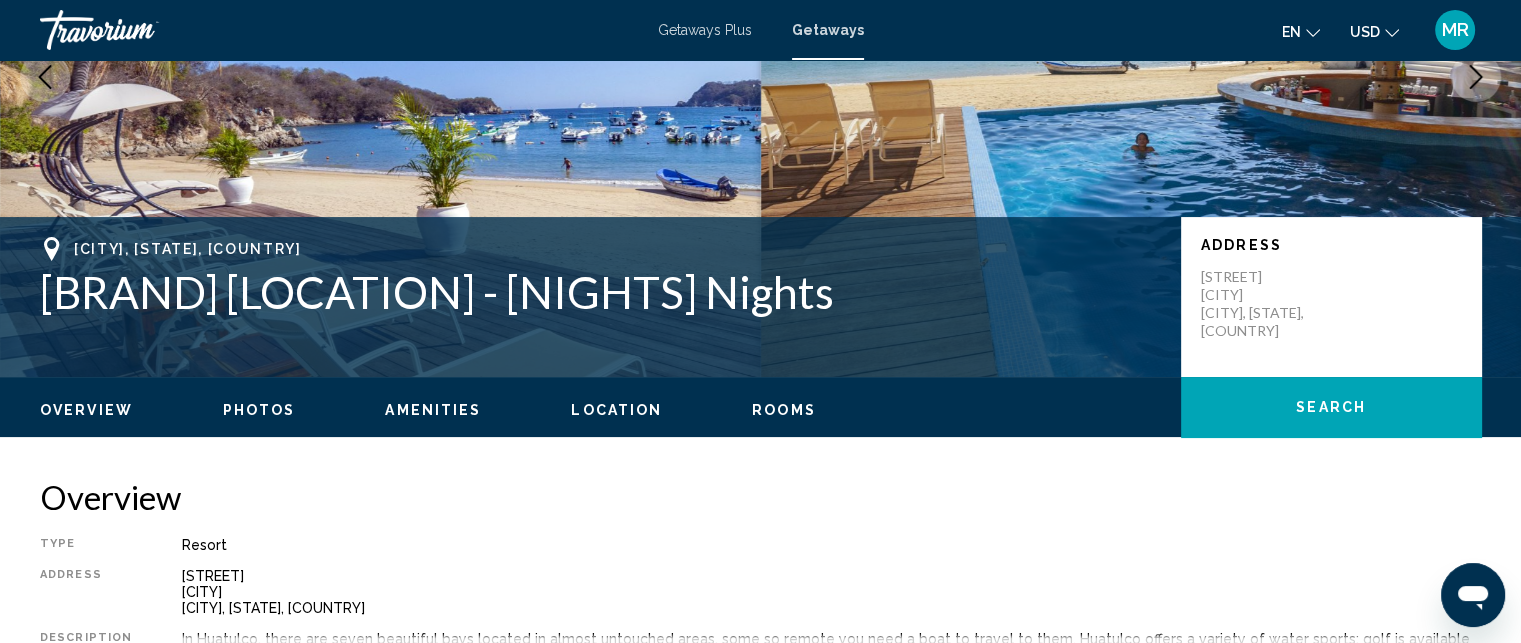 click on "Amenities" at bounding box center [433, 410] 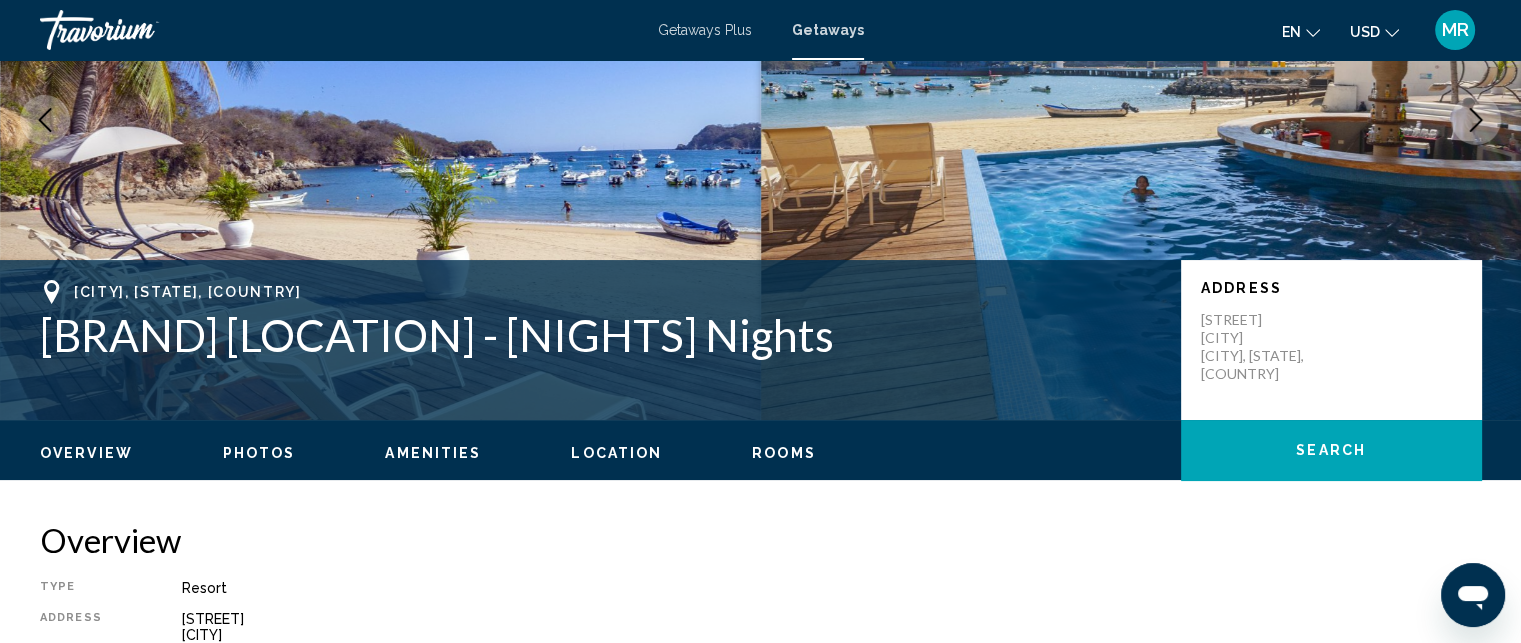scroll, scrollTop: 248, scrollLeft: 0, axis: vertical 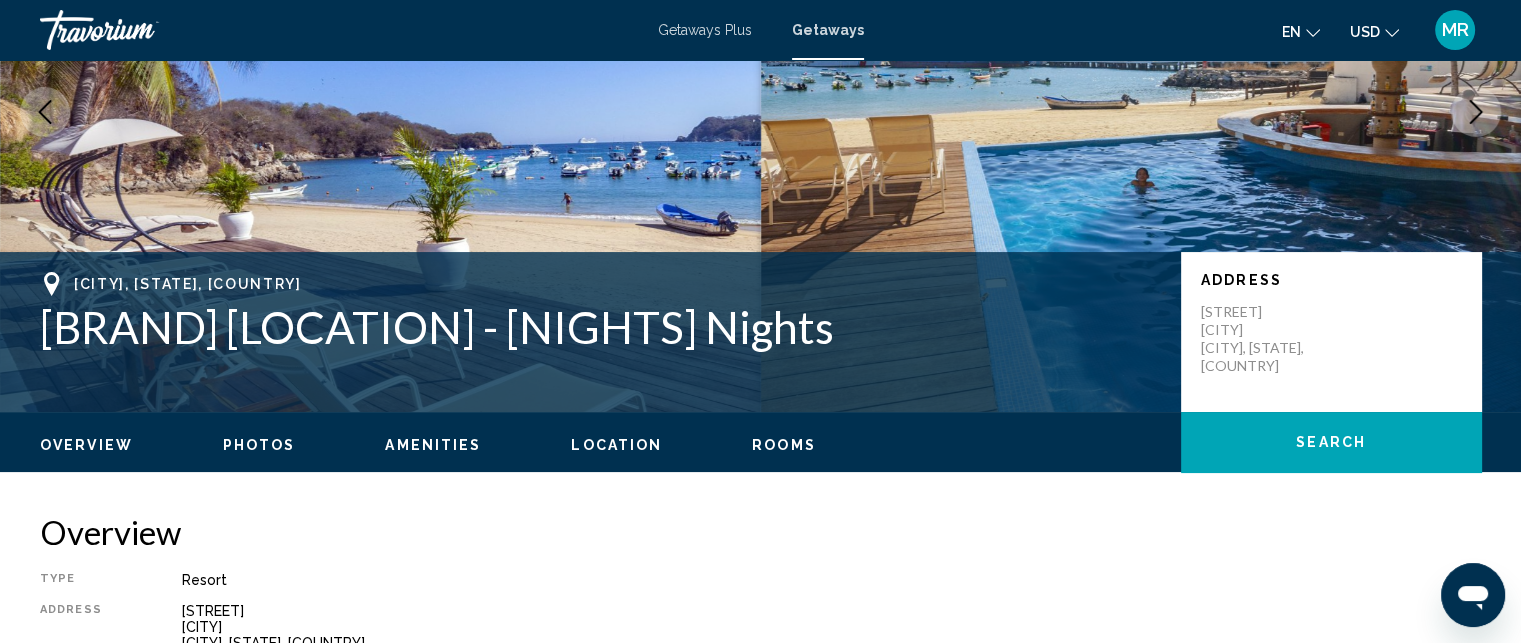 click on "Rooms" at bounding box center (784, 445) 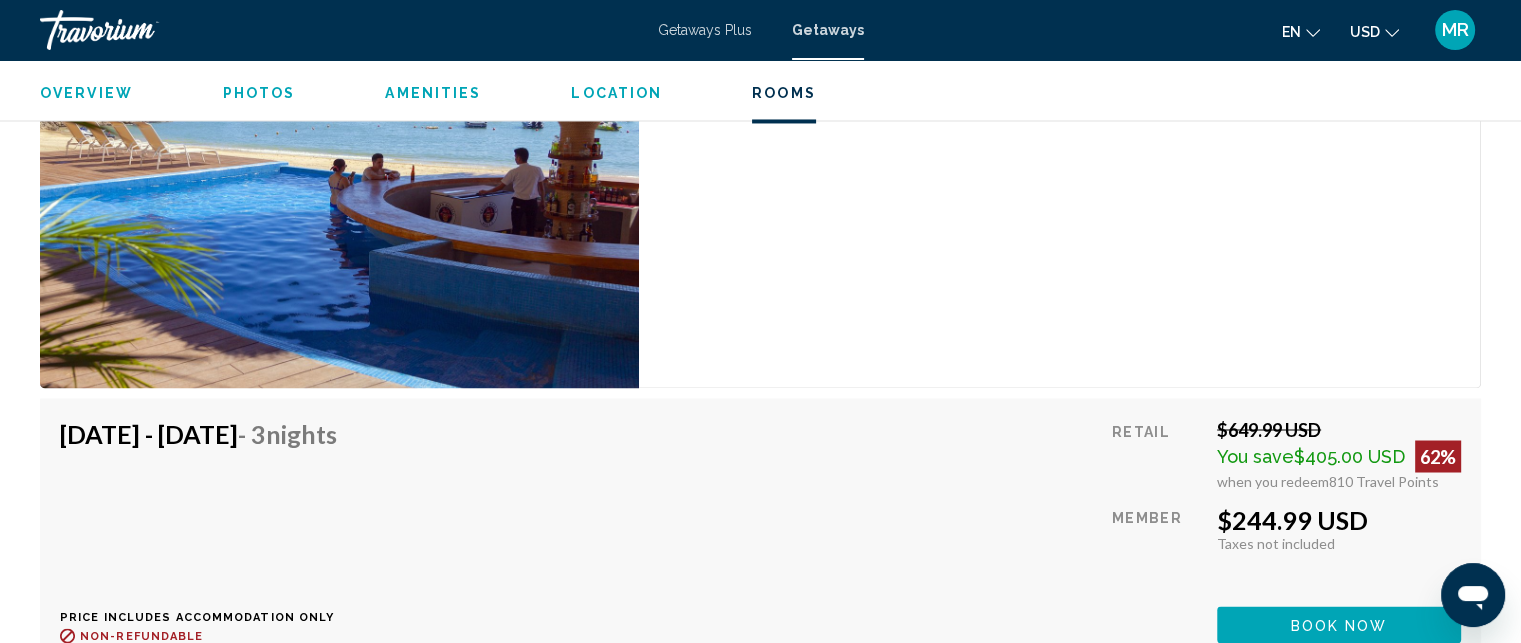 scroll, scrollTop: 3382, scrollLeft: 0, axis: vertical 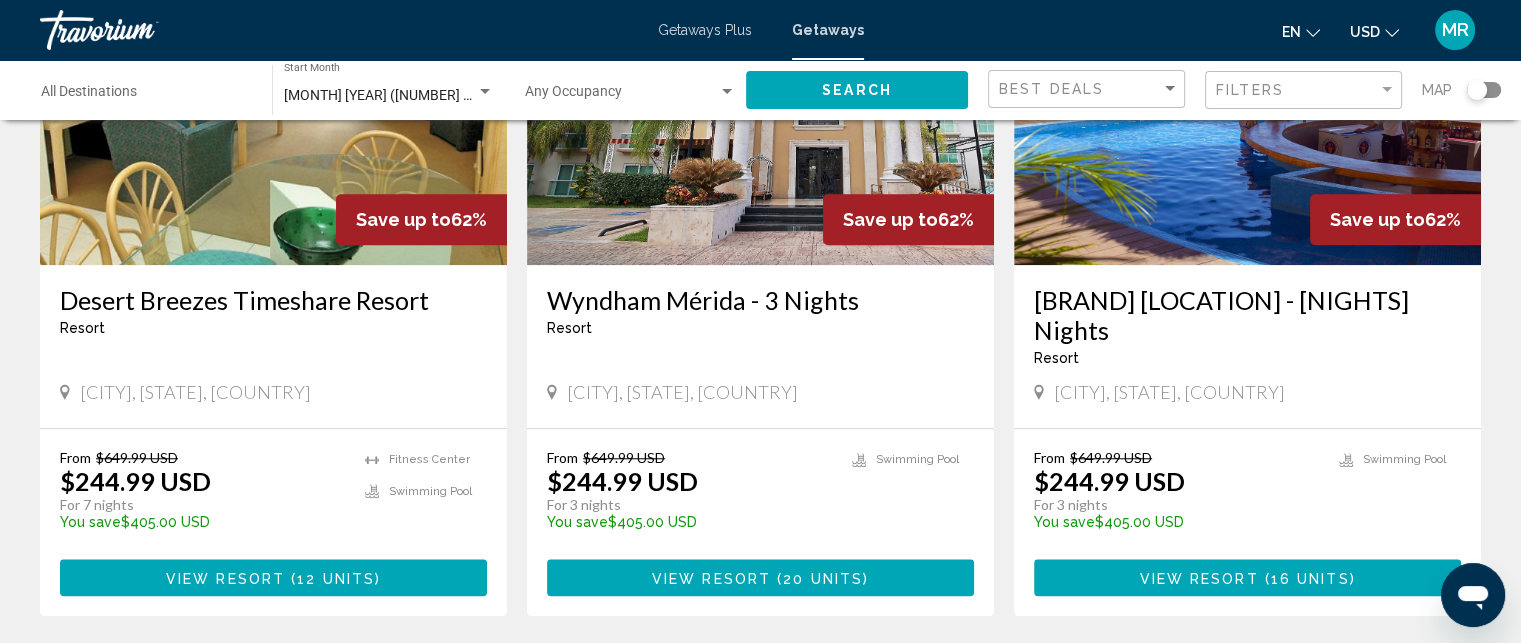 click on "$244.99 USD" at bounding box center [622, 481] 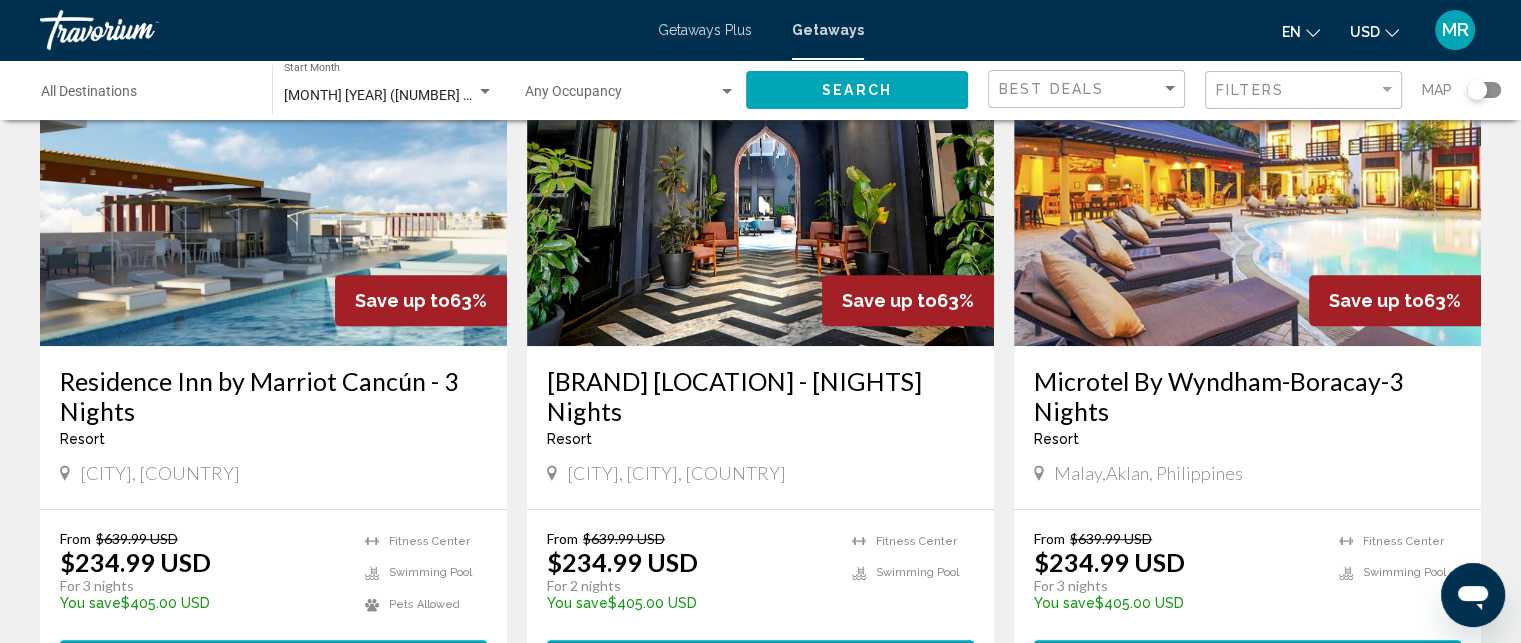 scroll, scrollTop: 896, scrollLeft: 0, axis: vertical 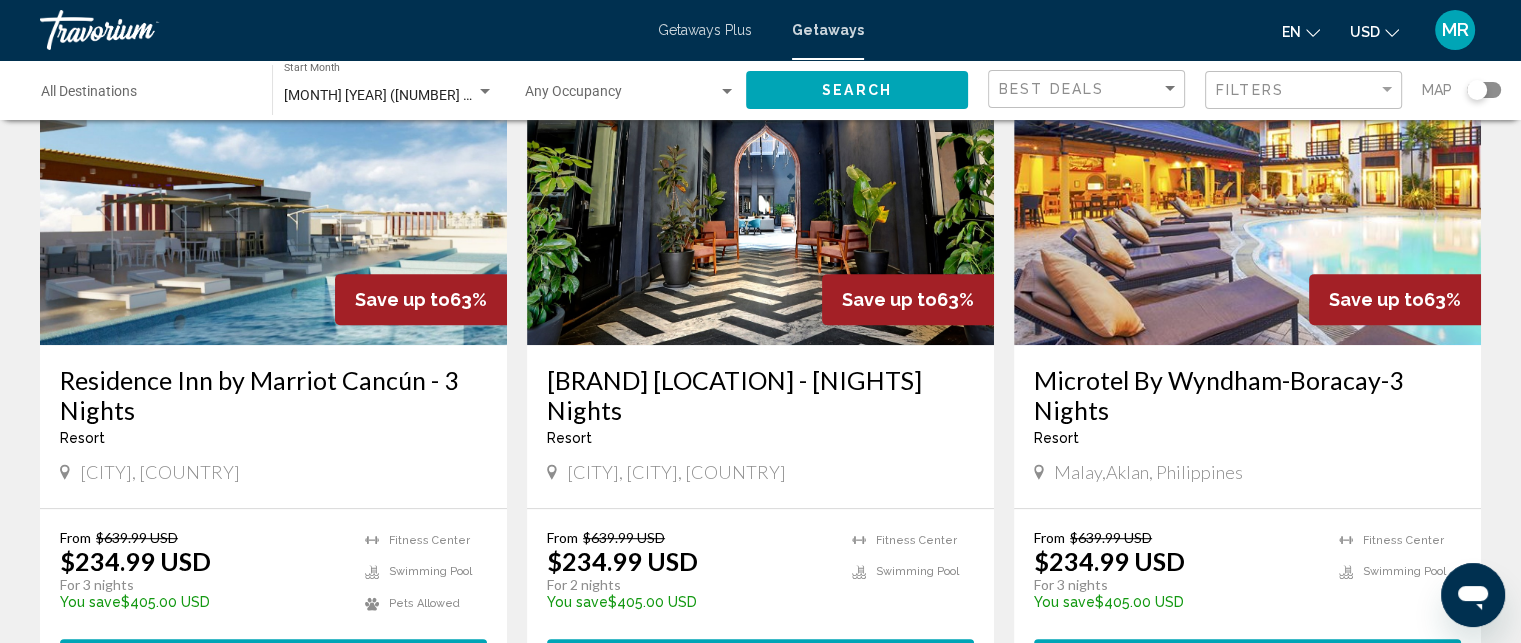 click at bounding box center (273, 185) 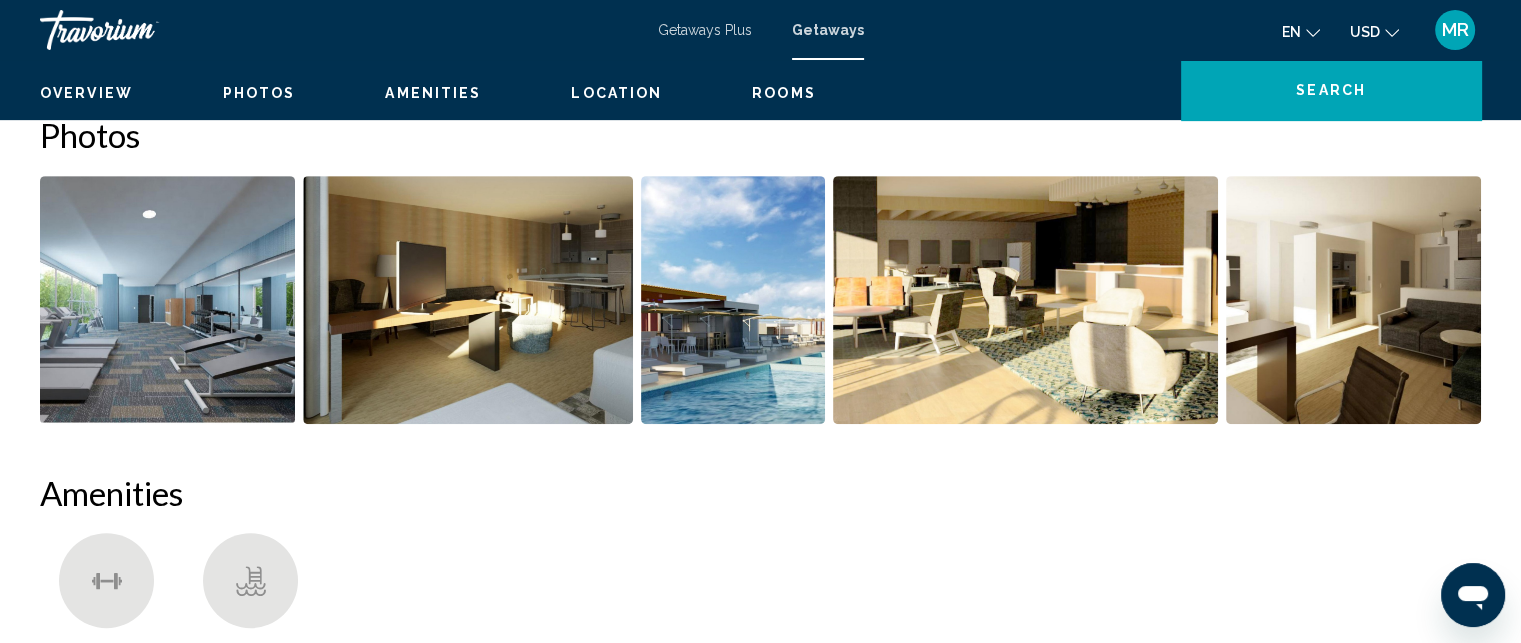 scroll, scrollTop: 38, scrollLeft: 0, axis: vertical 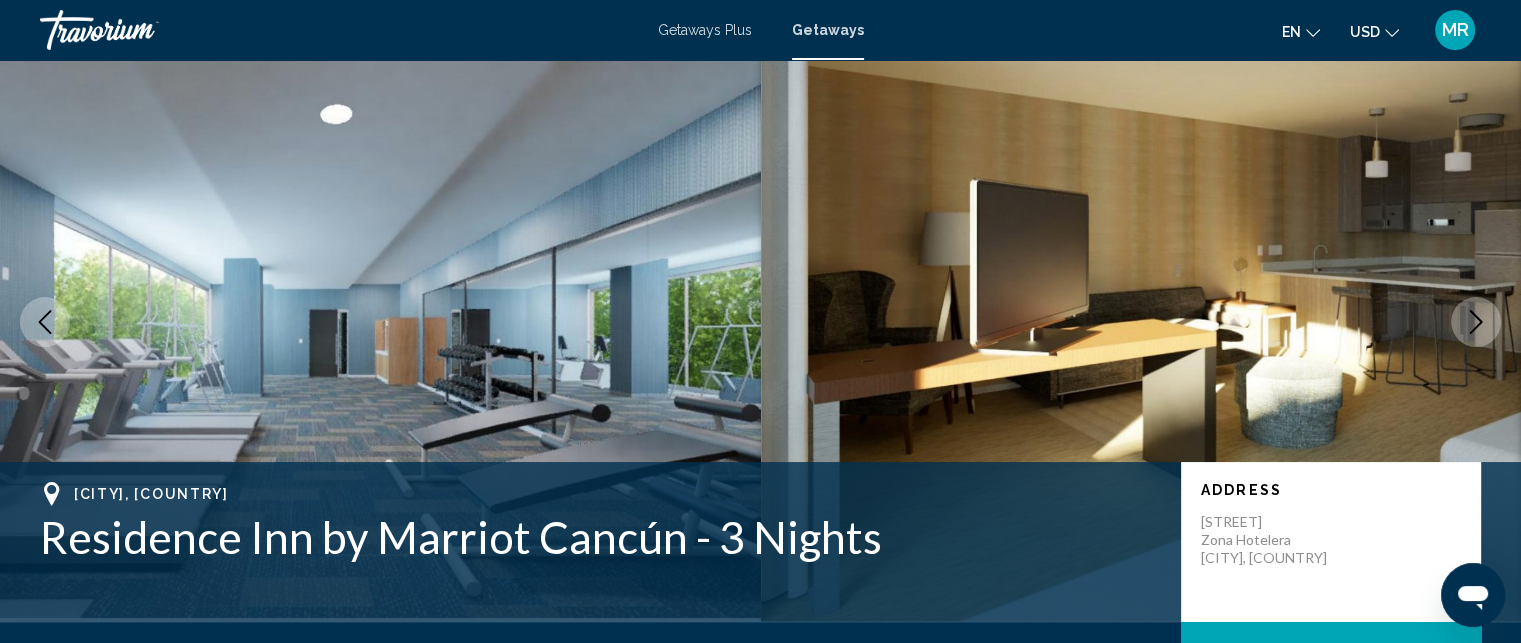 click 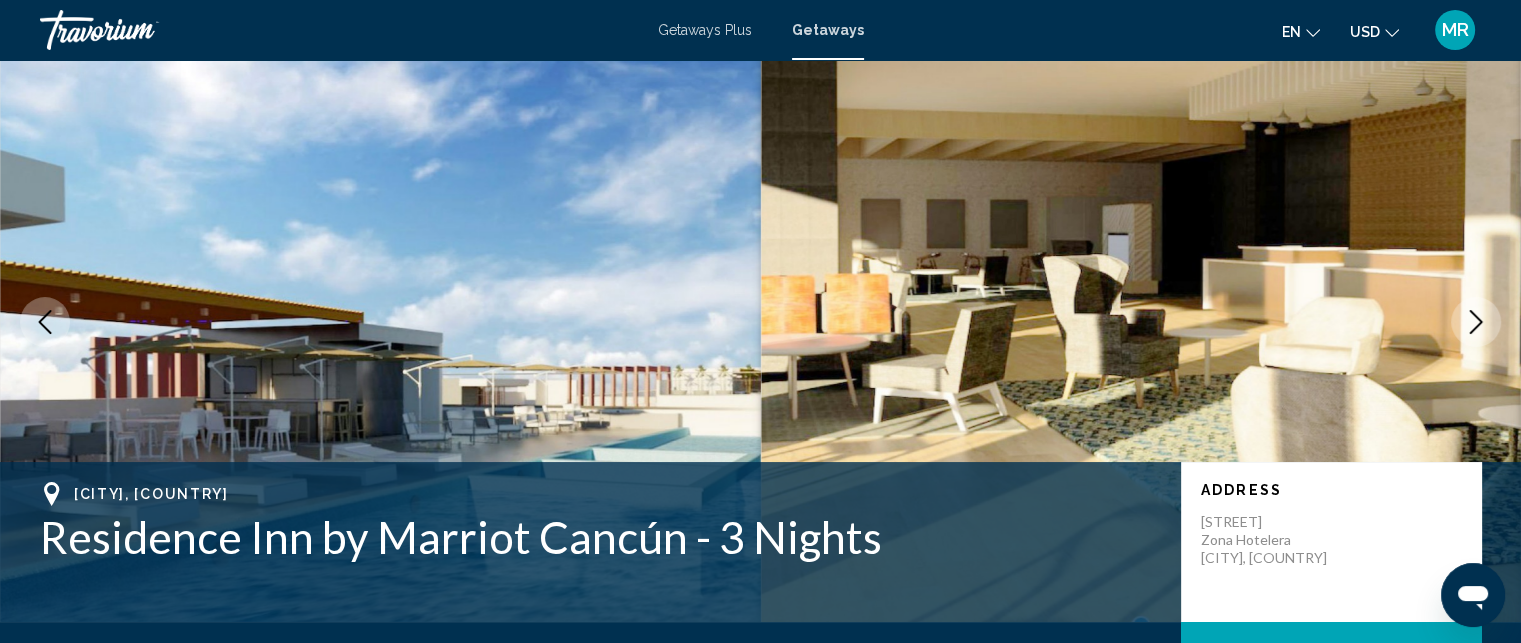 click 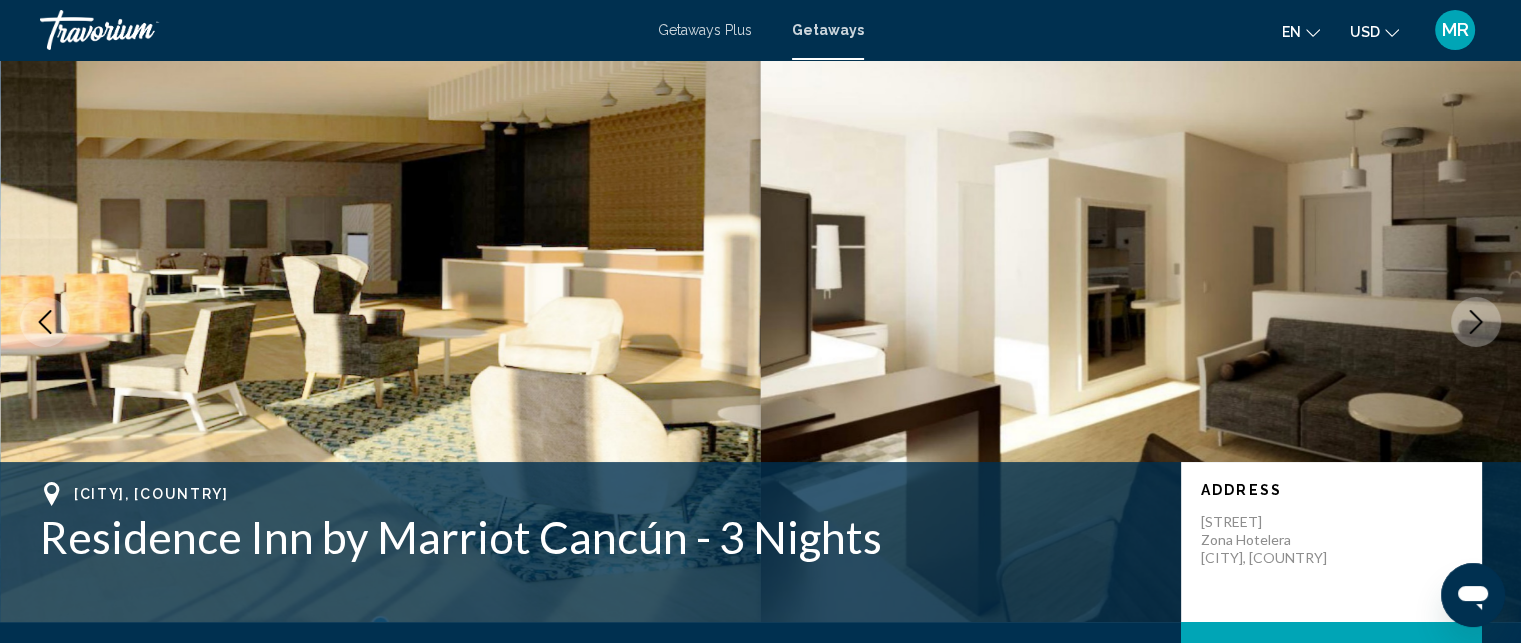 click 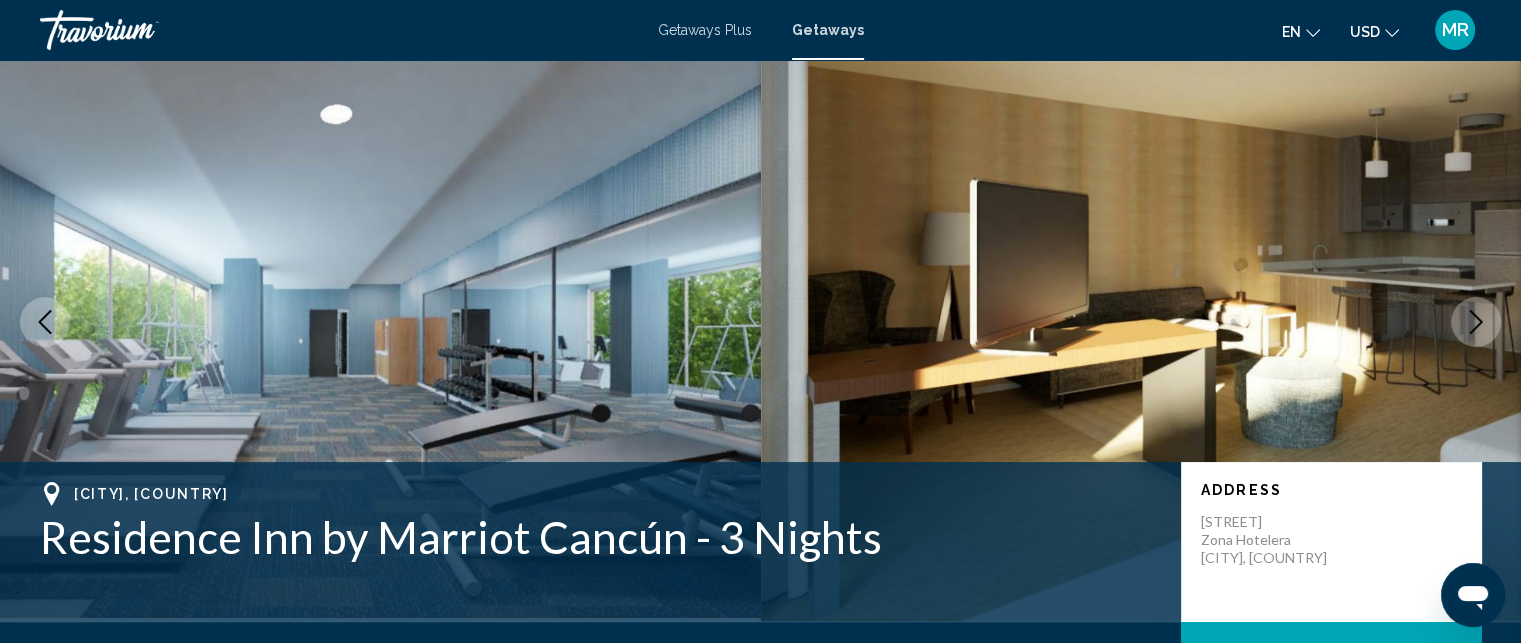 click 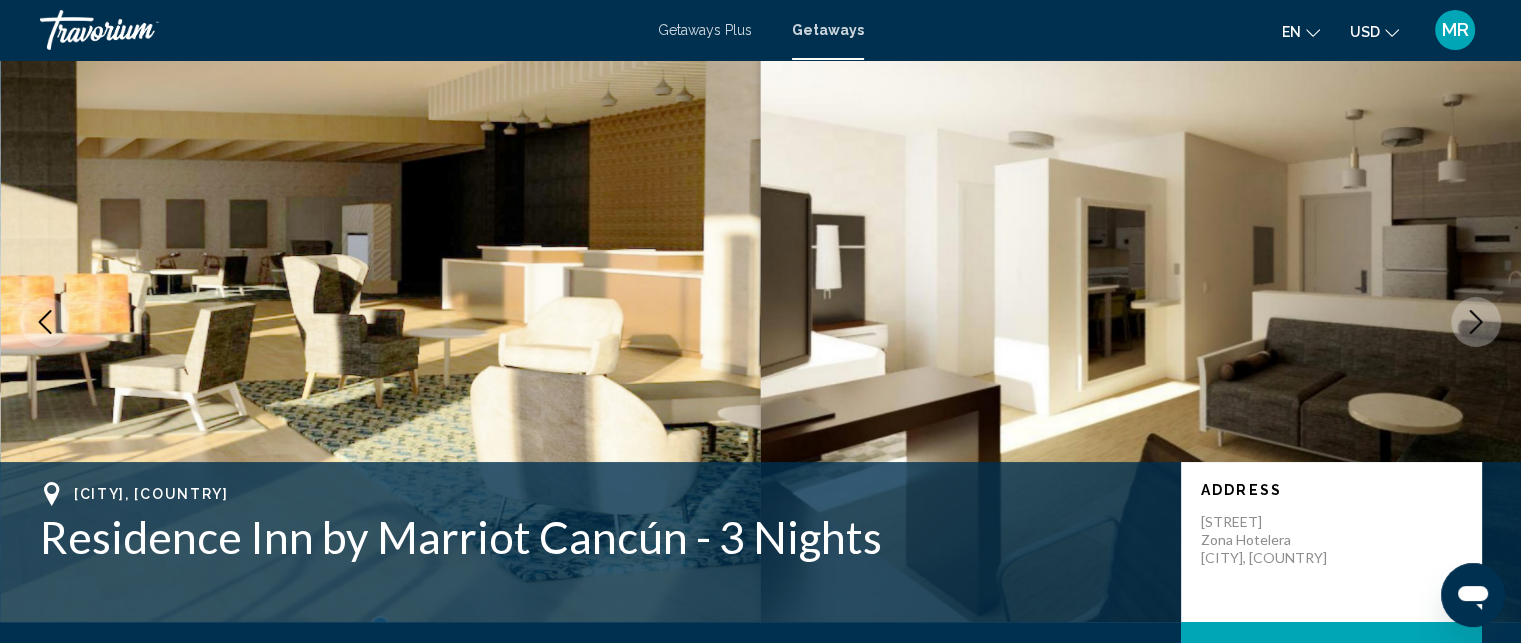 click 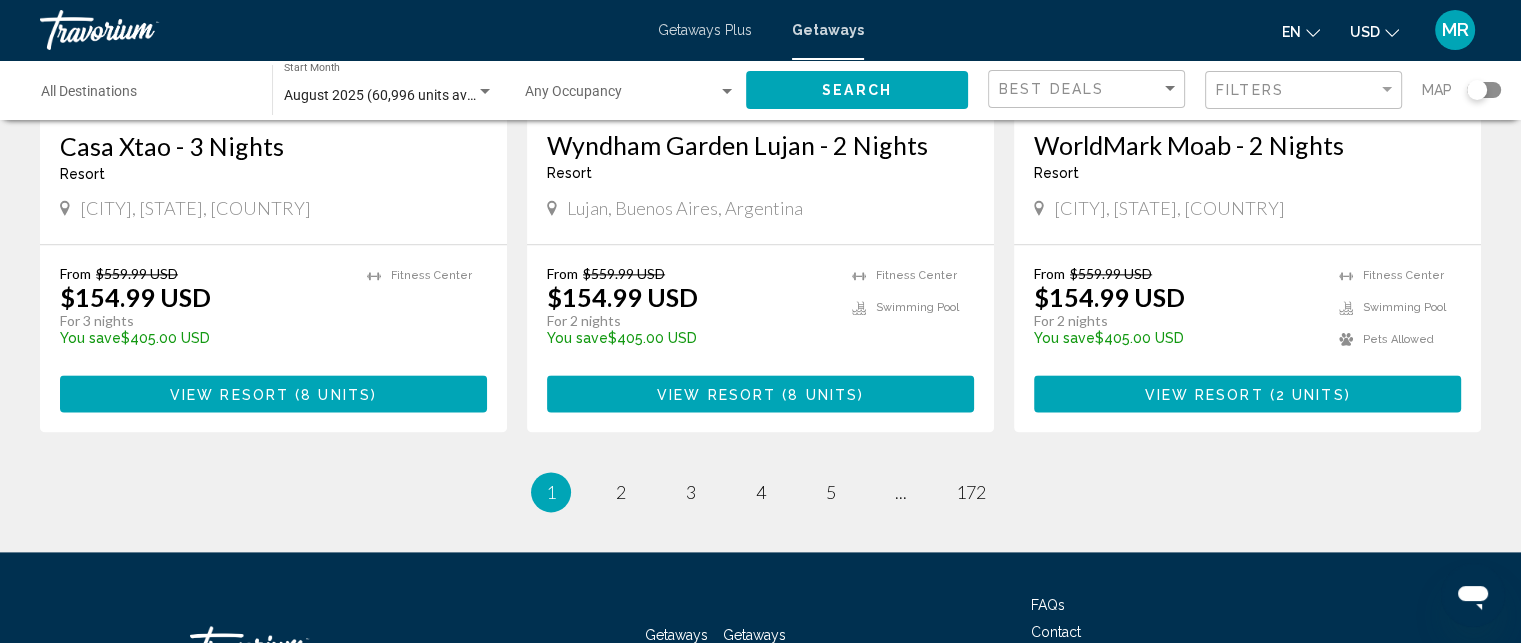 scroll, scrollTop: 2646, scrollLeft: 0, axis: vertical 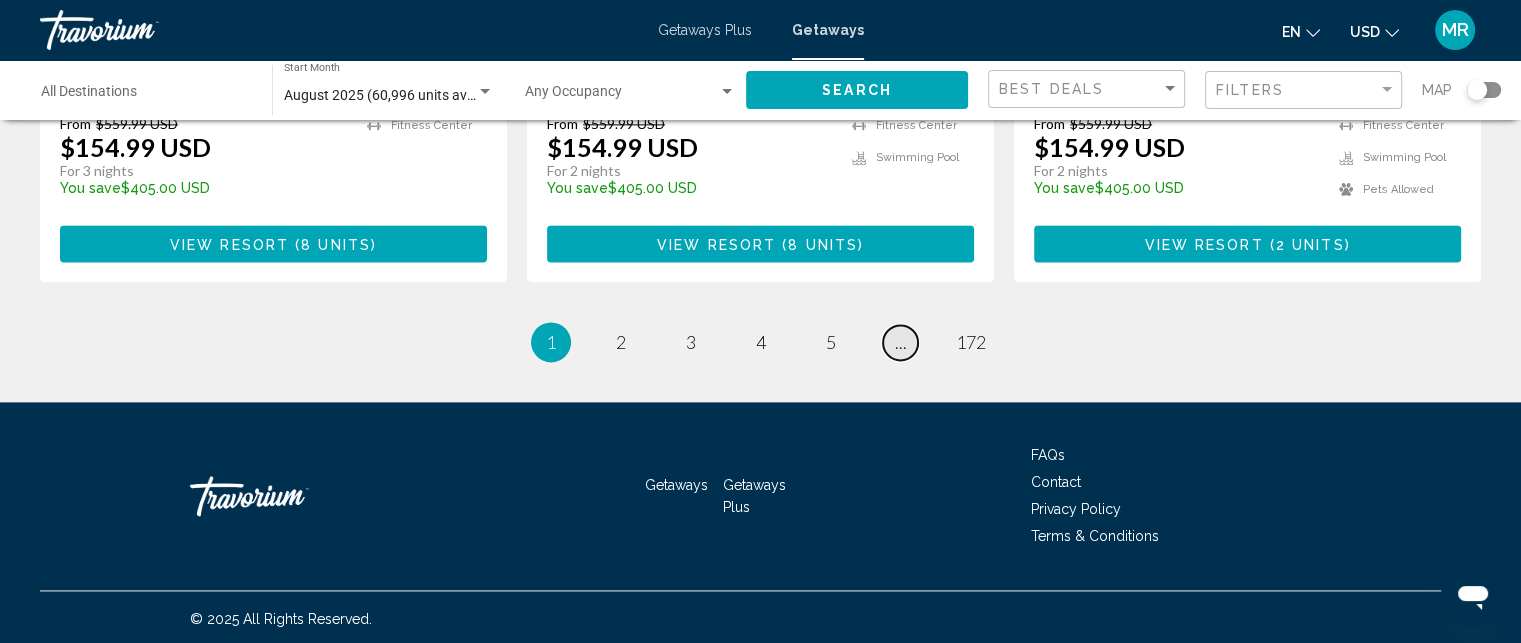 click on "page  ..." at bounding box center (900, 342) 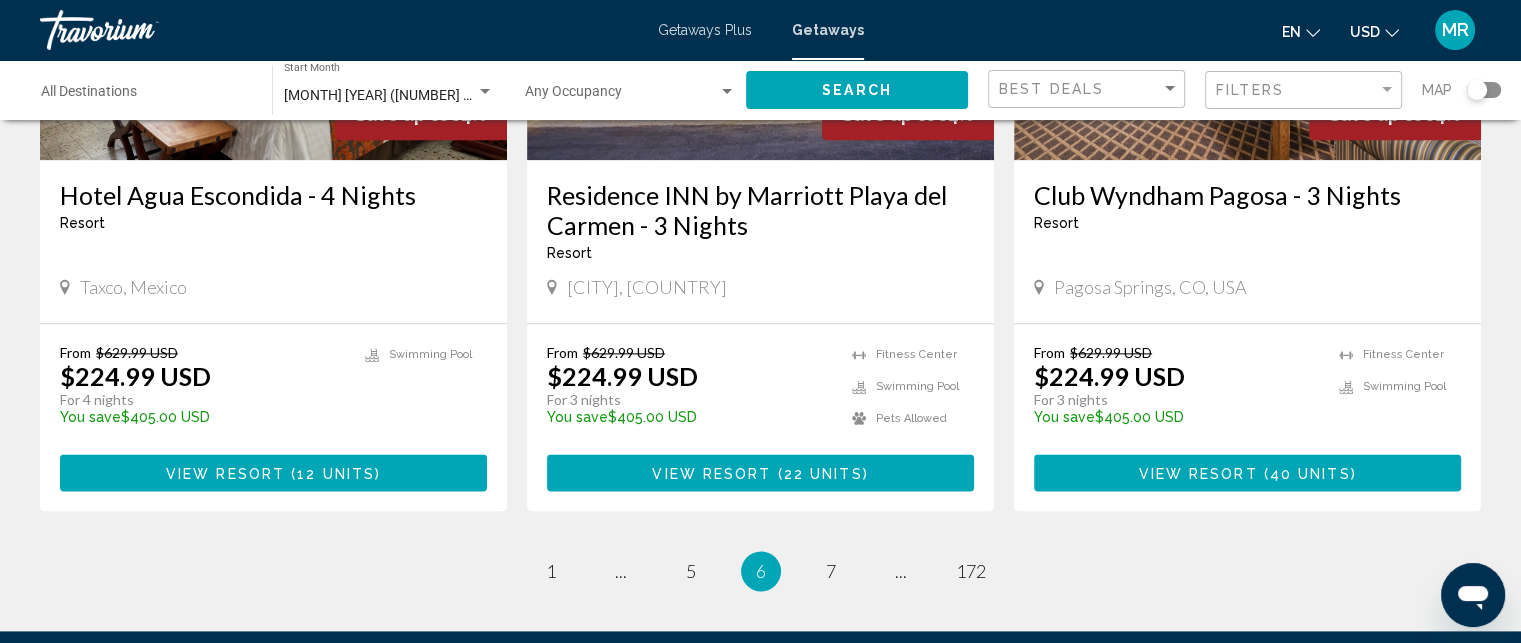 scroll, scrollTop: 2733, scrollLeft: 0, axis: vertical 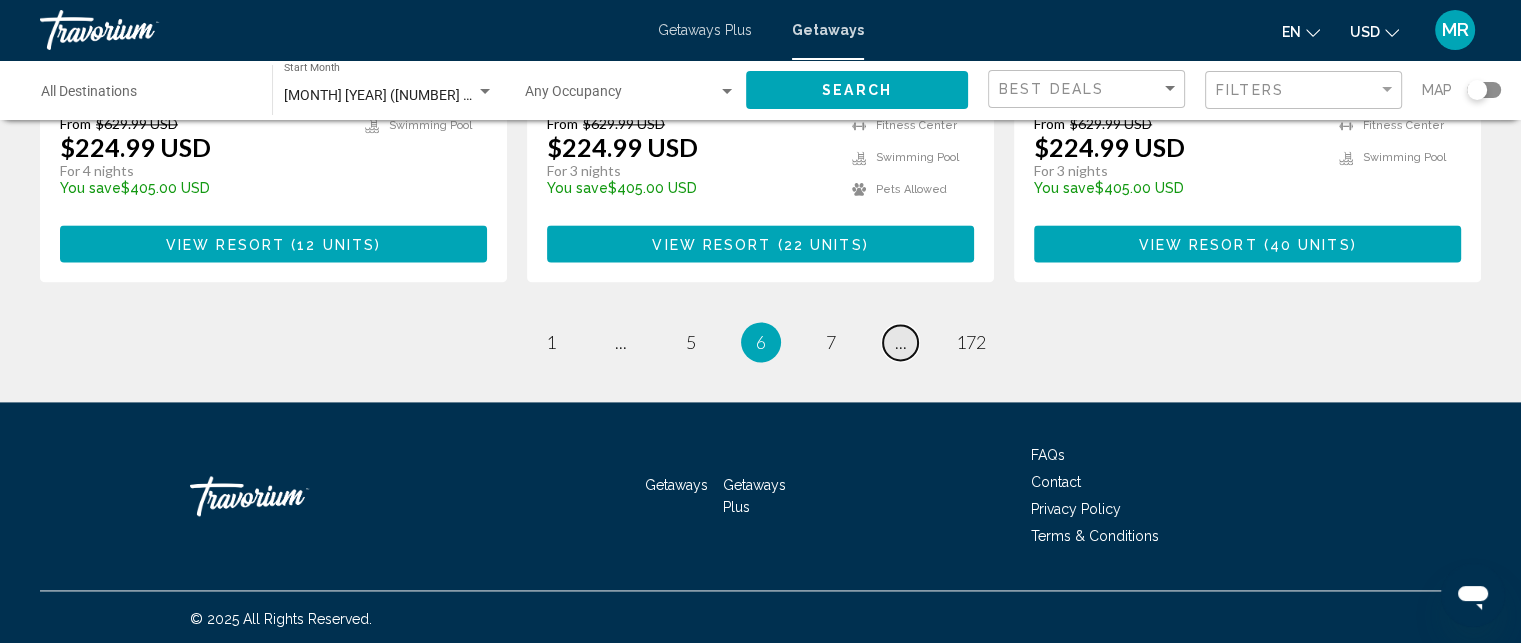 click on "page  ..." at bounding box center [900, 342] 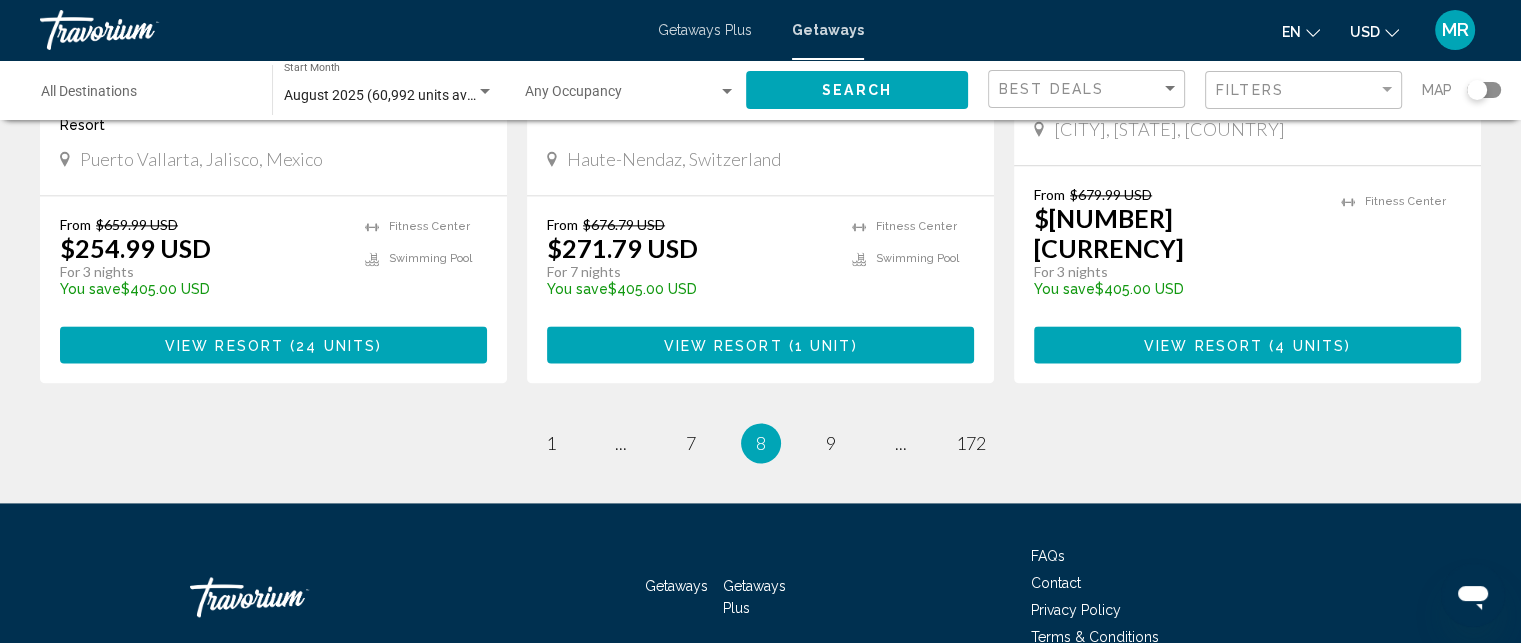 scroll, scrollTop: 2671, scrollLeft: 0, axis: vertical 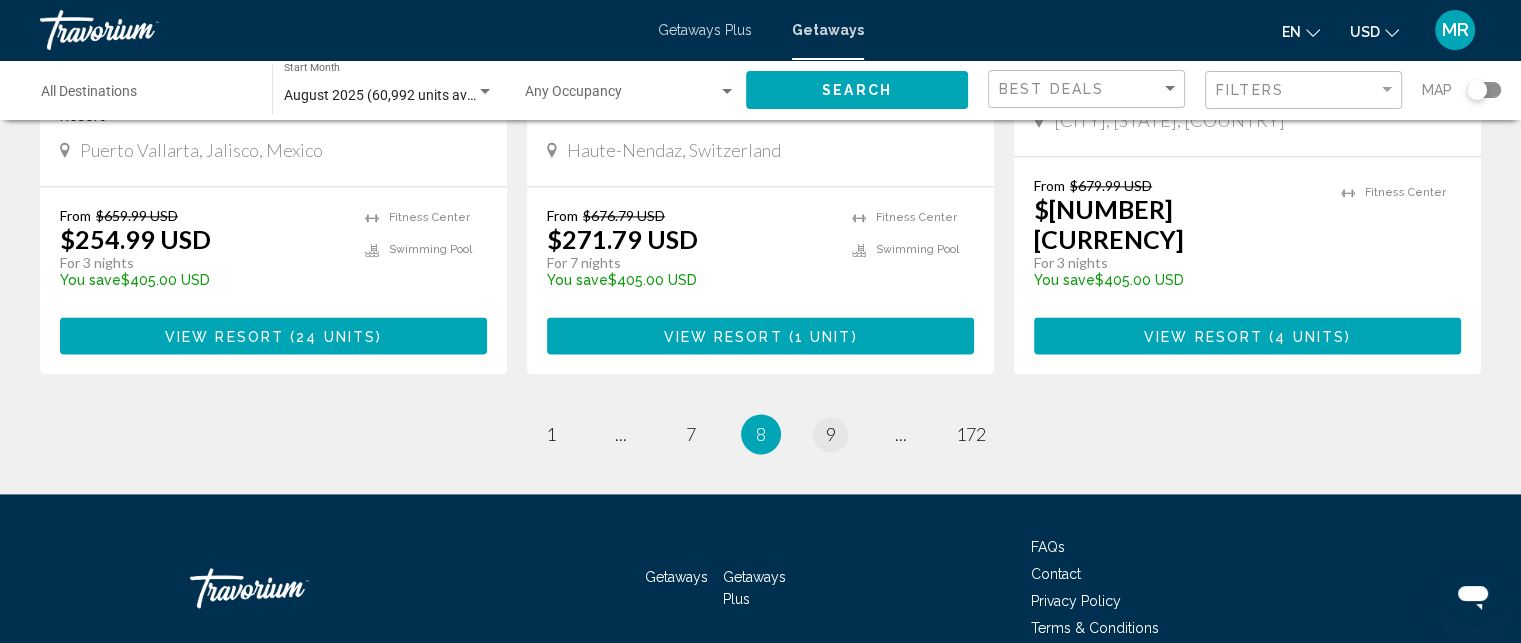 click on "9" at bounding box center [831, 434] 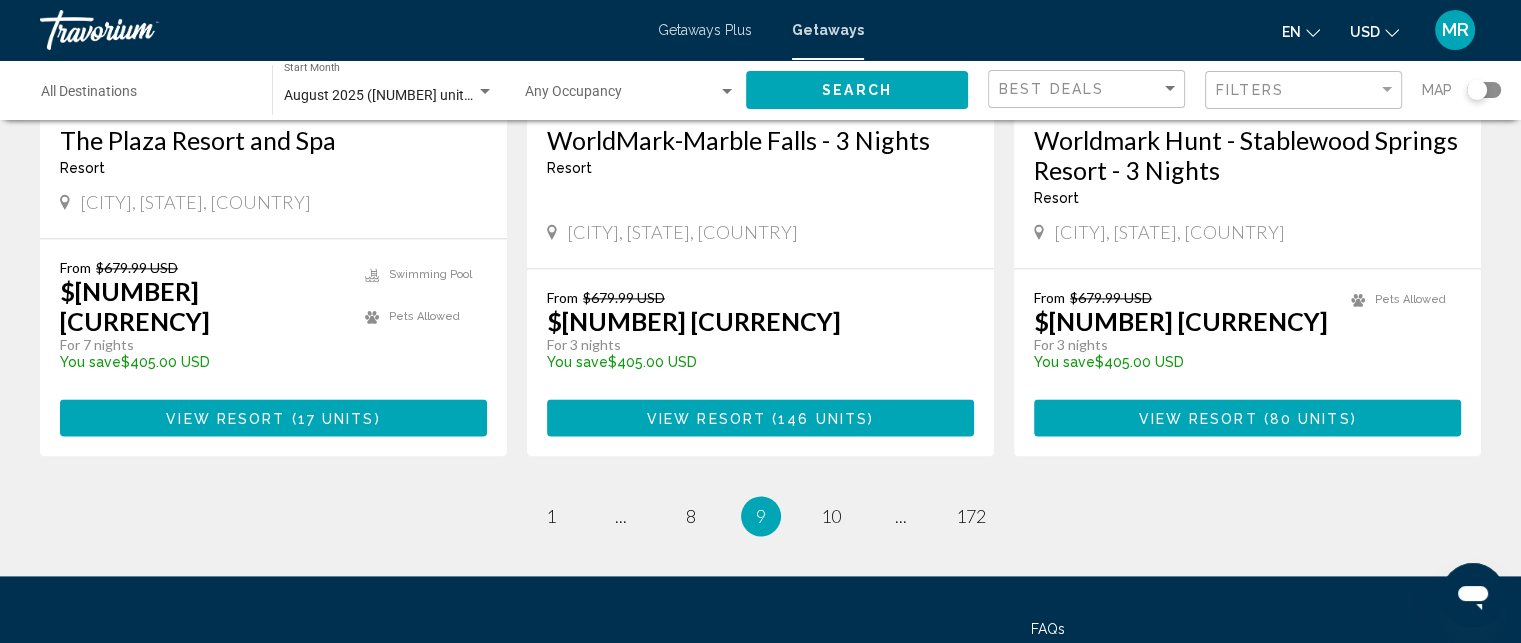 scroll, scrollTop: 2625, scrollLeft: 0, axis: vertical 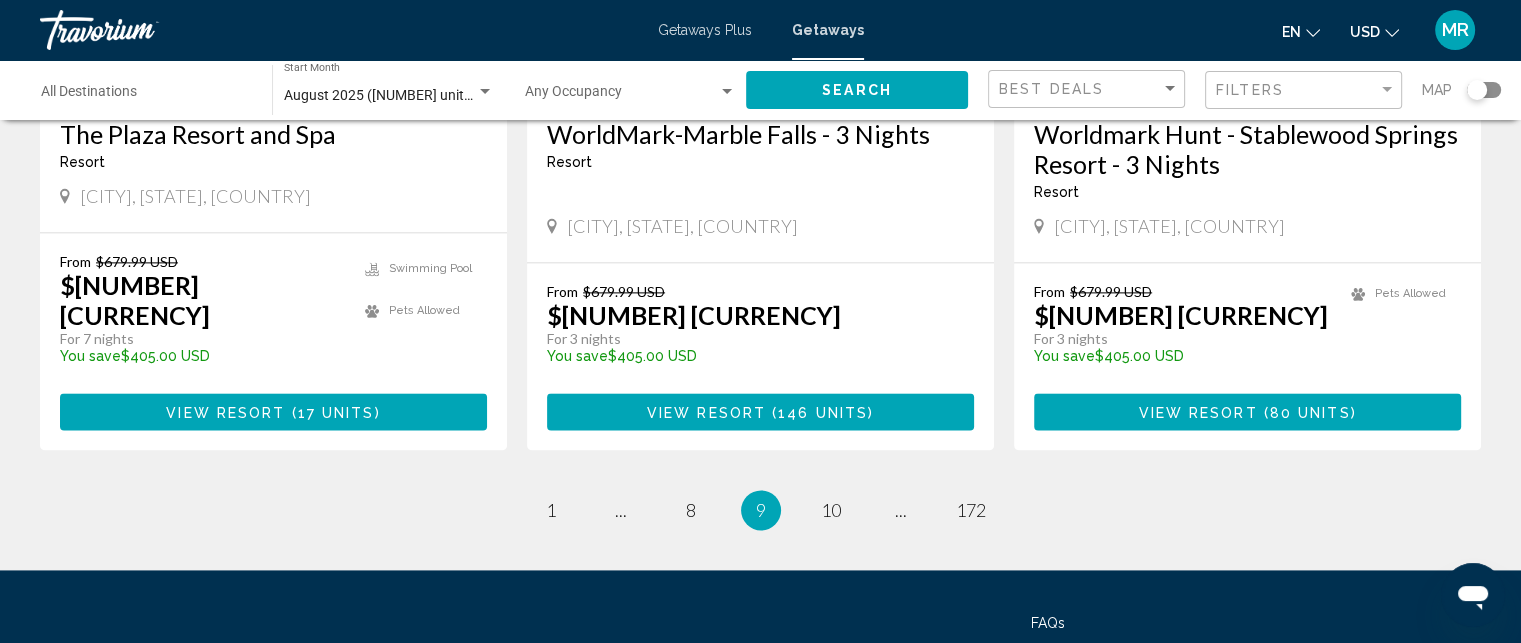 click on "page  10" at bounding box center [830, 510] 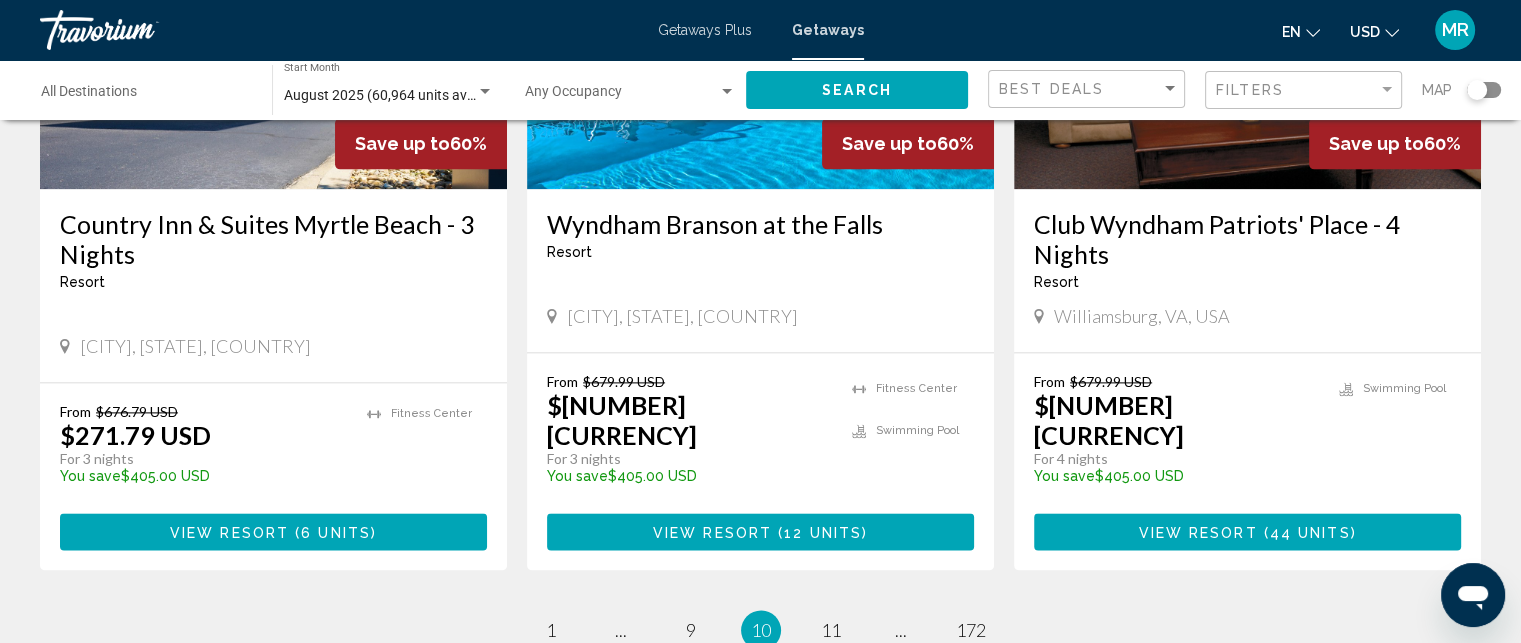 scroll, scrollTop: 2735, scrollLeft: 0, axis: vertical 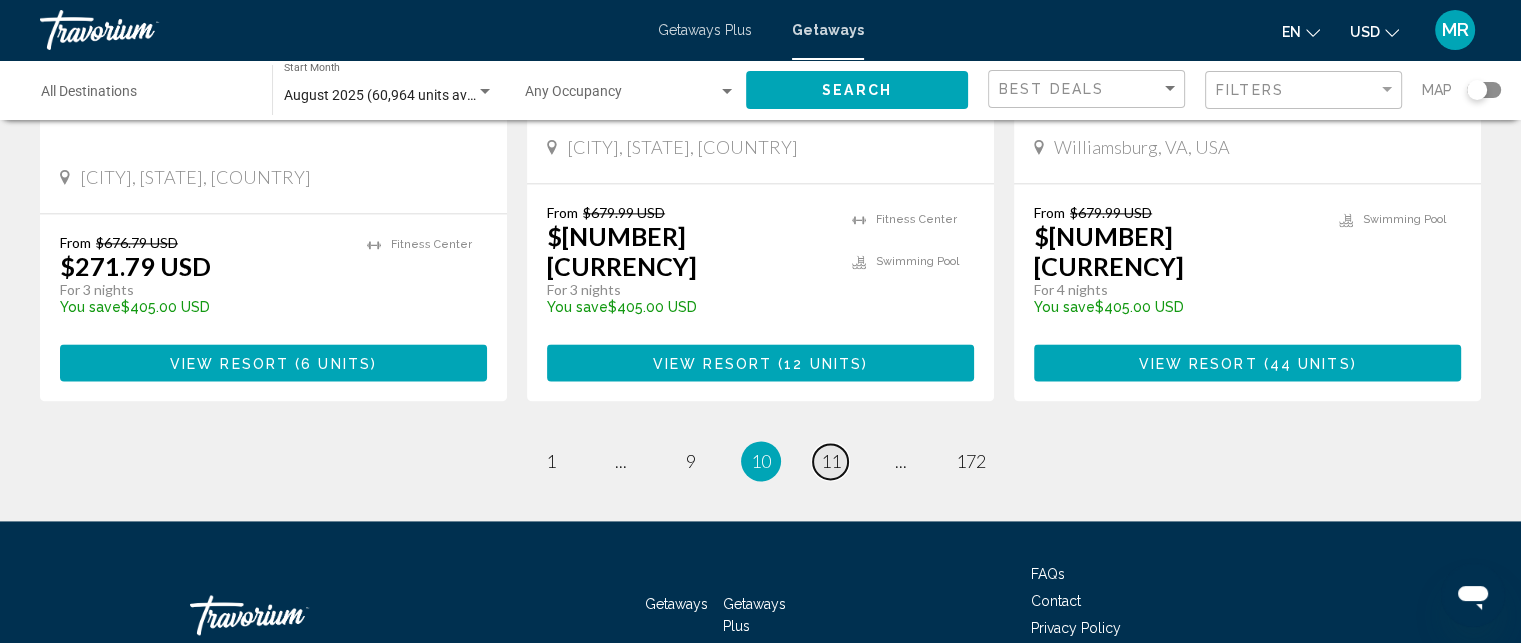 click on "11" at bounding box center [831, 461] 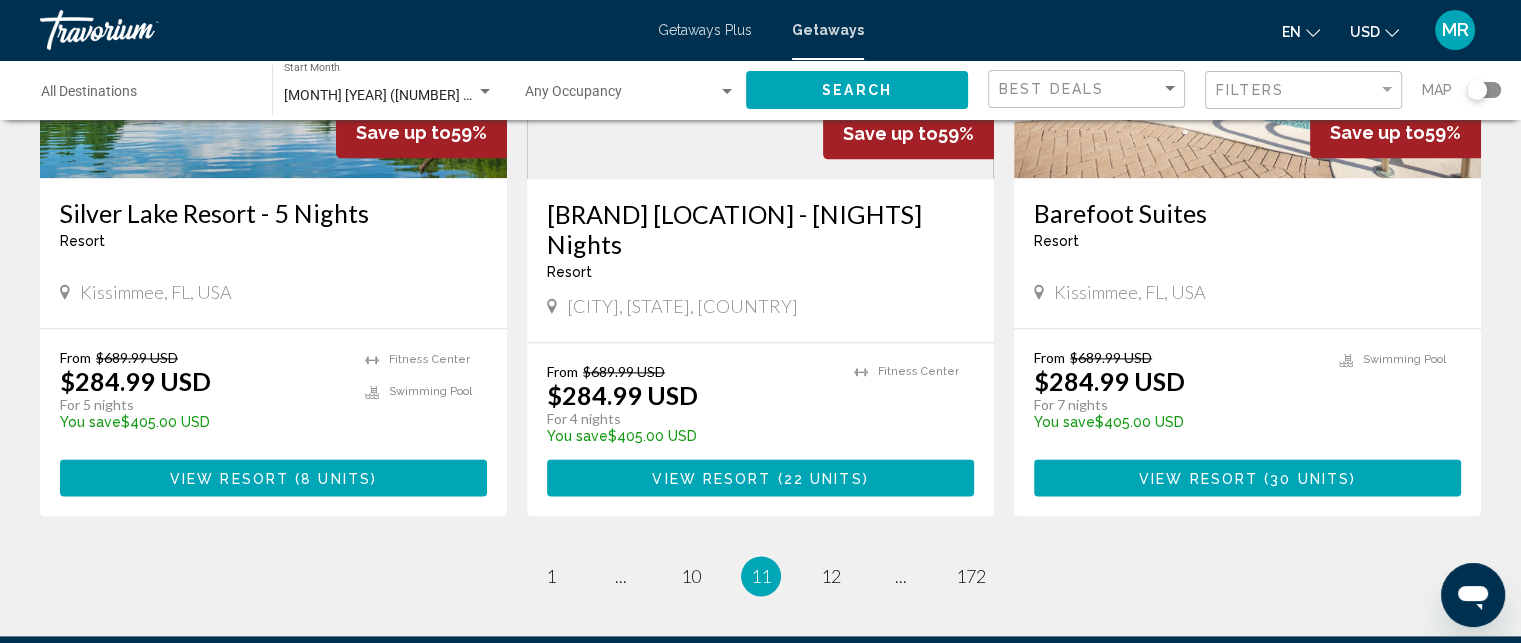 scroll, scrollTop: 2556, scrollLeft: 0, axis: vertical 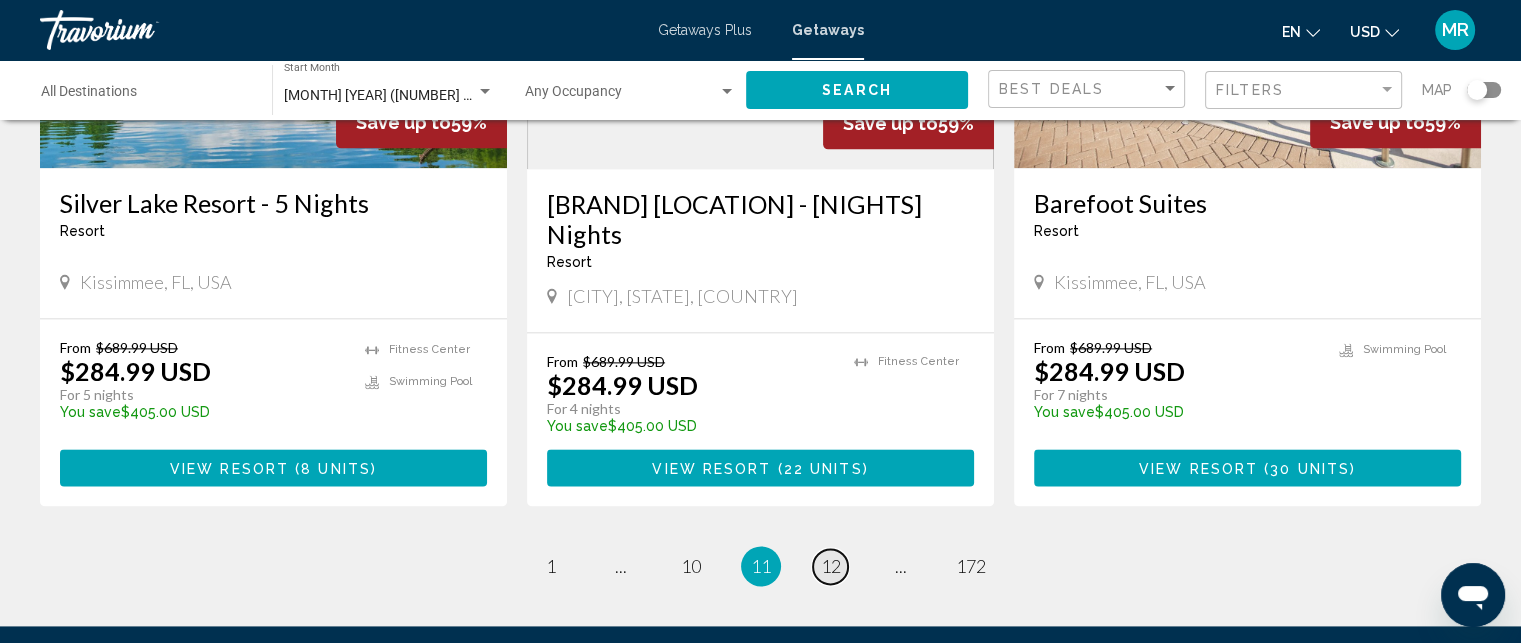 click on "12" at bounding box center (831, 566) 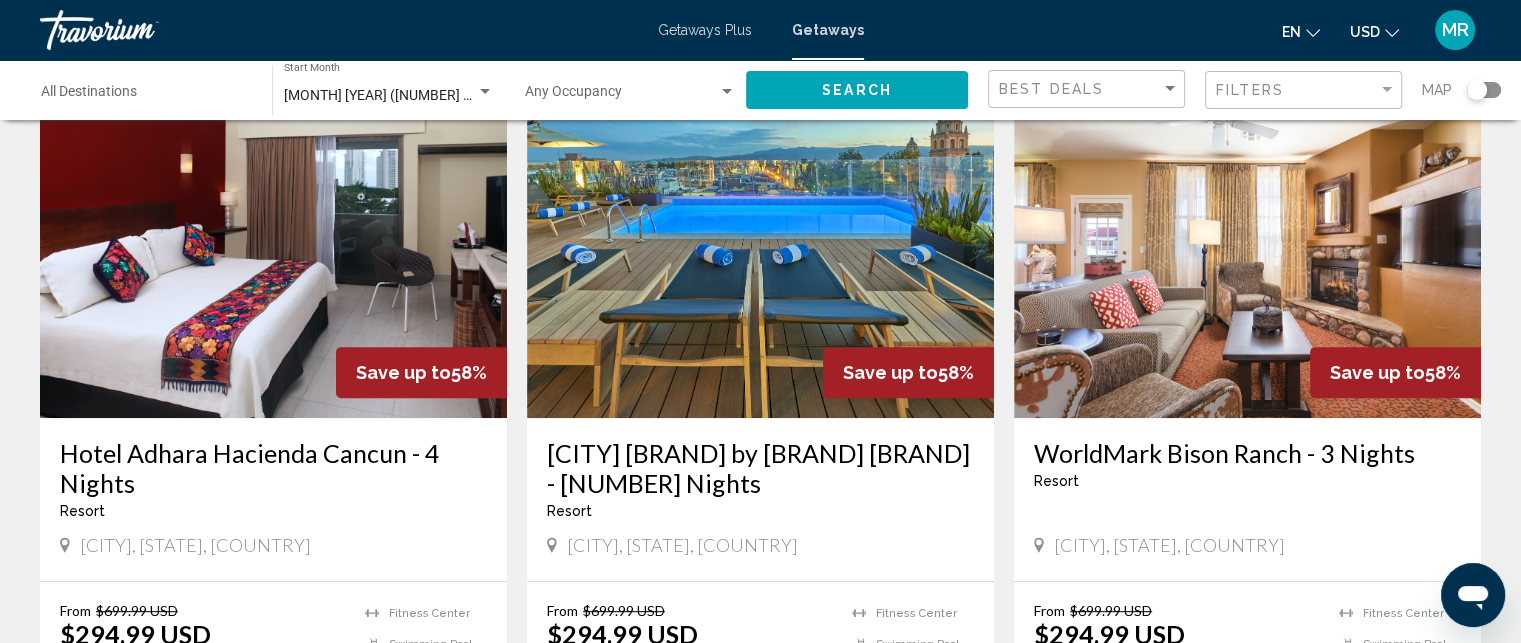 scroll, scrollTop: 831, scrollLeft: 0, axis: vertical 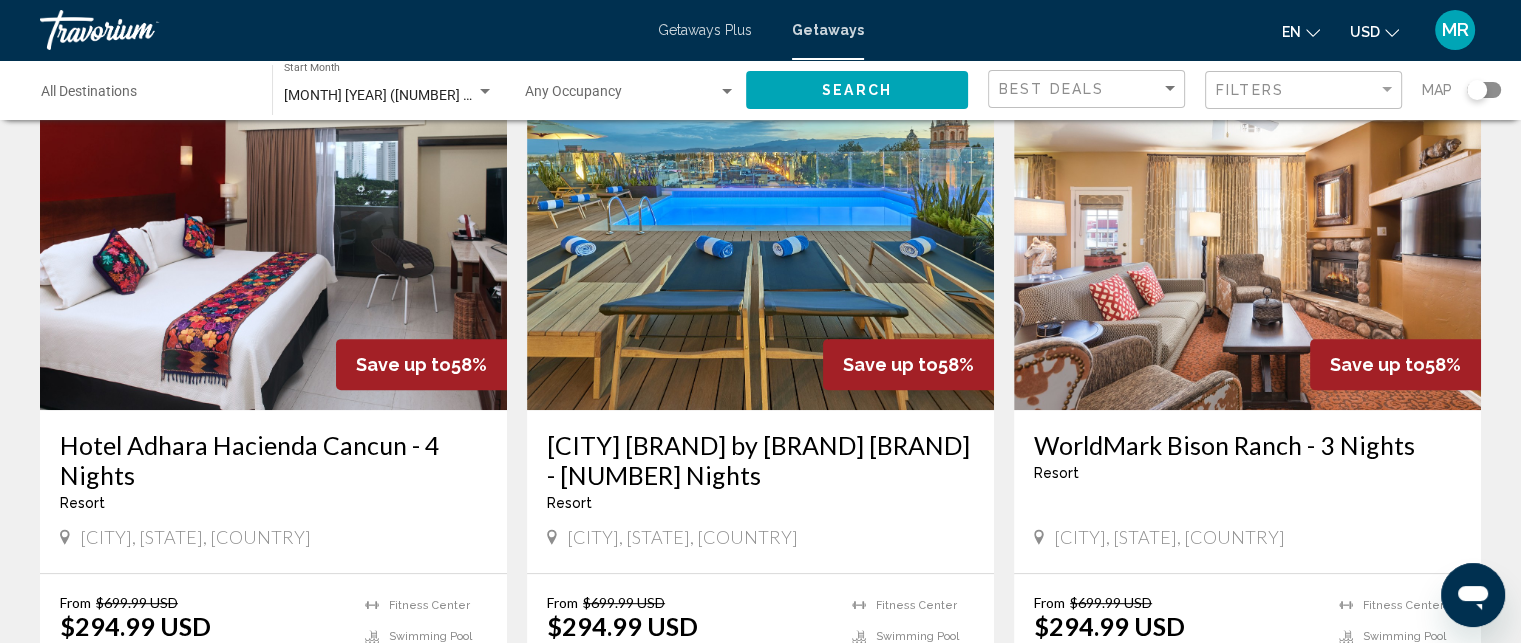 click at bounding box center [273, 250] 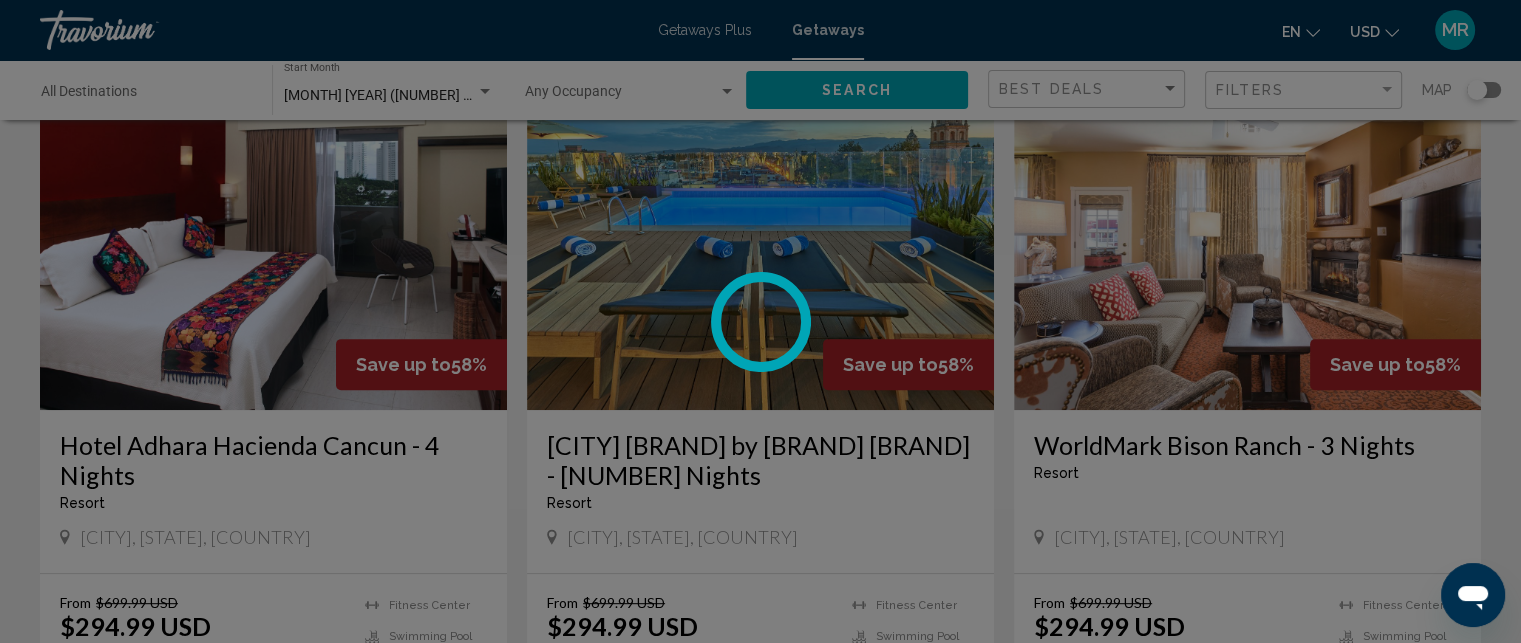 scroll, scrollTop: 38, scrollLeft: 0, axis: vertical 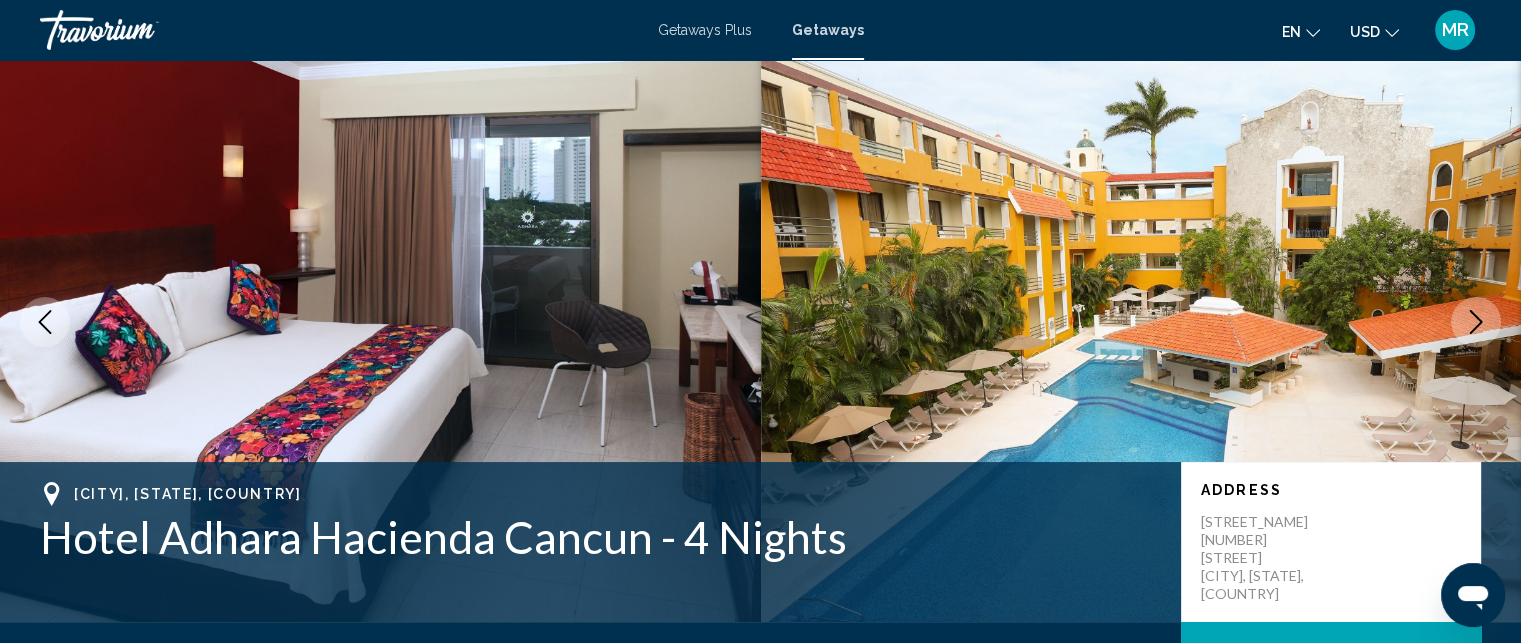 click 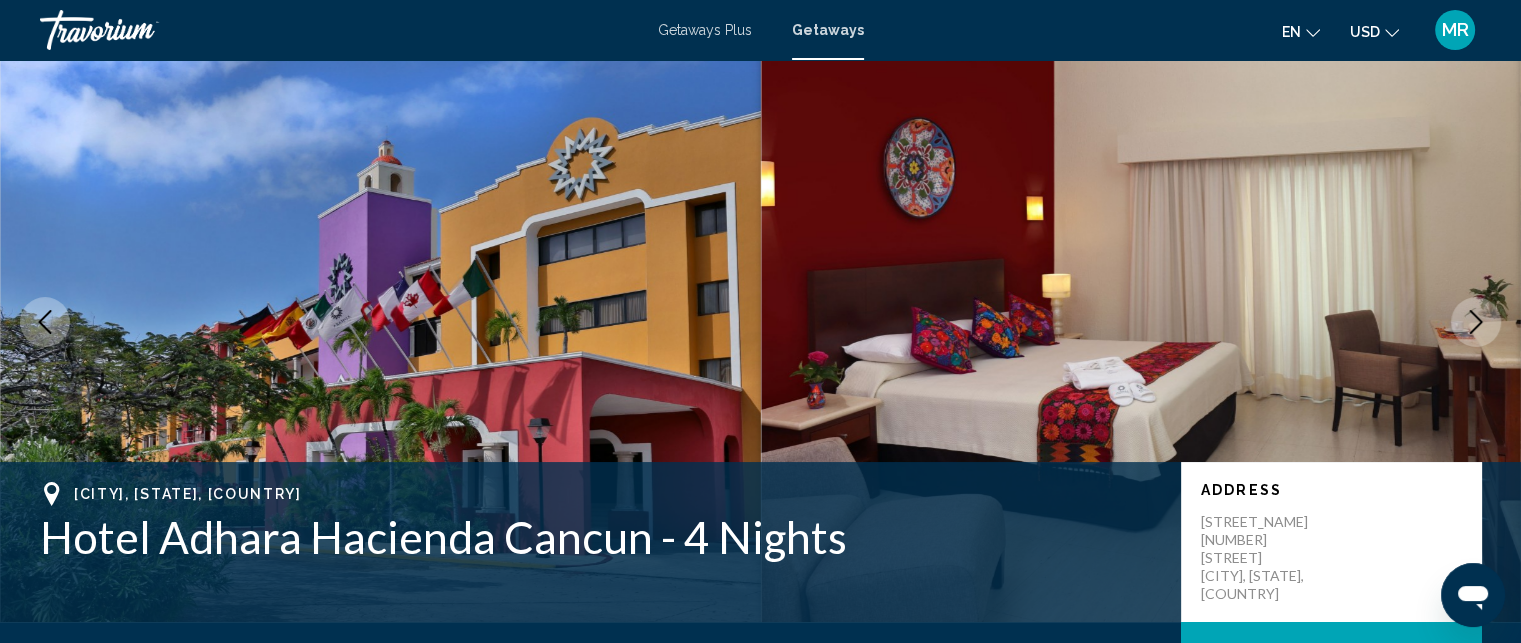 click at bounding box center (1141, 322) 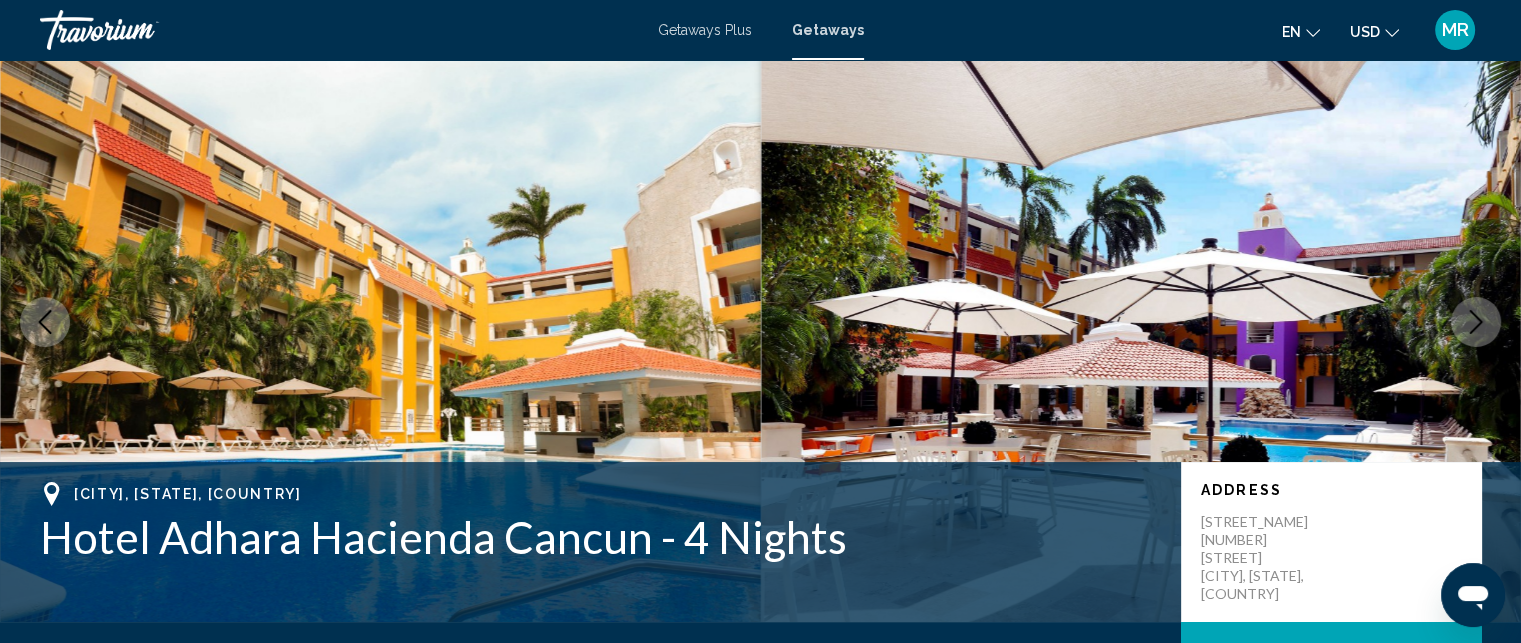 click at bounding box center [1476, 322] 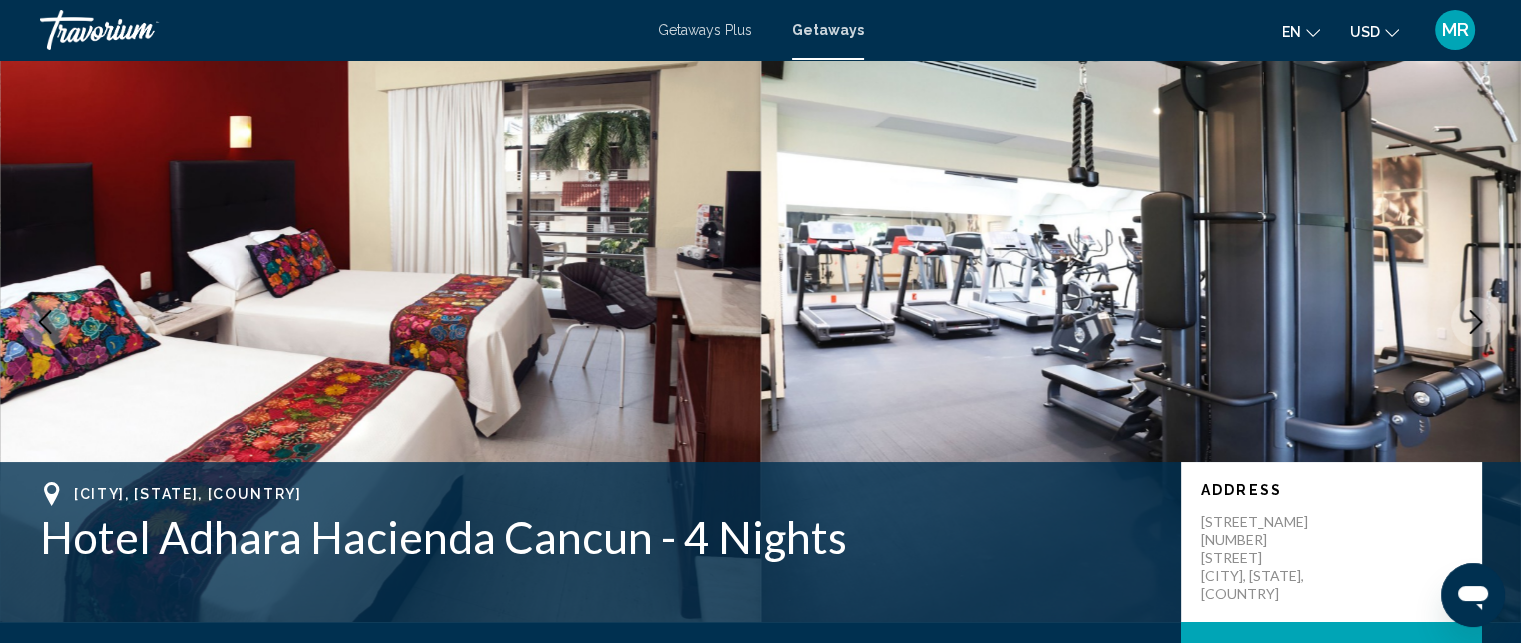 click 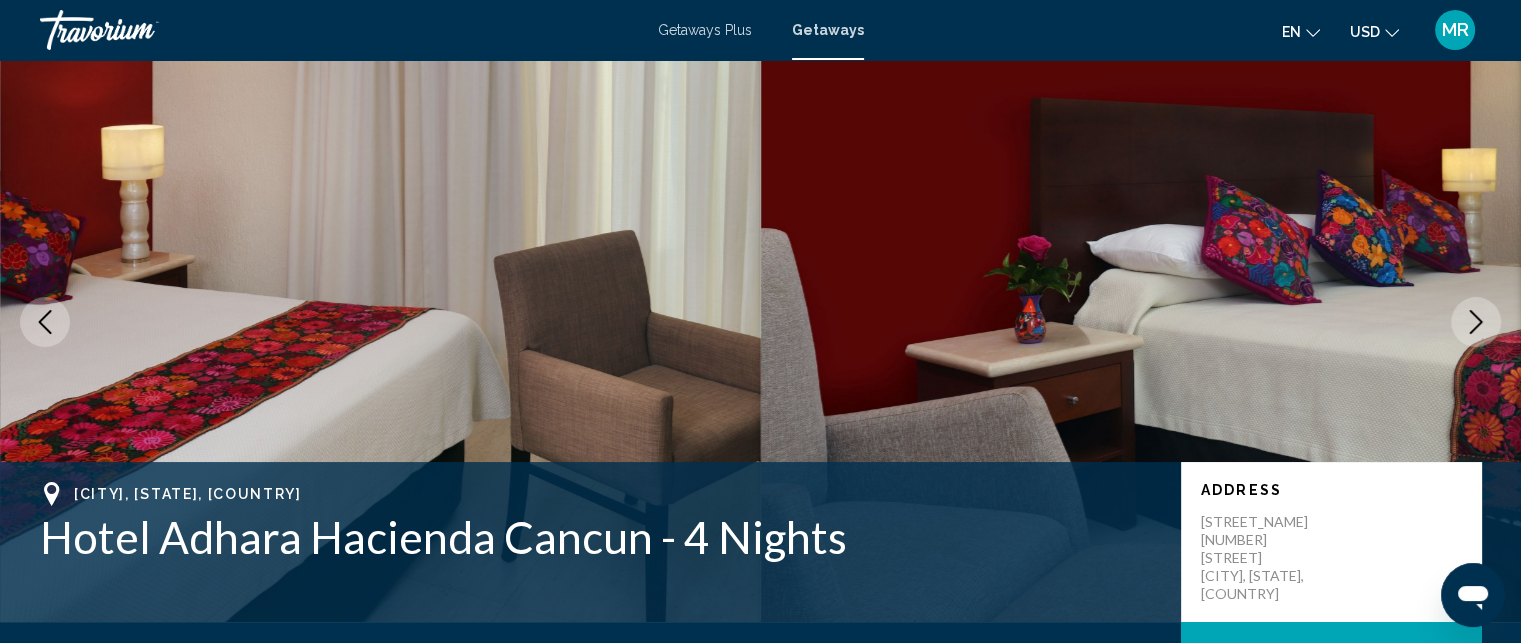 click at bounding box center [1476, 322] 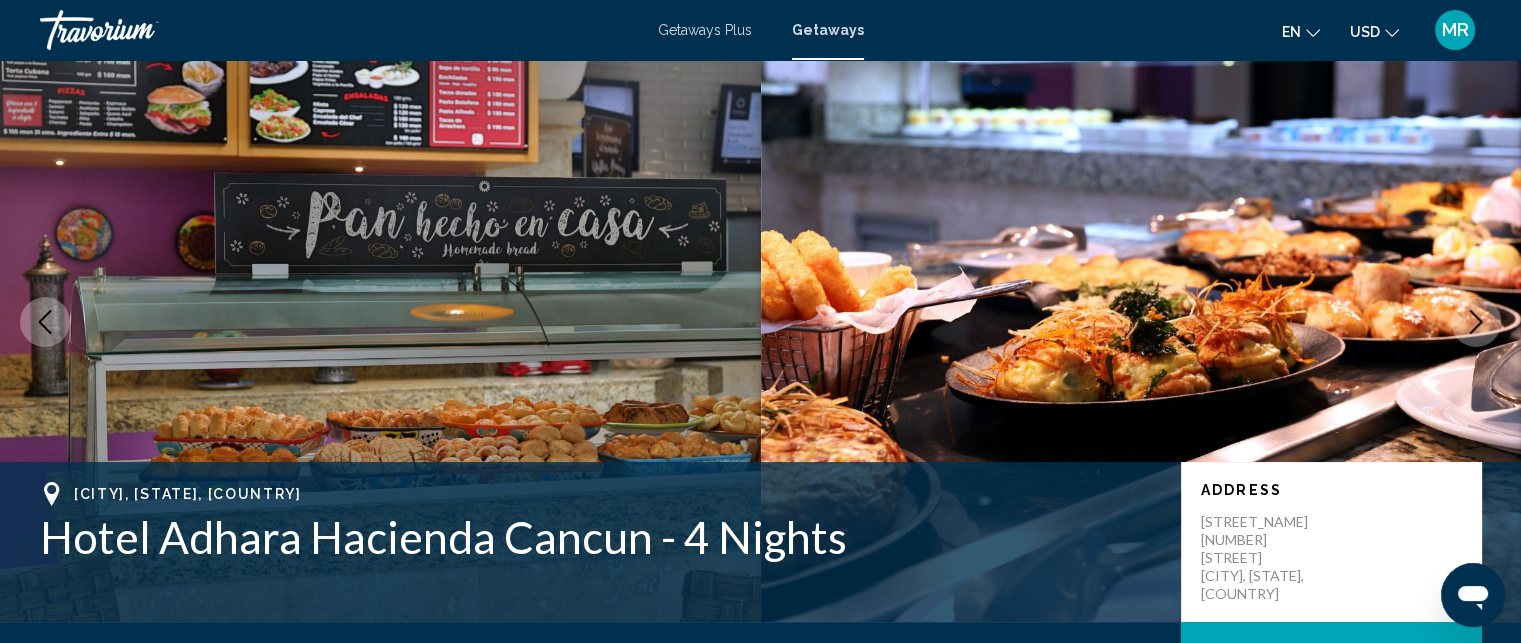 click 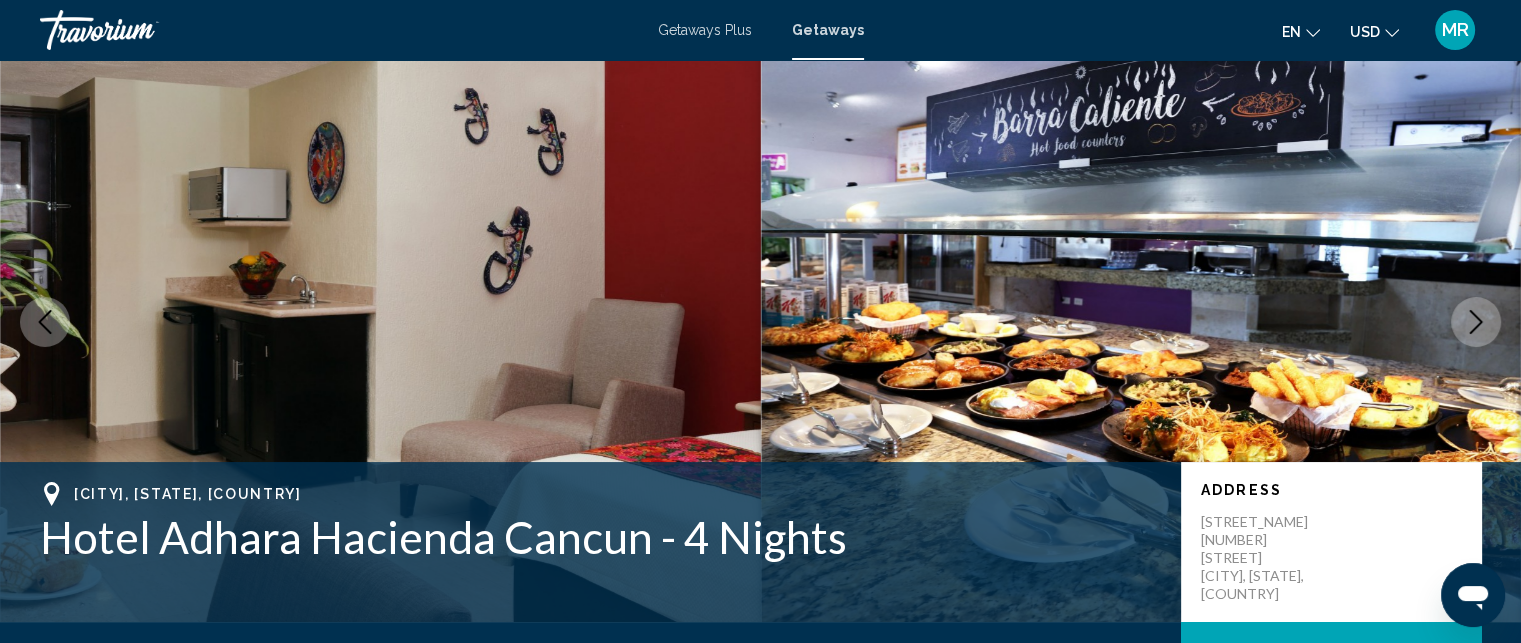 click at bounding box center [1476, 322] 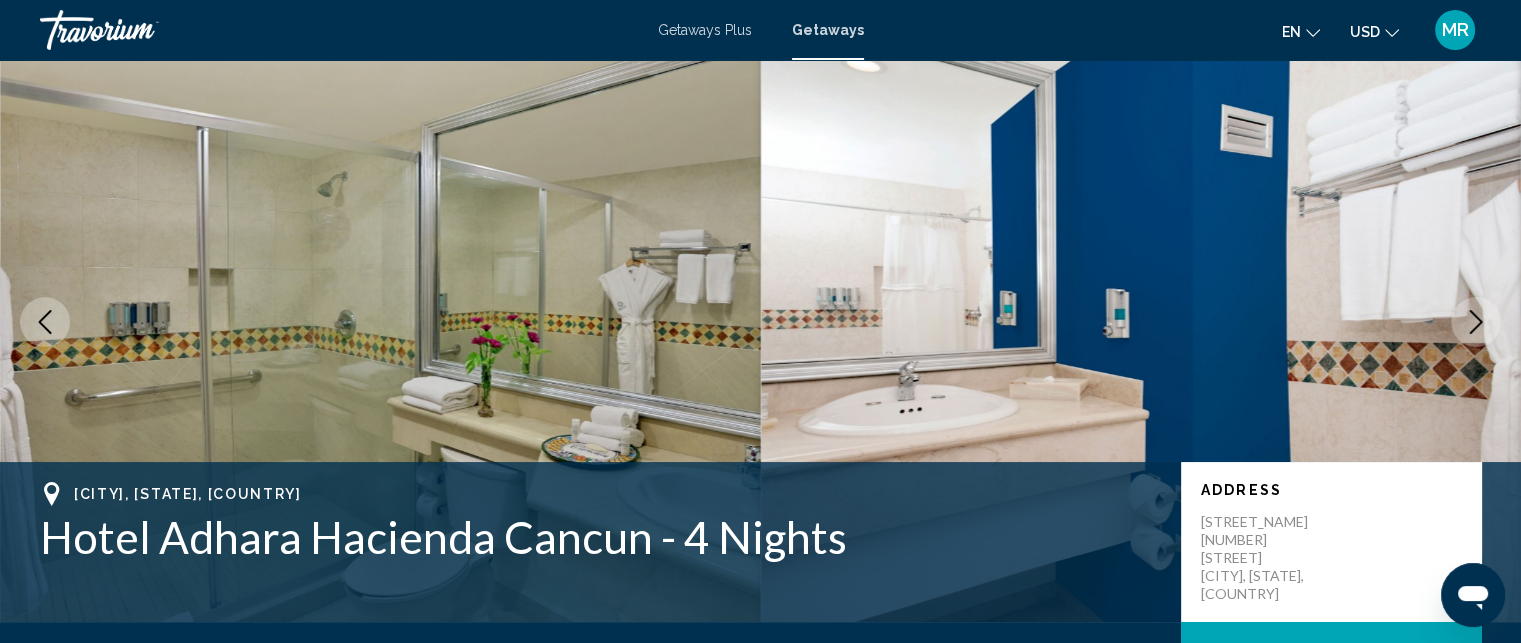 click at bounding box center (1476, 322) 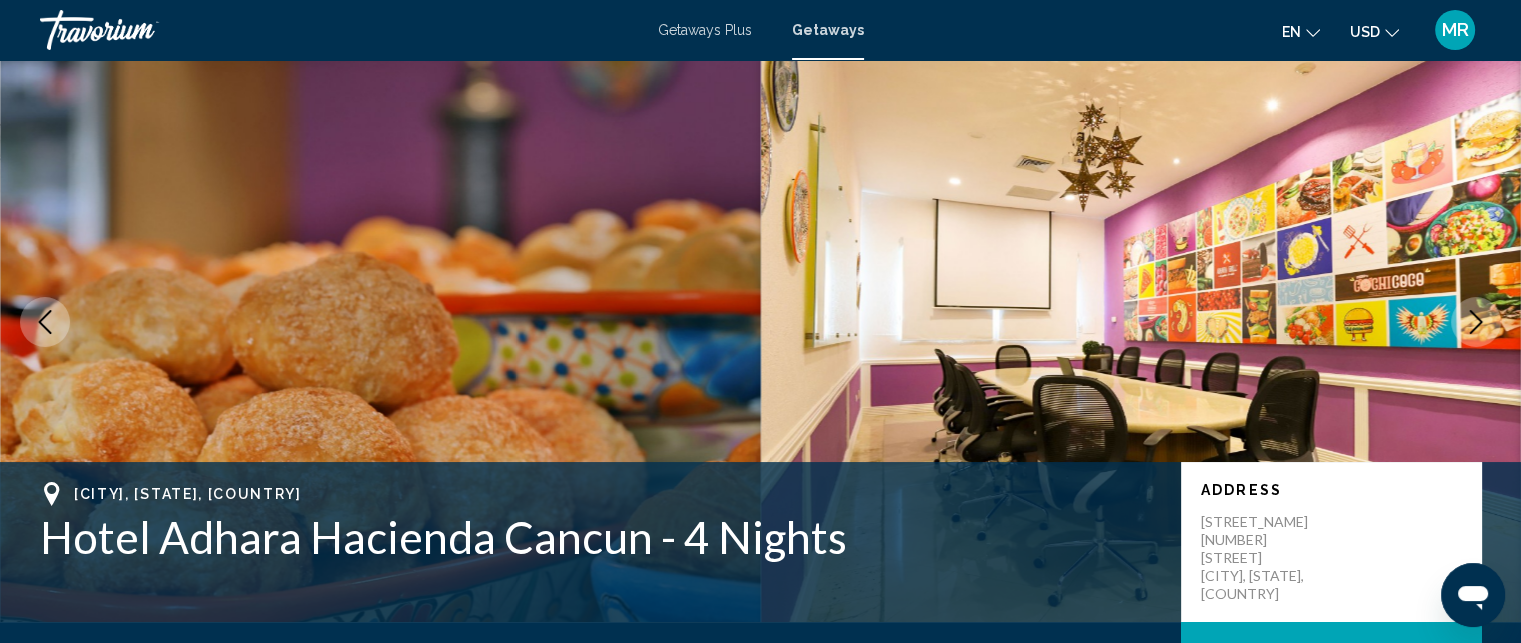 click 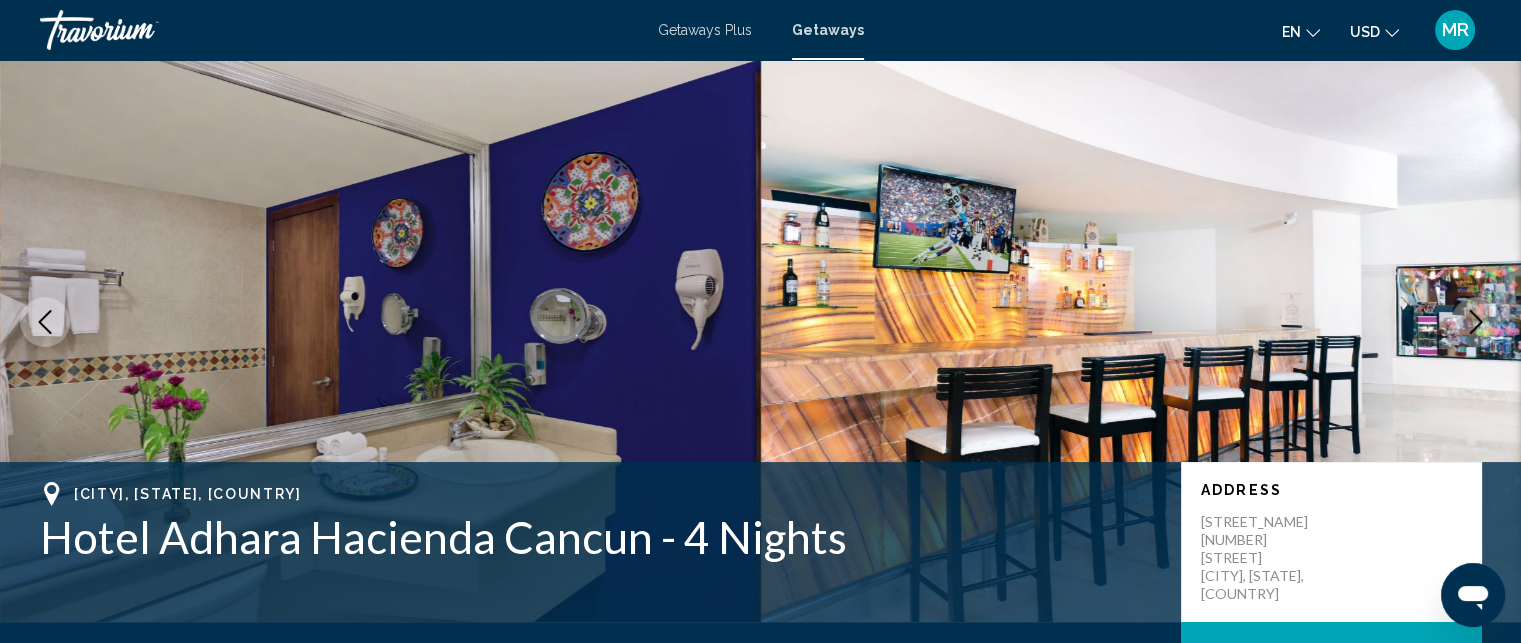 click 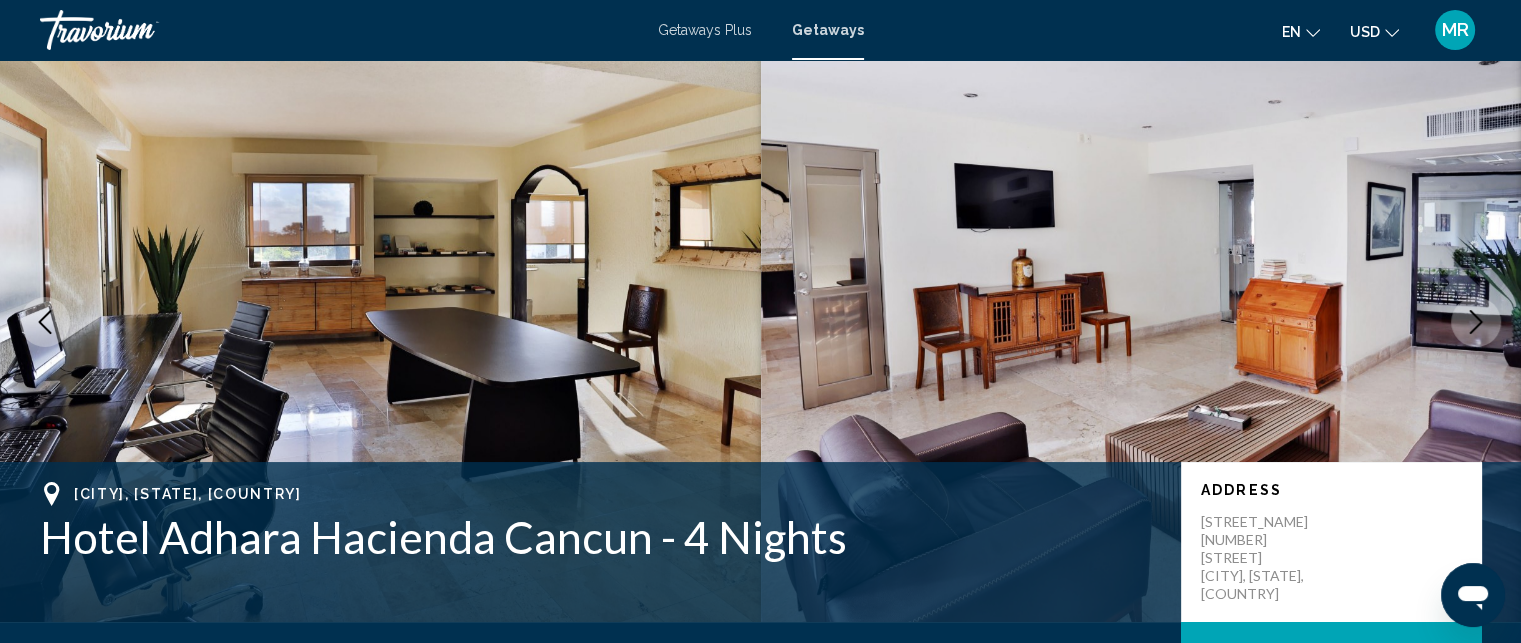 click 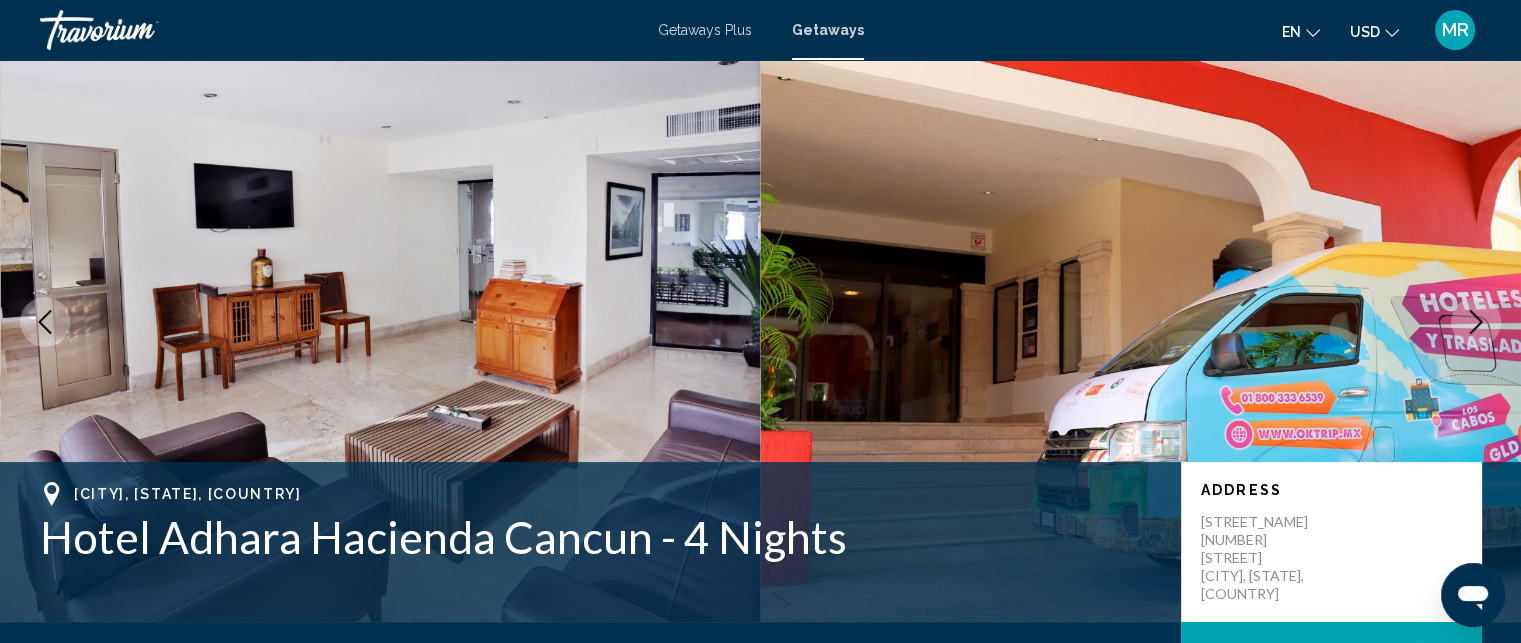 click at bounding box center (1476, 322) 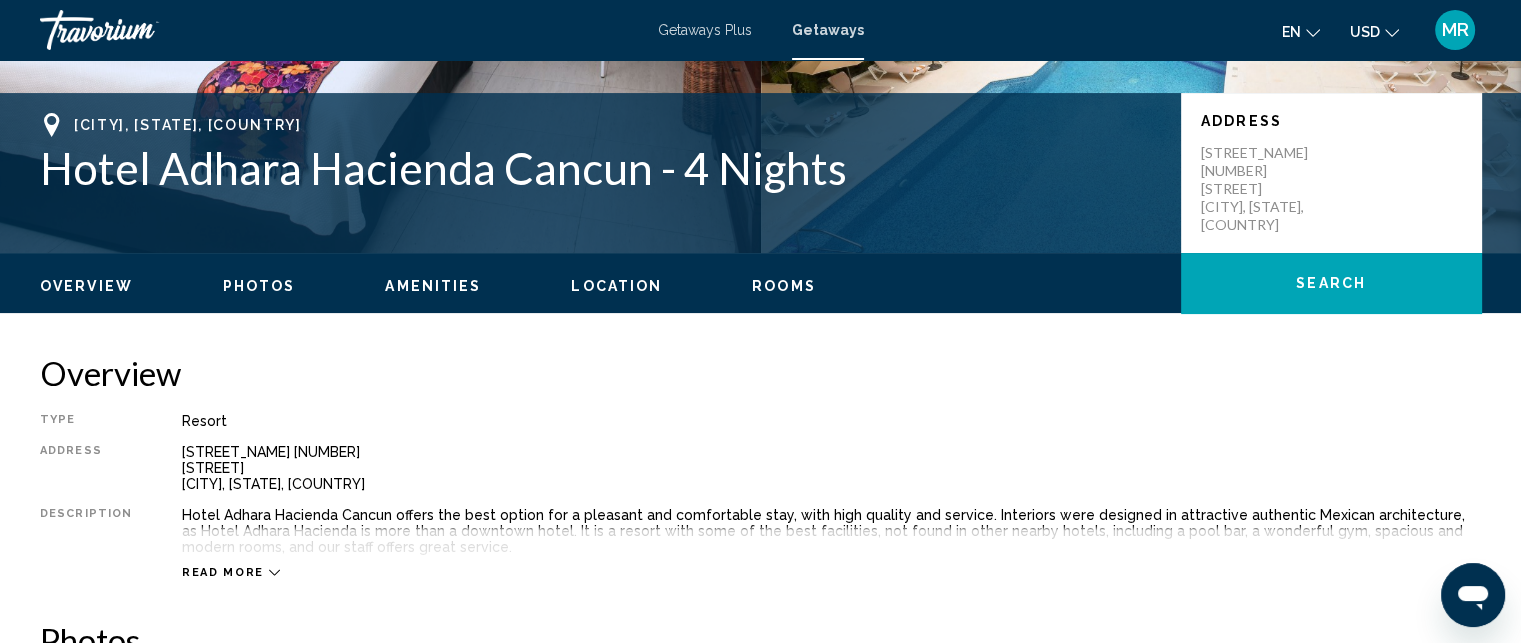 scroll, scrollTop: 406, scrollLeft: 0, axis: vertical 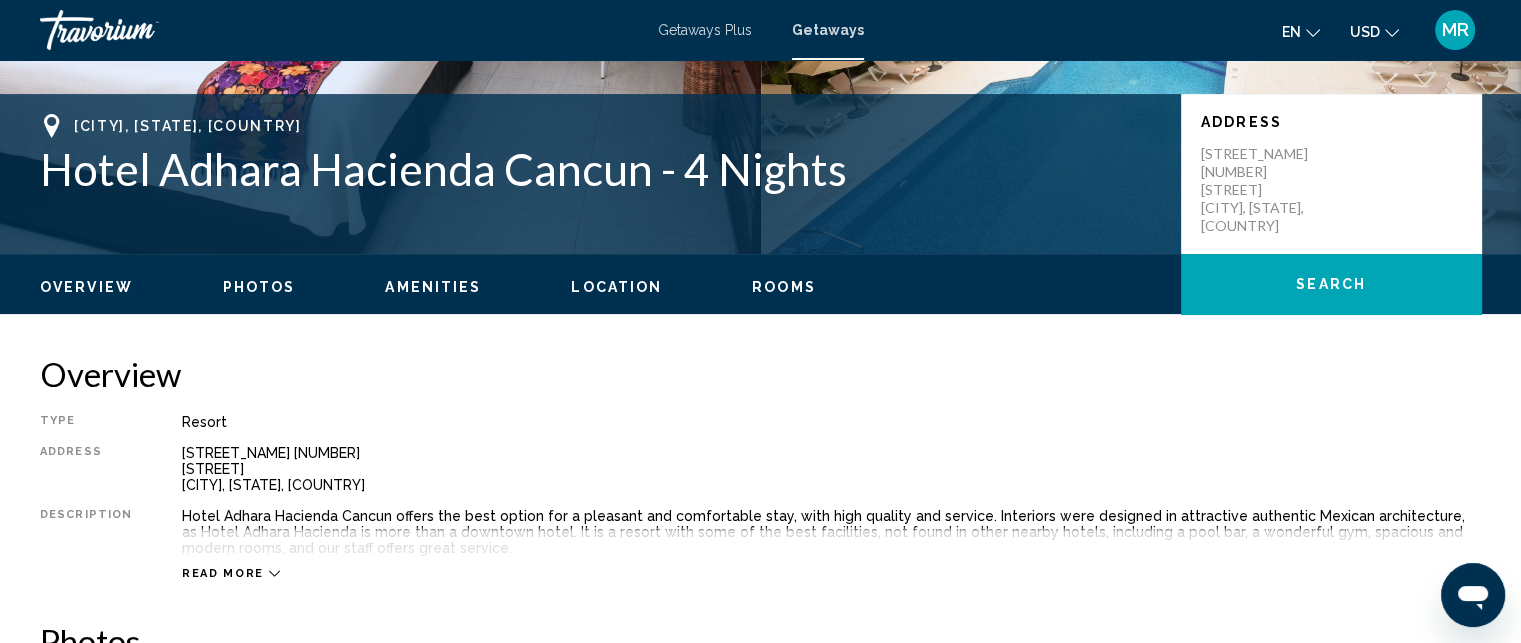 click on "Rooms" at bounding box center [784, 287] 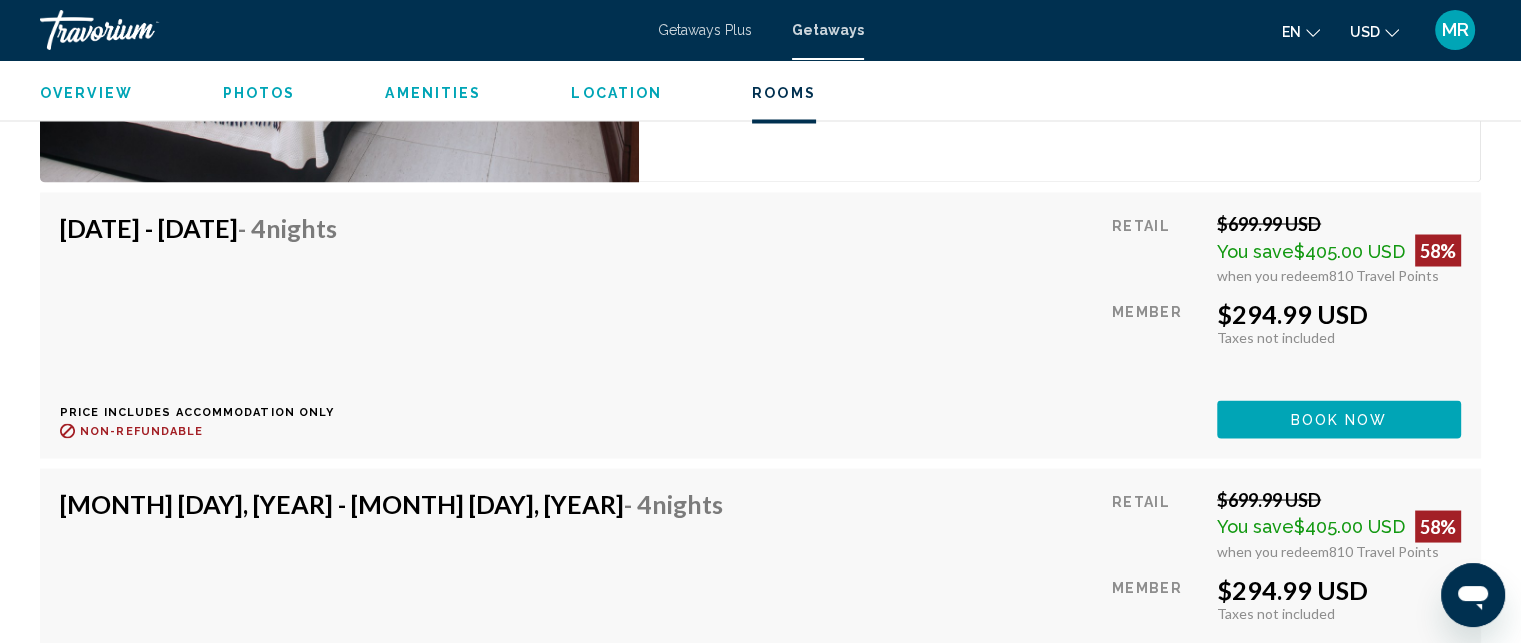 scroll, scrollTop: 3613, scrollLeft: 0, axis: vertical 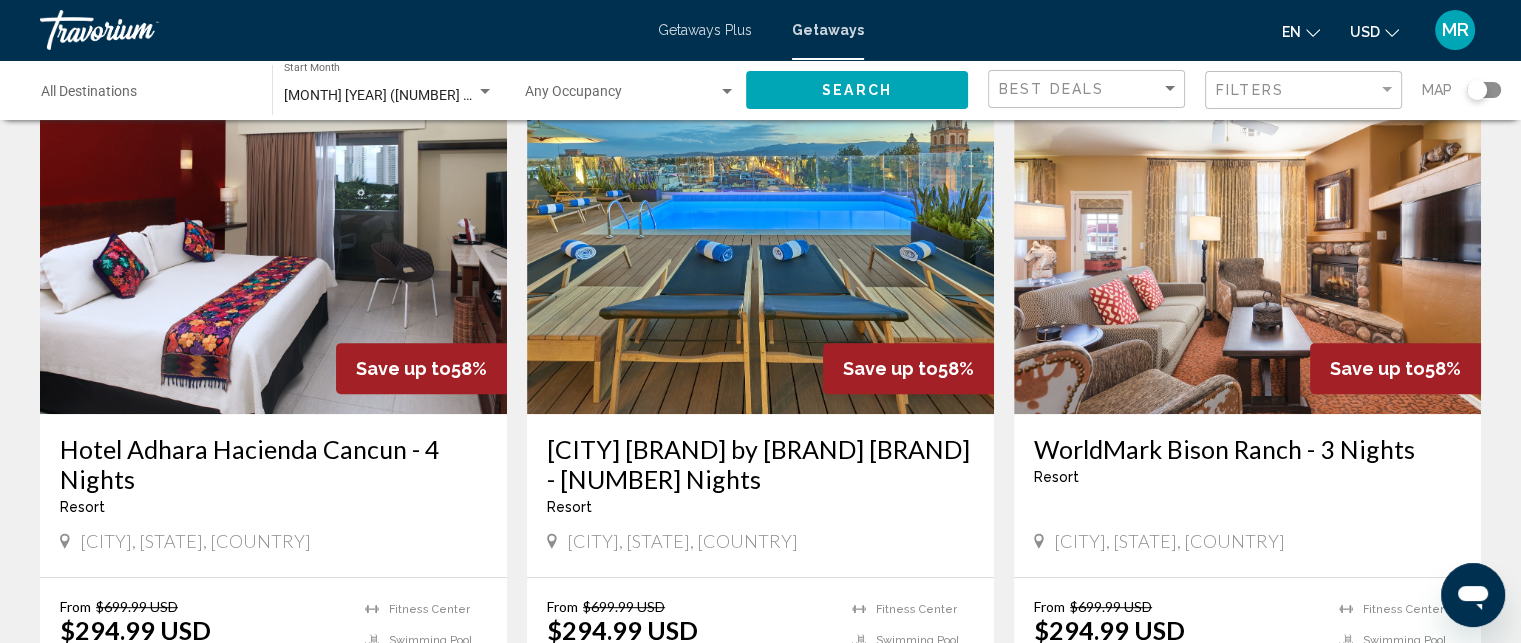 click at bounding box center [760, 254] 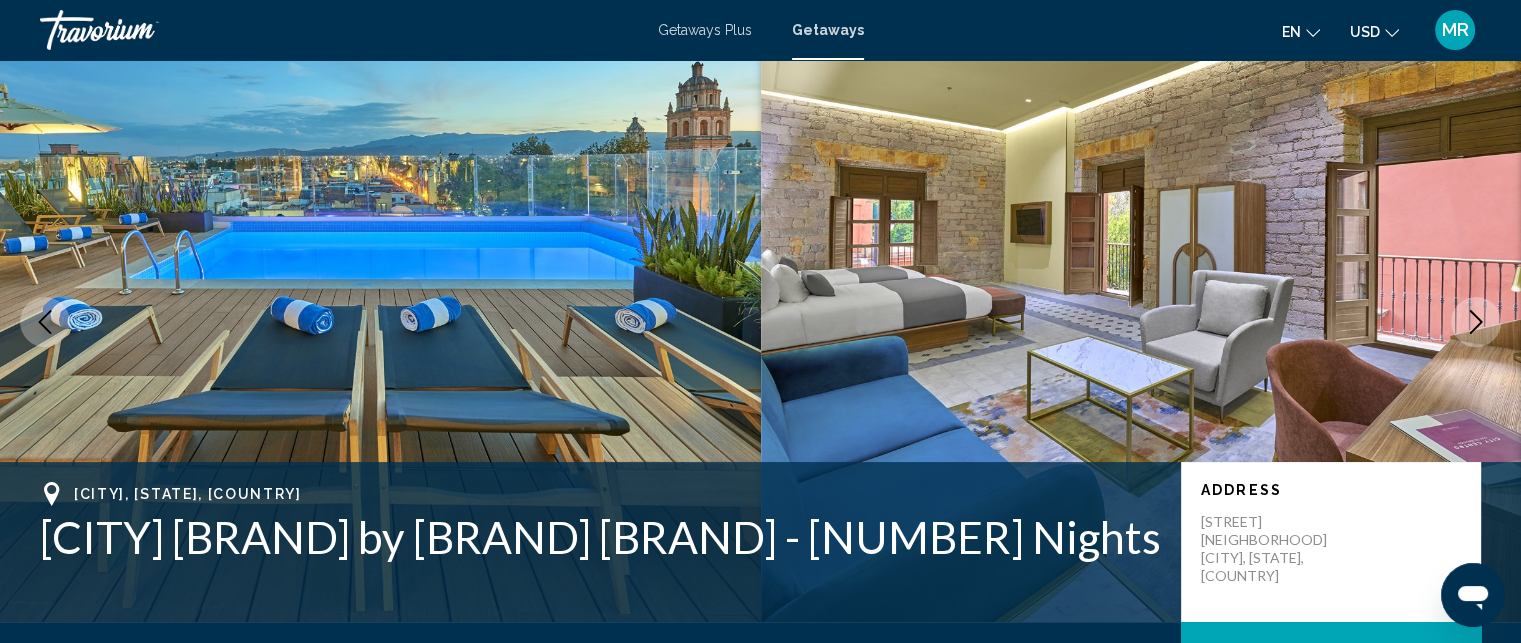 scroll, scrollTop: 47, scrollLeft: 0, axis: vertical 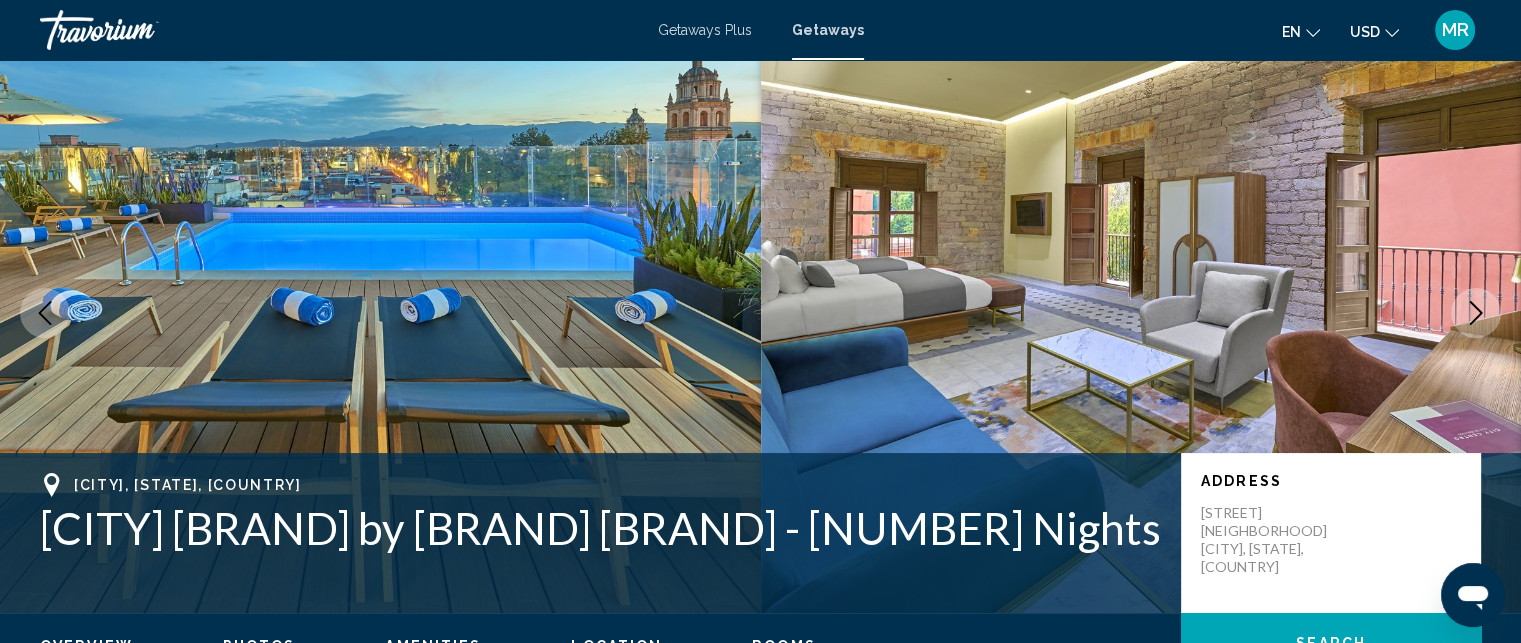 click at bounding box center (1476, 313) 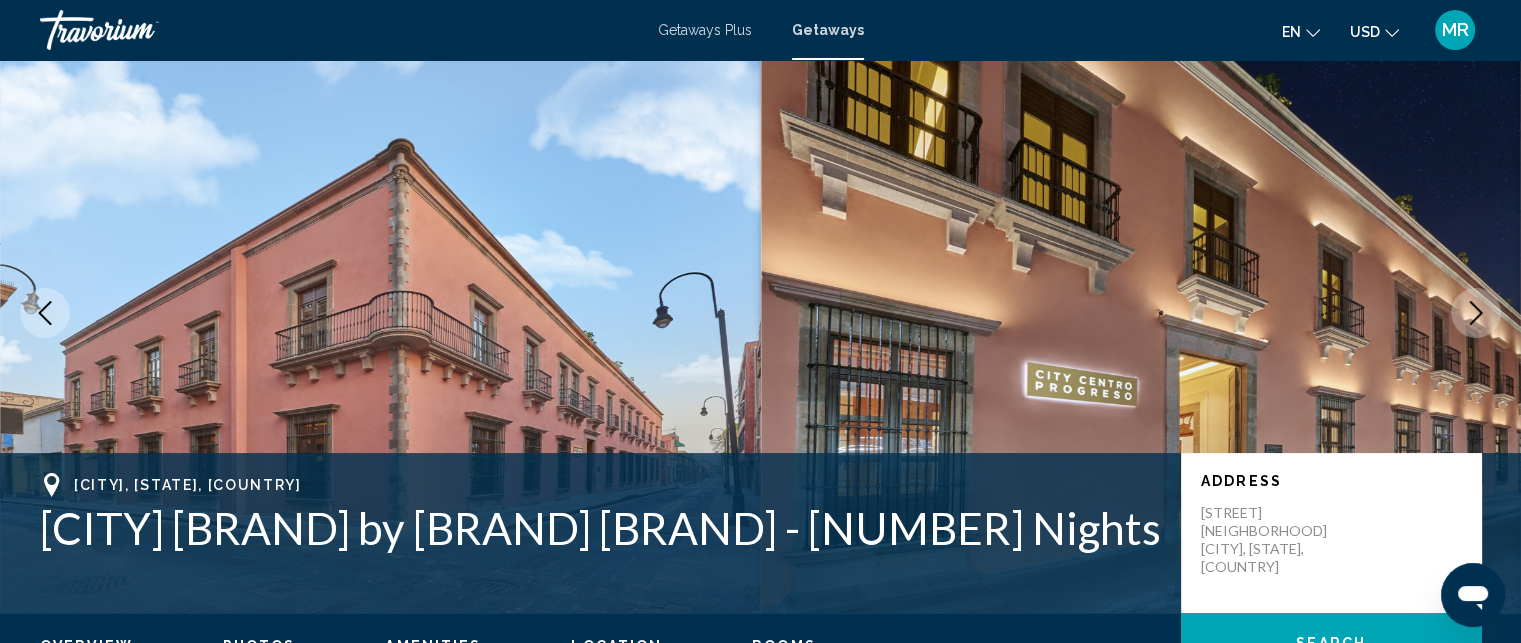 click at bounding box center [1141, 313] 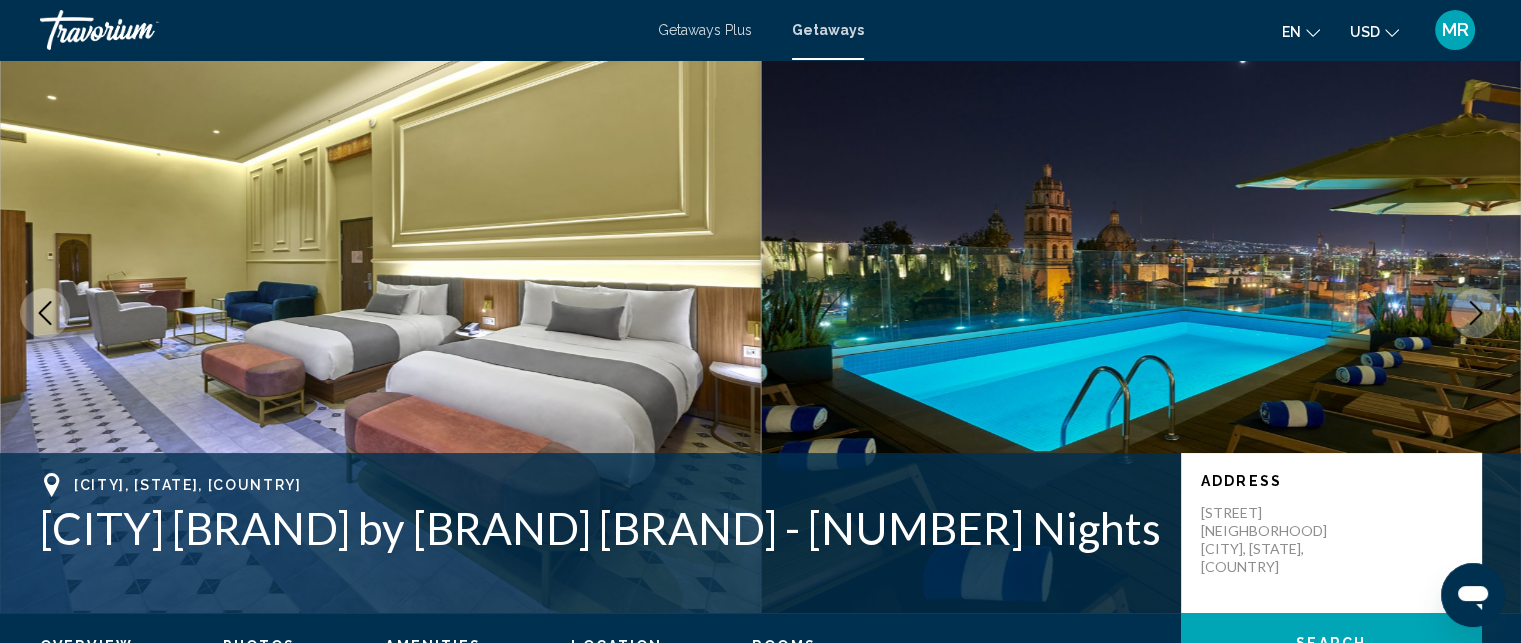 click 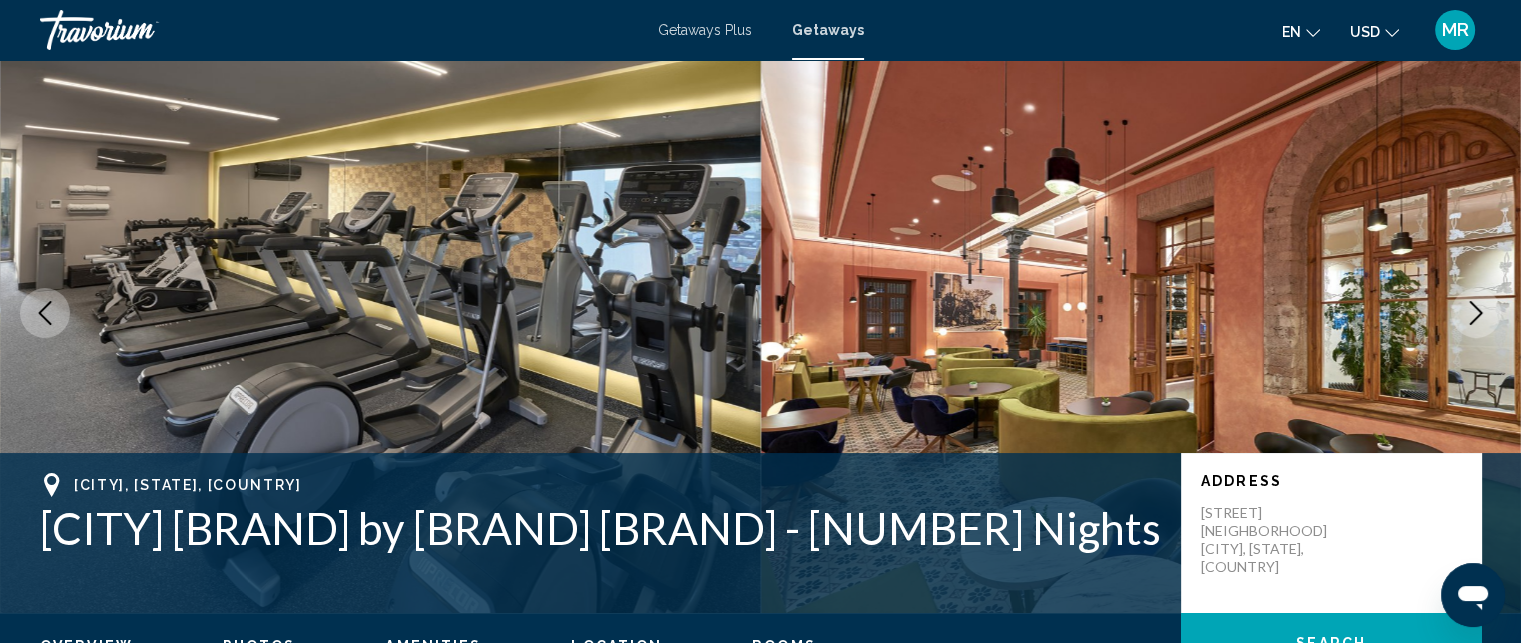 click at bounding box center [1476, 313] 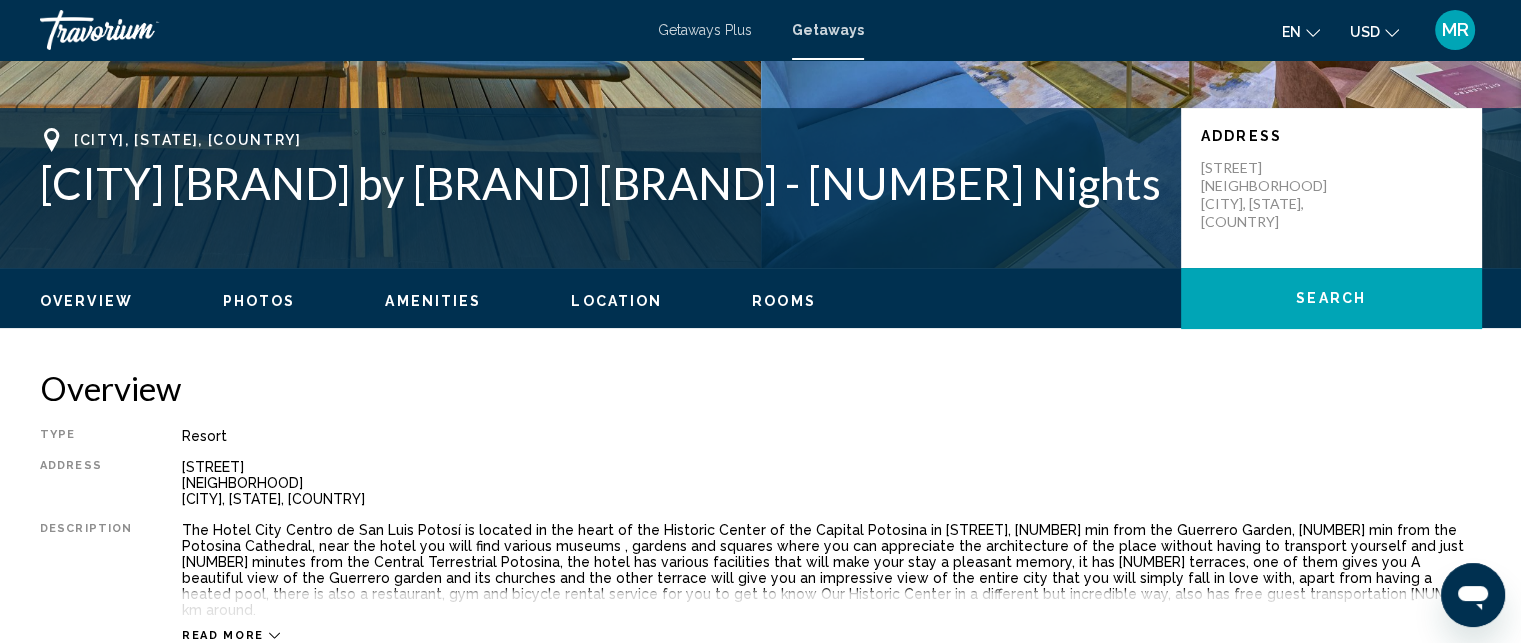 scroll, scrollTop: 405, scrollLeft: 0, axis: vertical 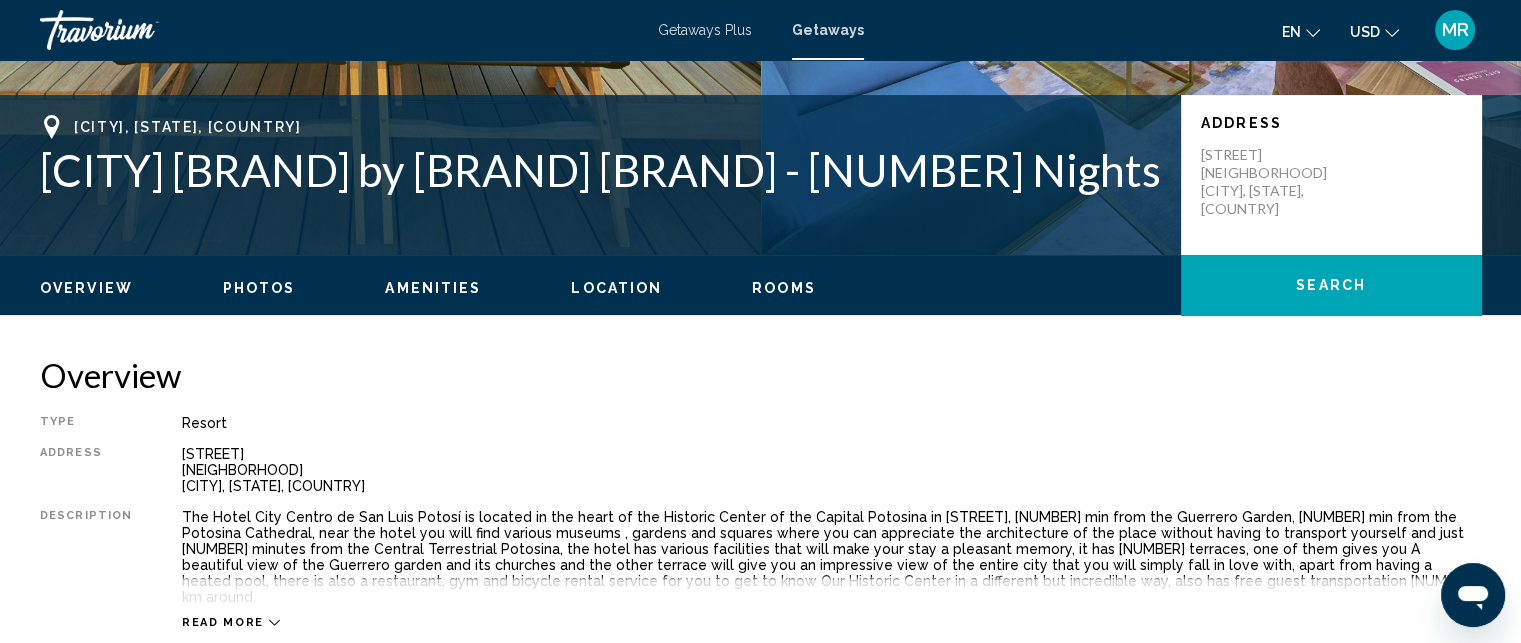 click on "Rooms" at bounding box center (784, 288) 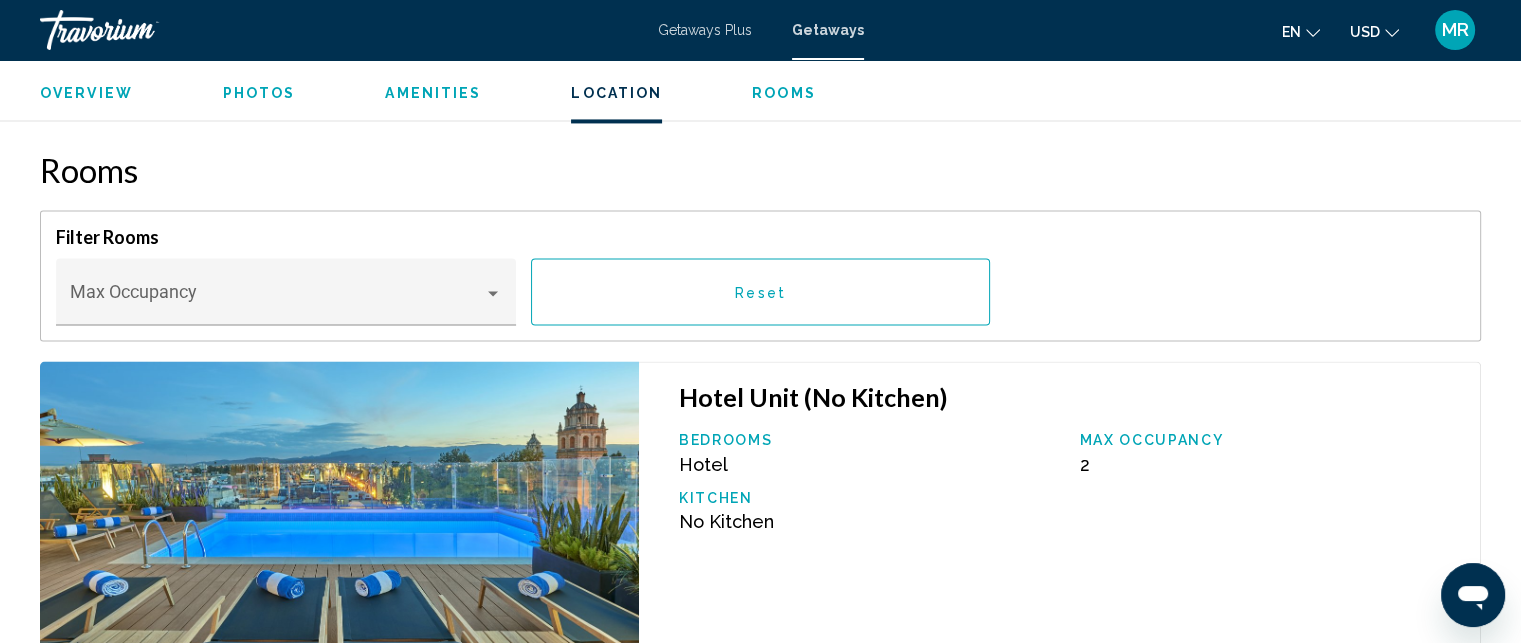 scroll, scrollTop: 3152, scrollLeft: 0, axis: vertical 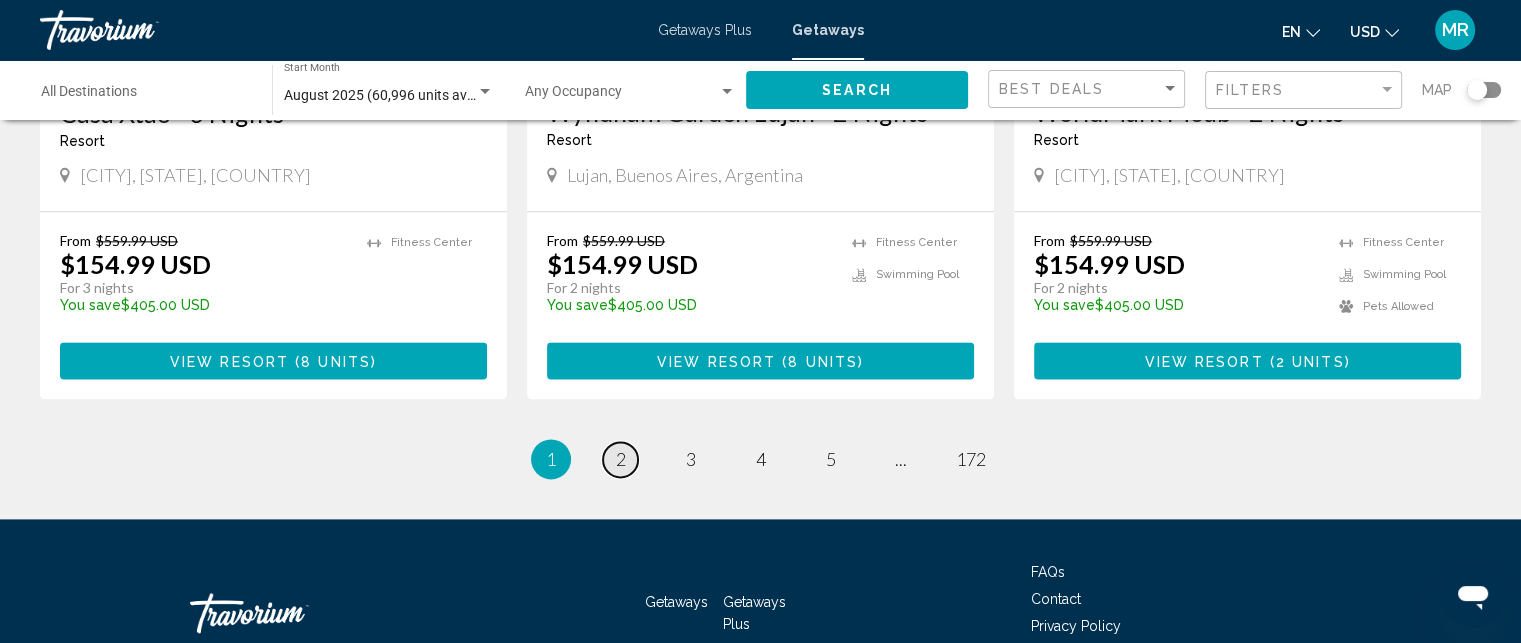 click on "page  2" at bounding box center [620, 459] 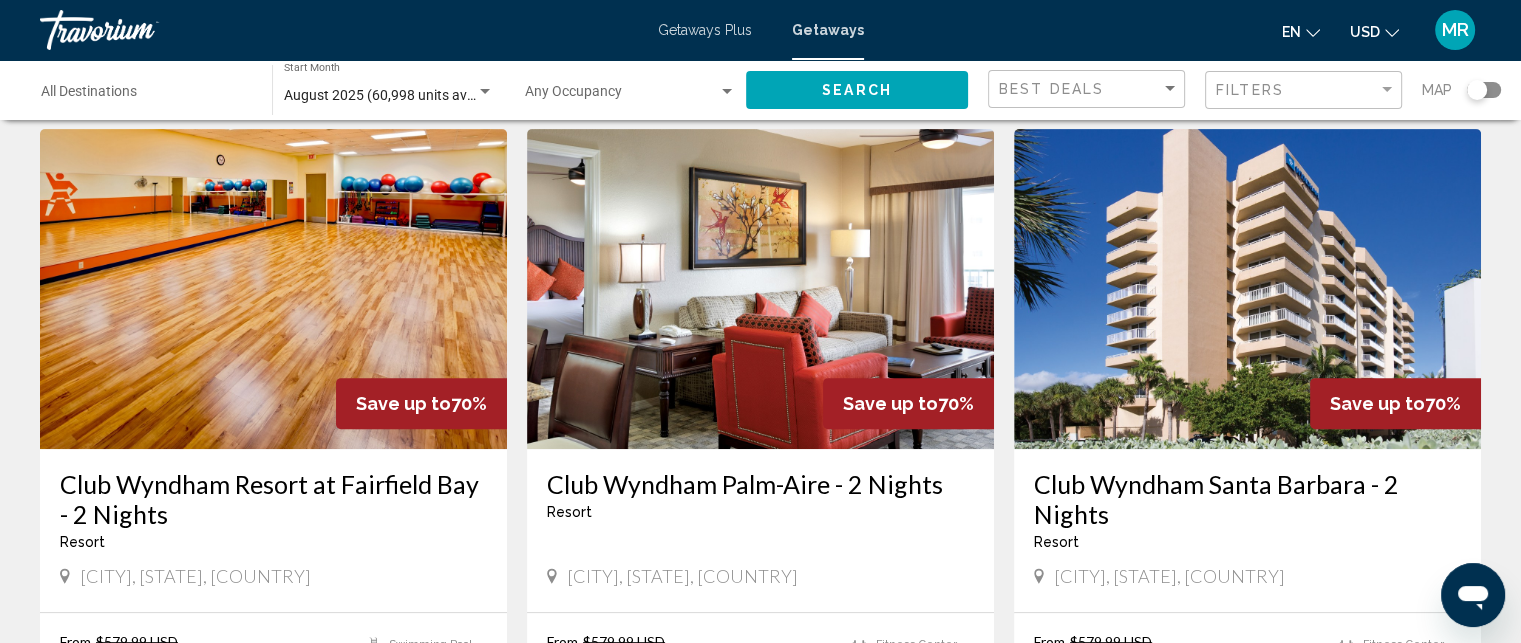 scroll, scrollTop: 797, scrollLeft: 0, axis: vertical 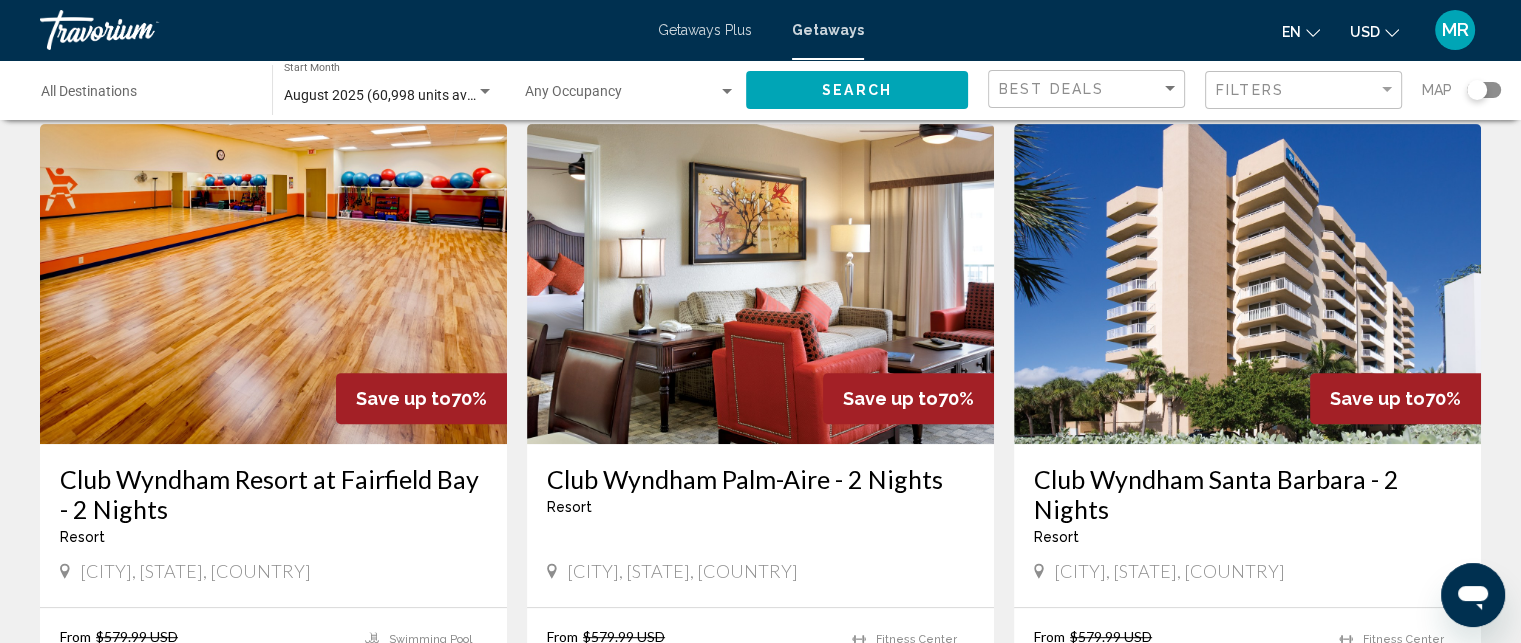 click at bounding box center (1247, 284) 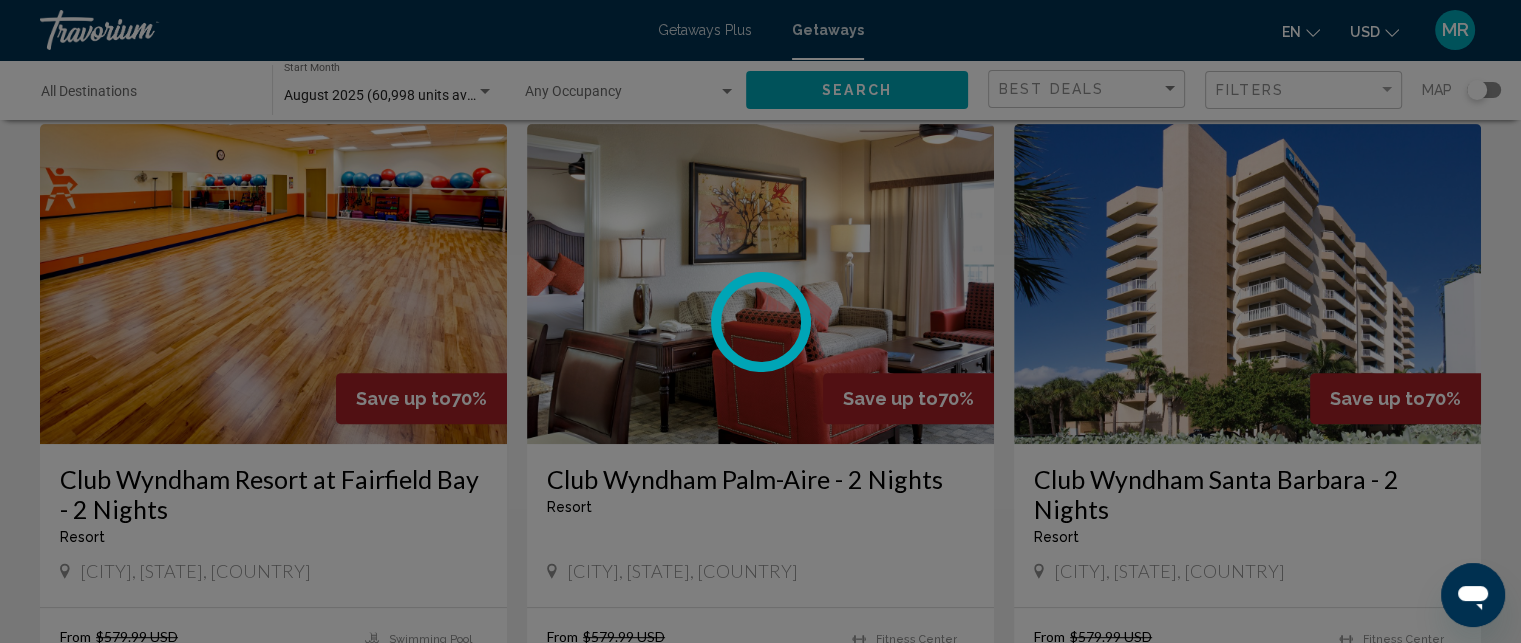 scroll, scrollTop: 38, scrollLeft: 0, axis: vertical 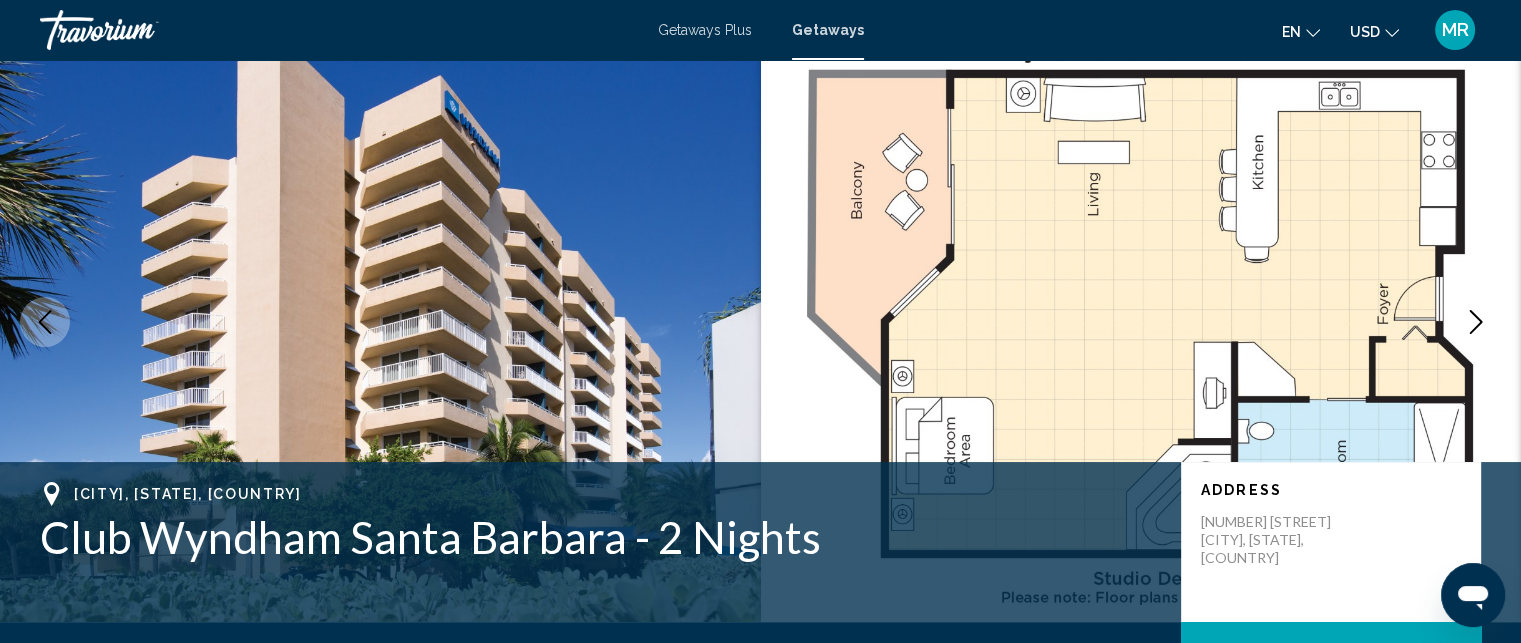 click 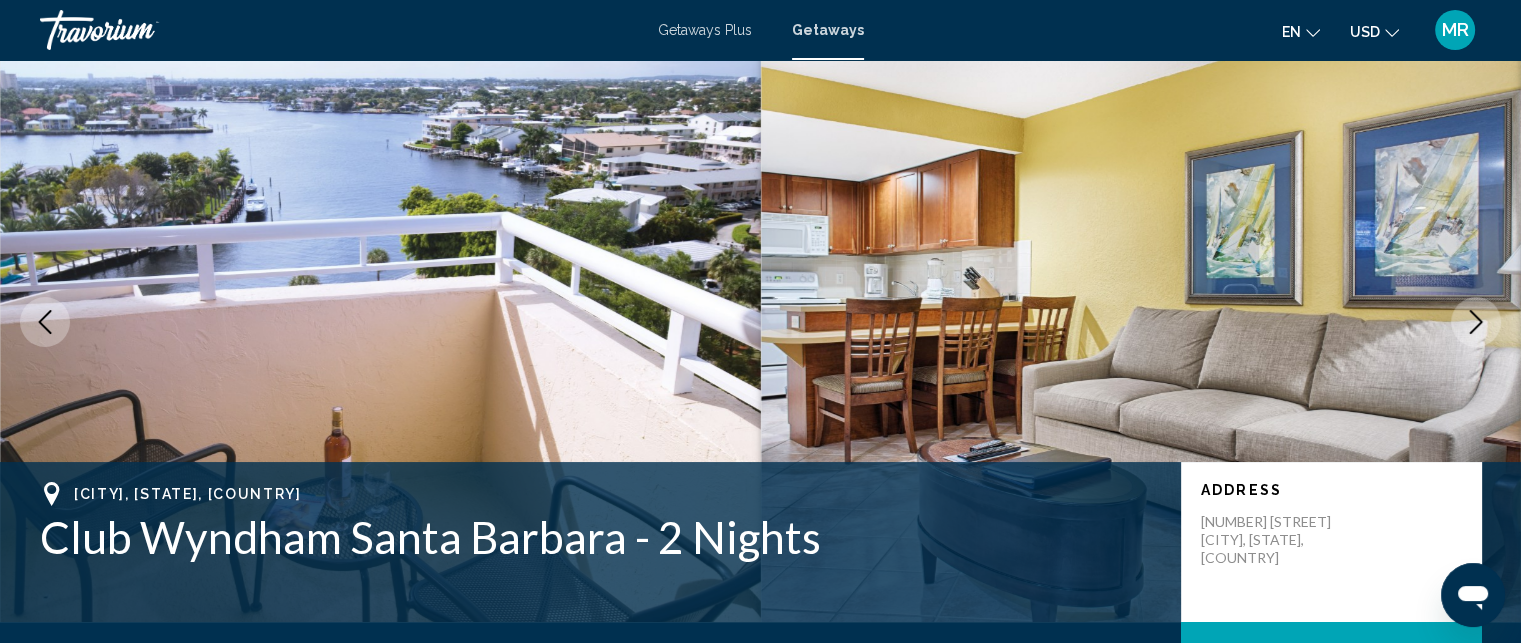 click 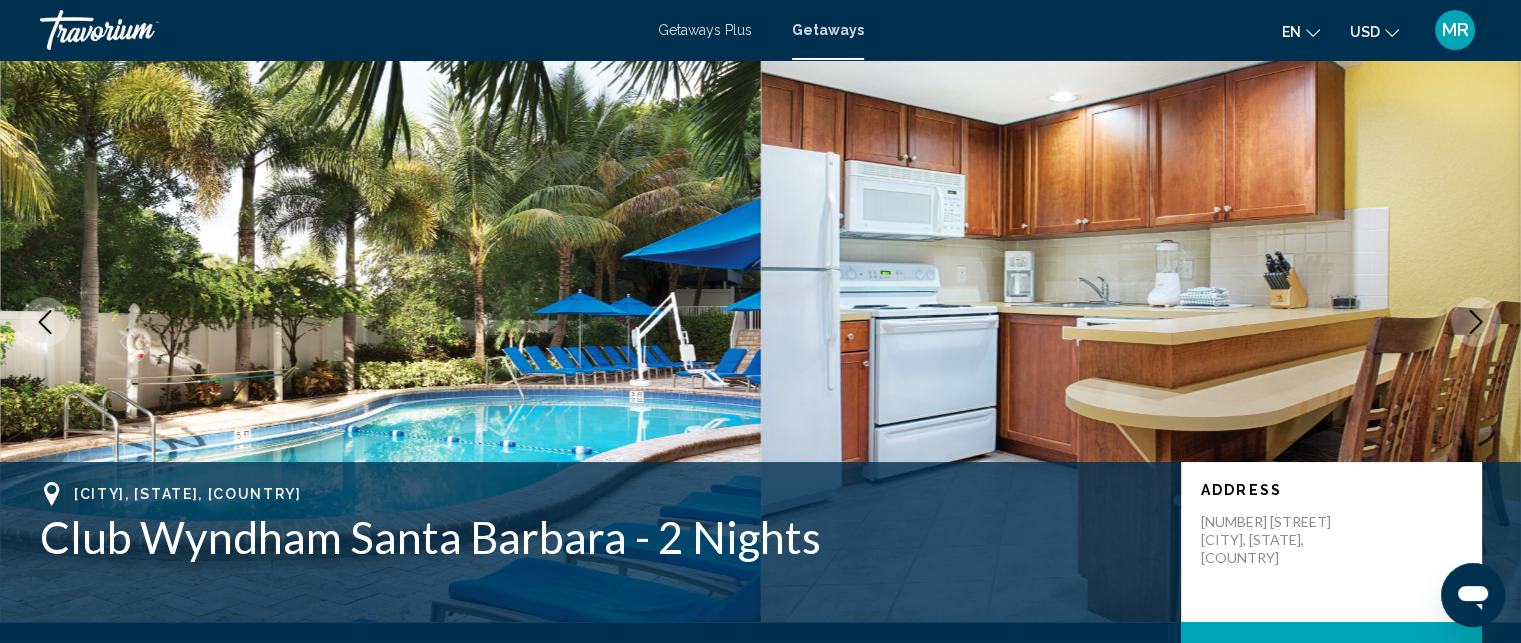 click at bounding box center [1141, 322] 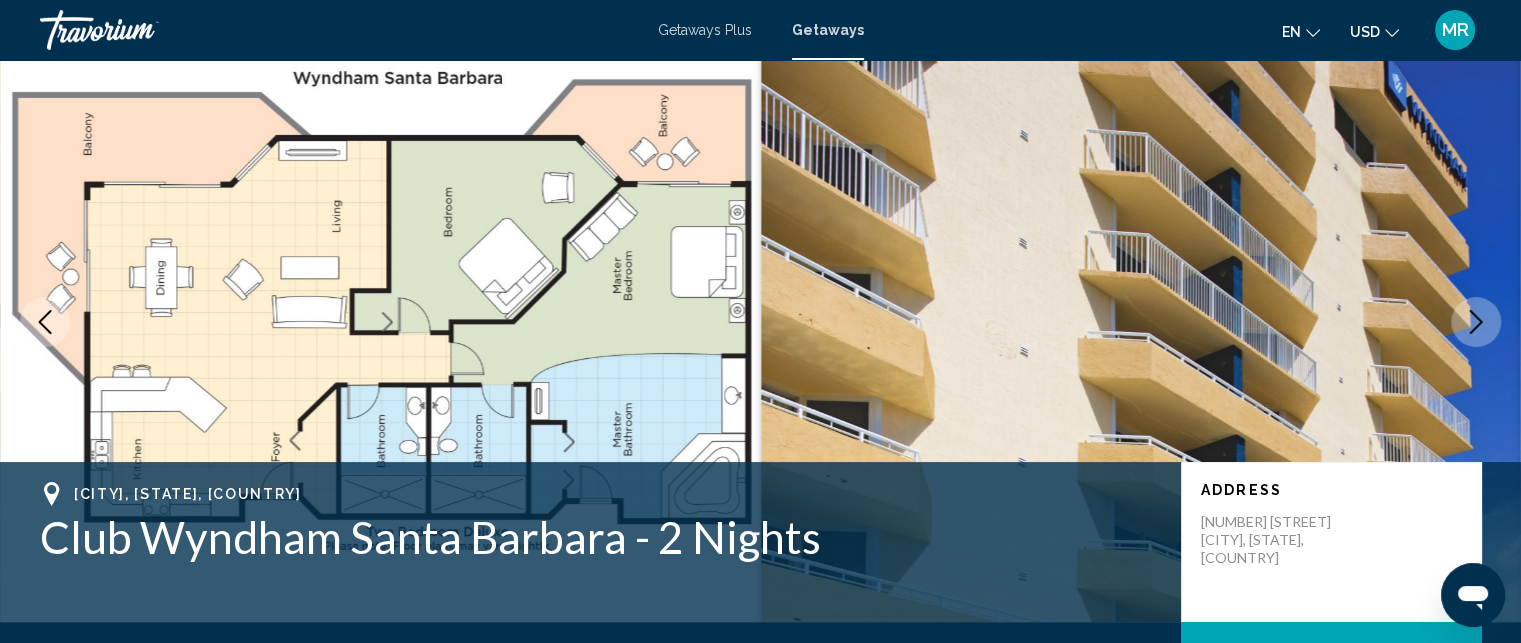 click at bounding box center [1141, 322] 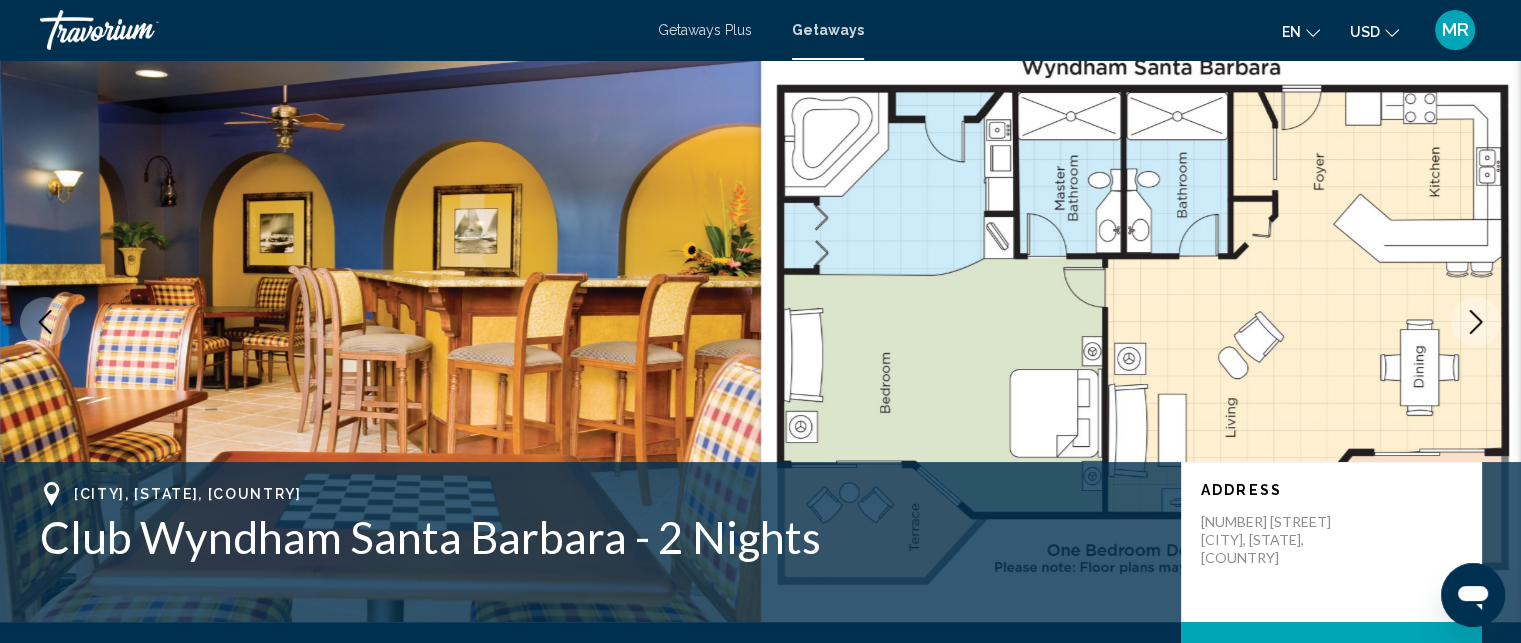 click at bounding box center [1476, 322] 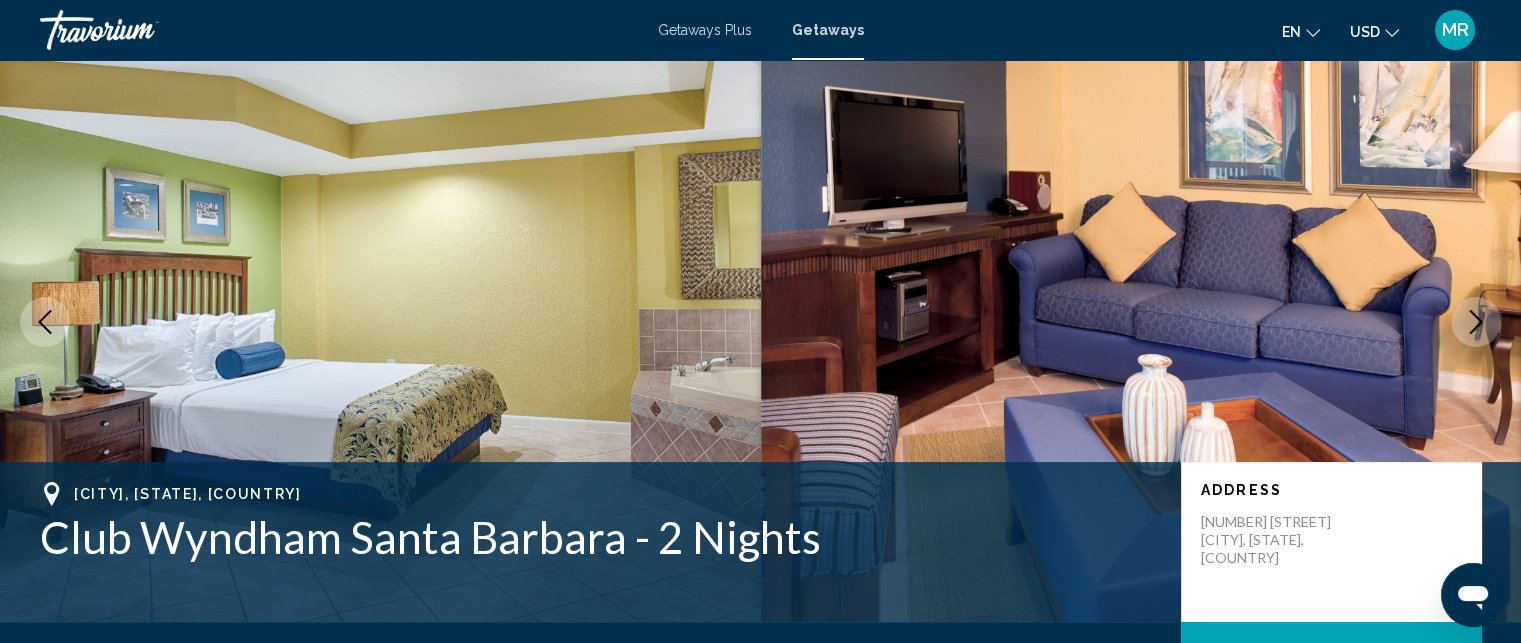 click 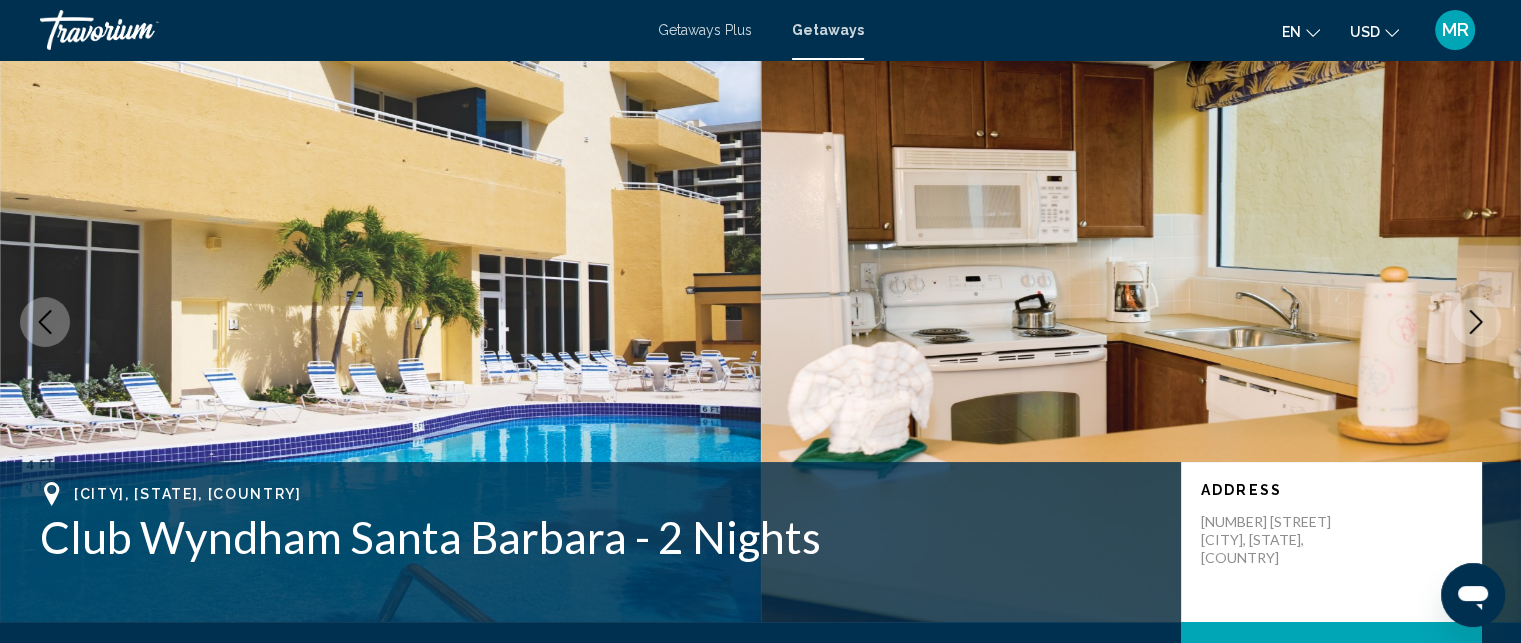 click 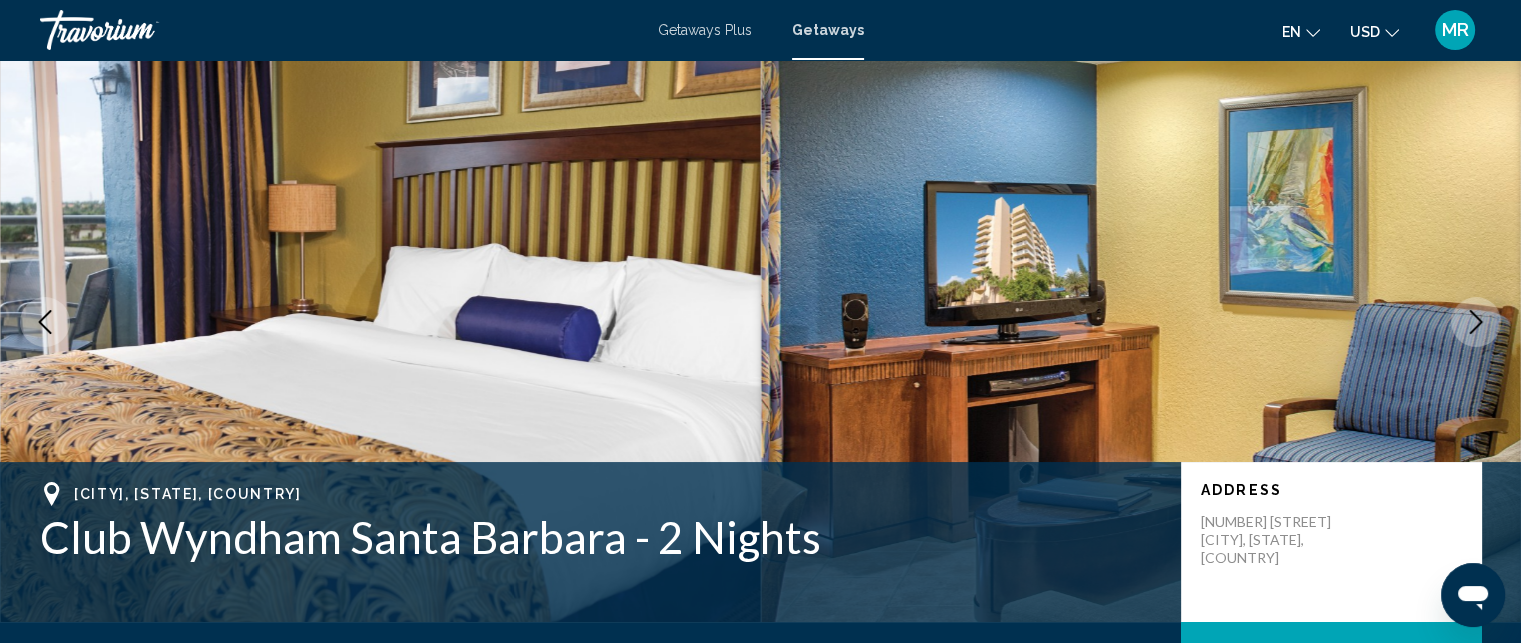 click at bounding box center [1476, 322] 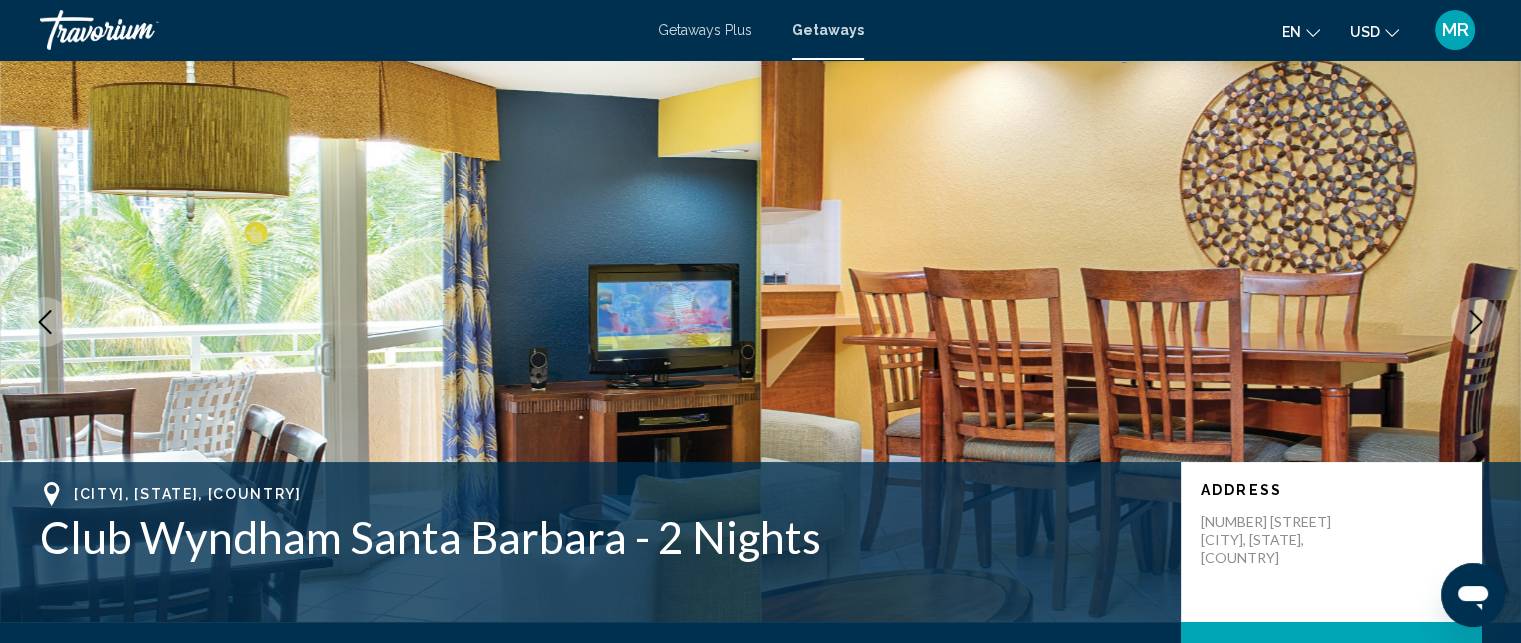 click at bounding box center [1476, 322] 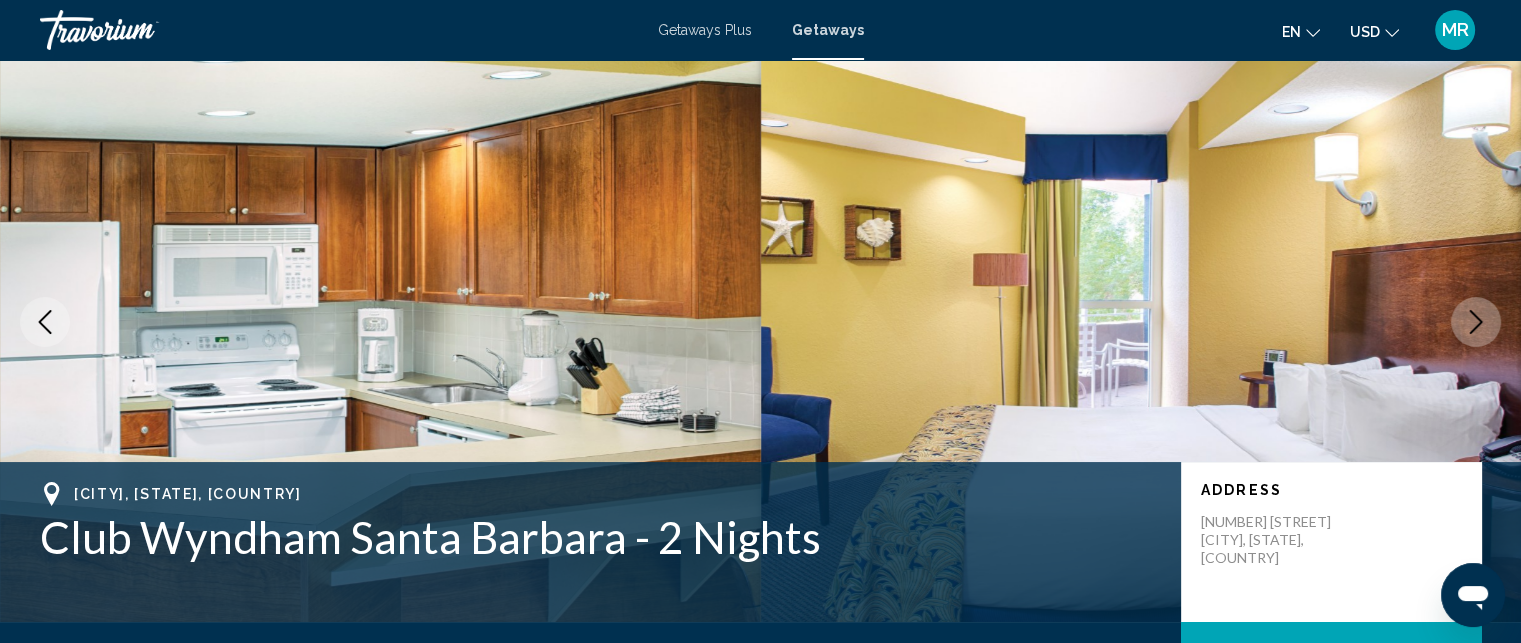click at bounding box center (1141, 322) 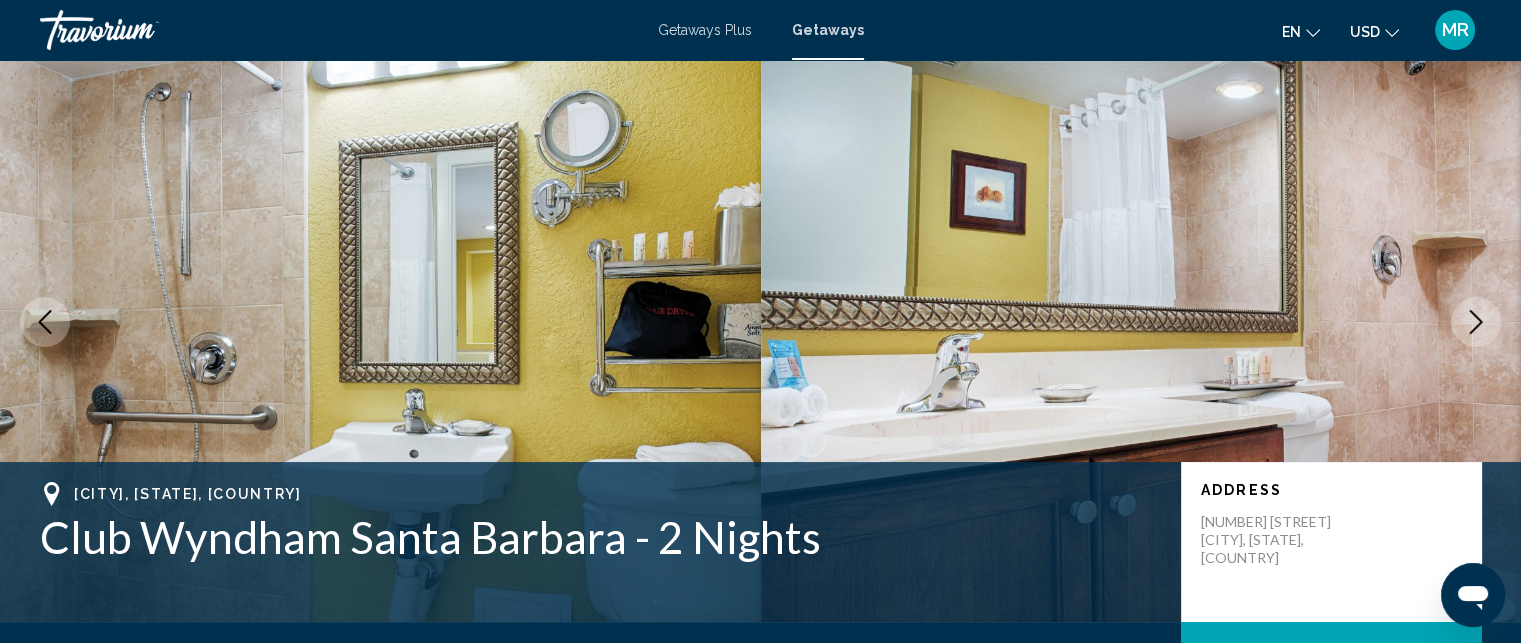 click 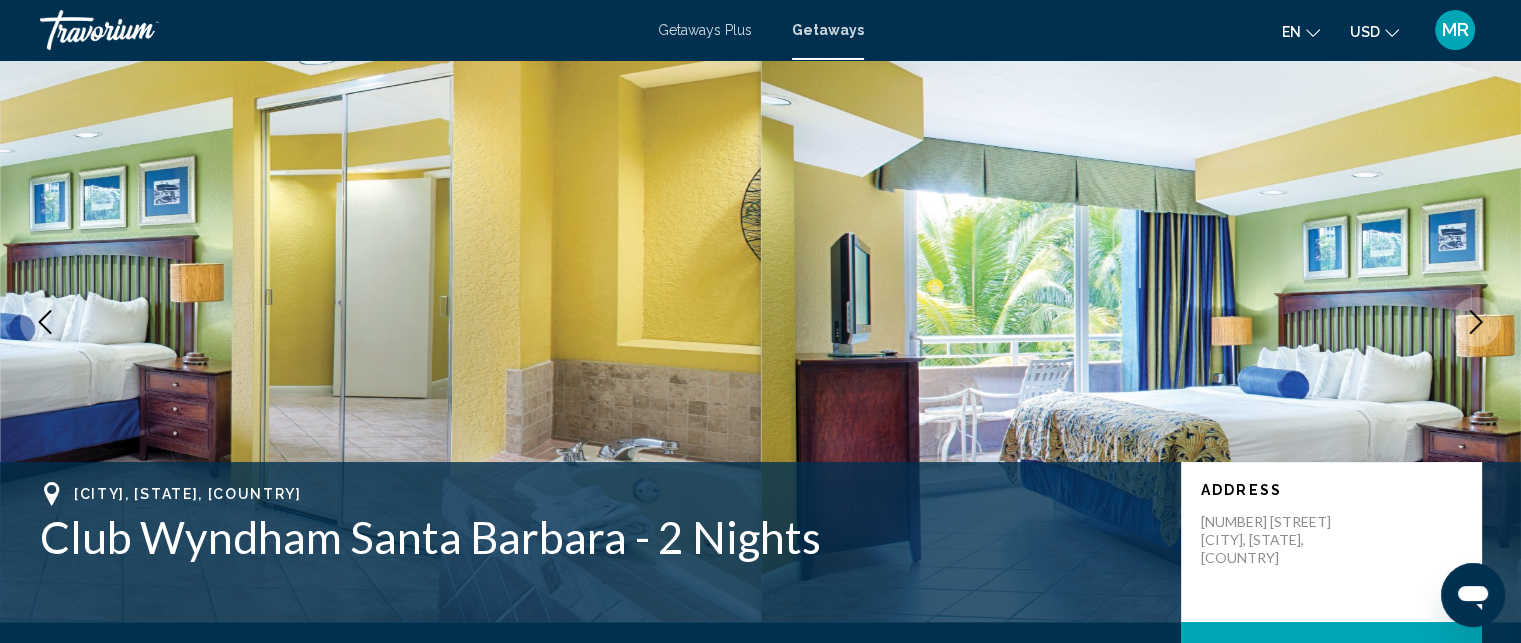 click at bounding box center [1476, 322] 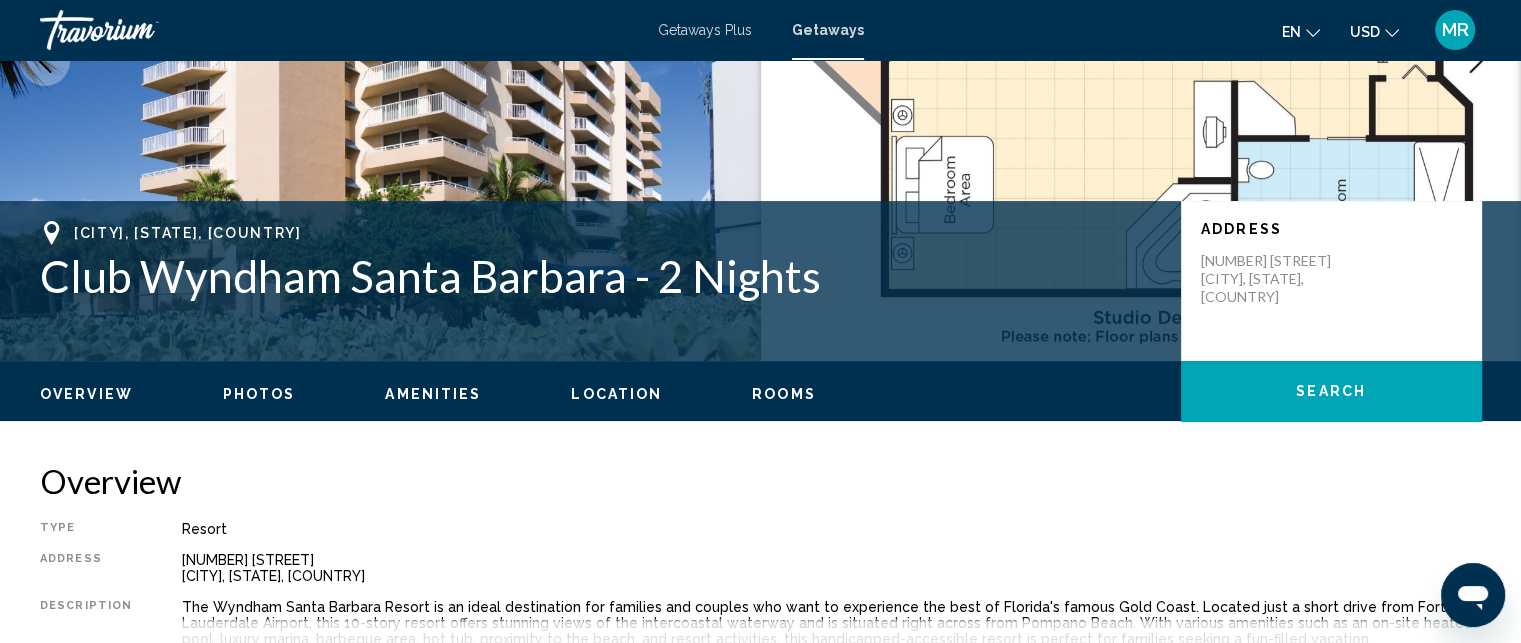scroll, scrollTop: 308, scrollLeft: 0, axis: vertical 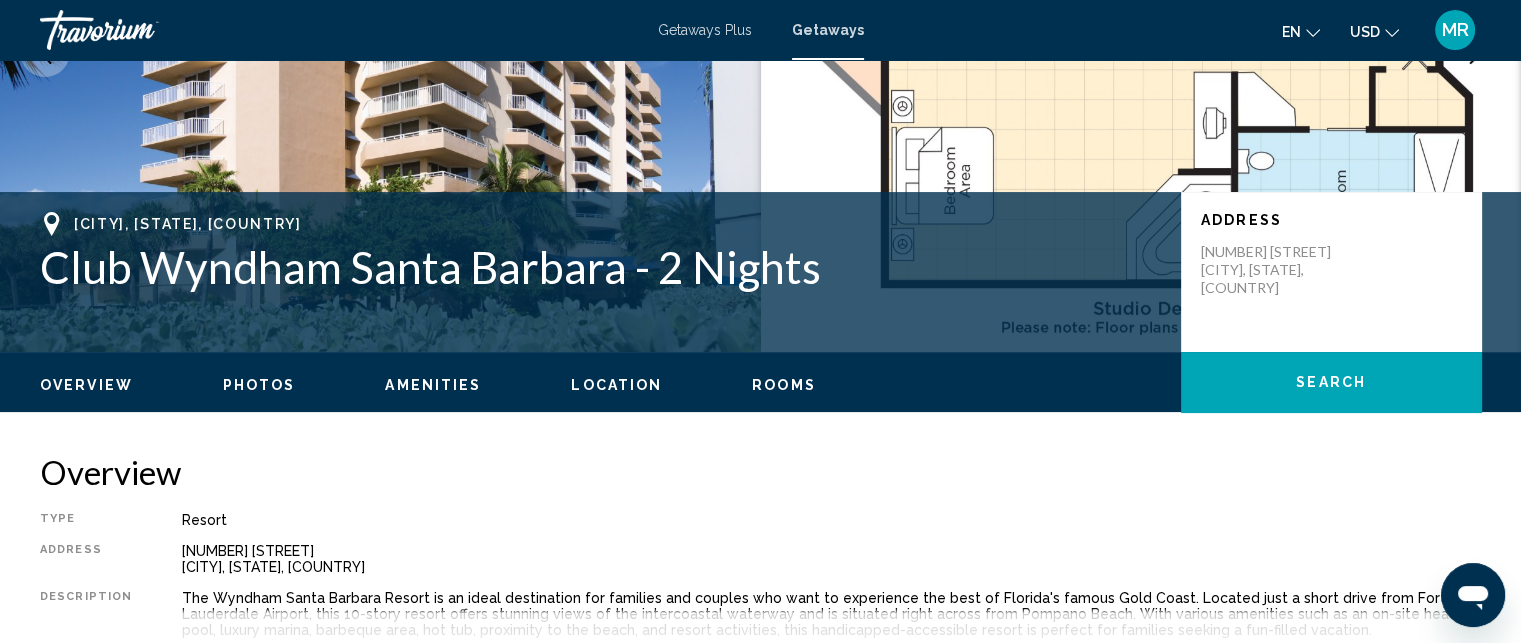 click on "Overview" at bounding box center [86, 385] 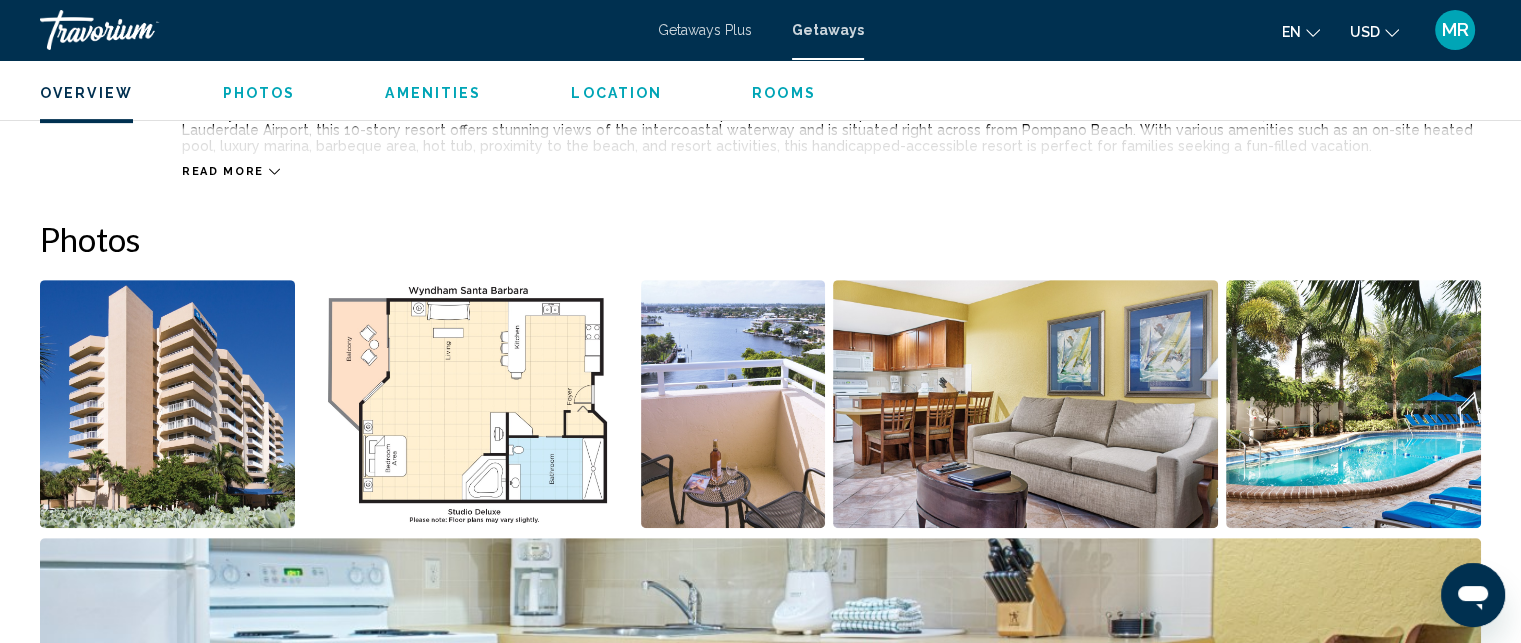 scroll, scrollTop: 797, scrollLeft: 0, axis: vertical 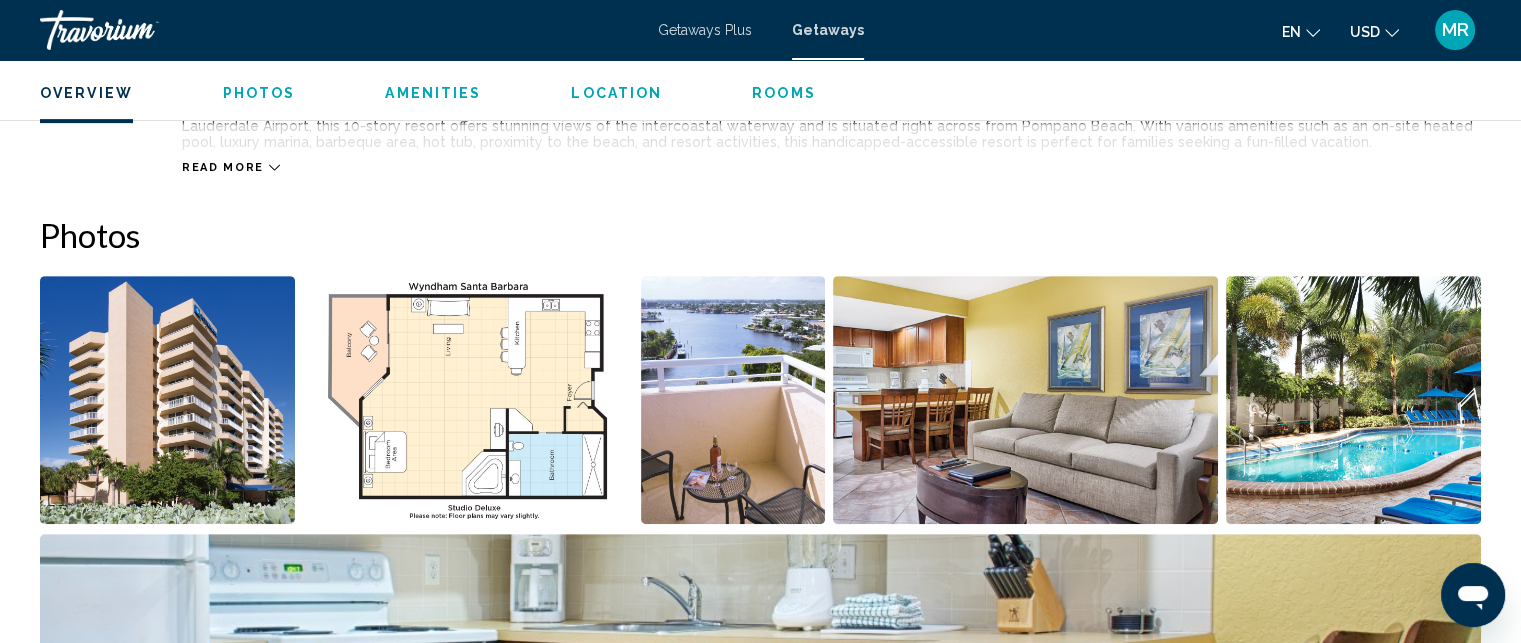 click at bounding box center [733, 400] 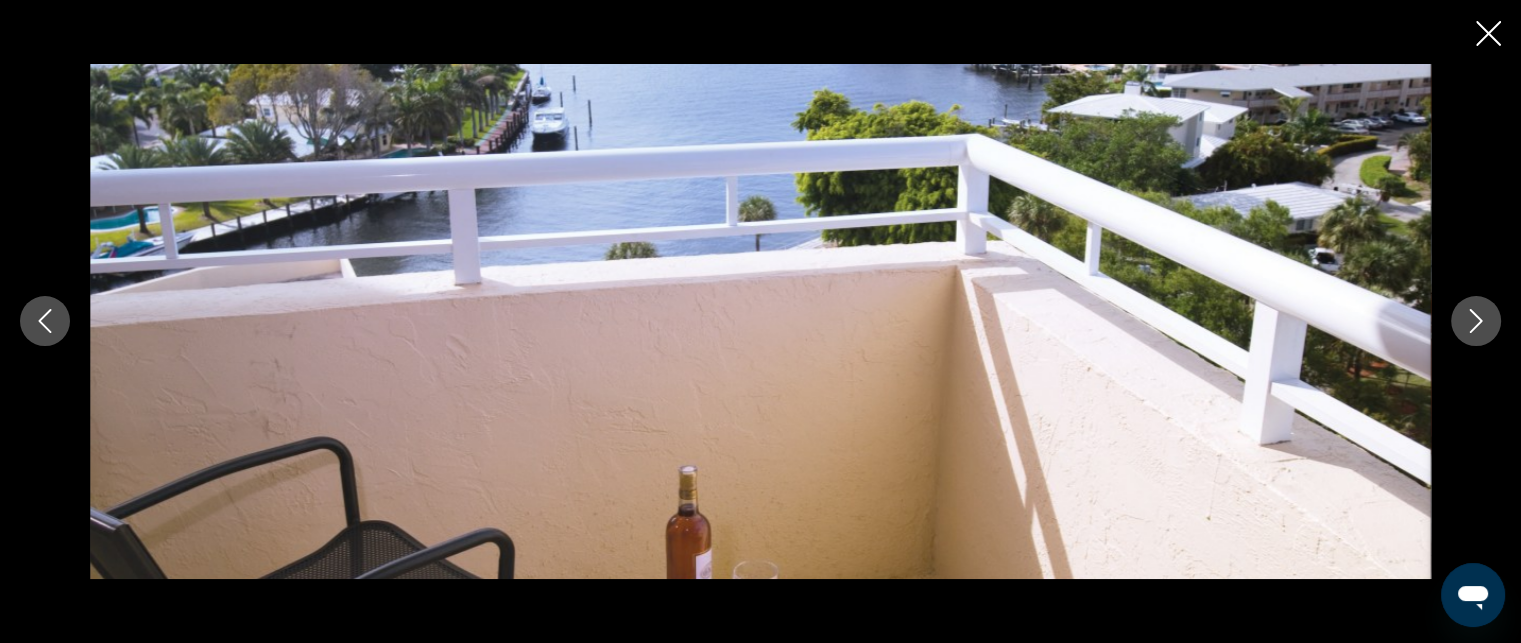 scroll, scrollTop: 481, scrollLeft: 0, axis: vertical 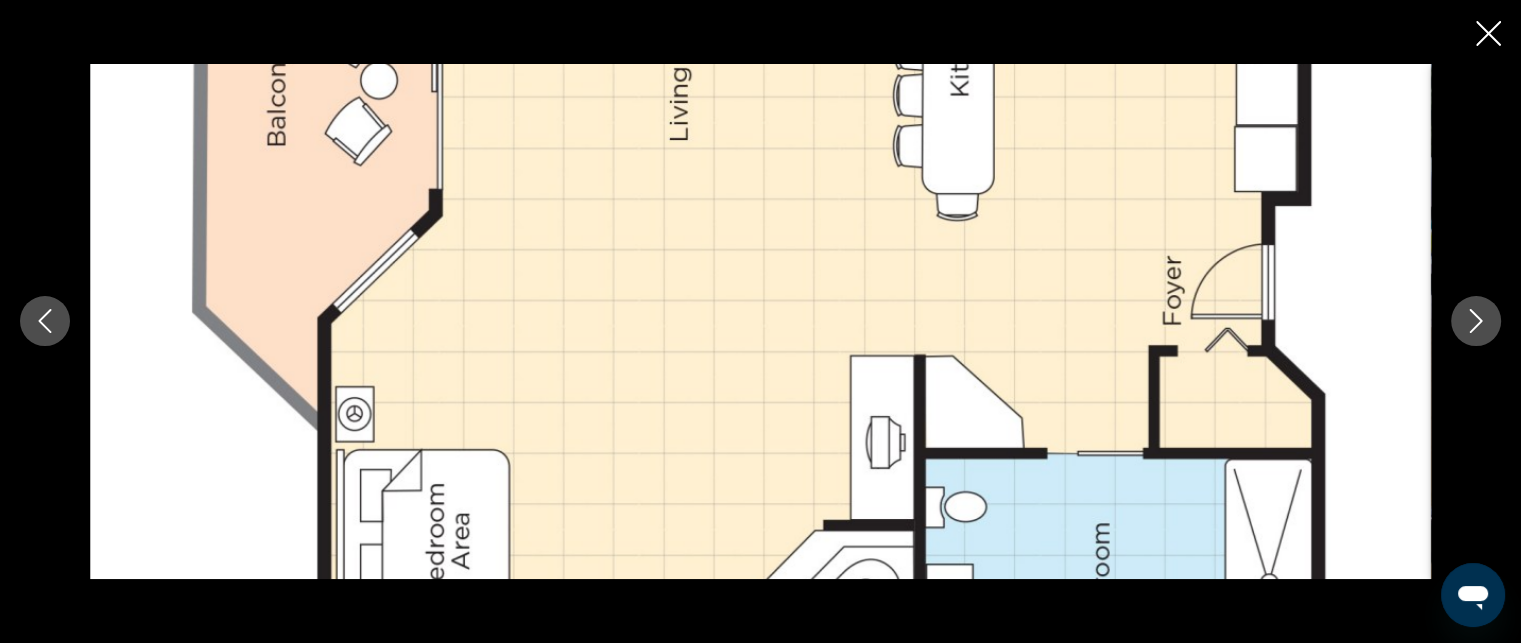 click 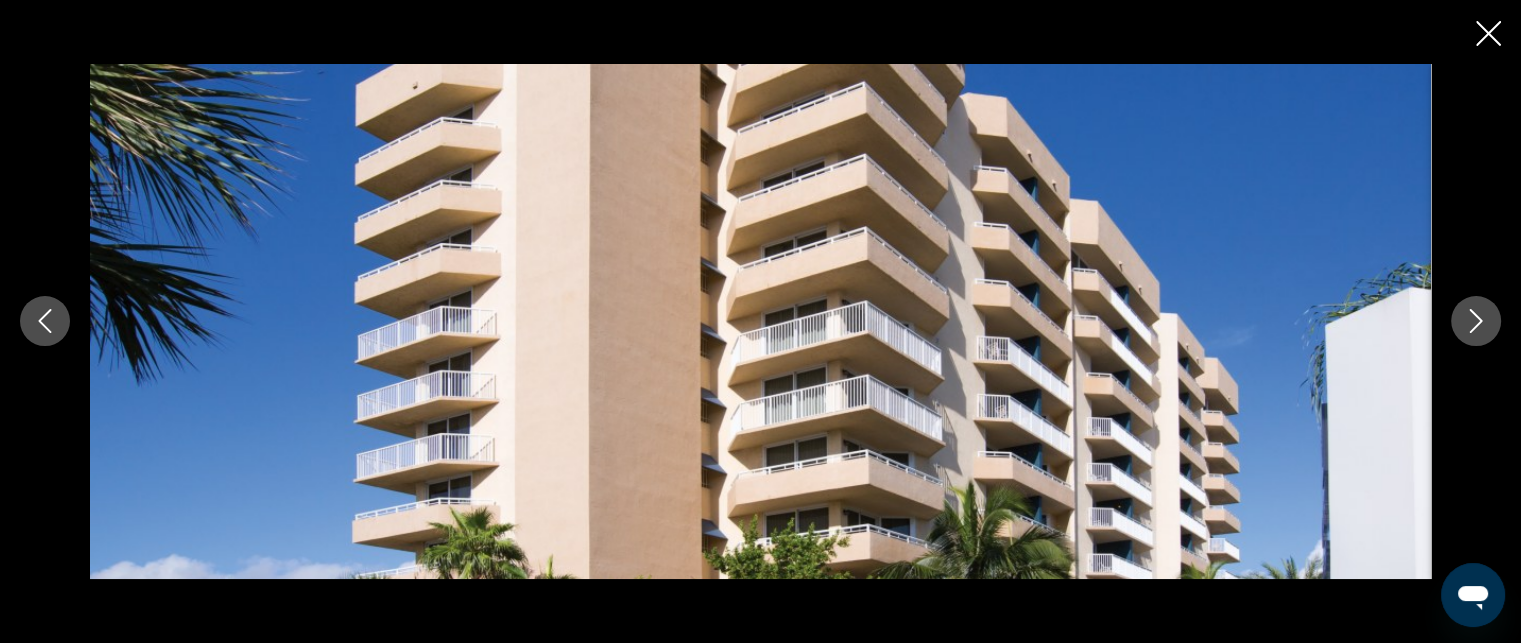 click at bounding box center (45, 321) 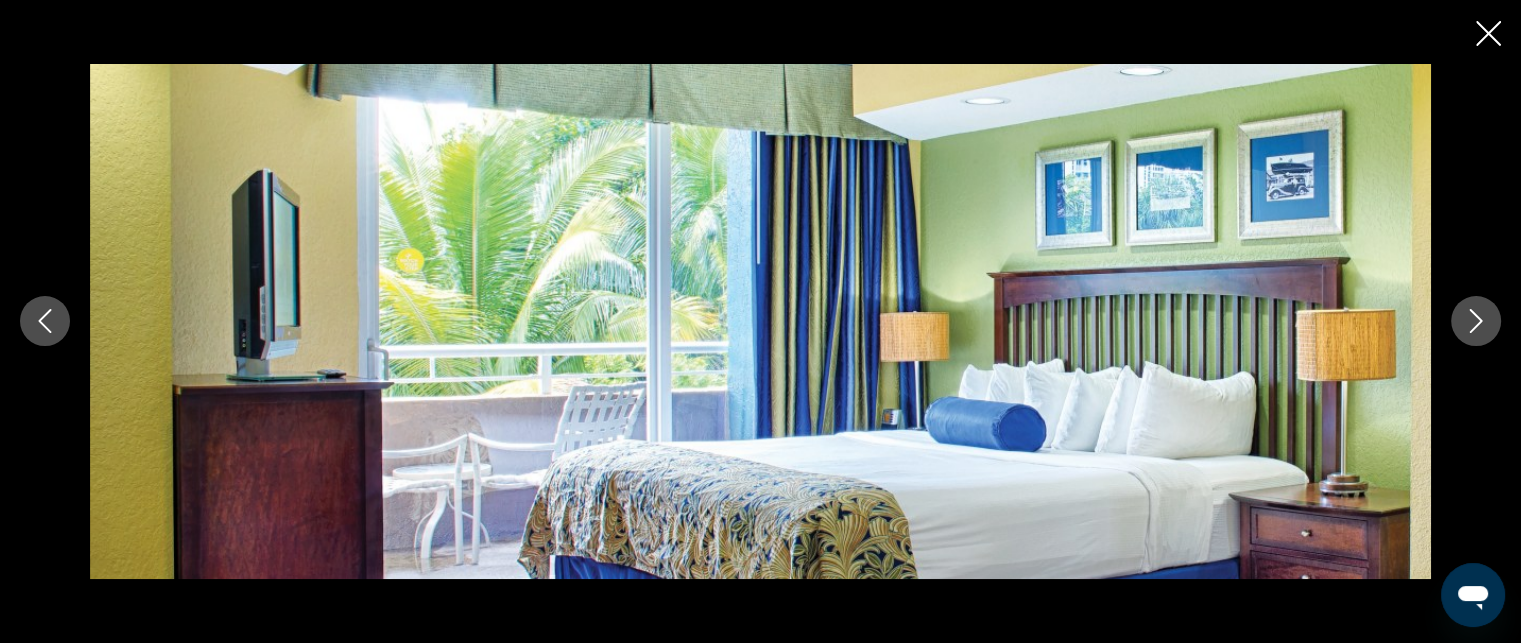 click 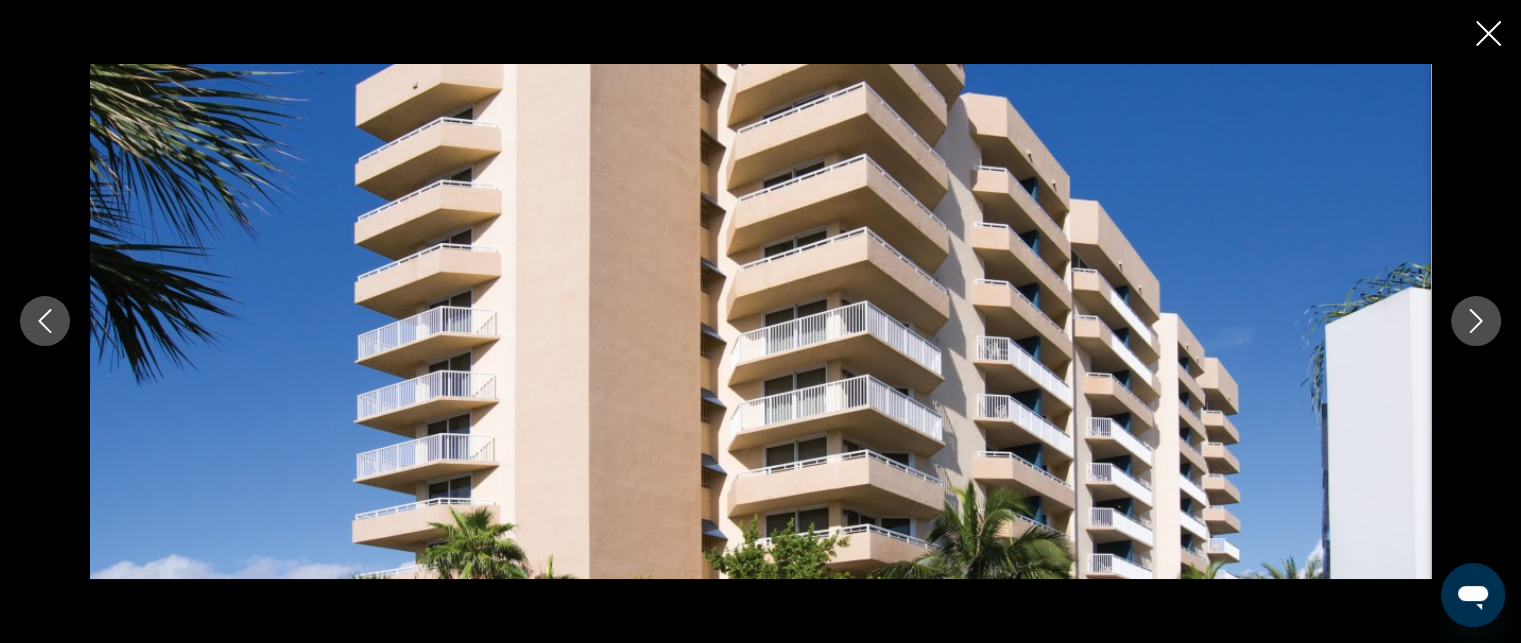 click 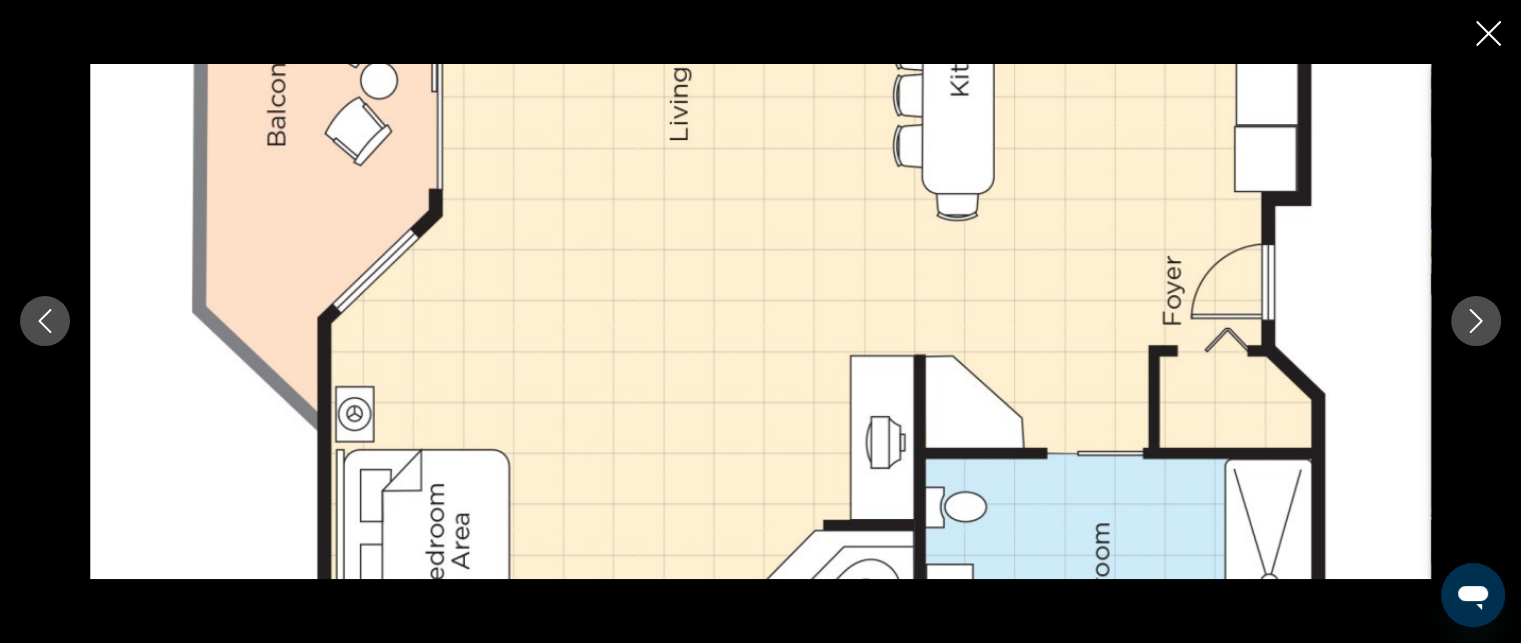 click at bounding box center (1476, 321) 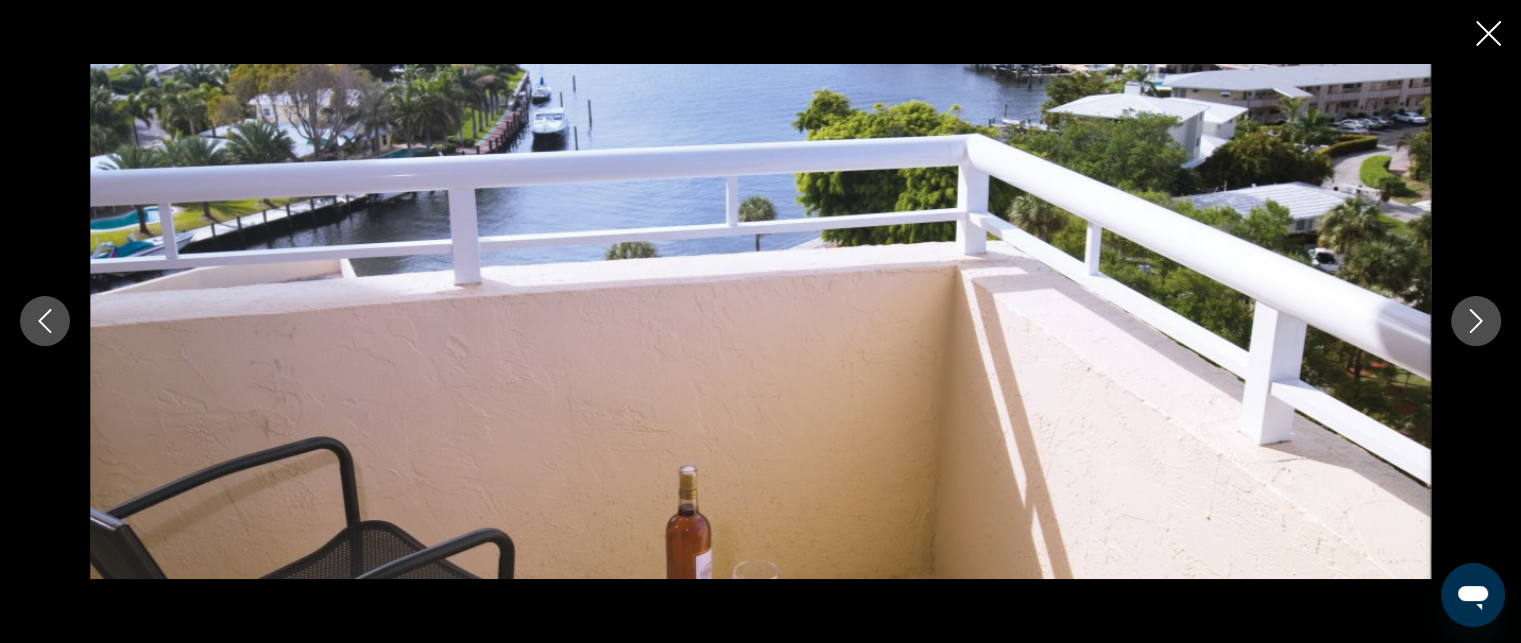 click 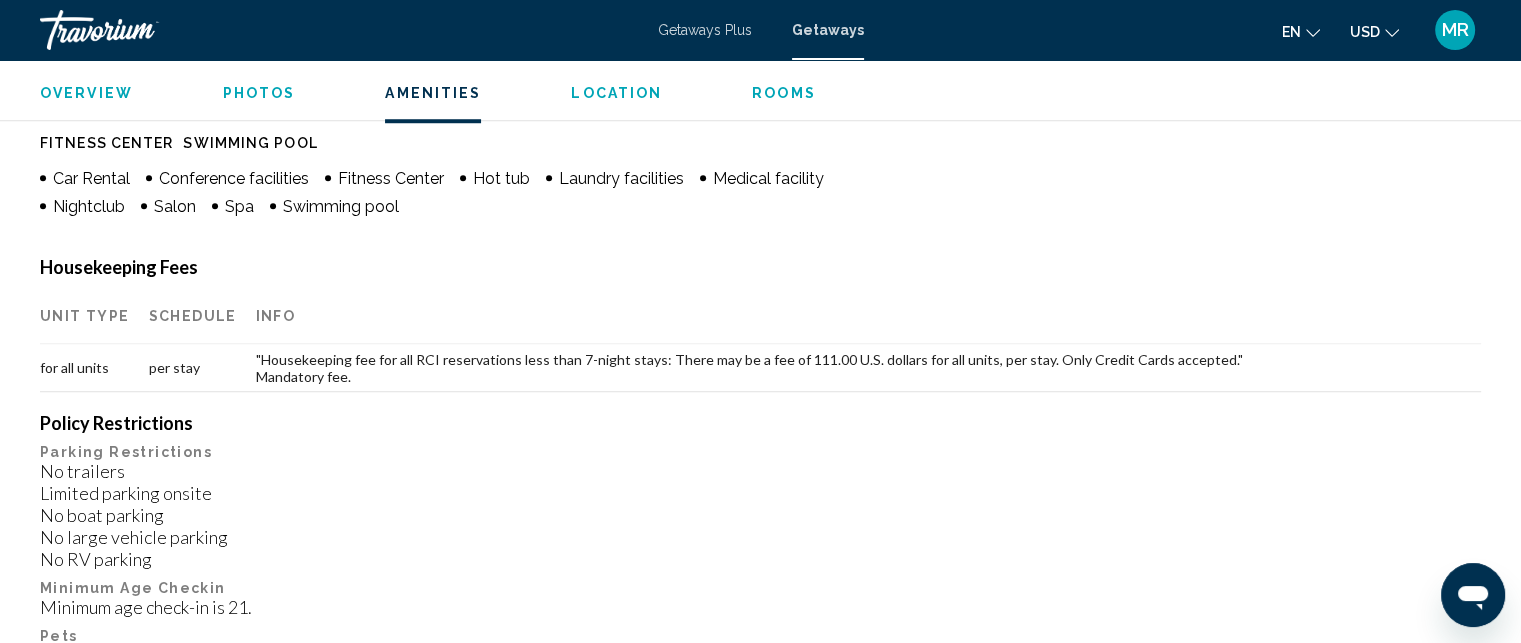 scroll, scrollTop: 1648, scrollLeft: 0, axis: vertical 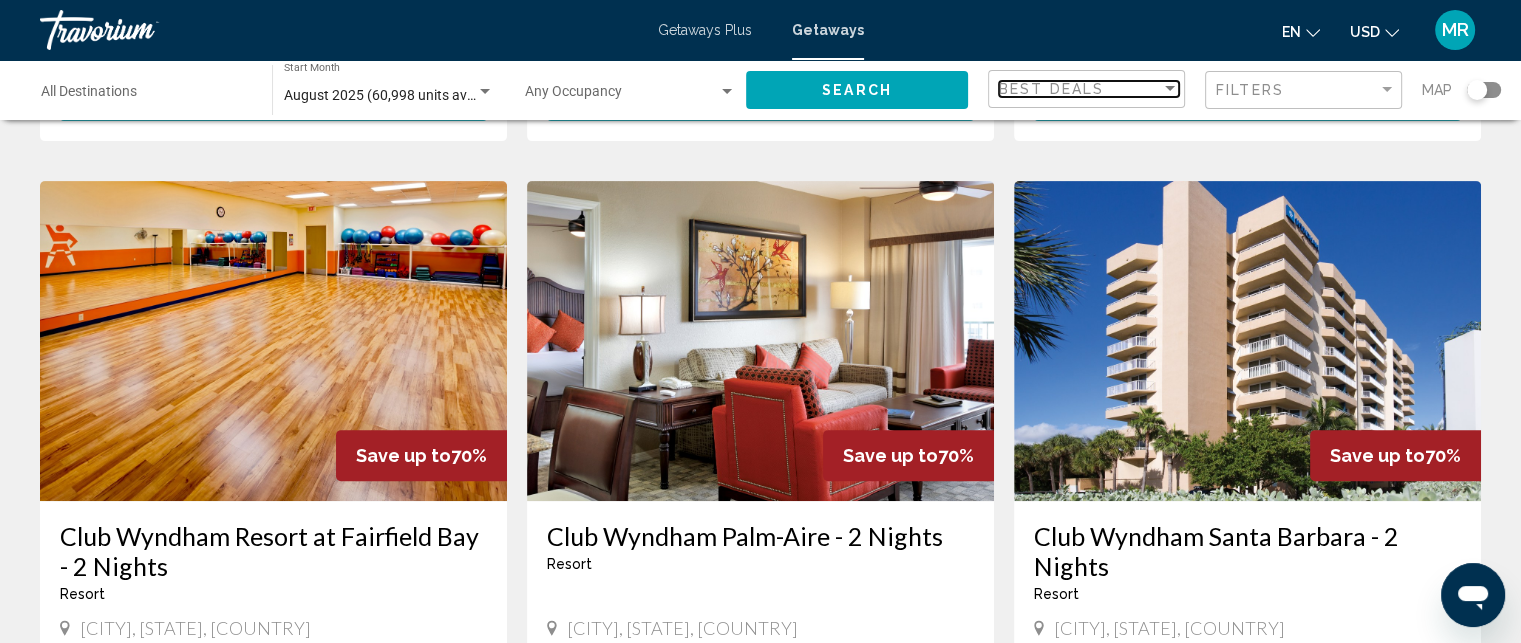 click on "Best Deals" at bounding box center (1080, 89) 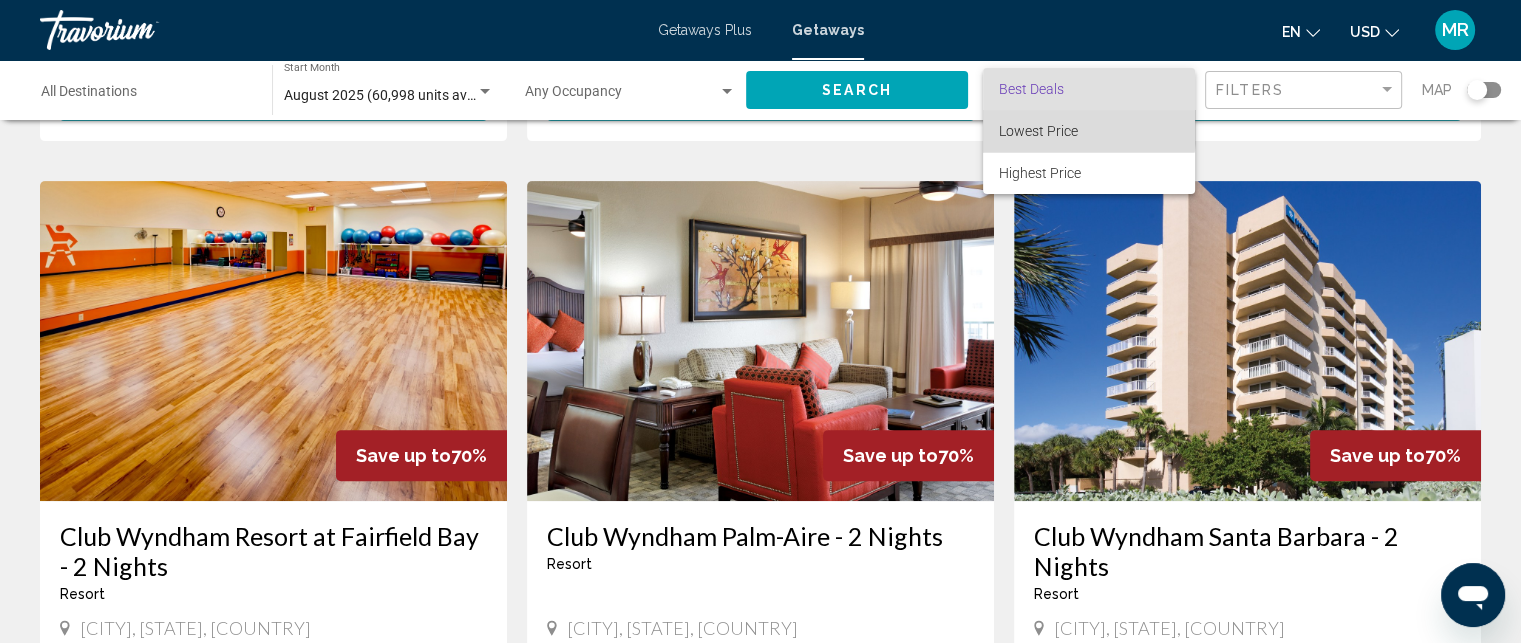 click on "Lowest Price" at bounding box center (1038, 131) 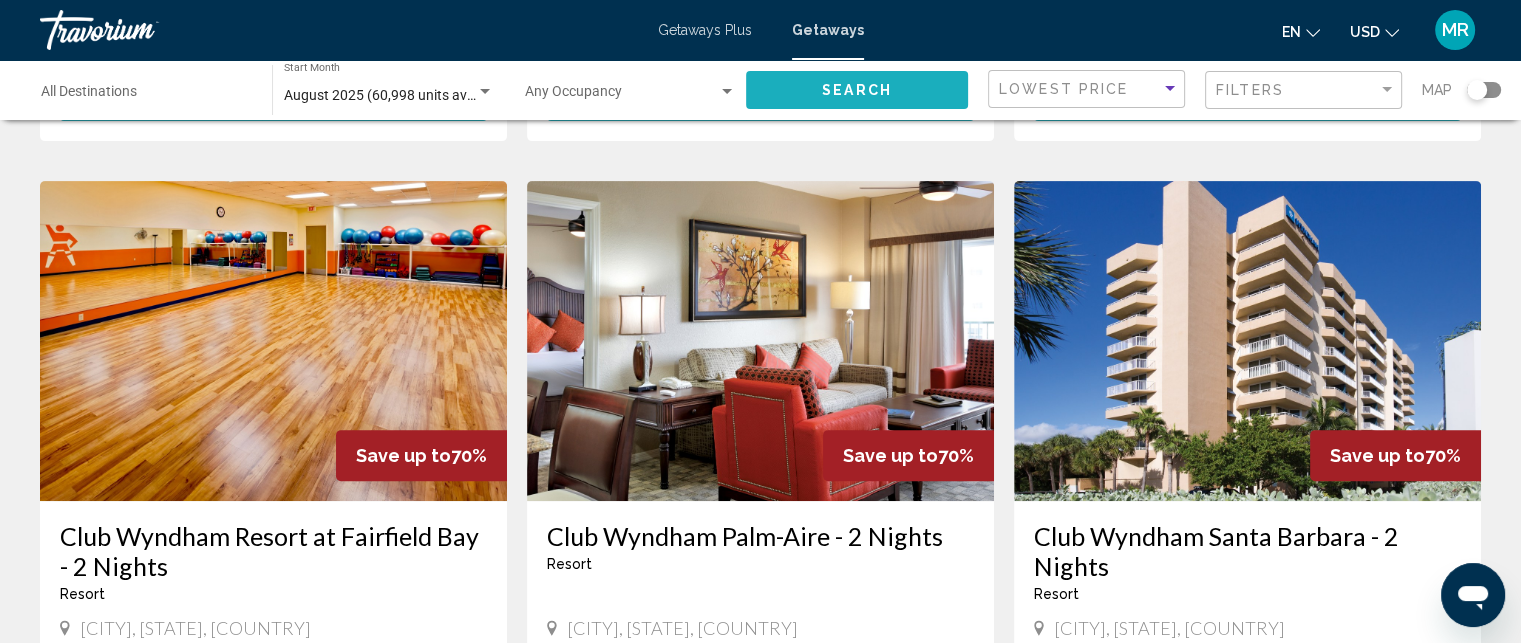 click on "Search" 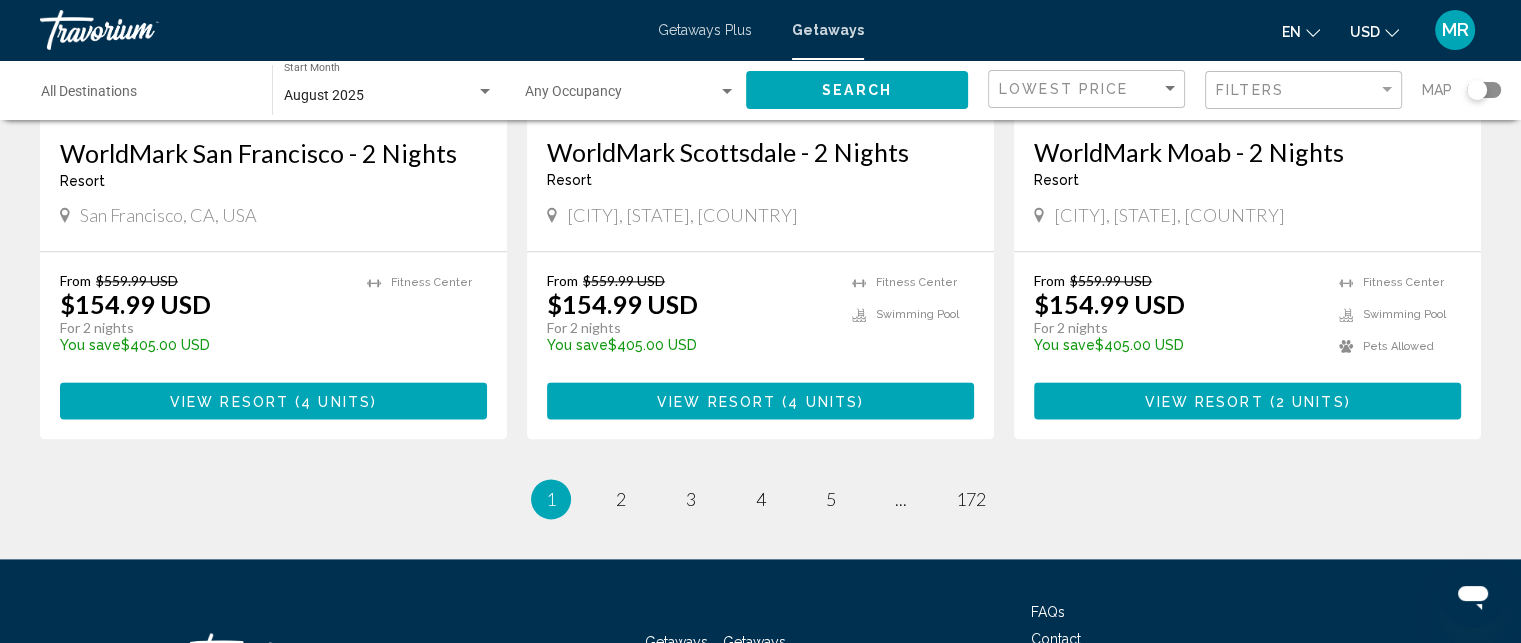 scroll, scrollTop: 2492, scrollLeft: 0, axis: vertical 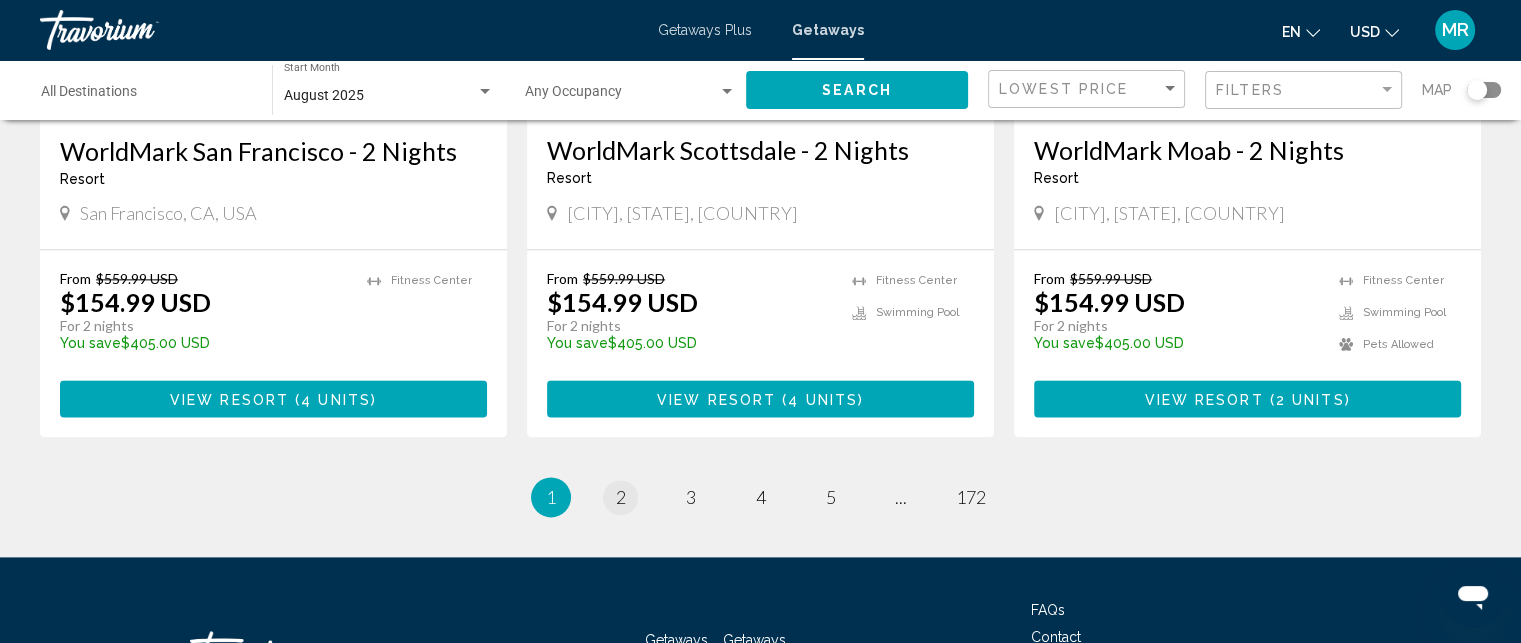 click on "page  2" at bounding box center (620, 497) 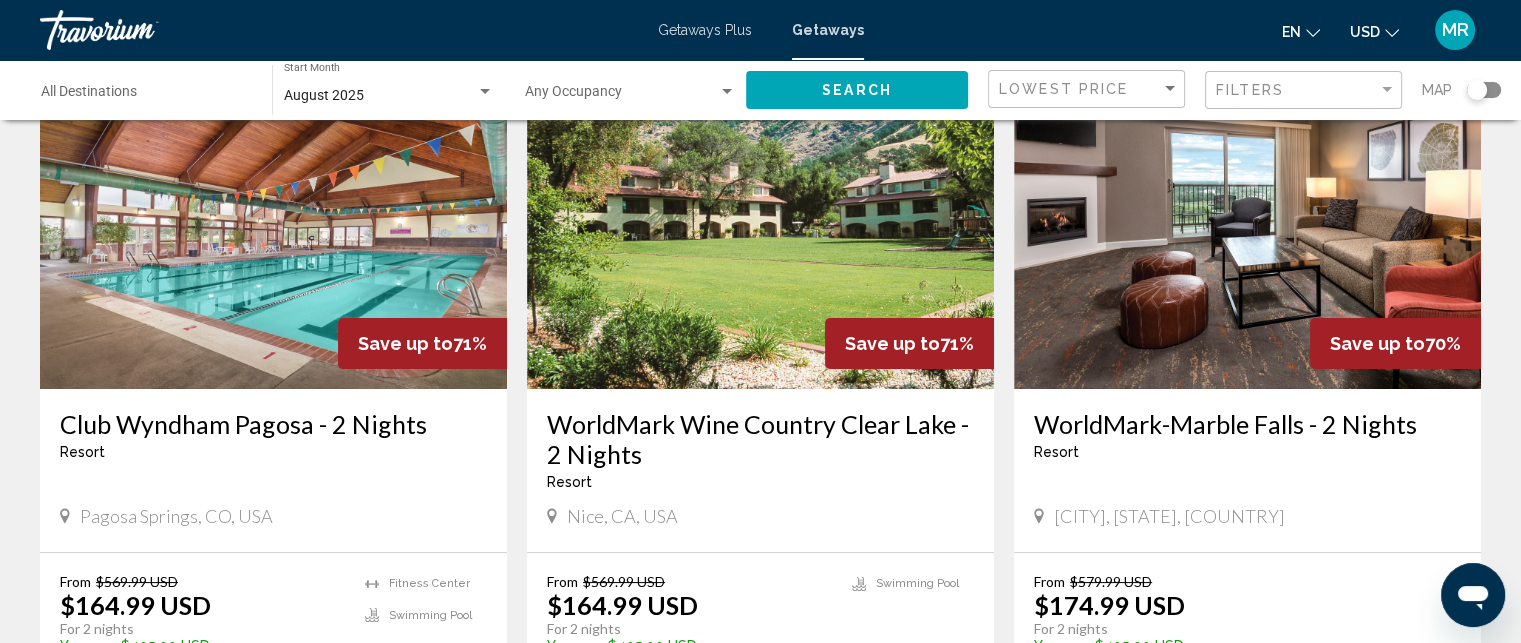 scroll, scrollTop: 144, scrollLeft: 0, axis: vertical 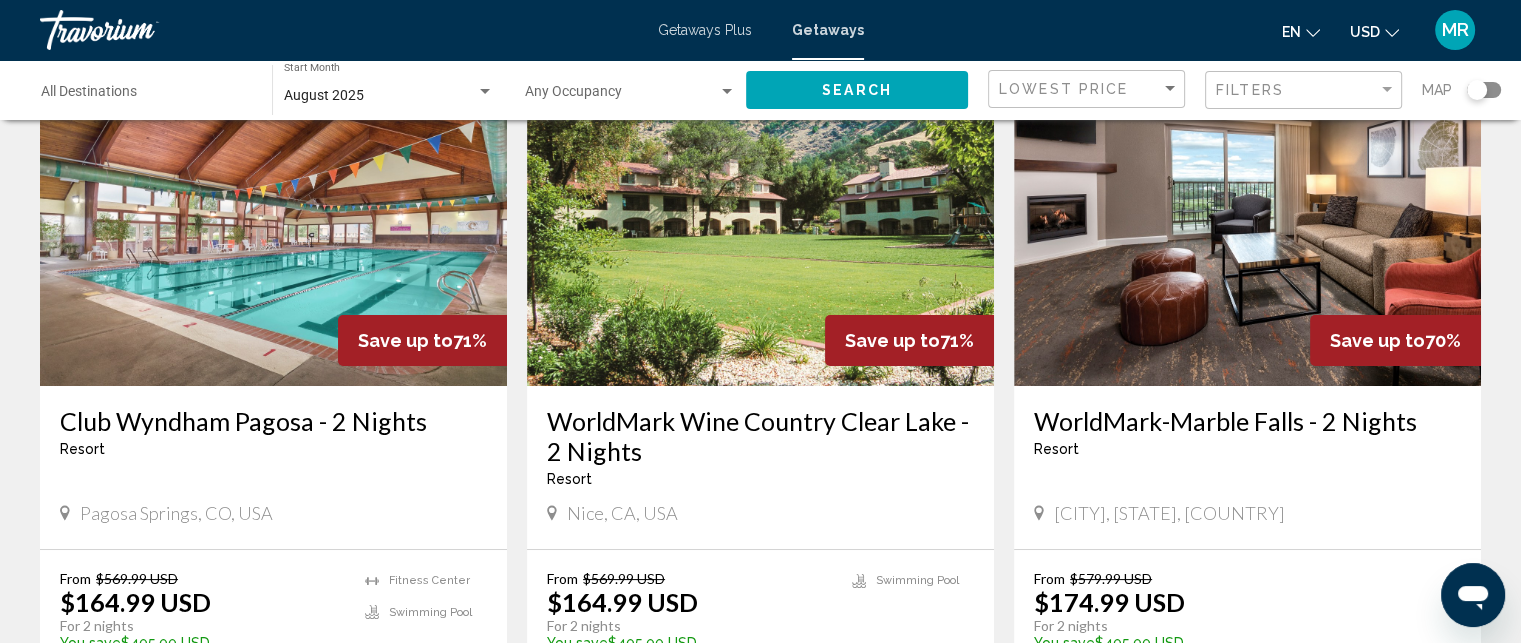 click at bounding box center (1247, 226) 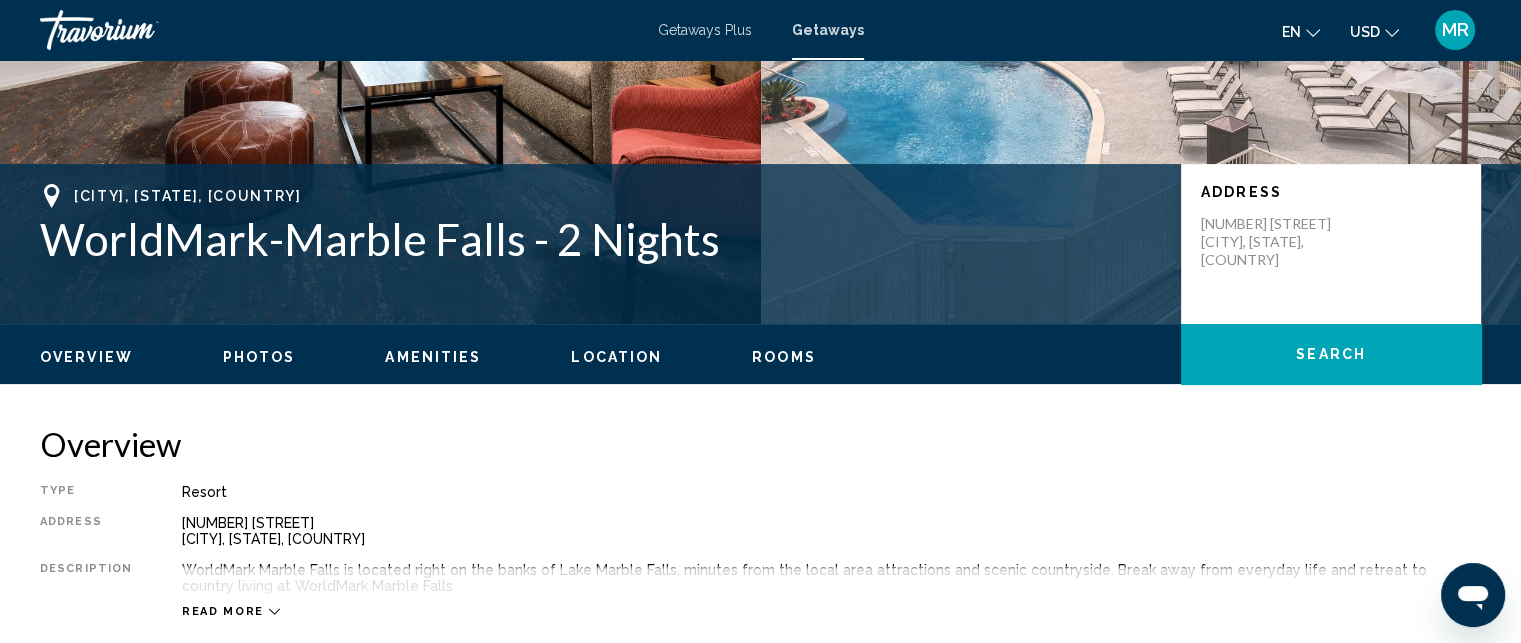 scroll, scrollTop: 260, scrollLeft: 0, axis: vertical 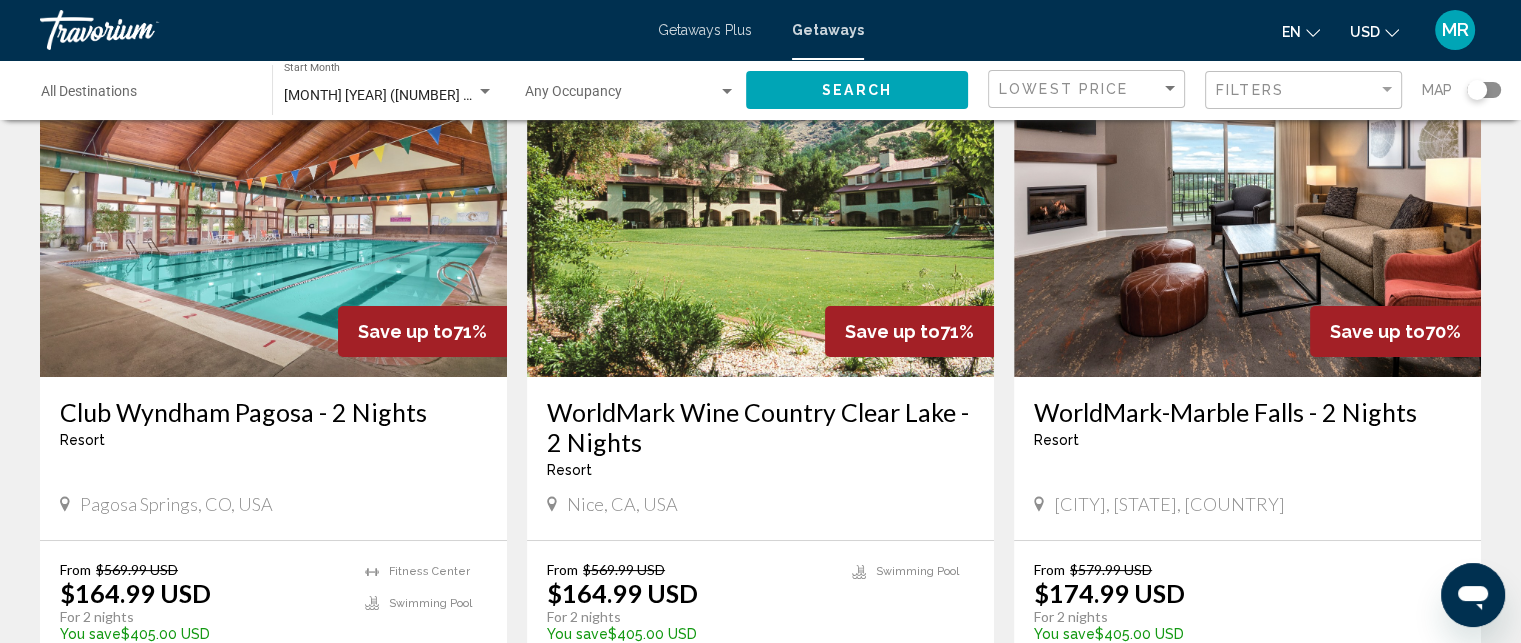 click on "WorldMark Wine Country Clear Lake - 2 Nights" at bounding box center (760, 427) 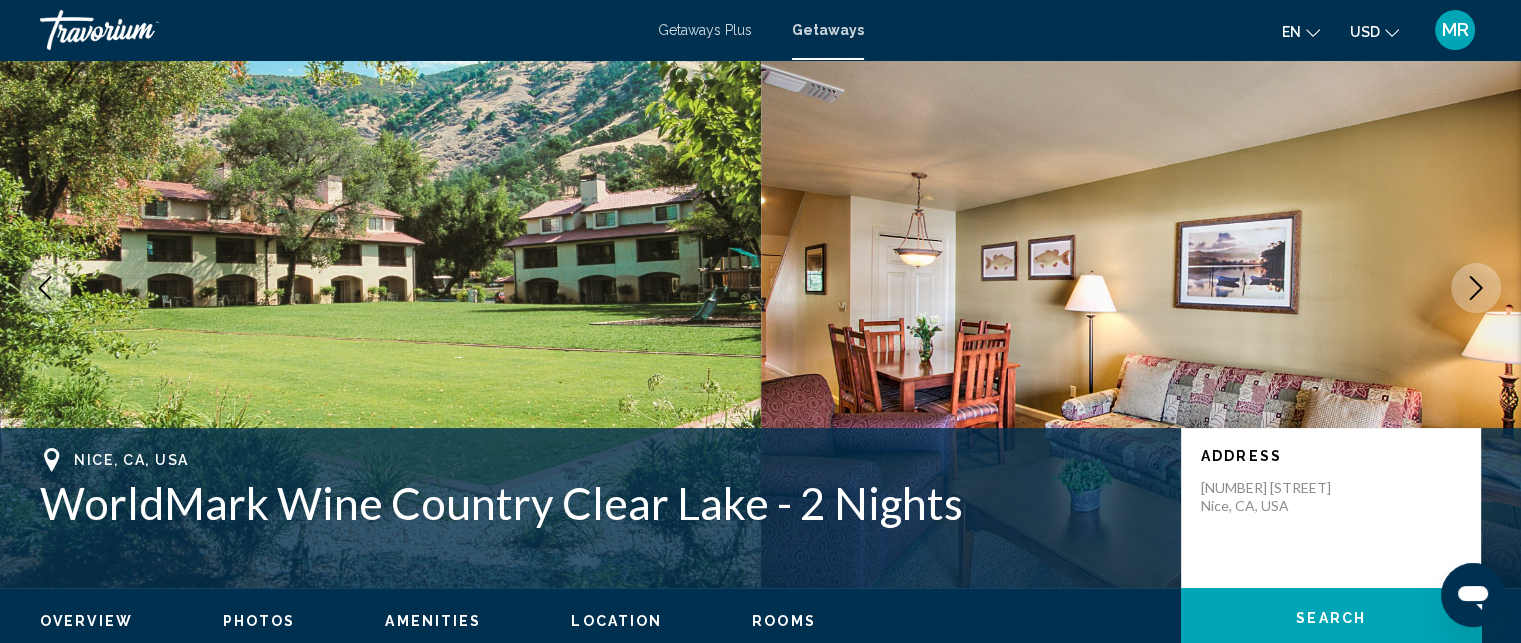 scroll, scrollTop: 21, scrollLeft: 0, axis: vertical 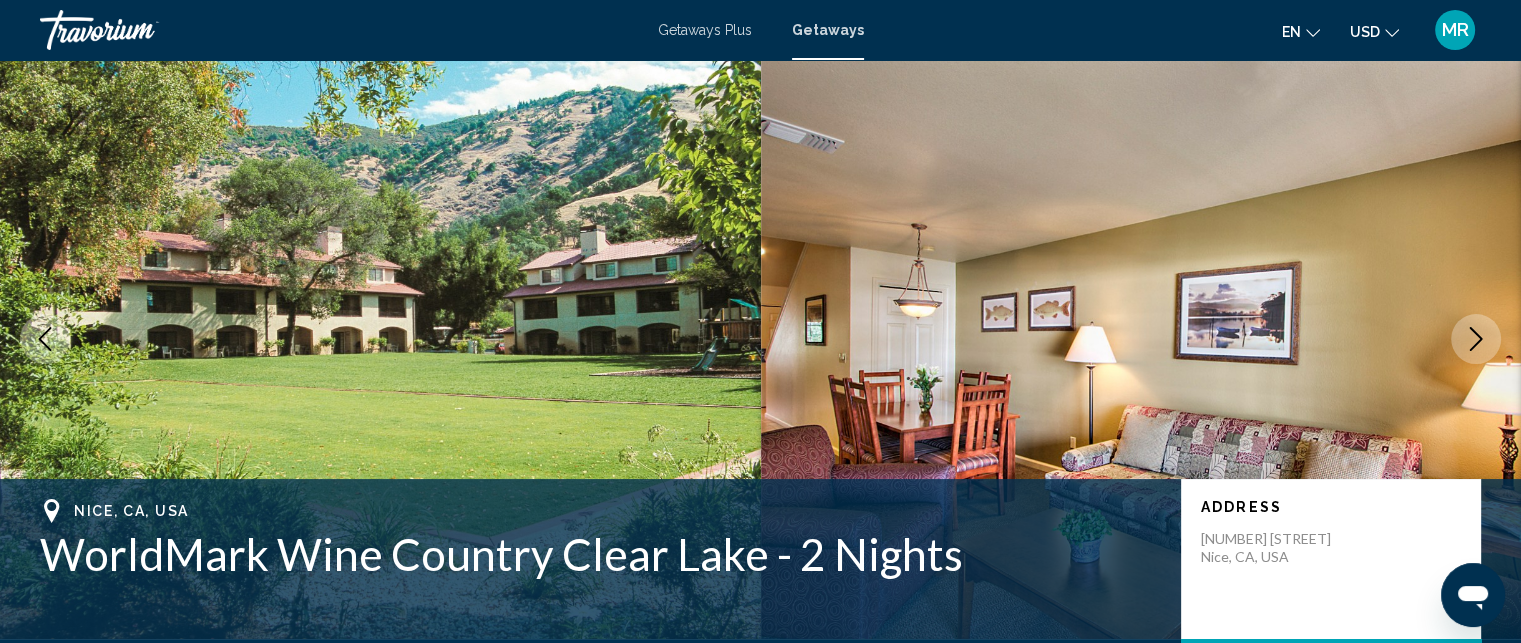 click at bounding box center [45, 339] 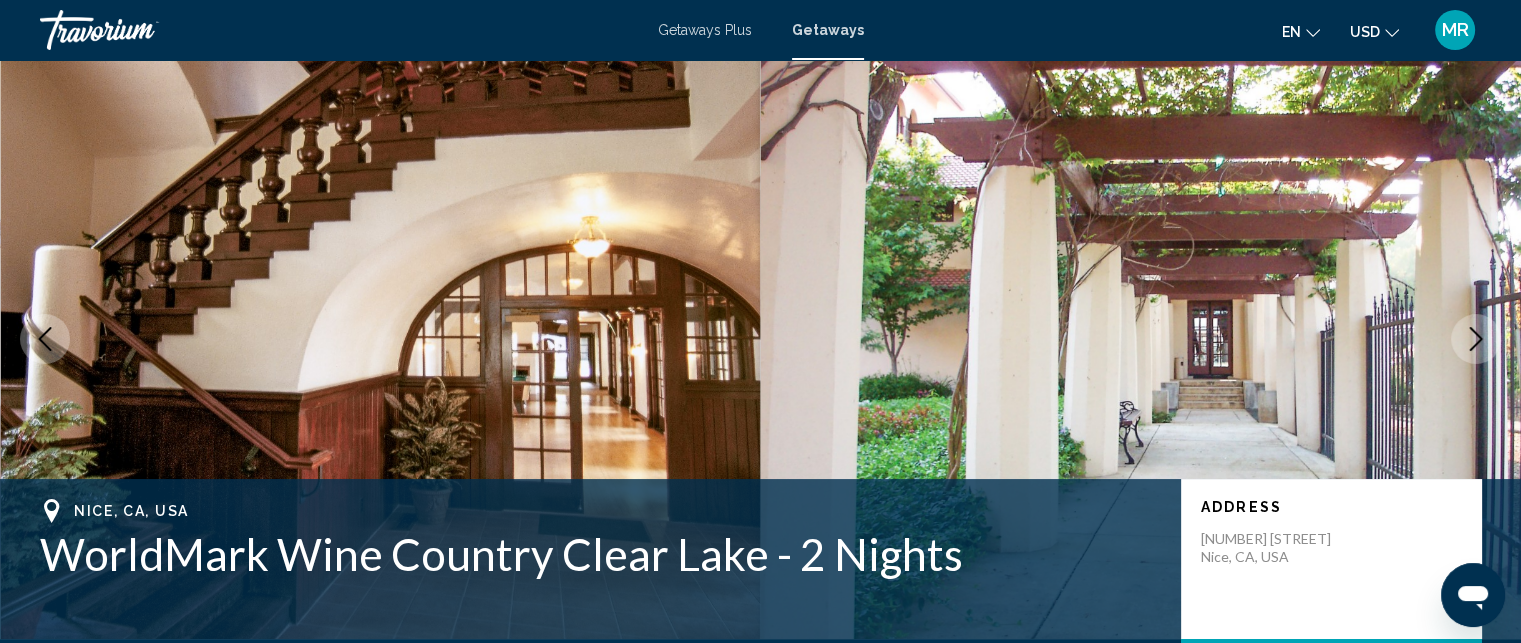 click 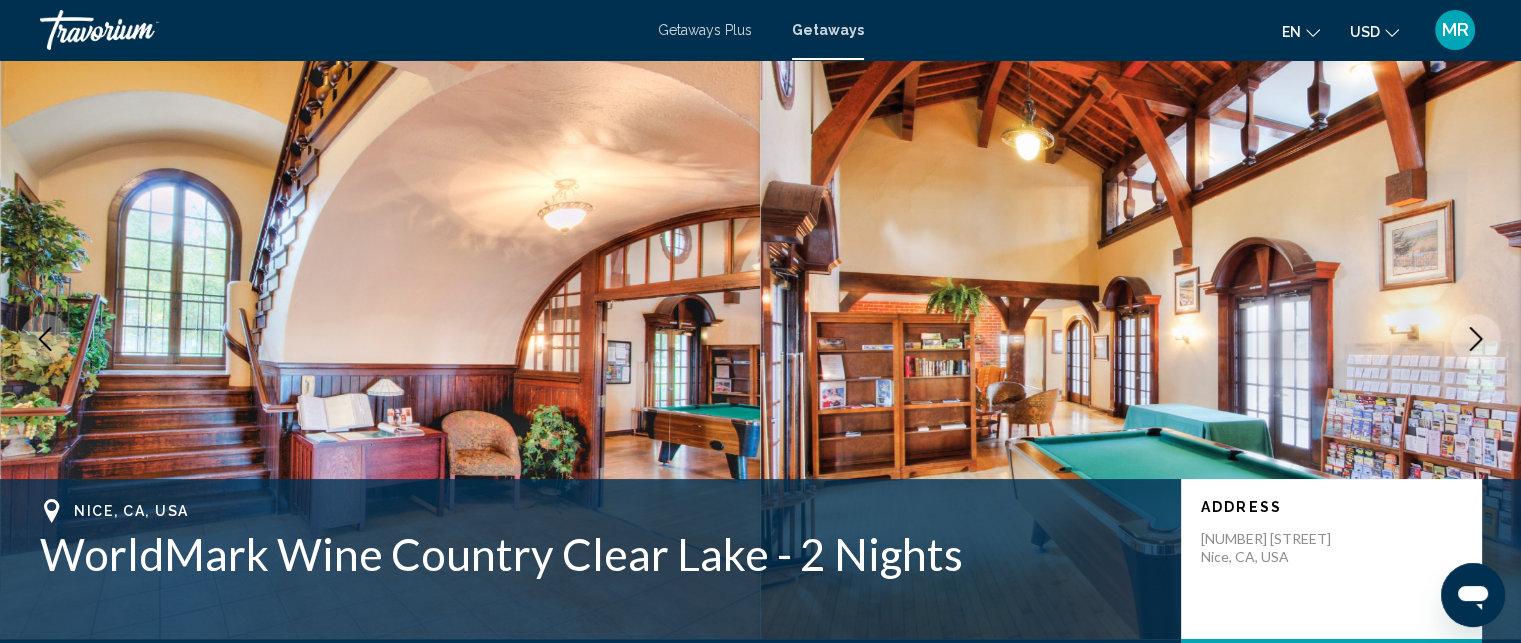 click 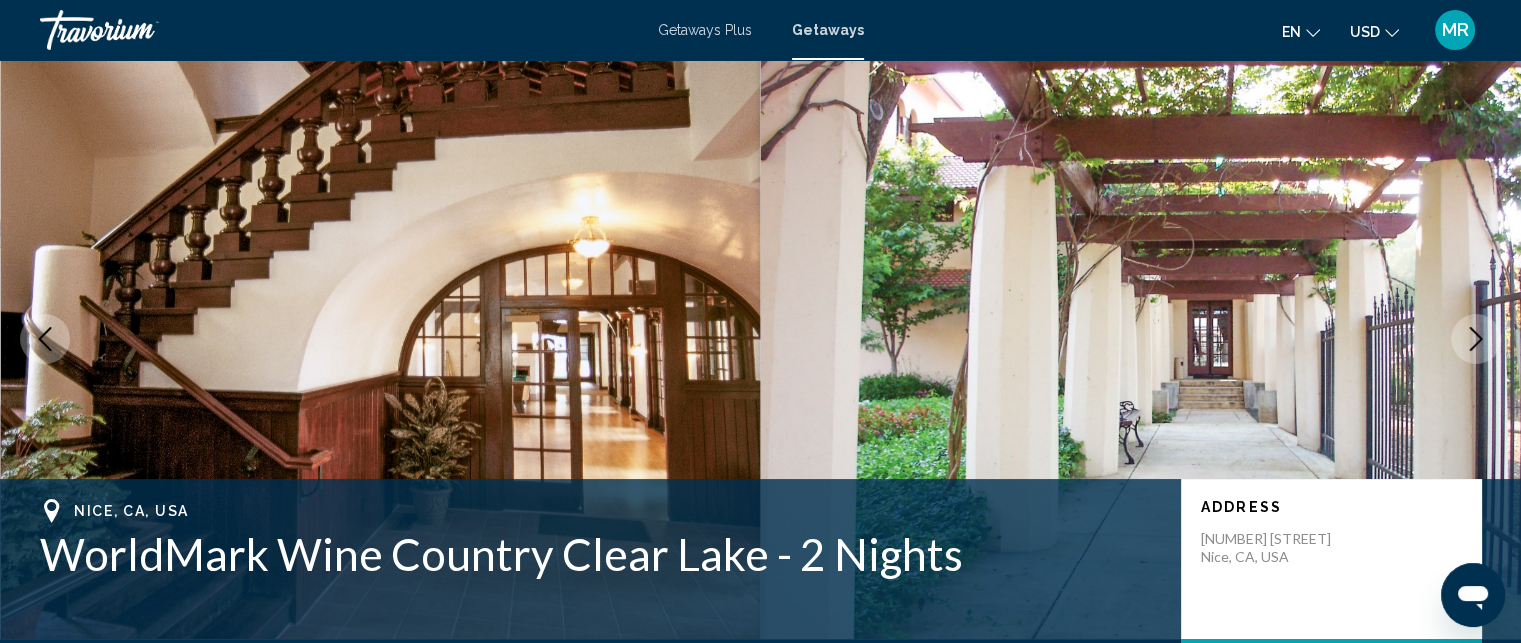 click 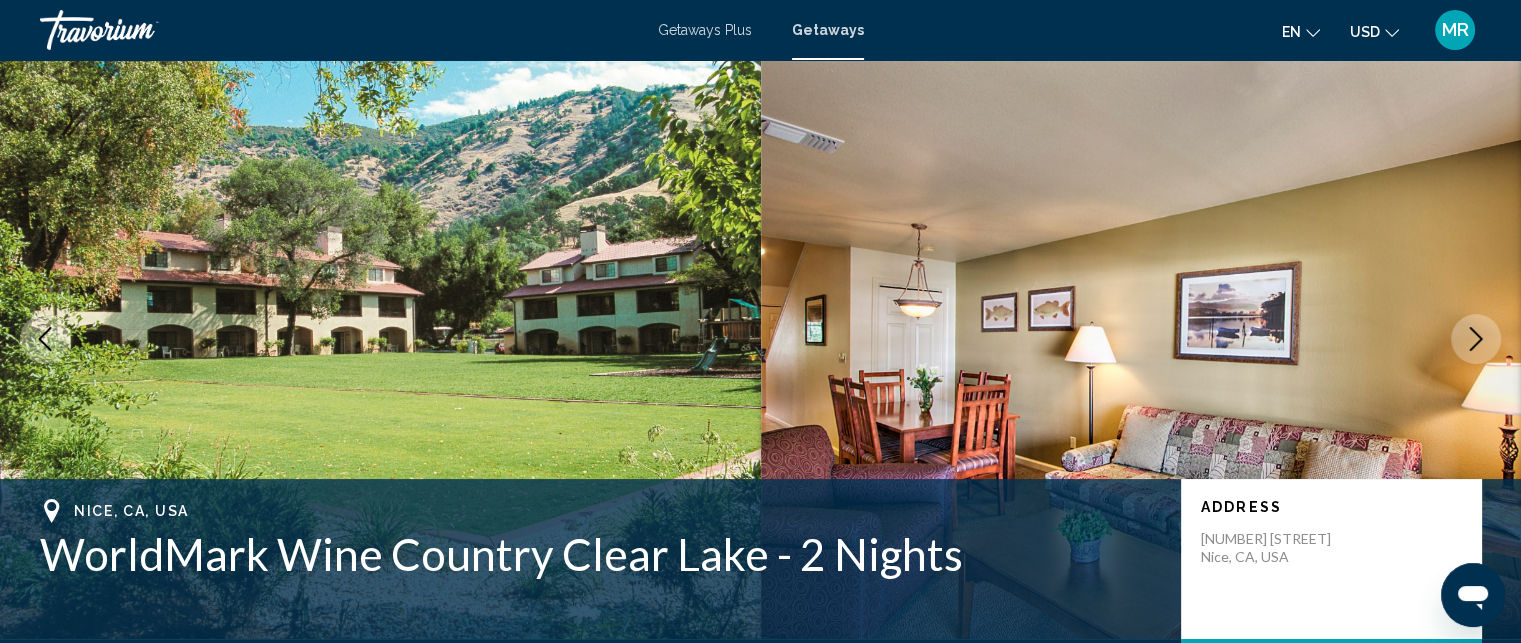 click 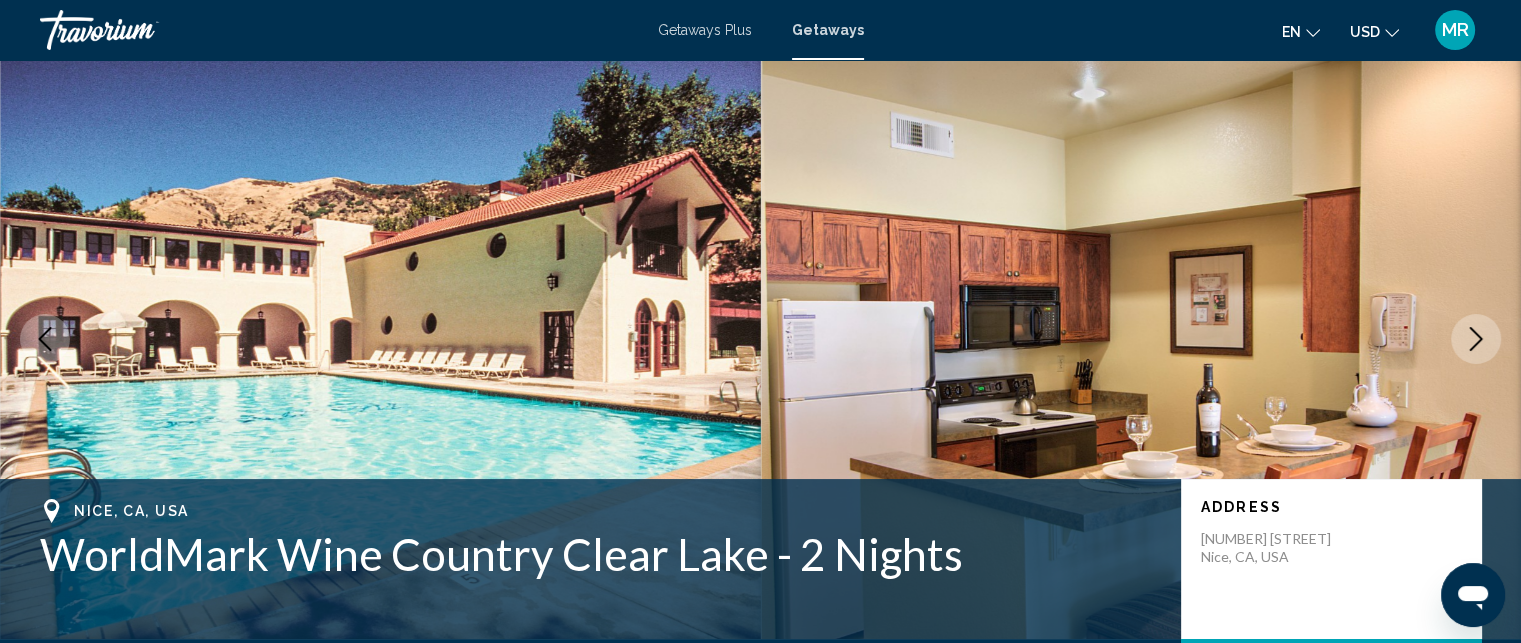 click 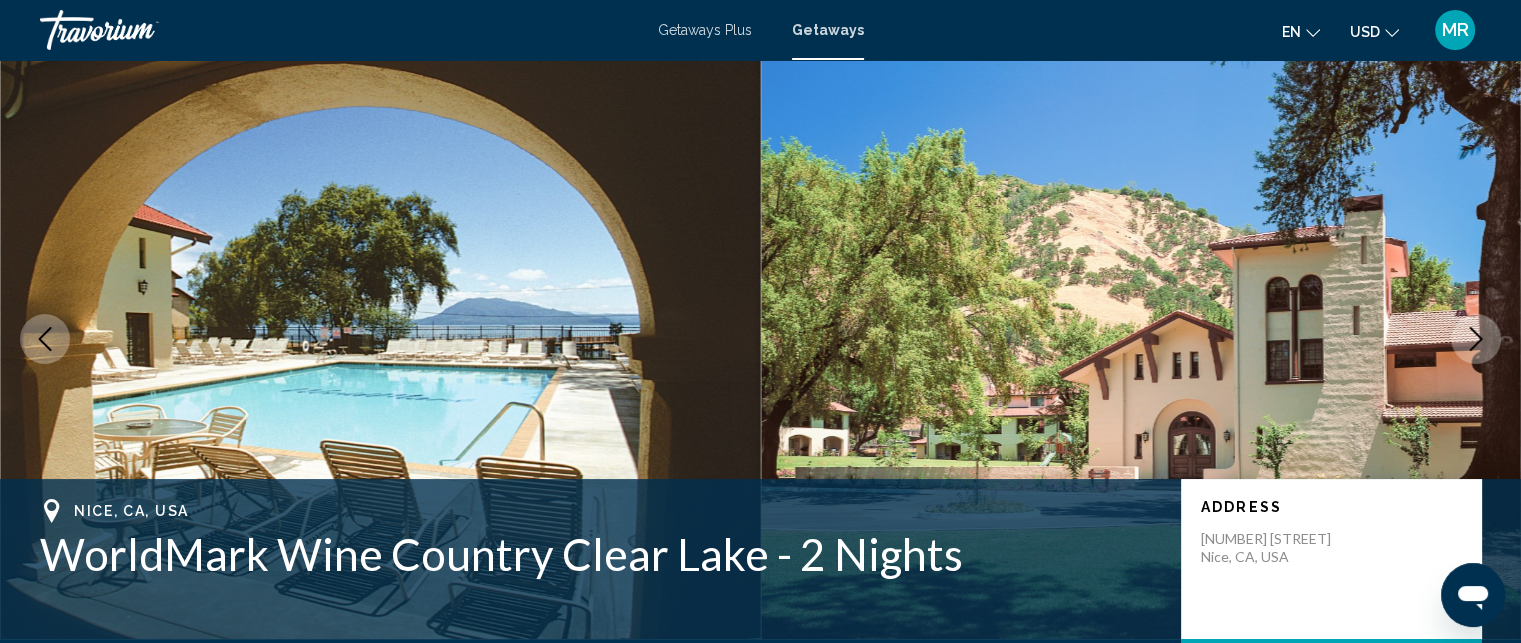 click 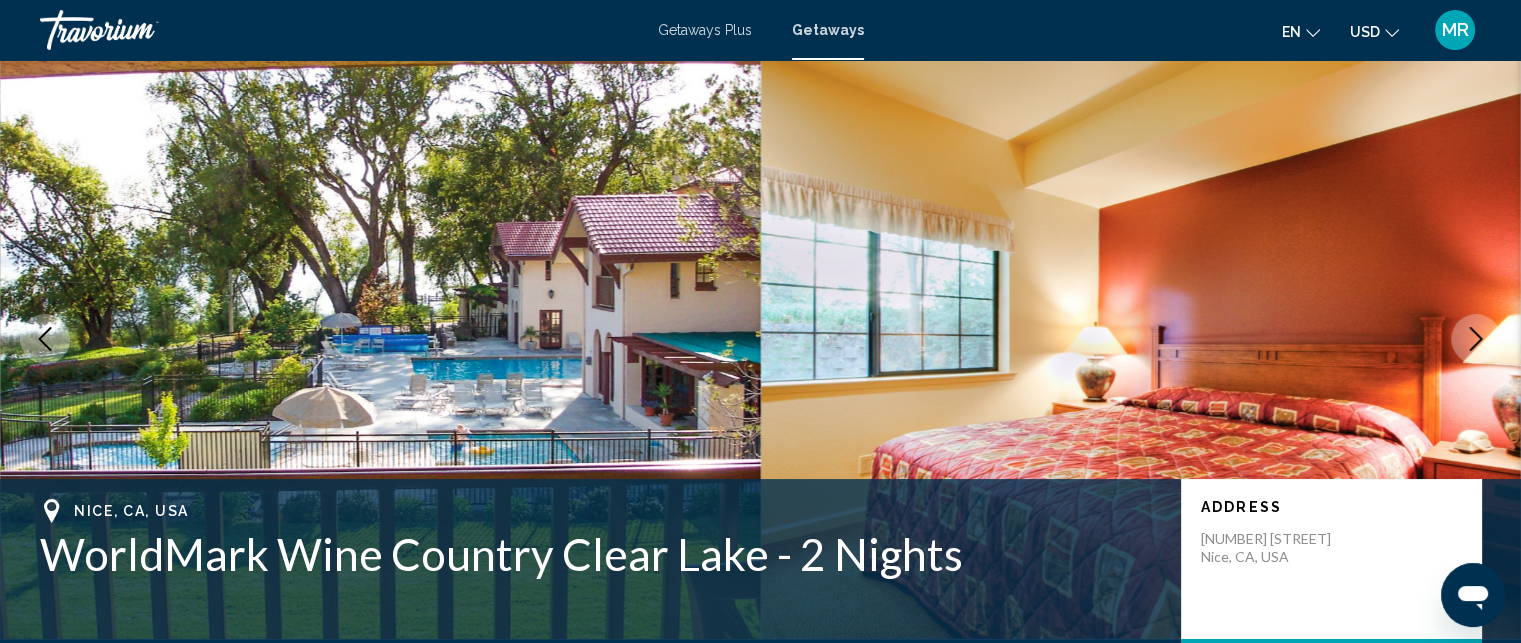 click 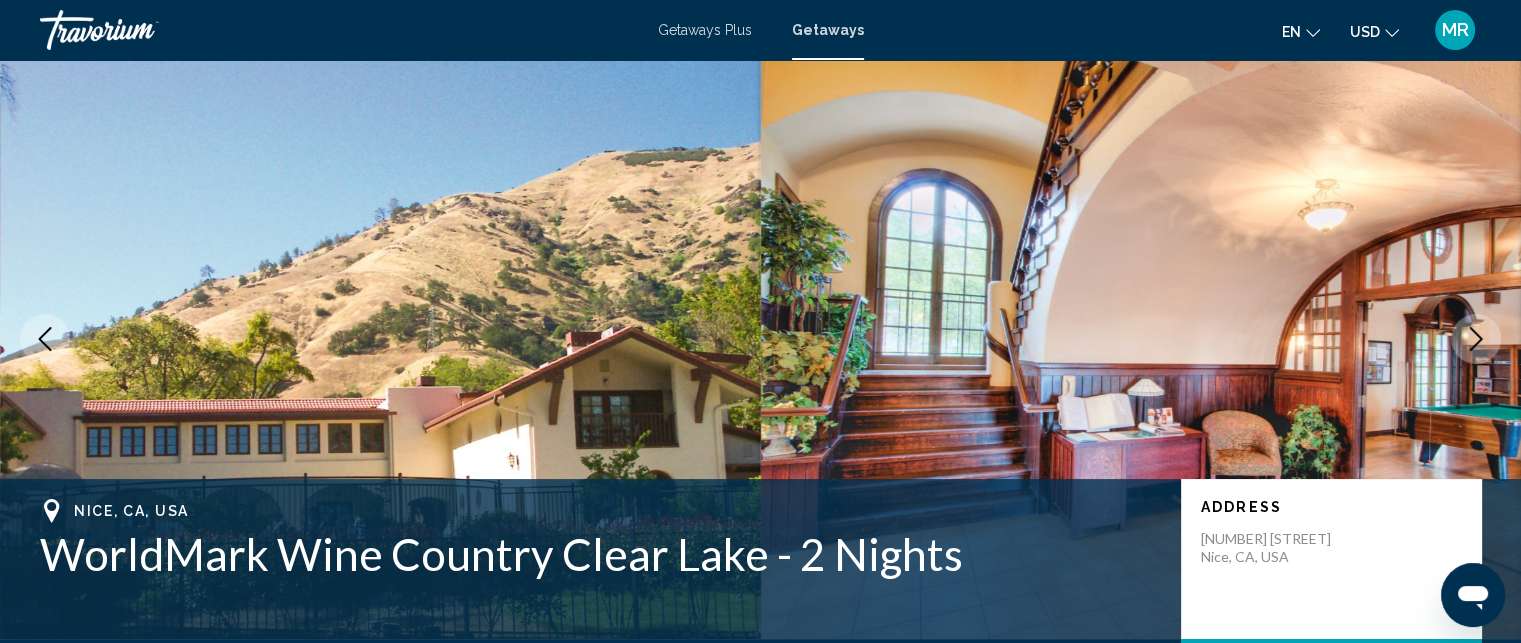 click 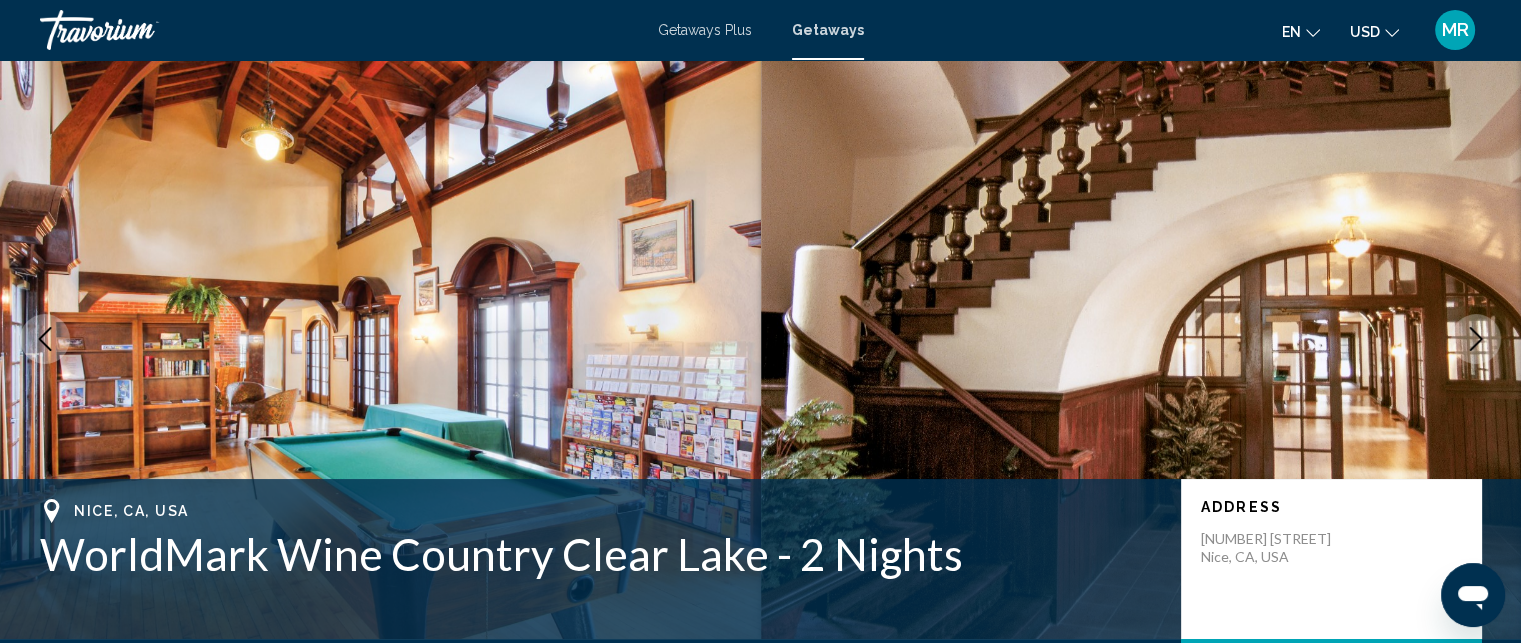 click 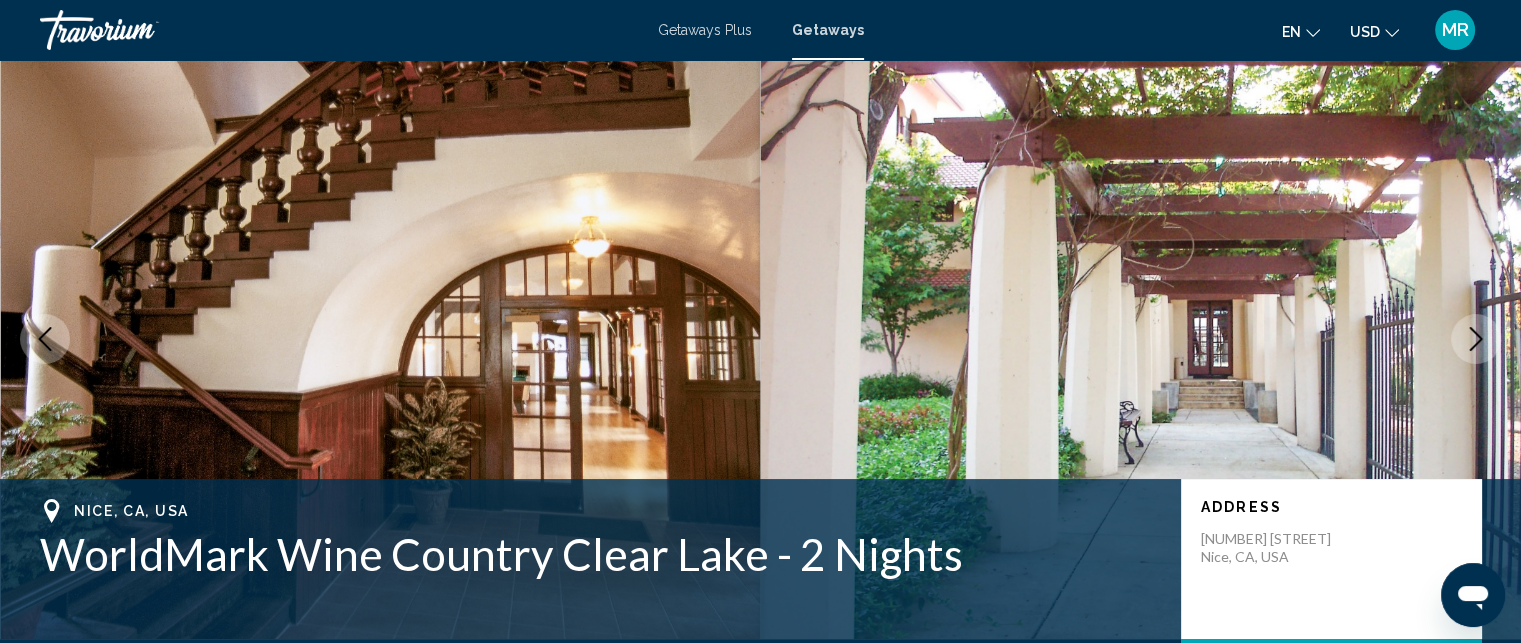 click 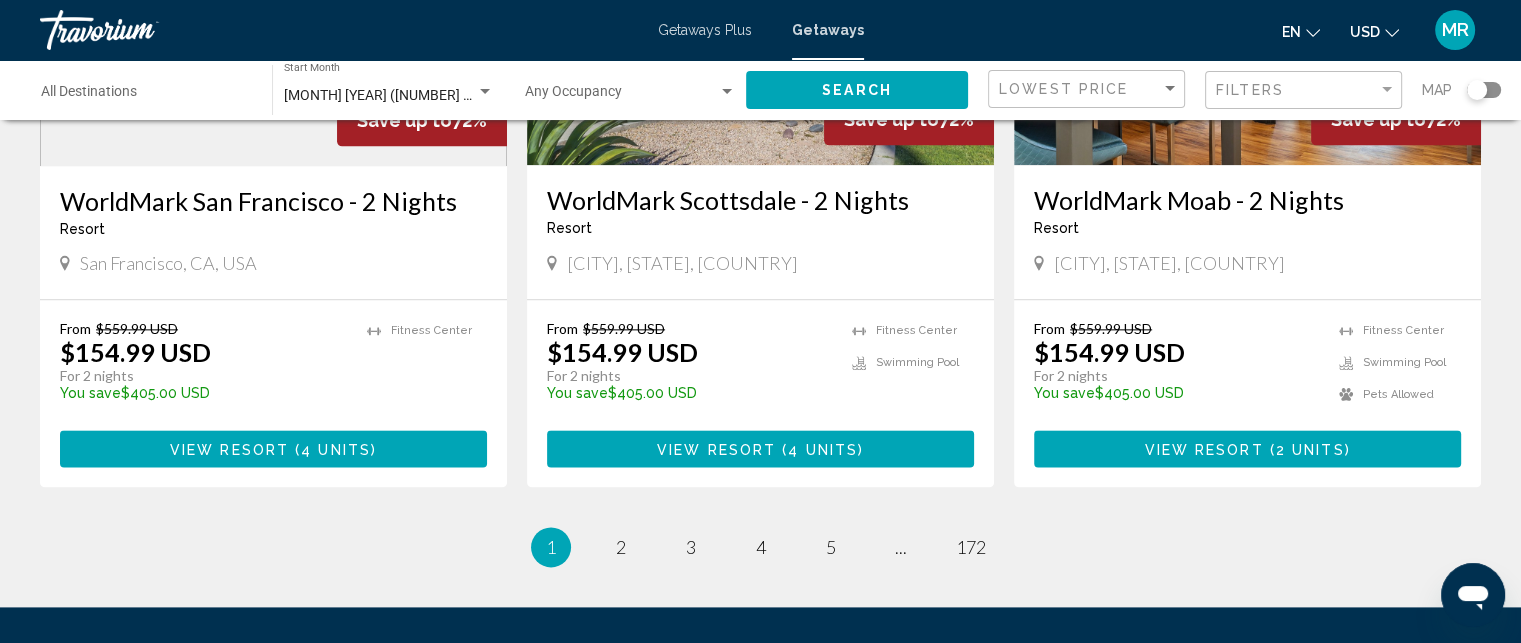 scroll, scrollTop: 2447, scrollLeft: 0, axis: vertical 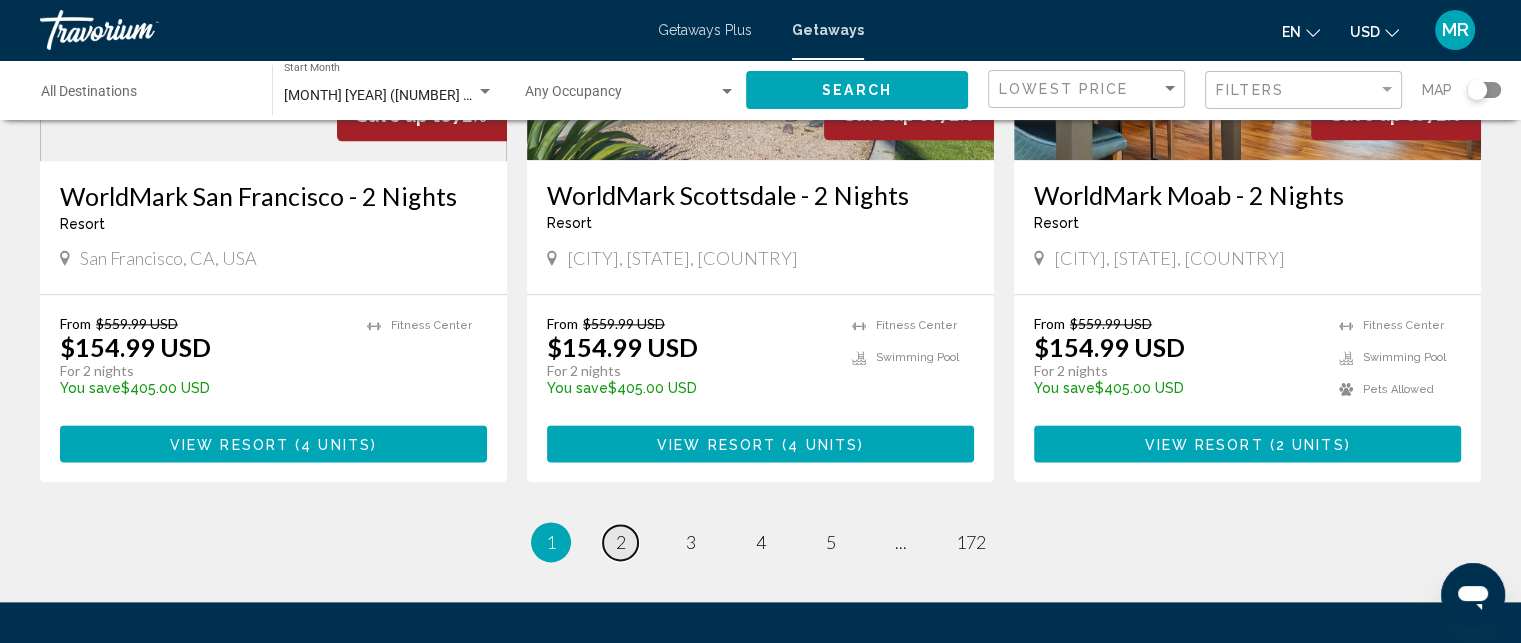 click on "2" at bounding box center (621, 542) 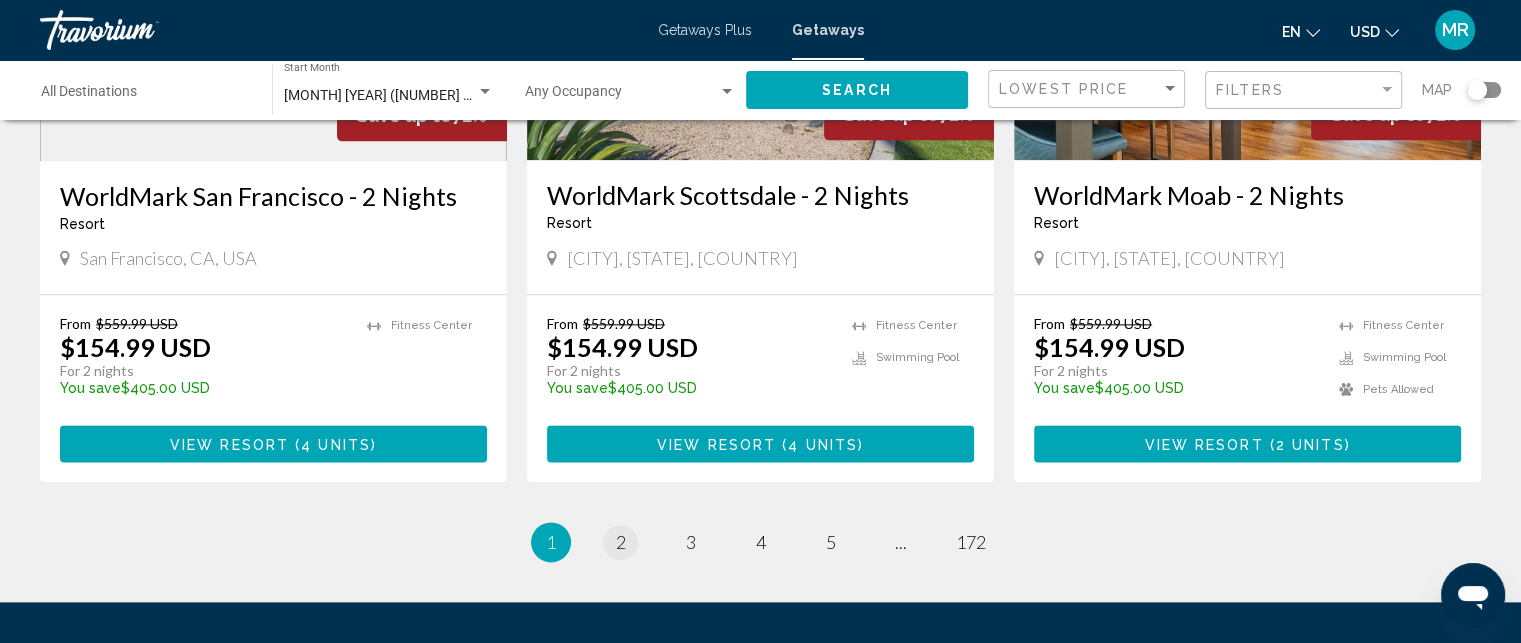 scroll, scrollTop: 0, scrollLeft: 0, axis: both 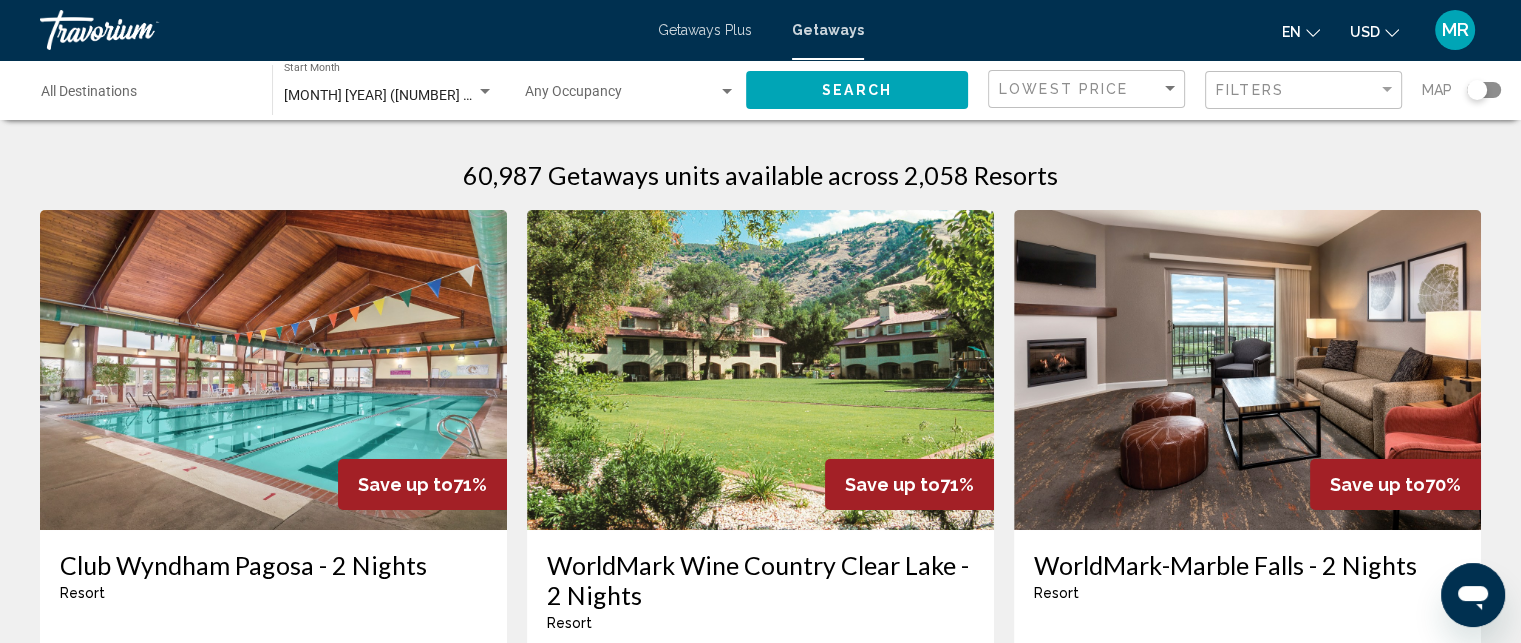click at bounding box center [1247, 370] 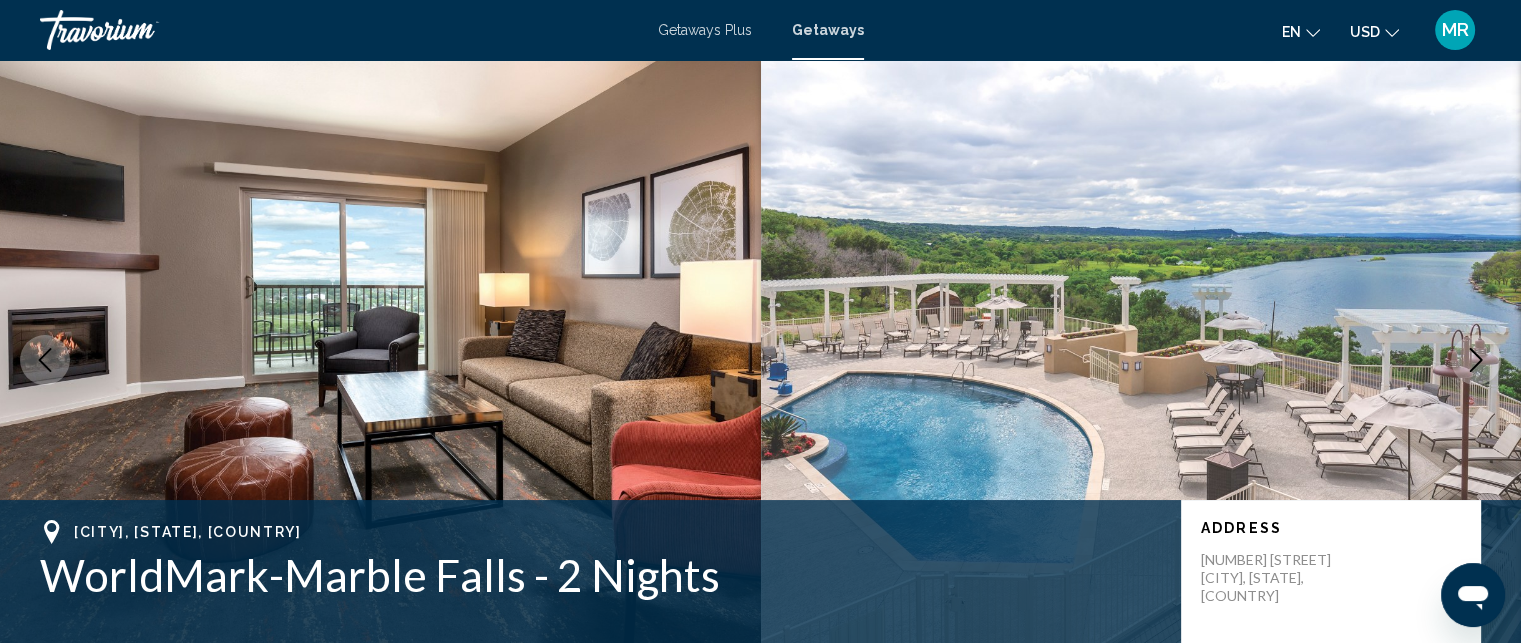 scroll, scrollTop: 38, scrollLeft: 0, axis: vertical 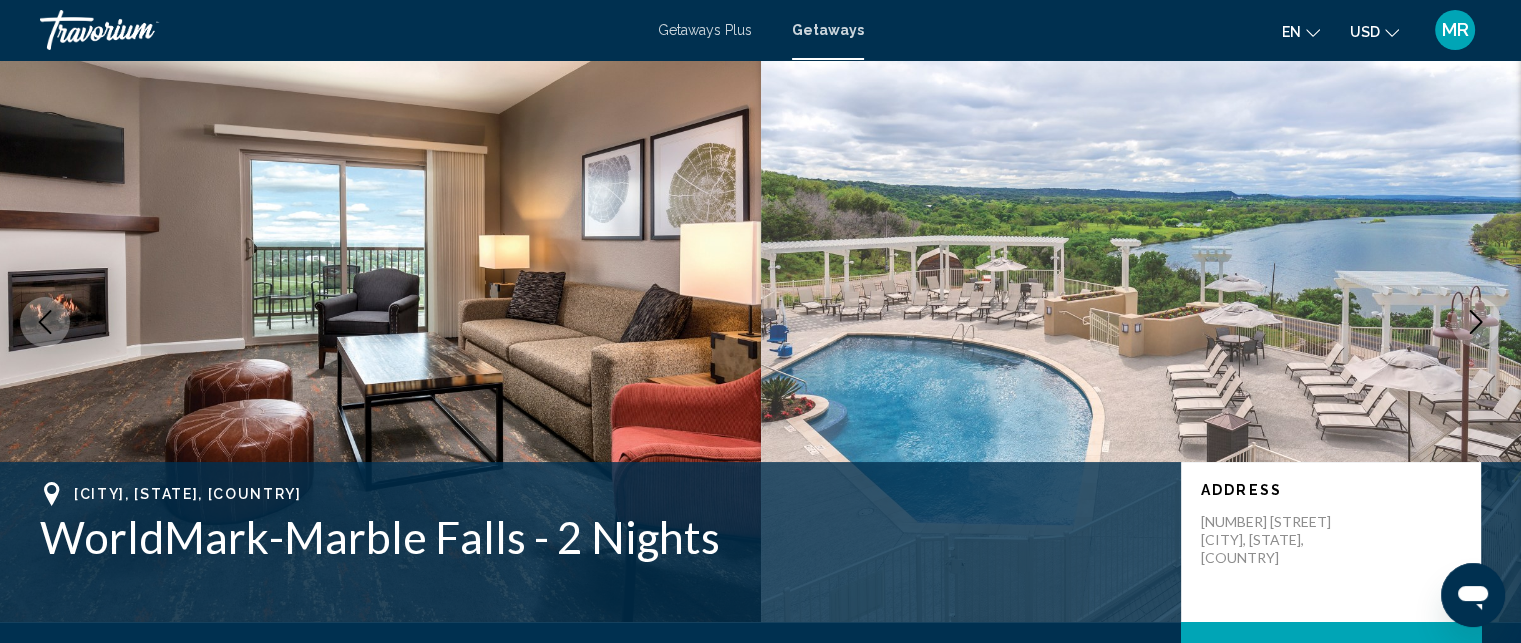 click at bounding box center [1476, 322] 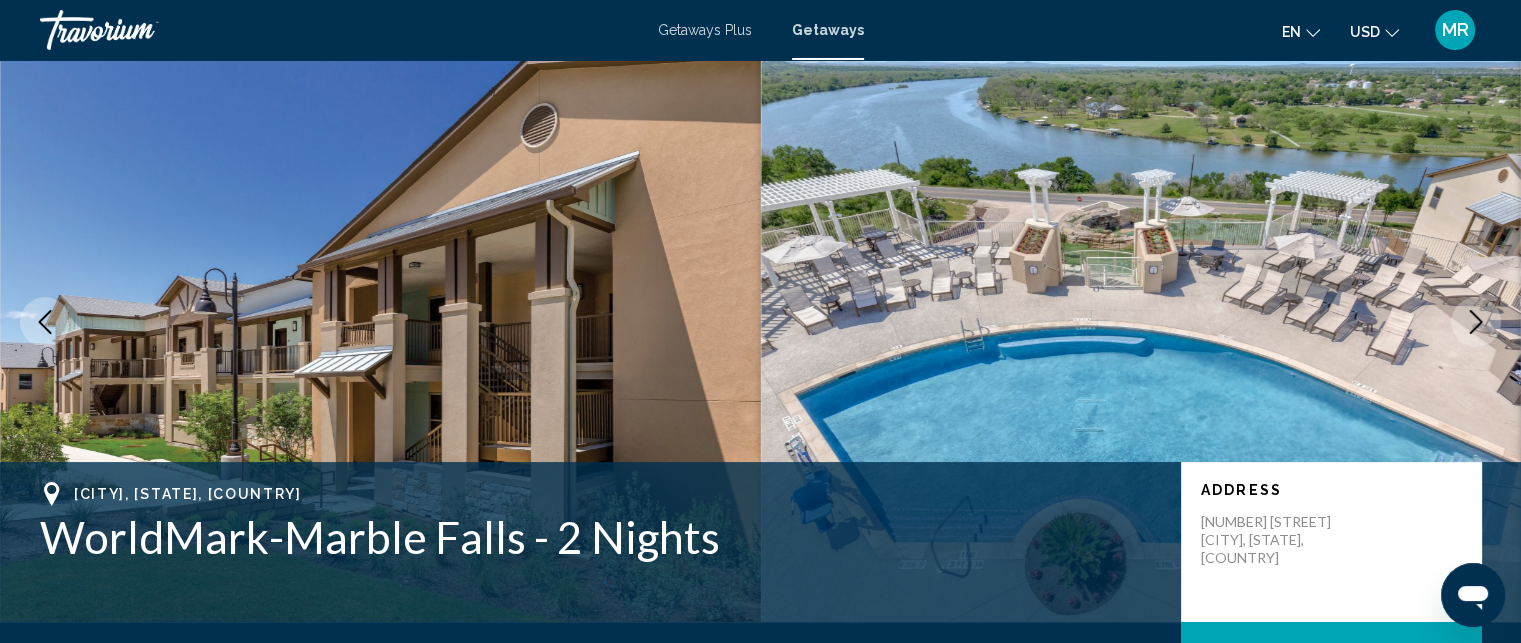 click 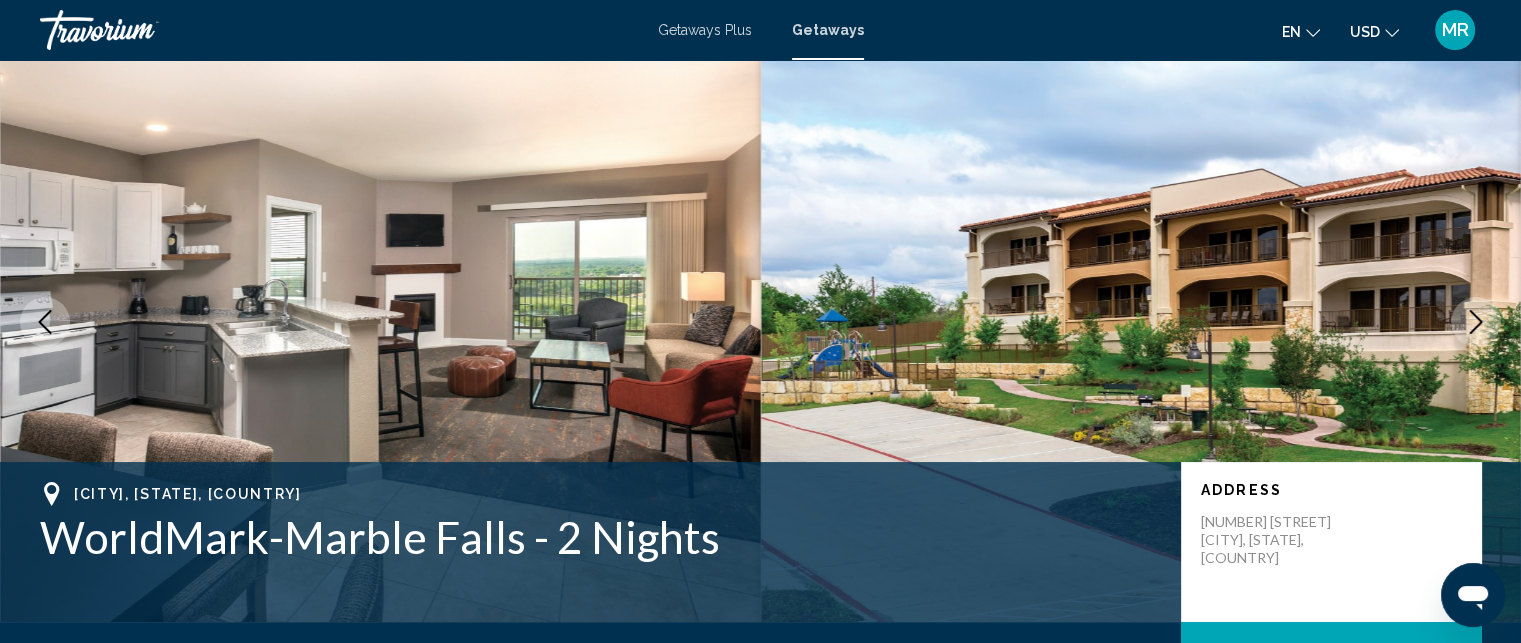 click 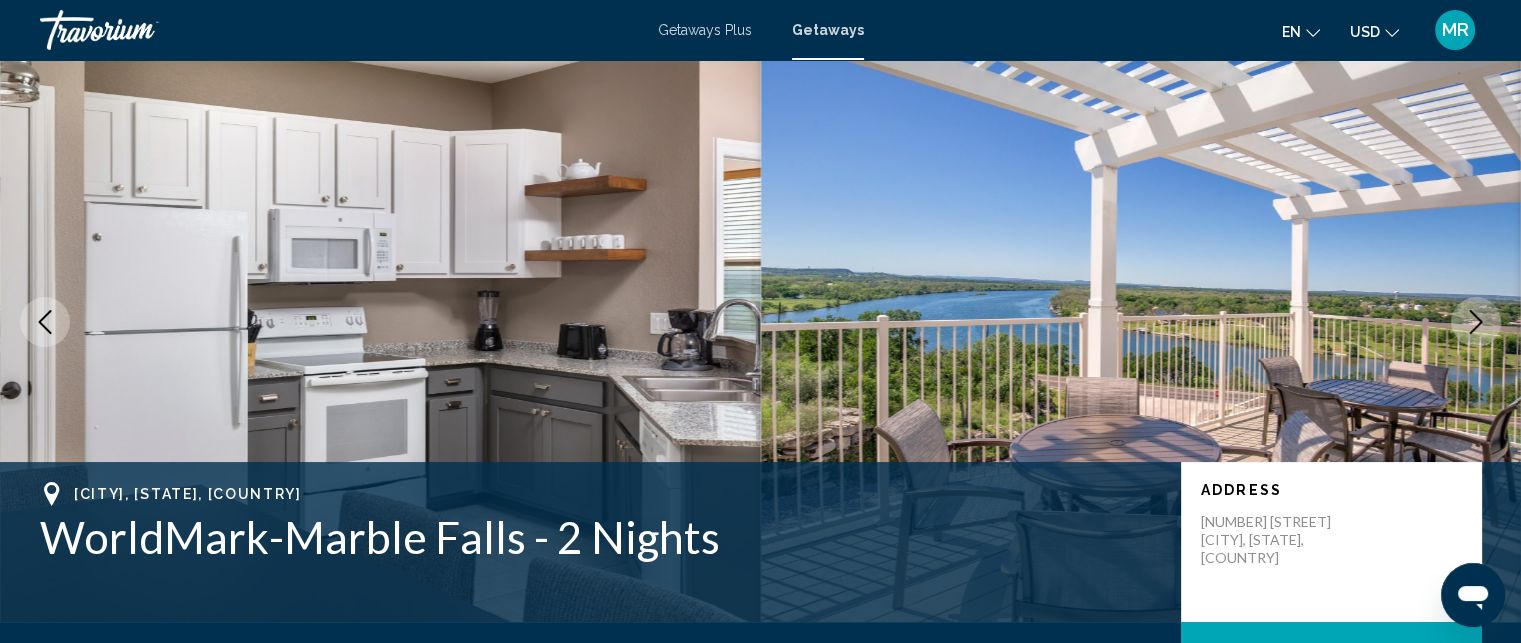 click 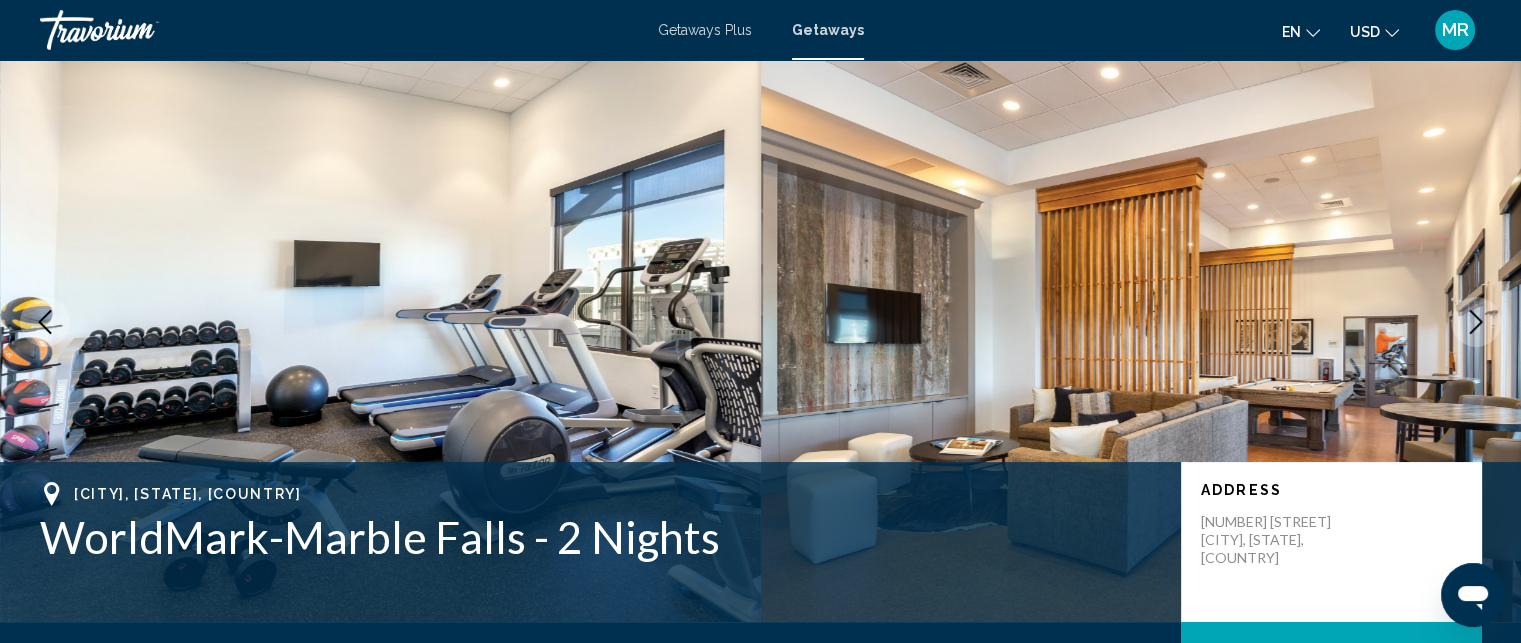 click 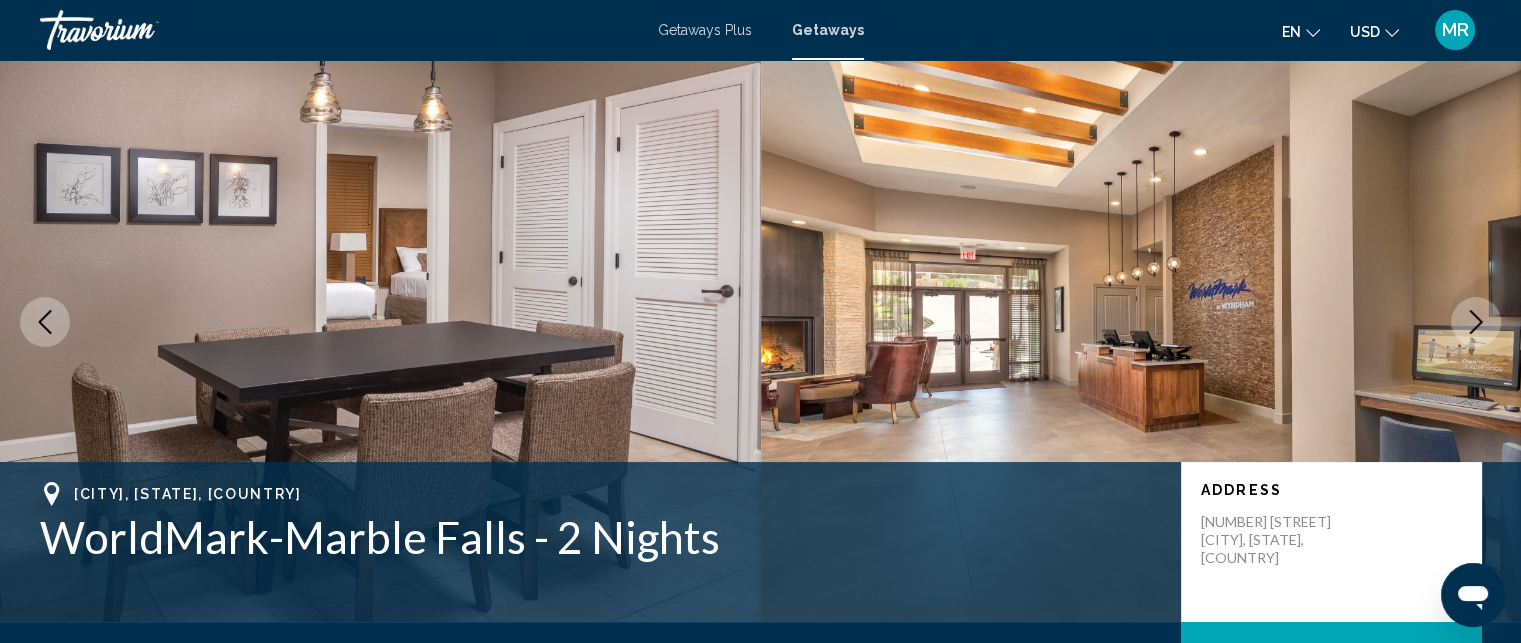 click 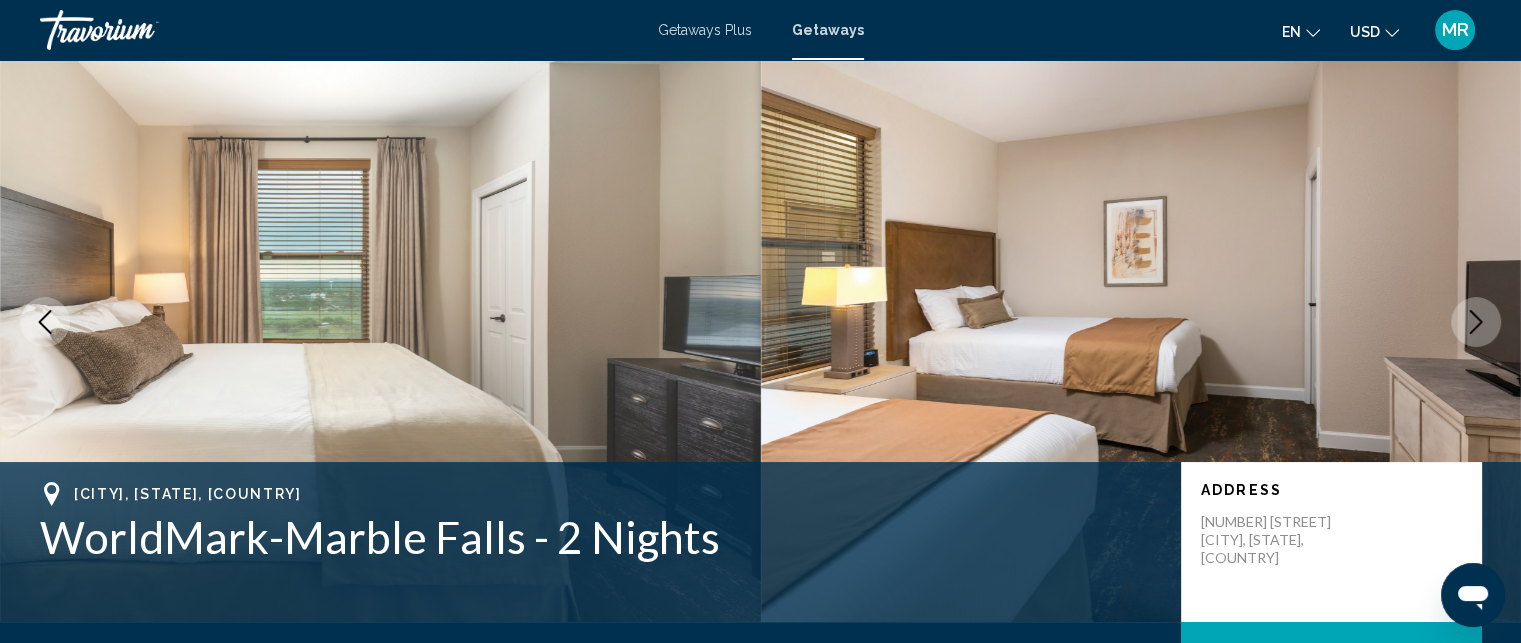 click 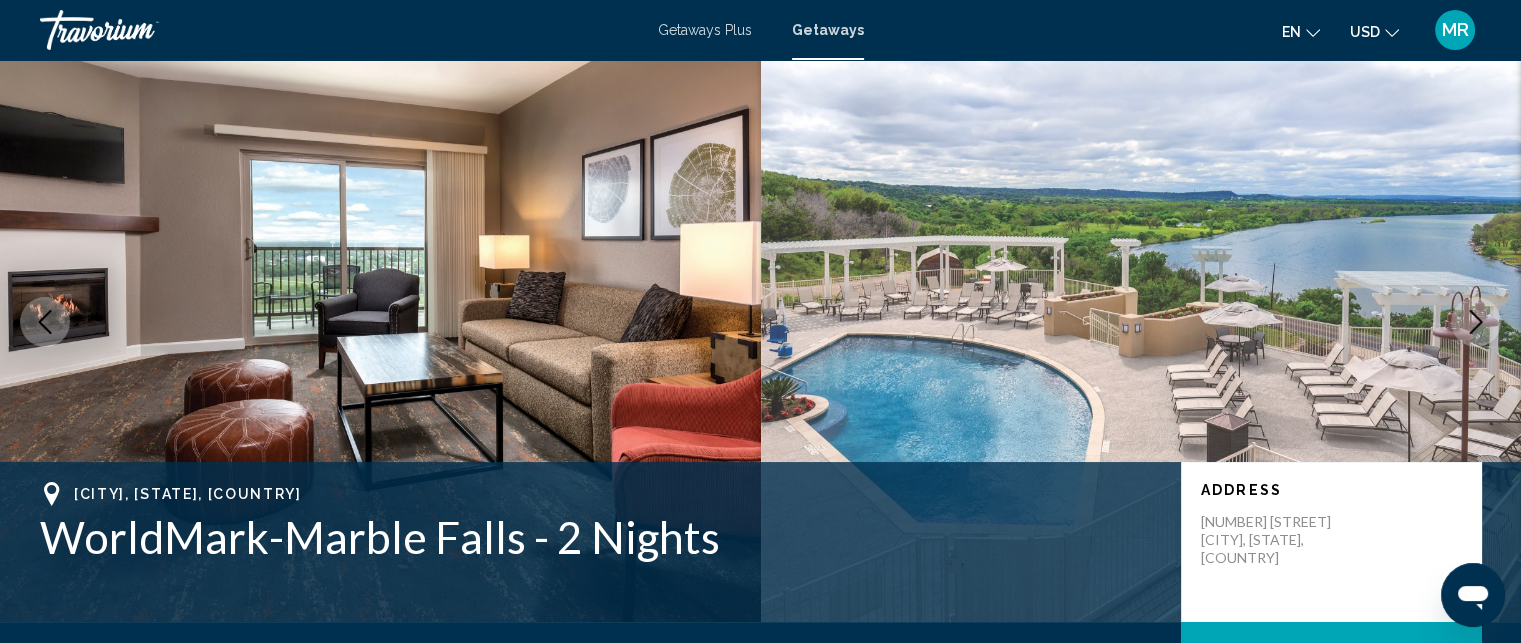 click 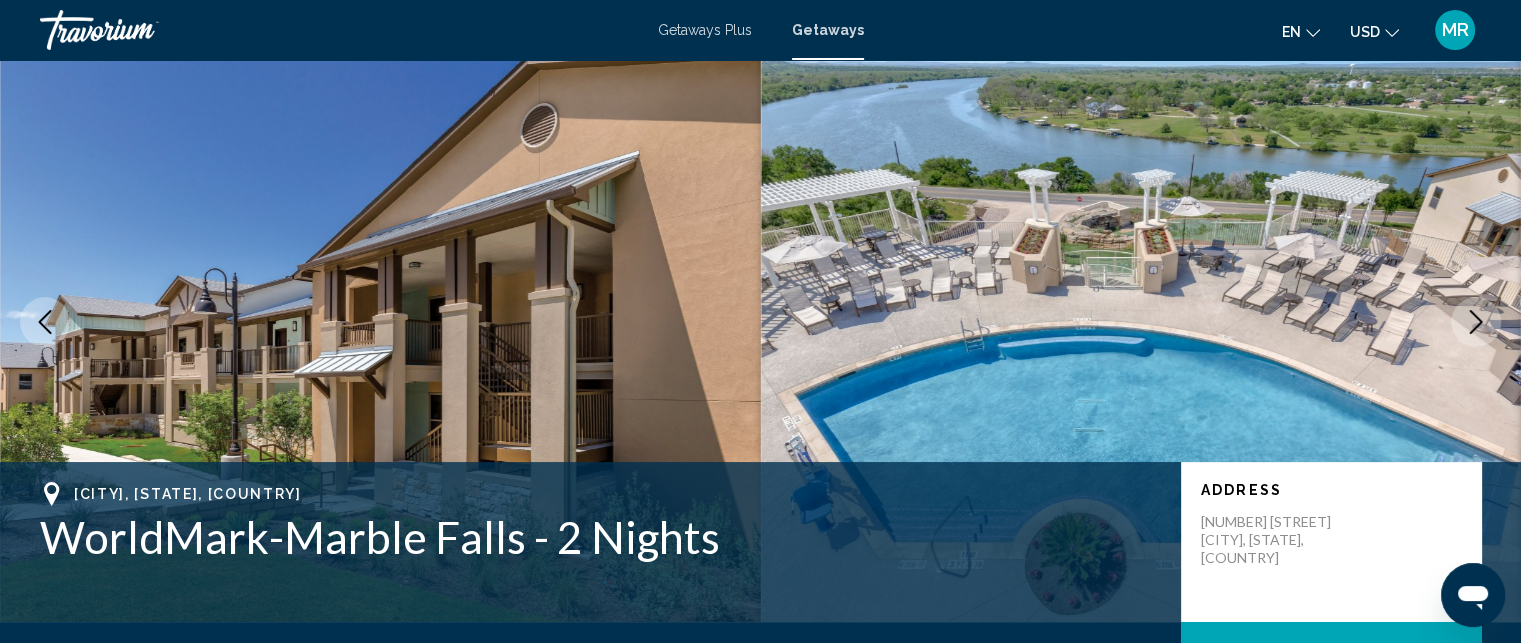 click 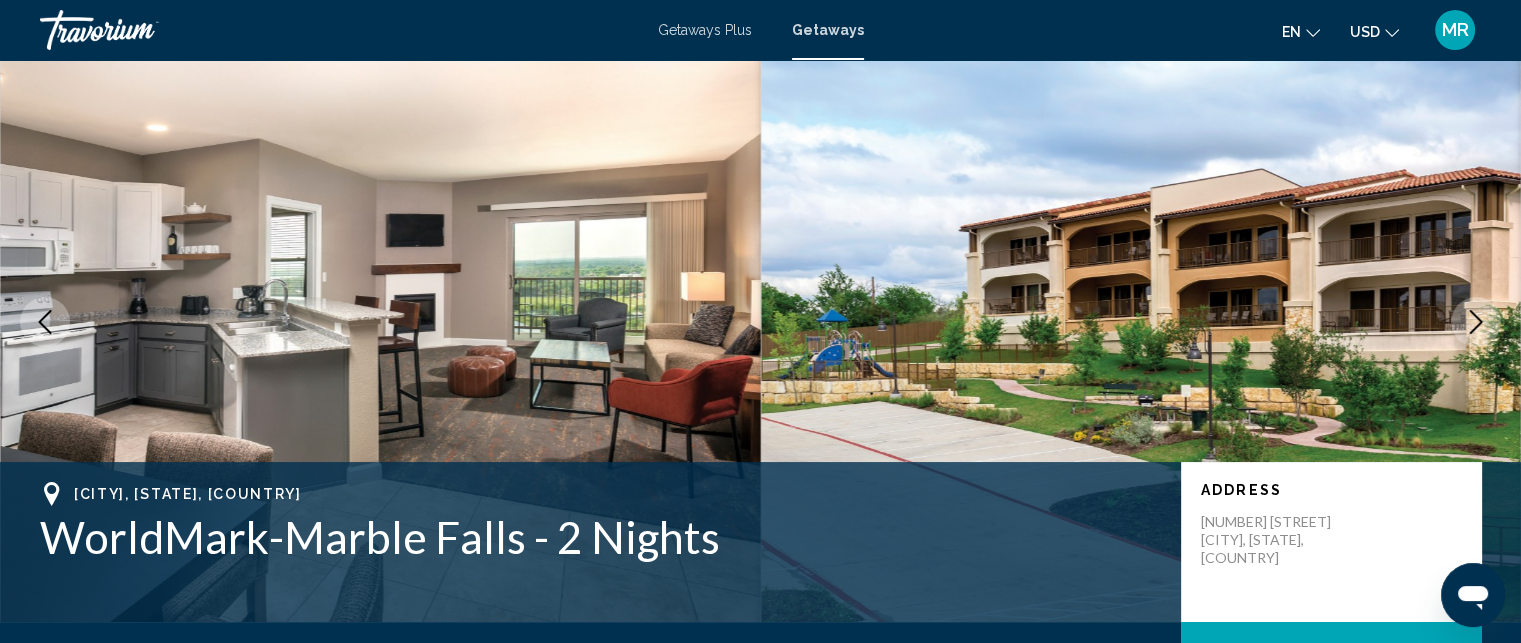 click 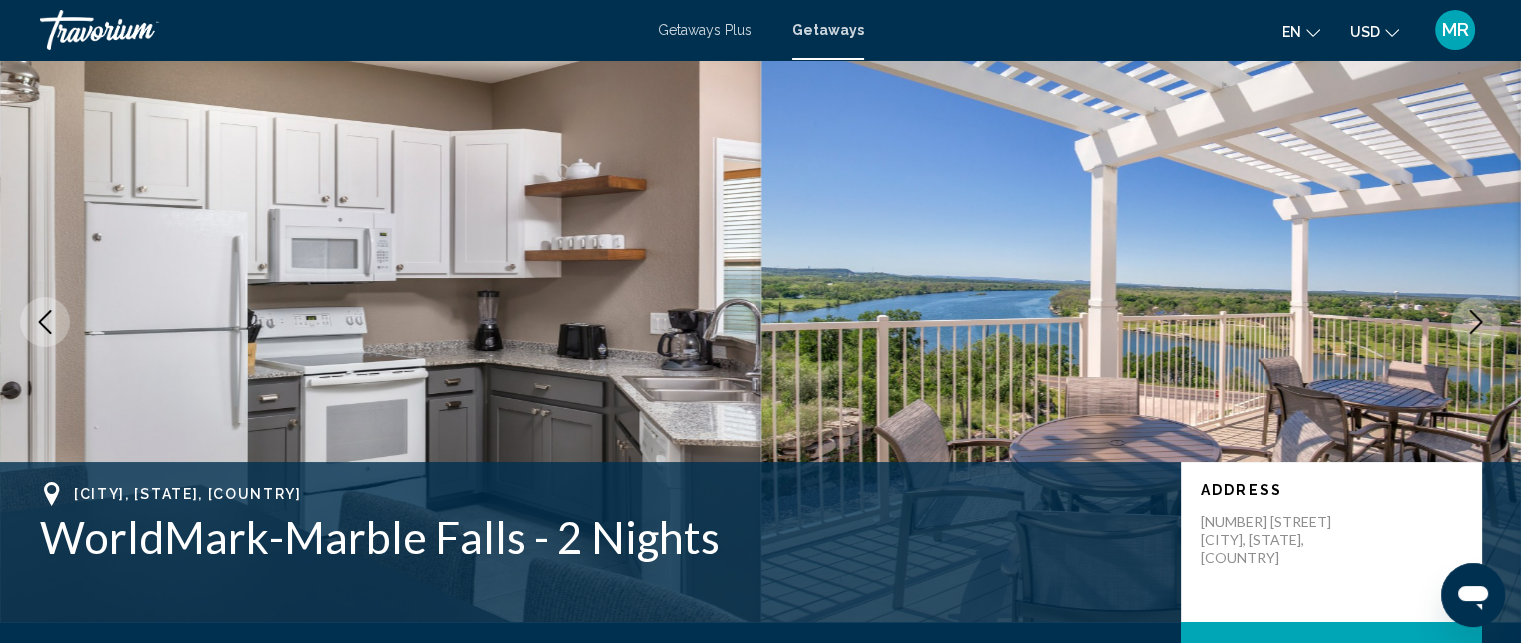 click 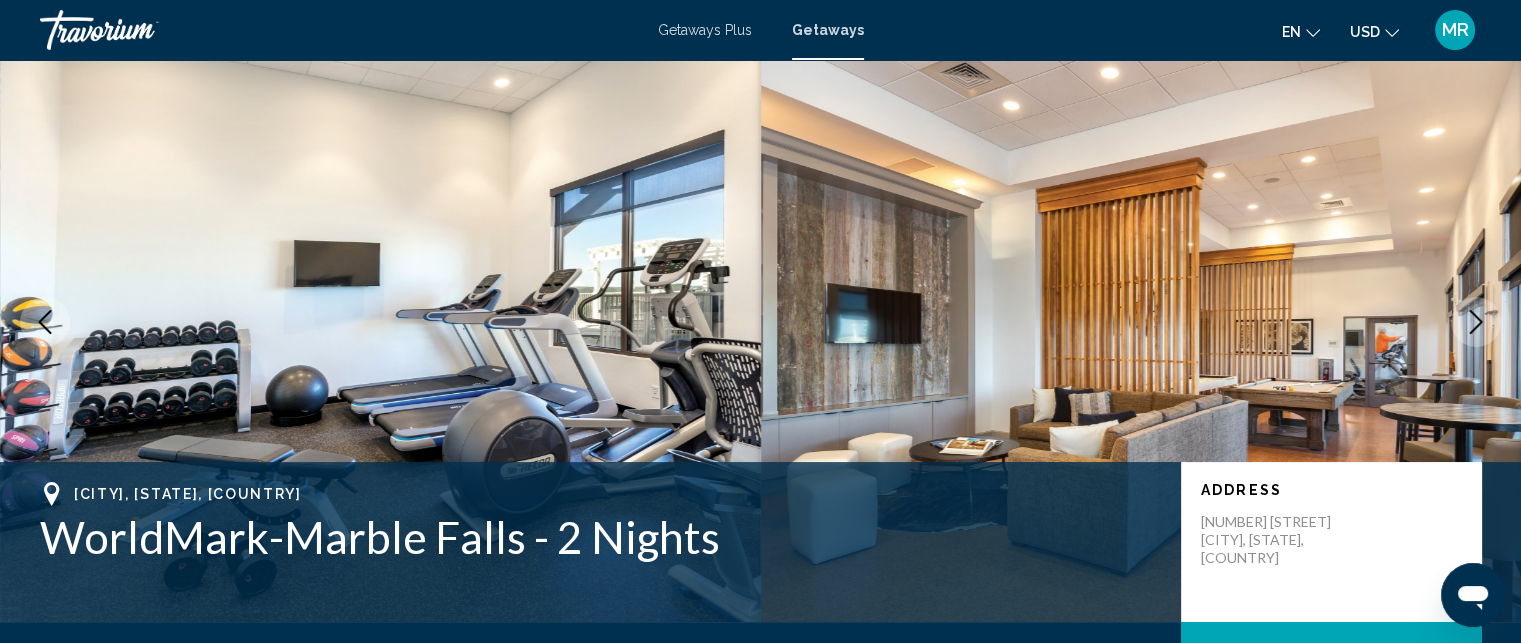 click 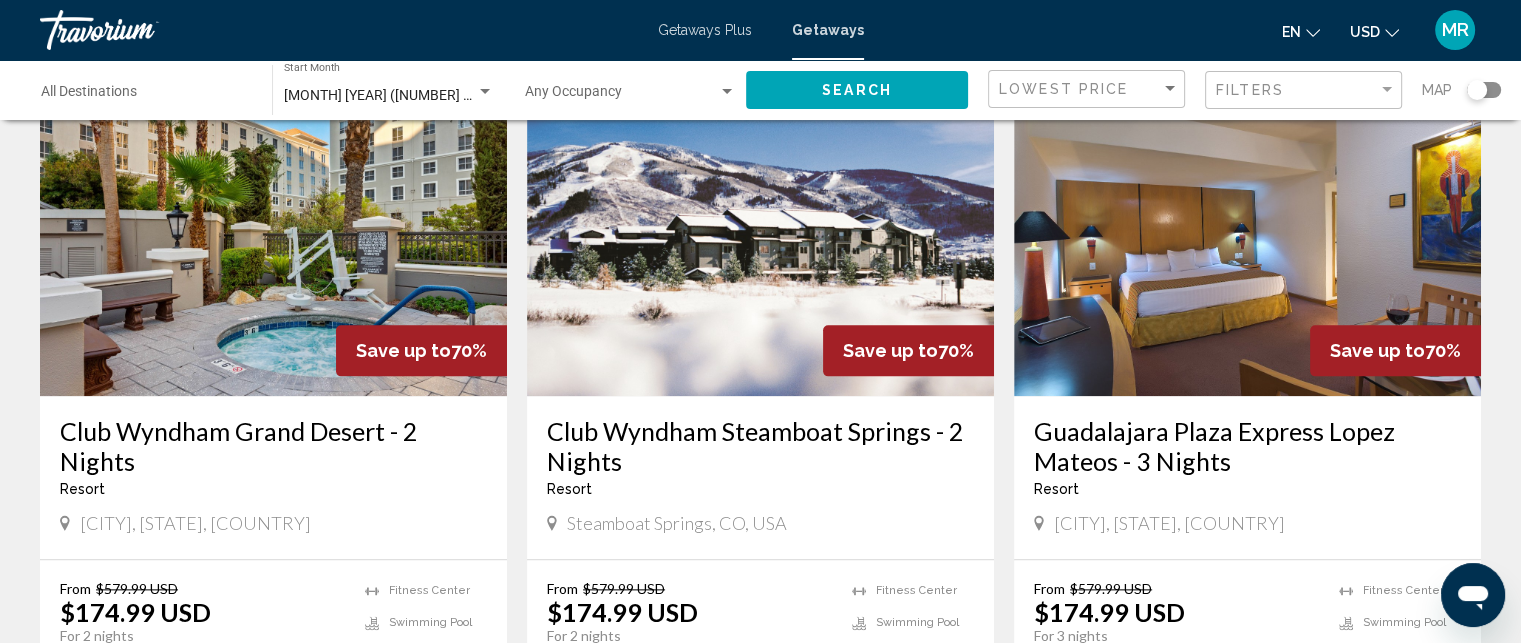 scroll, scrollTop: 2269, scrollLeft: 0, axis: vertical 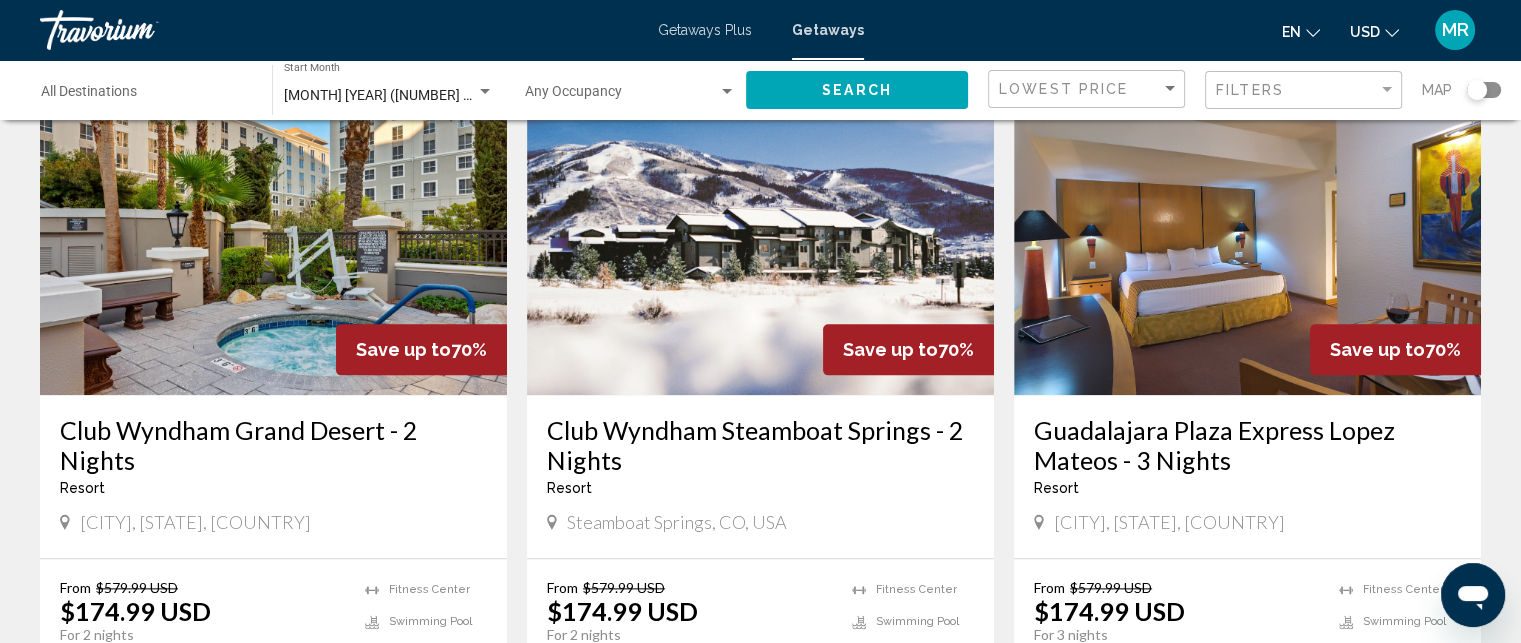 click at bounding box center (760, 235) 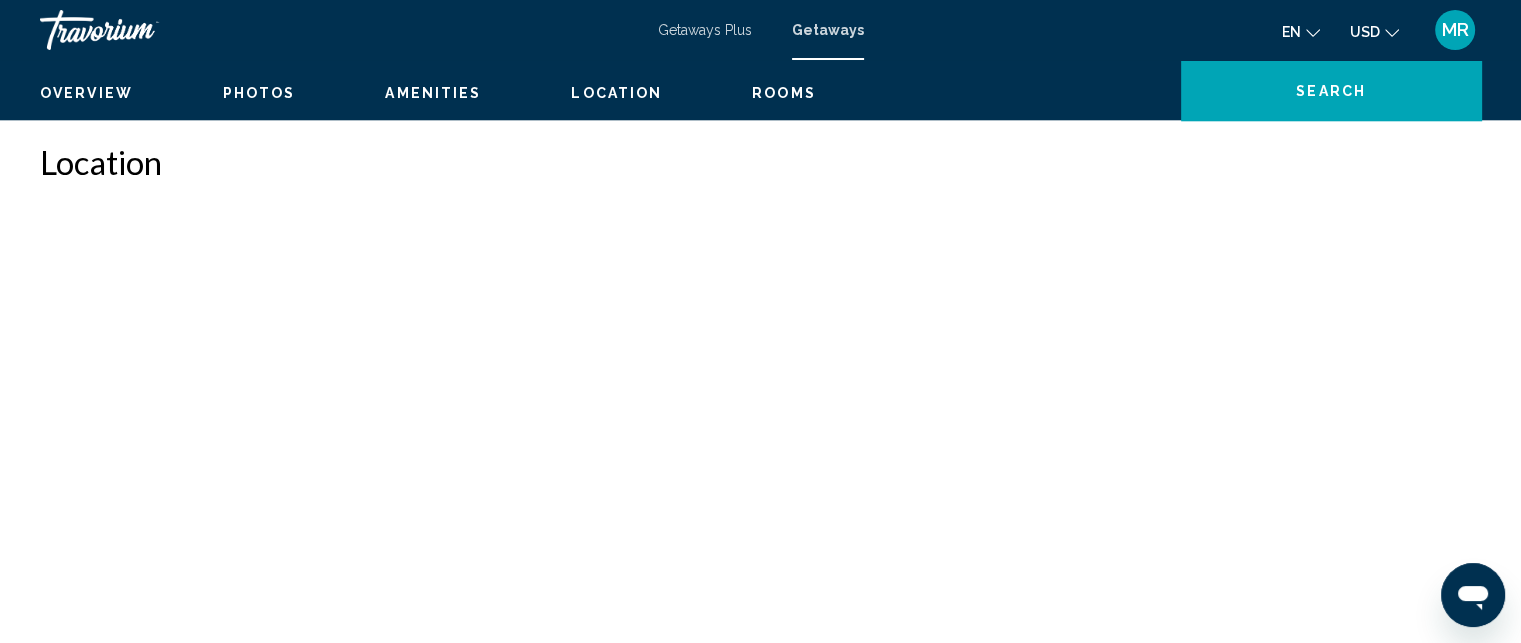 scroll, scrollTop: 38, scrollLeft: 0, axis: vertical 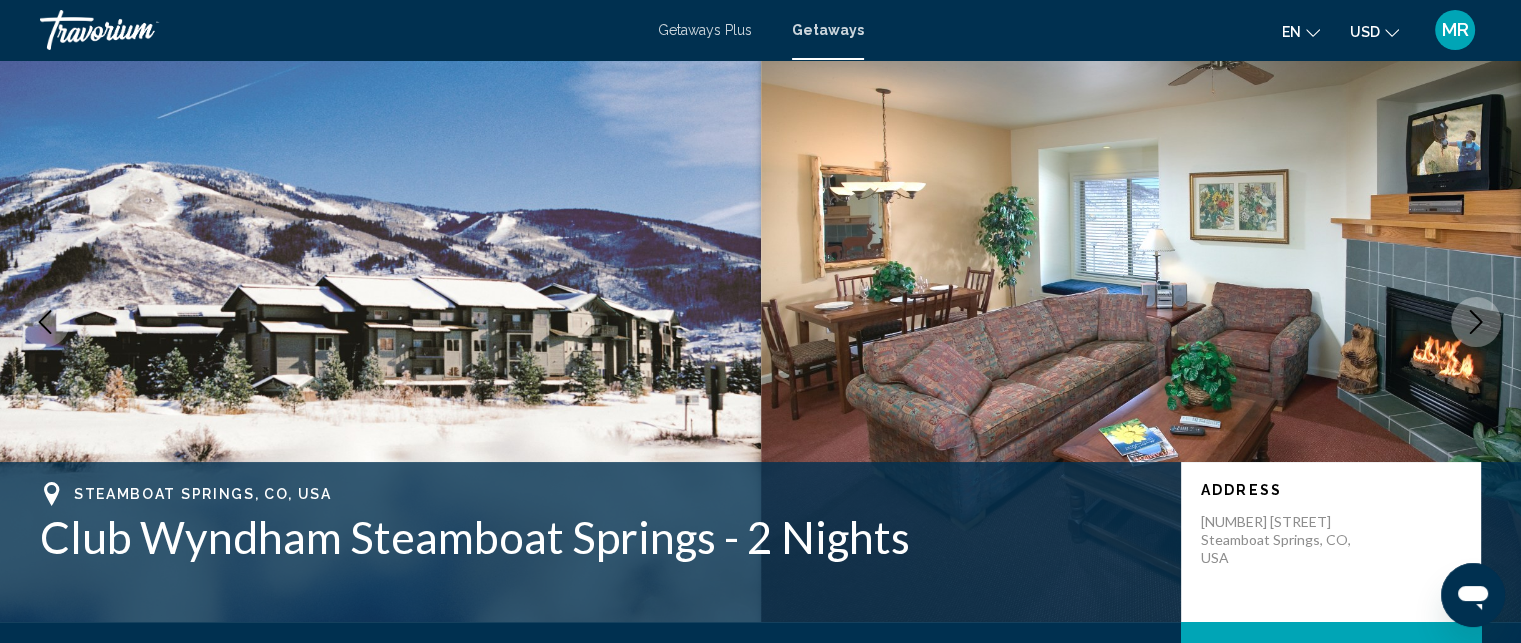 click 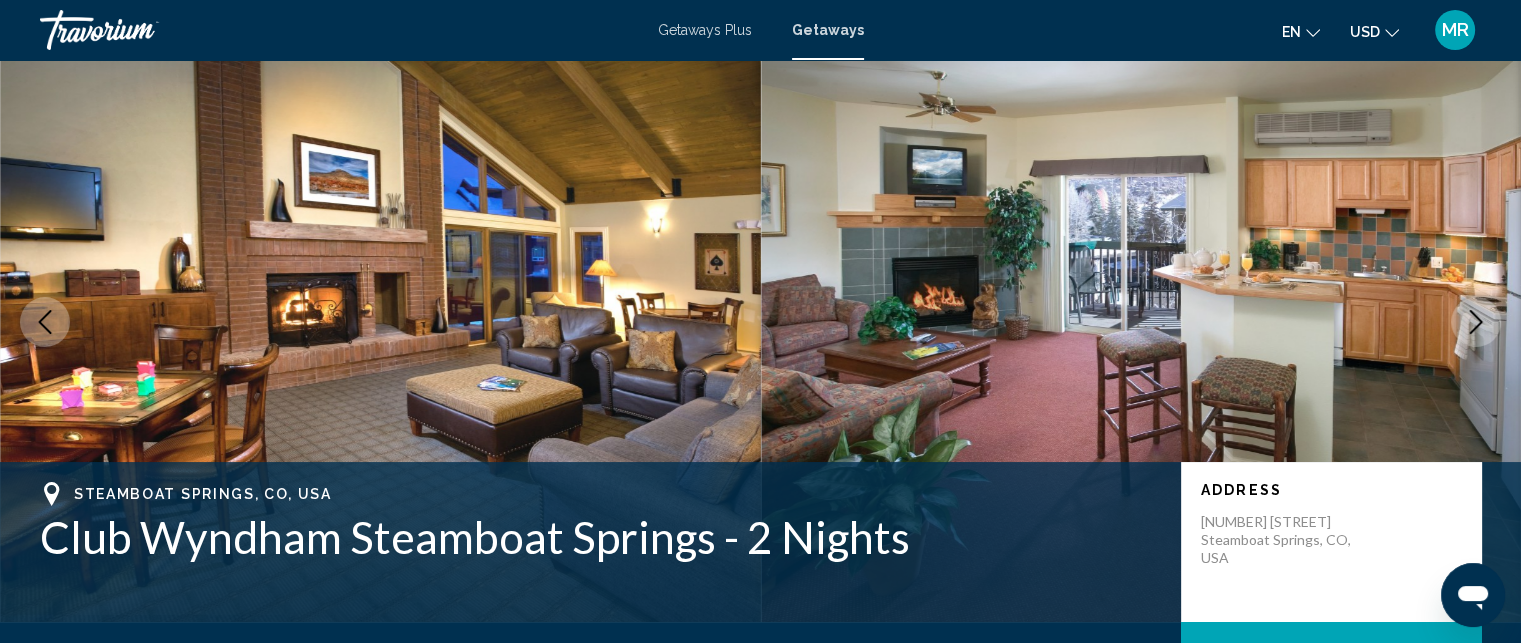 click 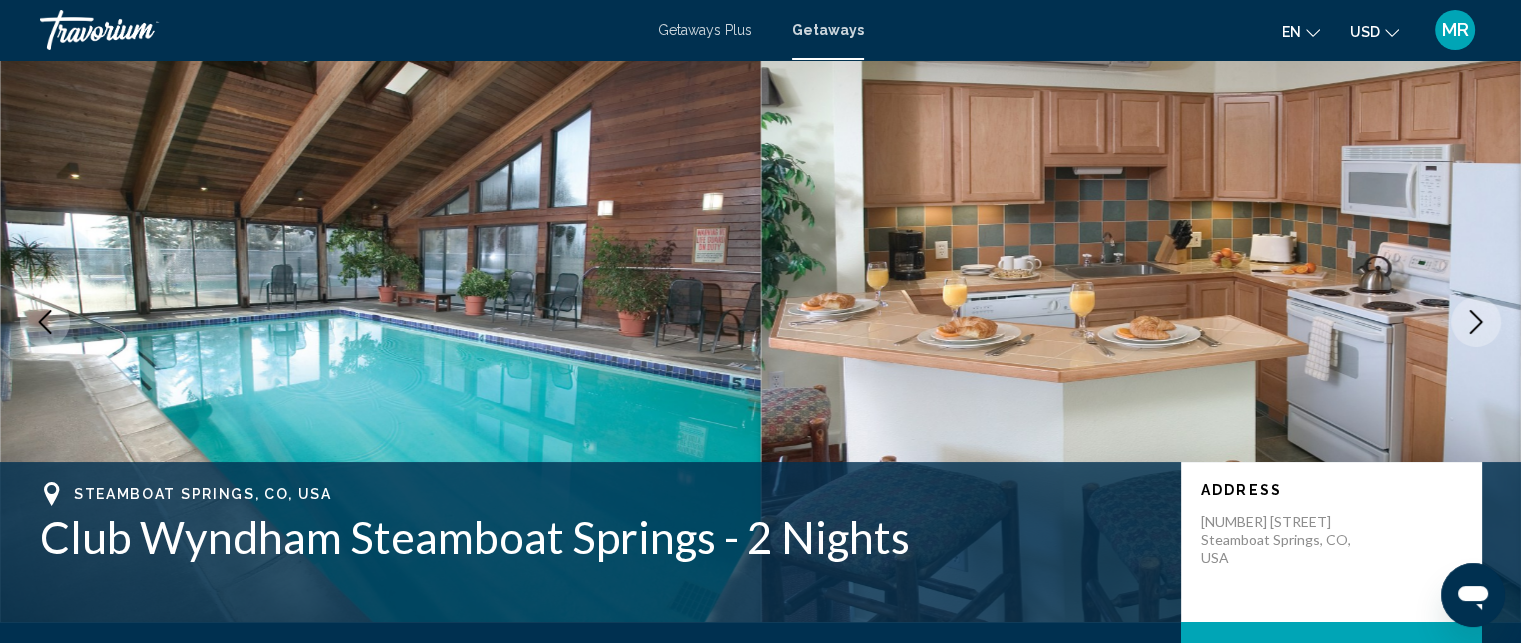 click at bounding box center (1476, 322) 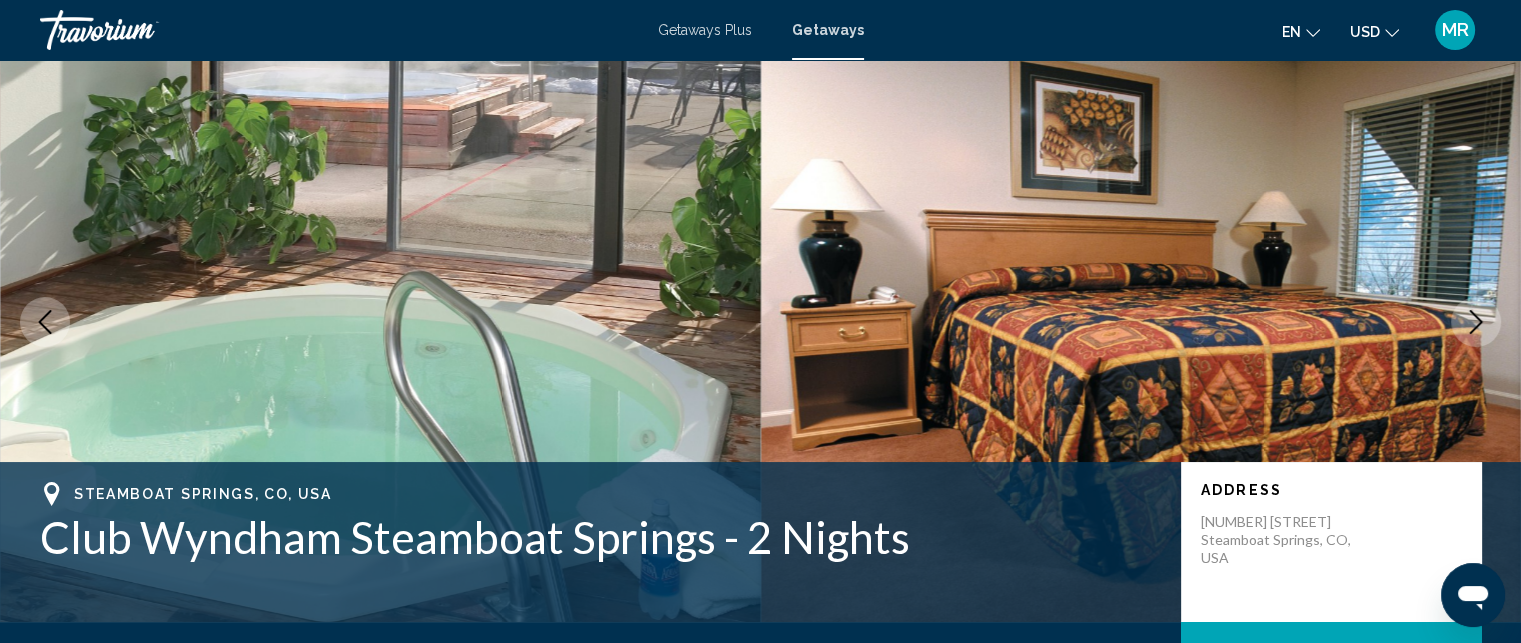 click at bounding box center (1476, 322) 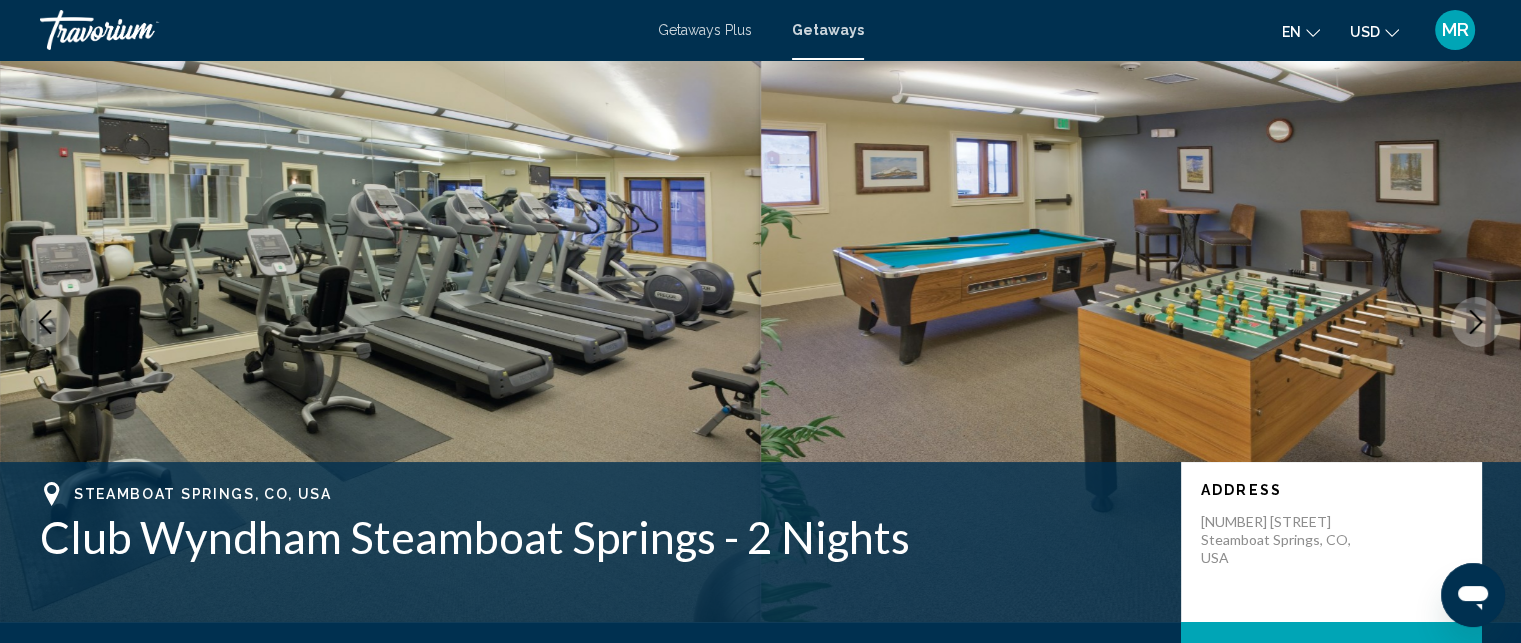 click 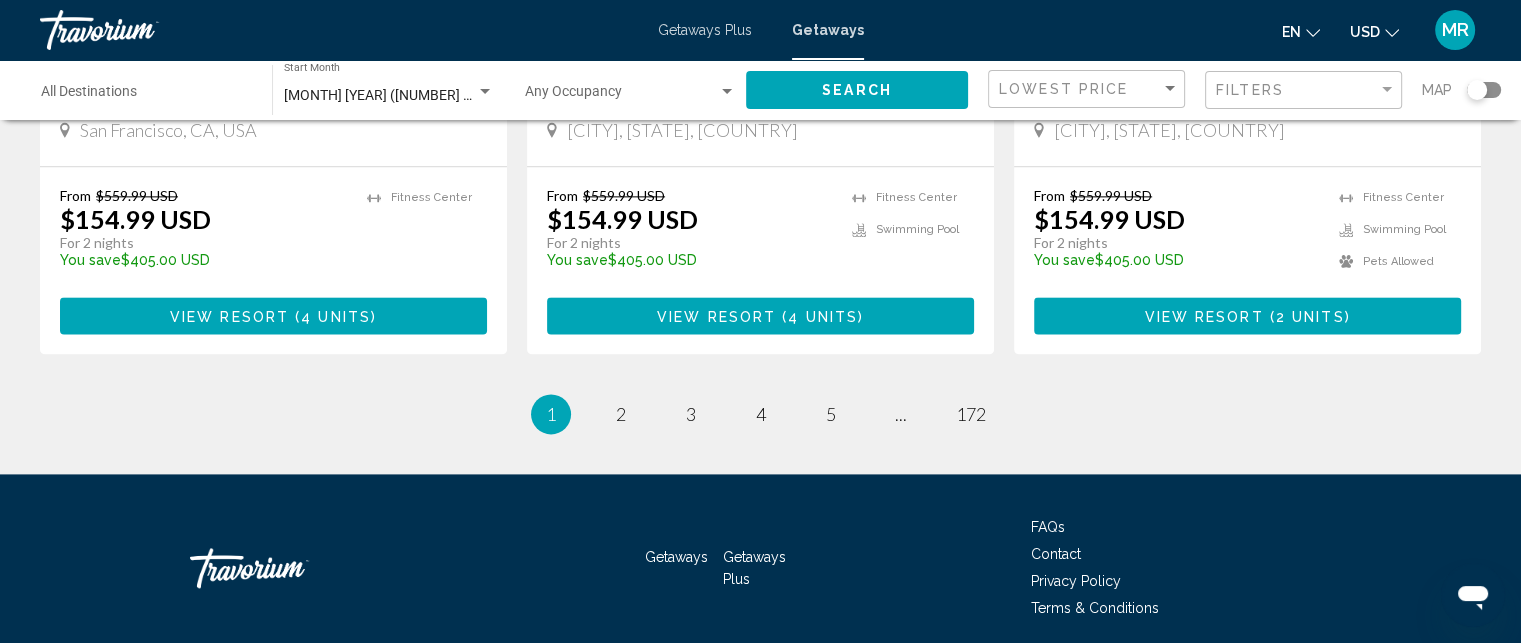 scroll, scrollTop: 2618, scrollLeft: 0, axis: vertical 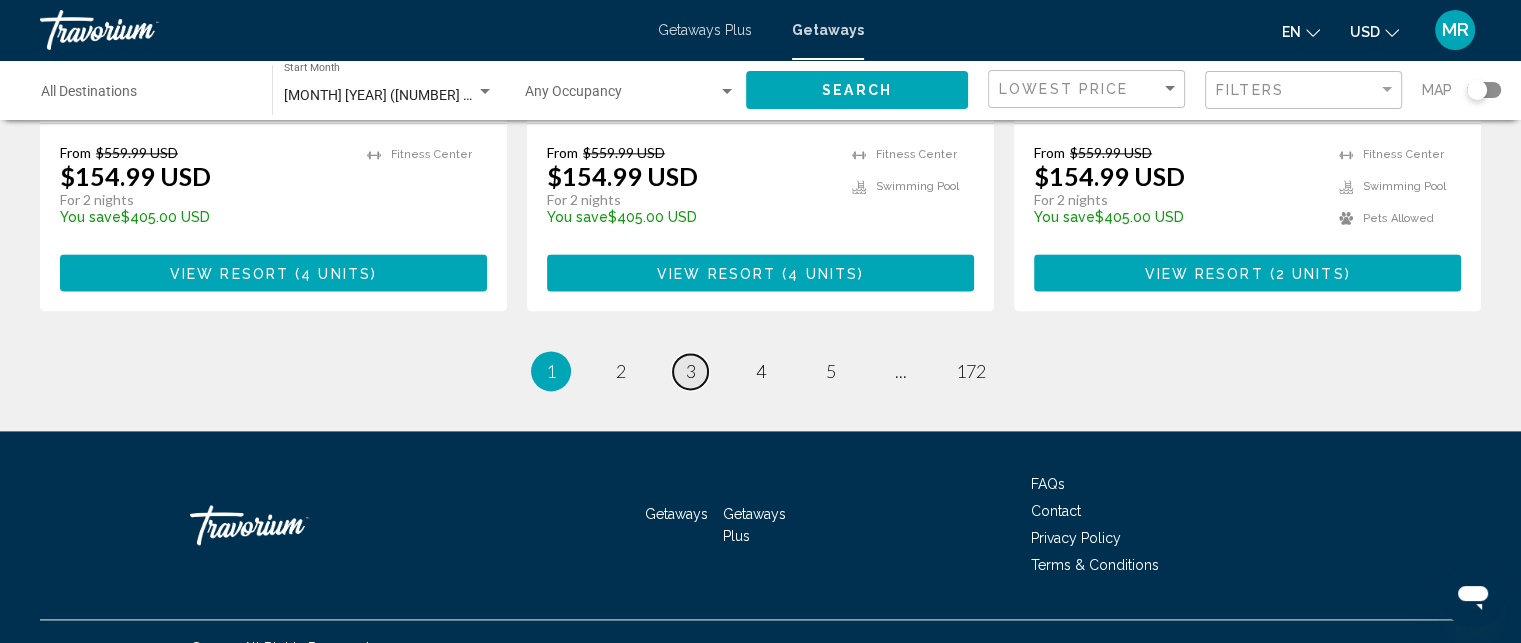 click on "3" at bounding box center (691, 371) 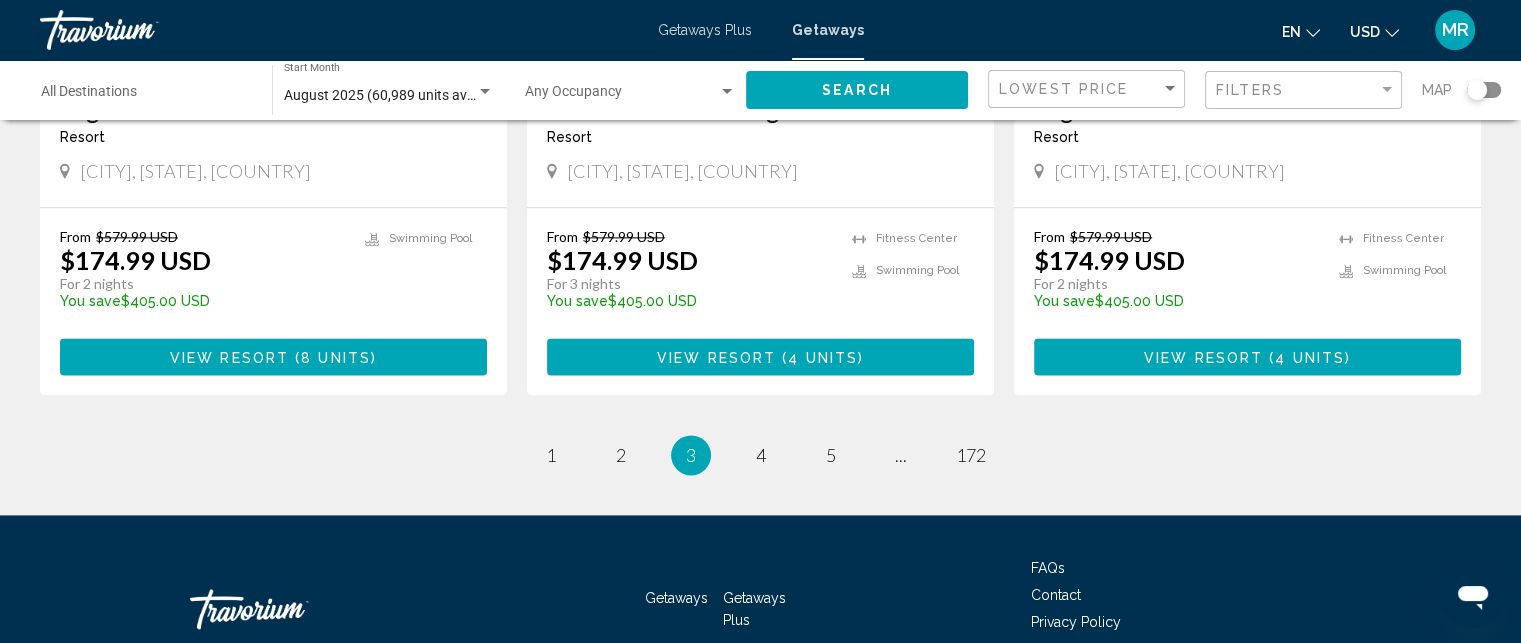scroll, scrollTop: 2734, scrollLeft: 0, axis: vertical 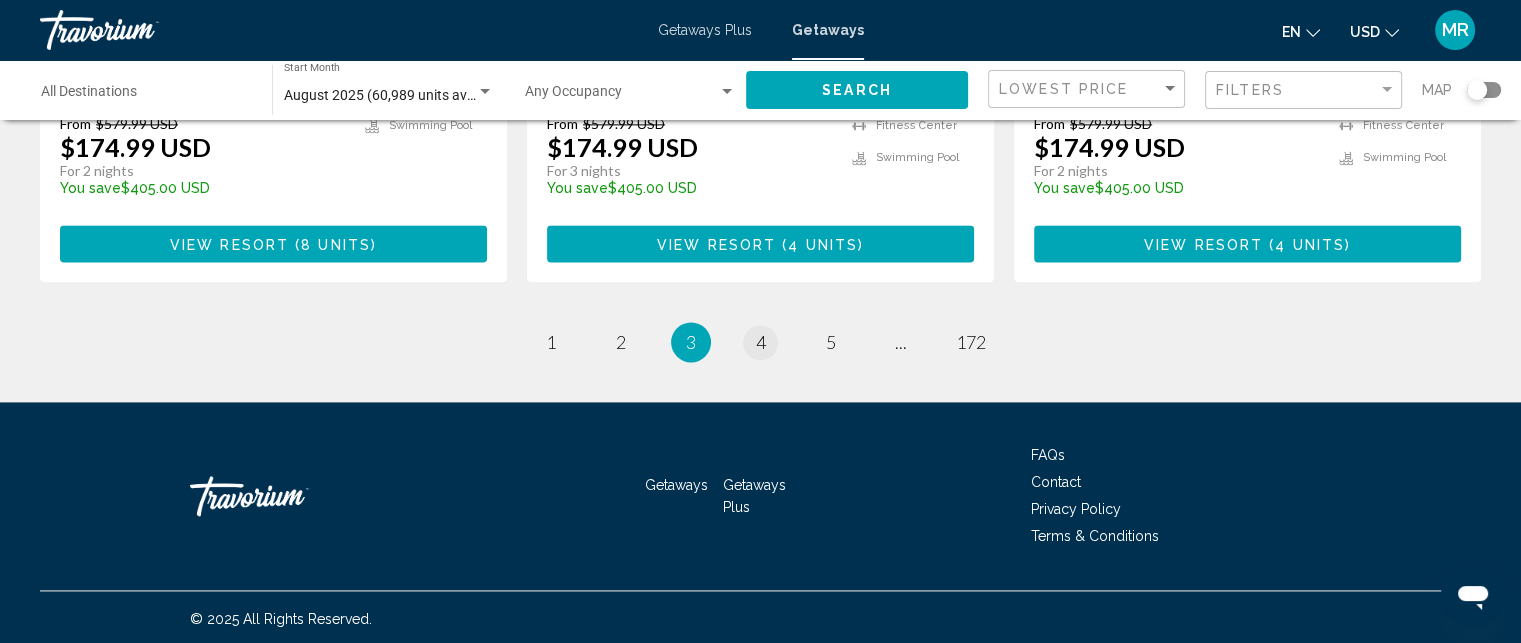click on "4" at bounding box center (761, 342) 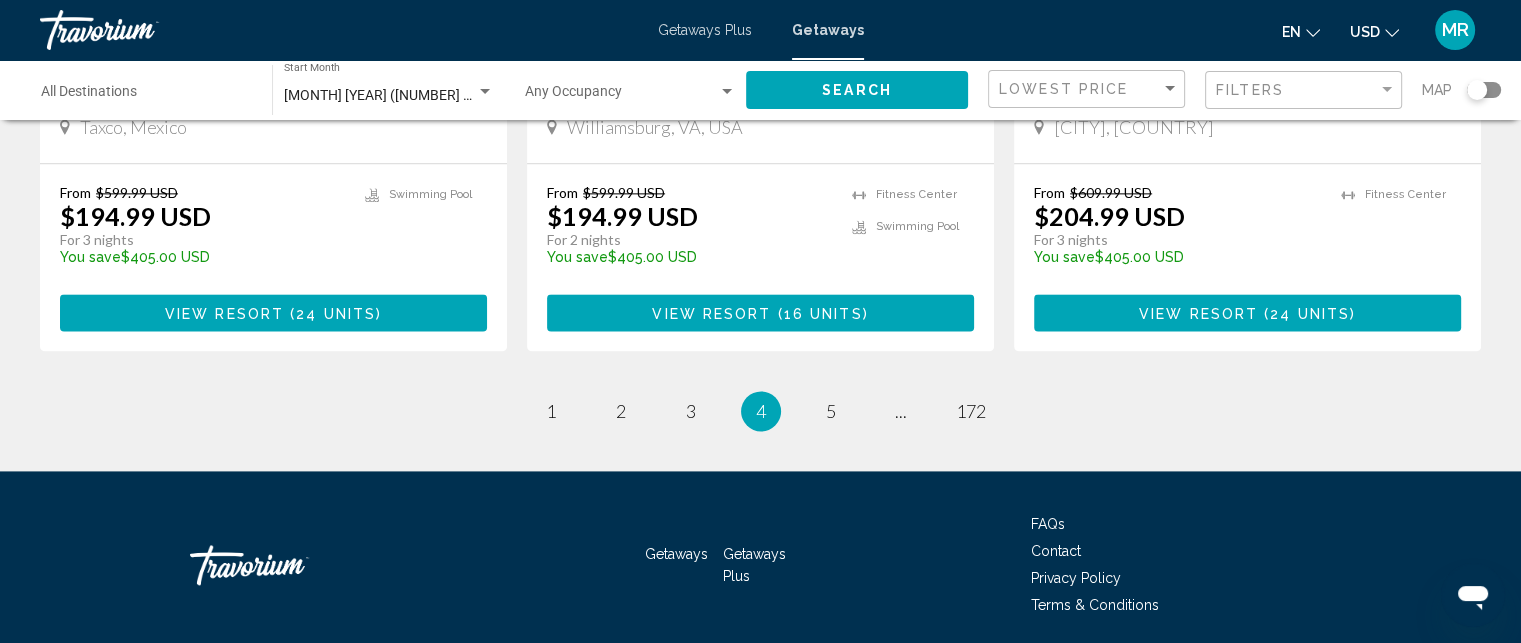 scroll, scrollTop: 2639, scrollLeft: 0, axis: vertical 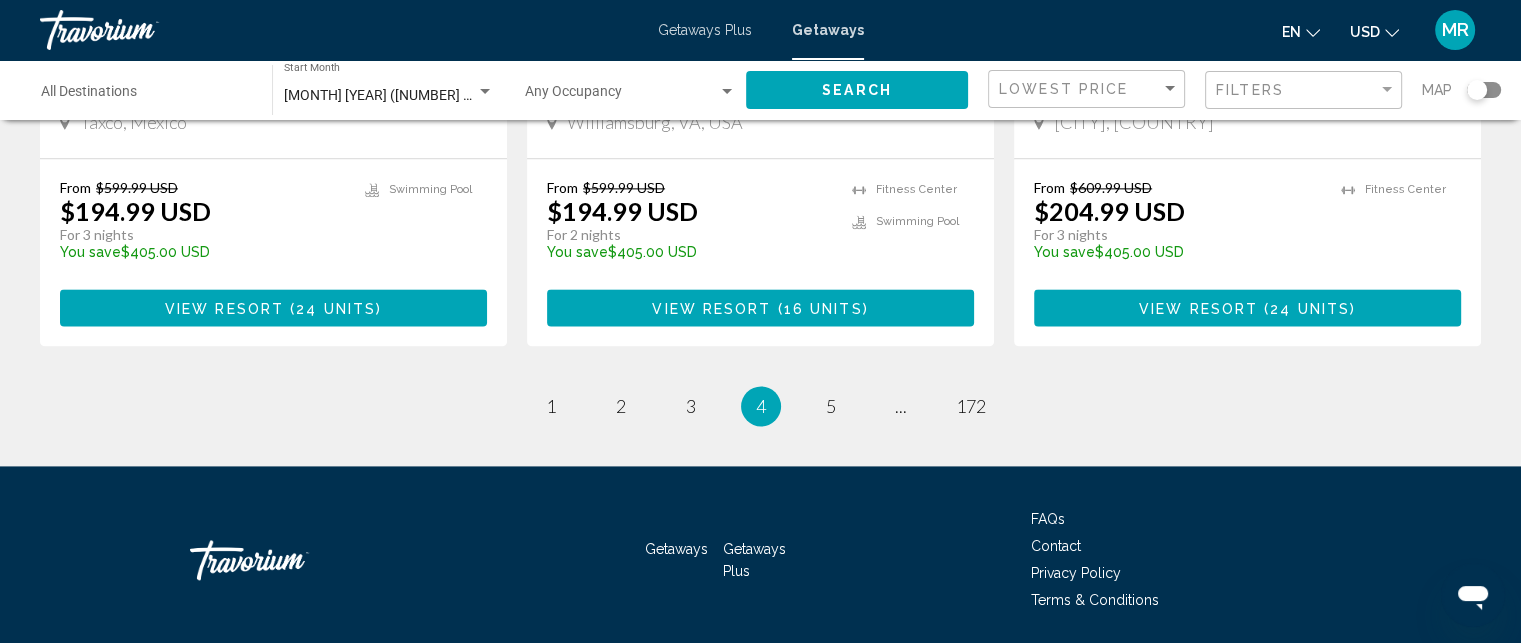 click on "page  5" at bounding box center (830, 406) 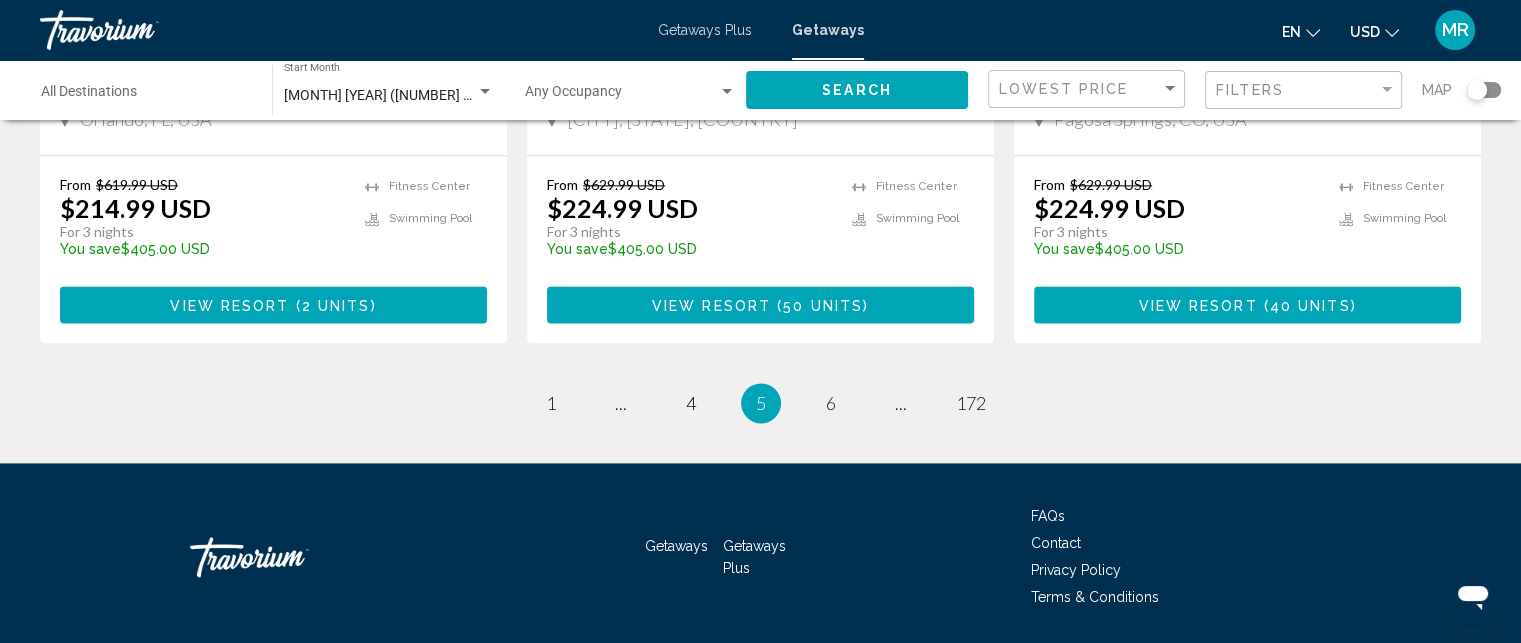 scroll, scrollTop: 2684, scrollLeft: 0, axis: vertical 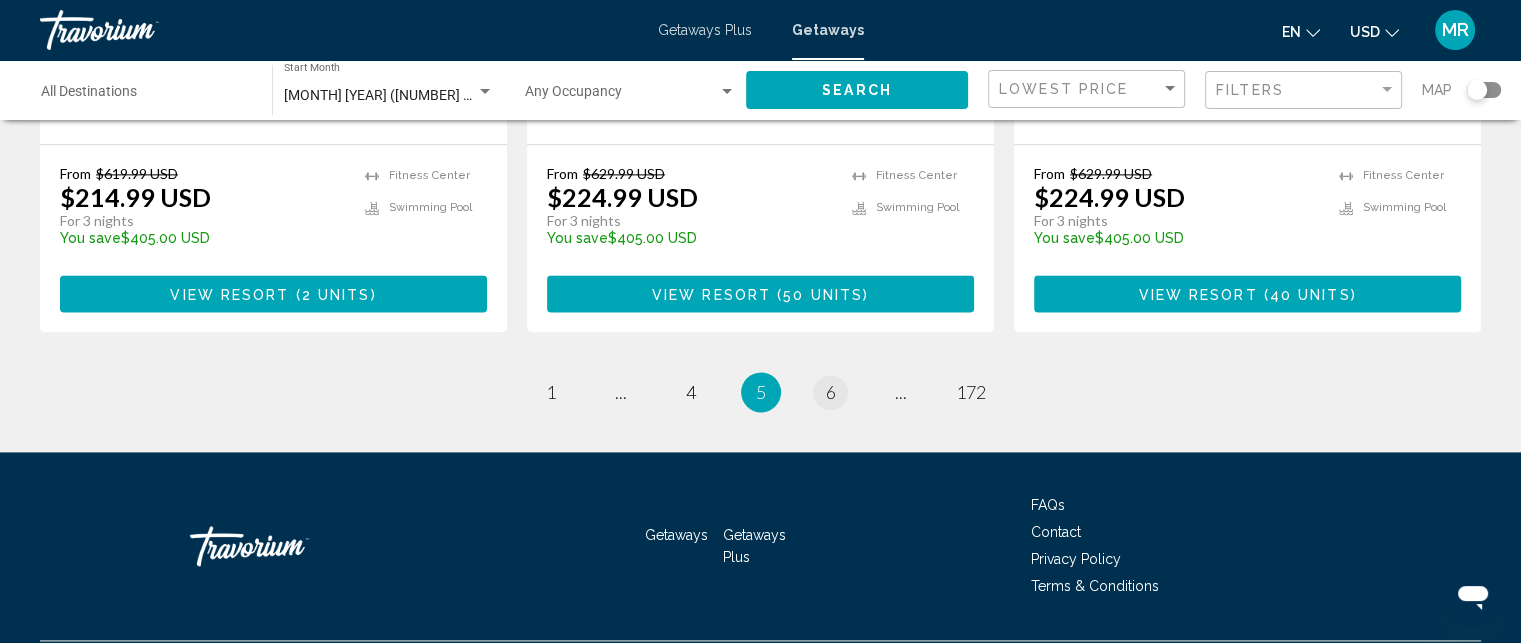 click on "6" at bounding box center (831, 392) 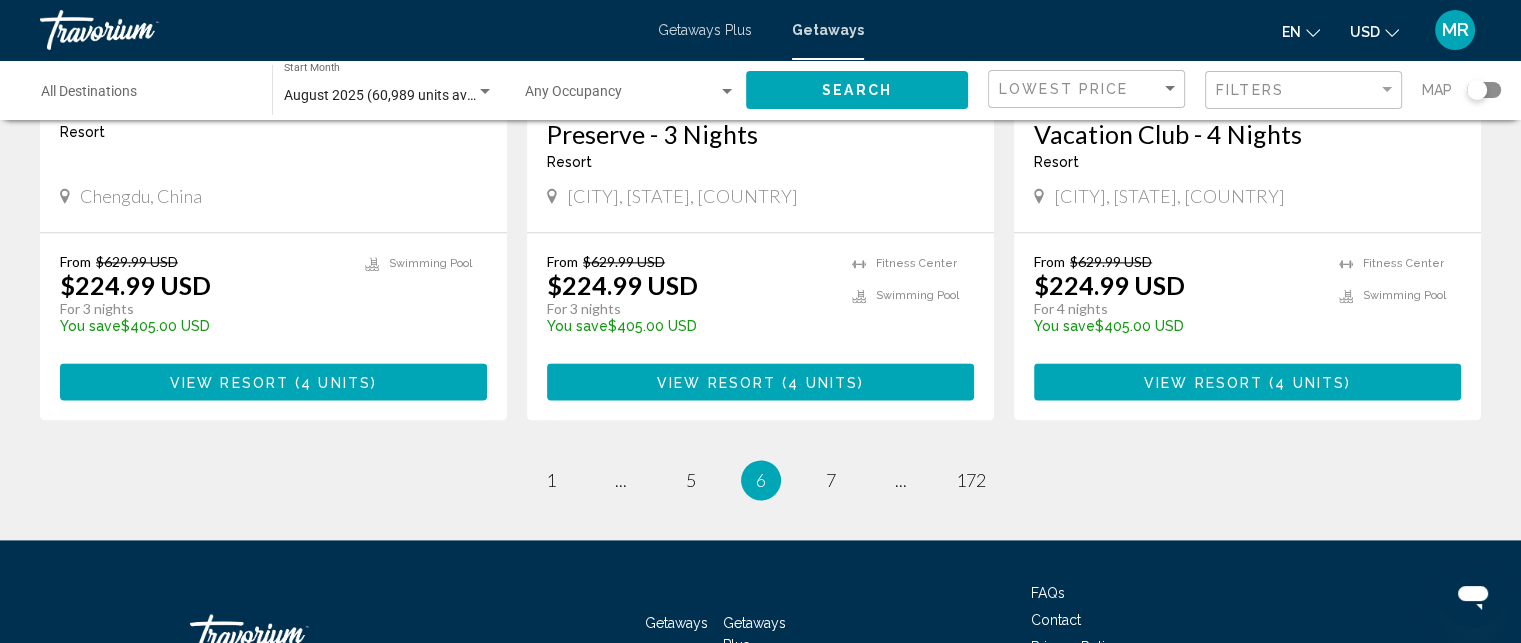 scroll, scrollTop: 2568, scrollLeft: 0, axis: vertical 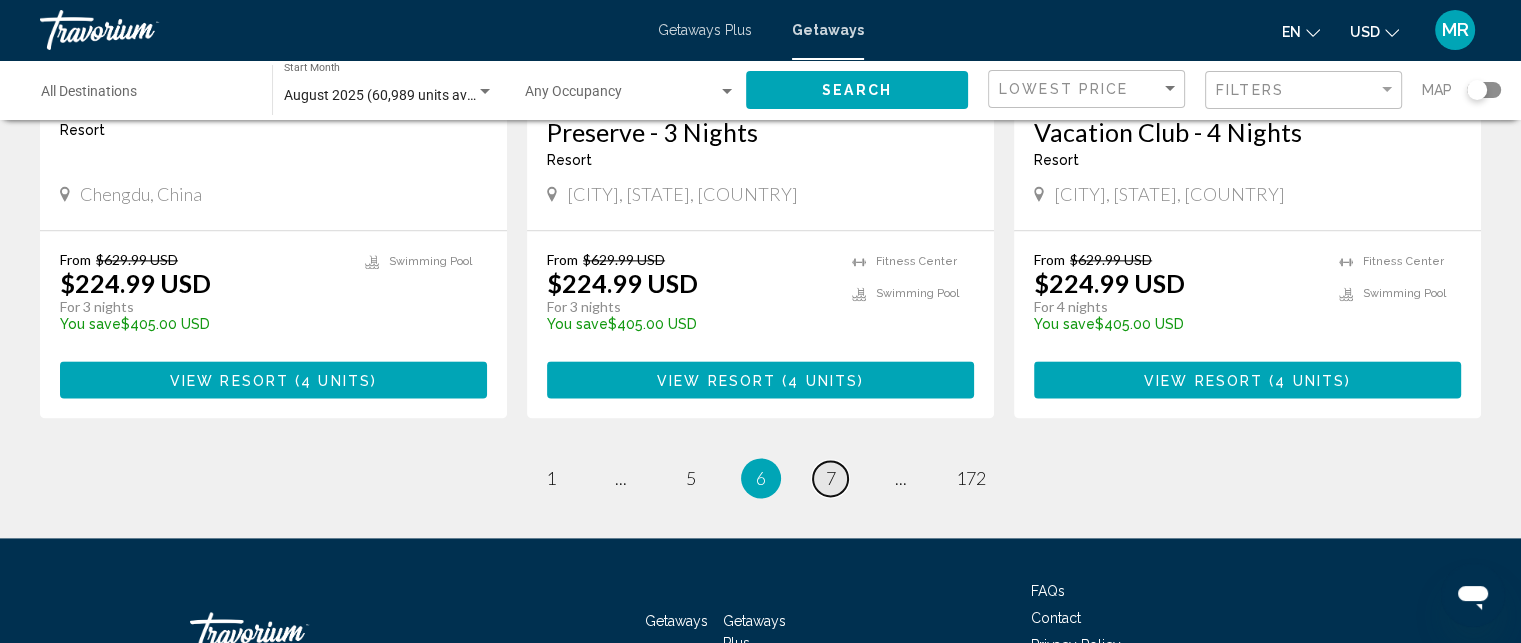 click on "page  7" at bounding box center [830, 478] 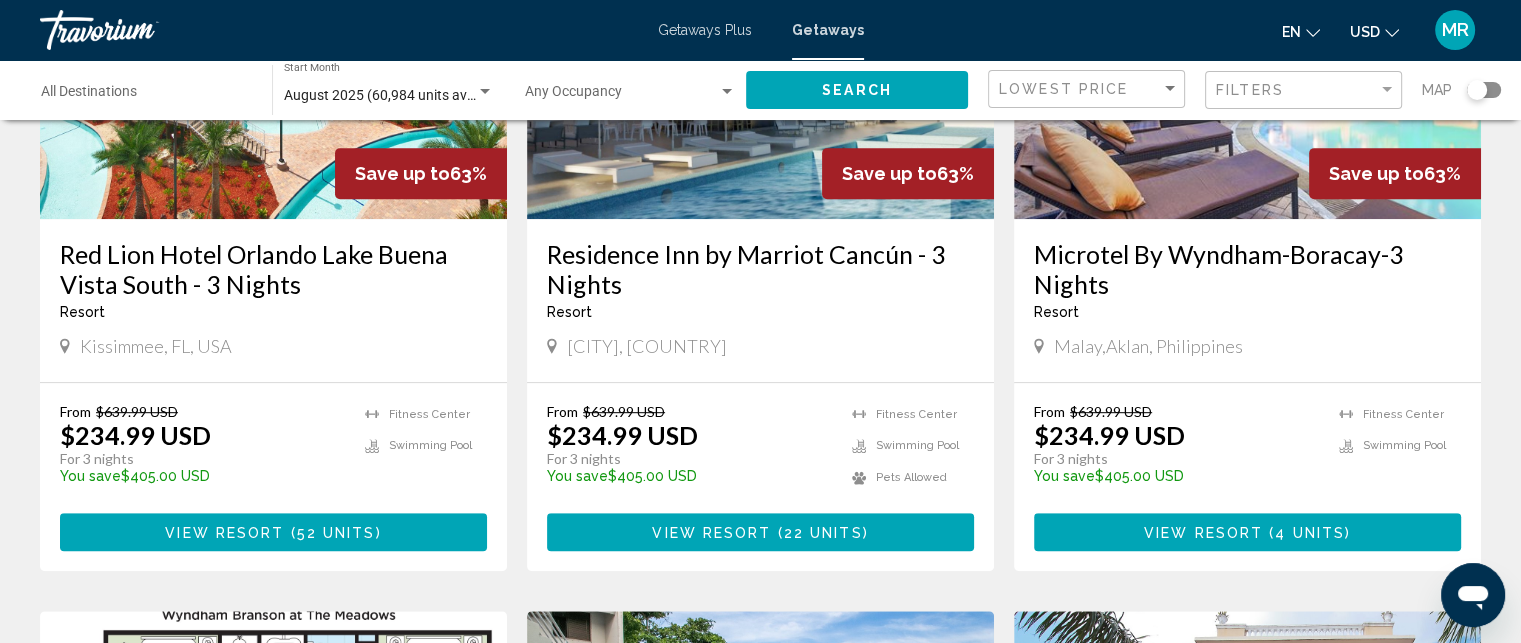 scroll, scrollTop: 1013, scrollLeft: 0, axis: vertical 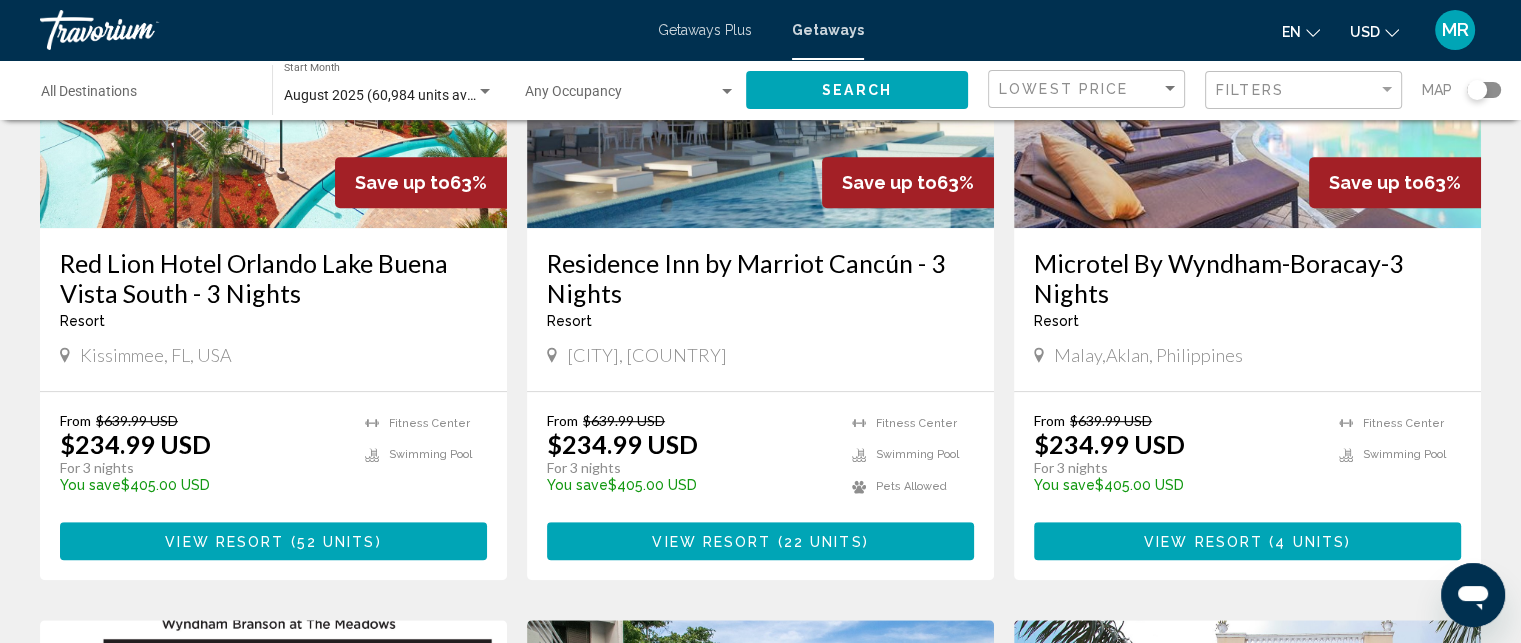 click at bounding box center [760, 68] 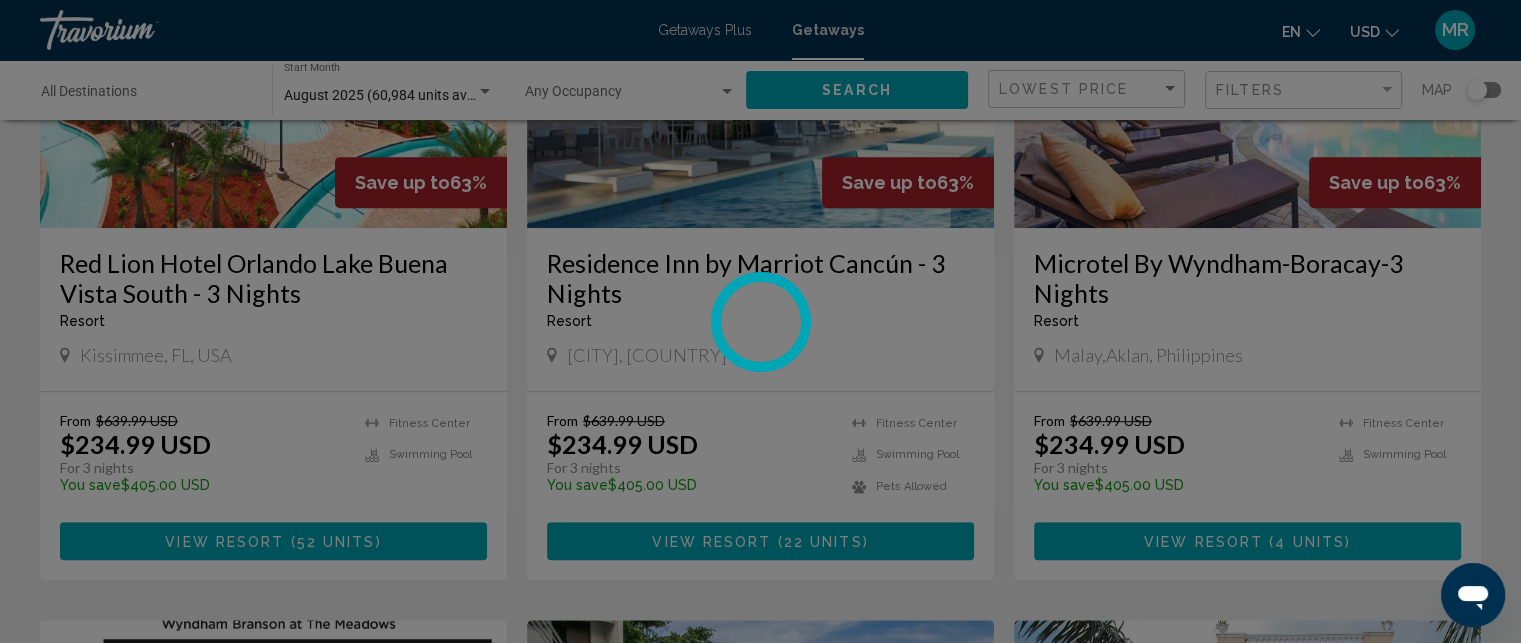 scroll, scrollTop: 38, scrollLeft: 0, axis: vertical 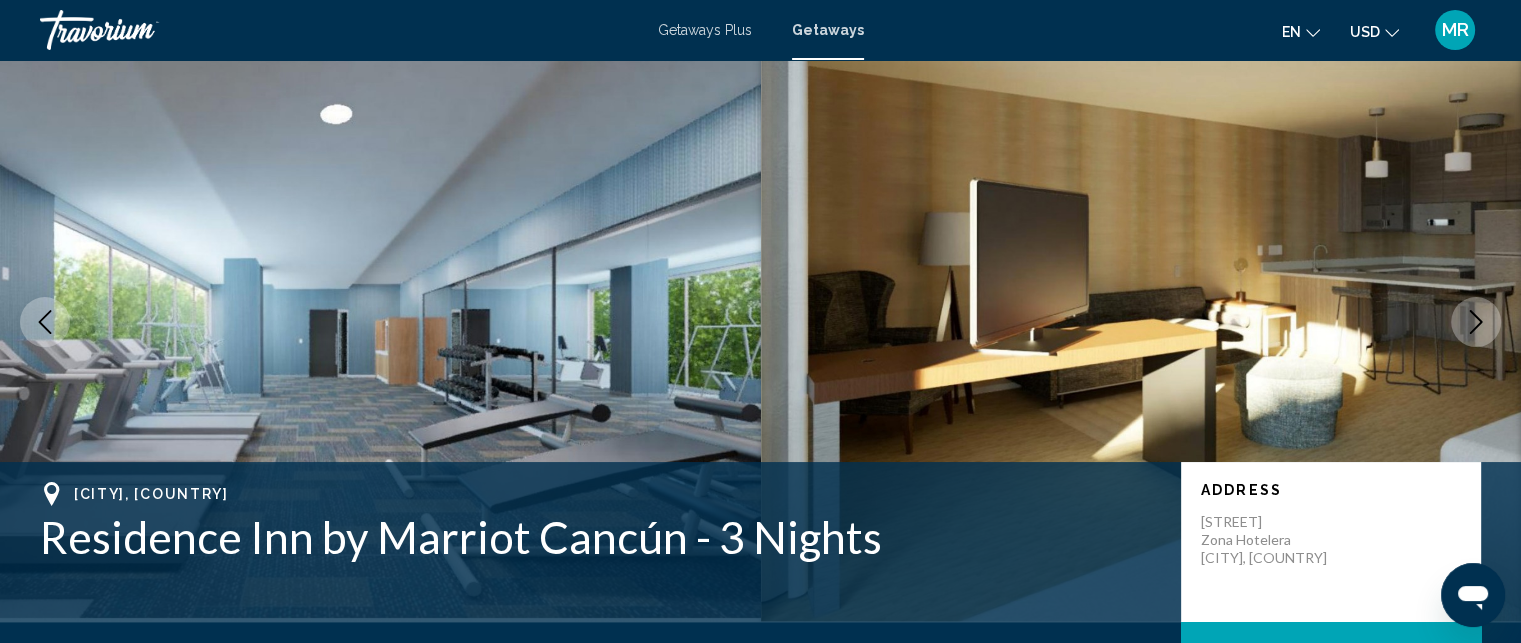 click 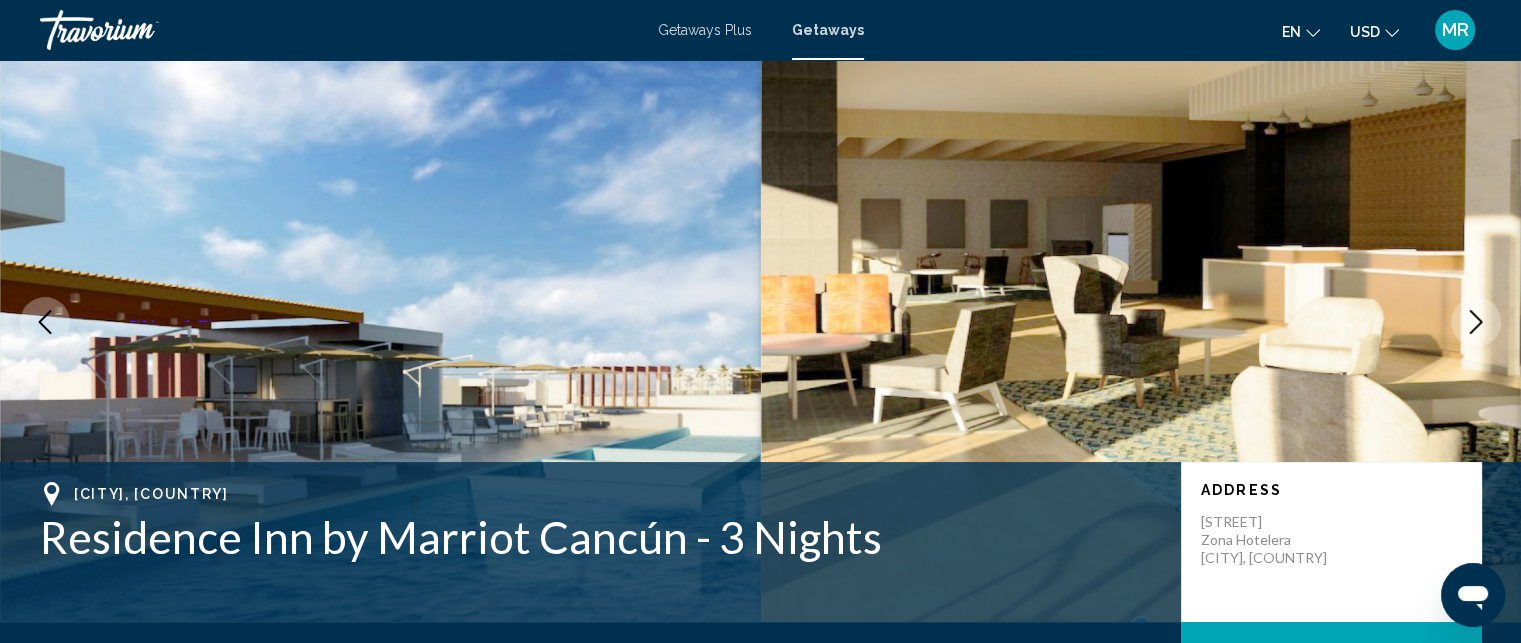 scroll, scrollTop: 0, scrollLeft: 0, axis: both 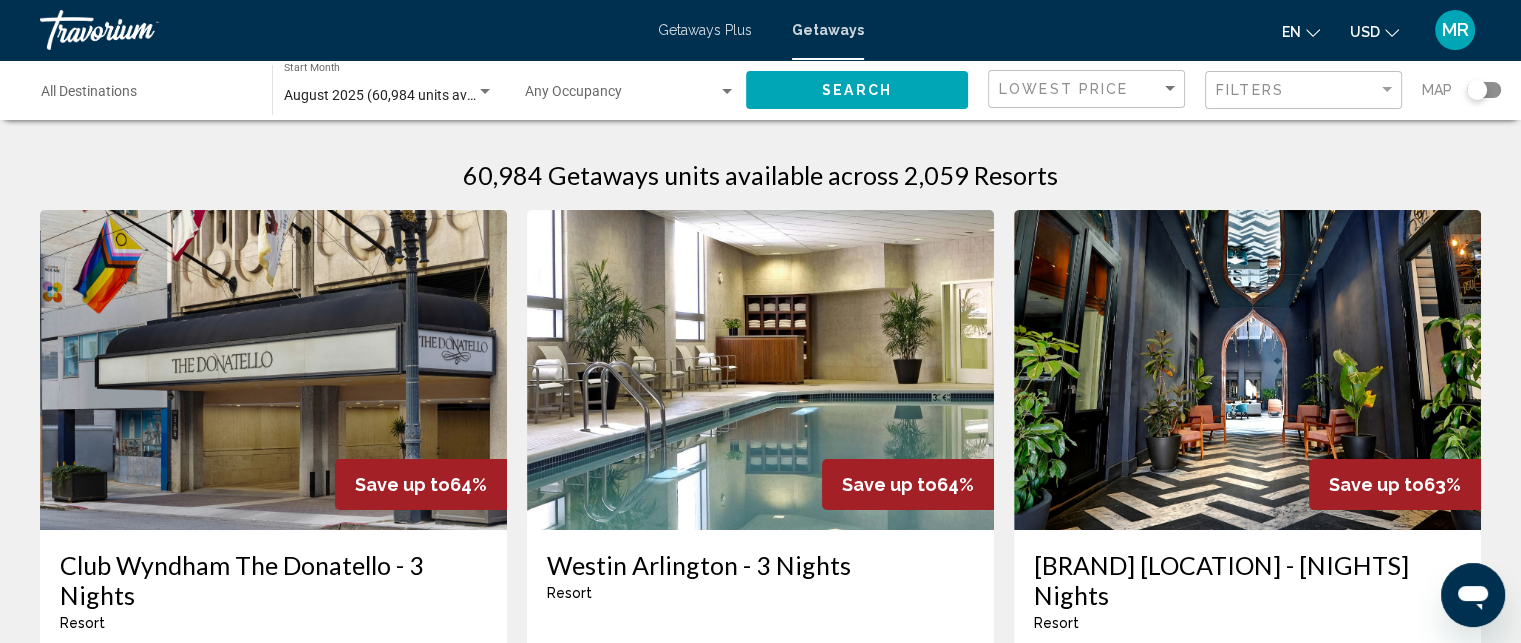 click on "Save up to  64%" at bounding box center (908, 484) 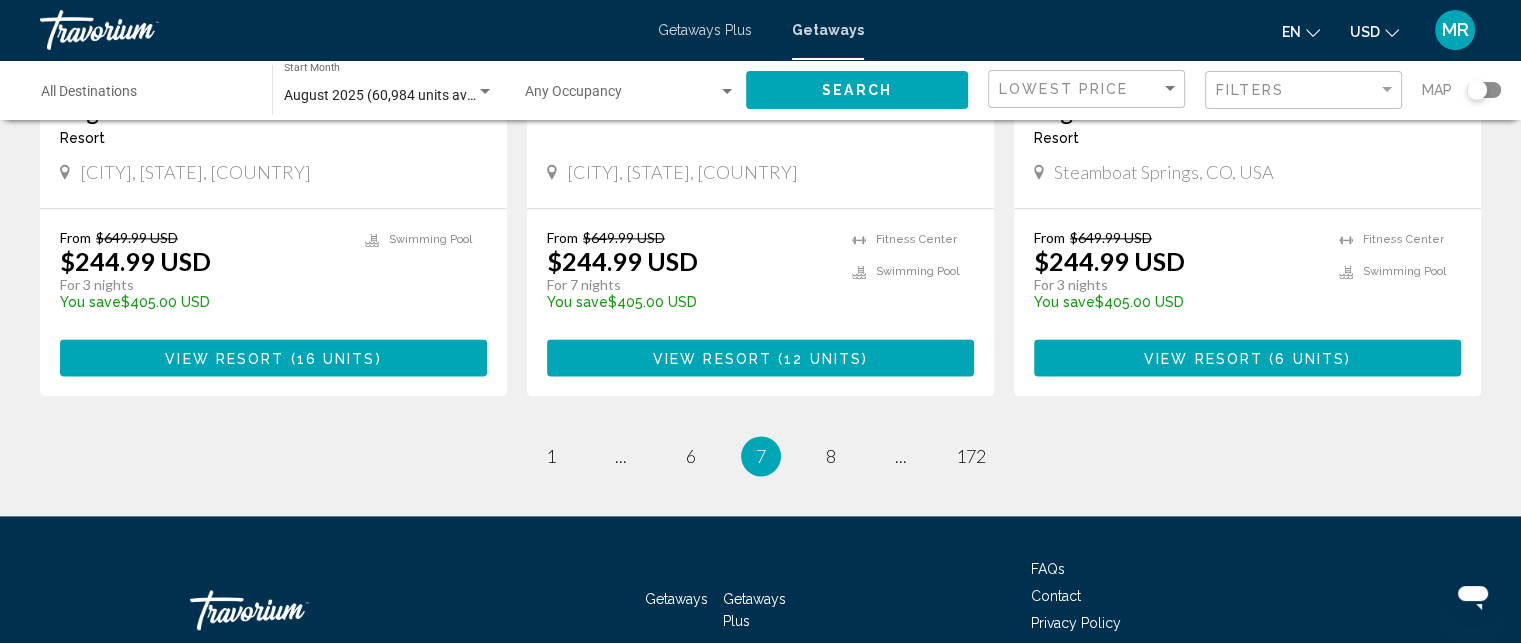 scroll, scrollTop: 2664, scrollLeft: 0, axis: vertical 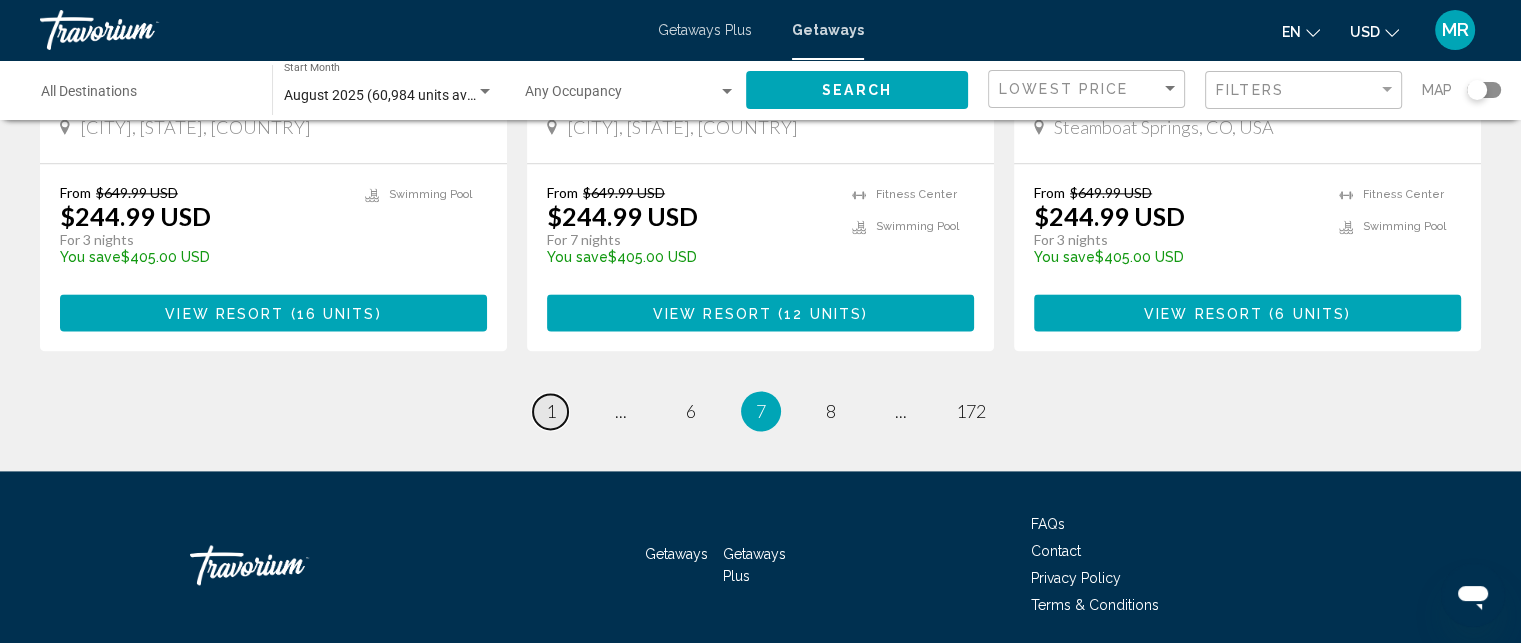 click on "page  1" at bounding box center [550, 411] 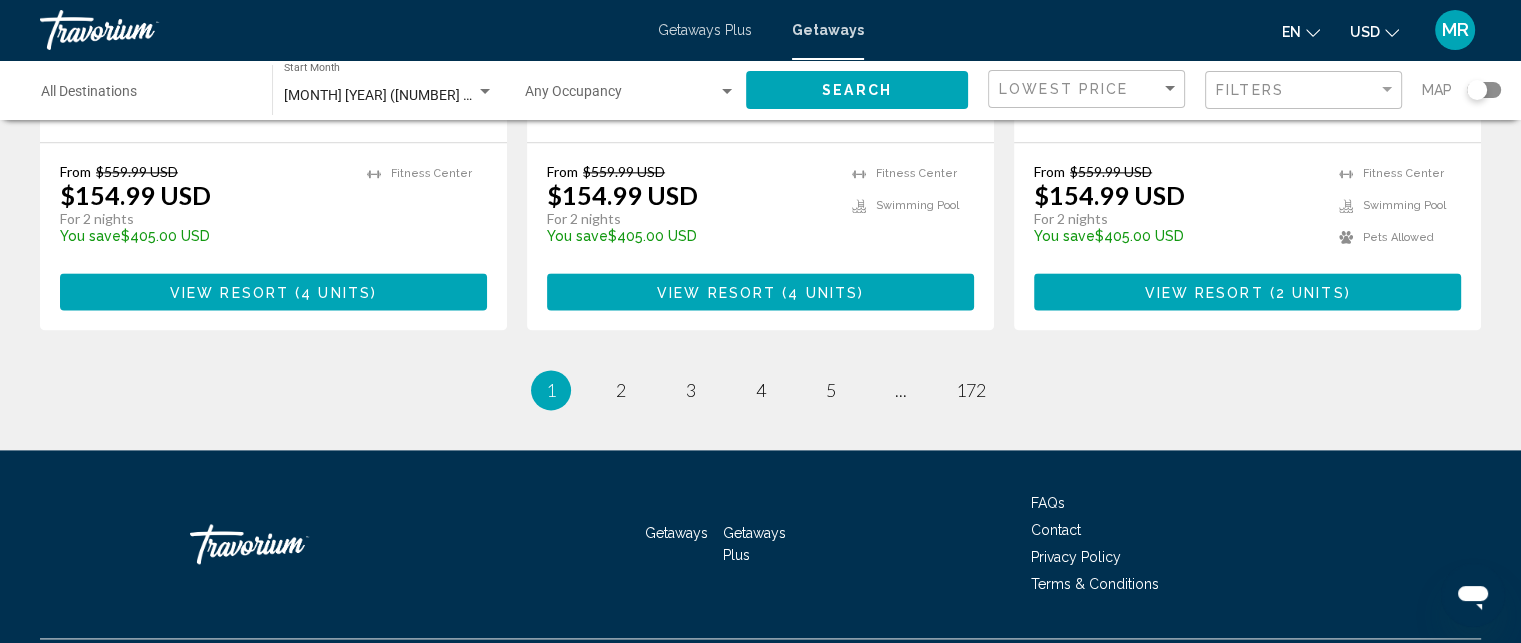 scroll, scrollTop: 2647, scrollLeft: 0, axis: vertical 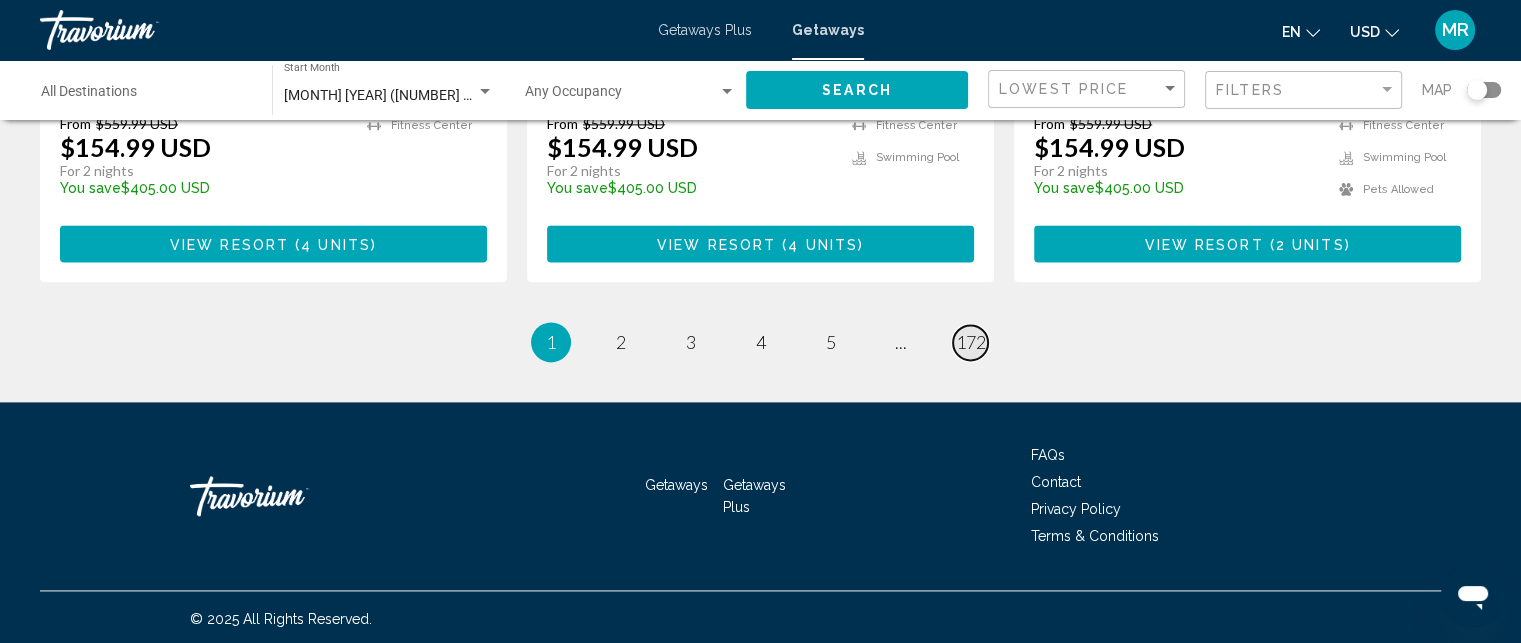 click on "172" at bounding box center [971, 342] 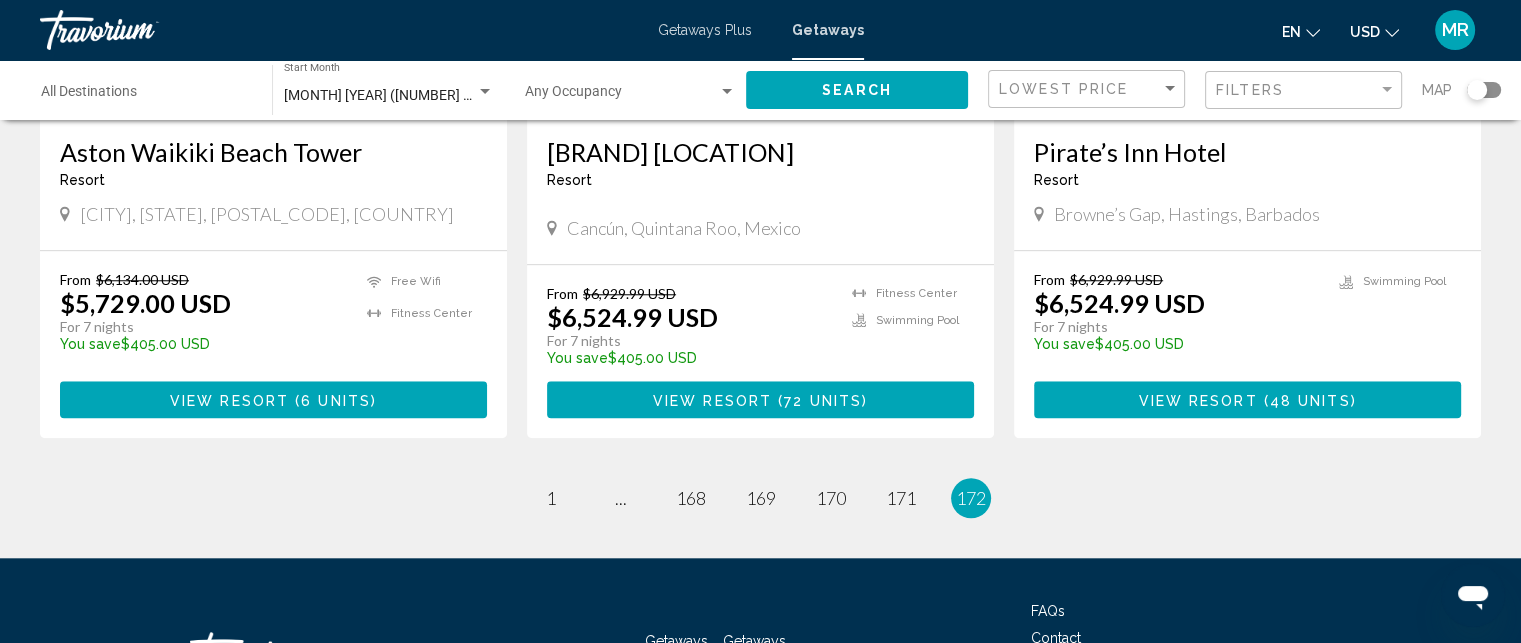 scroll, scrollTop: 1933, scrollLeft: 0, axis: vertical 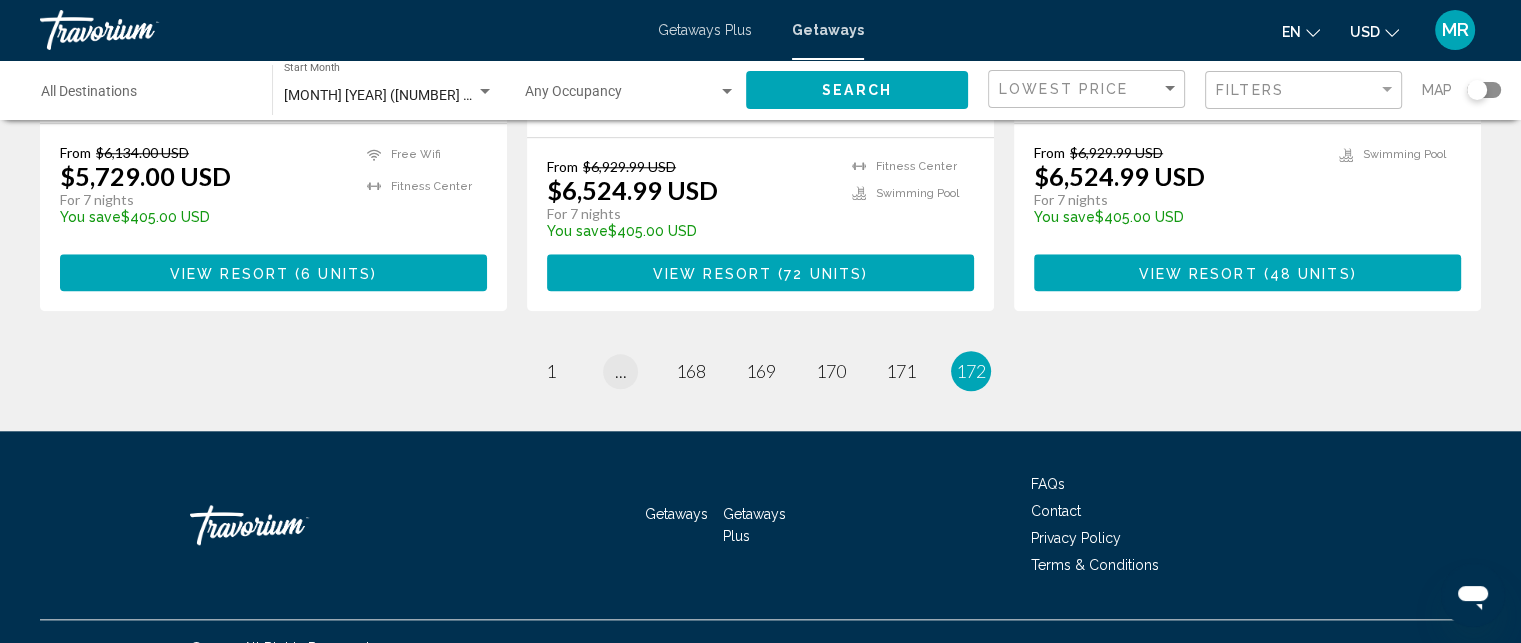 click on "..." at bounding box center [621, 371] 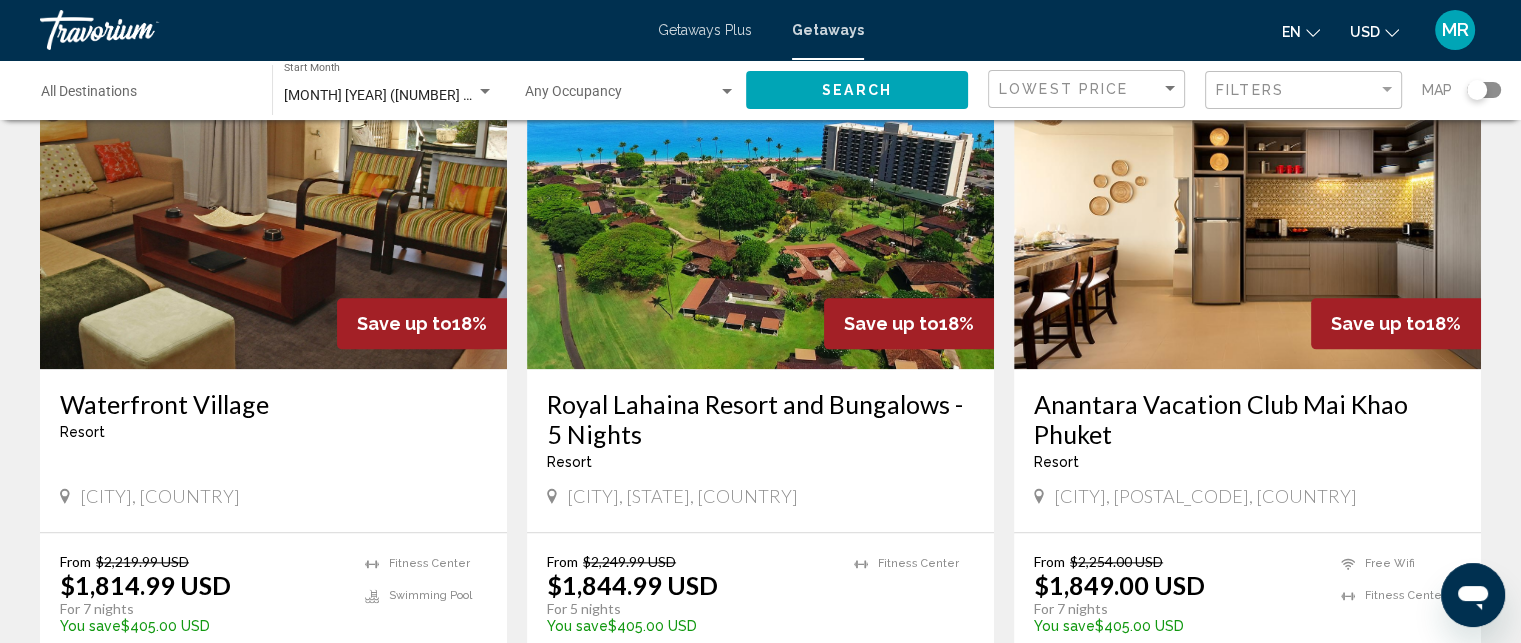 scroll, scrollTop: 2704, scrollLeft: 0, axis: vertical 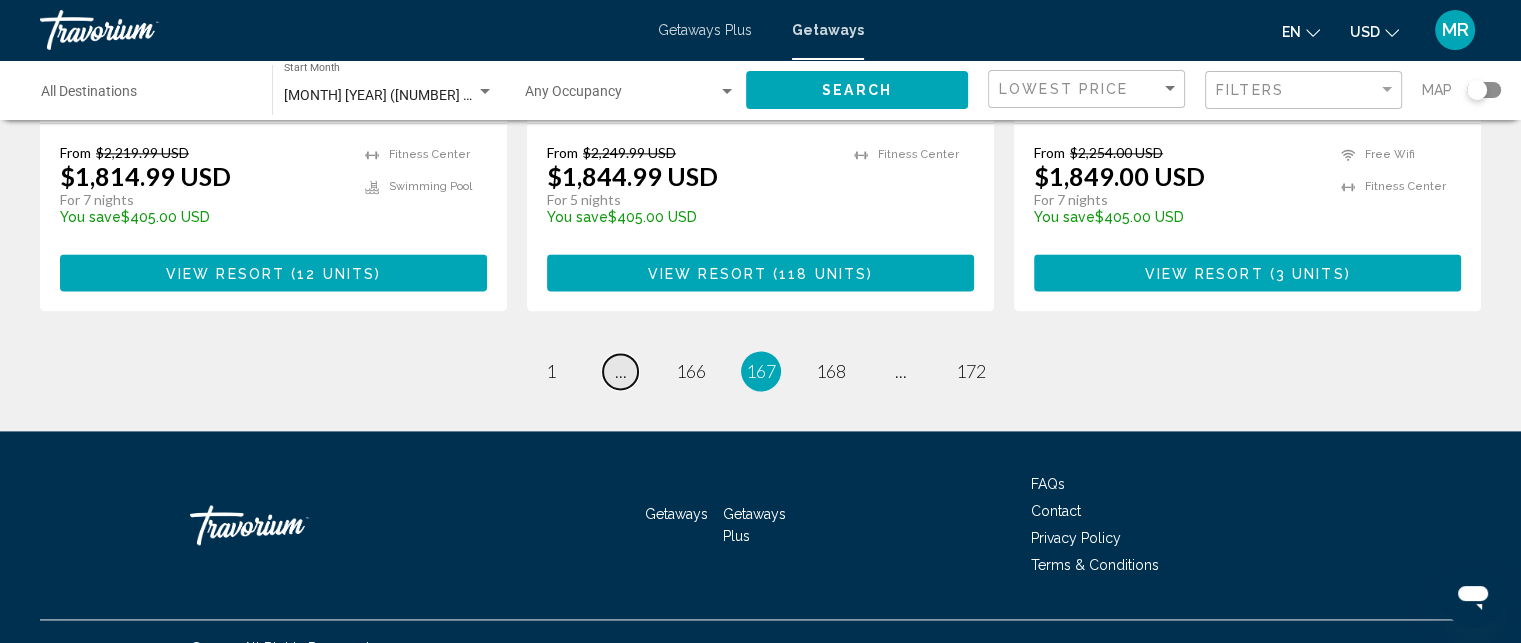 click on "..." at bounding box center (621, 371) 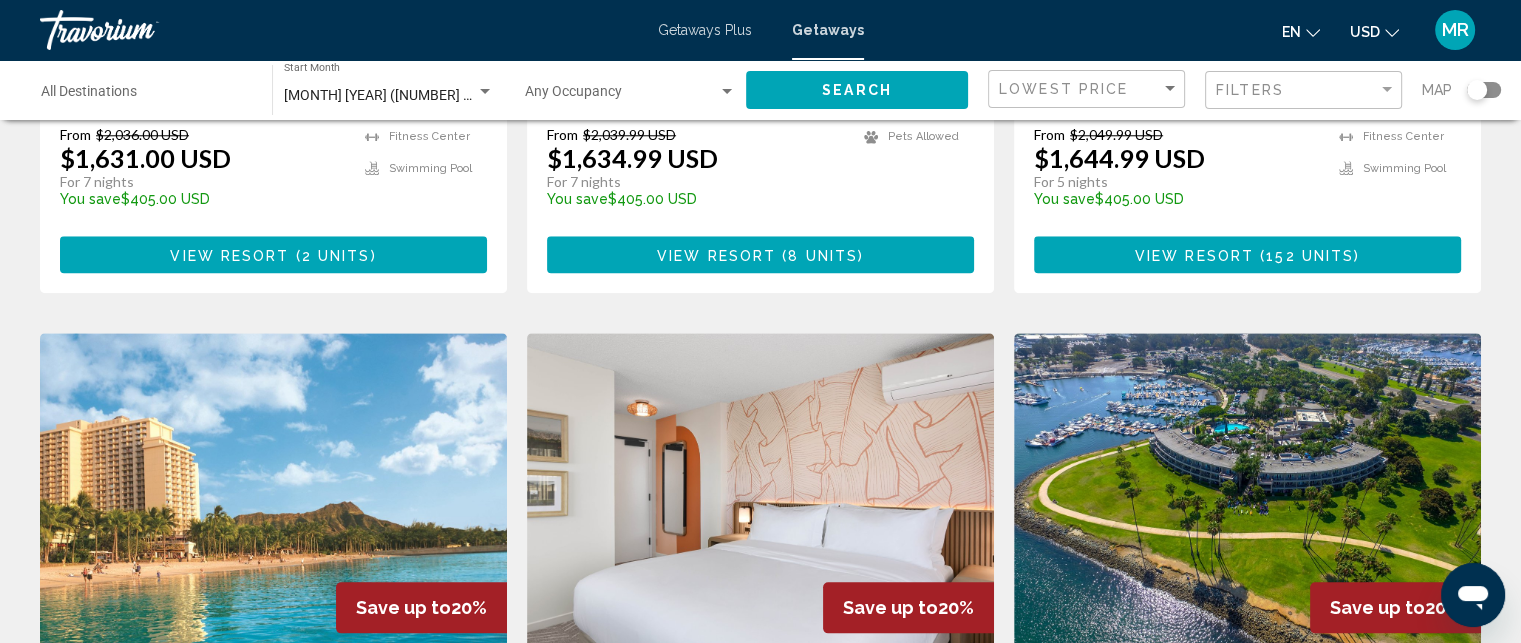 scroll, scrollTop: 2704, scrollLeft: 0, axis: vertical 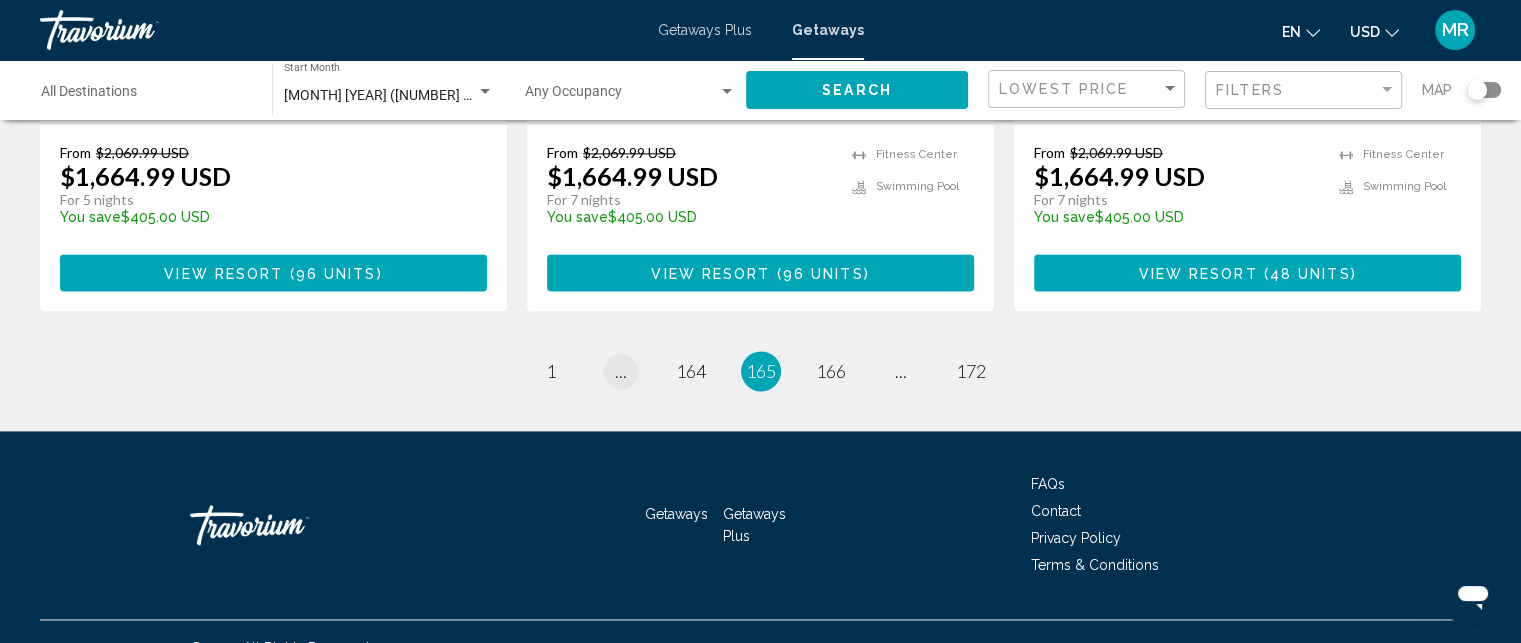 click on "page  ..." at bounding box center (620, 371) 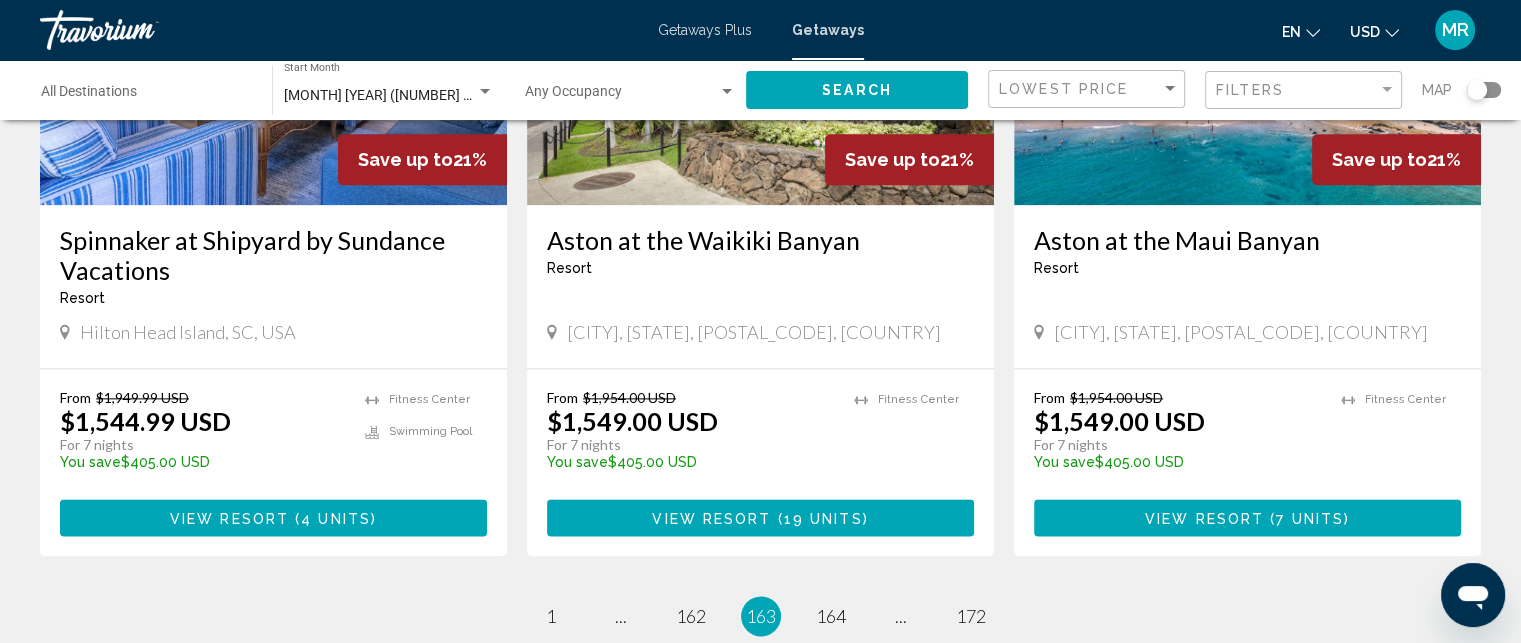 scroll, scrollTop: 2733, scrollLeft: 0, axis: vertical 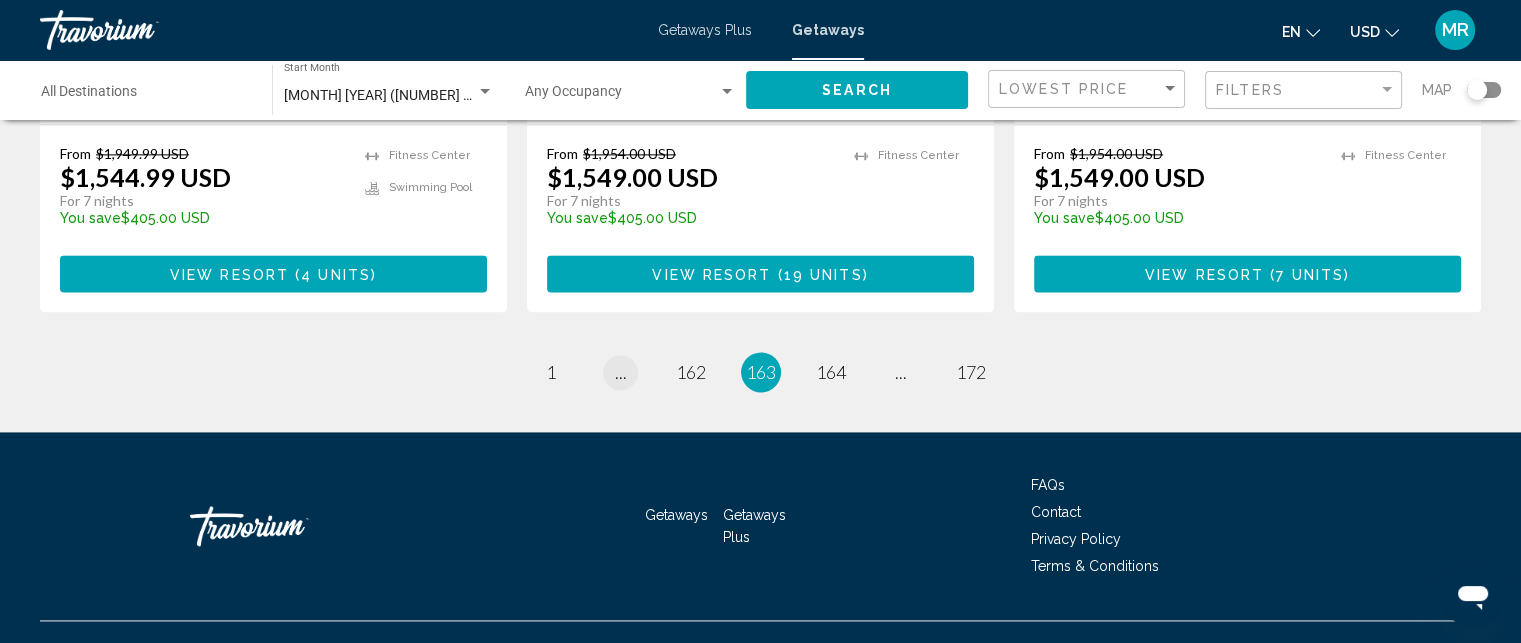 click on "..." at bounding box center (621, 372) 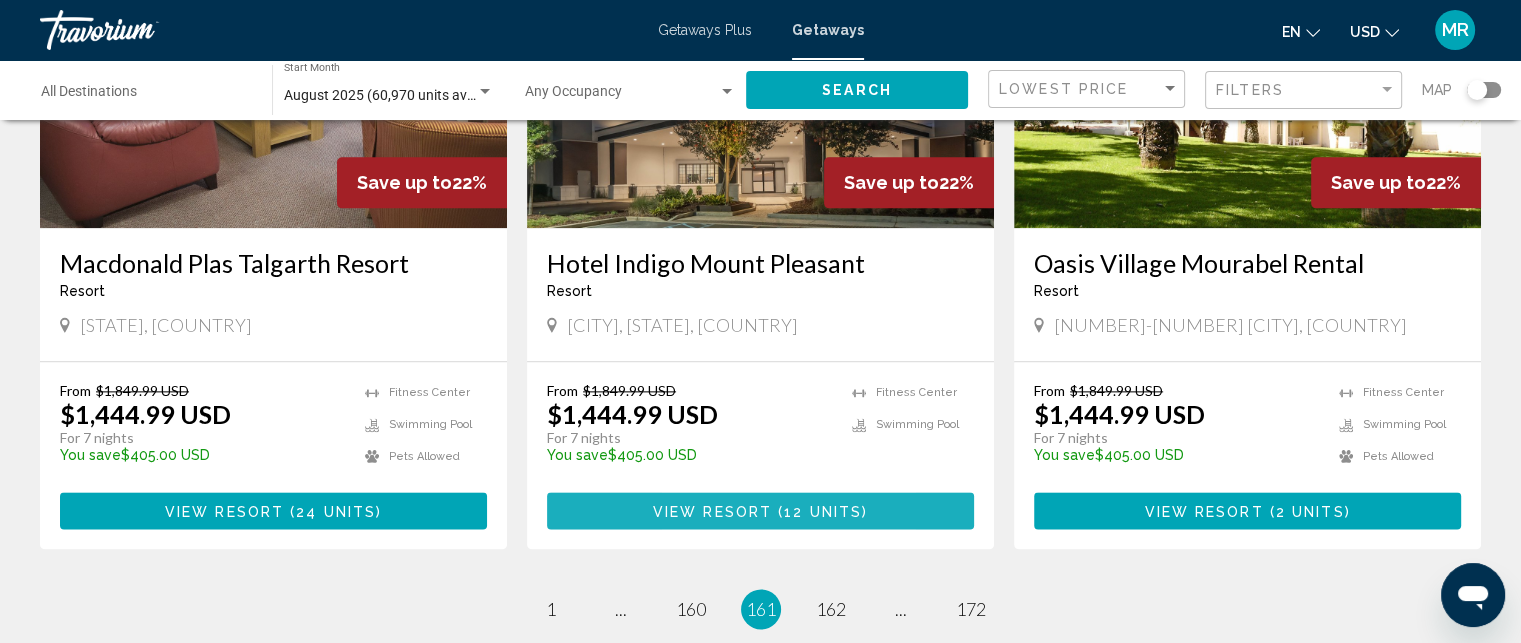 scroll, scrollTop: 2673, scrollLeft: 0, axis: vertical 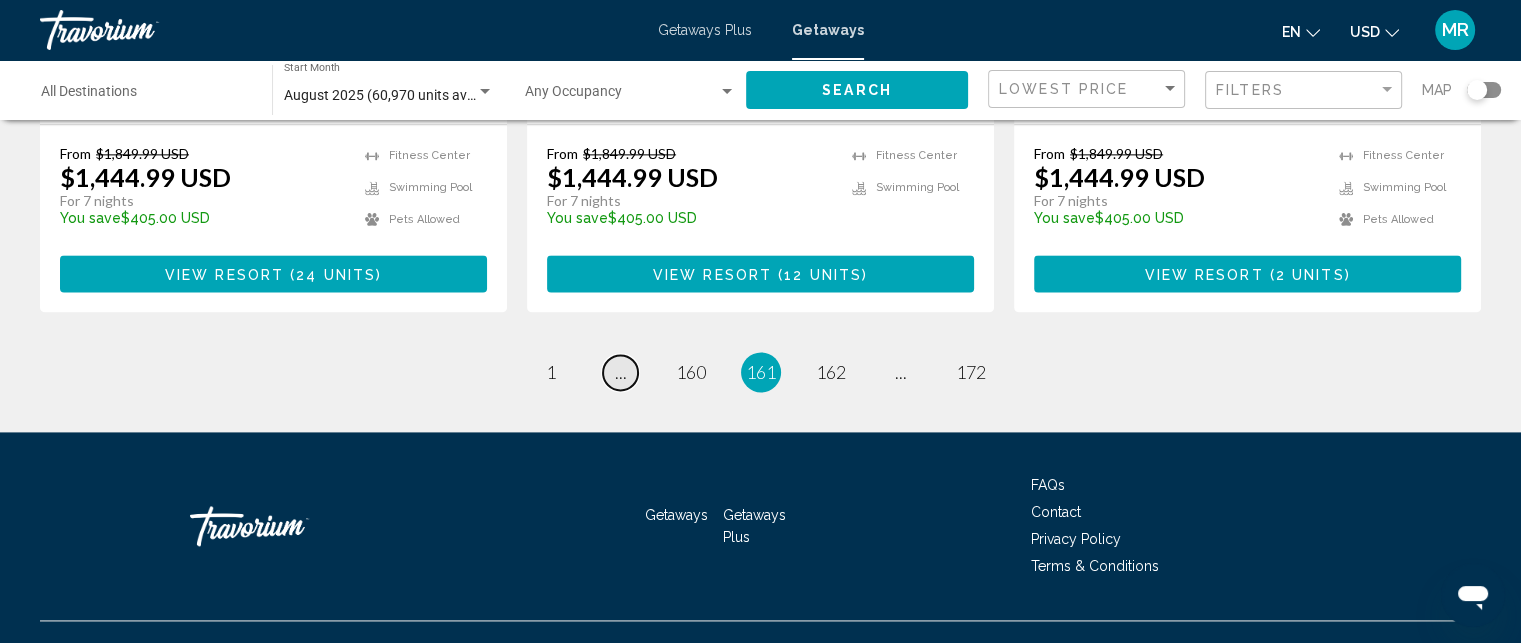 click on "..." at bounding box center (621, 372) 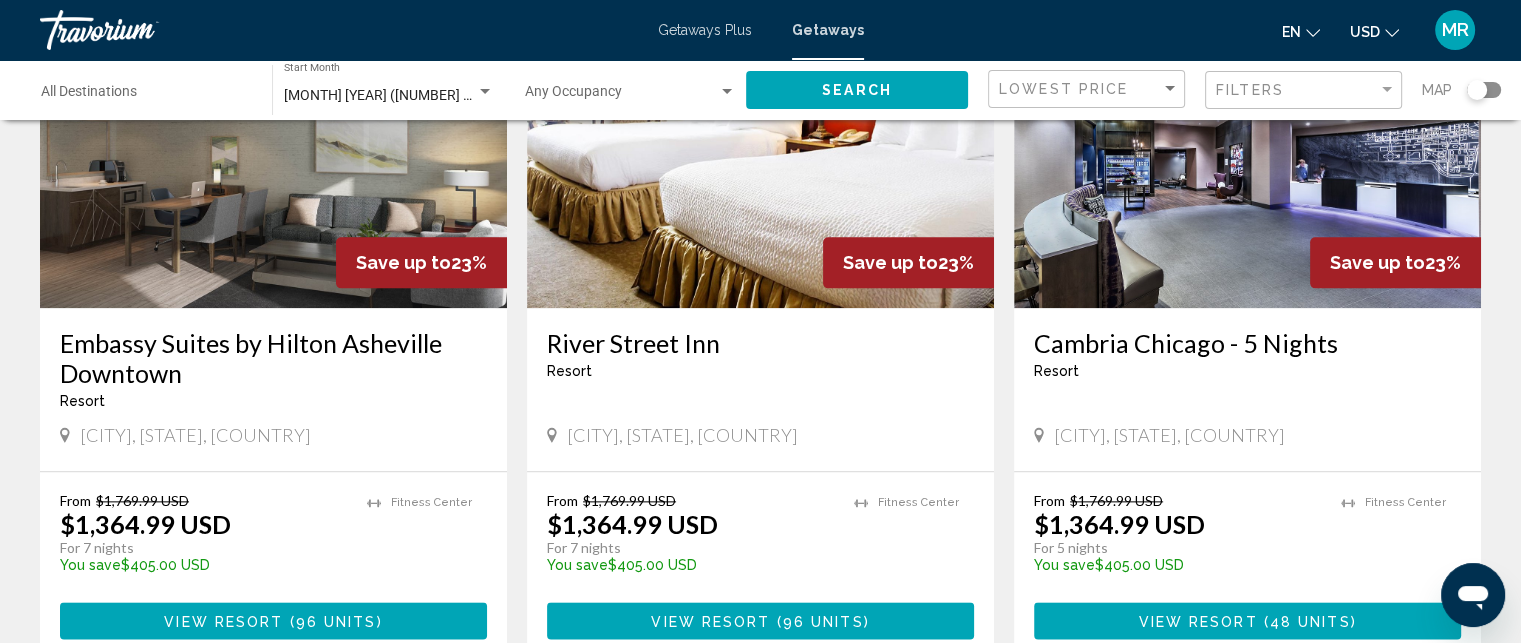 scroll, scrollTop: 2673, scrollLeft: 0, axis: vertical 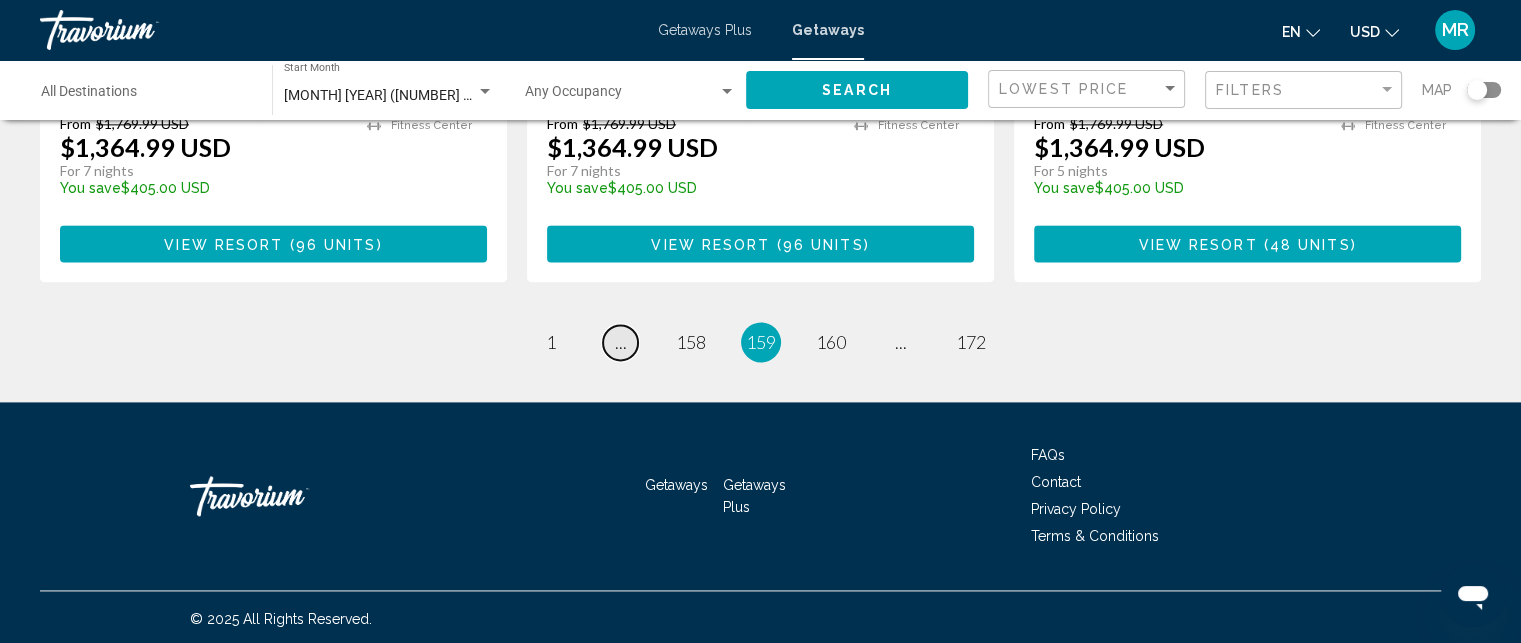 click on "page  ..." at bounding box center (620, 342) 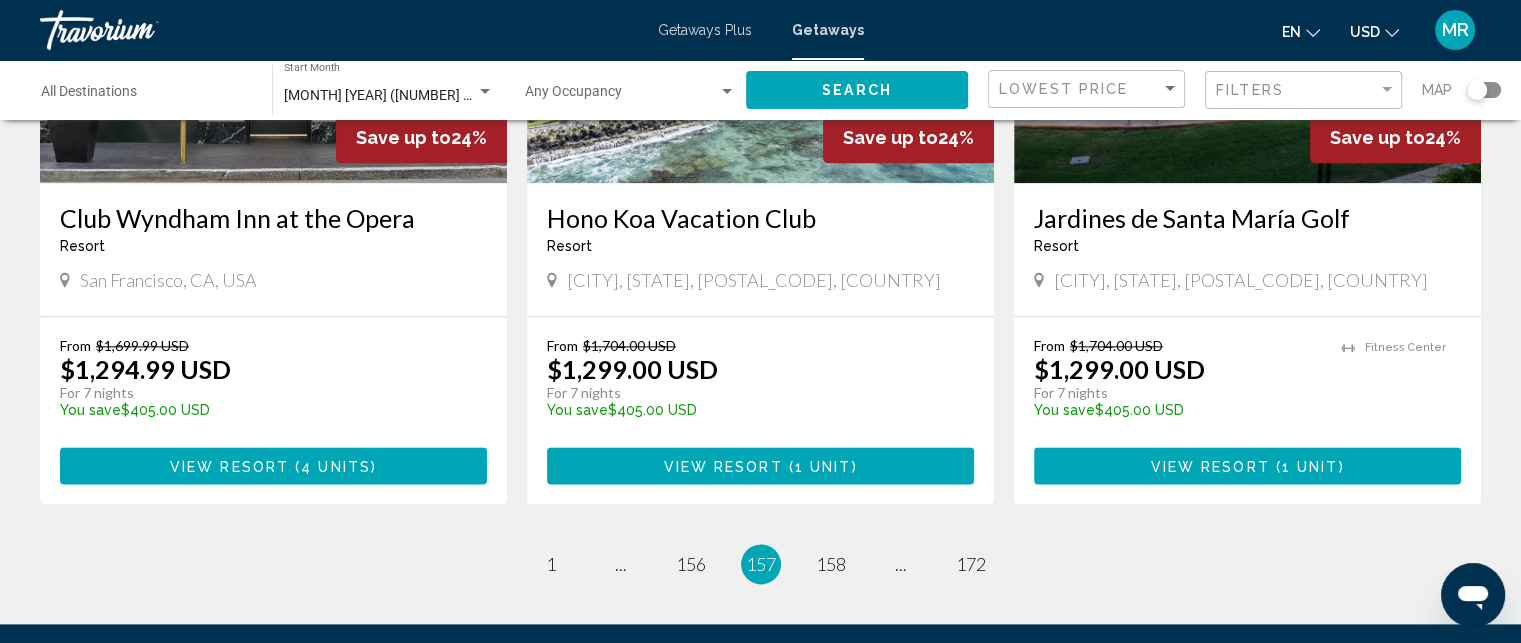 scroll, scrollTop: 2644, scrollLeft: 0, axis: vertical 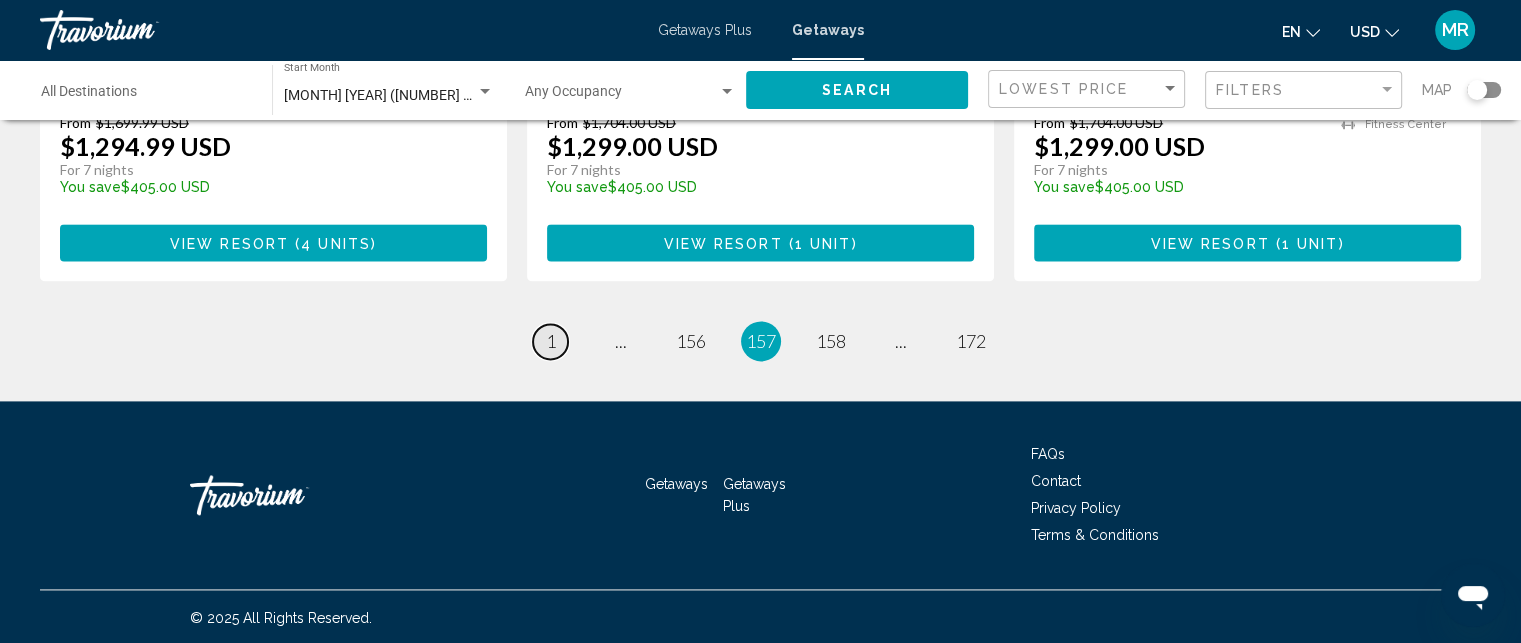 click on "1" at bounding box center (551, 341) 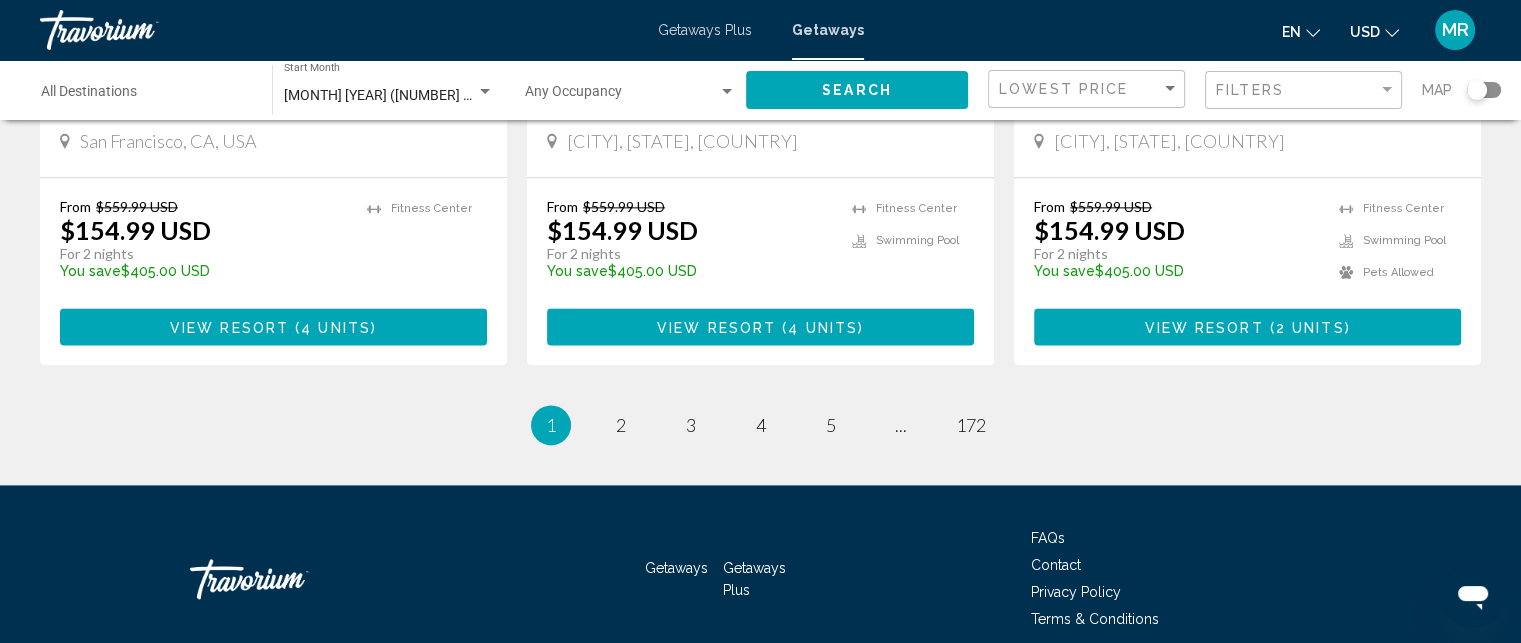 scroll, scrollTop: 2647, scrollLeft: 0, axis: vertical 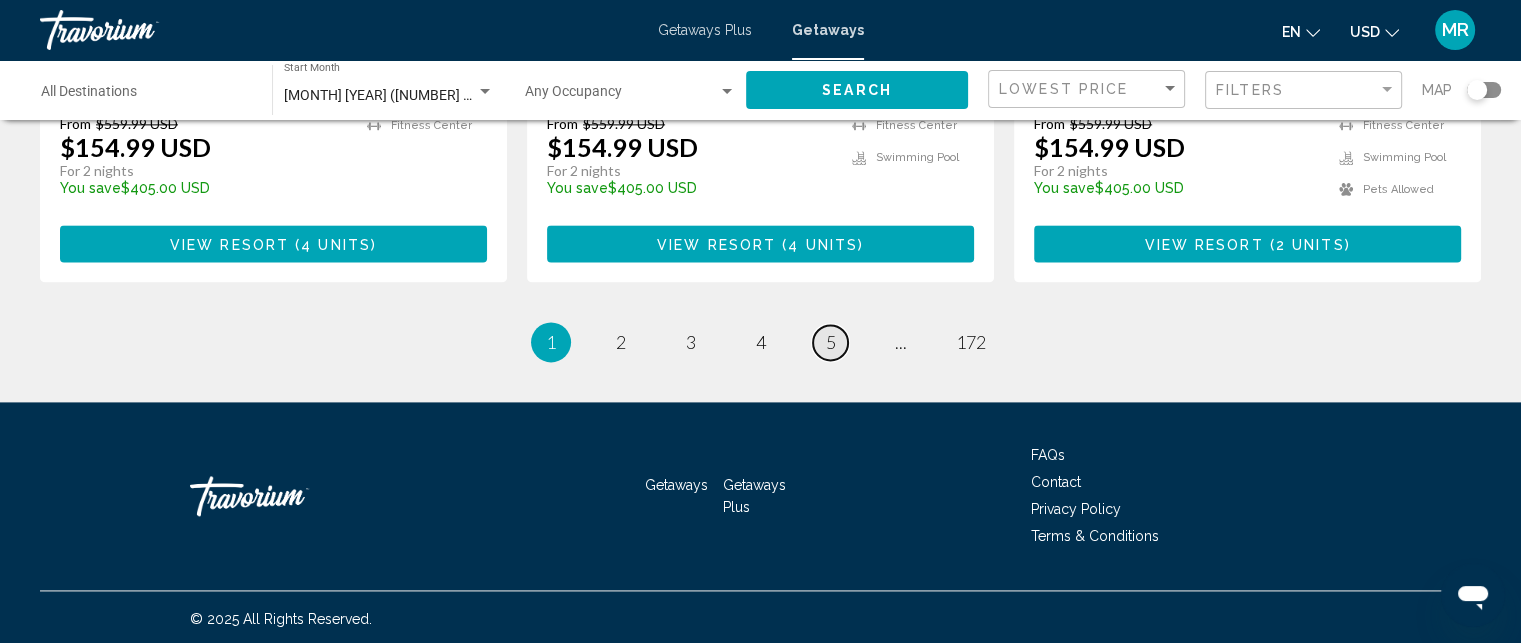 click on "5" at bounding box center (831, 342) 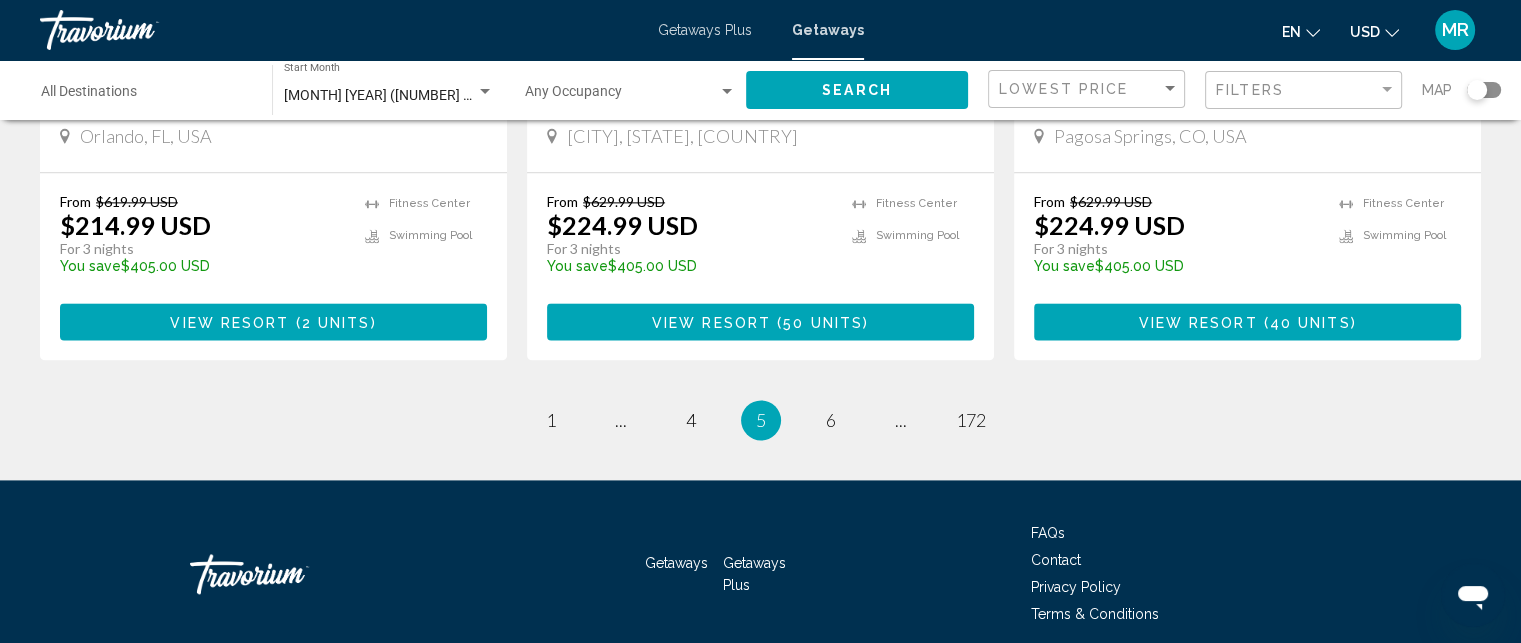 scroll, scrollTop: 2715, scrollLeft: 0, axis: vertical 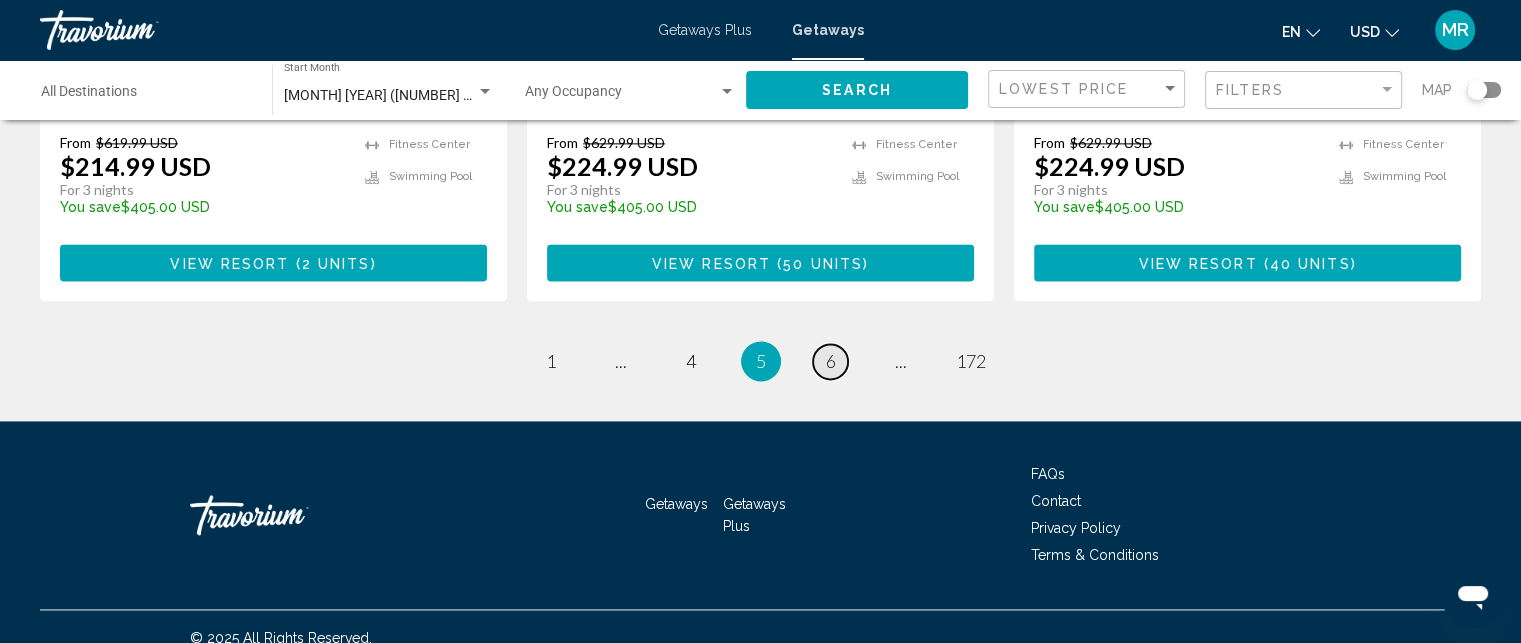 click on "page  6" at bounding box center [830, 361] 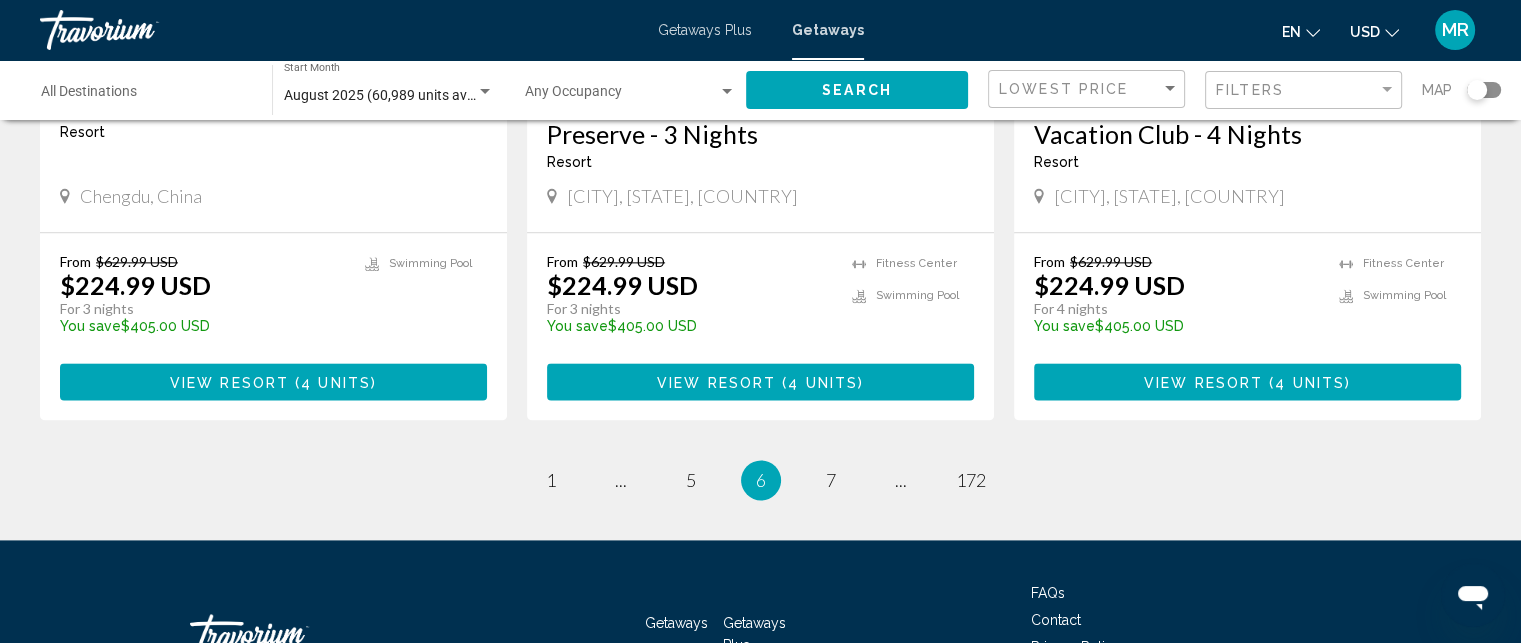 scroll, scrollTop: 2586, scrollLeft: 0, axis: vertical 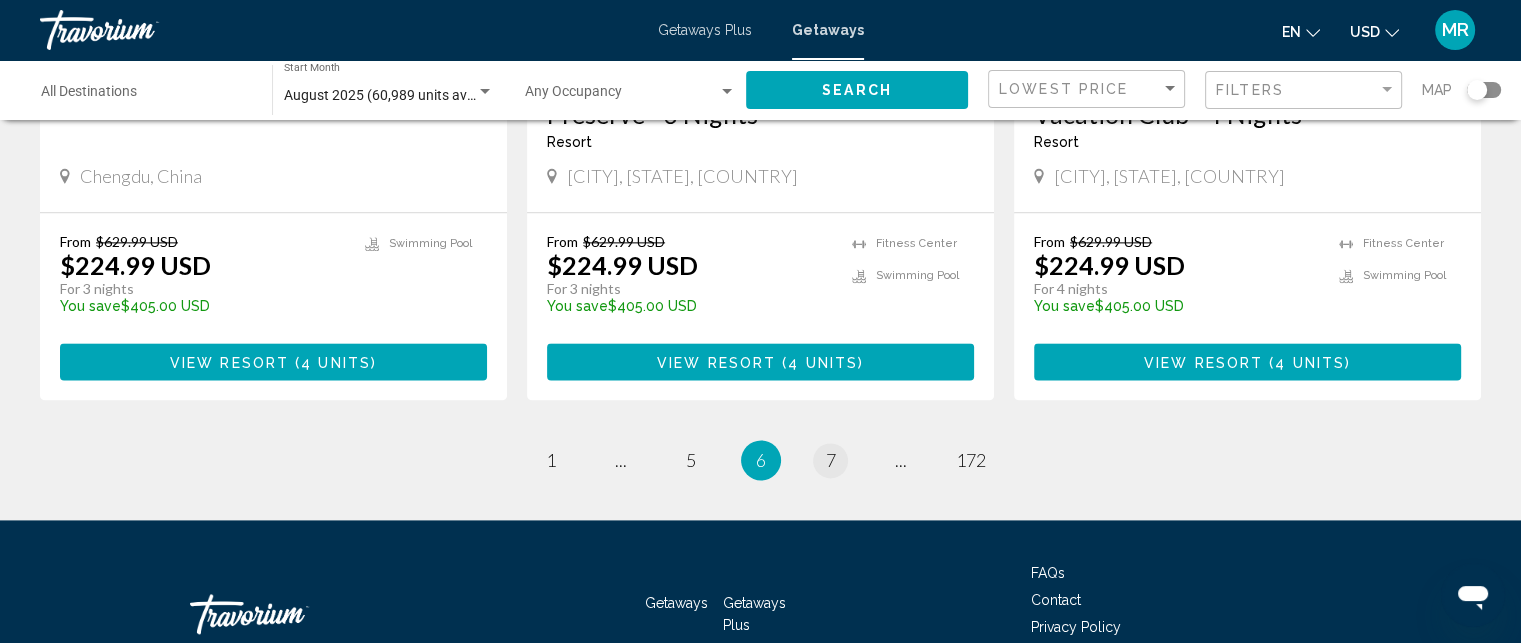 click on "7" at bounding box center [831, 460] 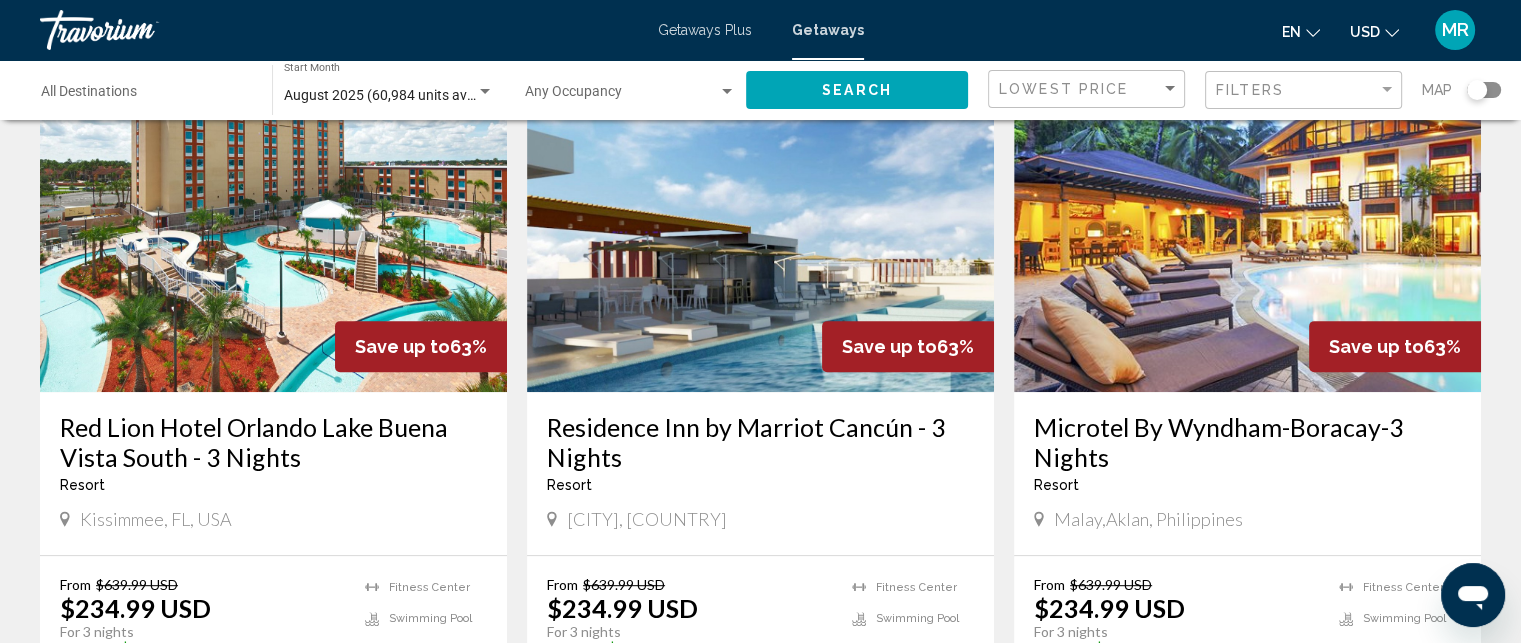 scroll, scrollTop: 865, scrollLeft: 0, axis: vertical 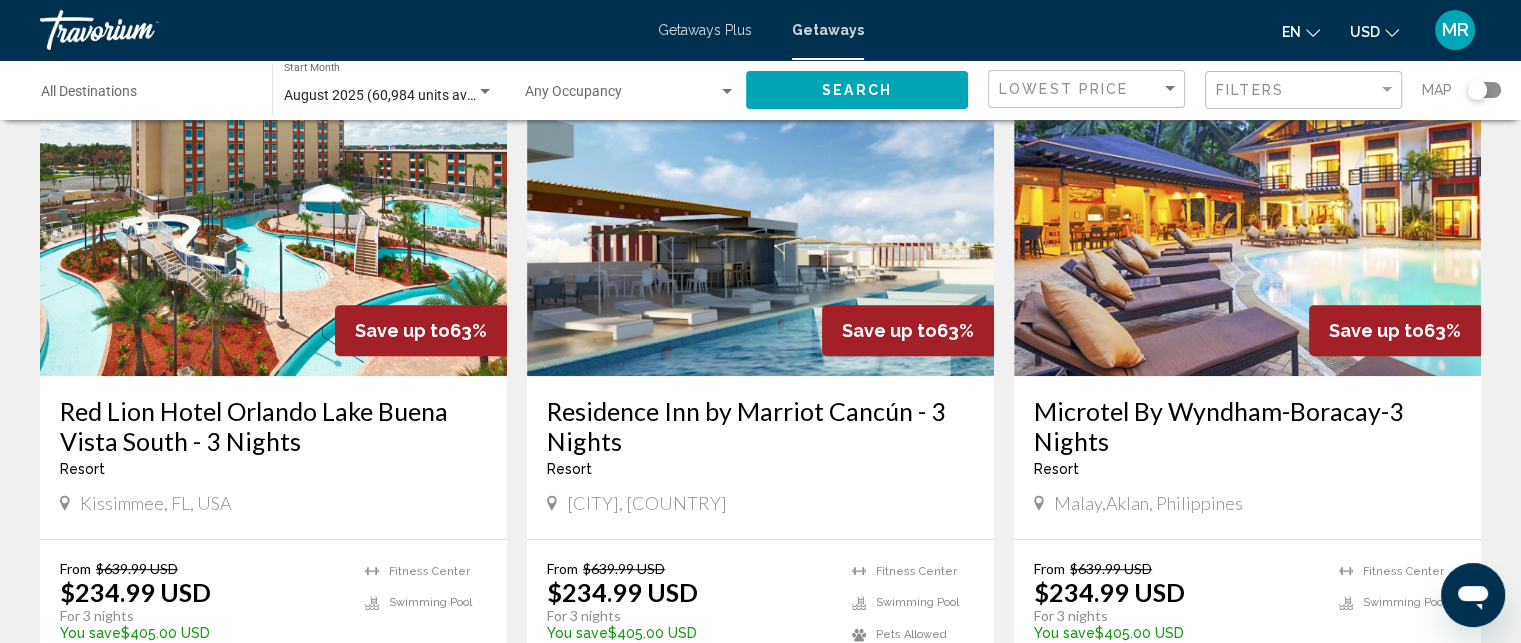 click at bounding box center (273, 216) 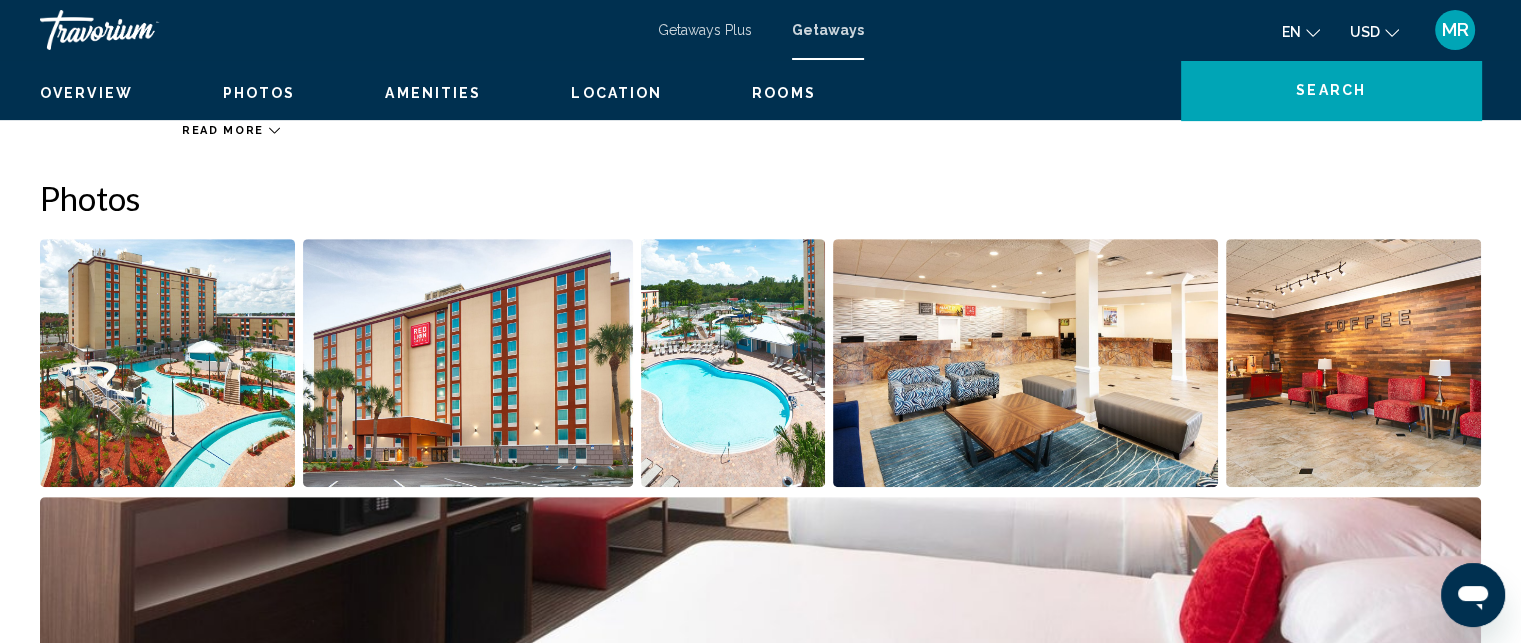 scroll, scrollTop: 38, scrollLeft: 0, axis: vertical 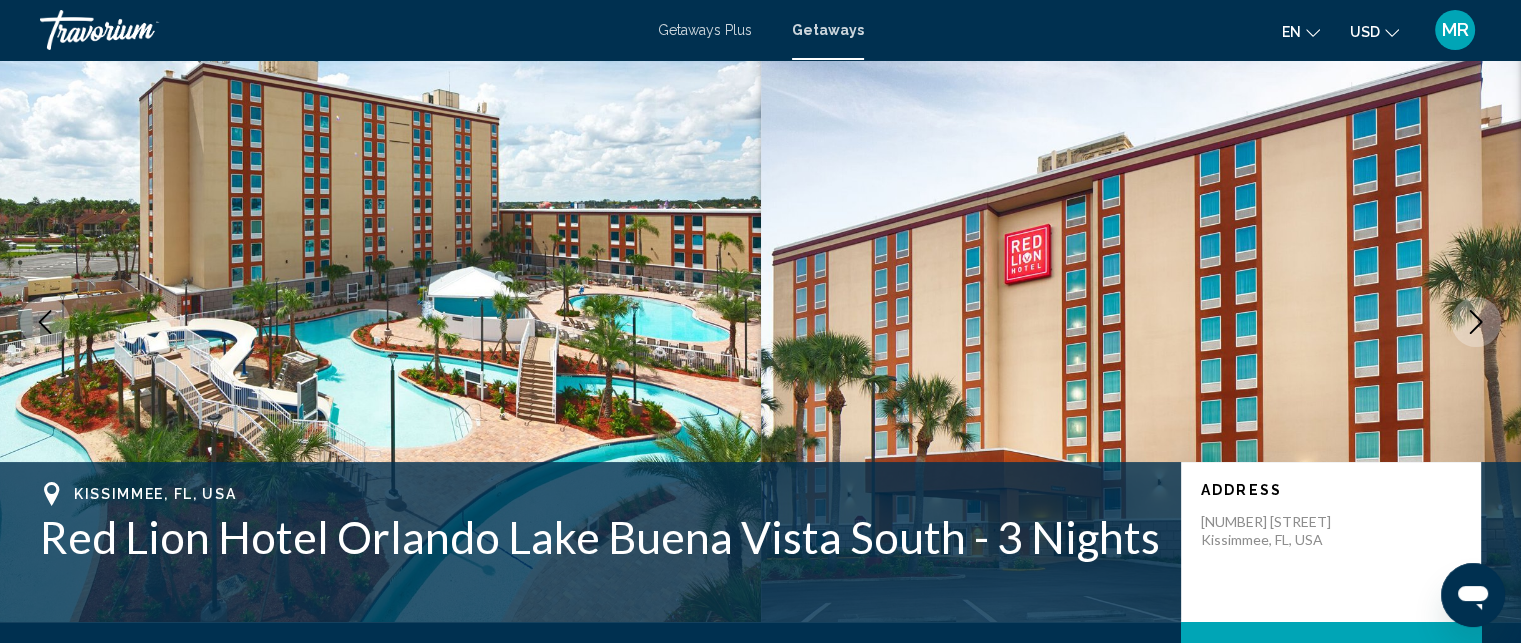 click 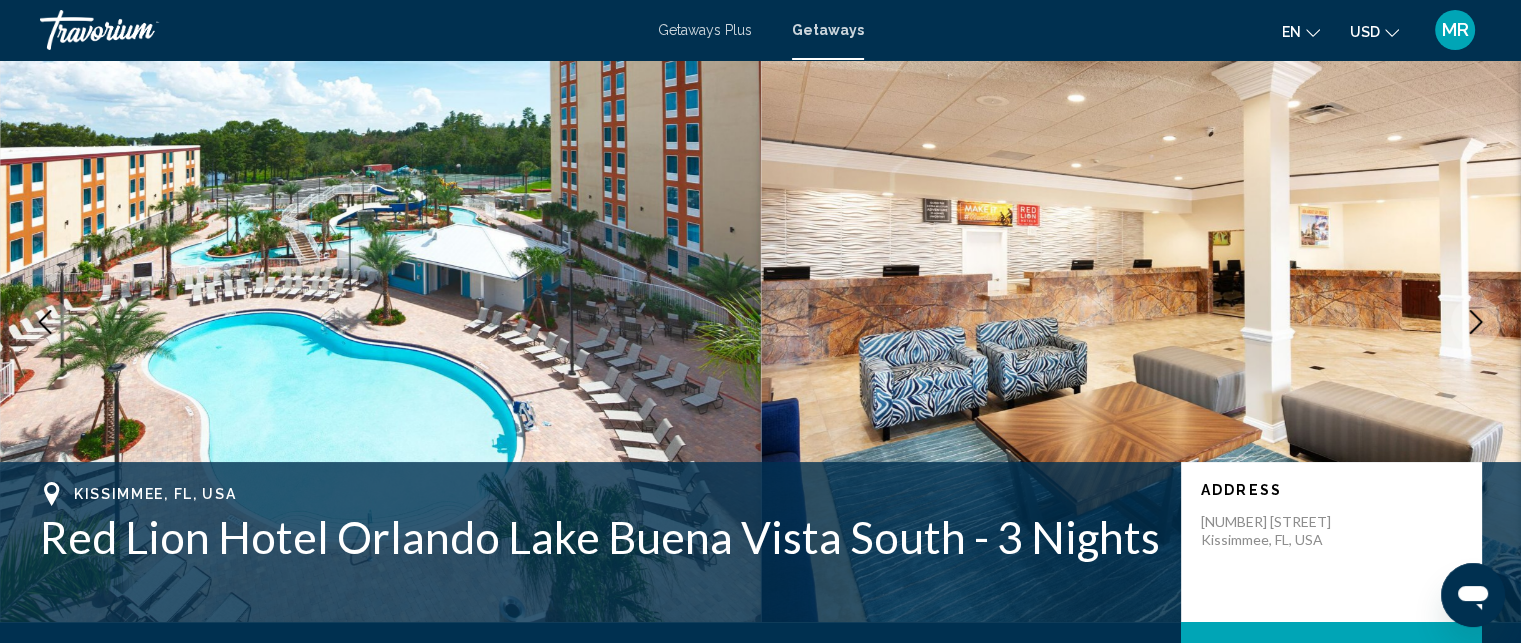click at bounding box center [1476, 322] 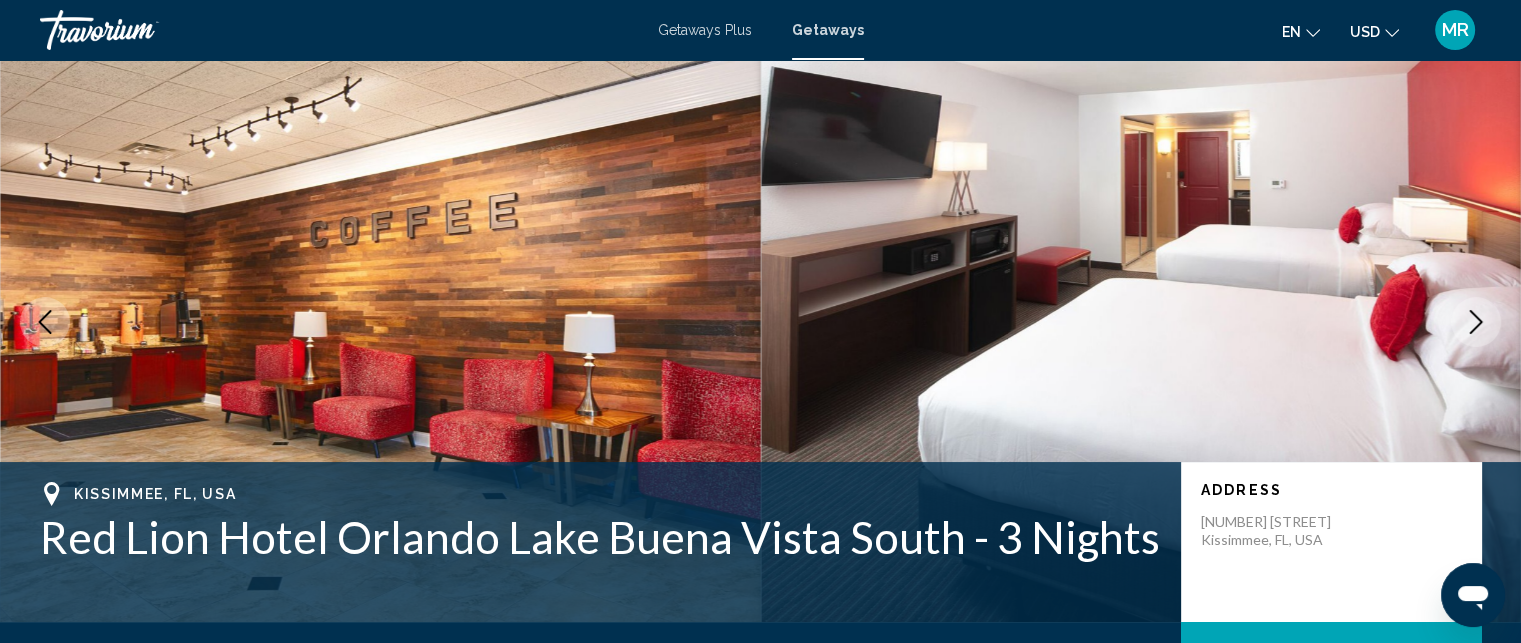 click at bounding box center [1476, 322] 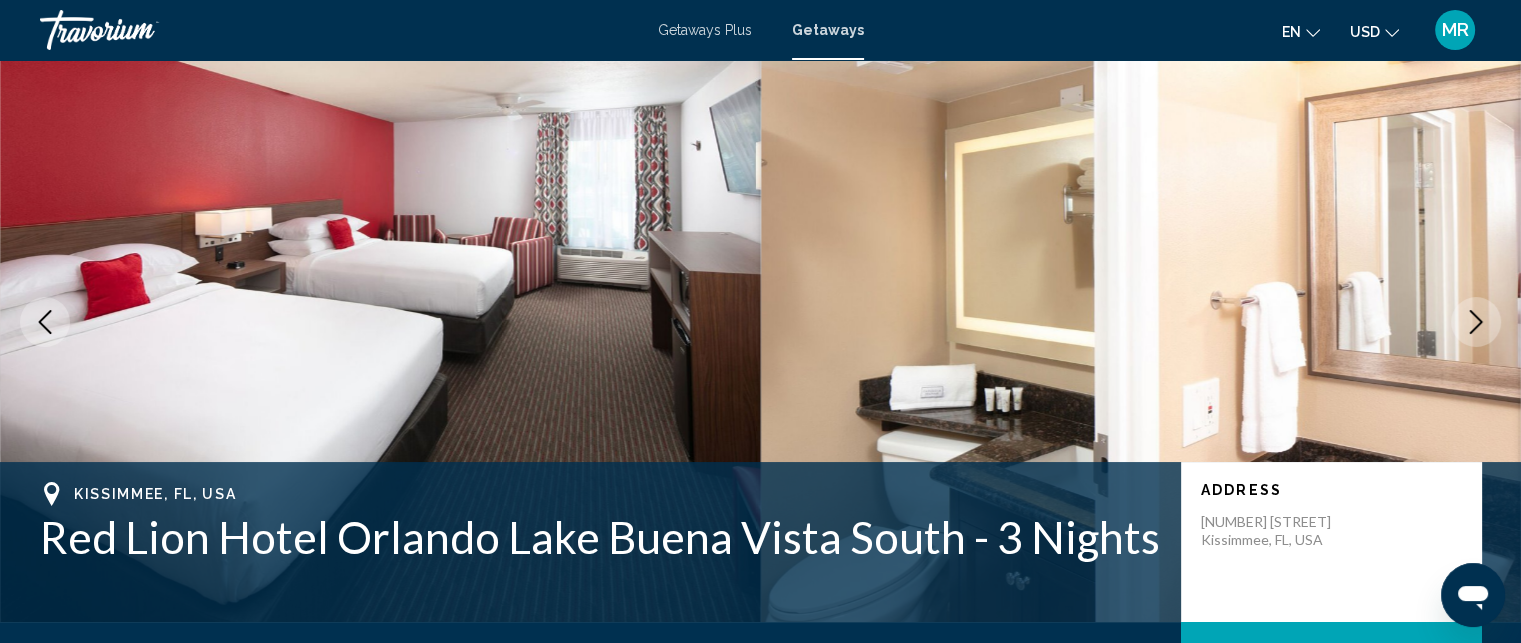click 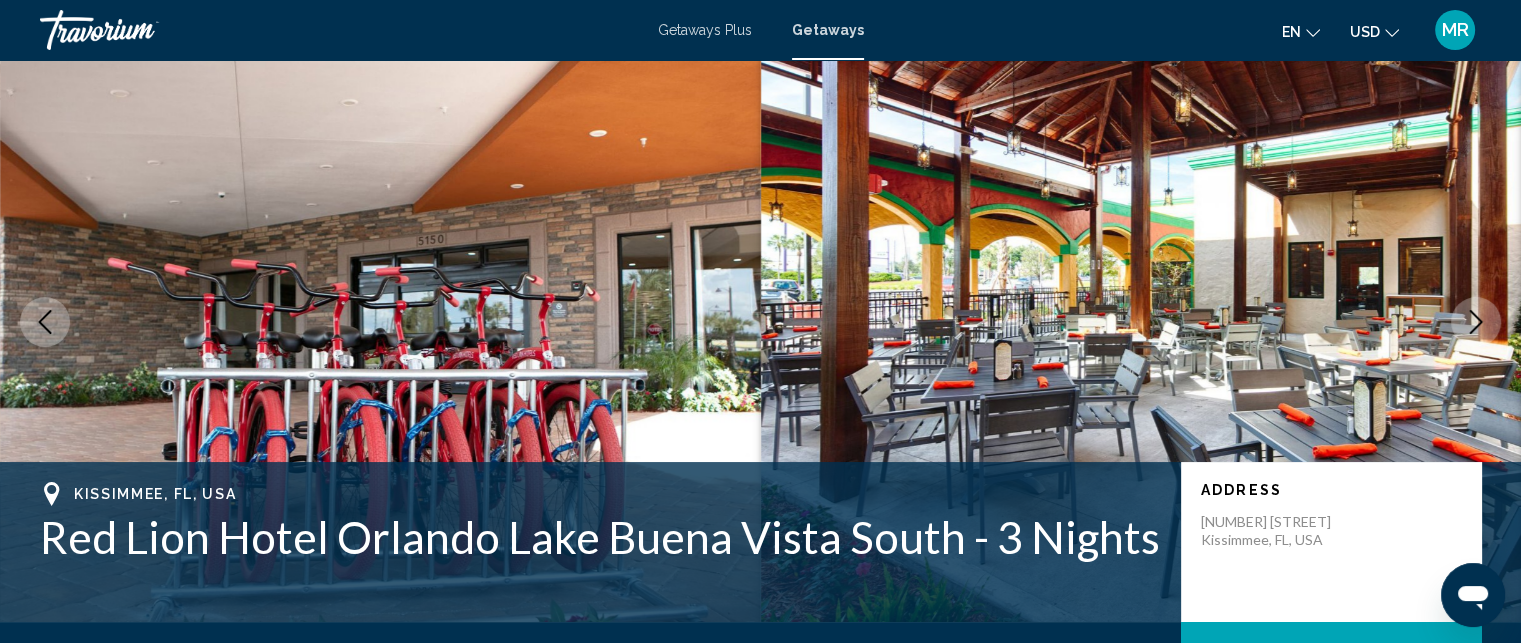 click 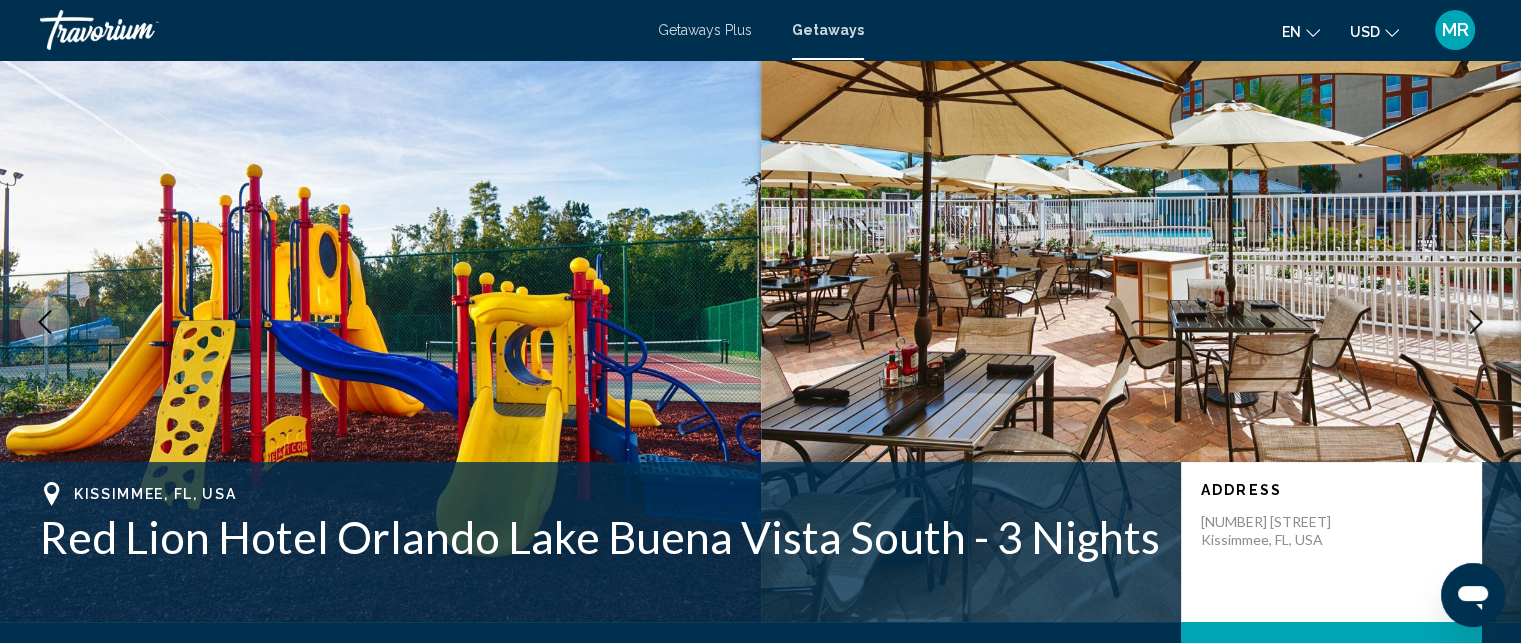 click at bounding box center (1476, 322) 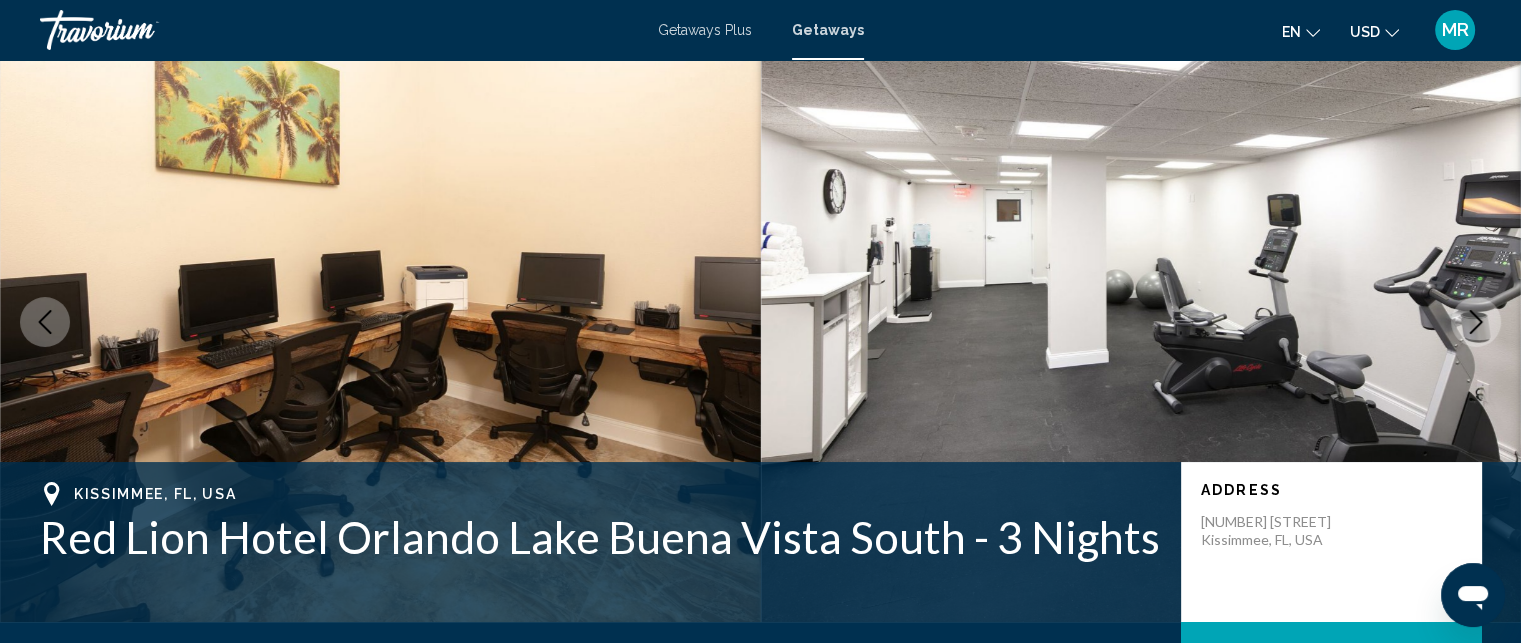 click 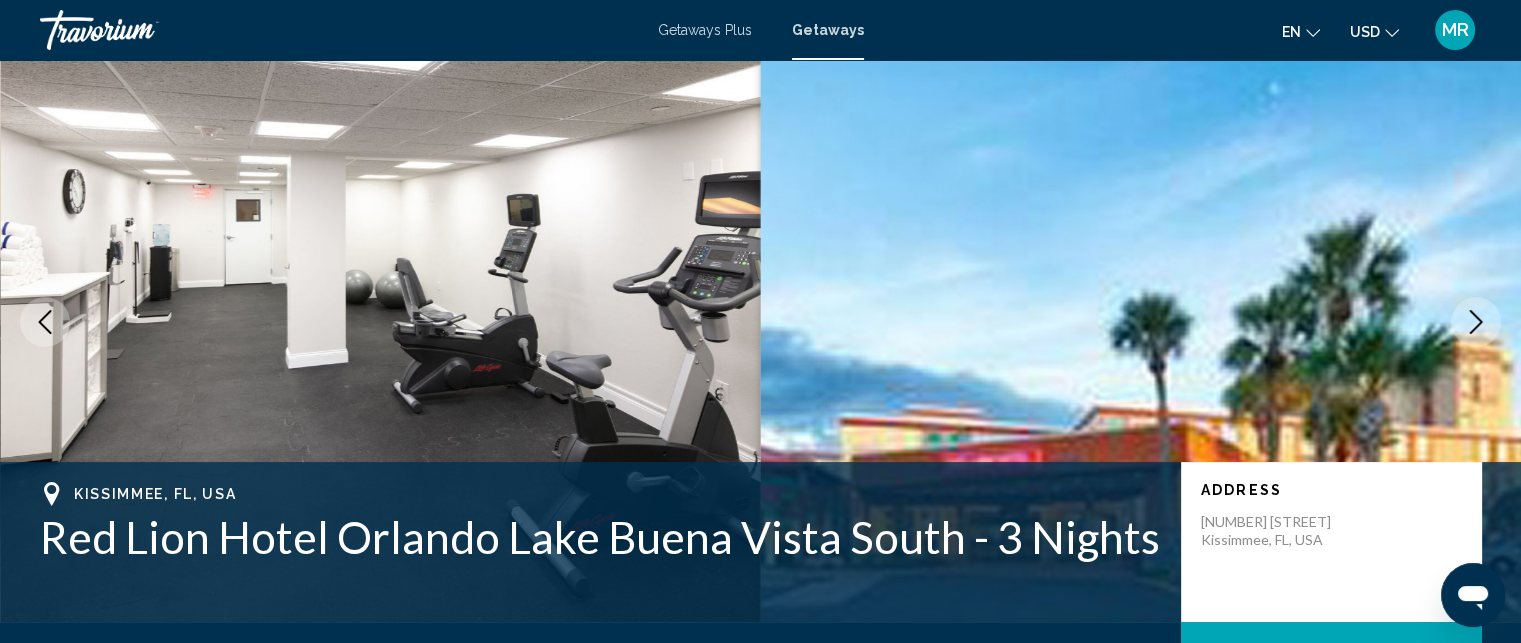 click 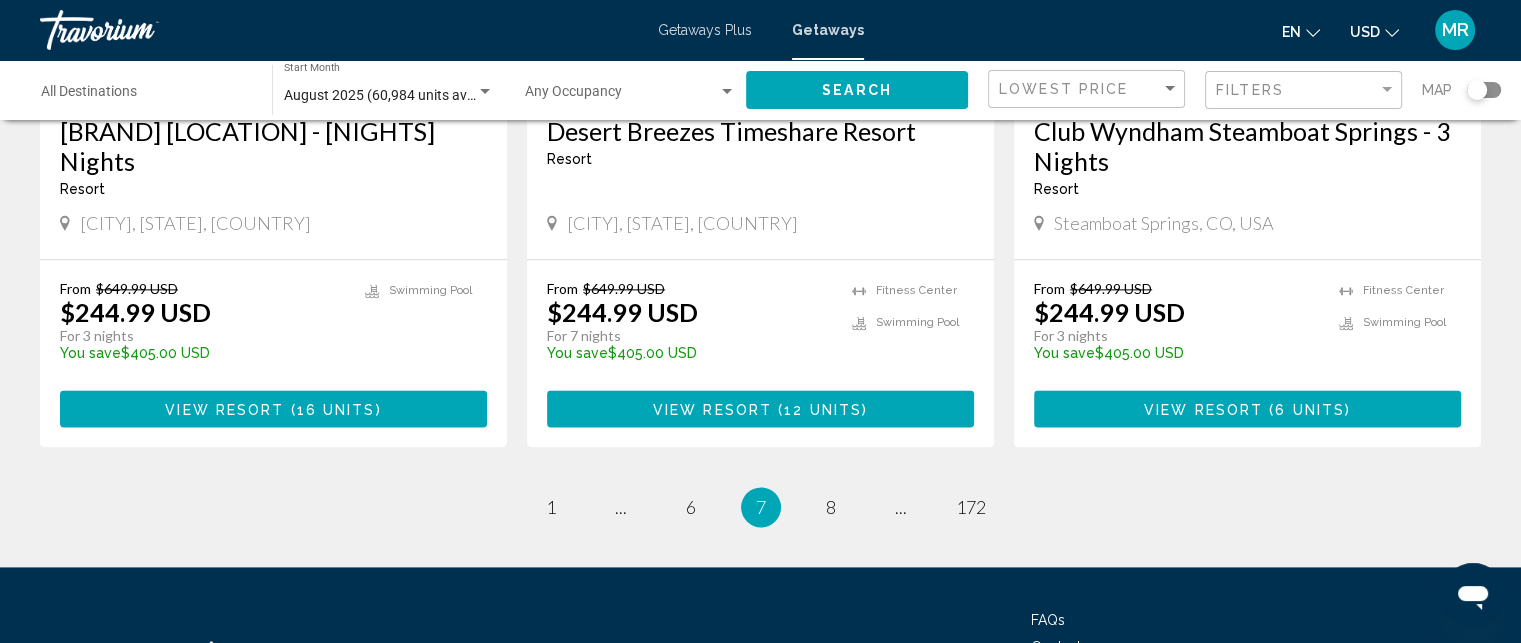 scroll, scrollTop: 2614, scrollLeft: 0, axis: vertical 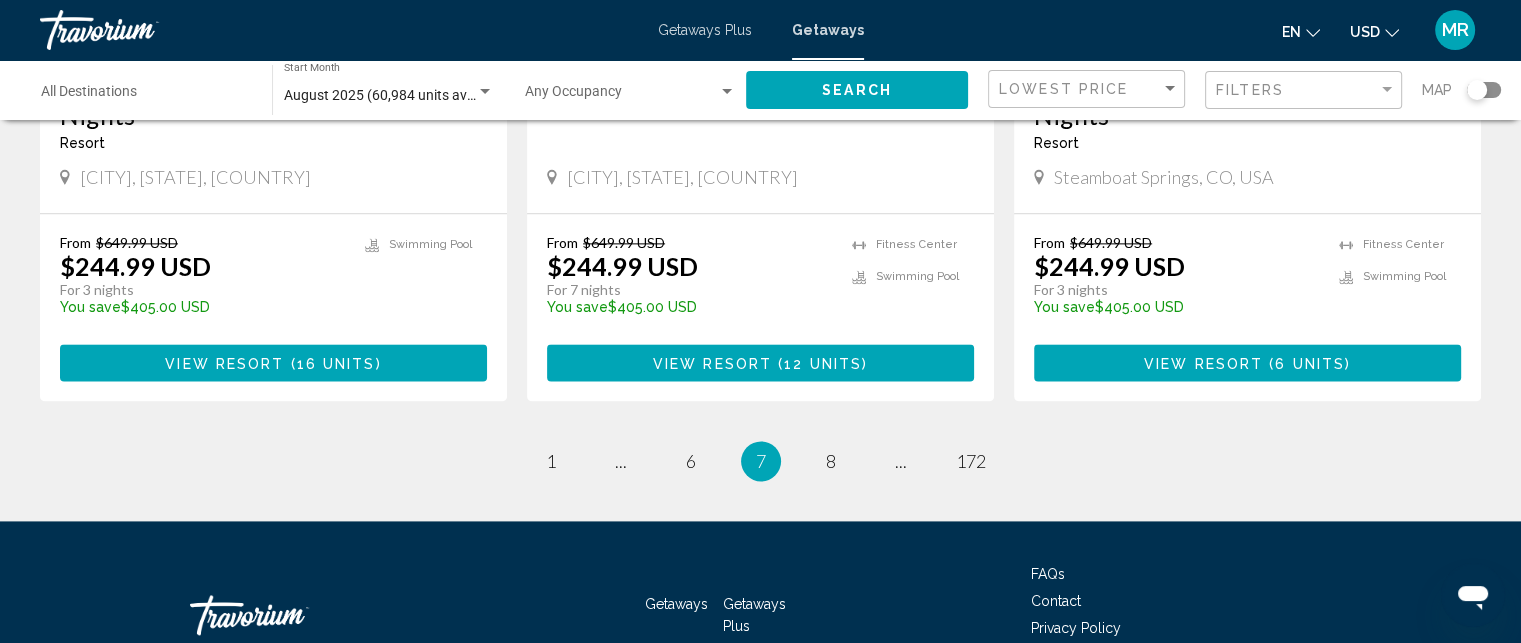 click on "page  8" at bounding box center (830, 461) 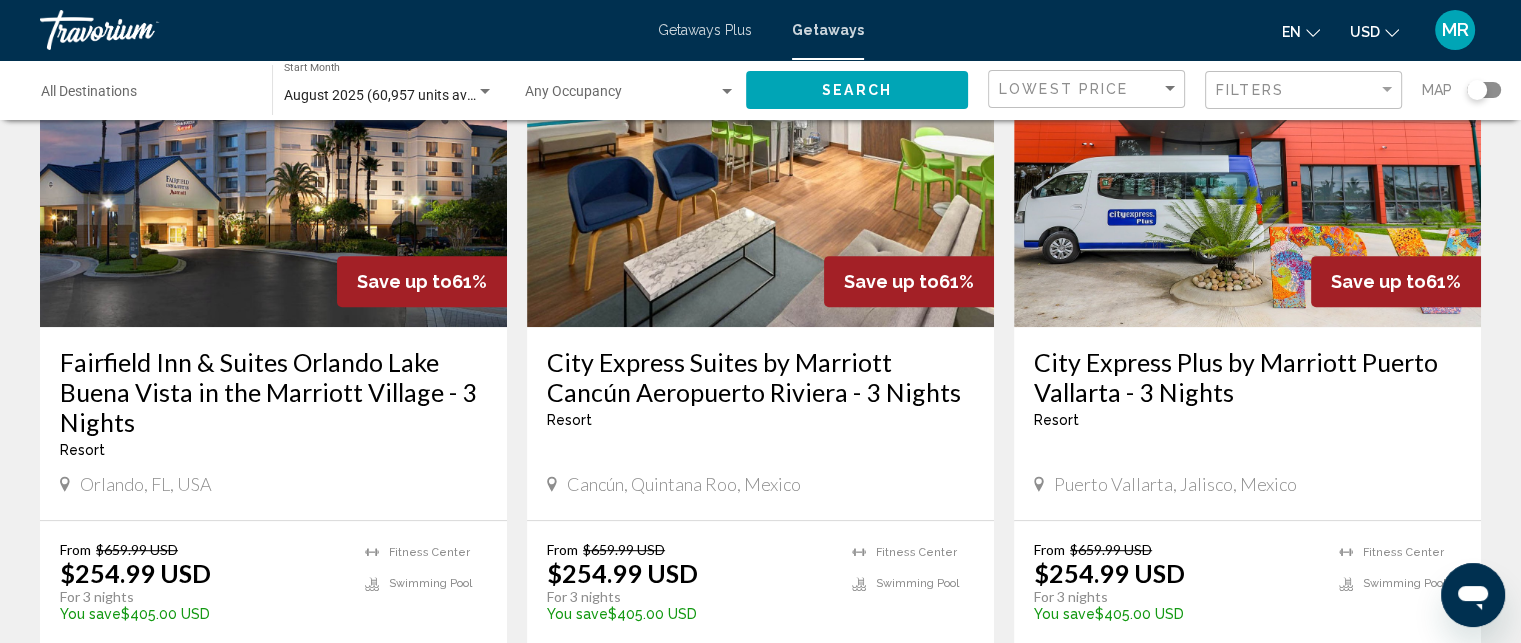 scroll, scrollTop: 908, scrollLeft: 0, axis: vertical 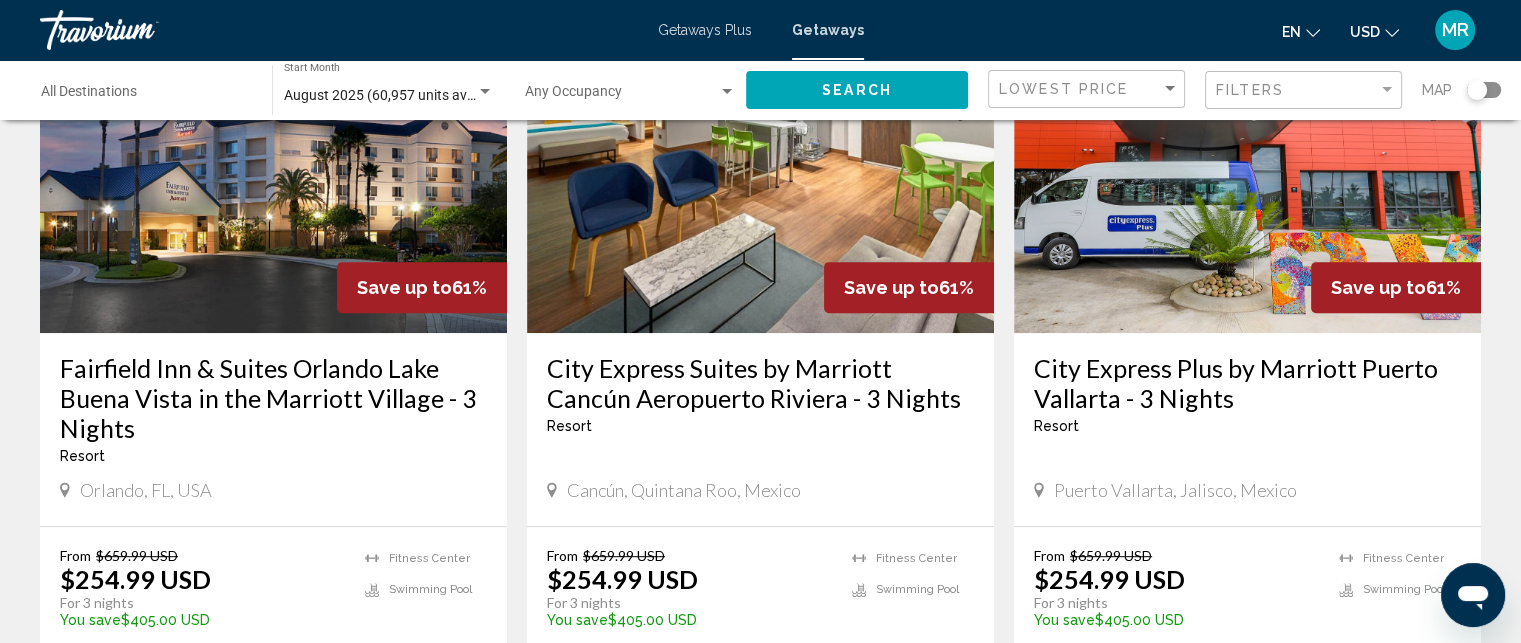 click at bounding box center [273, 173] 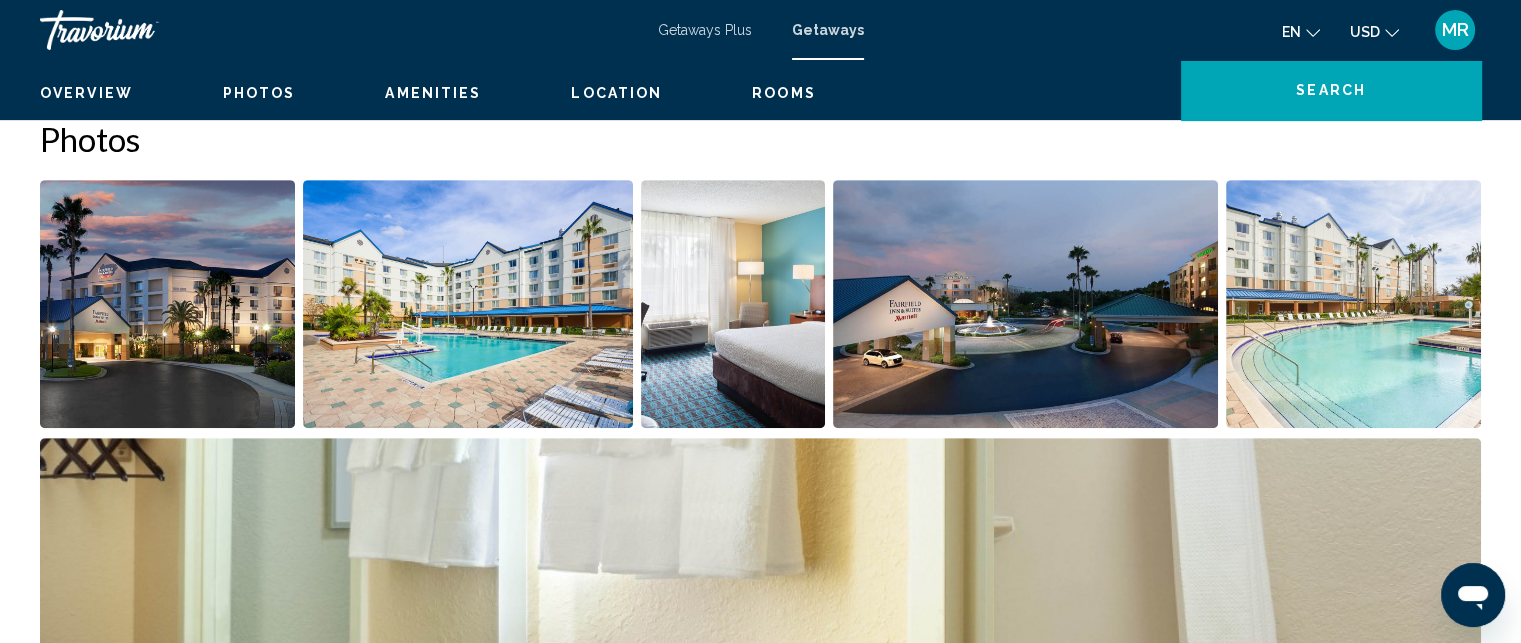 scroll, scrollTop: 38, scrollLeft: 0, axis: vertical 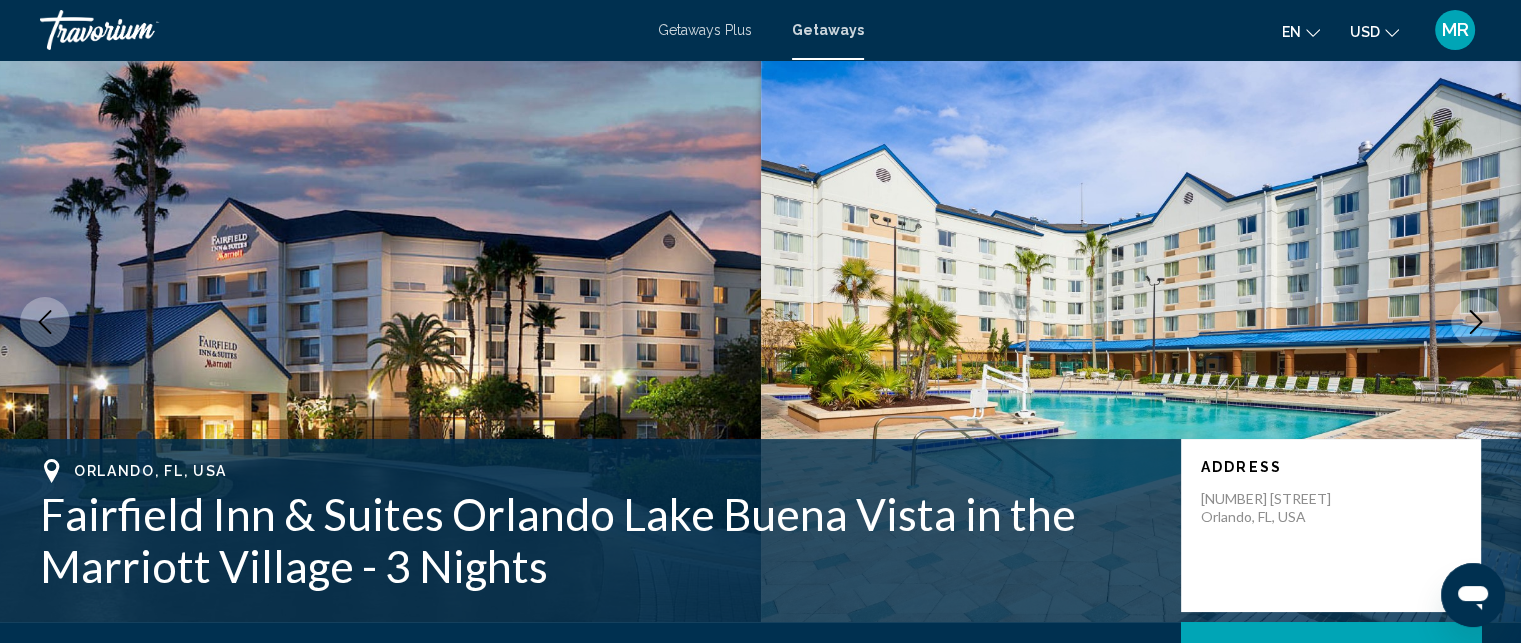 click 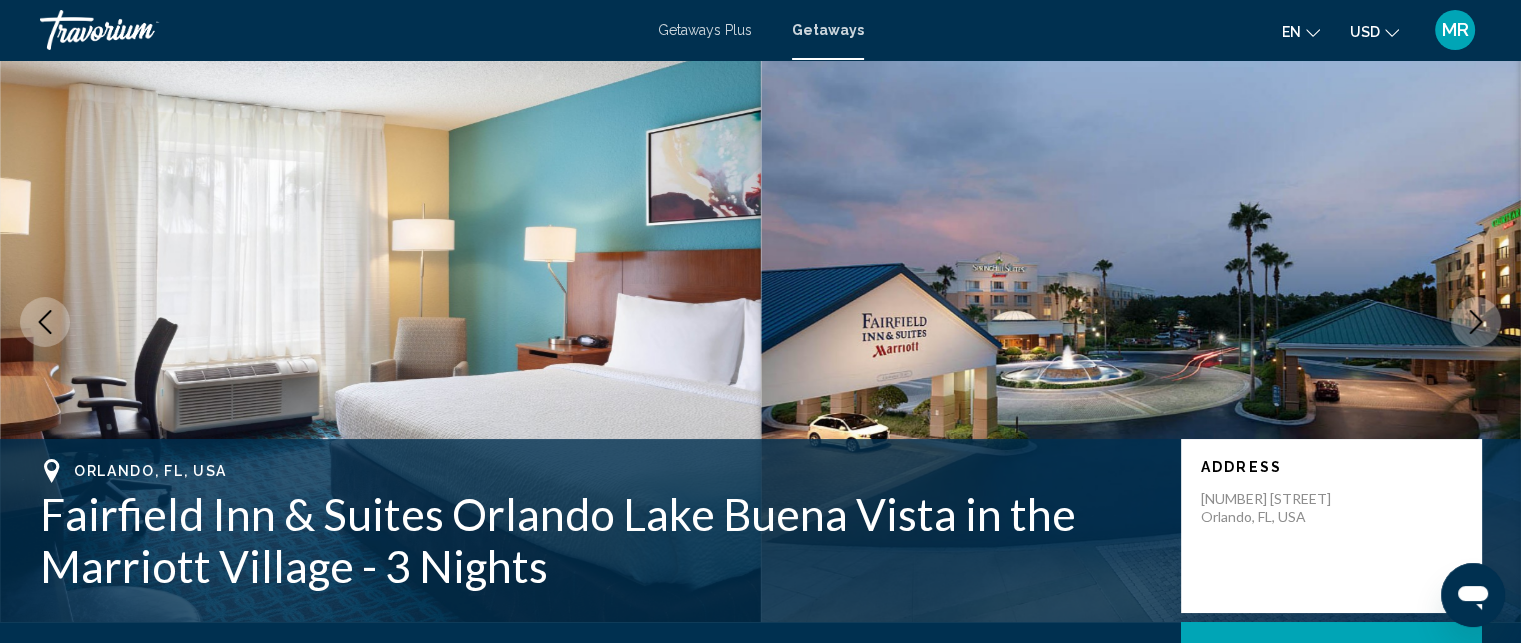click 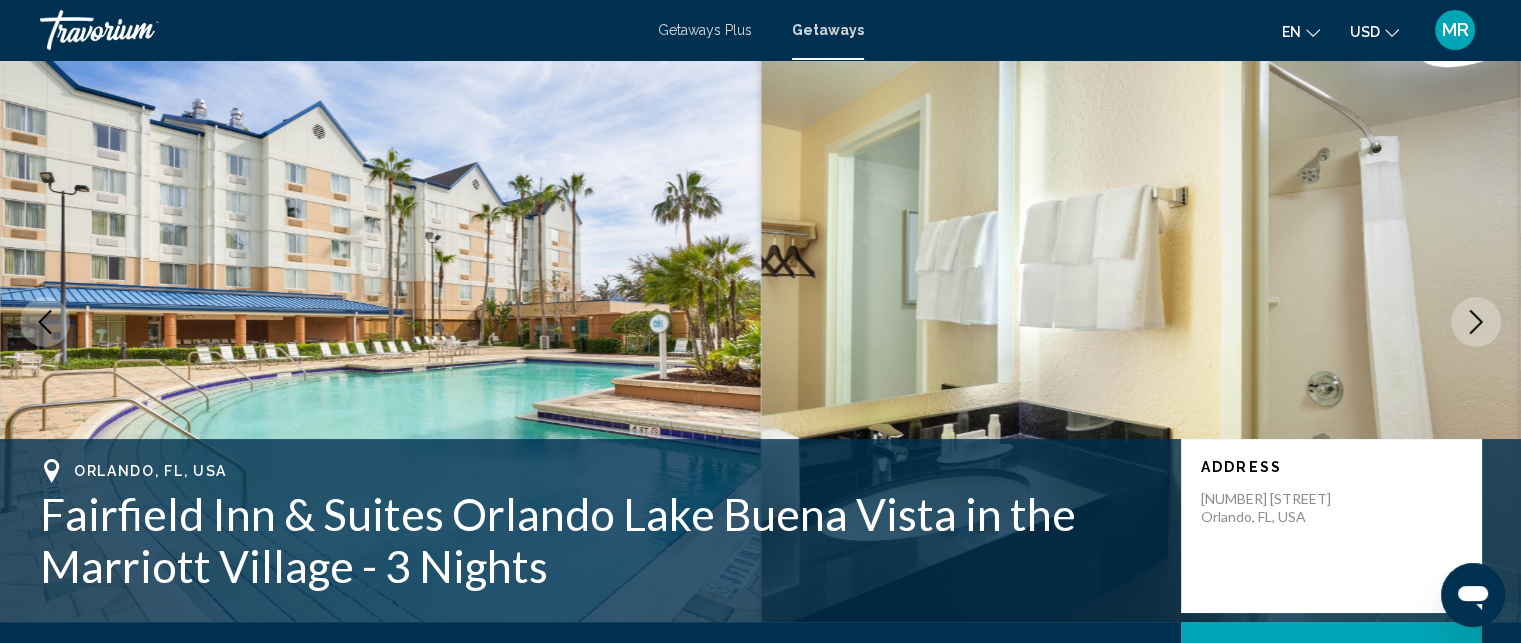 click 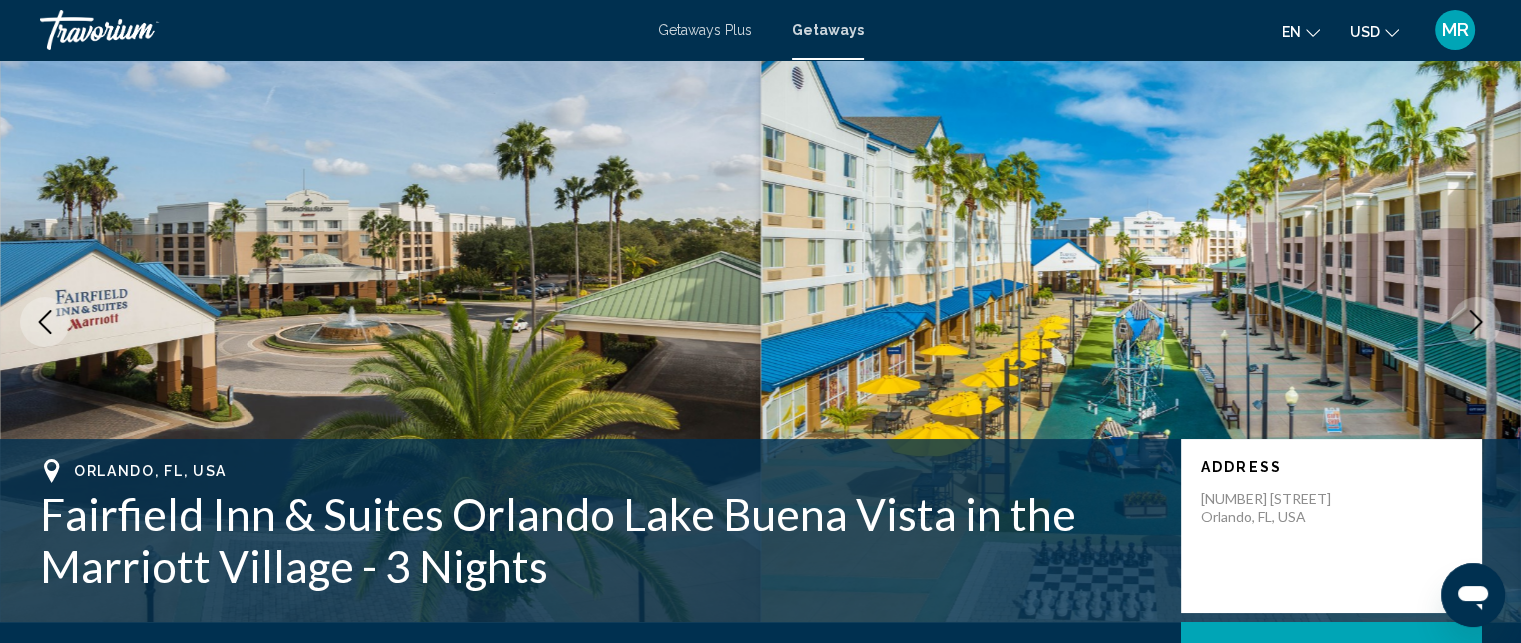 click 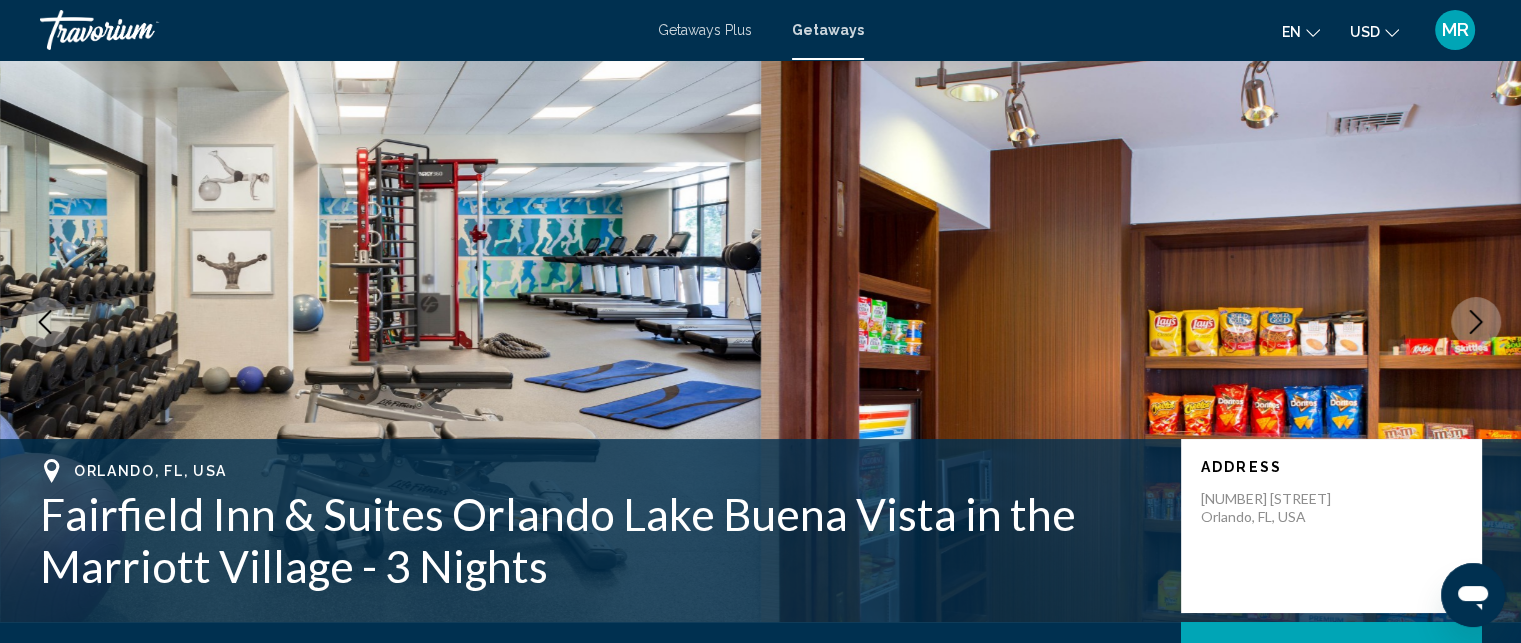 click 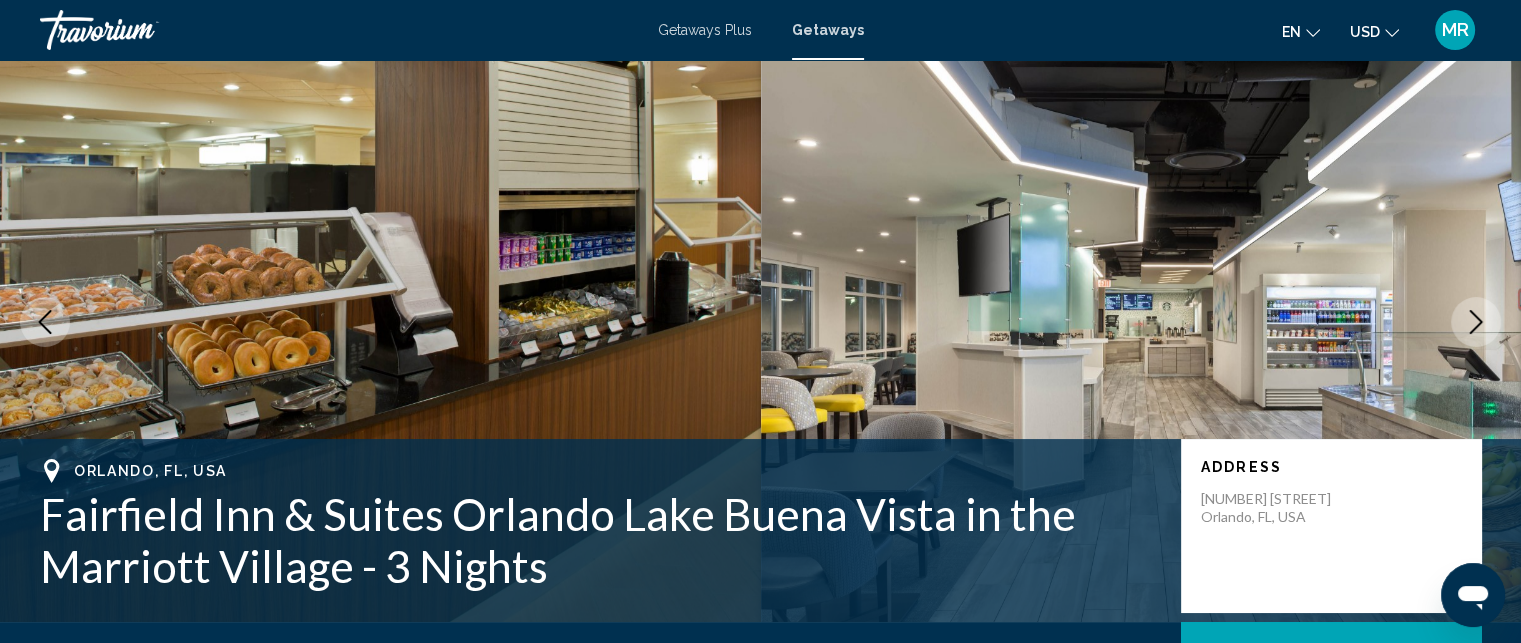 click 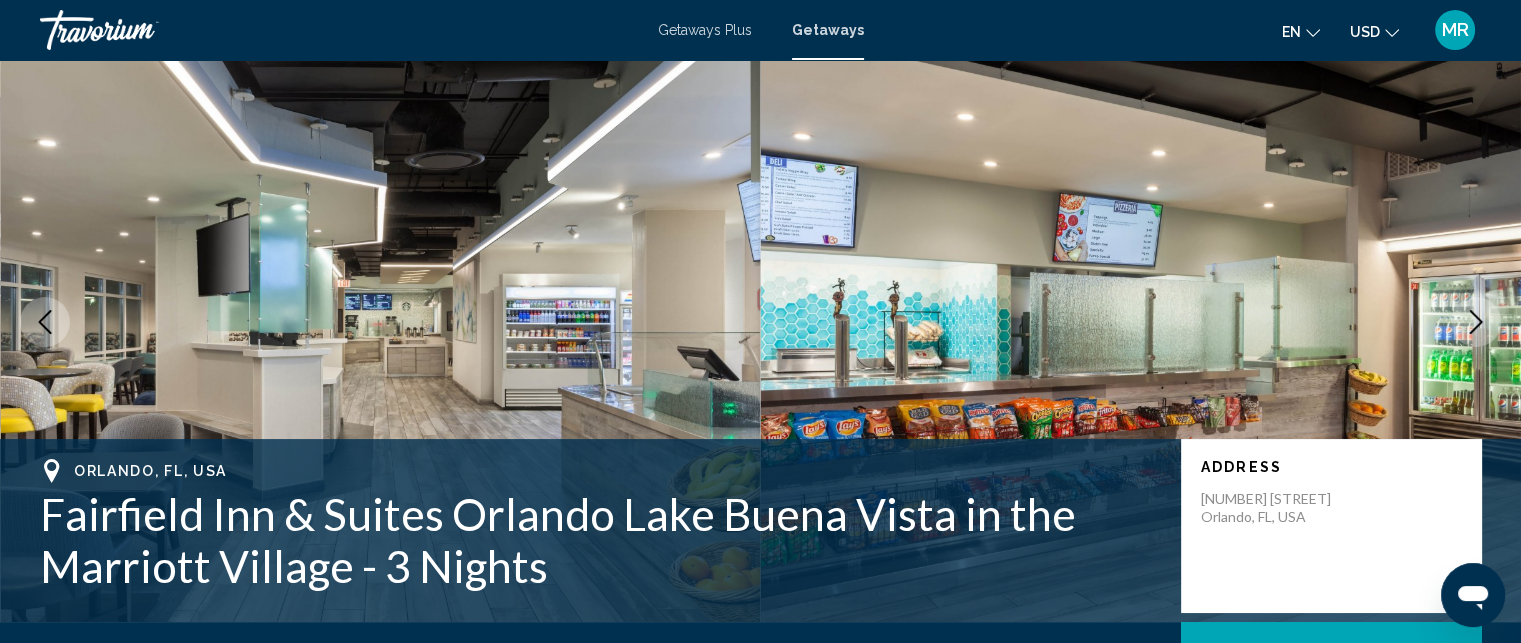 click 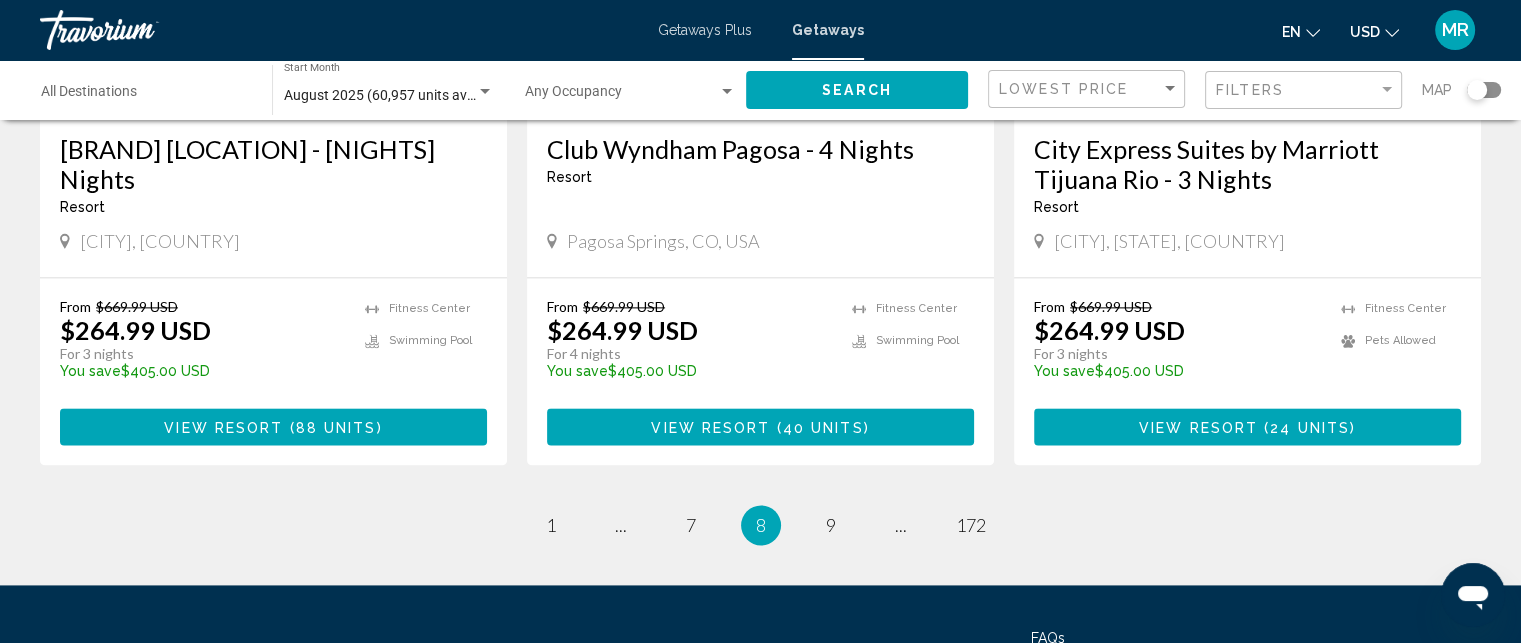 scroll, scrollTop: 2580, scrollLeft: 0, axis: vertical 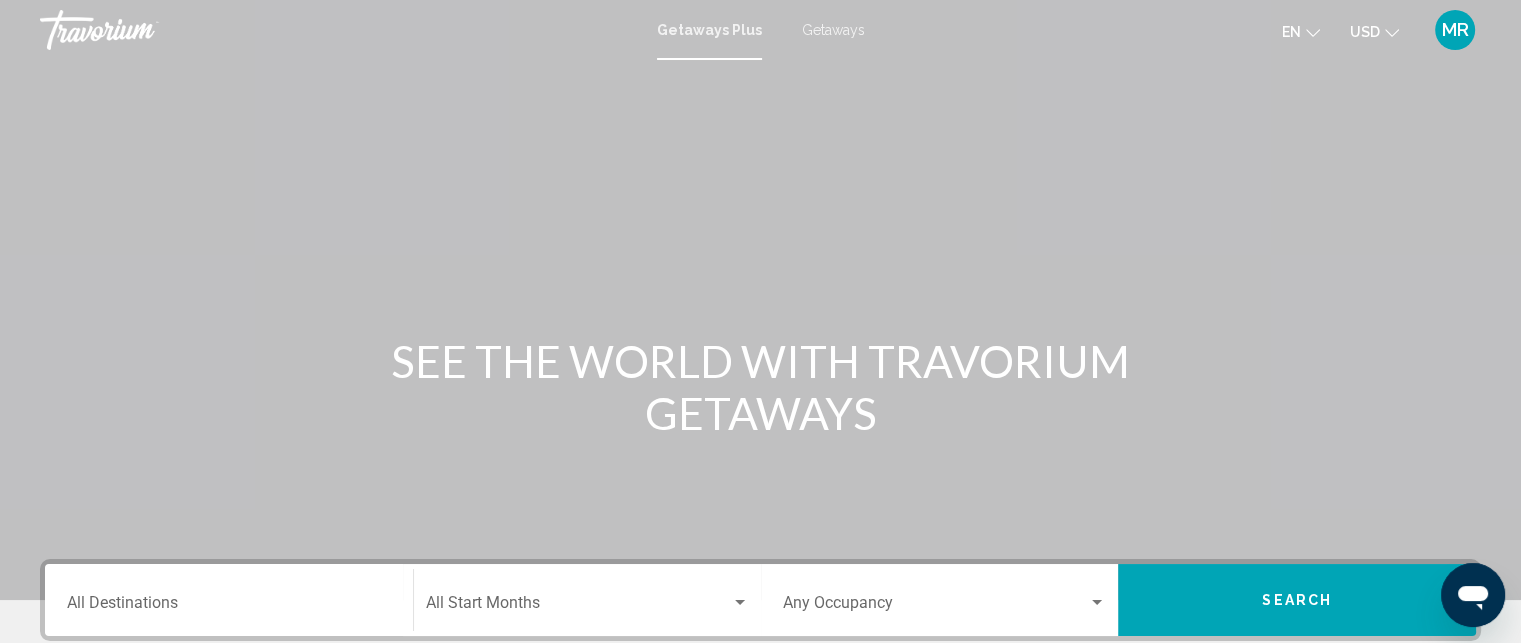 click at bounding box center [578, 607] 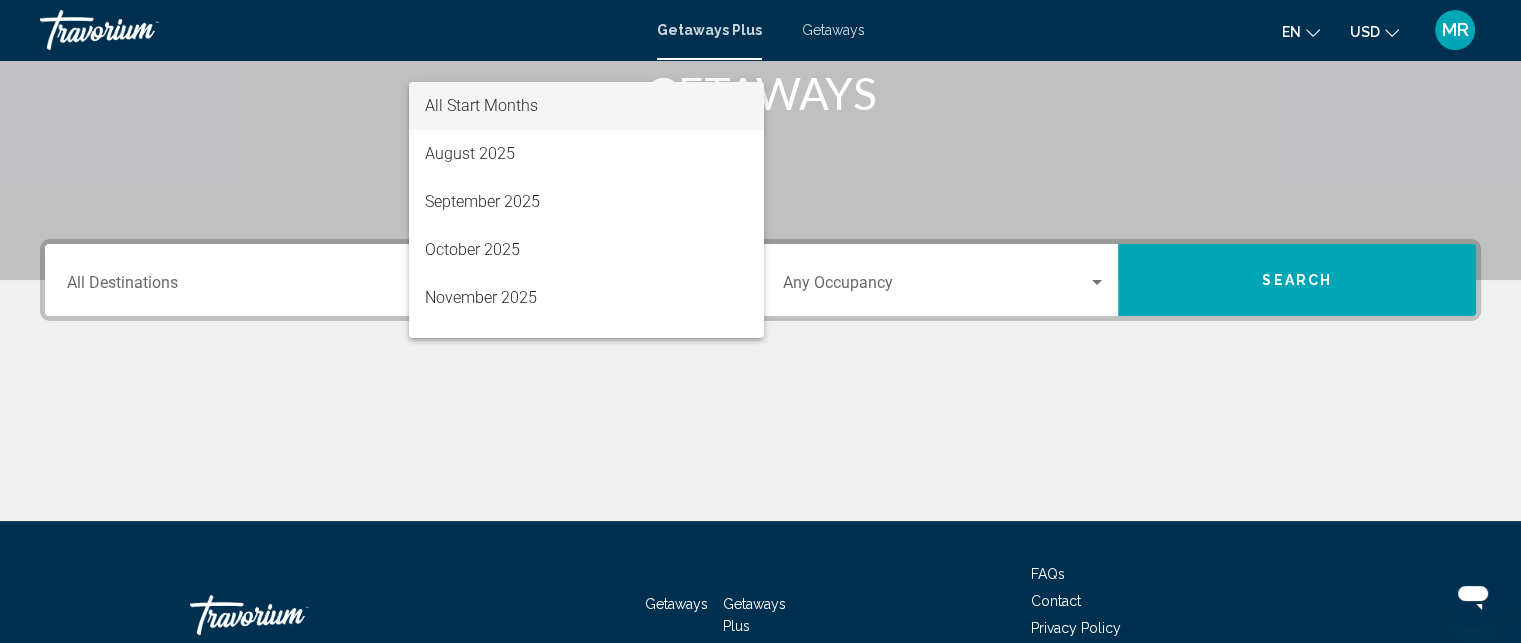 scroll, scrollTop: 274, scrollLeft: 0, axis: vertical 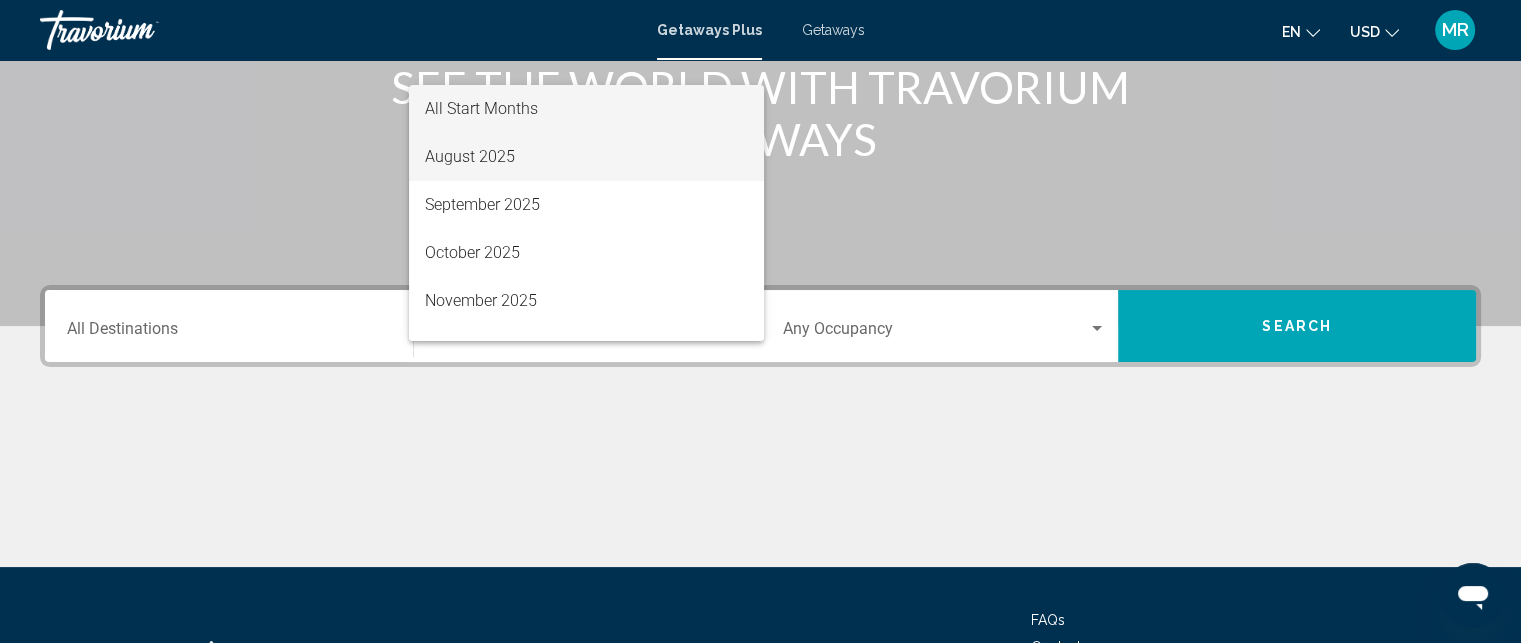 click on "August 2025" at bounding box center [586, 157] 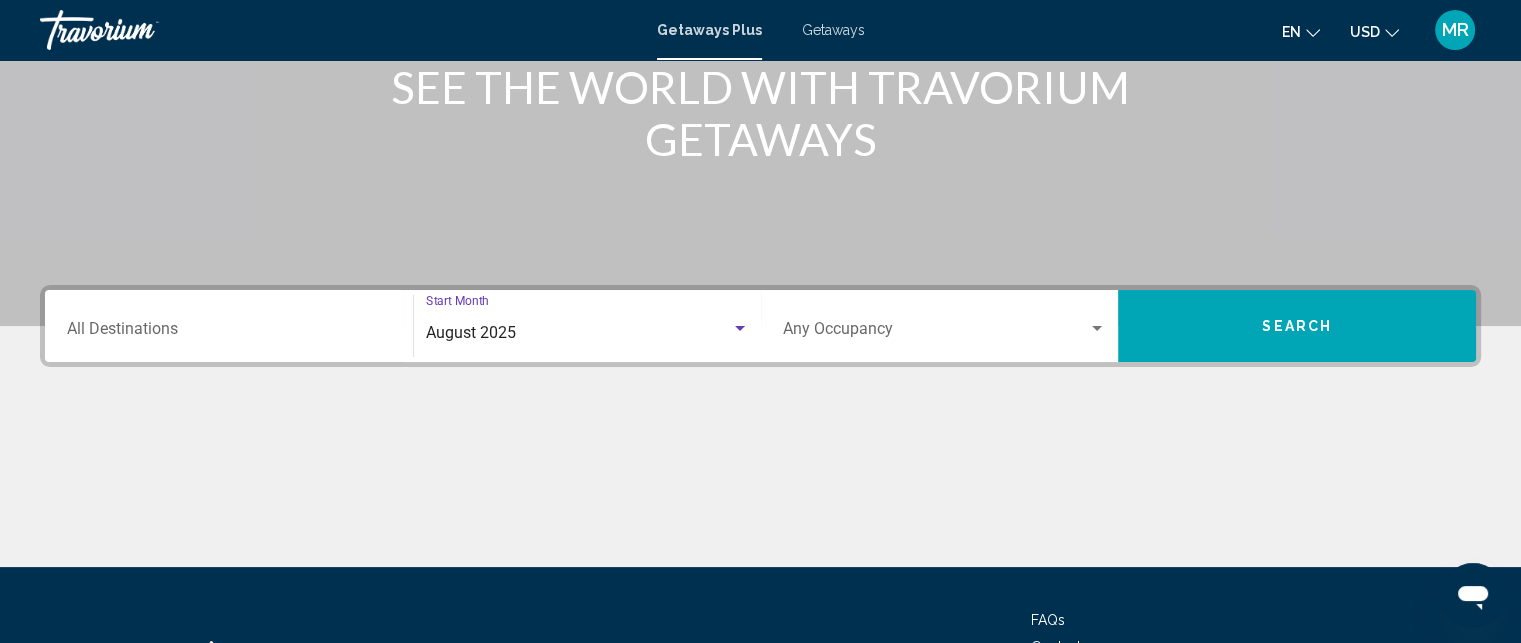 click on "Search" at bounding box center [1297, 326] 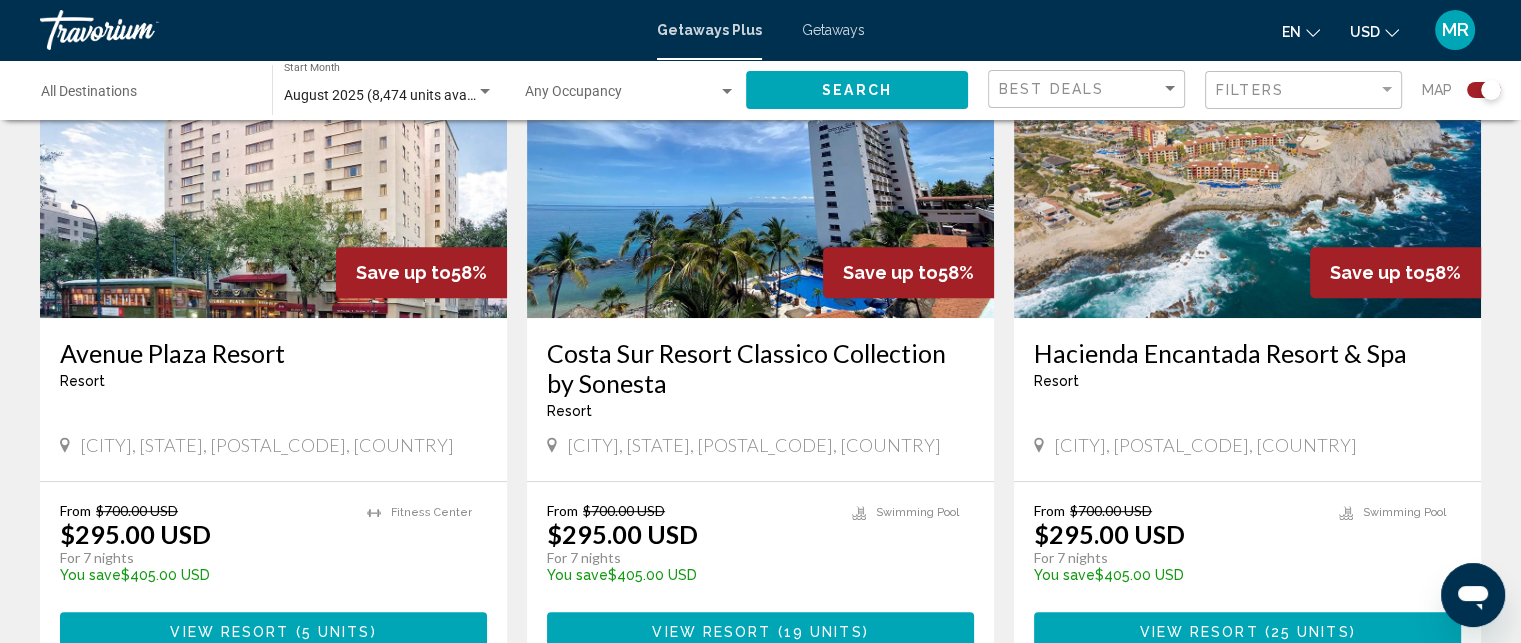 scroll, scrollTop: 833, scrollLeft: 0, axis: vertical 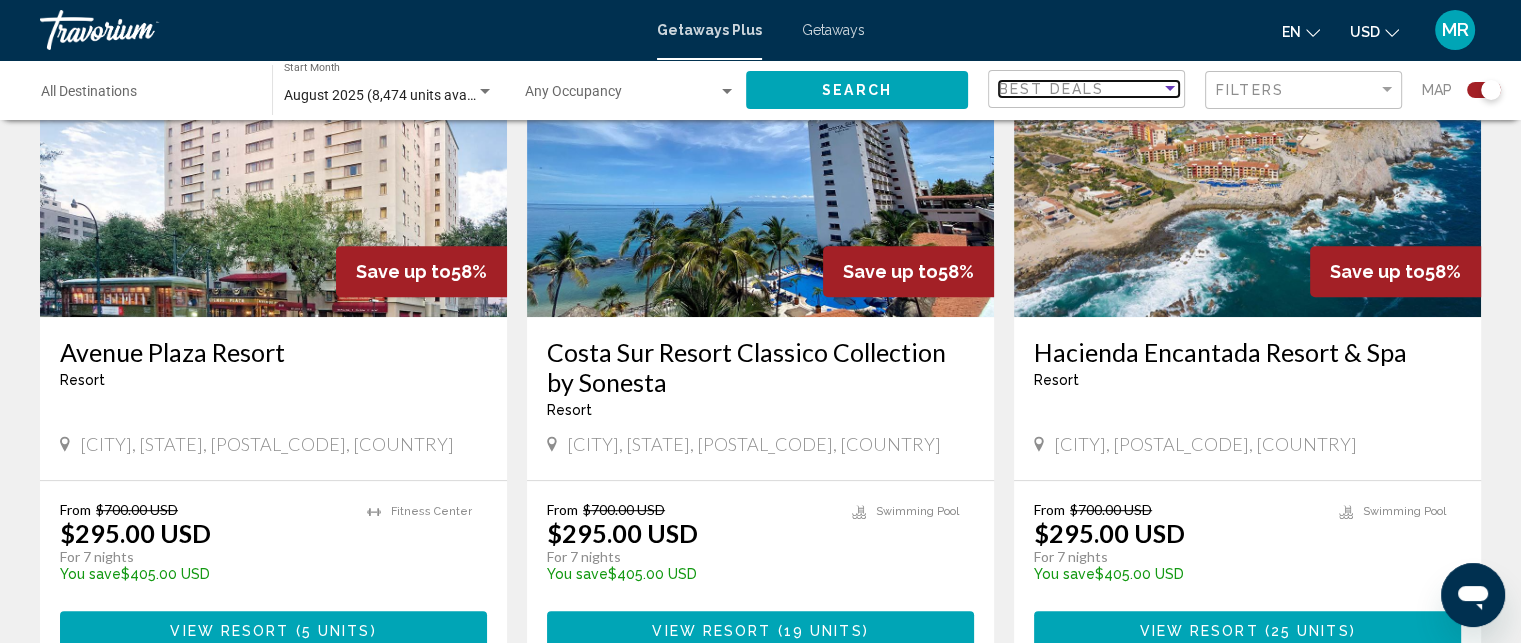 click at bounding box center [1170, 88] 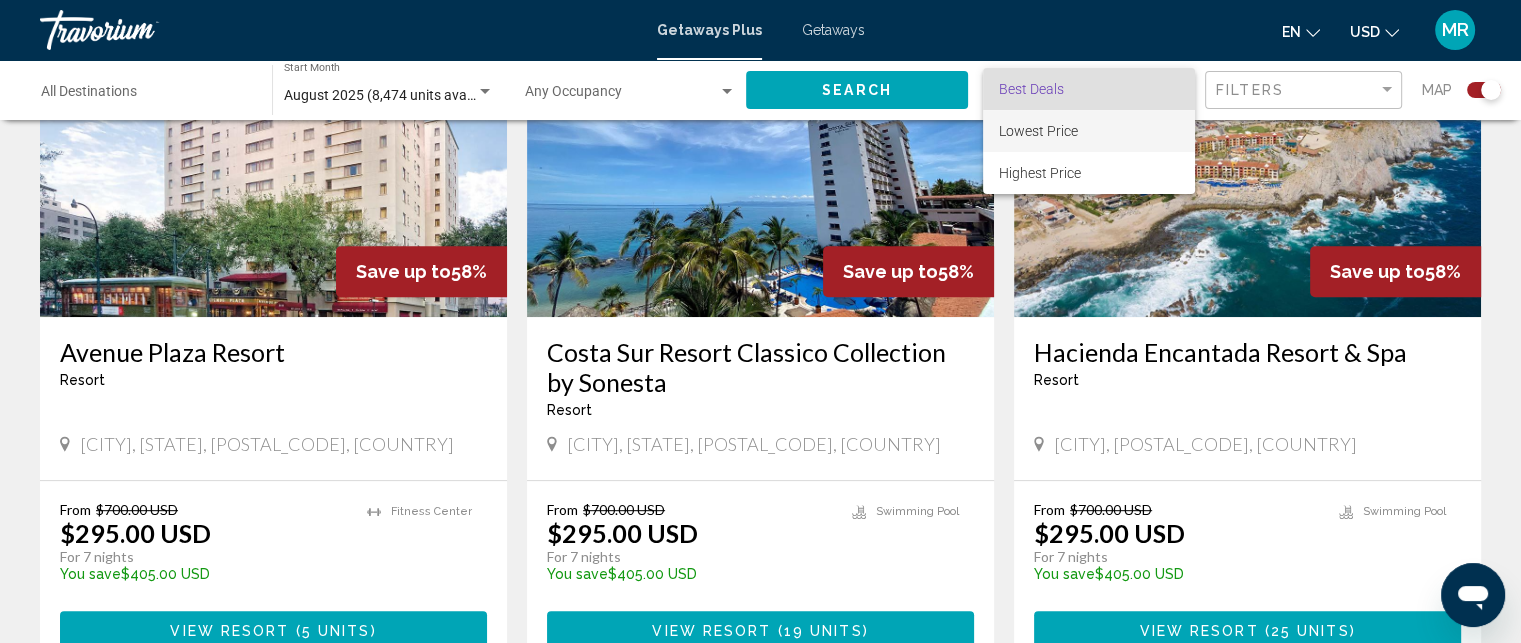 click on "Lowest Price" at bounding box center (1038, 131) 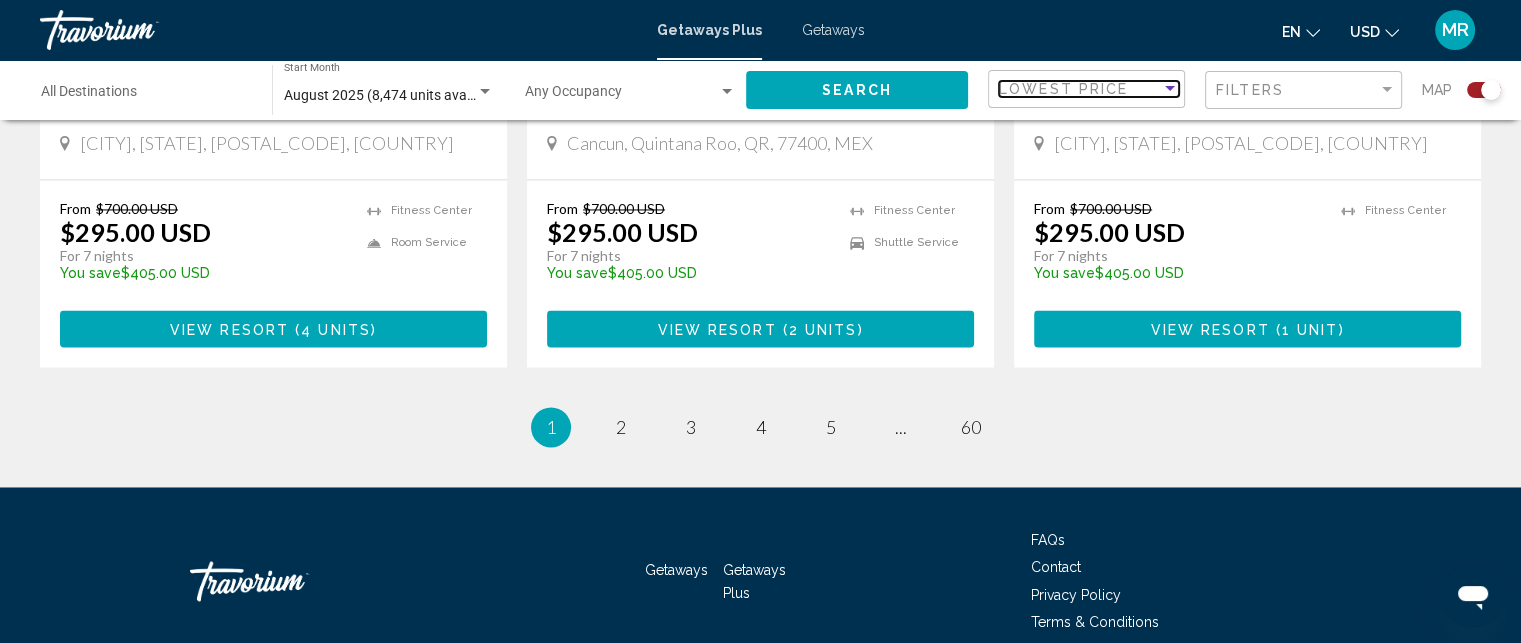 scroll, scrollTop: 3215, scrollLeft: 0, axis: vertical 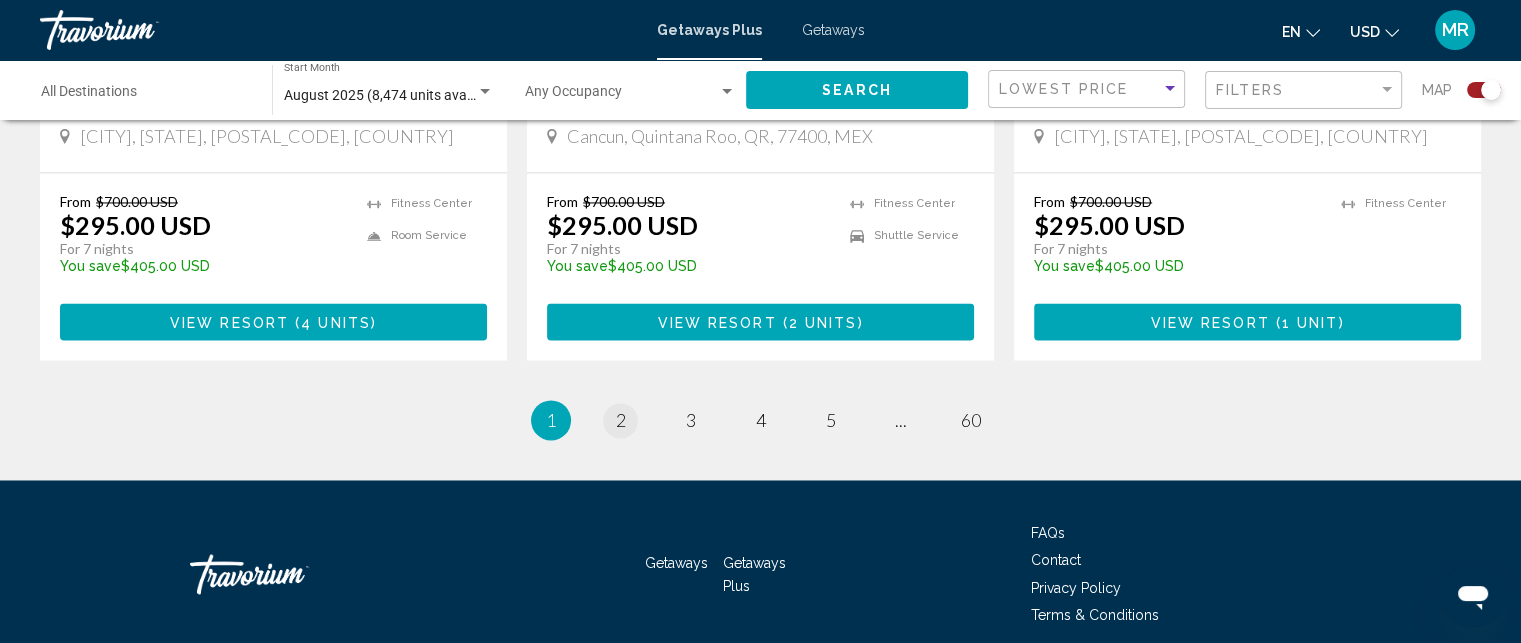 click on "2" at bounding box center (621, 420) 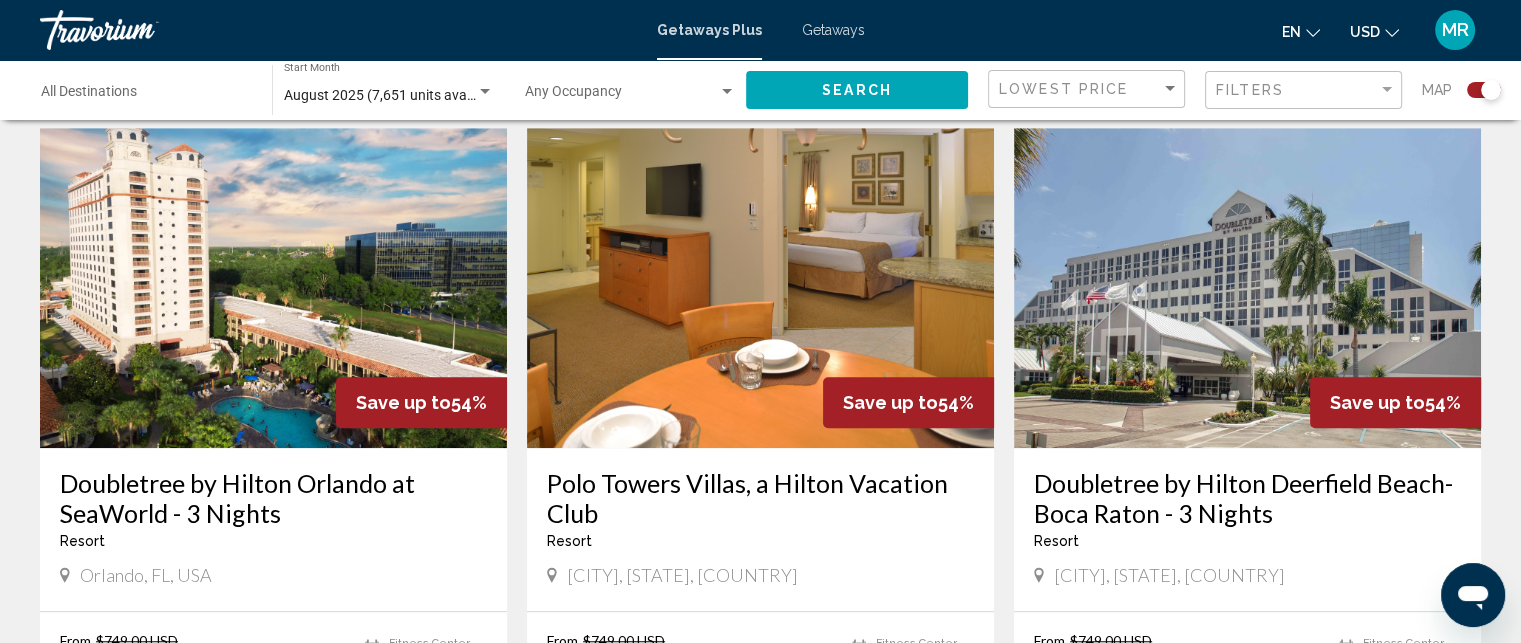 scroll, scrollTop: 1428, scrollLeft: 0, axis: vertical 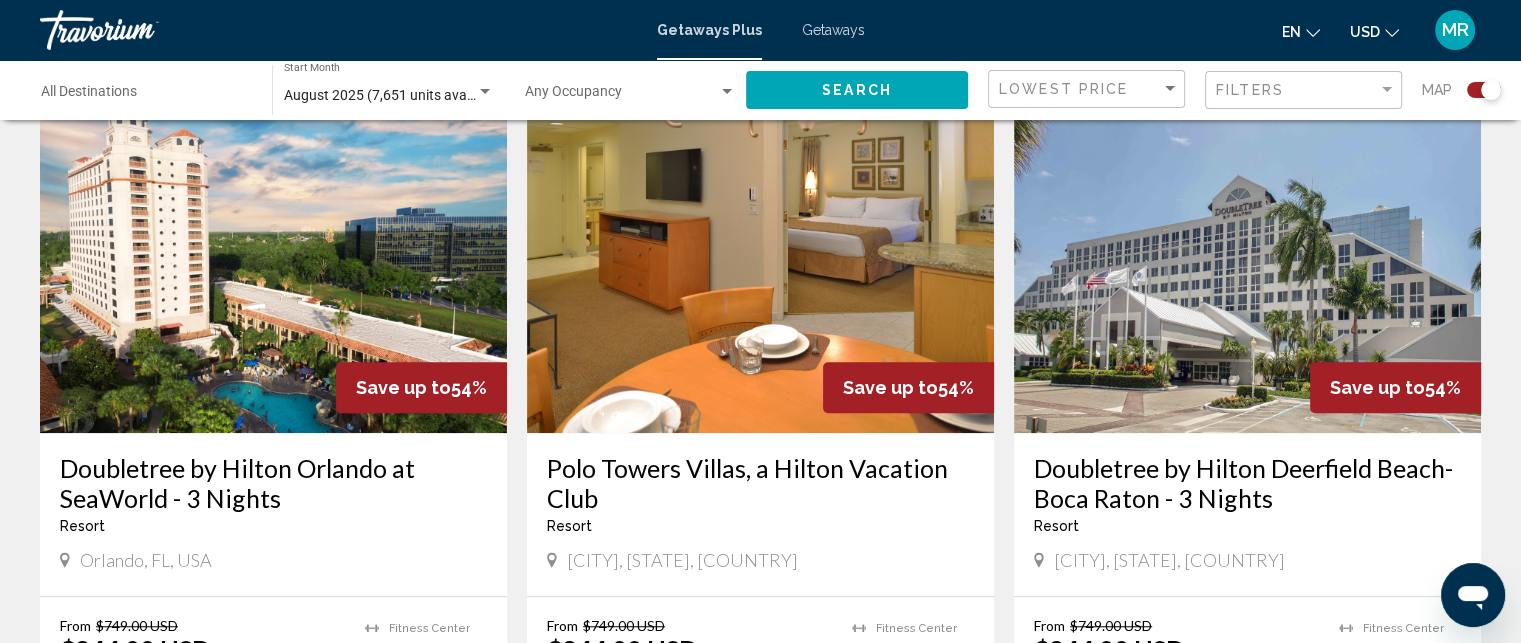 click at bounding box center [273, 273] 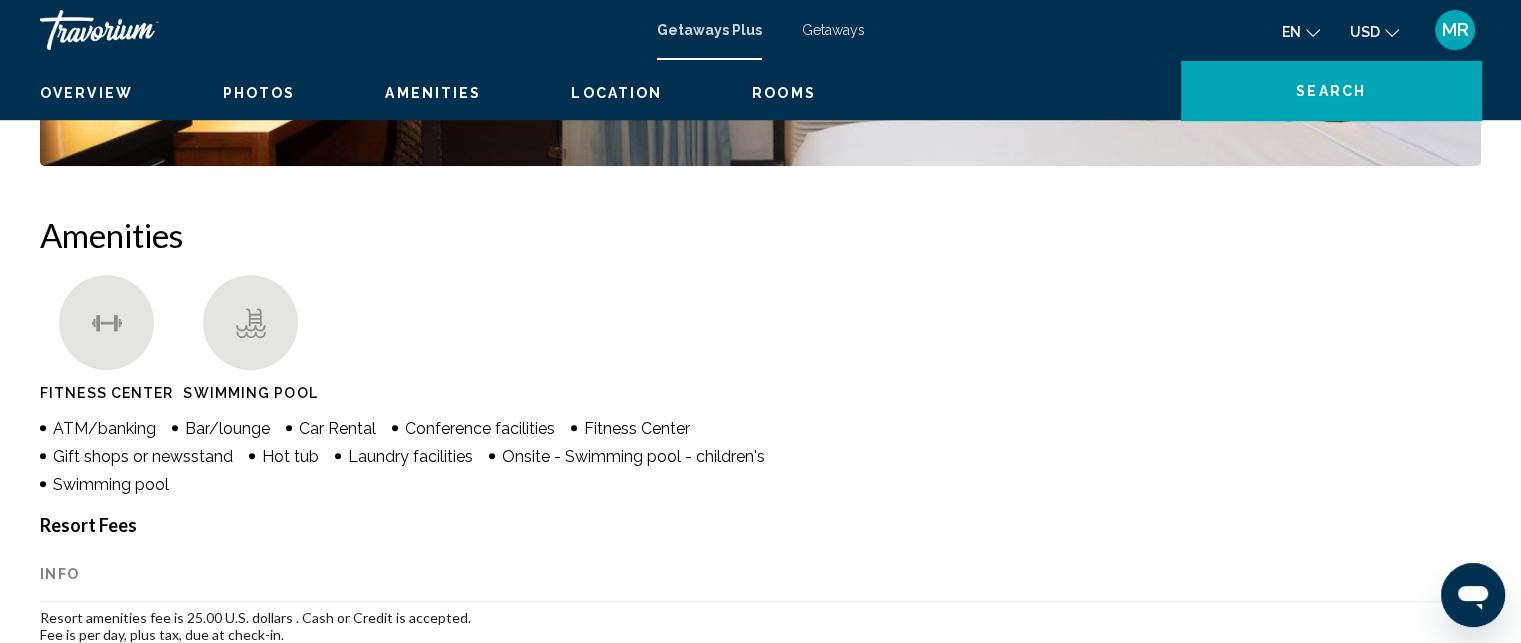 scroll, scrollTop: 38, scrollLeft: 0, axis: vertical 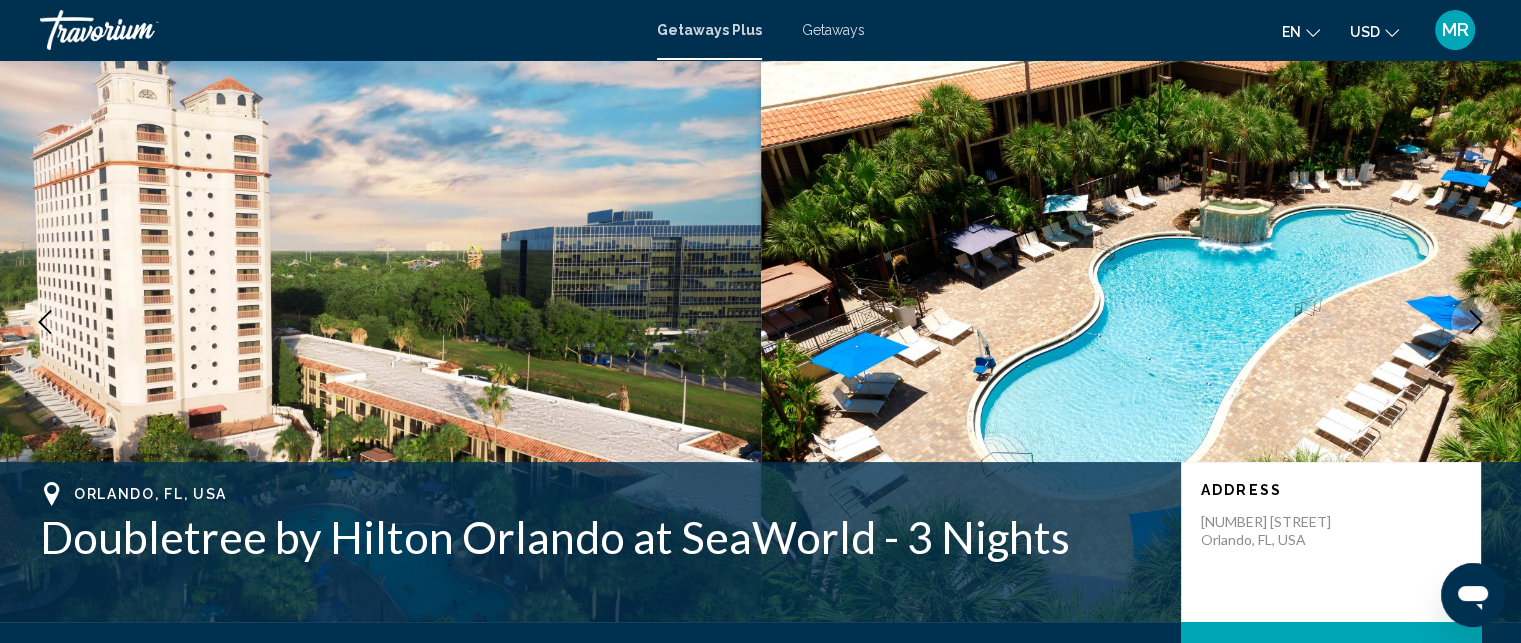 click at bounding box center [1141, 322] 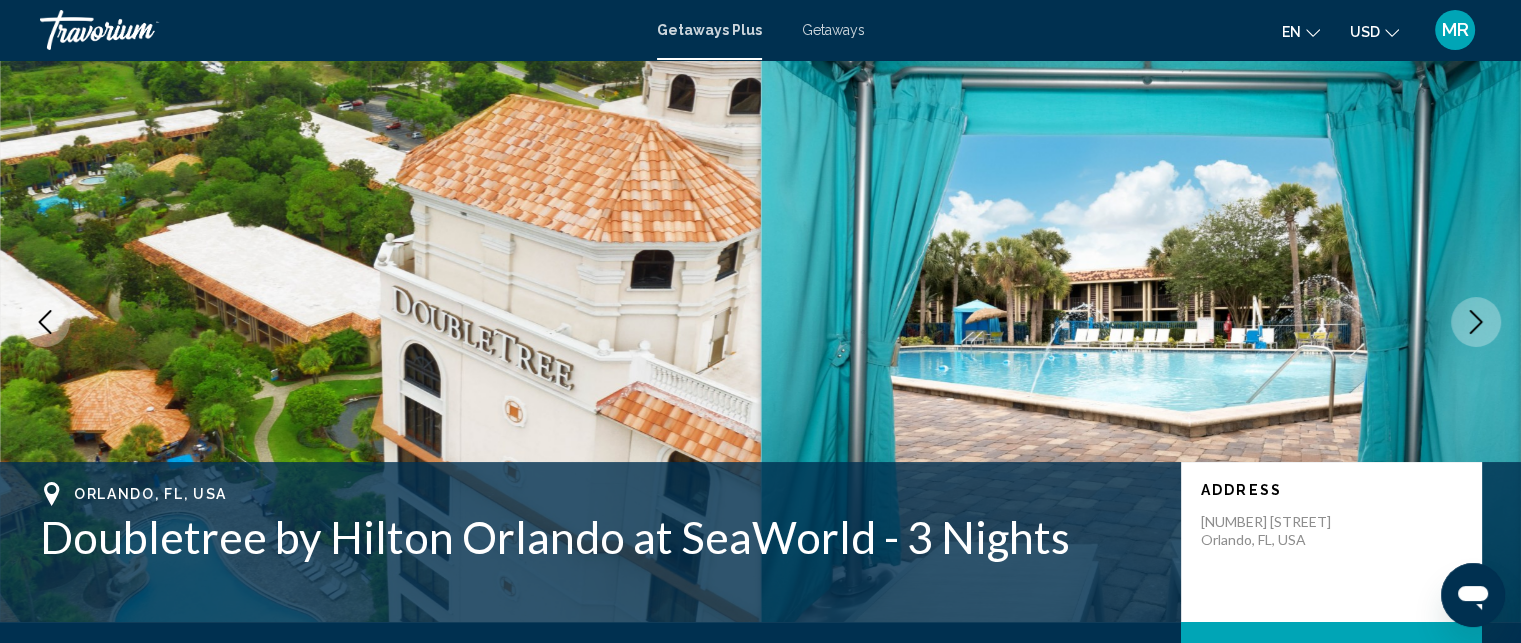click 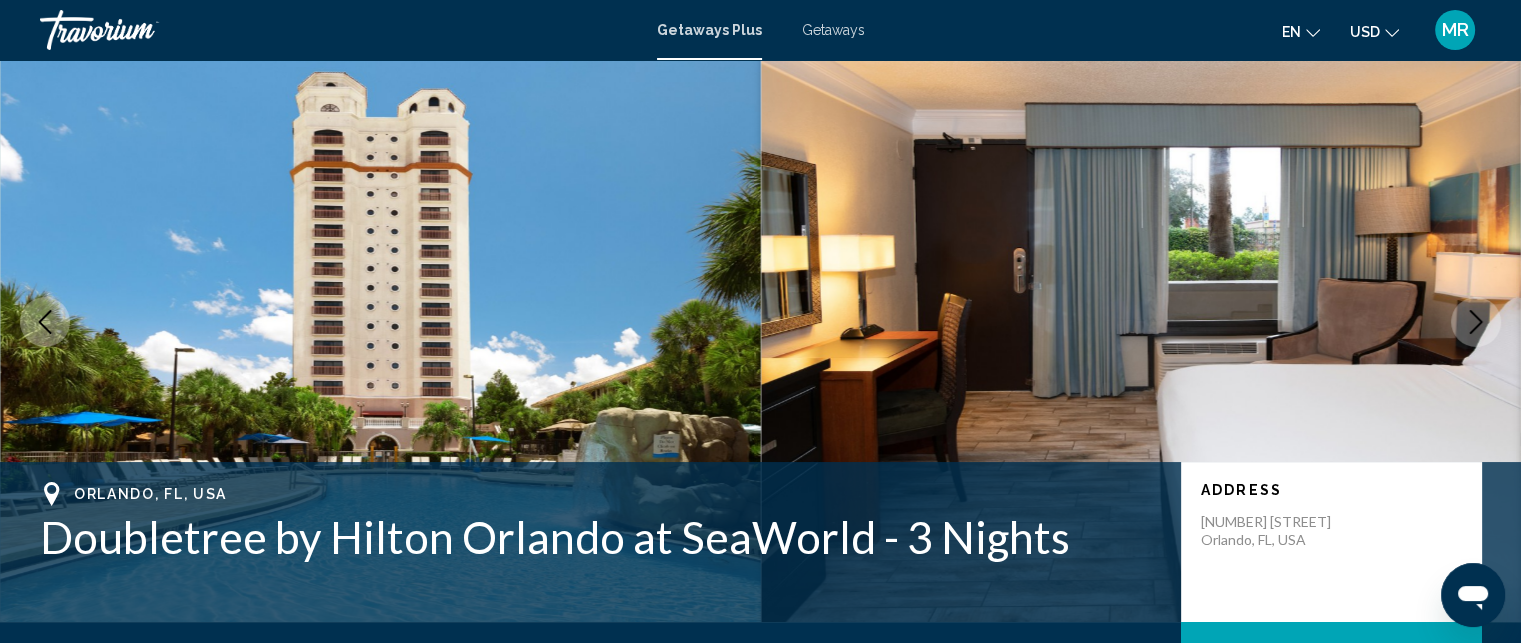 click at bounding box center (1476, 322) 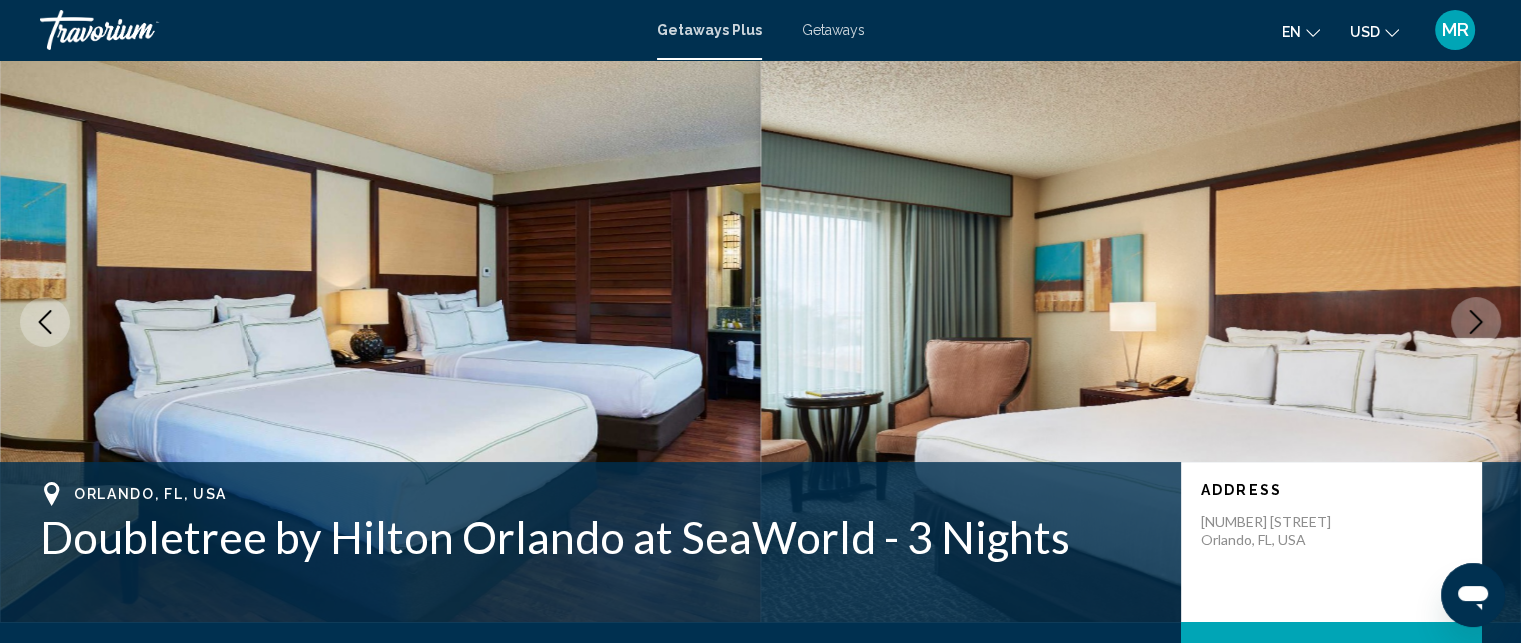 click 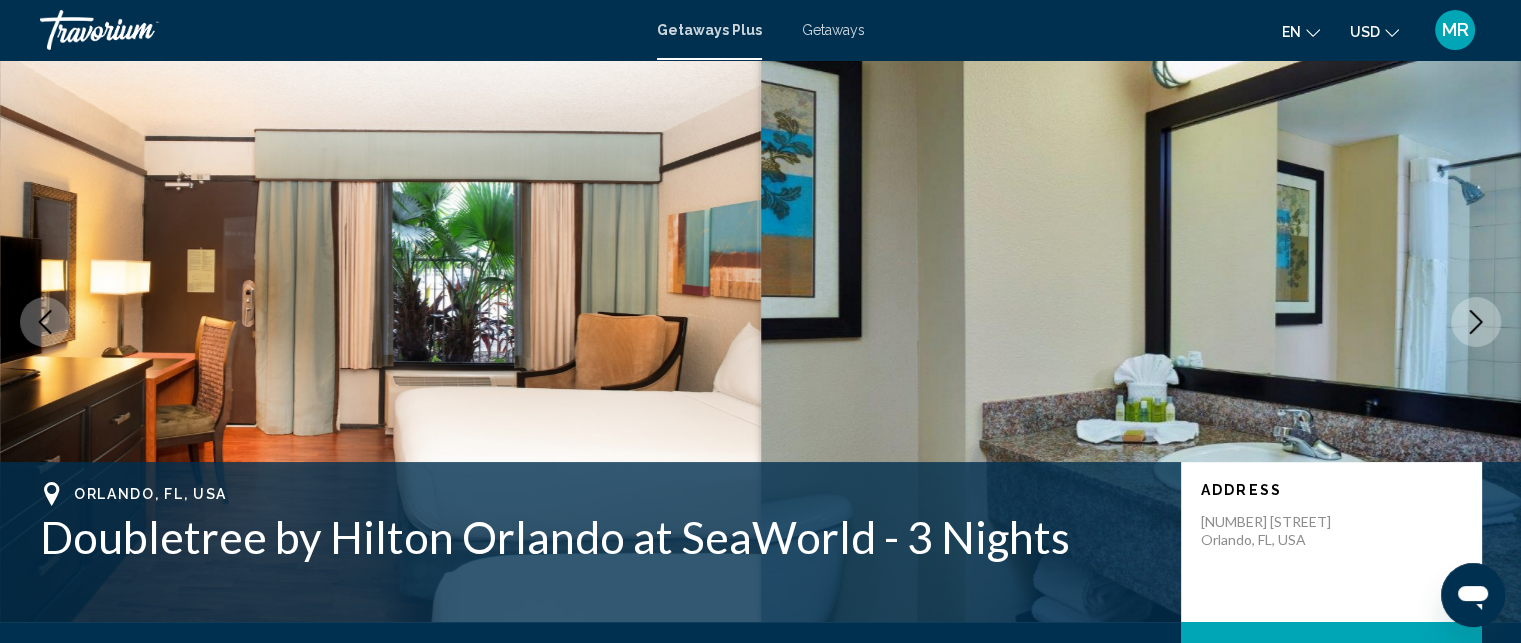 click 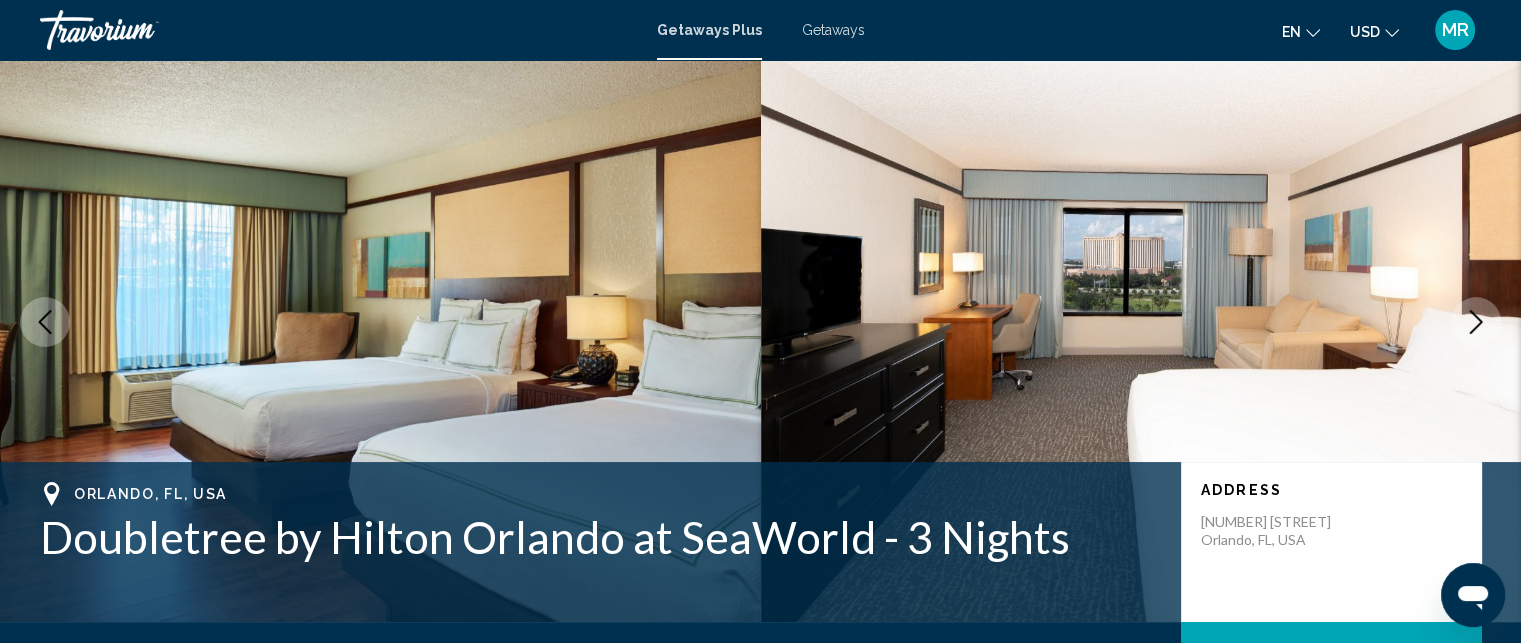 click 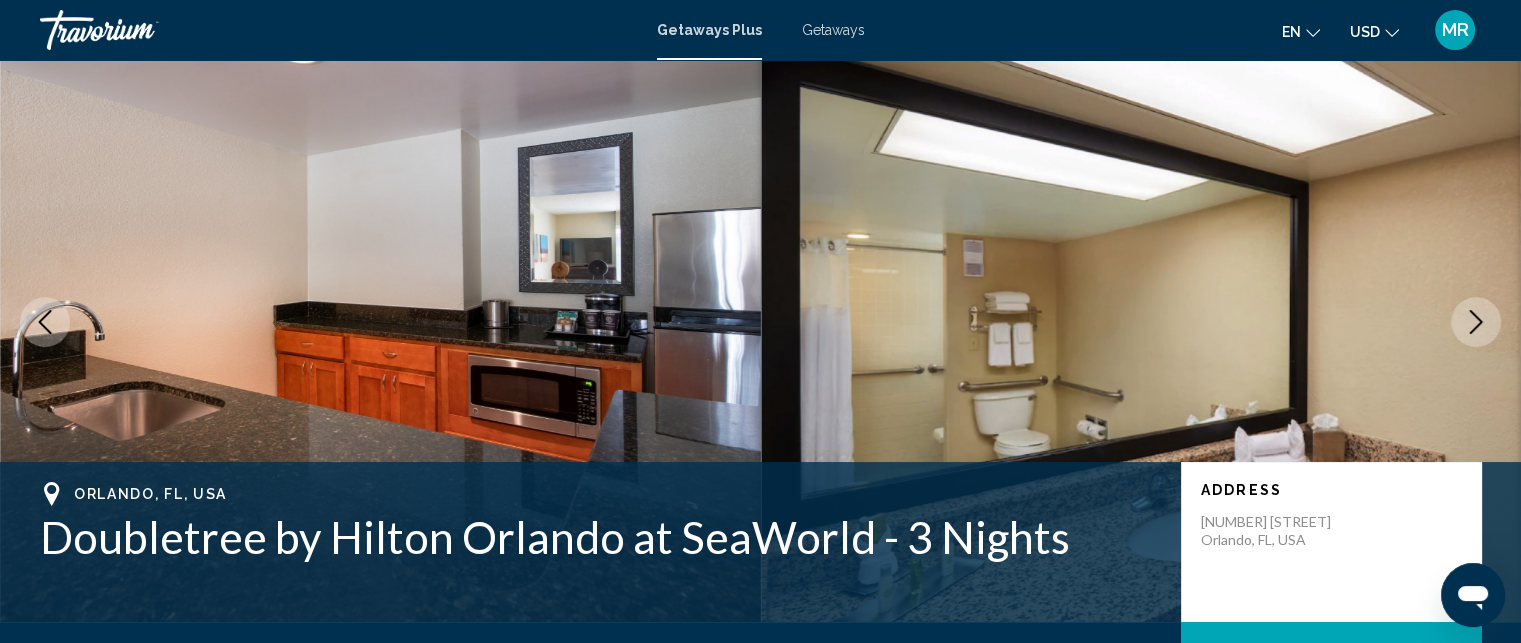 click 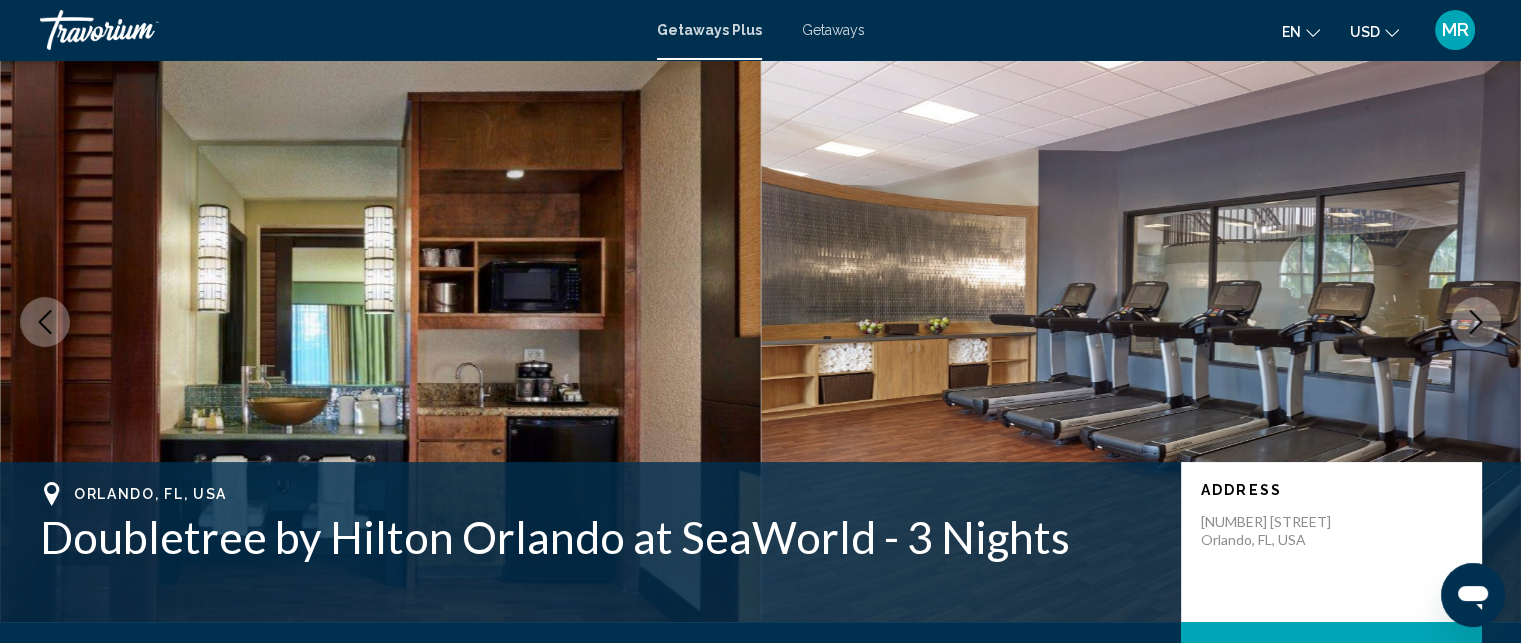 click at bounding box center [1476, 322] 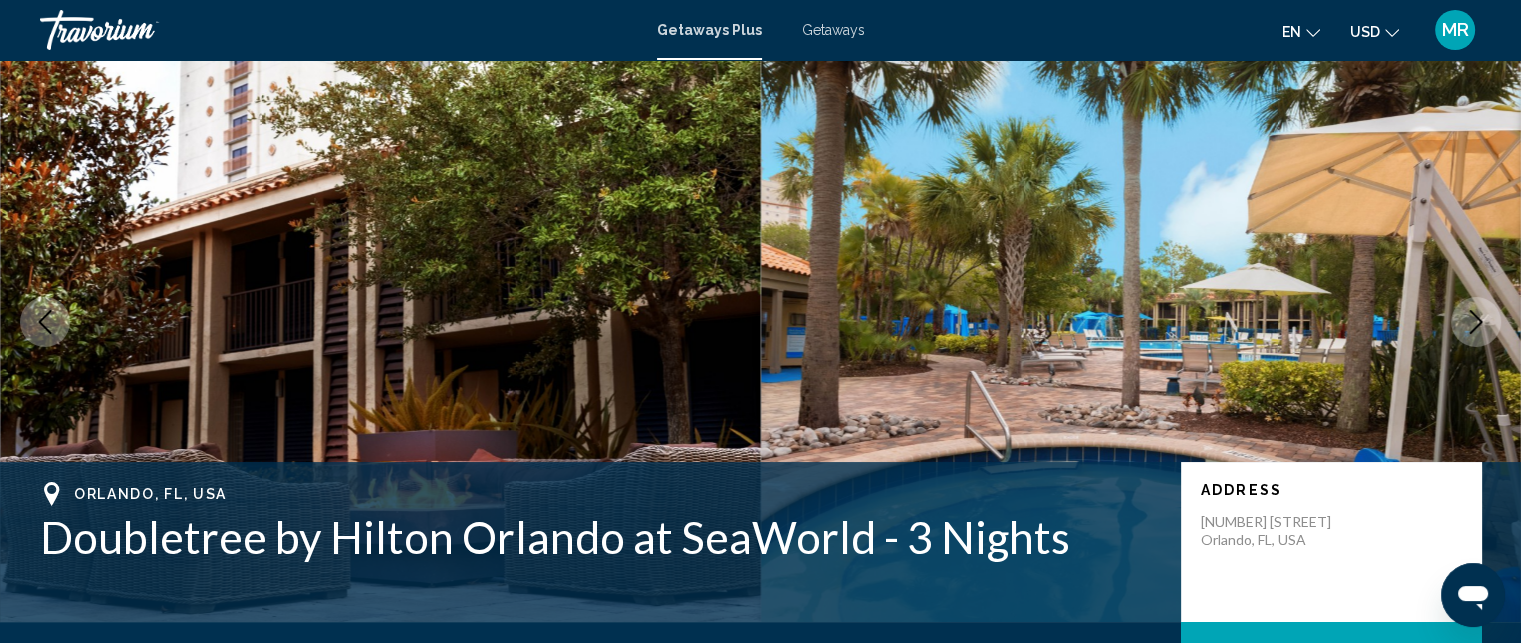 scroll, scrollTop: 0, scrollLeft: 0, axis: both 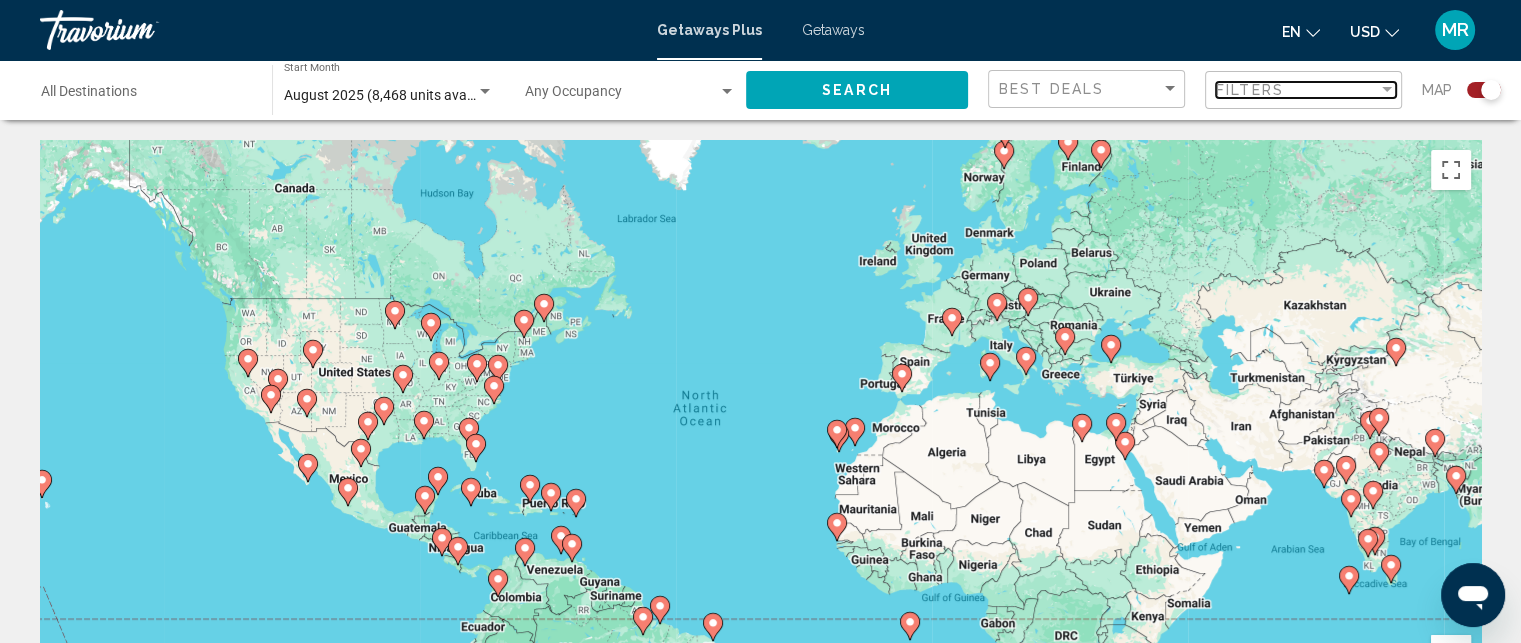click at bounding box center [1387, 90] 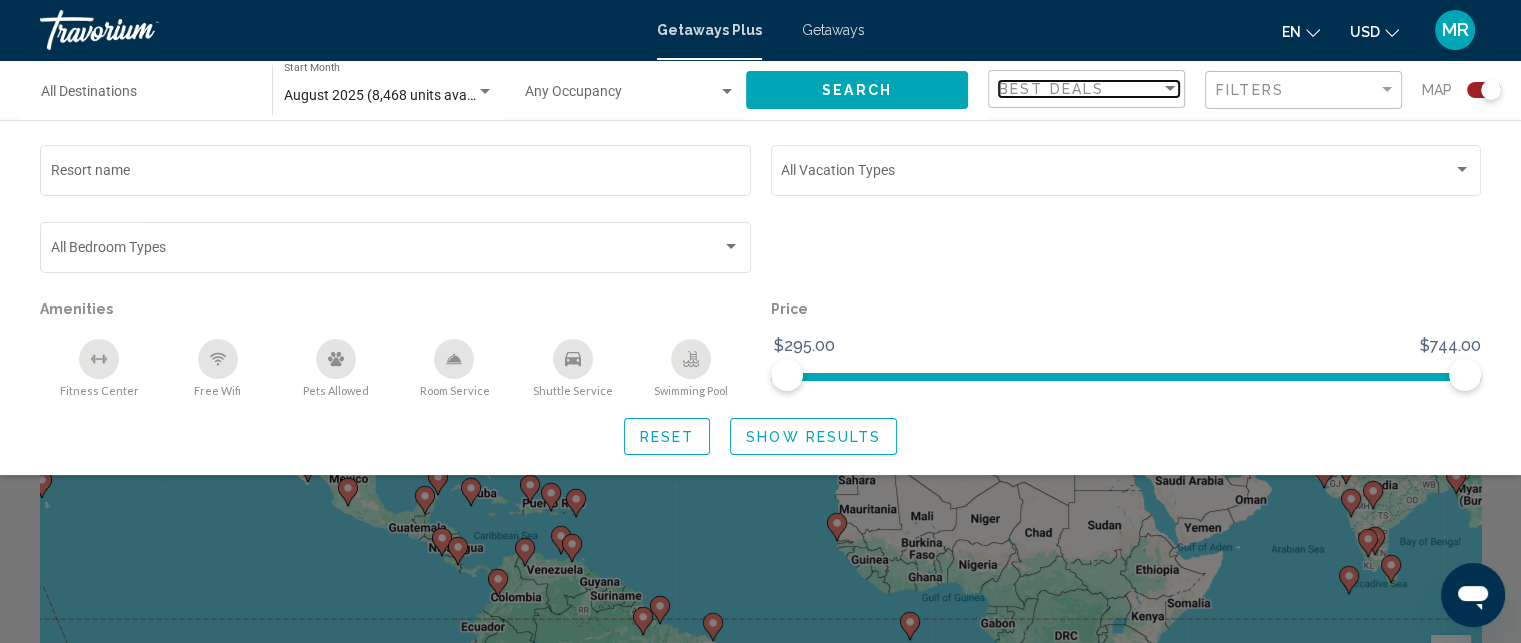 click on "Best Deals" at bounding box center (1080, 89) 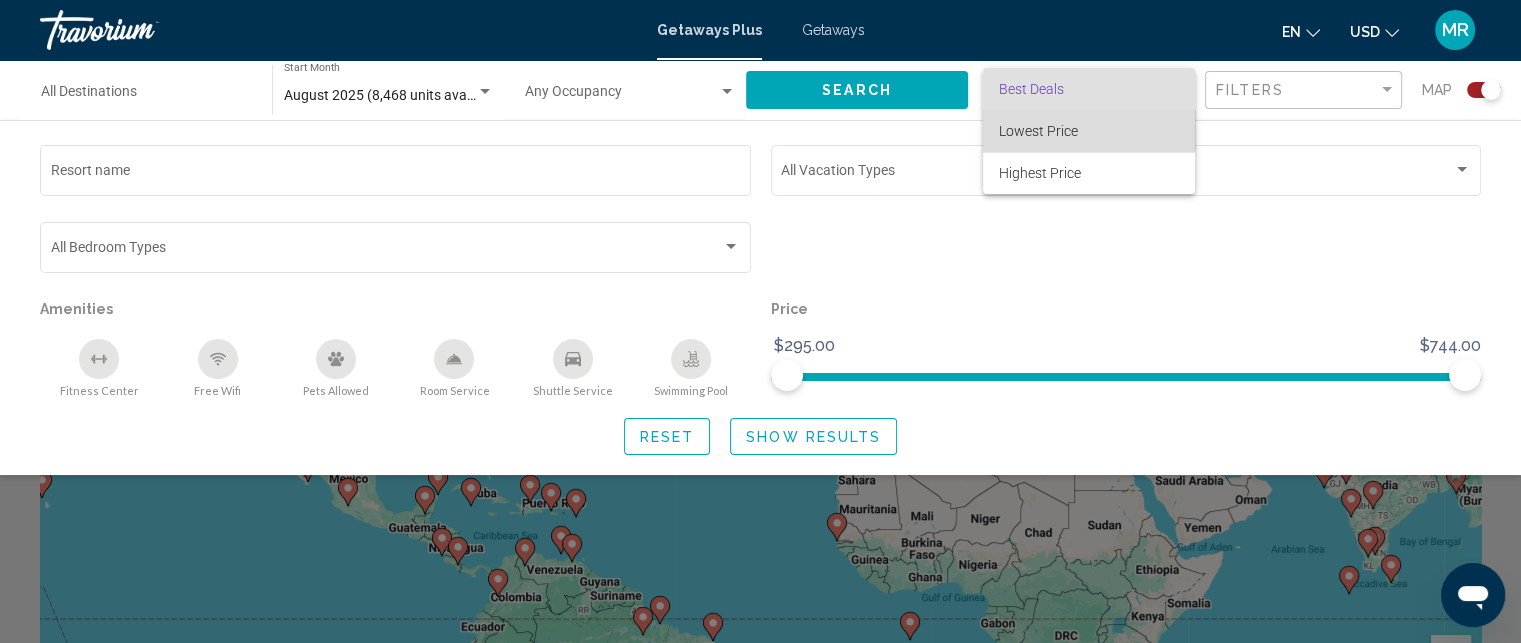 click on "Lowest Price" at bounding box center [1038, 131] 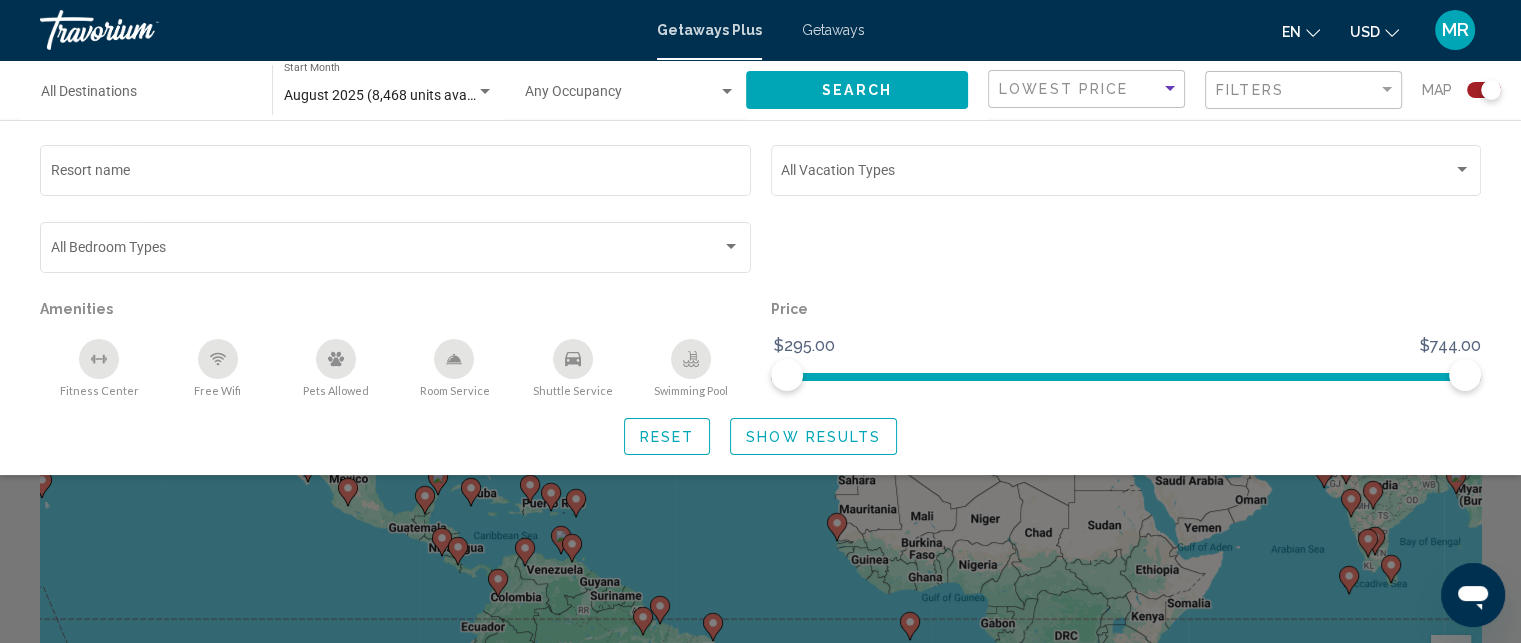 click on "Show Results" 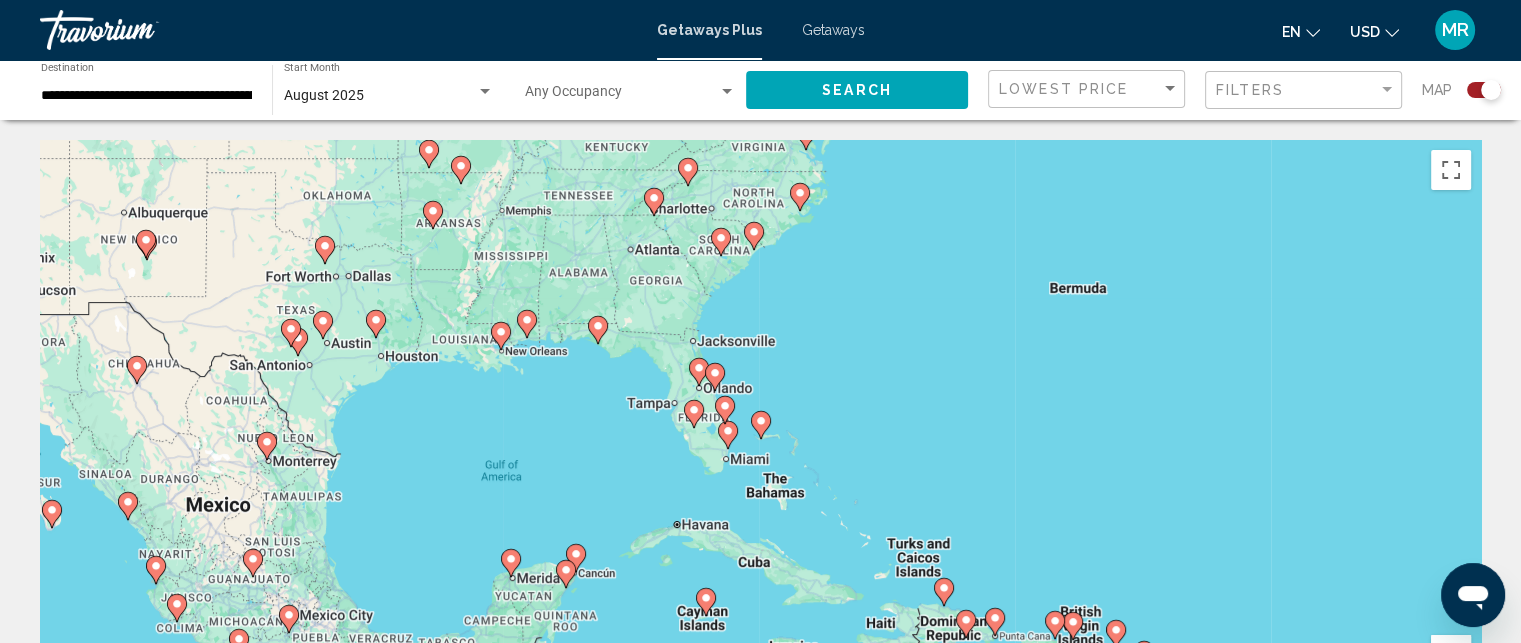 click on "To activate drag with keyboard, press Alt + Enter. Once in keyboard drag state, use the arrow keys to move the marker. To complete the drag, press the Enter key. To cancel, press Escape." at bounding box center (760, 440) 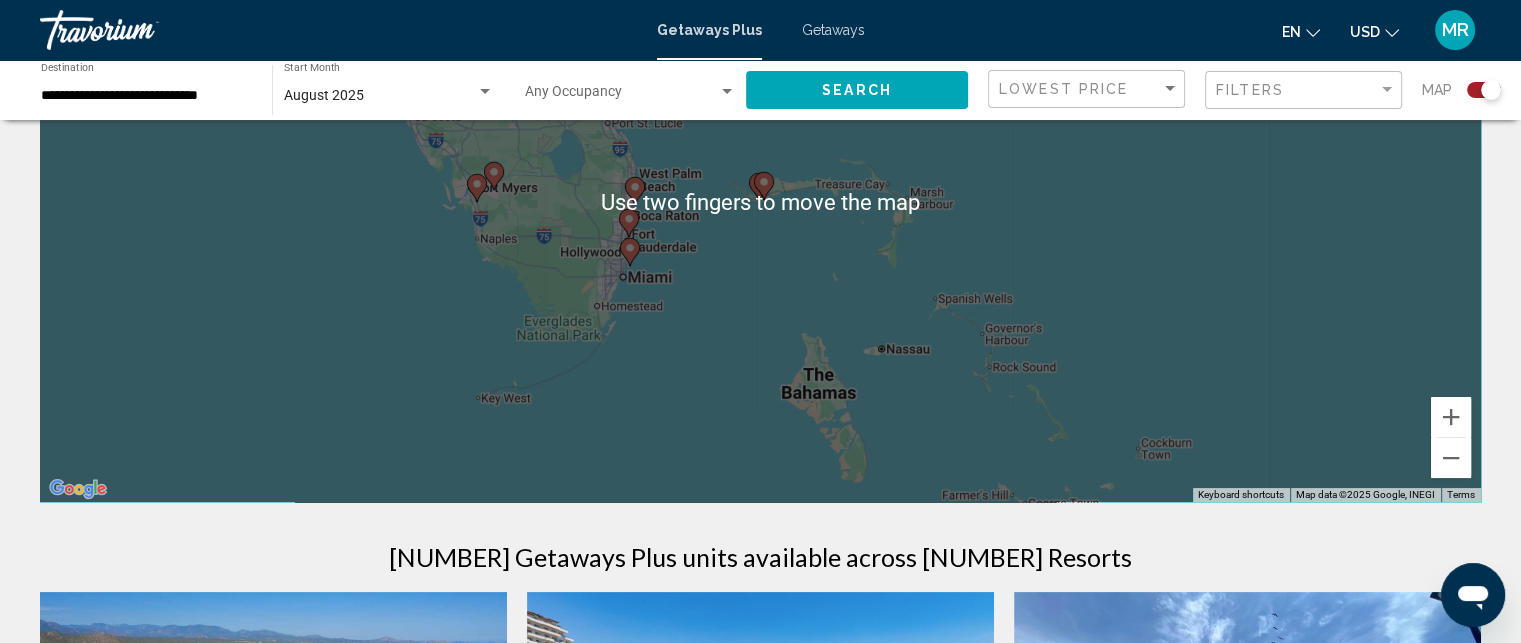 scroll, scrollTop: 240, scrollLeft: 0, axis: vertical 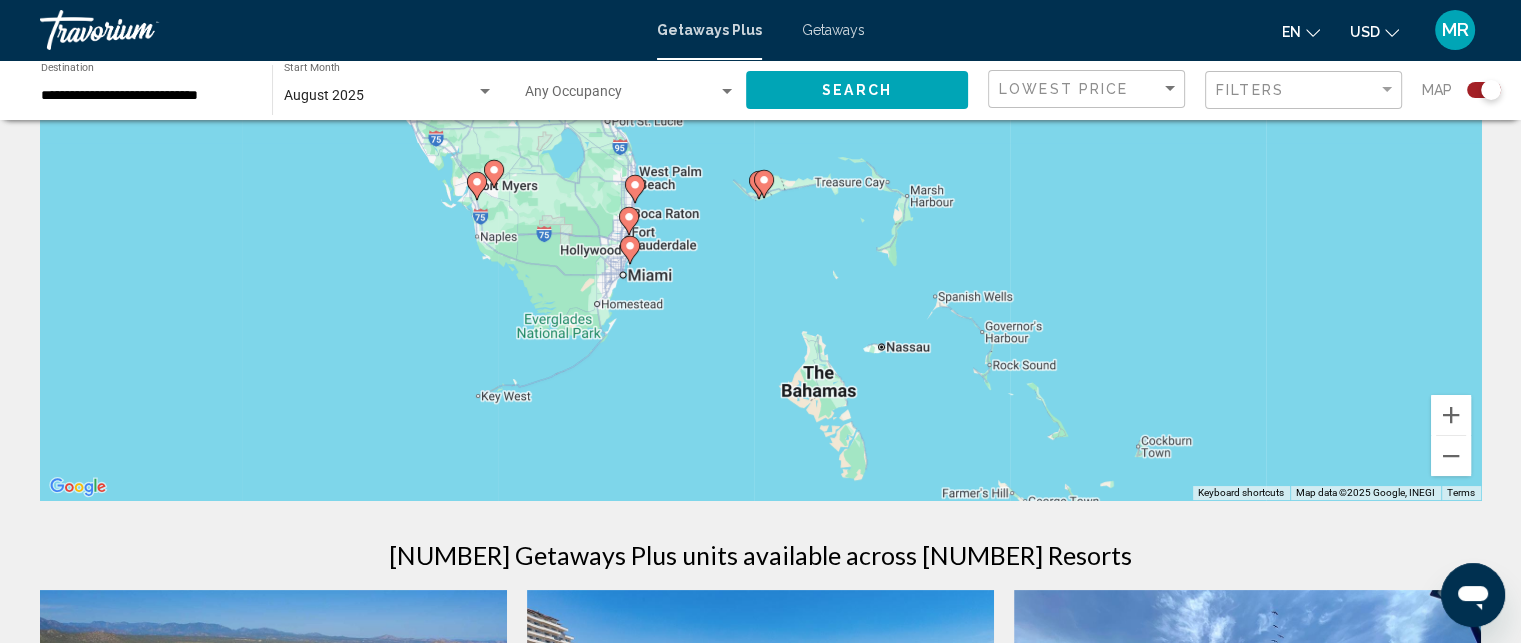 click on "To activate drag with keyboard, press Alt + Enter. Once in keyboard drag state, use the arrow keys to move the marker. To complete the drag, press the Enter key. To cancel, press Escape." at bounding box center (760, 200) 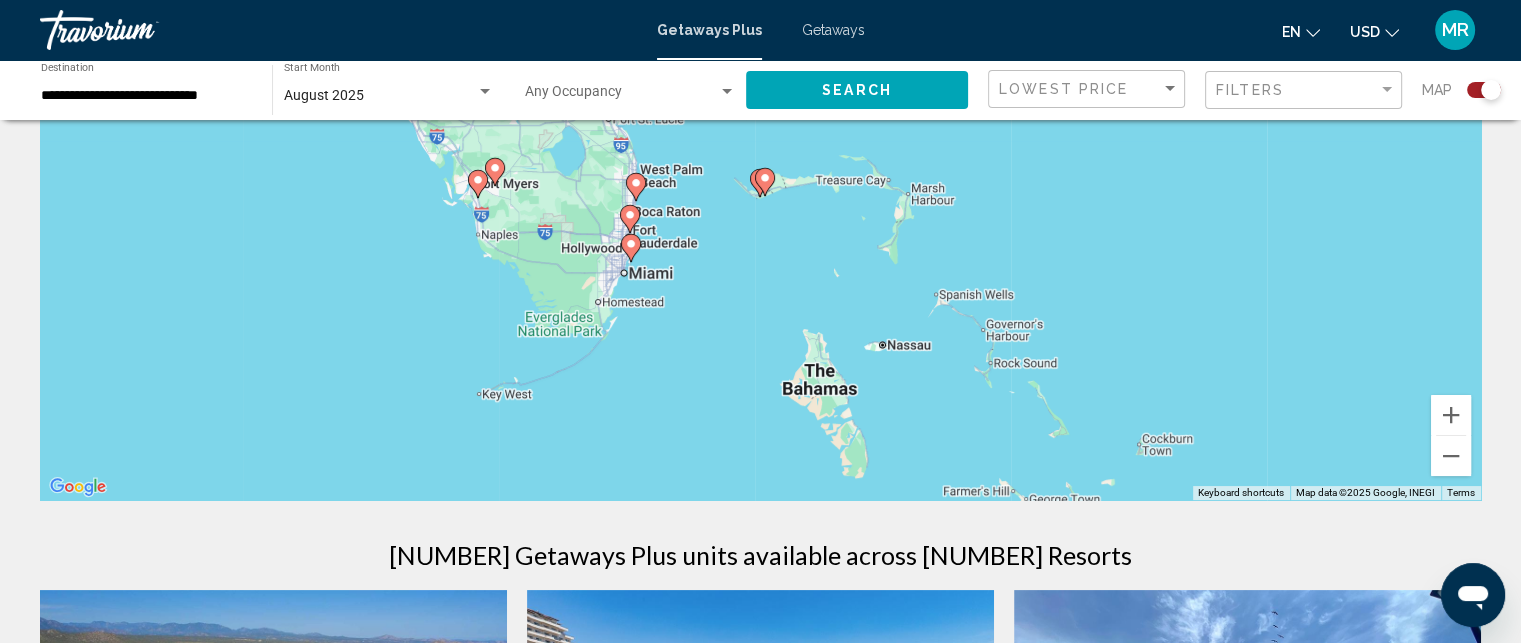 click at bounding box center (765, 182) 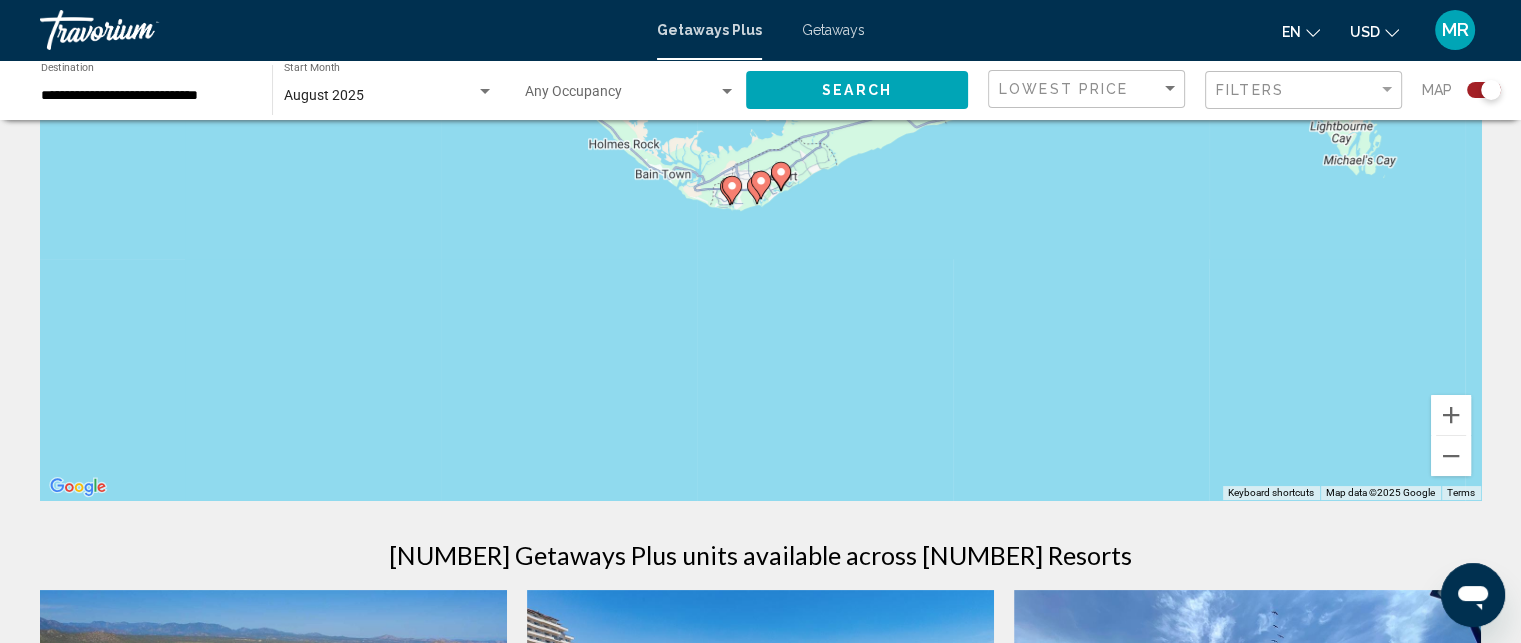 click 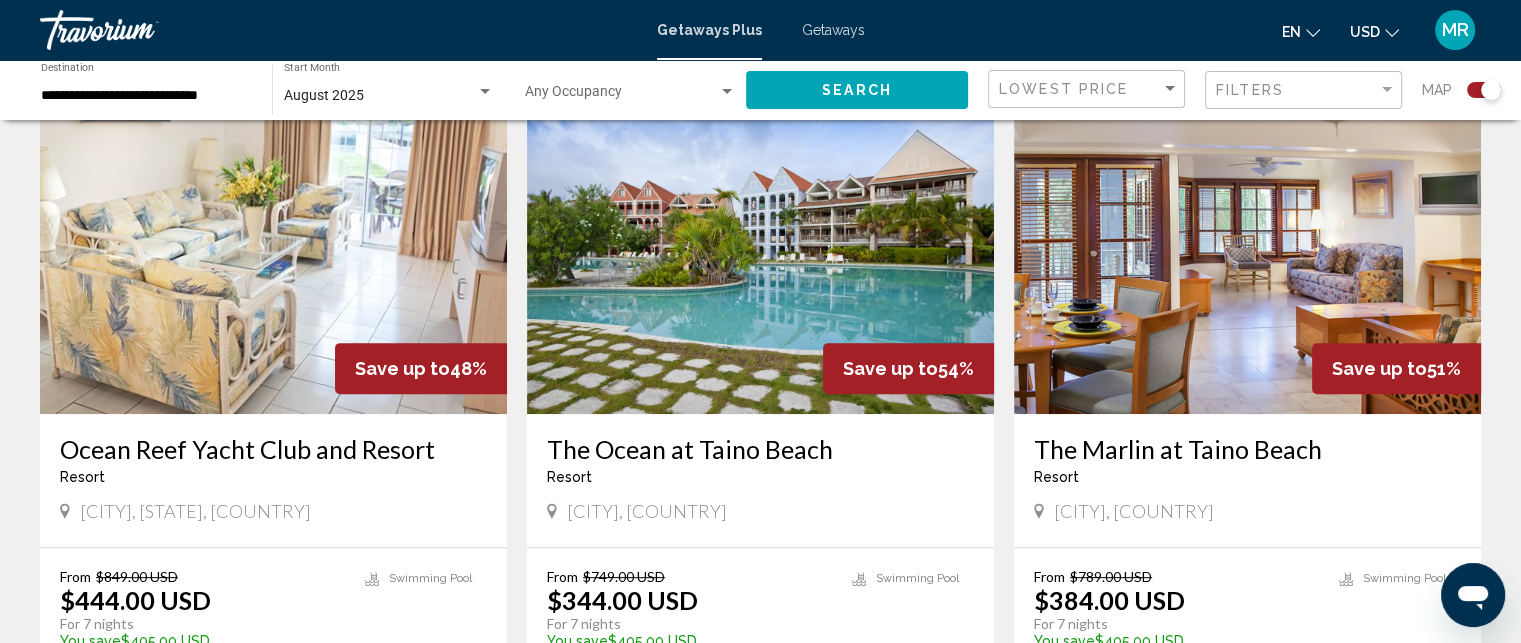 scroll, scrollTop: 739, scrollLeft: 0, axis: vertical 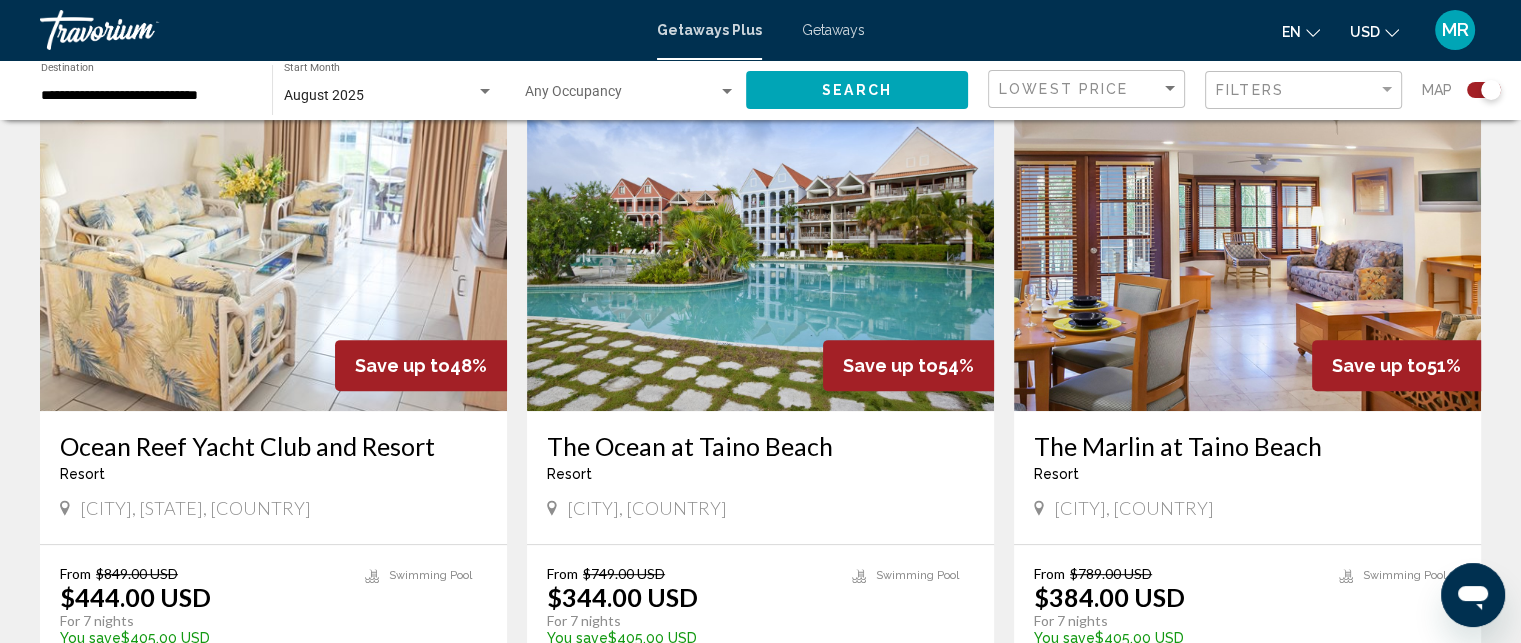 click at bounding box center [273, 251] 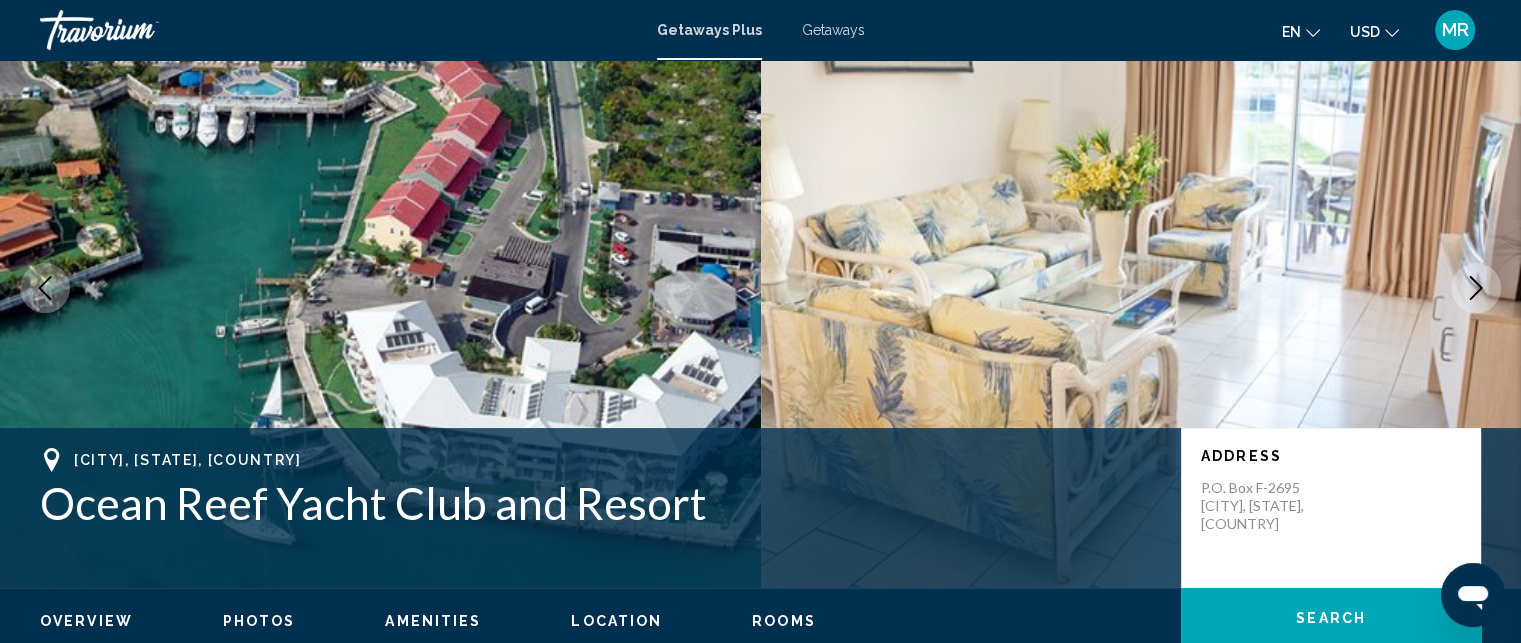 scroll, scrollTop: 89, scrollLeft: 0, axis: vertical 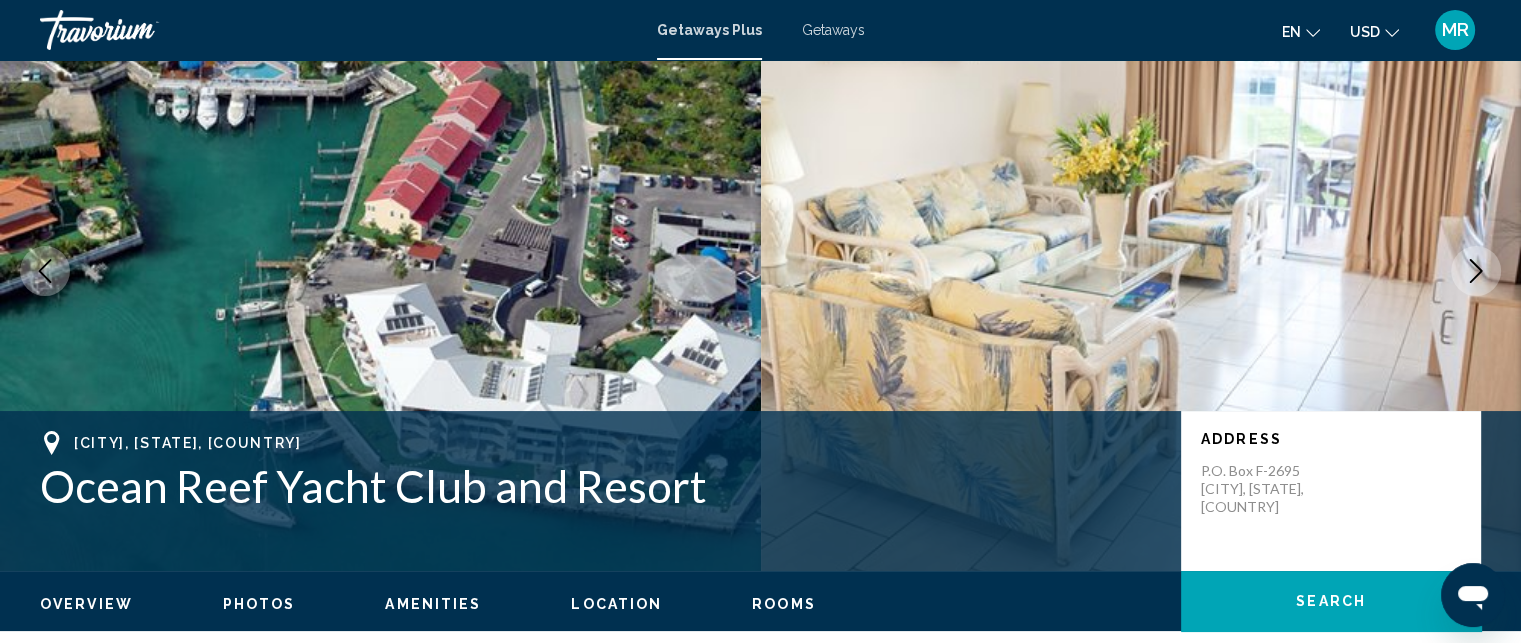 click 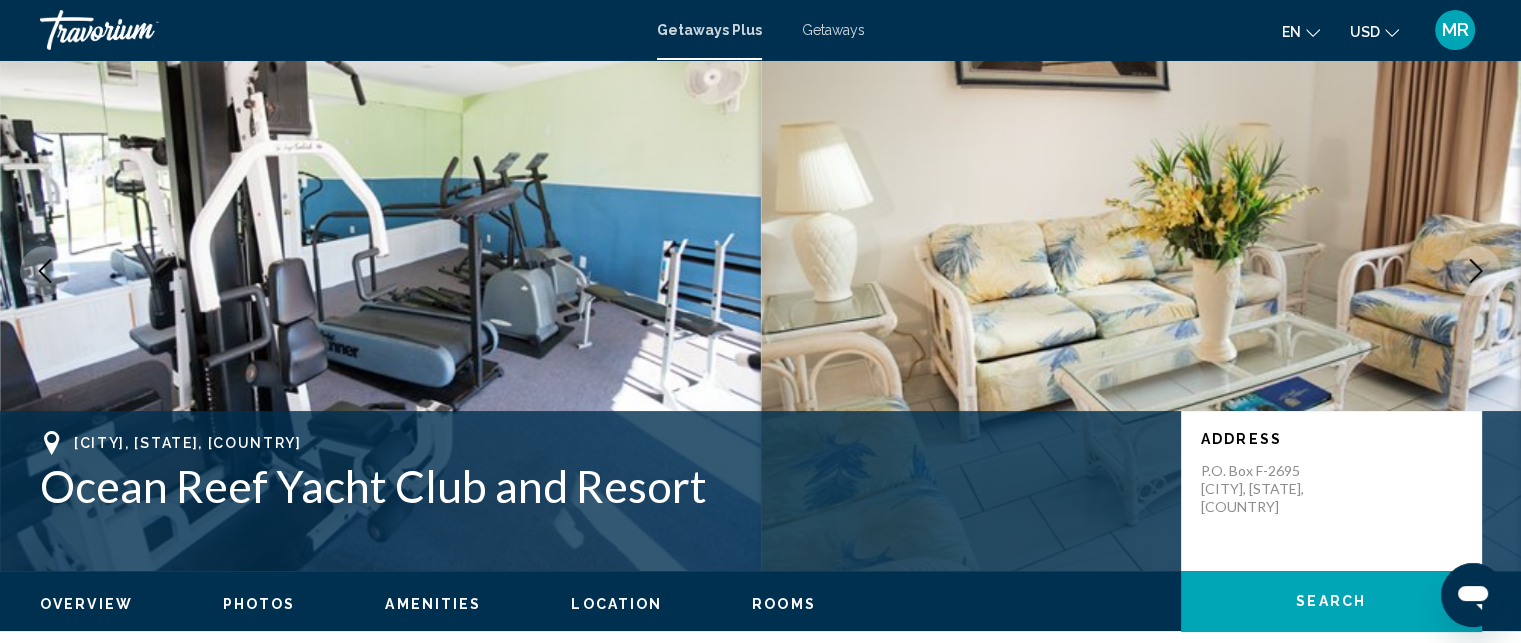 click 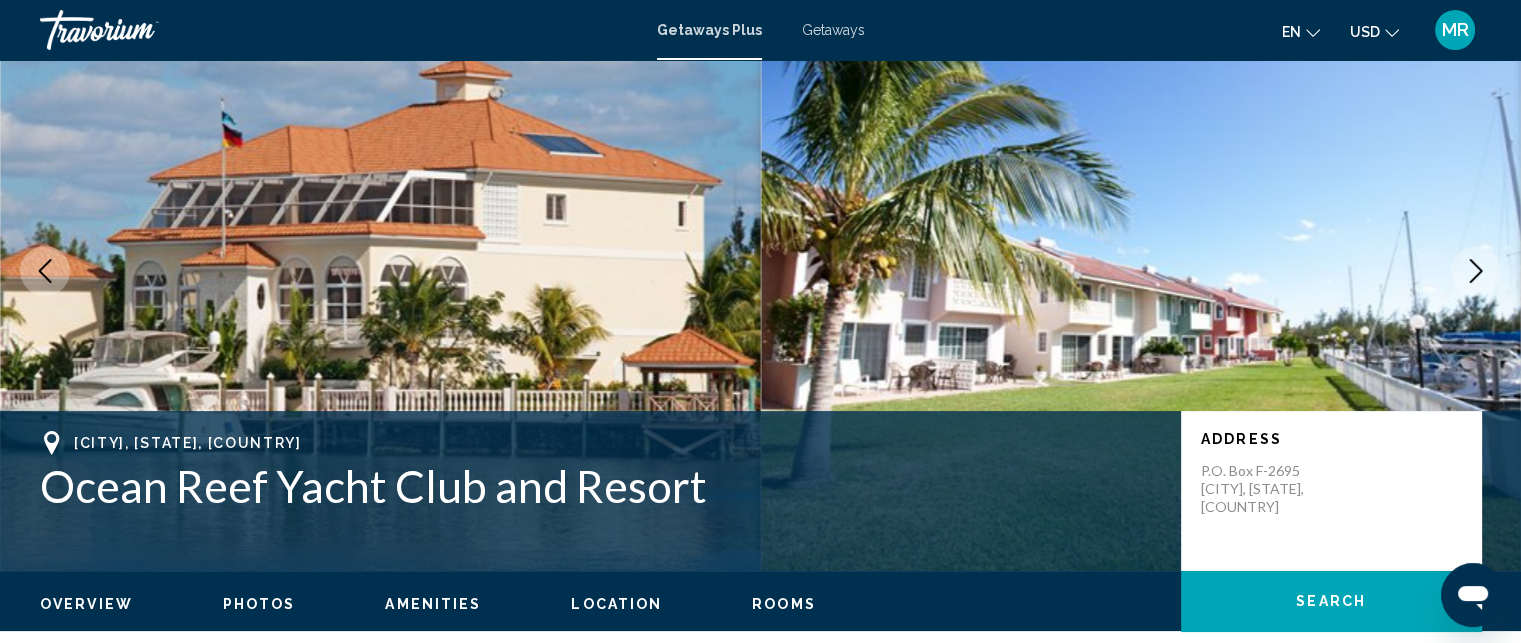 click 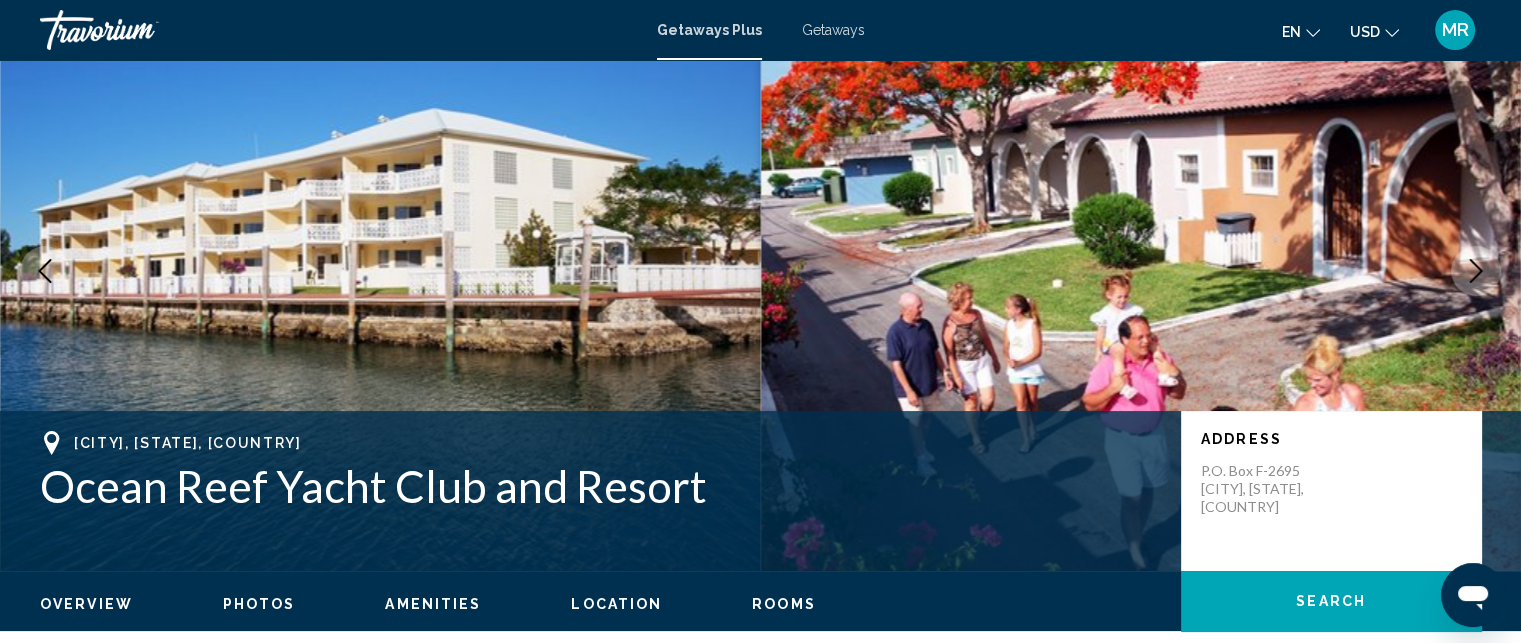 click 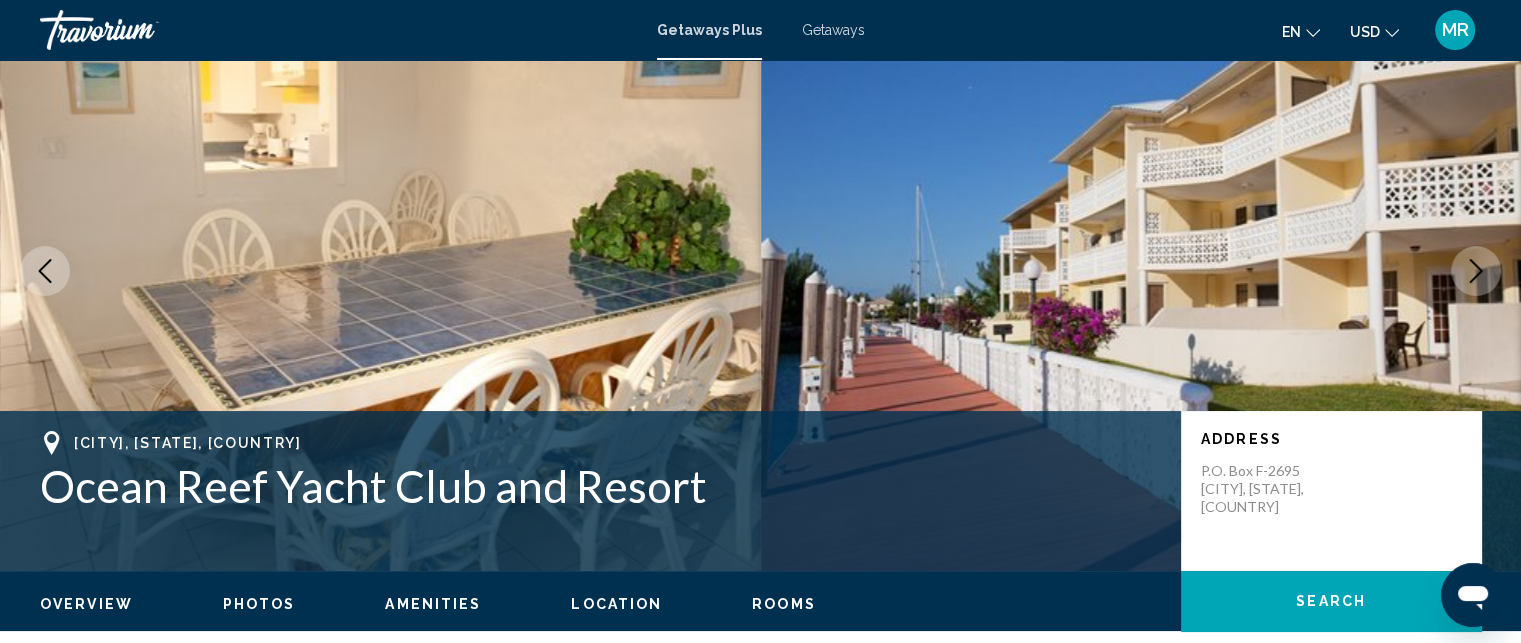 click 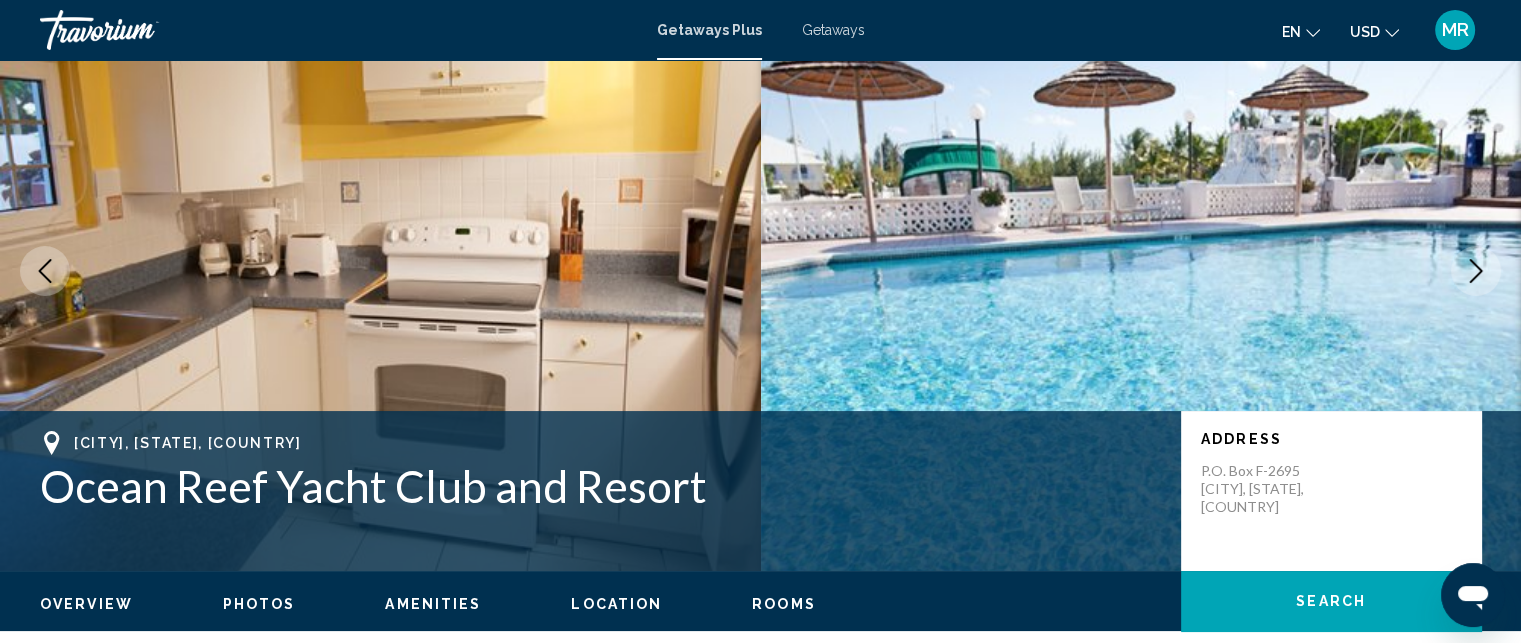 click 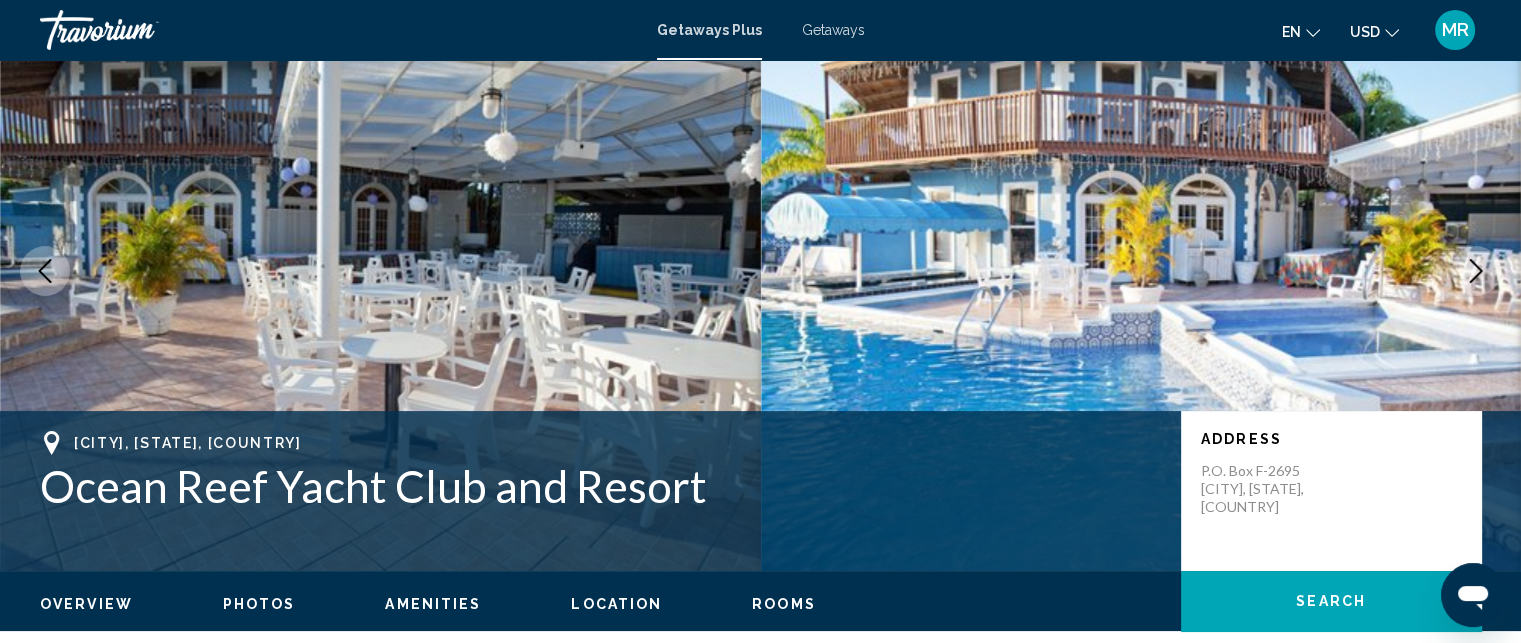 click 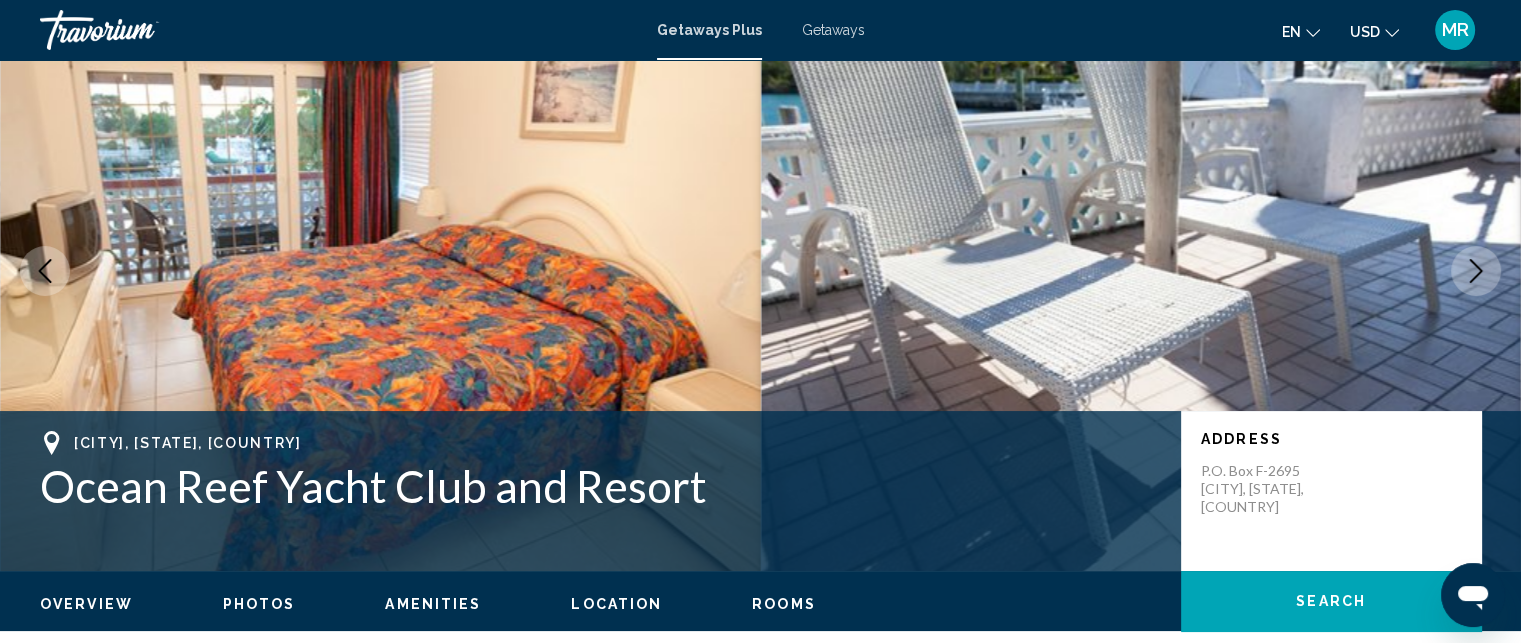 click 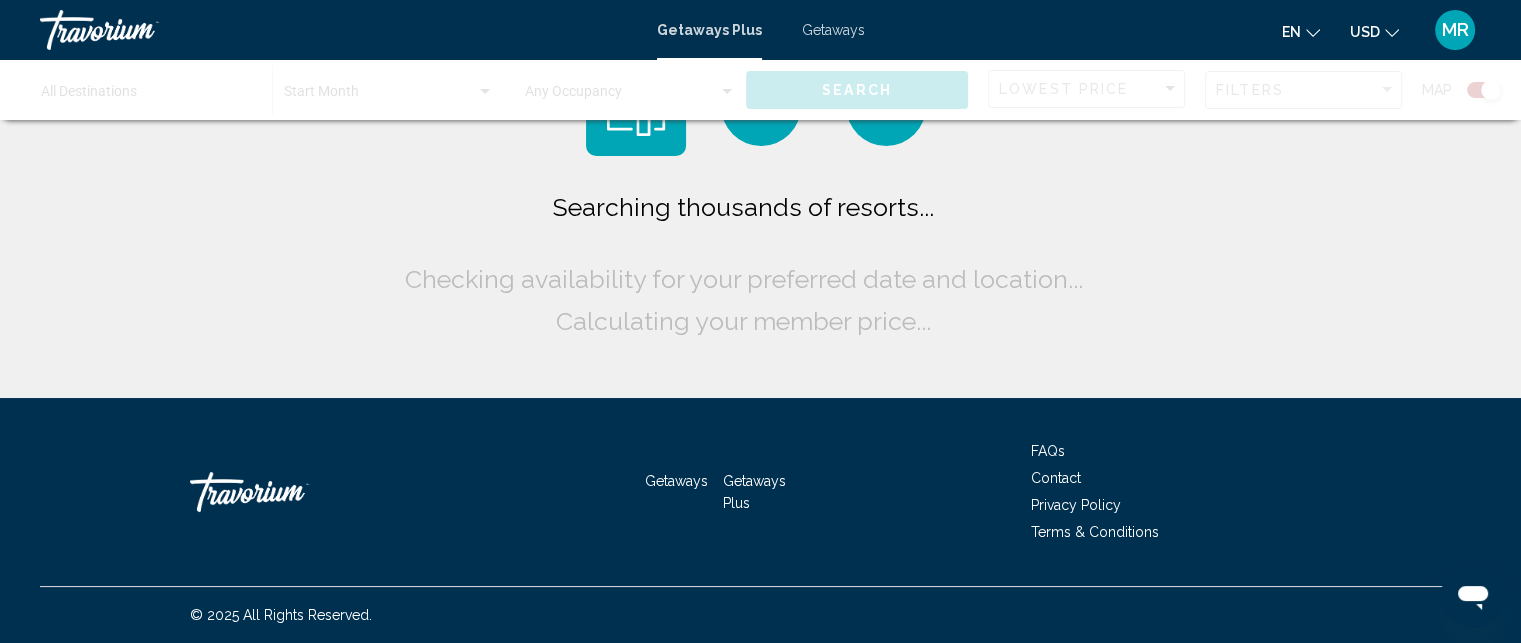 scroll, scrollTop: 0, scrollLeft: 0, axis: both 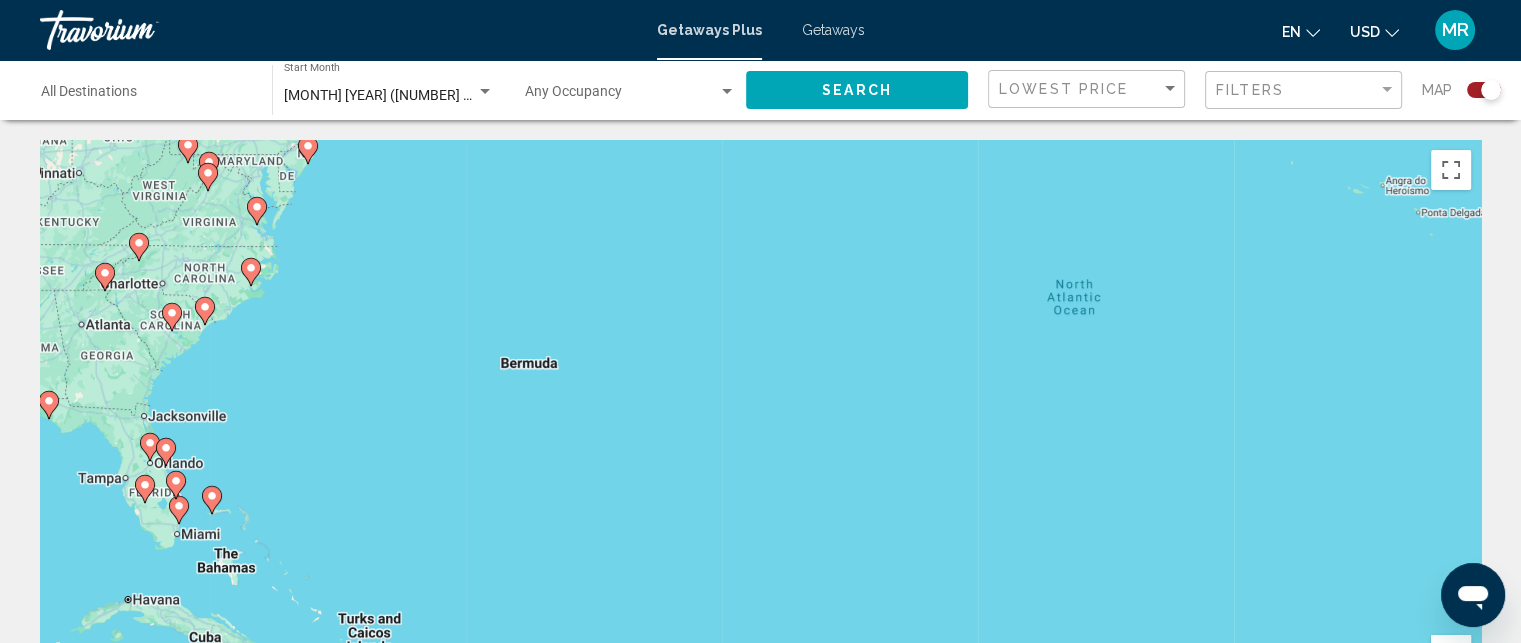 click 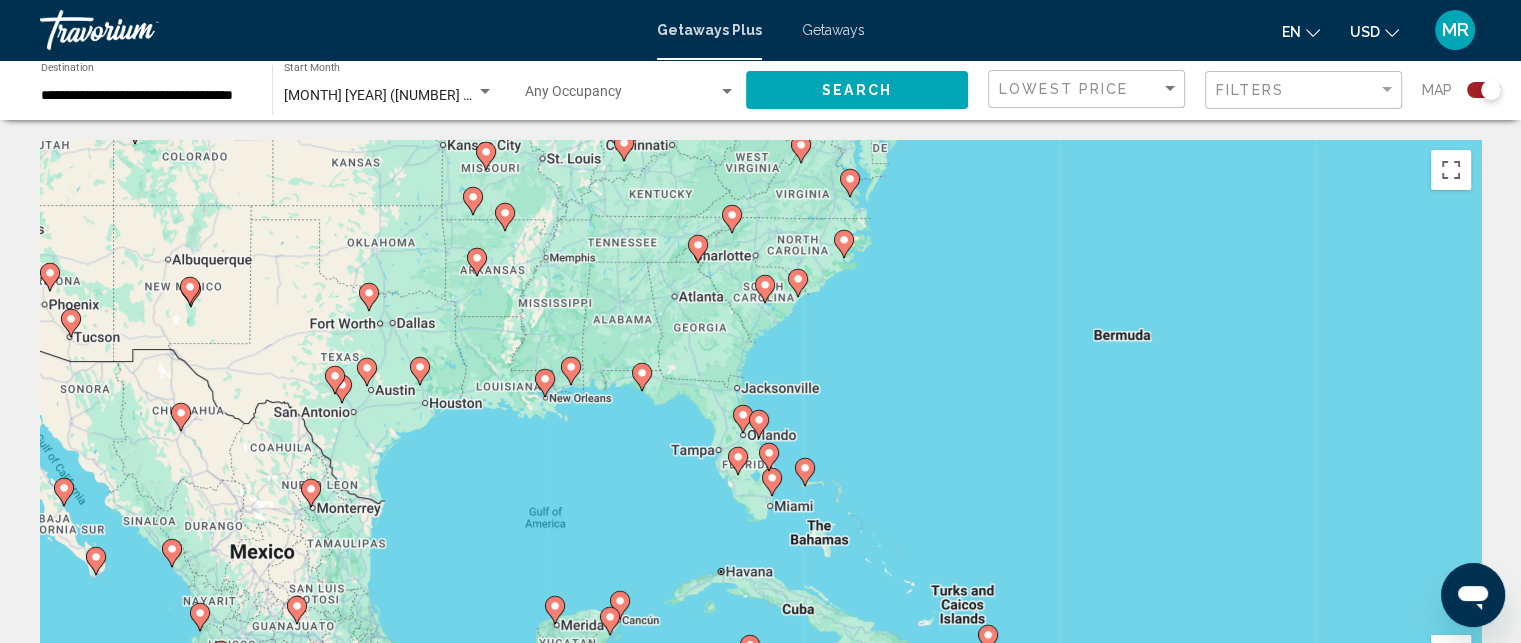 click 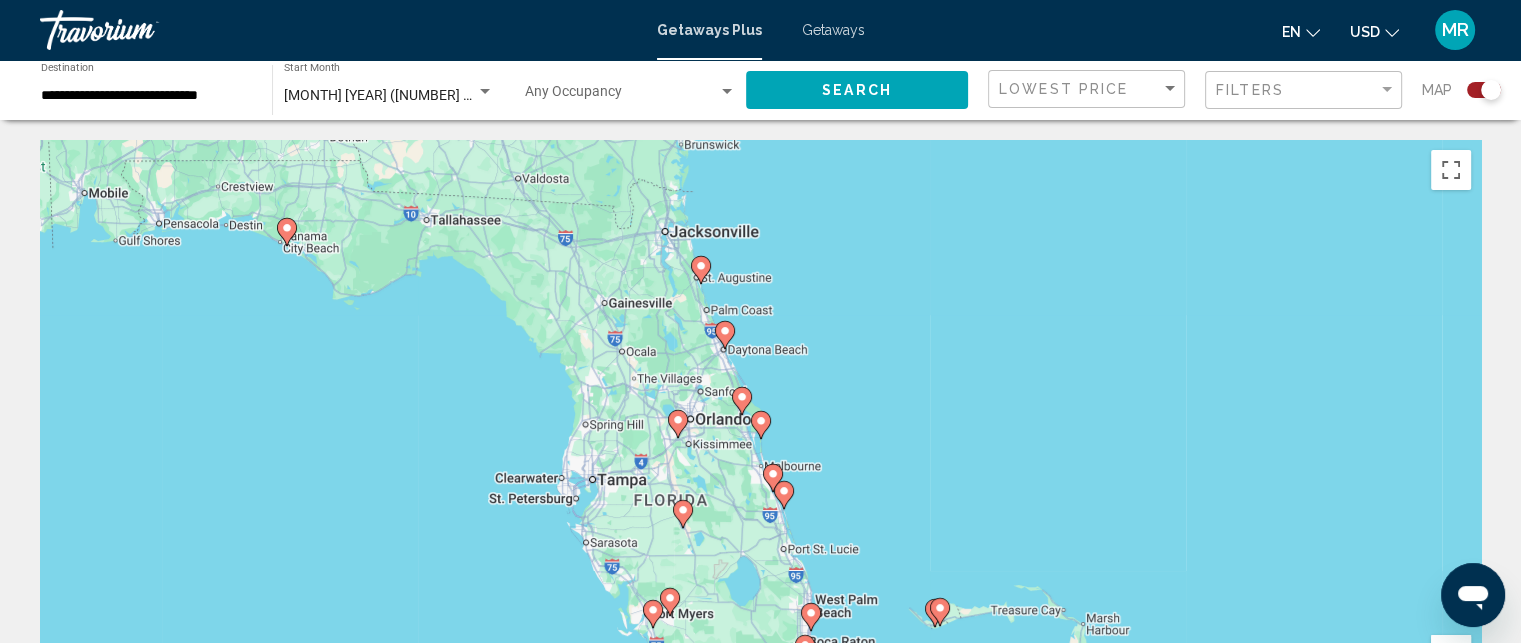 click 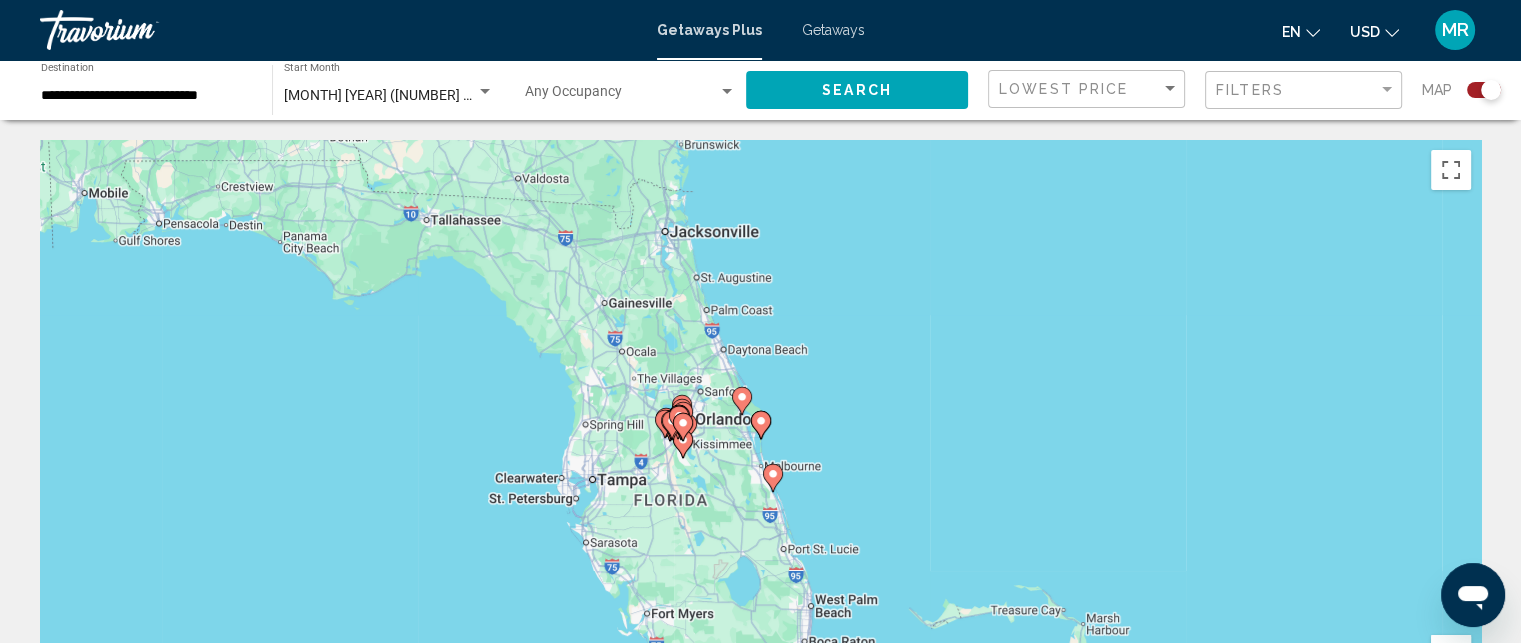 type on "**********" 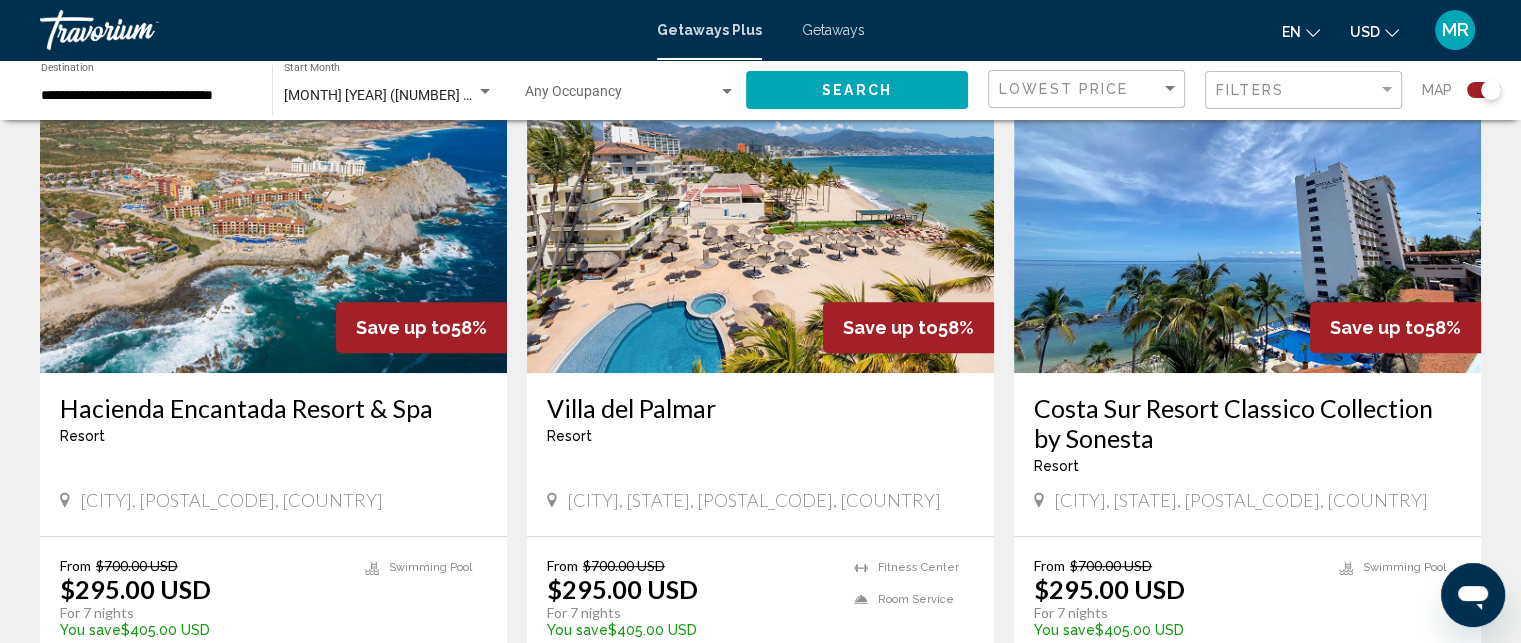 scroll, scrollTop: 784, scrollLeft: 0, axis: vertical 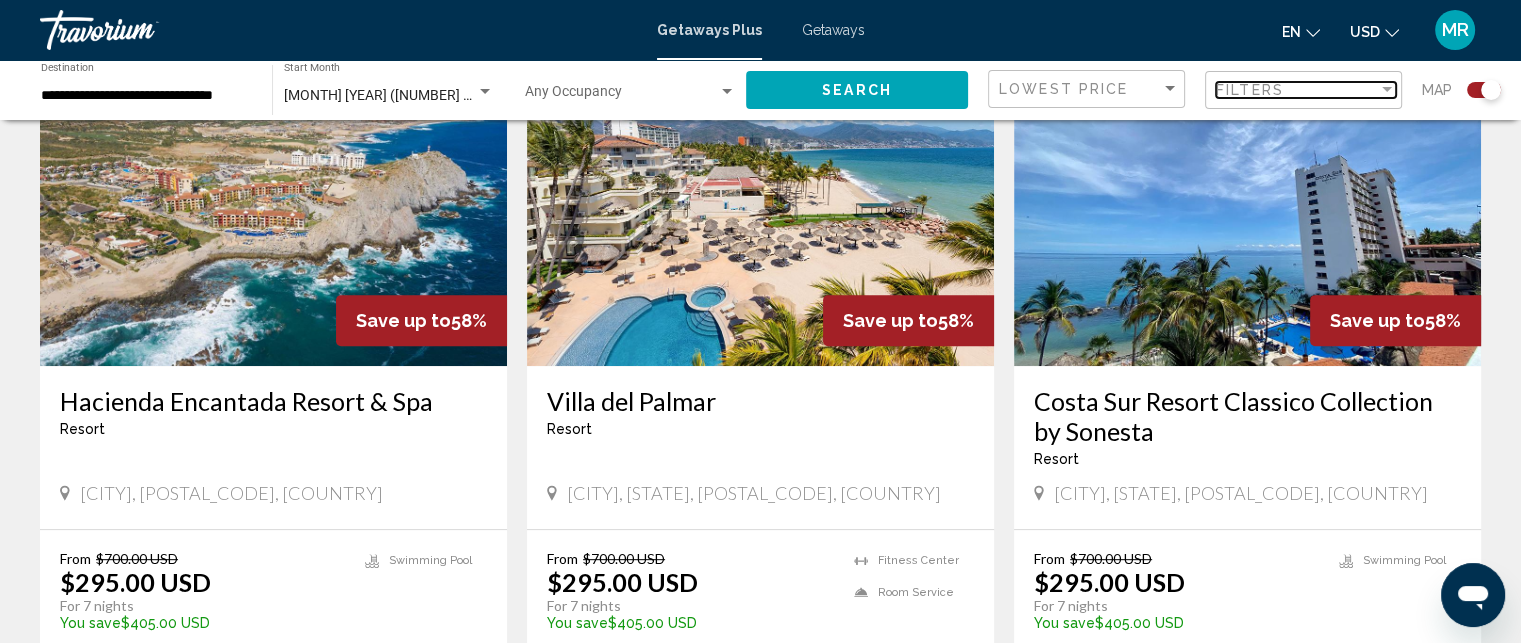 click at bounding box center (1387, 89) 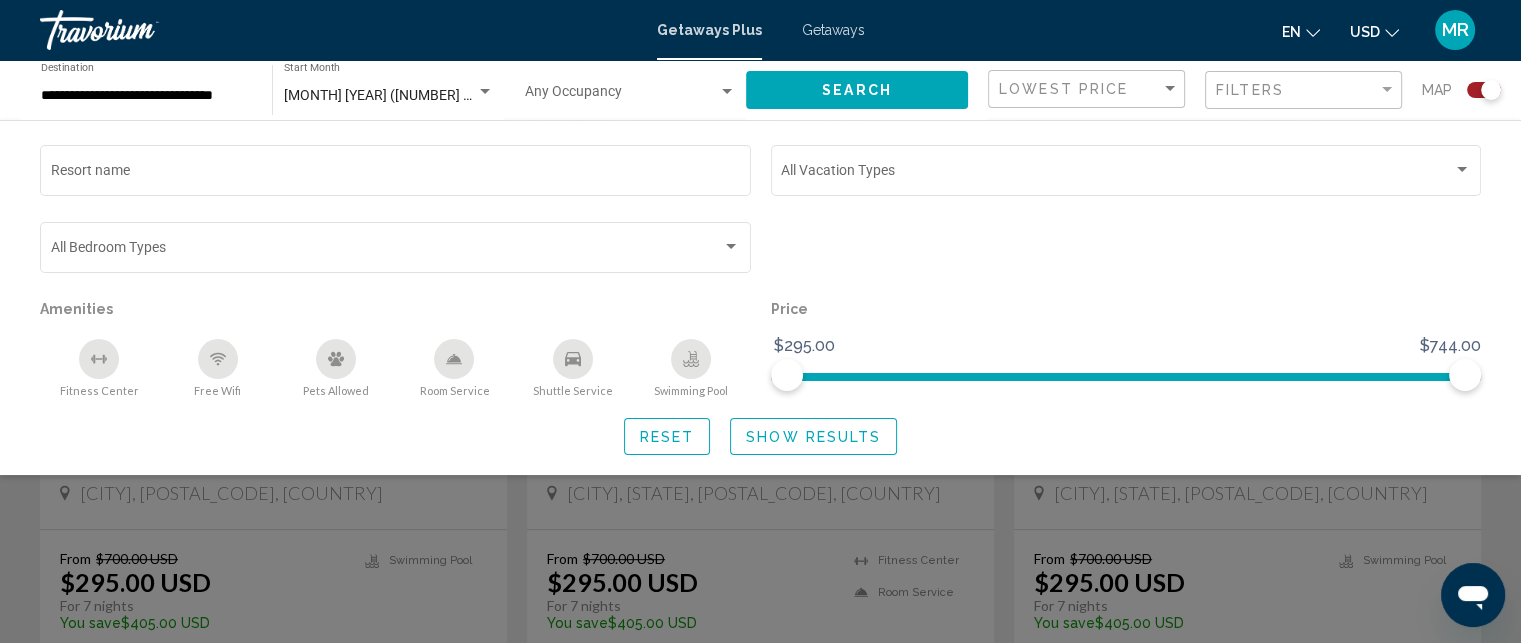 scroll, scrollTop: 0, scrollLeft: 0, axis: both 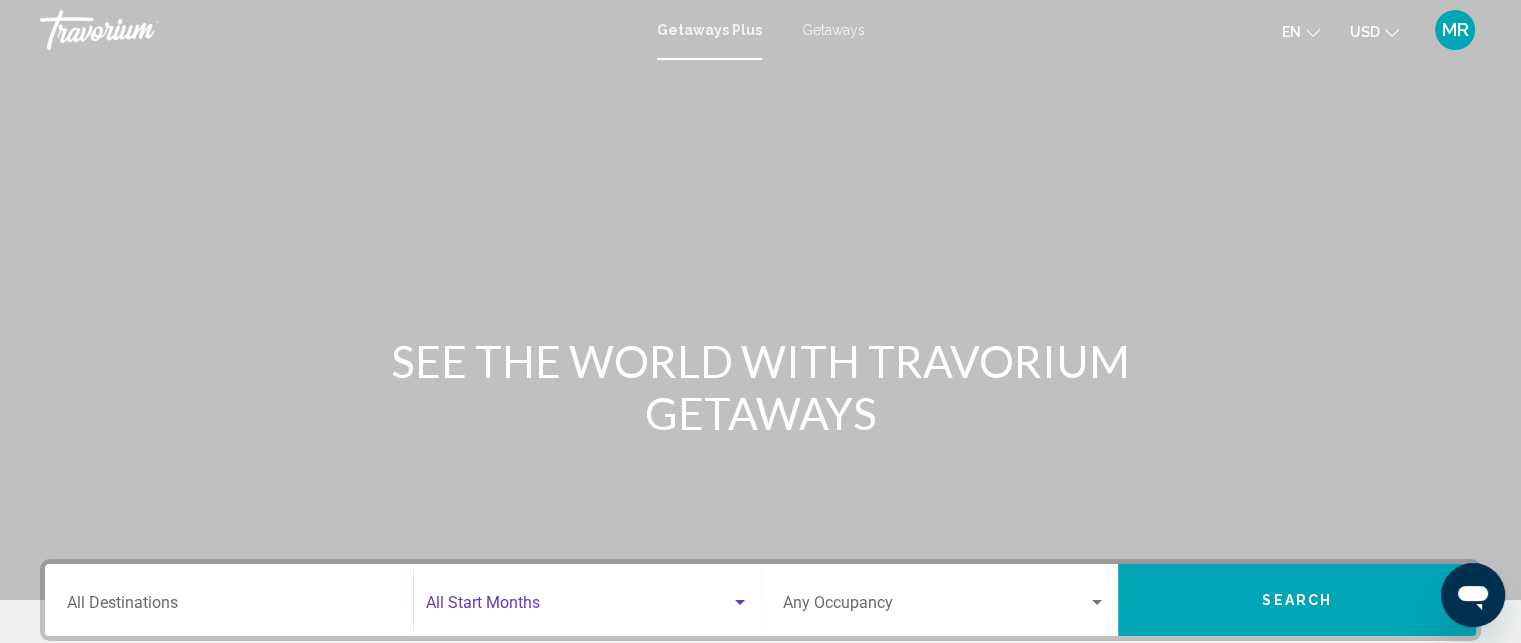 click at bounding box center [578, 607] 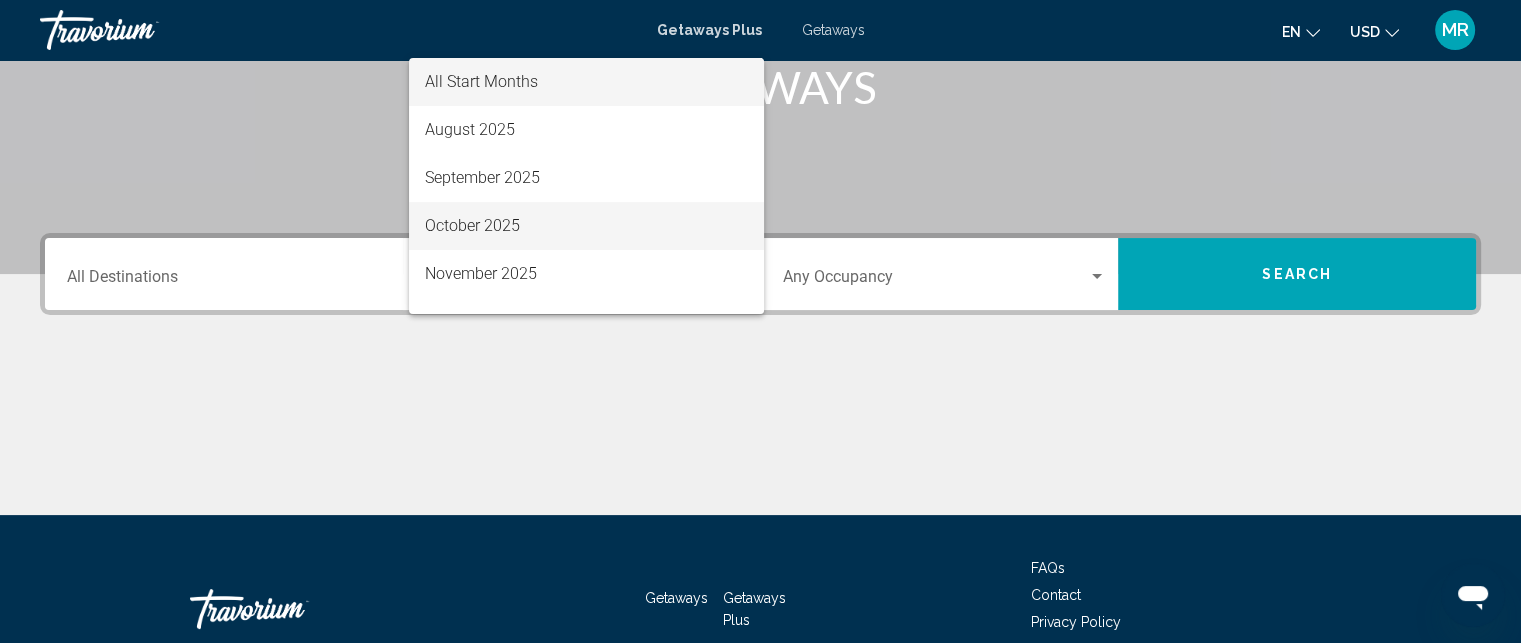 scroll, scrollTop: 244, scrollLeft: 0, axis: vertical 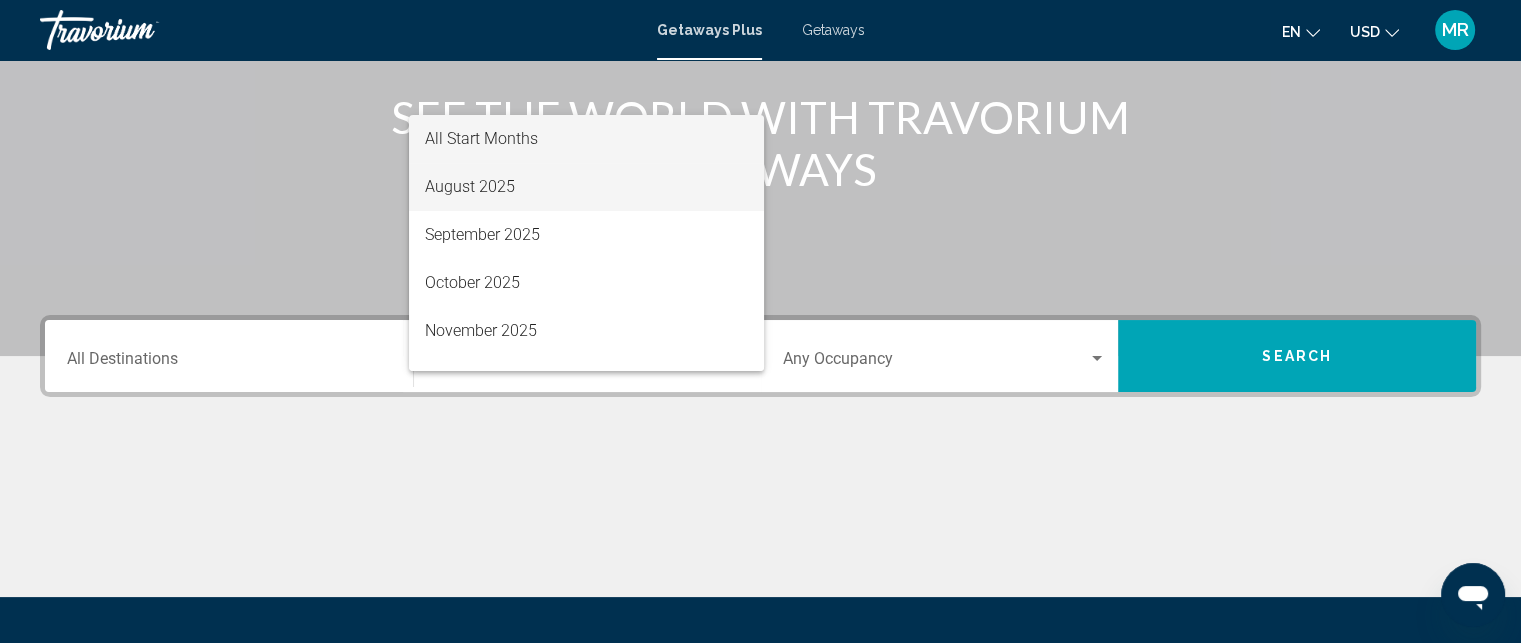 click on "August 2025" at bounding box center [586, 187] 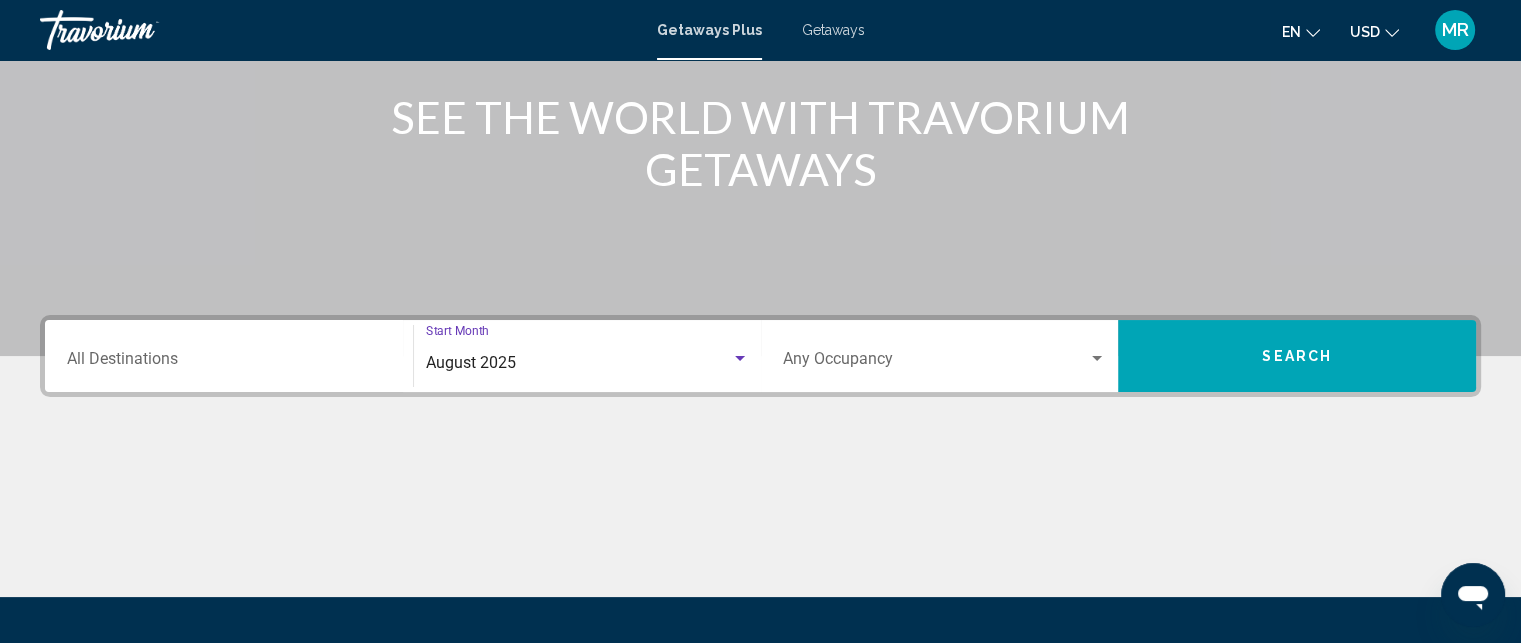 click on "Search" at bounding box center (1297, 357) 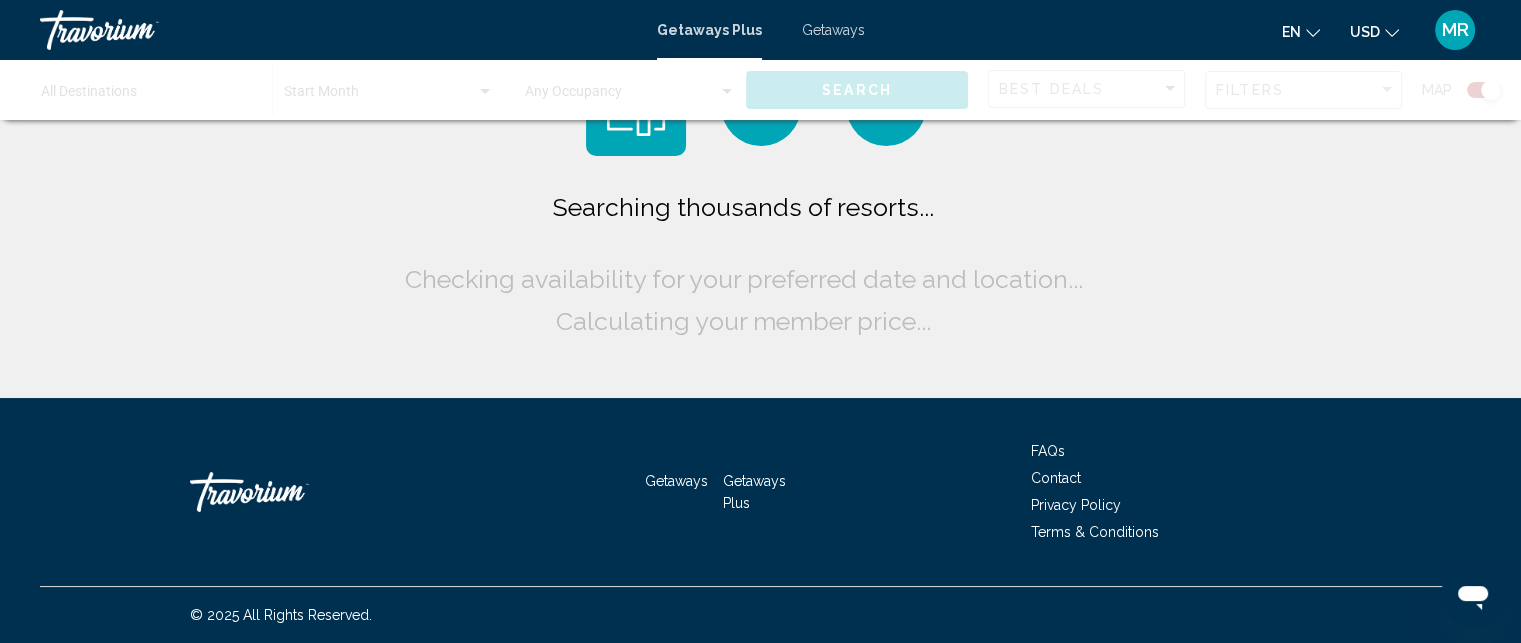 scroll, scrollTop: 0, scrollLeft: 0, axis: both 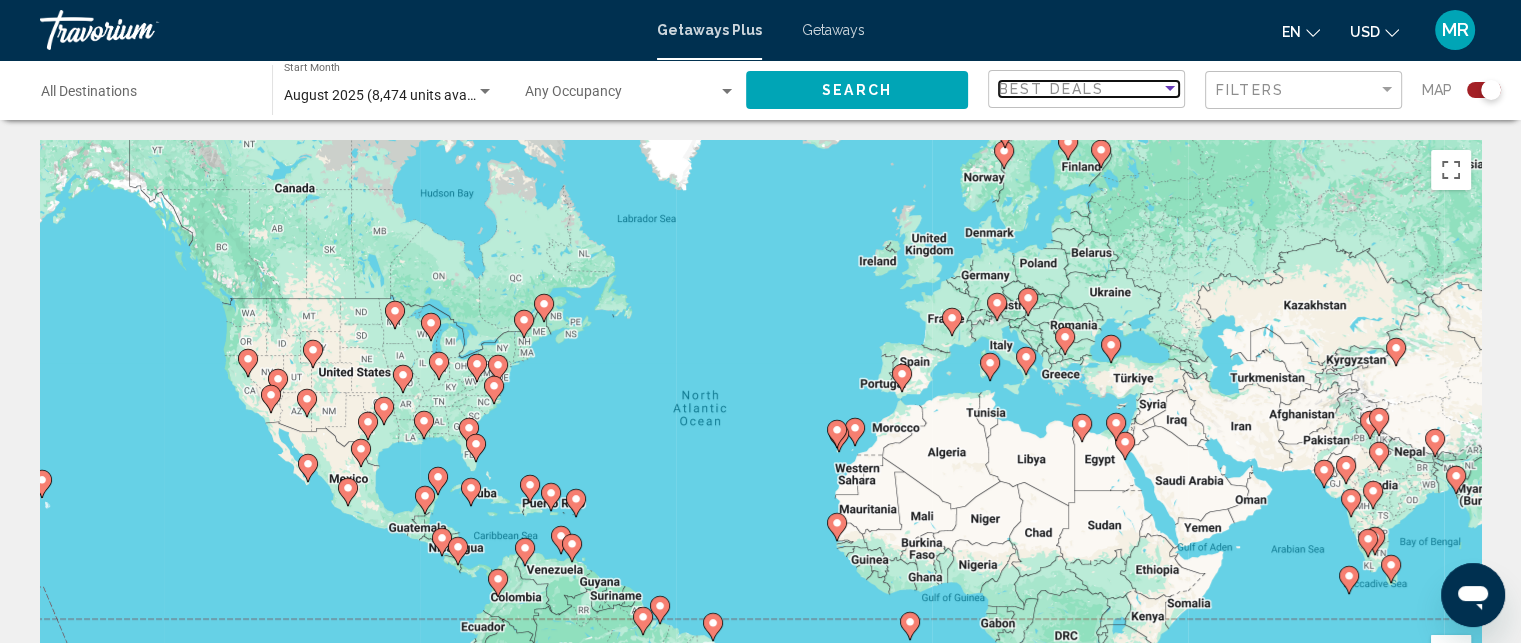 click on "Best Deals" at bounding box center (1080, 89) 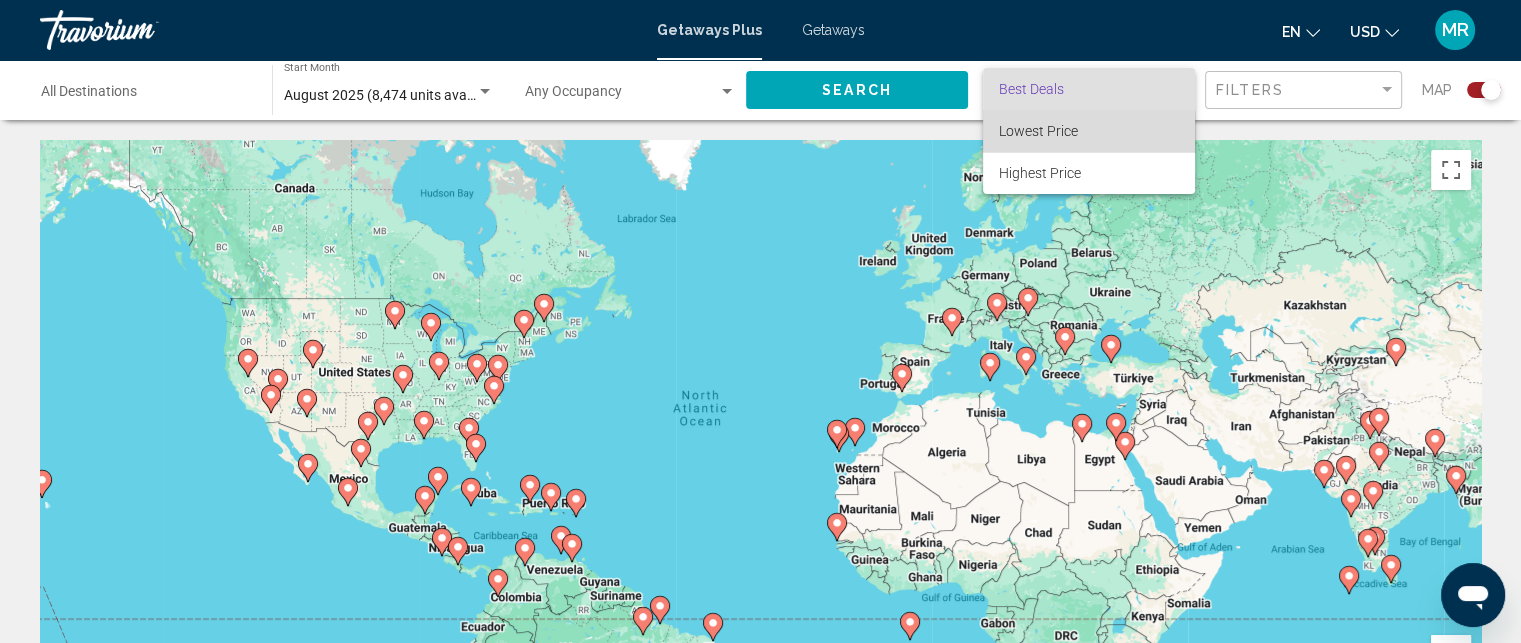 click on "Lowest Price" at bounding box center [1038, 131] 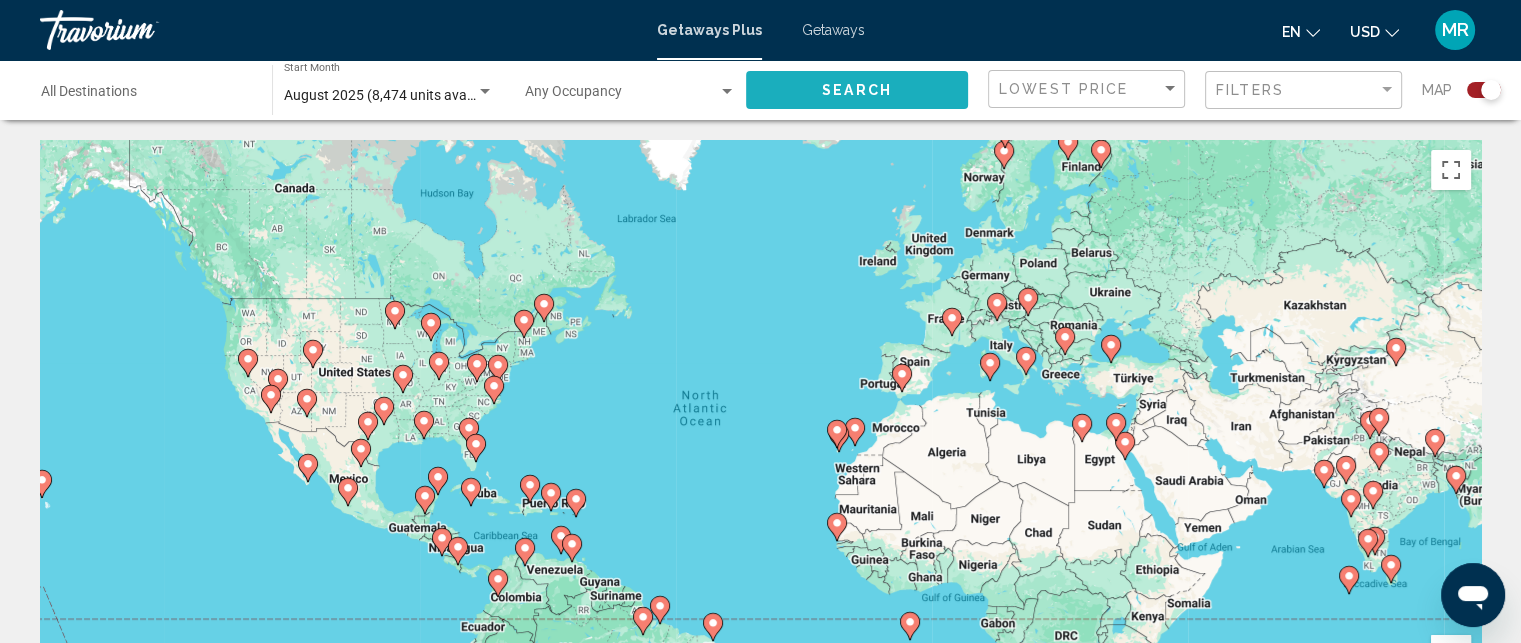 click on "Search" 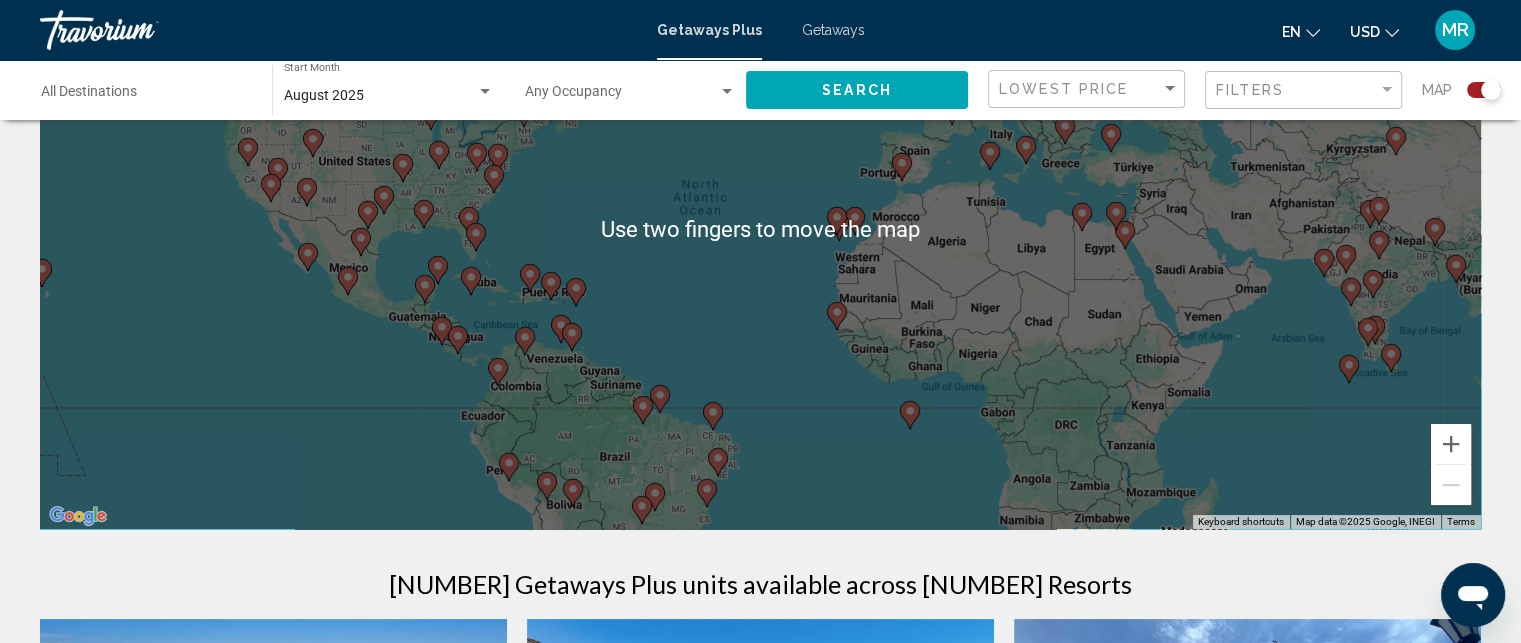 scroll, scrollTop: 212, scrollLeft: 0, axis: vertical 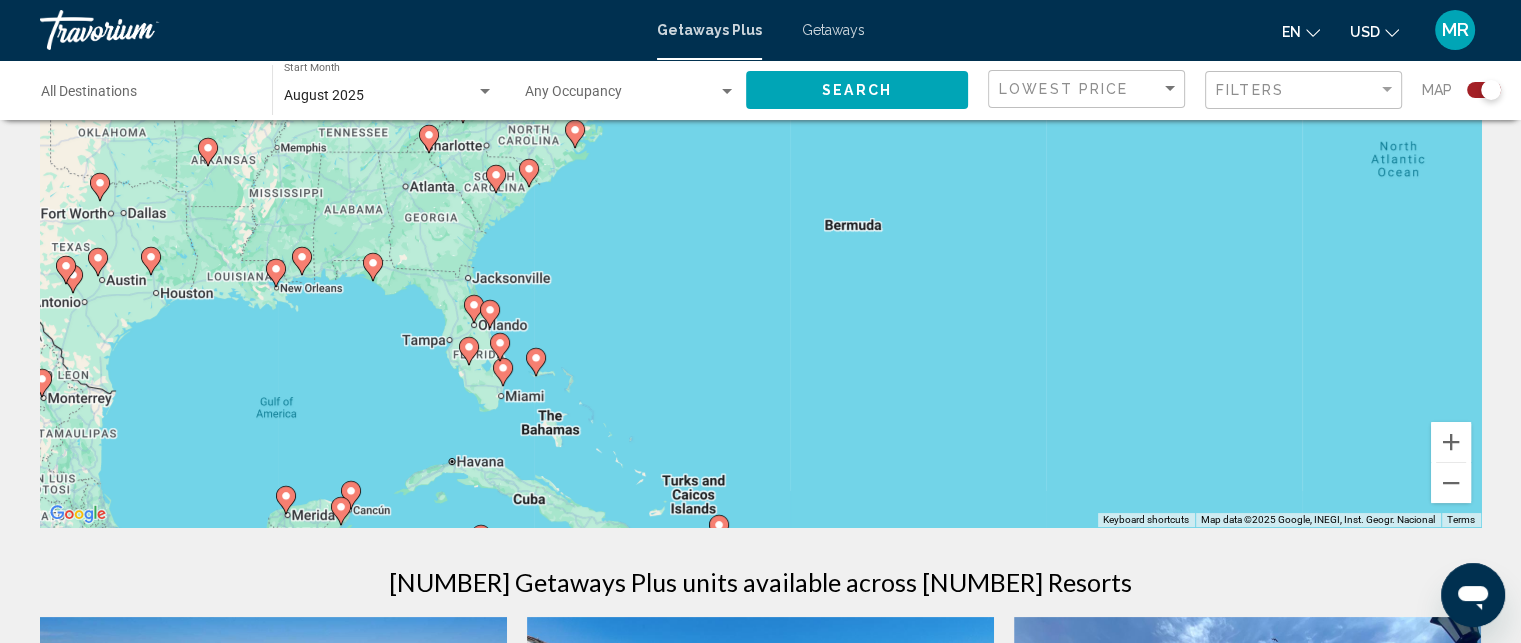 click on "To activate drag with keyboard, press Alt + Enter. Once in keyboard drag state, use the arrow keys to move the marker. To complete the drag, press the Enter key. To cancel, press Escape." at bounding box center (760, 227) 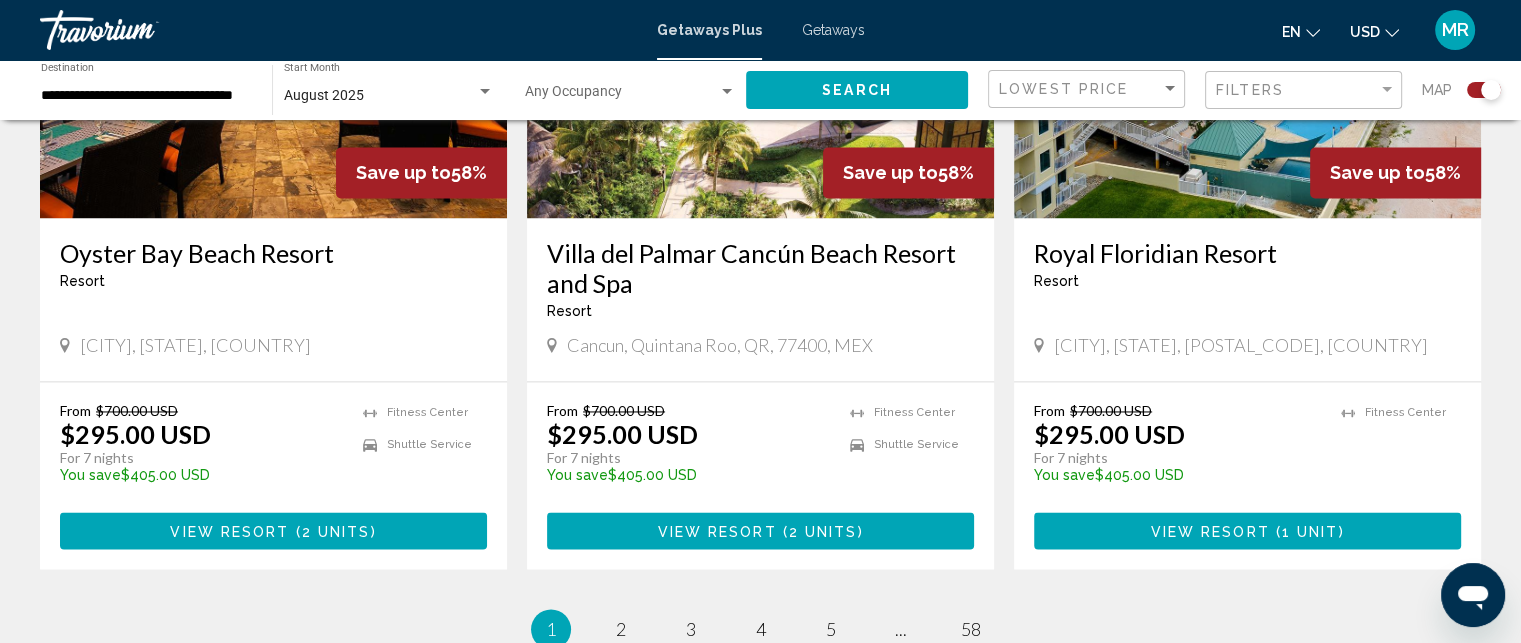 scroll, scrollTop: 3002, scrollLeft: 0, axis: vertical 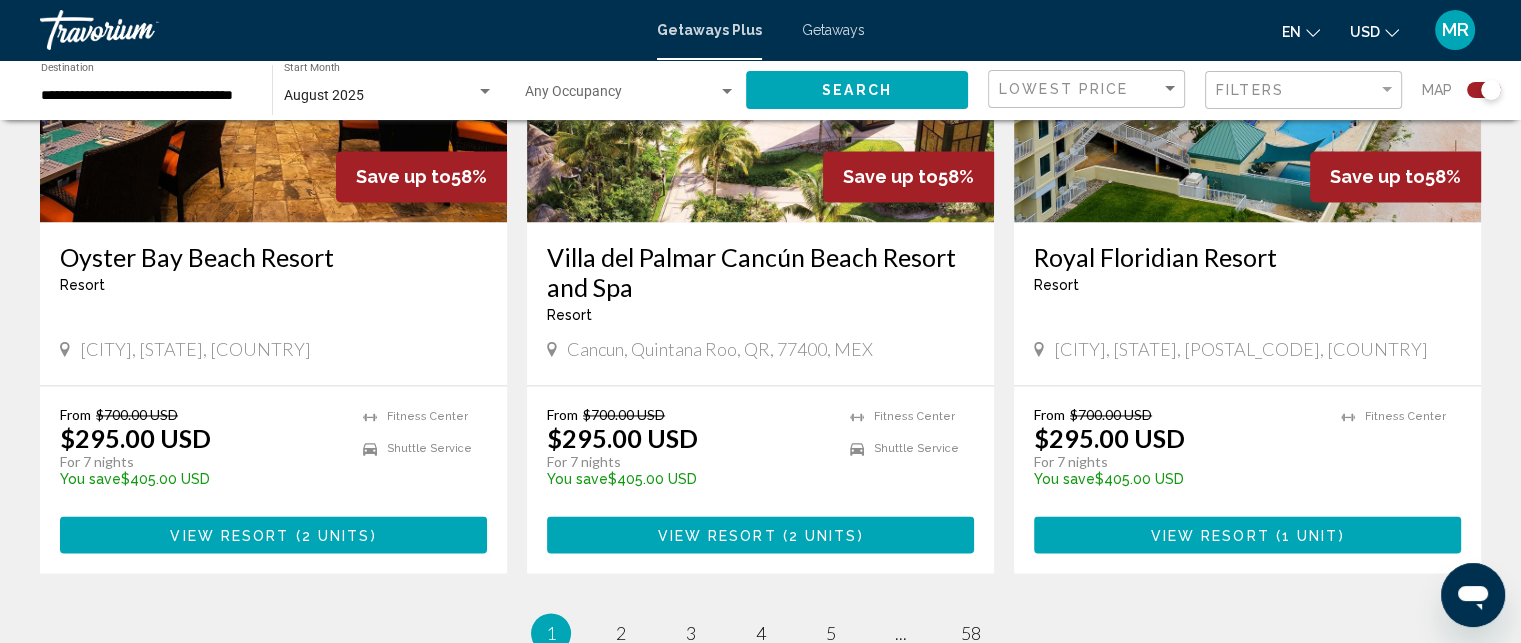 click on "Save up to  58%   Oyster Bay Beach Resort  Resort  -  This is an adults only resort
Philipsburg, St Maarten, ANT From $700.00 USD $295.00 USD For 7 nights You save  $405.00 USD   temp  2
Fitness Center
Shuttle Service View Resort    ( 2 units )" at bounding box center [273, 237] 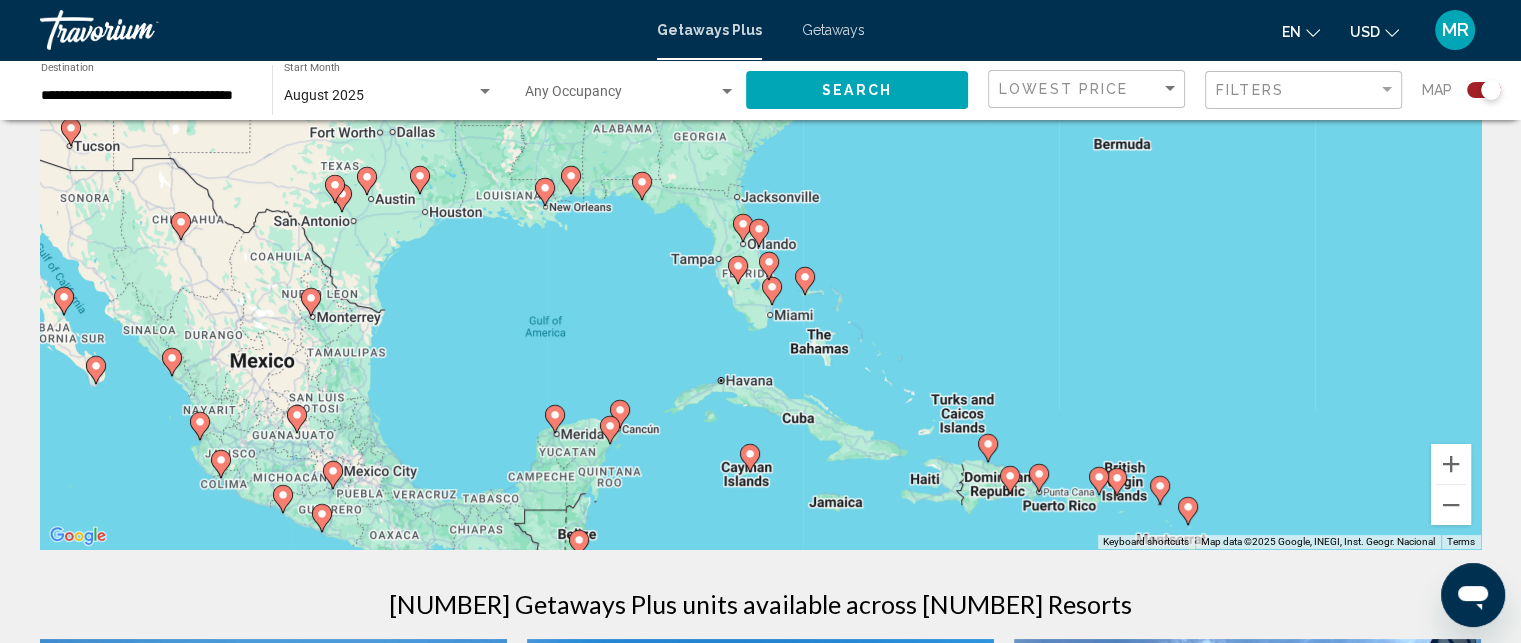 scroll, scrollTop: 161, scrollLeft: 0, axis: vertical 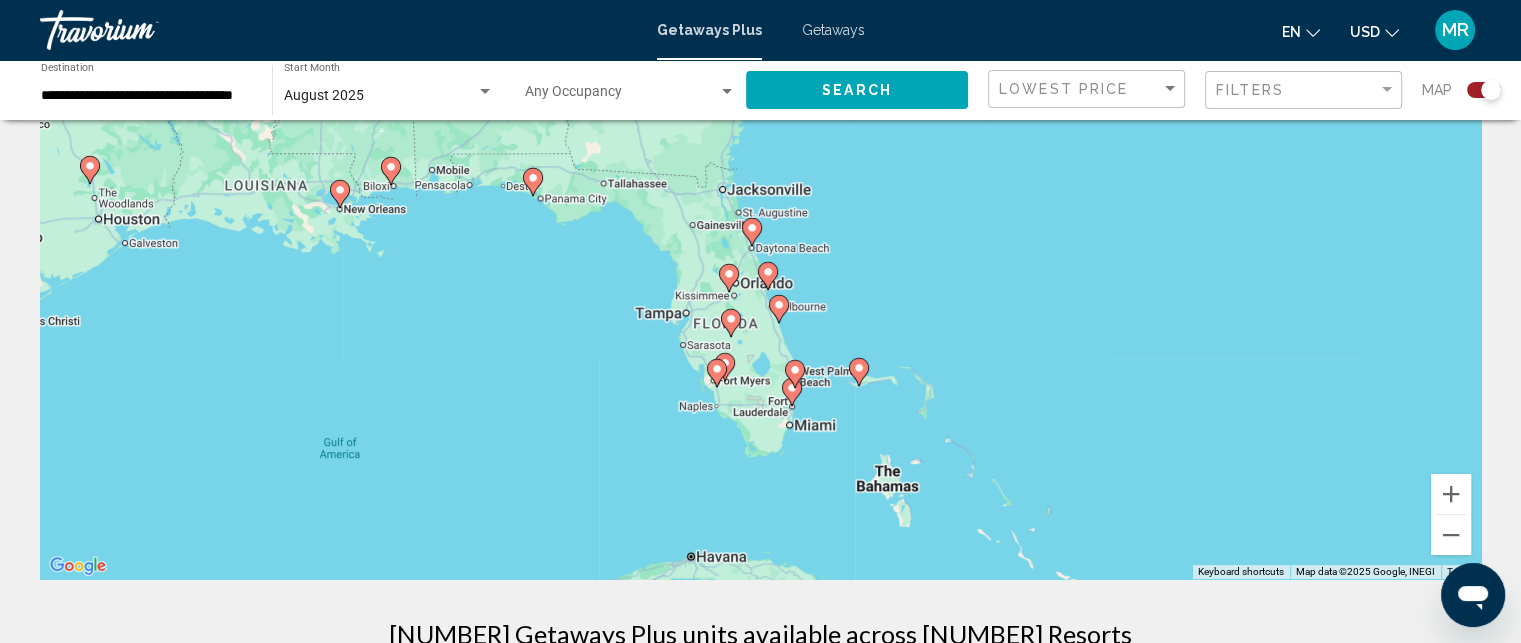 click 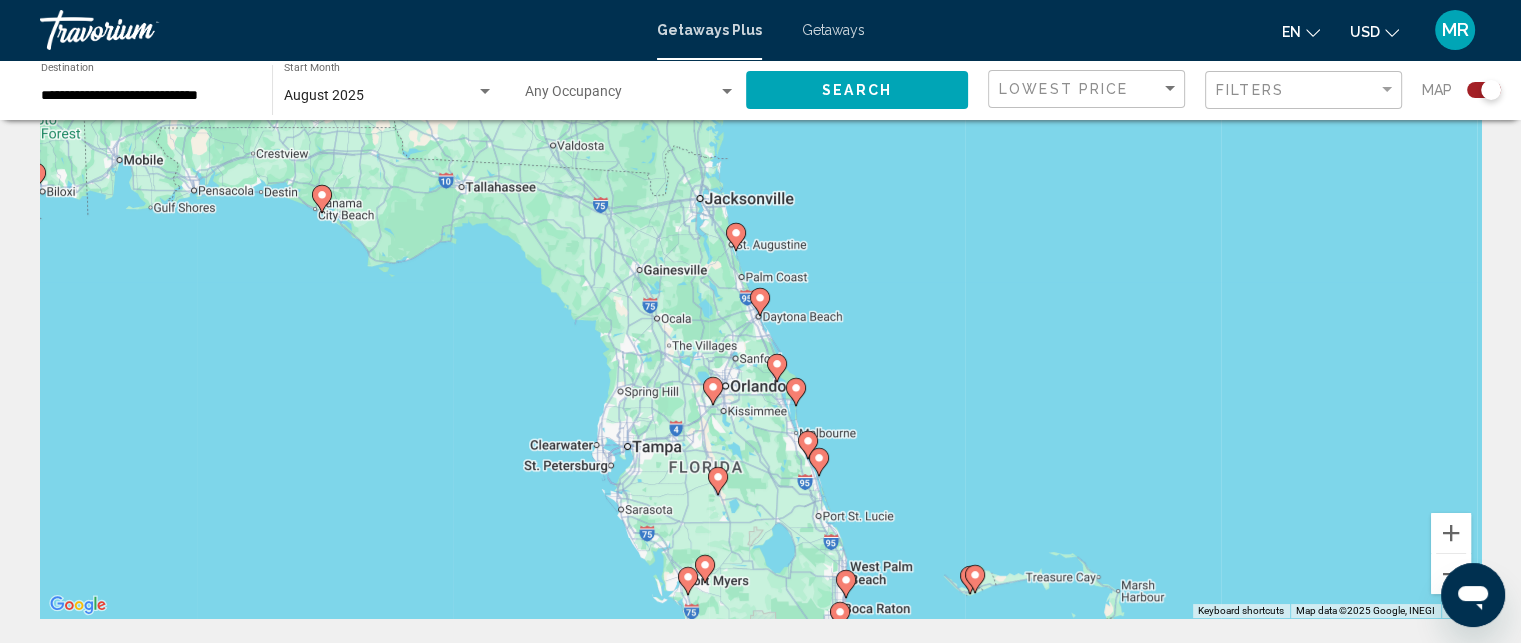 scroll, scrollTop: 95, scrollLeft: 0, axis: vertical 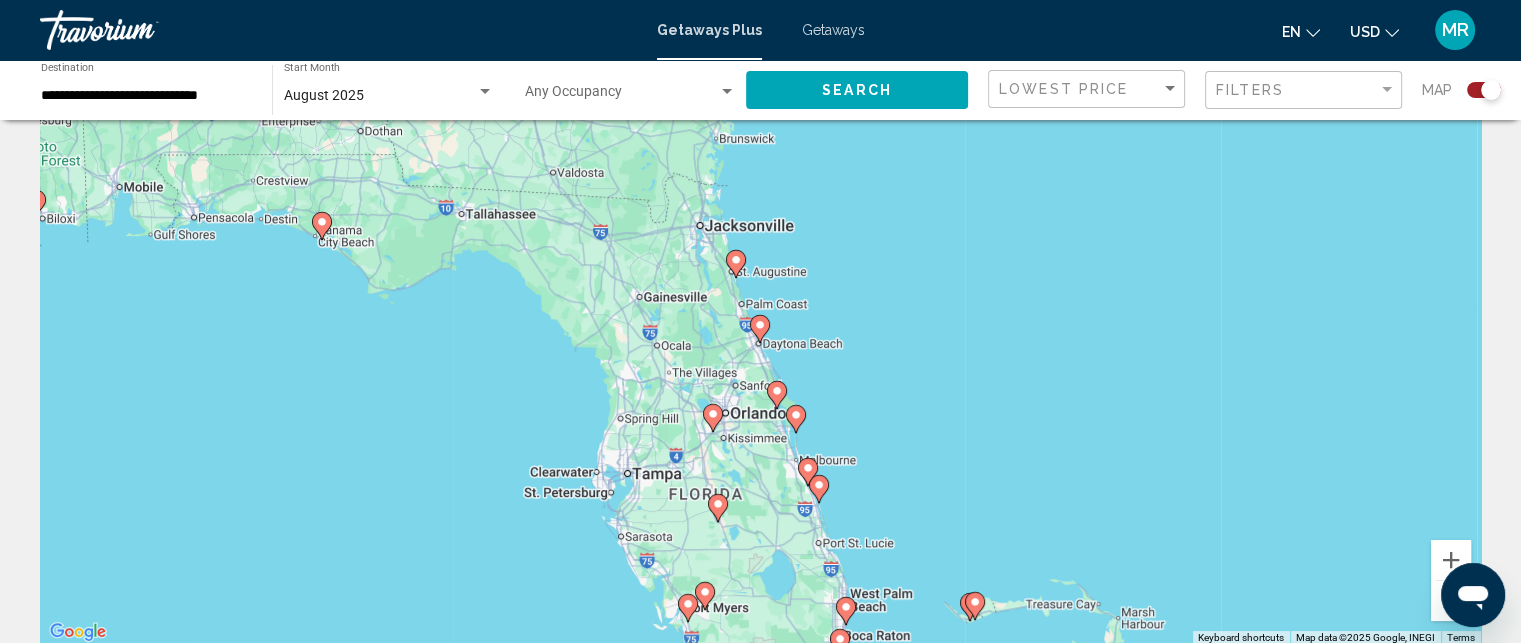 click 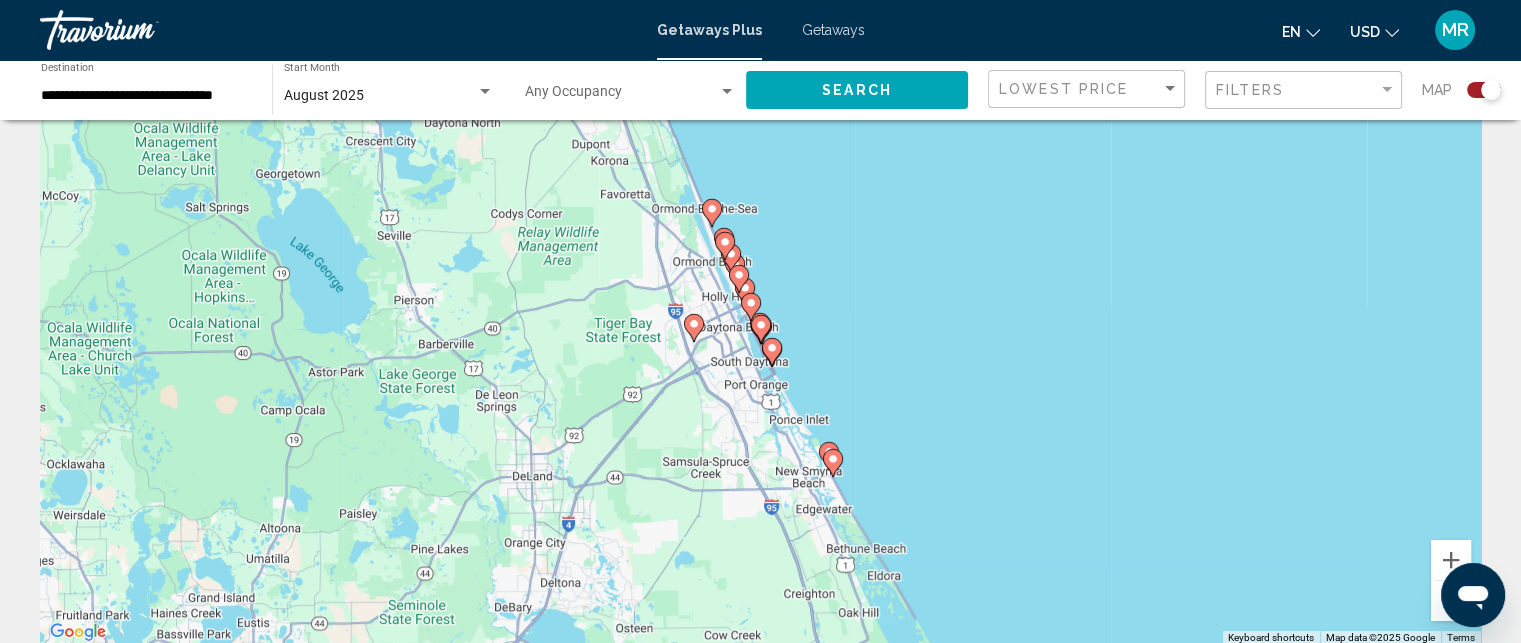 click 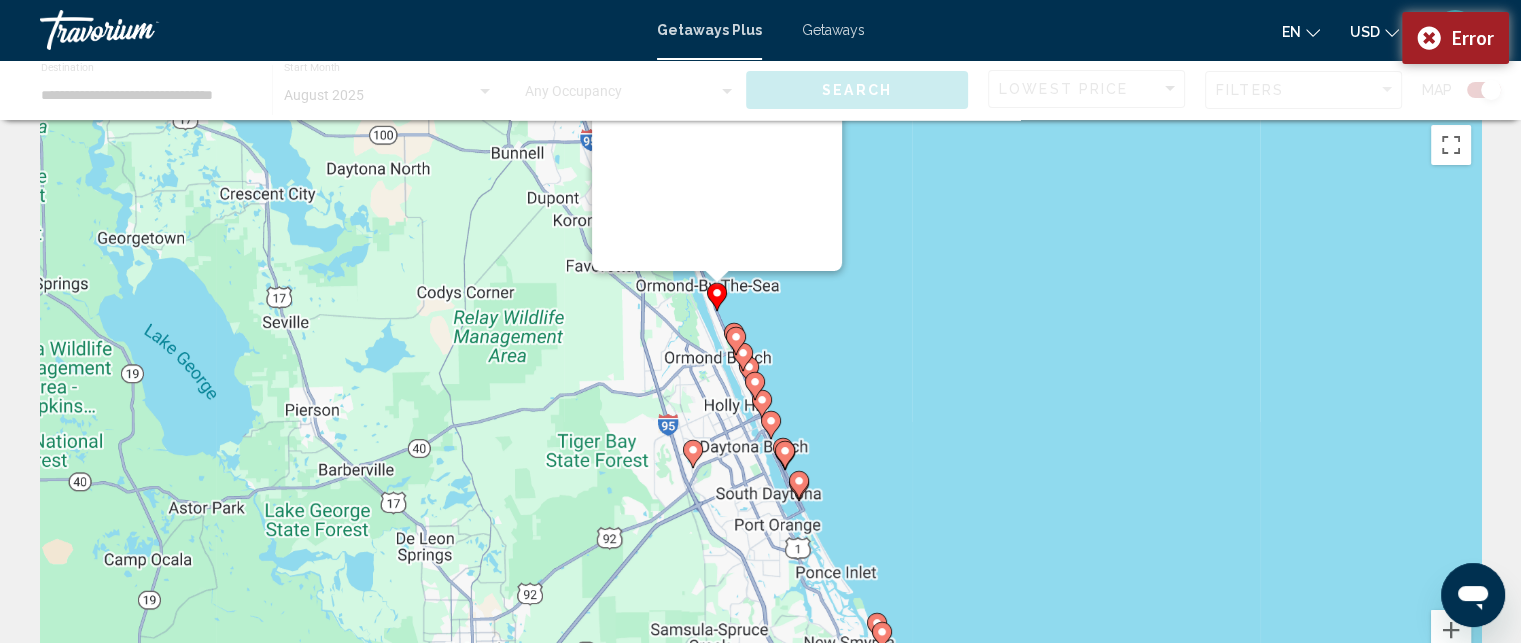 scroll, scrollTop: 0, scrollLeft: 0, axis: both 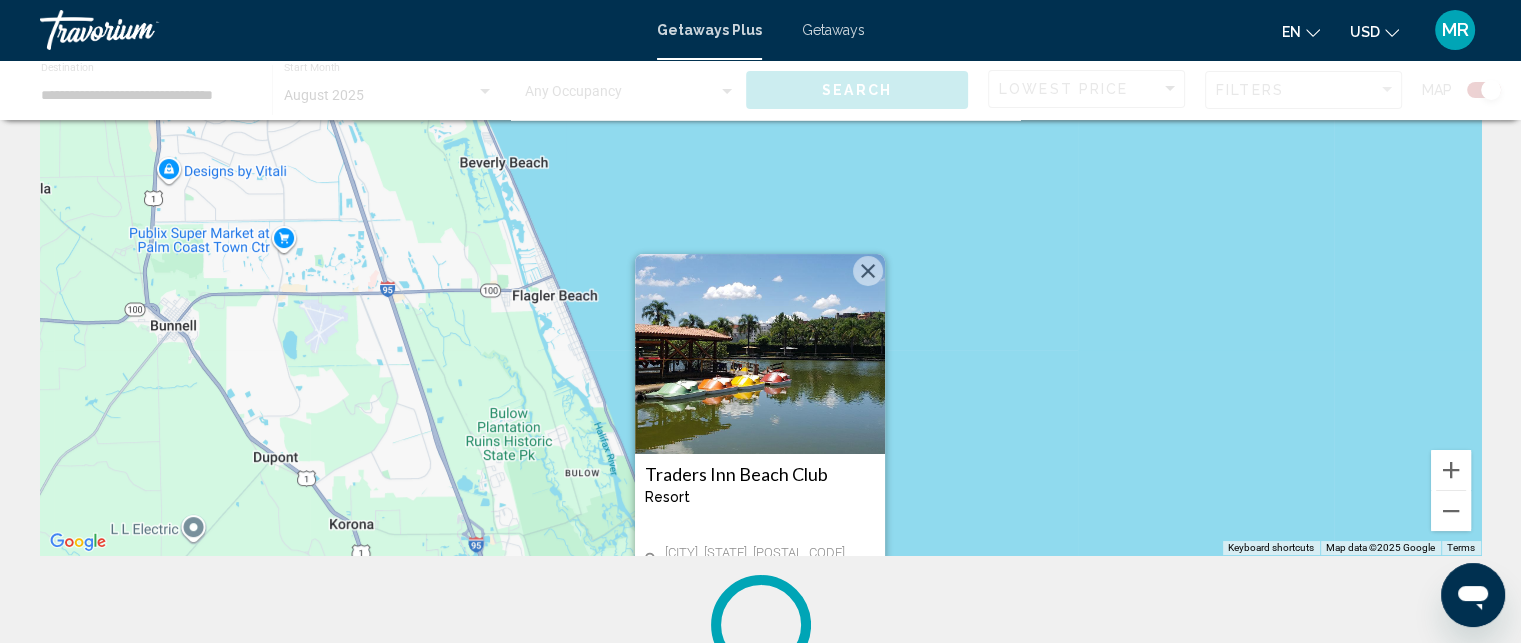 click at bounding box center [868, 271] 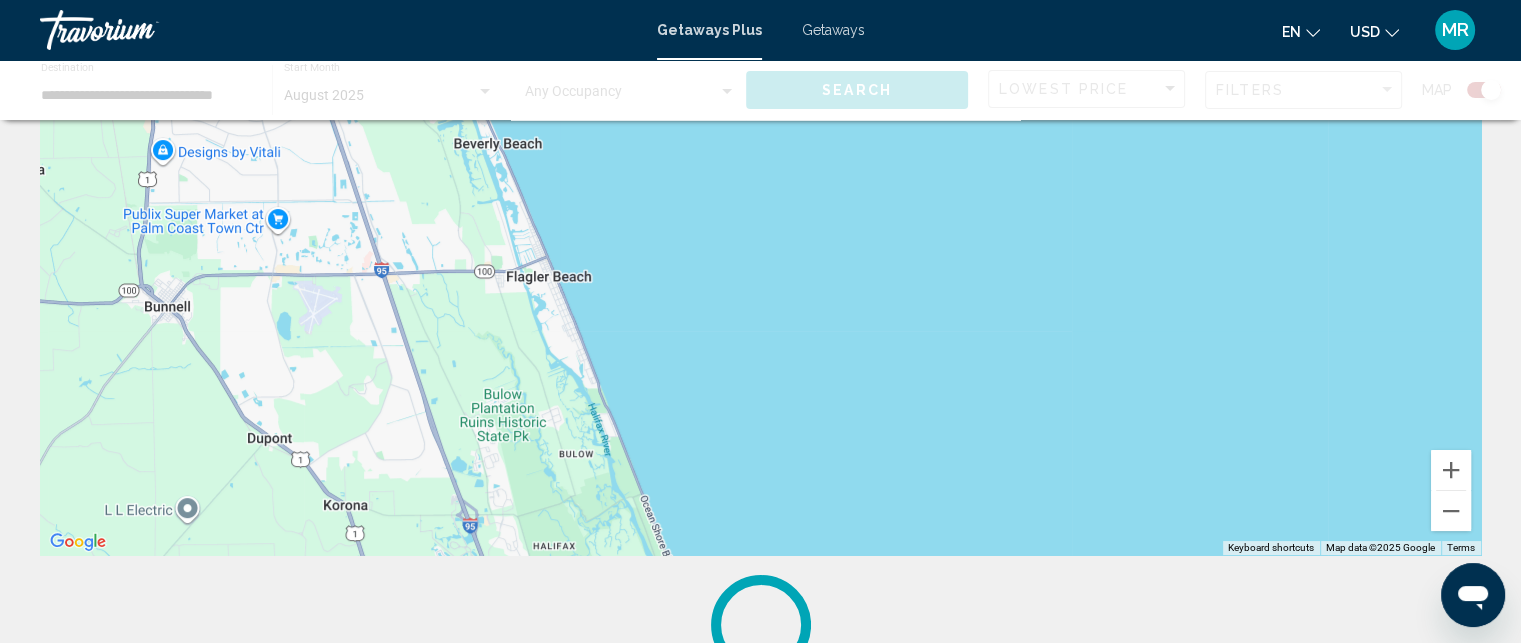 drag, startPoint x: 864, startPoint y: 267, endPoint x: 800, endPoint y: 294, distance: 69.46222 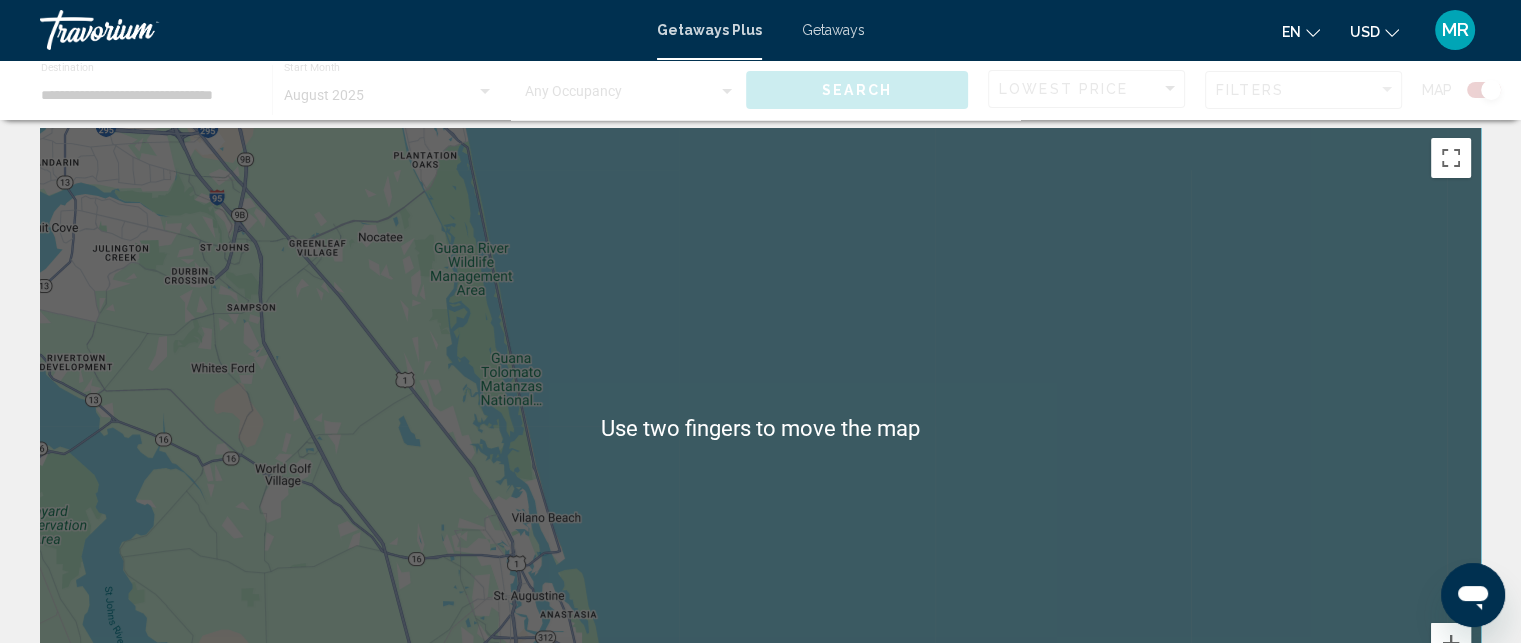 scroll, scrollTop: 4, scrollLeft: 0, axis: vertical 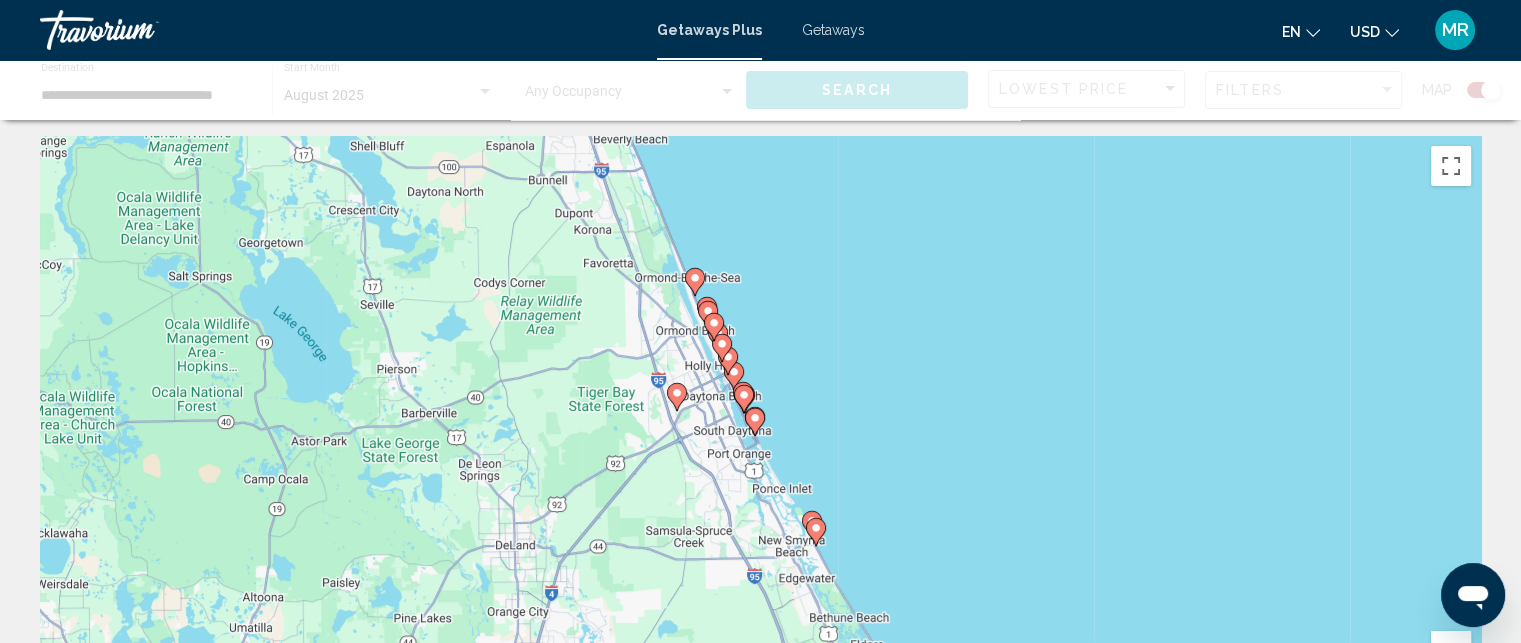 click 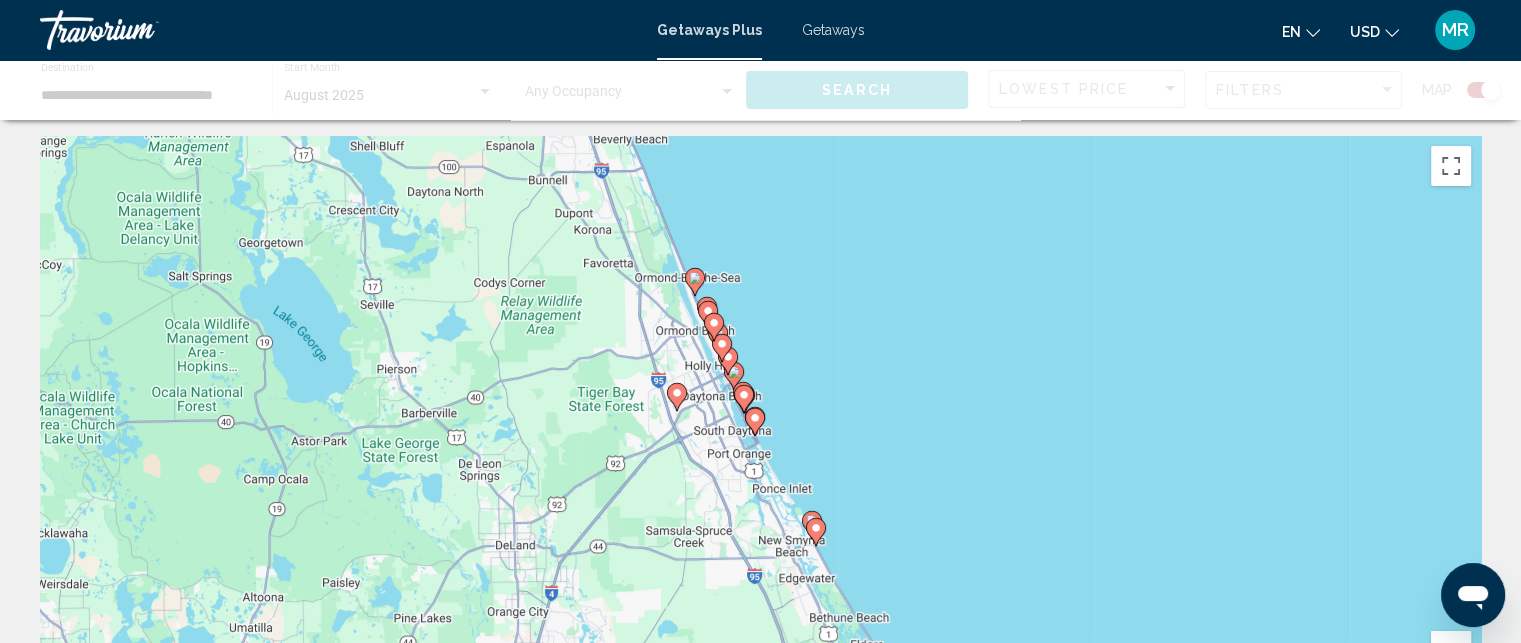 click 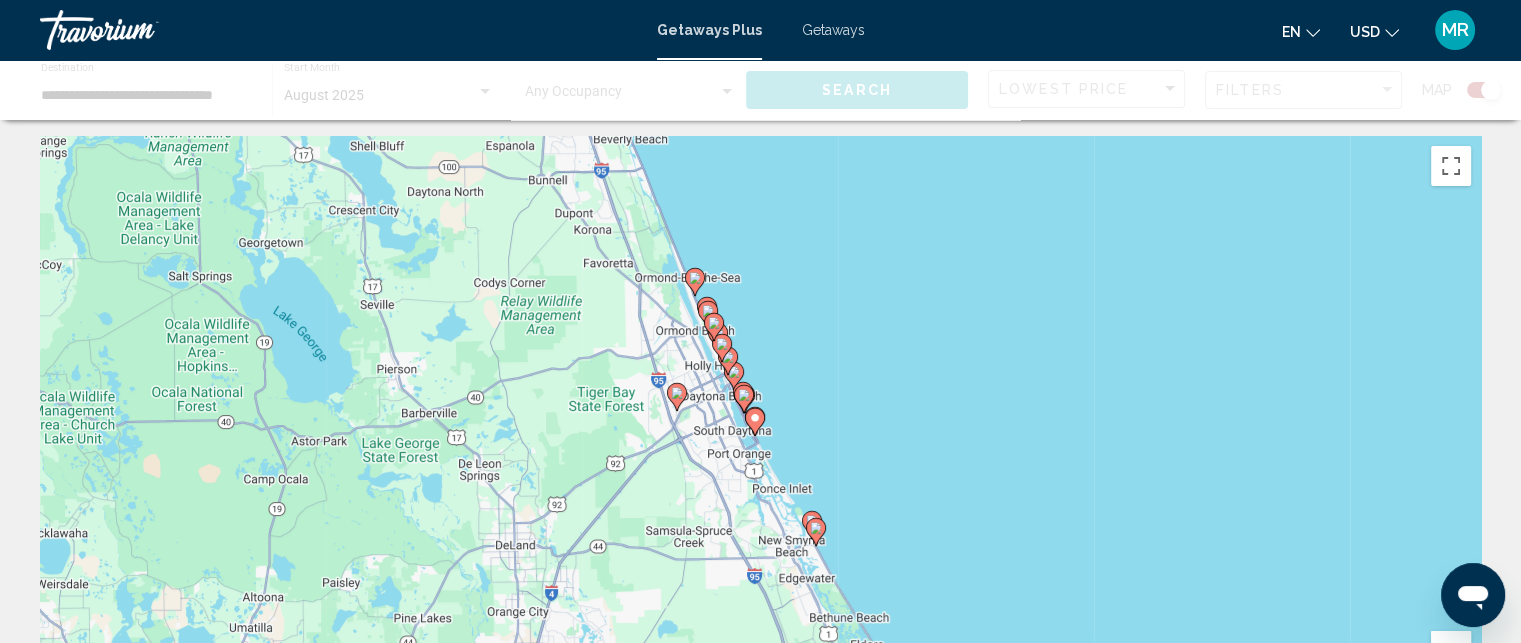 click 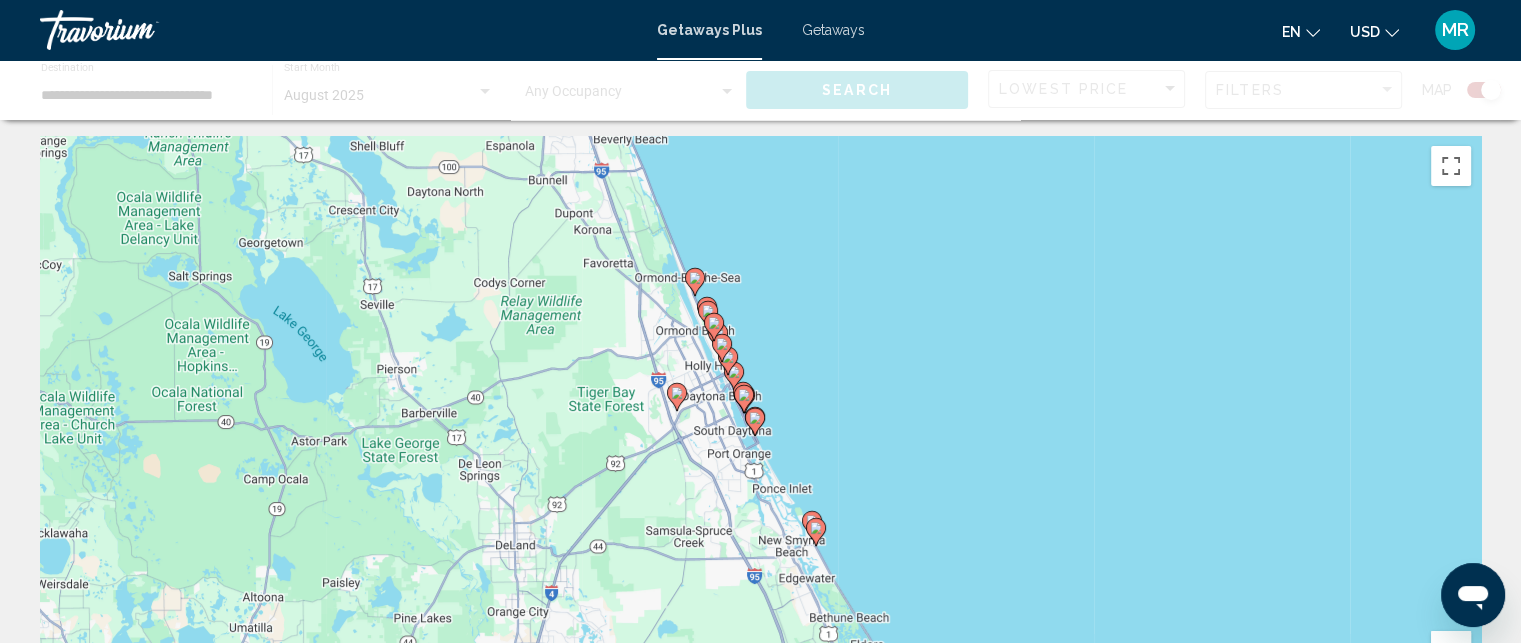 click 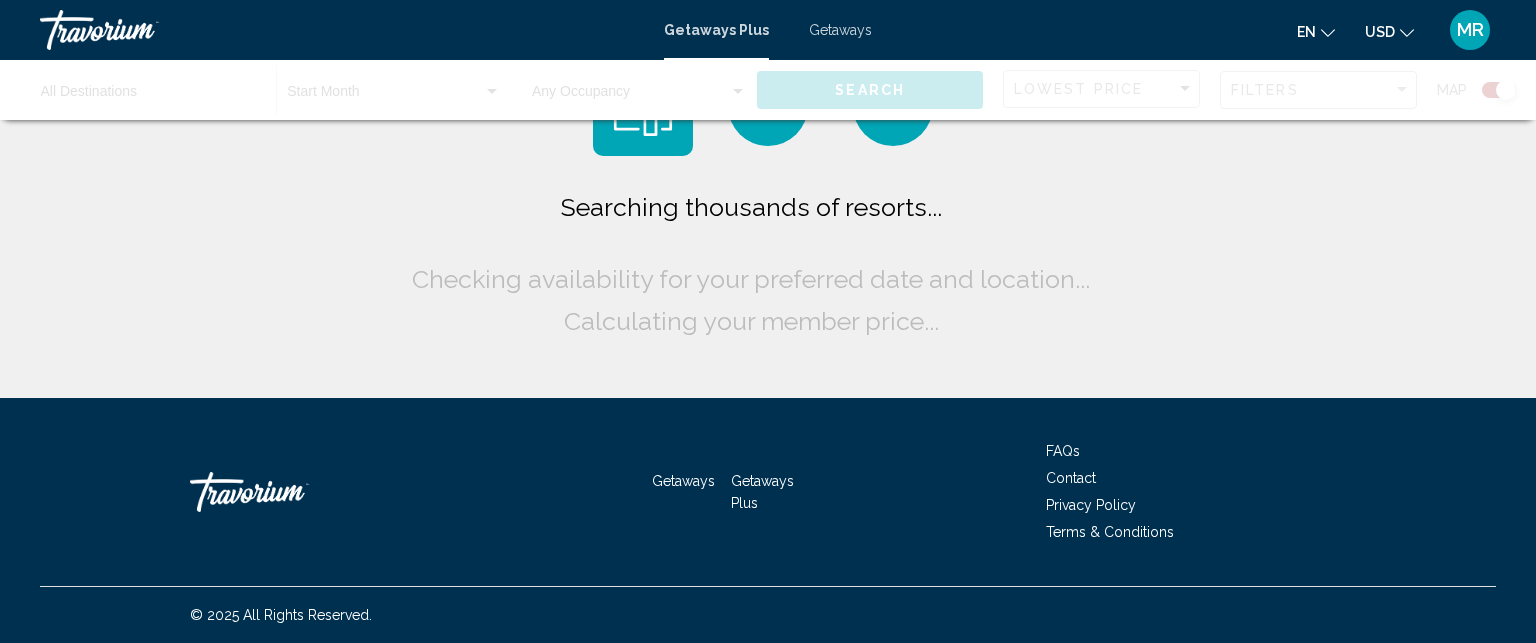scroll, scrollTop: 0, scrollLeft: 0, axis: both 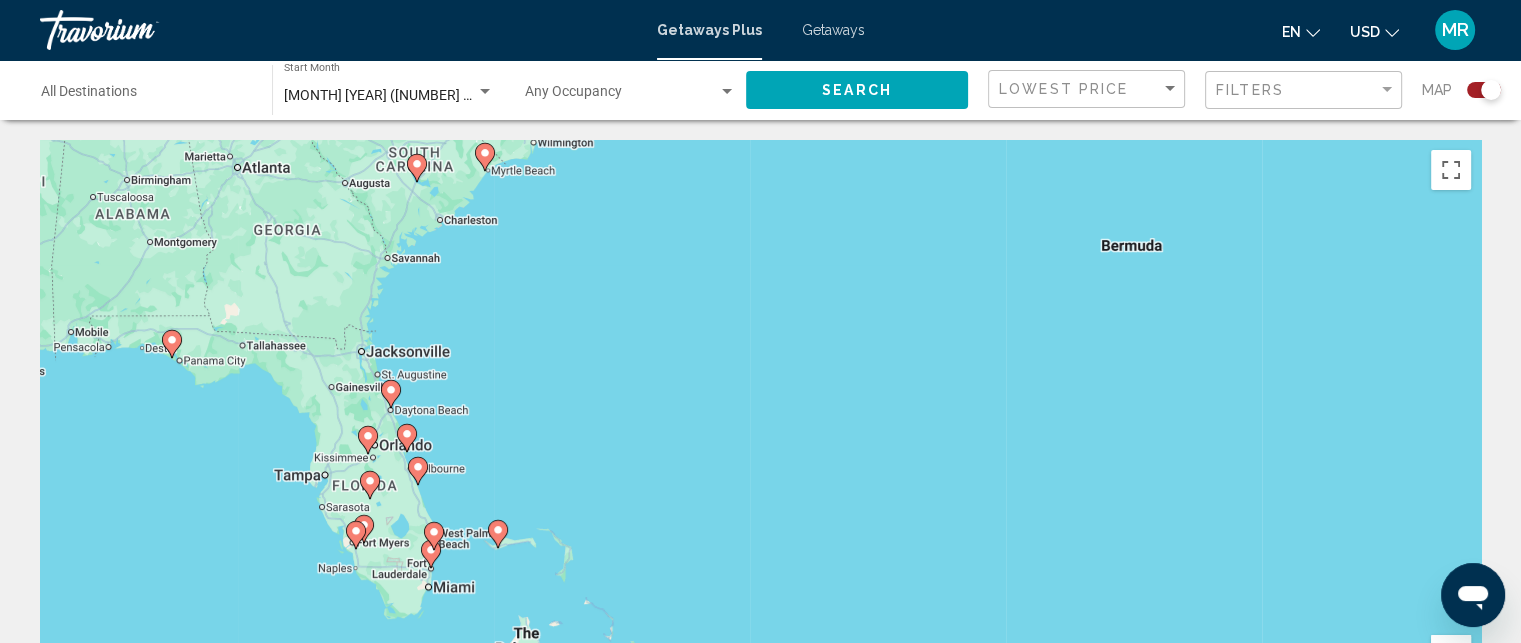 click 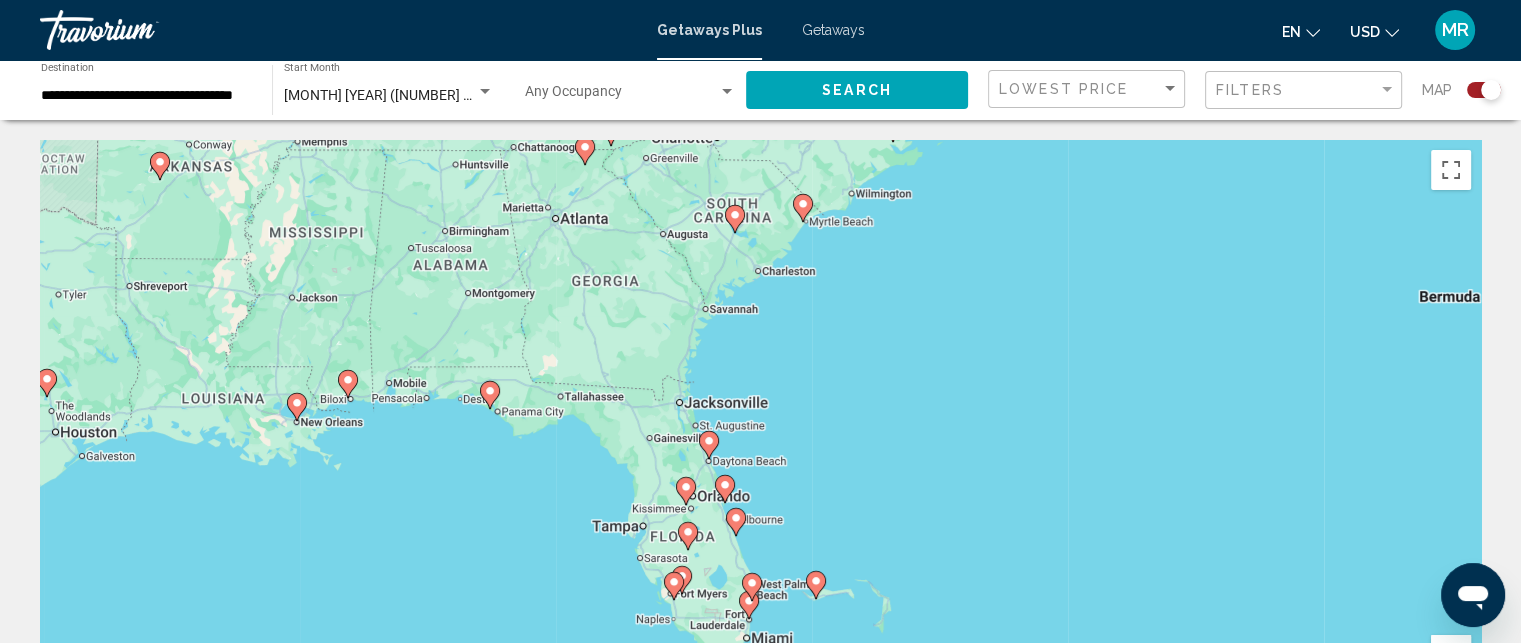 click 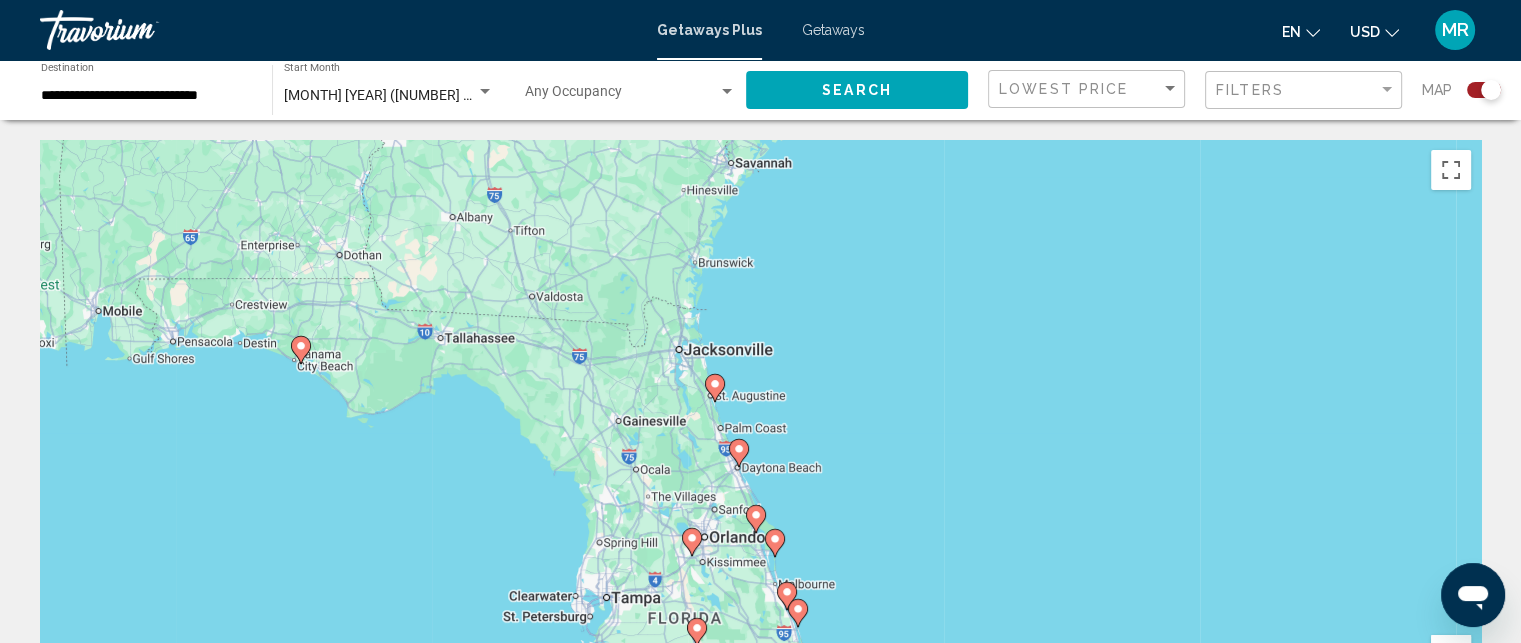 drag, startPoint x: 708, startPoint y: 441, endPoint x: 786, endPoint y: 426, distance: 79.429214 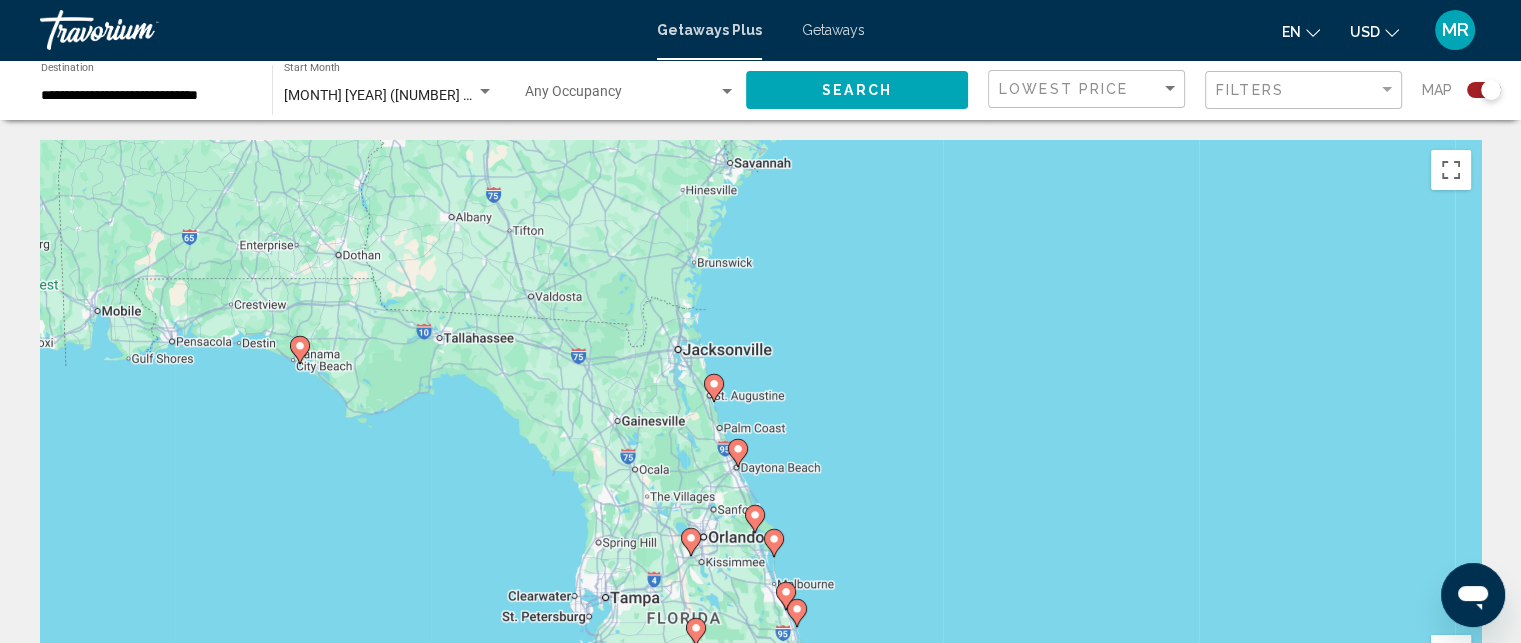 click 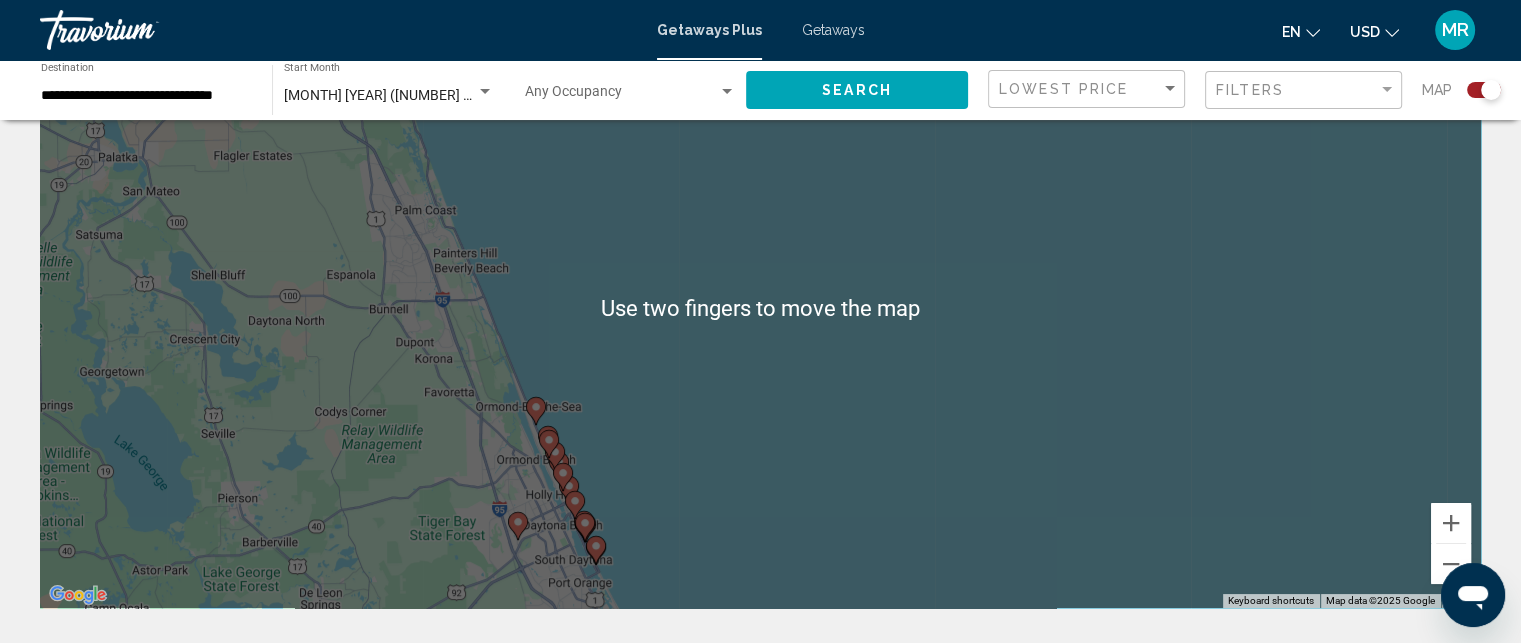 scroll, scrollTop: 160, scrollLeft: 0, axis: vertical 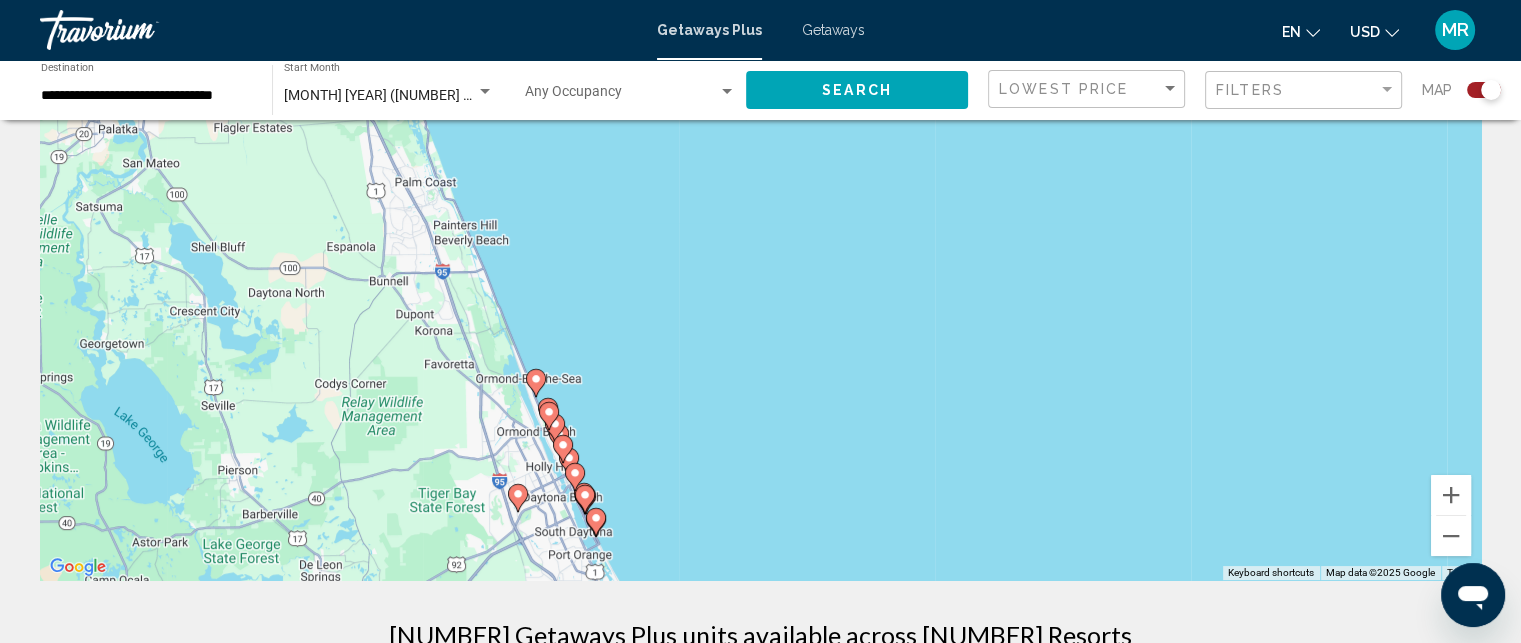 click 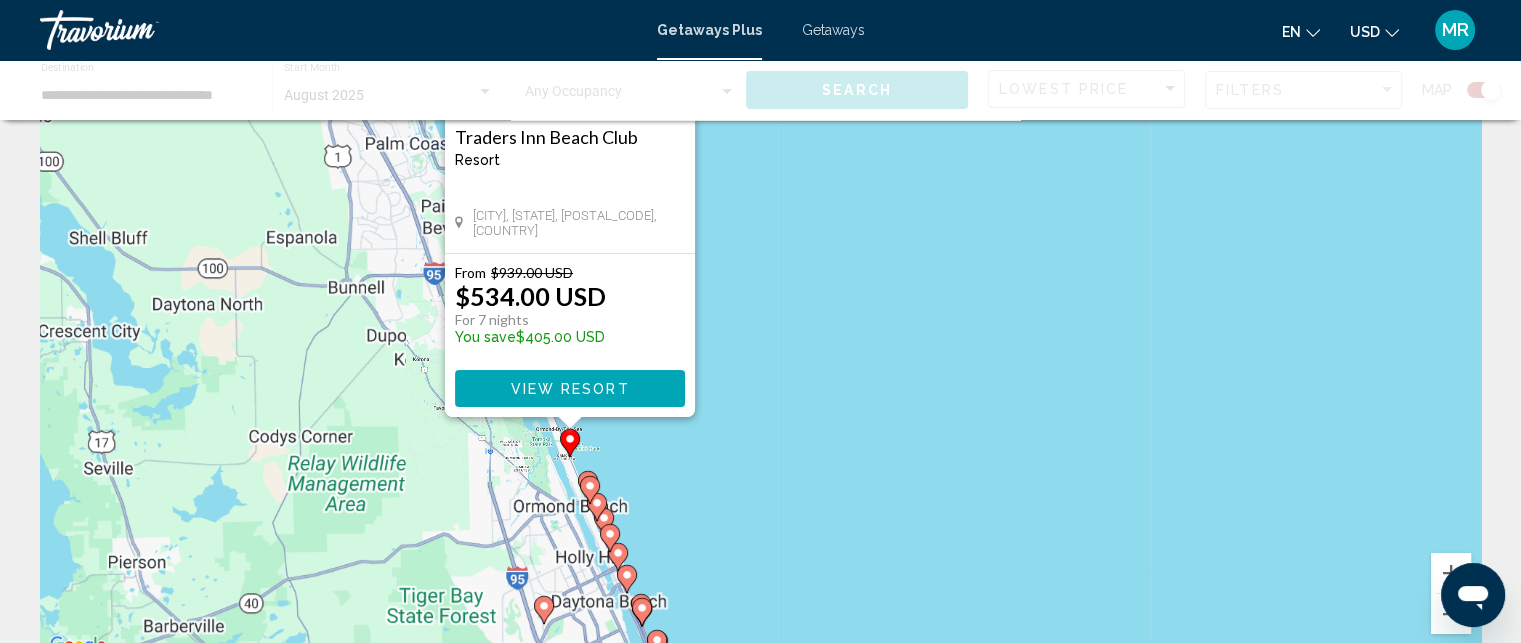 scroll, scrollTop: 0, scrollLeft: 0, axis: both 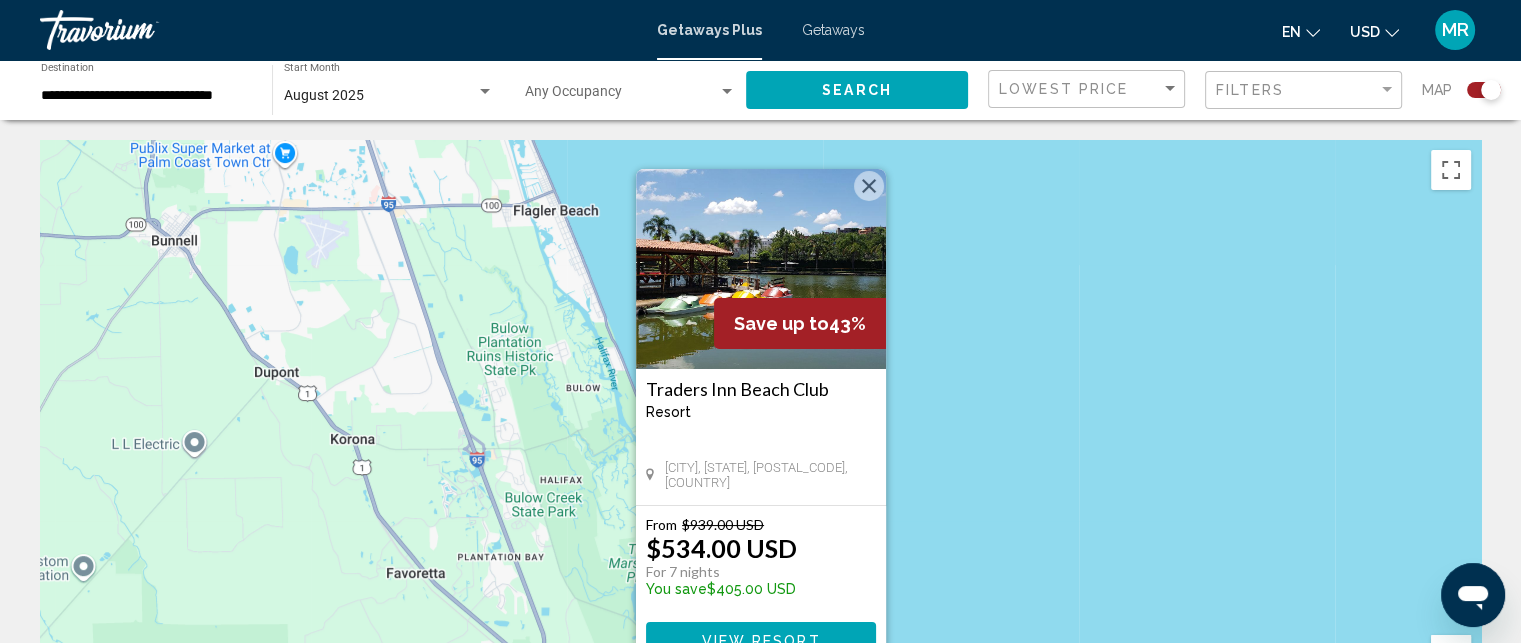 click at bounding box center (869, 186) 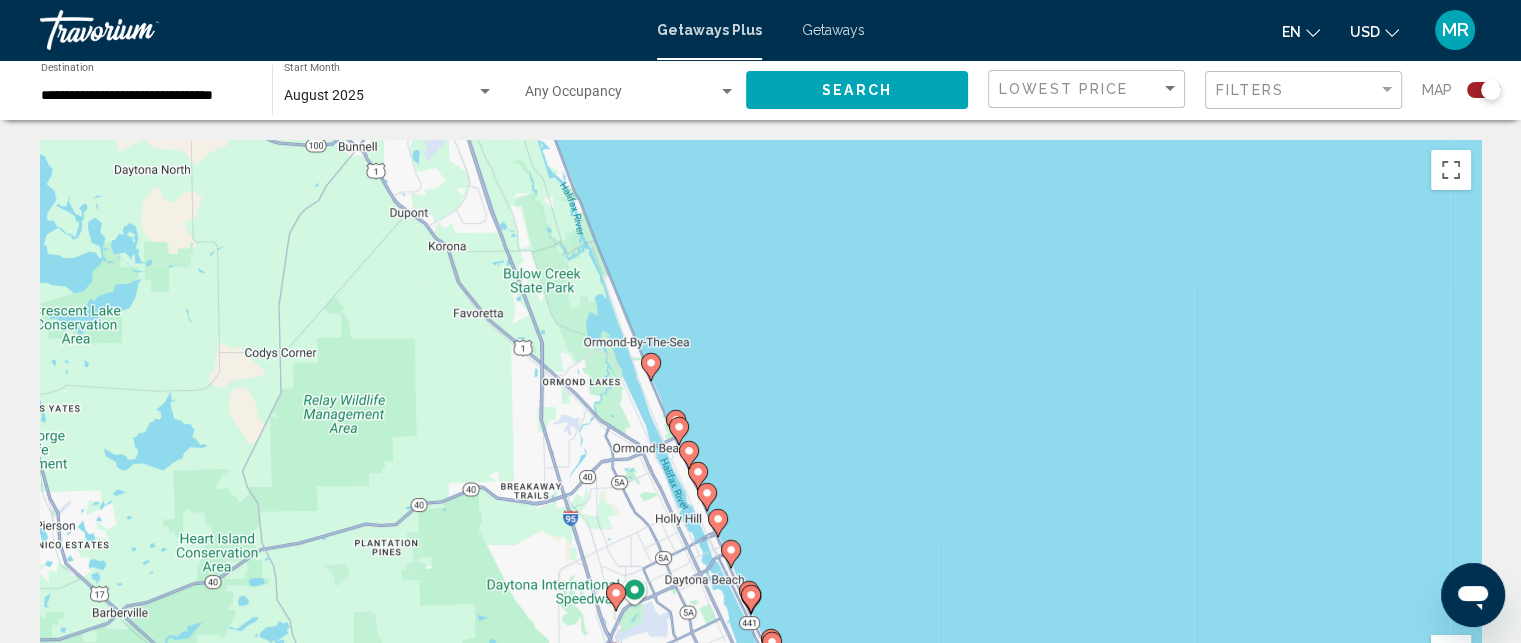 click 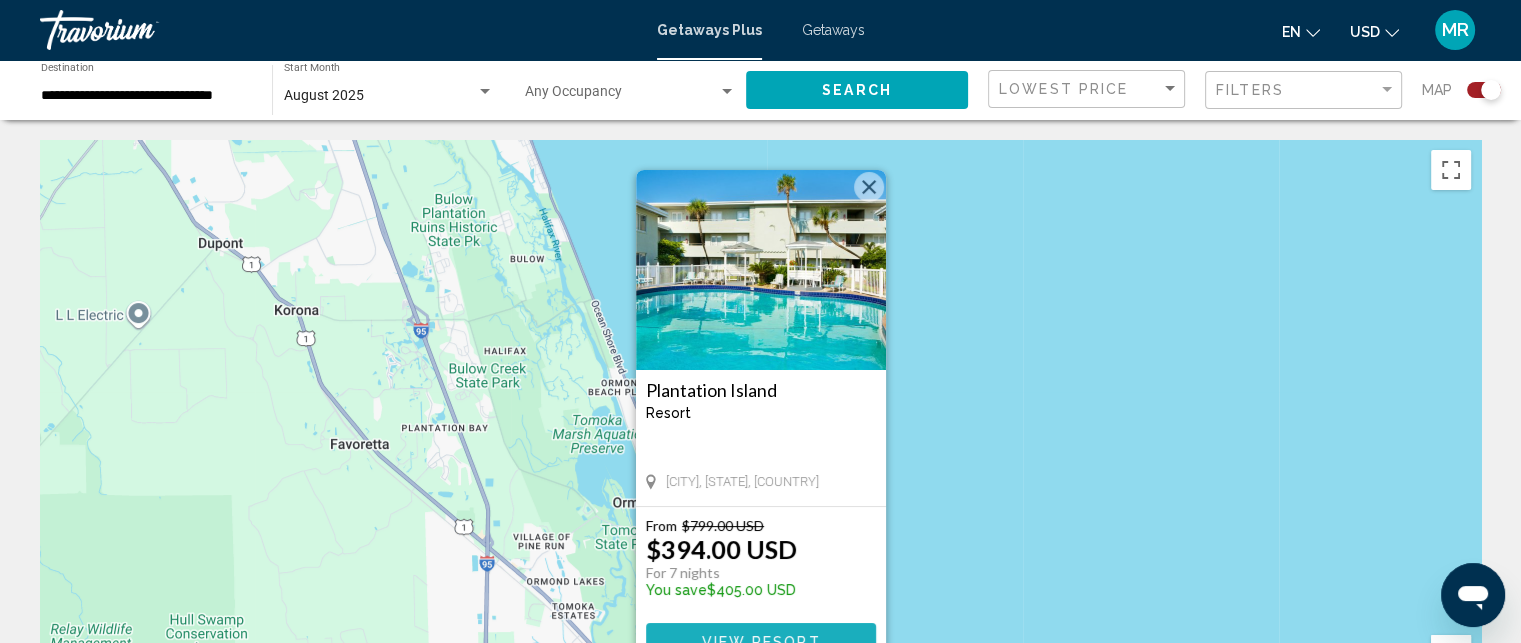 click on "View Resort" at bounding box center (760, 641) 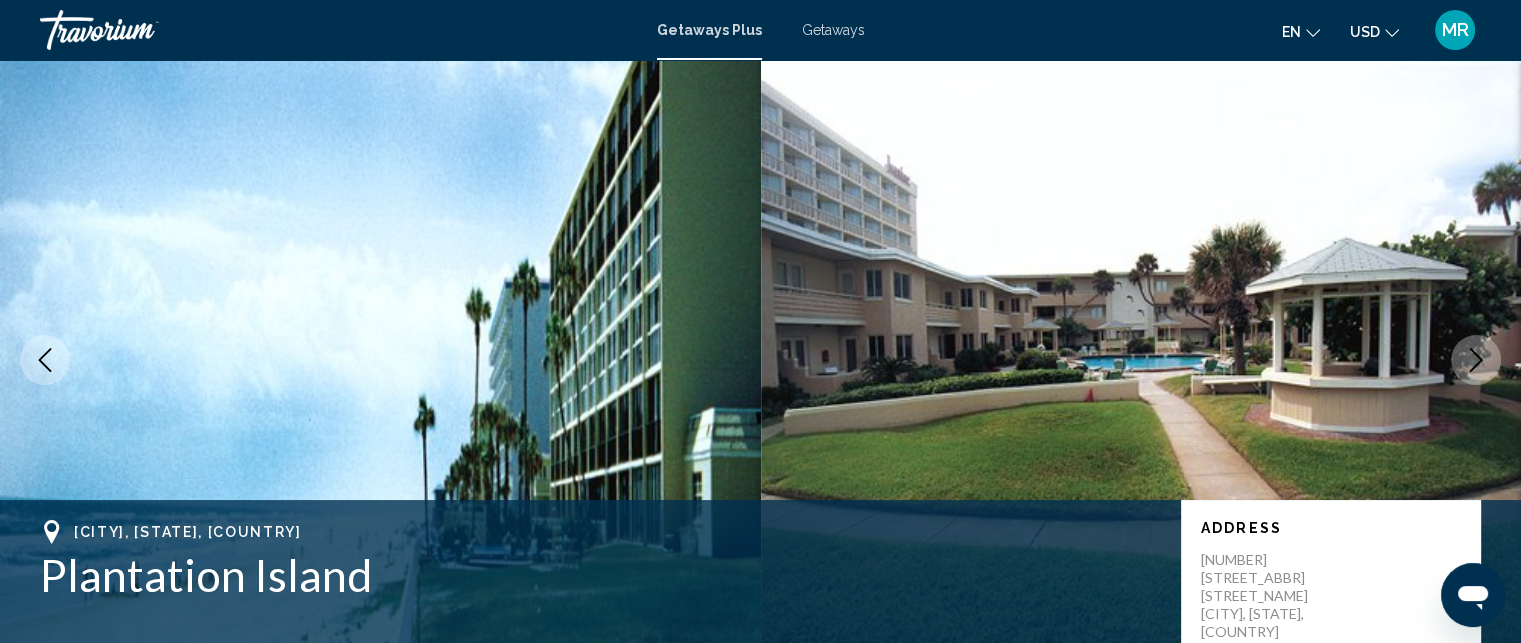 scroll, scrollTop: 38, scrollLeft: 0, axis: vertical 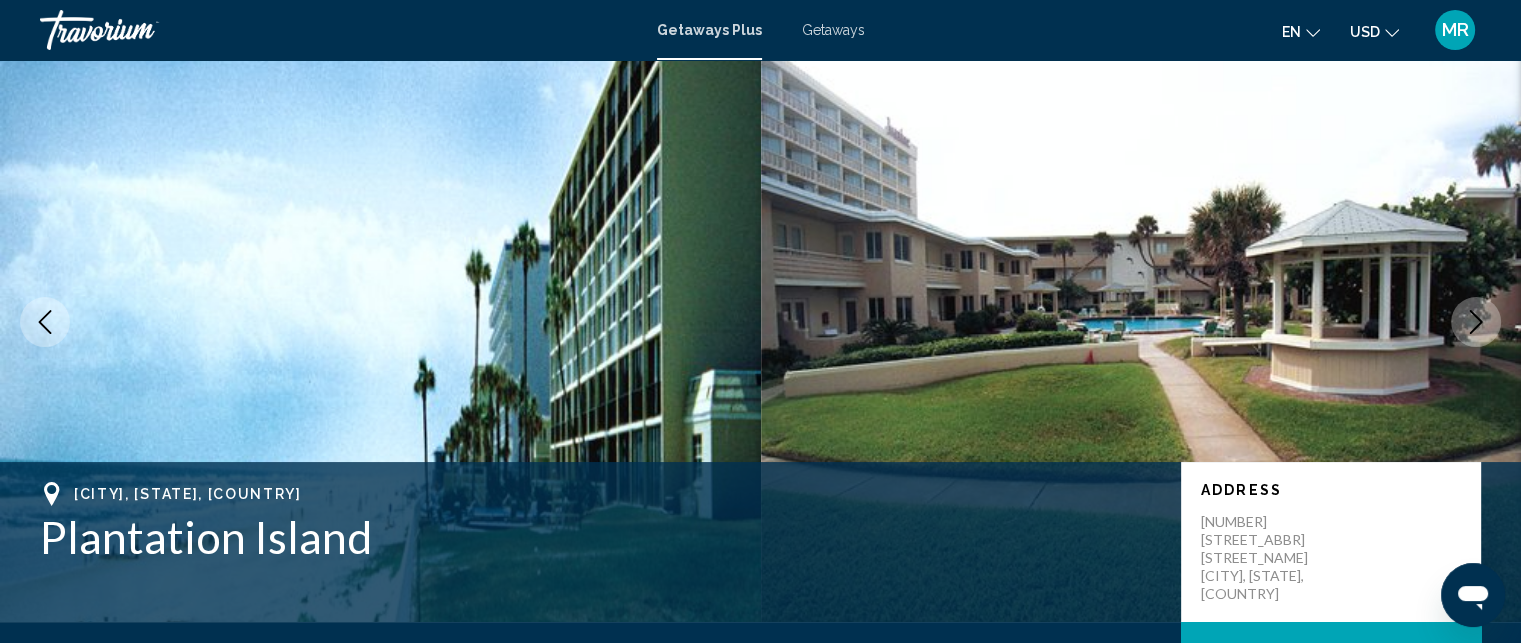 click 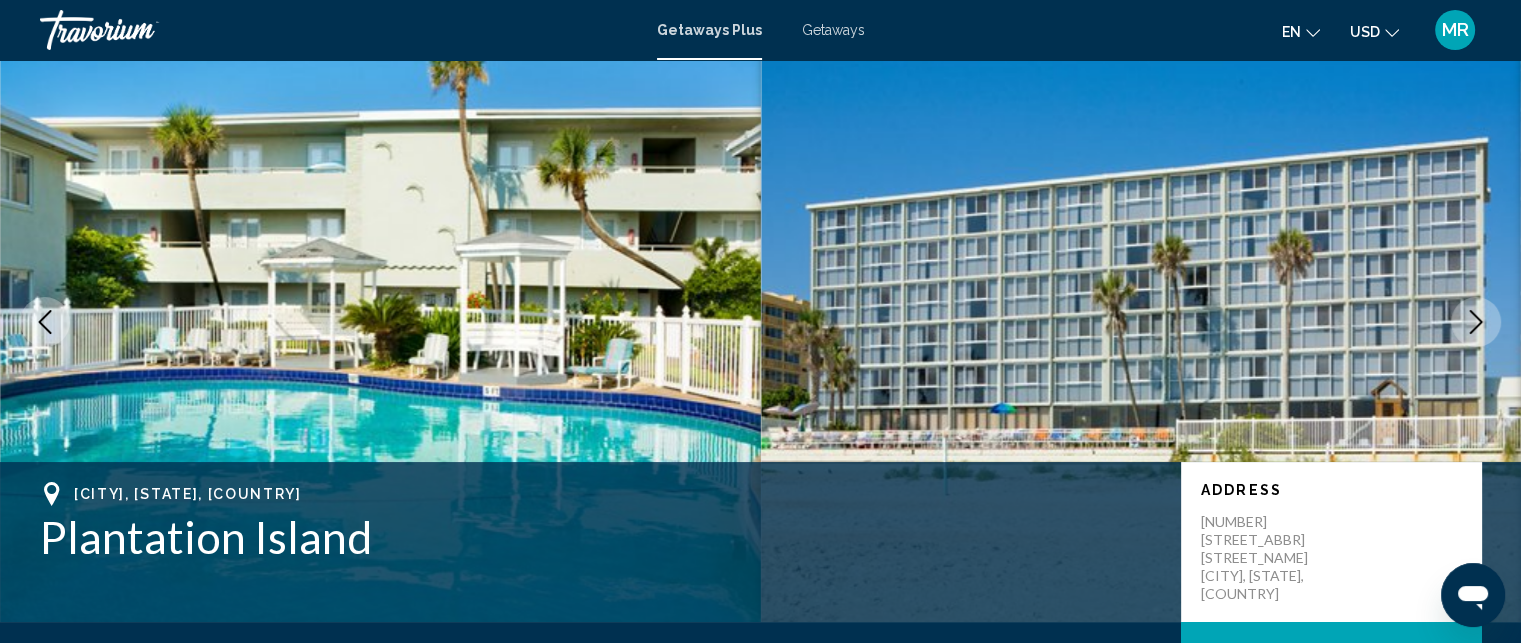 click 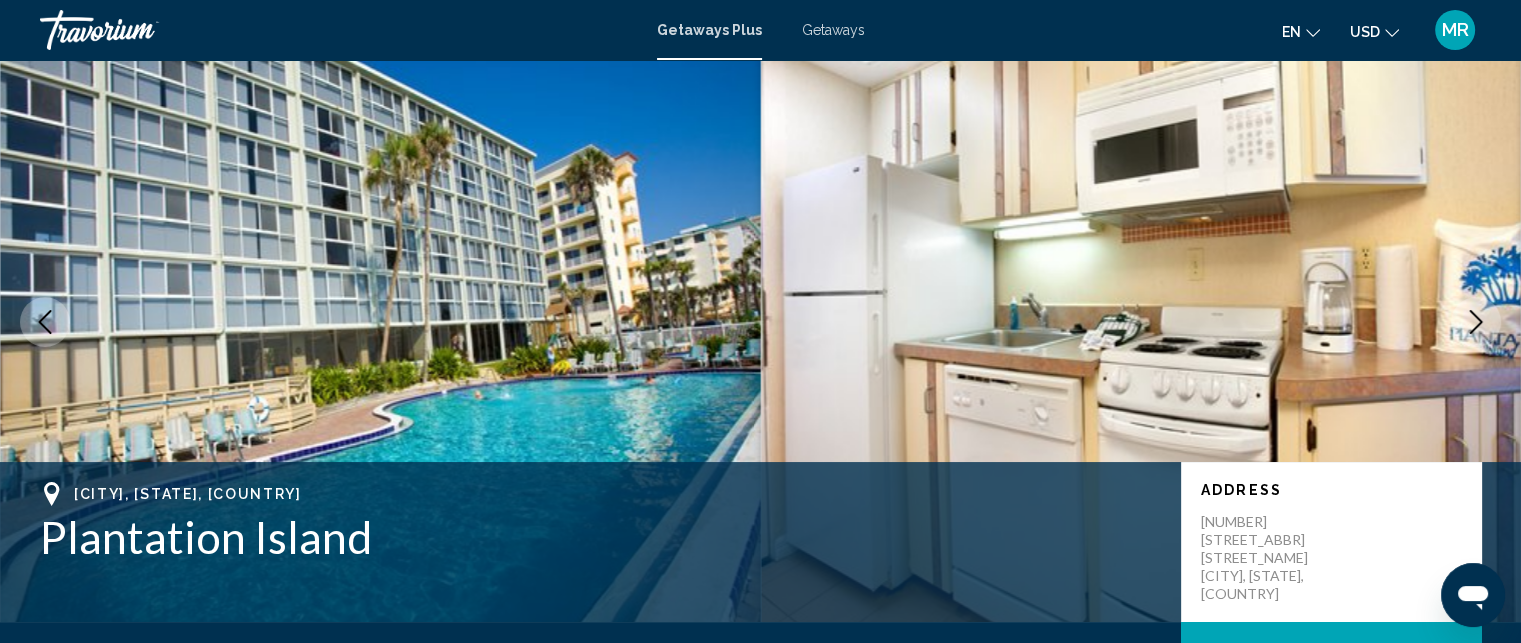click 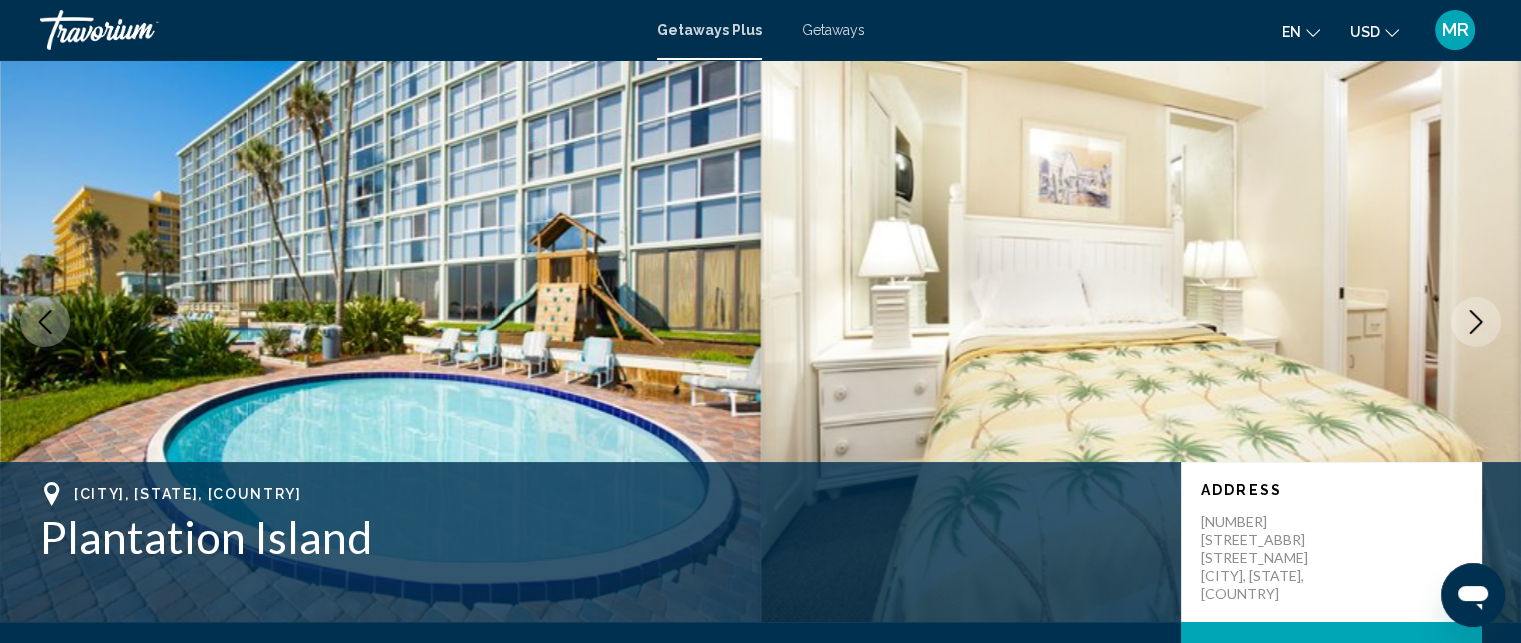 click 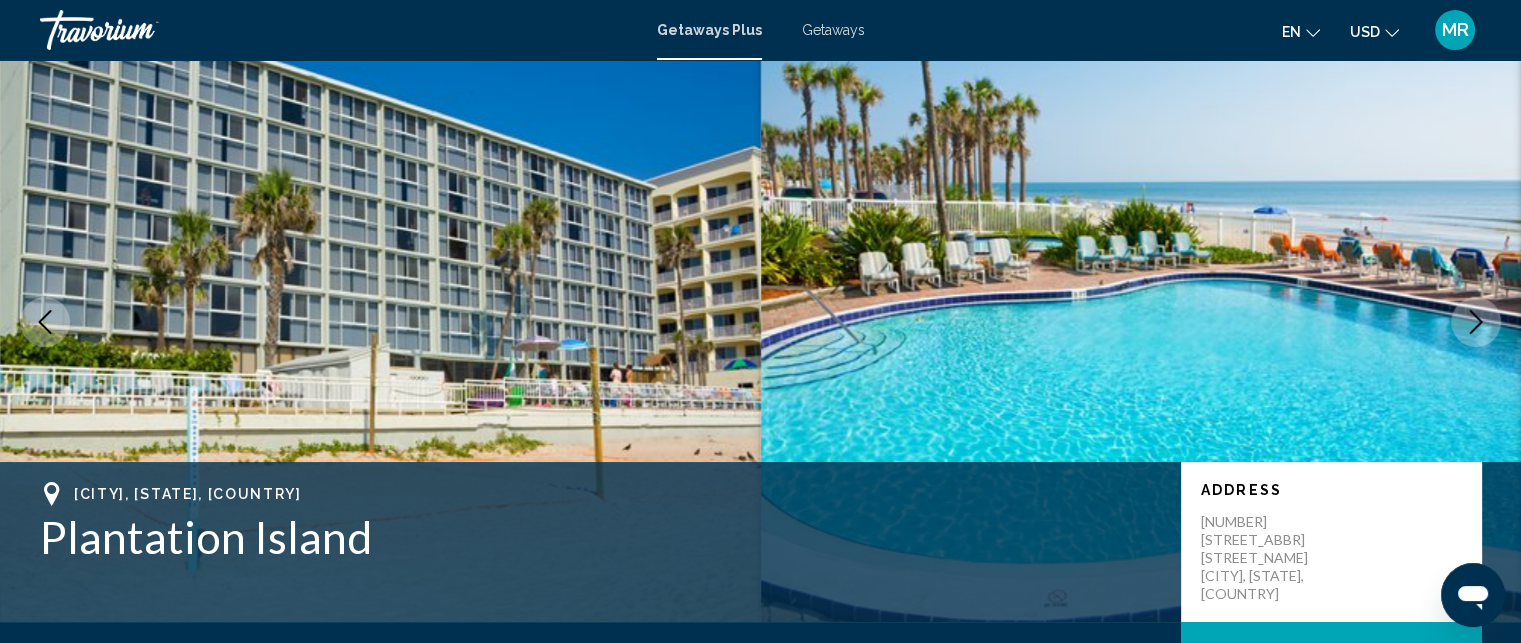 click 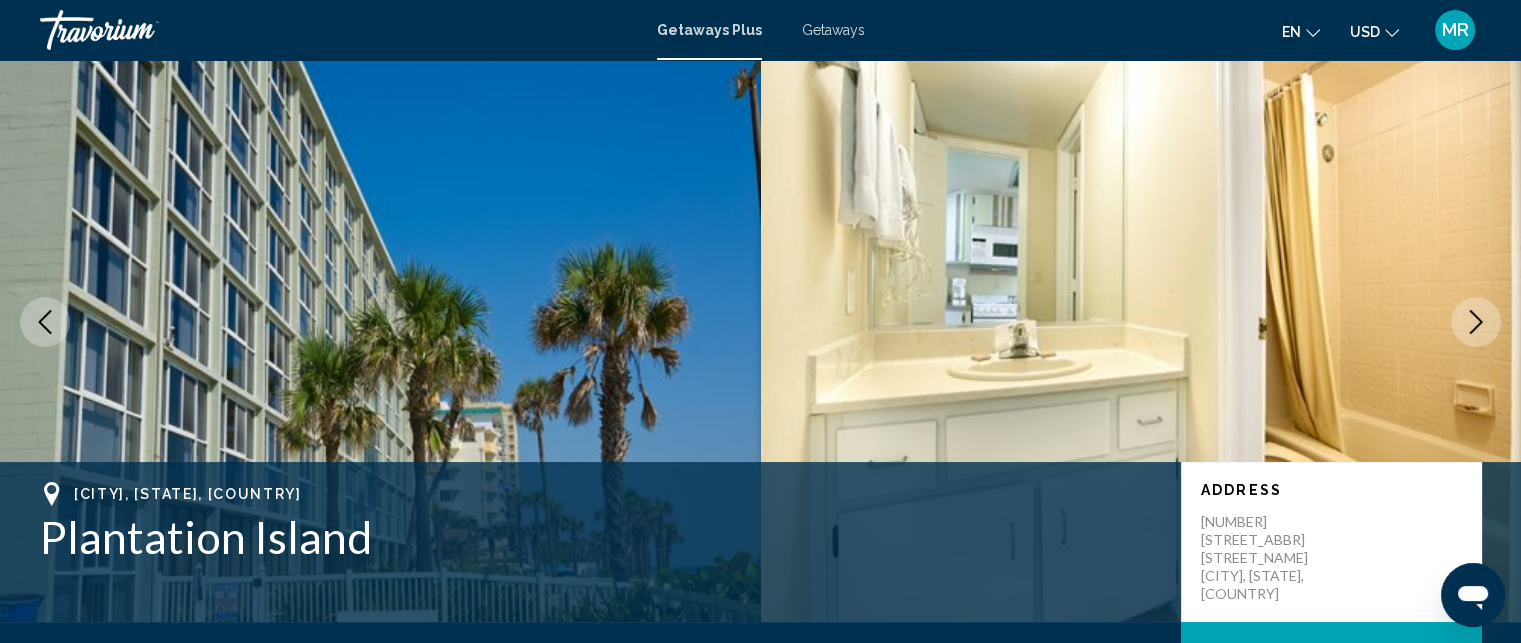 click 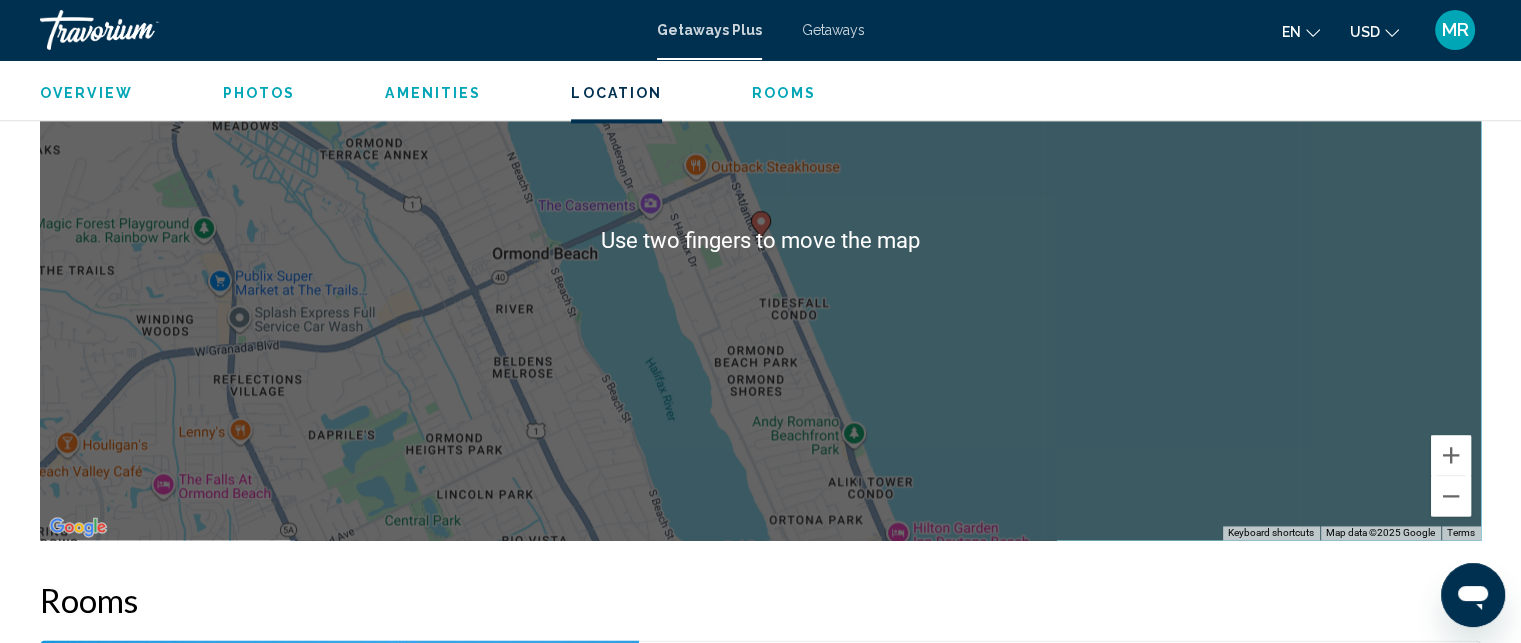 scroll, scrollTop: 2633, scrollLeft: 0, axis: vertical 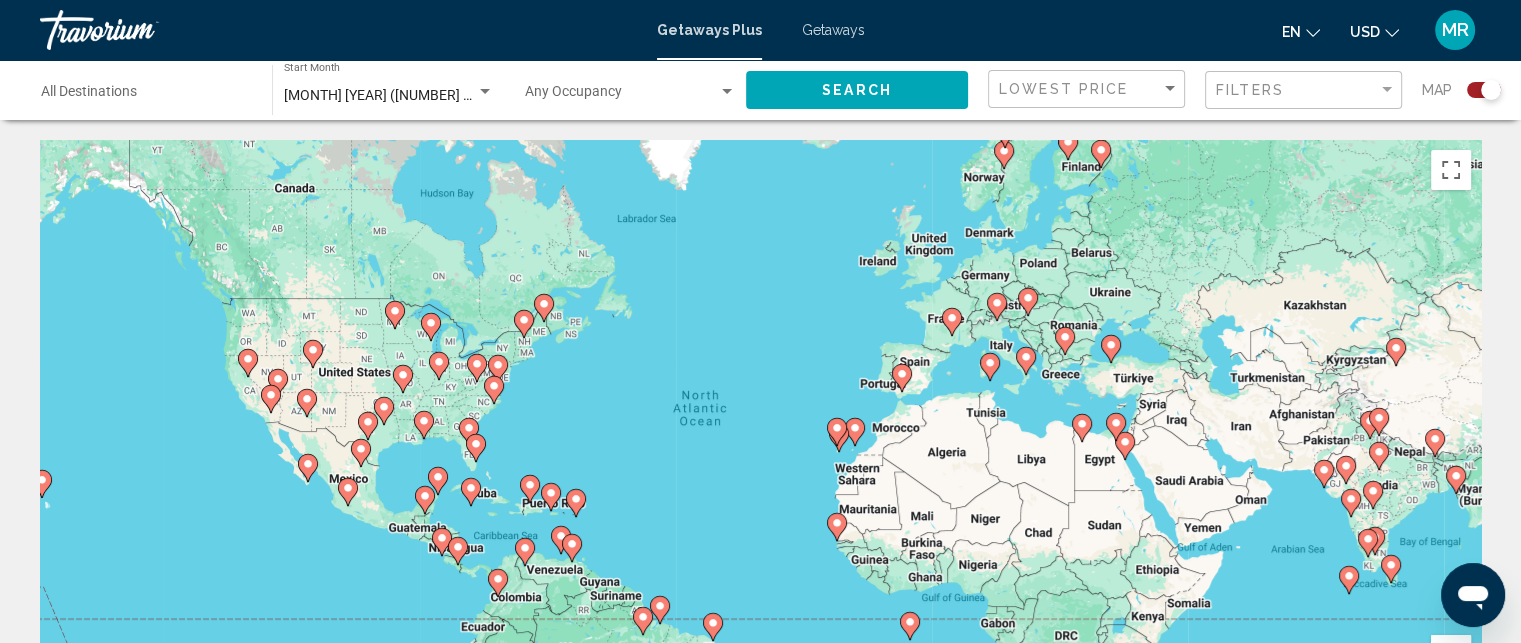 click on "To activate drag with keyboard, press Alt + Enter. Once in keyboard drag state, use the arrow keys to move the marker. To complete the drag, press the Enter key. To cancel, press Escape." at bounding box center [760, 440] 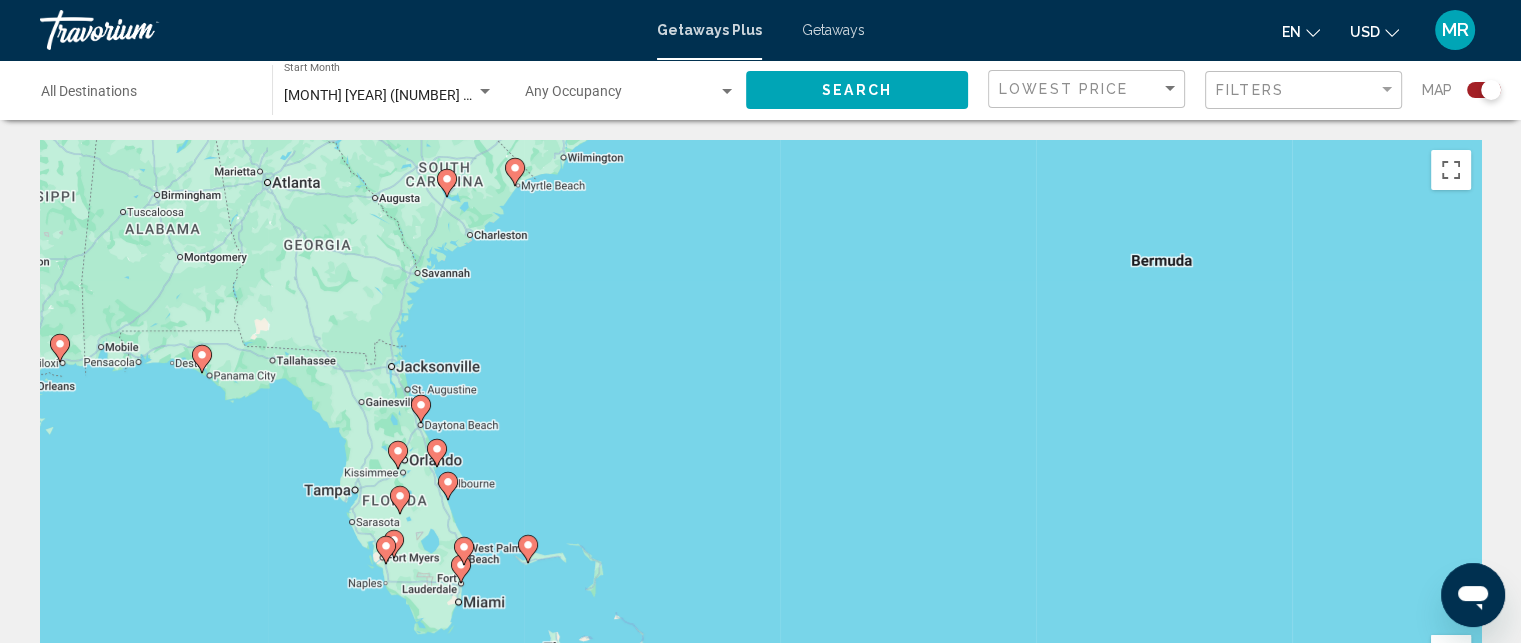 click 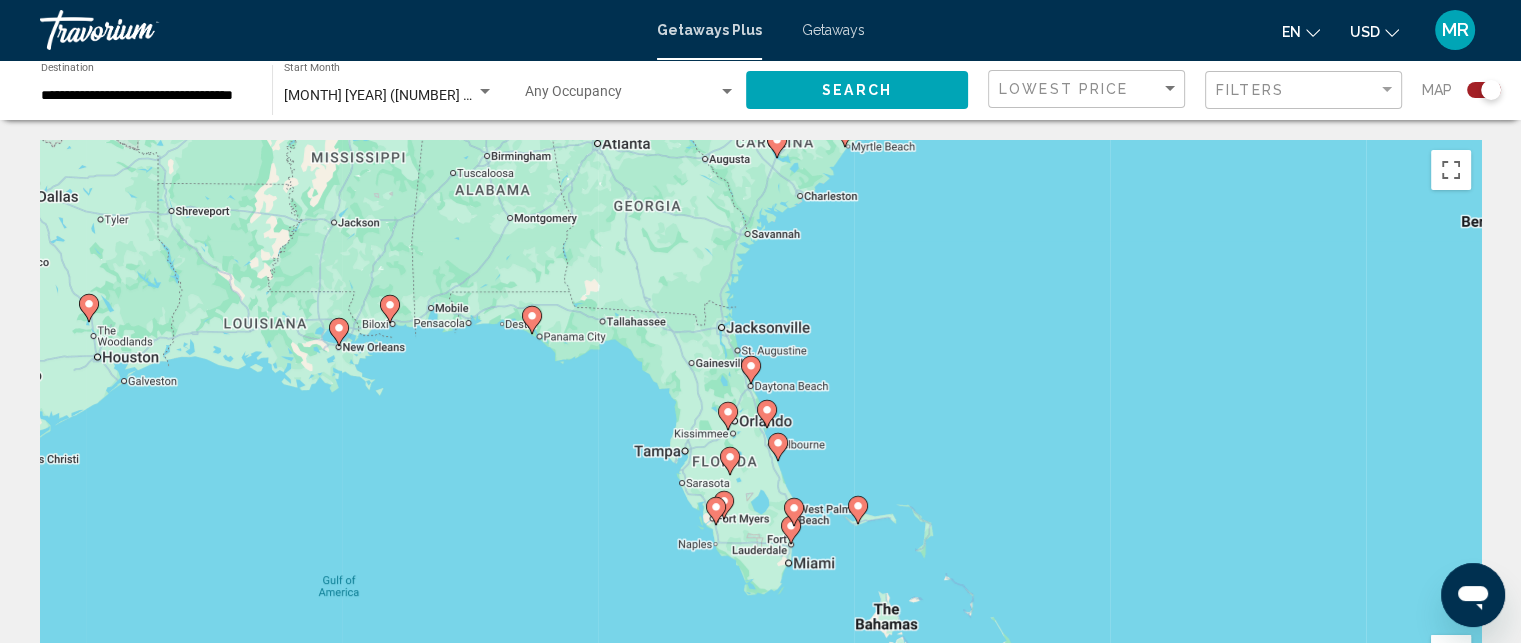 click 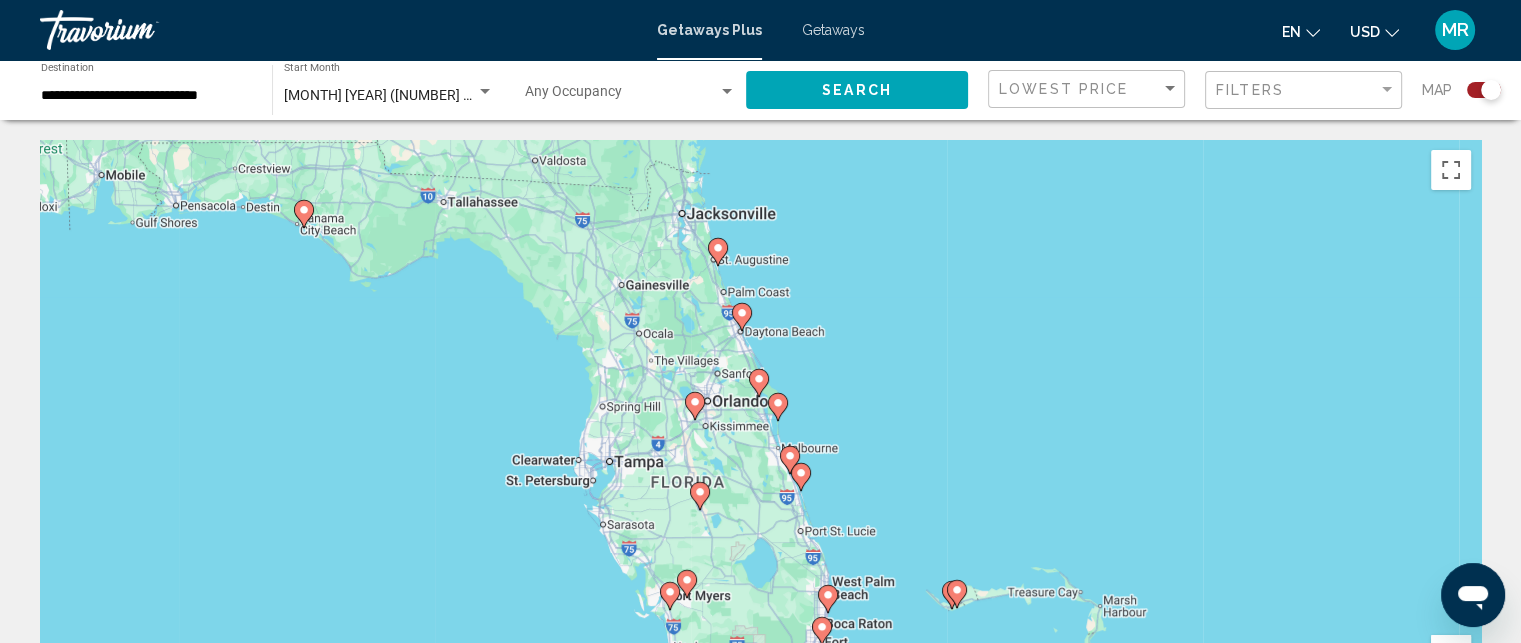 click 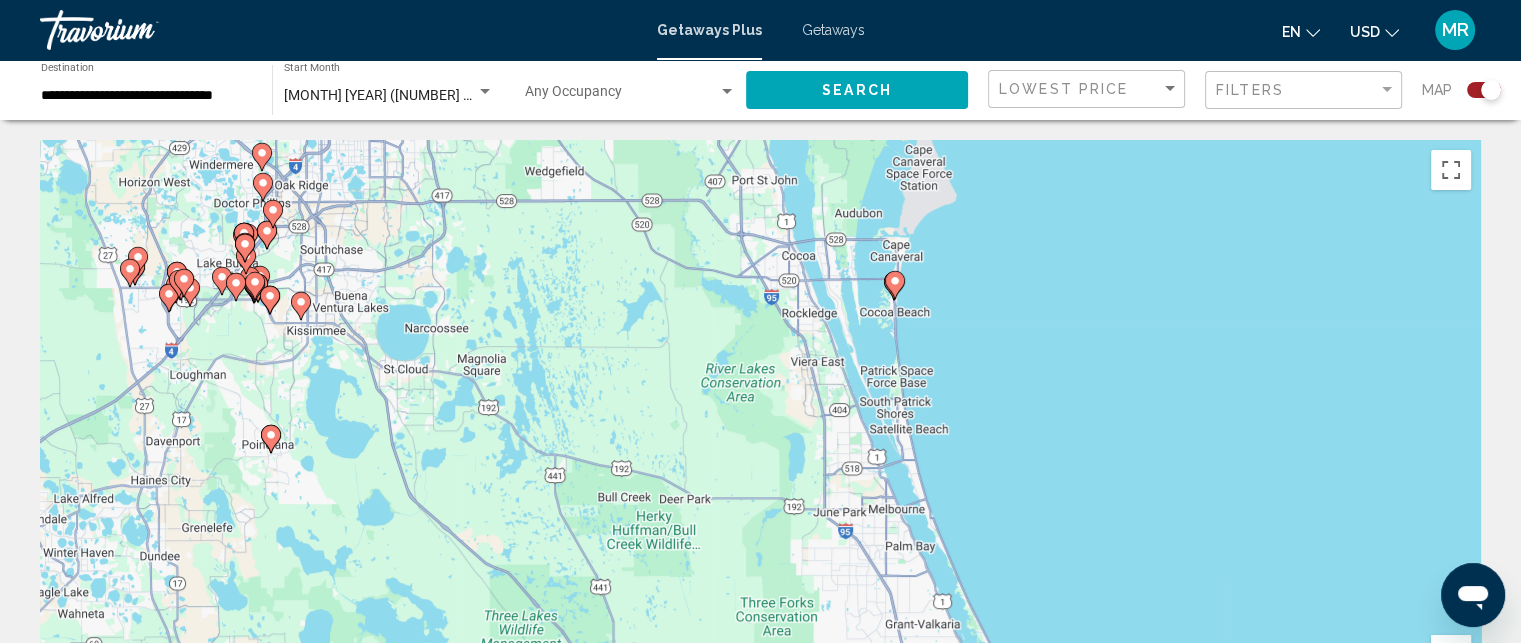 click 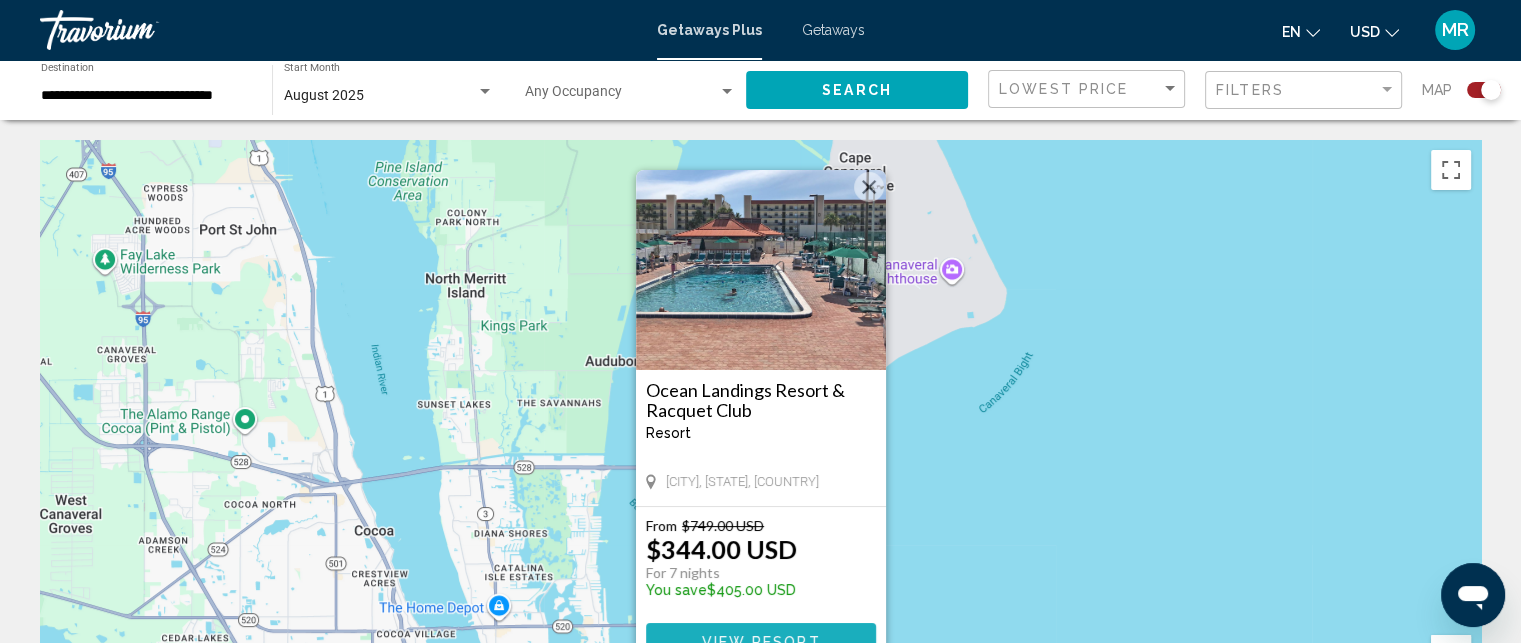 click on "View Resort" at bounding box center (761, 641) 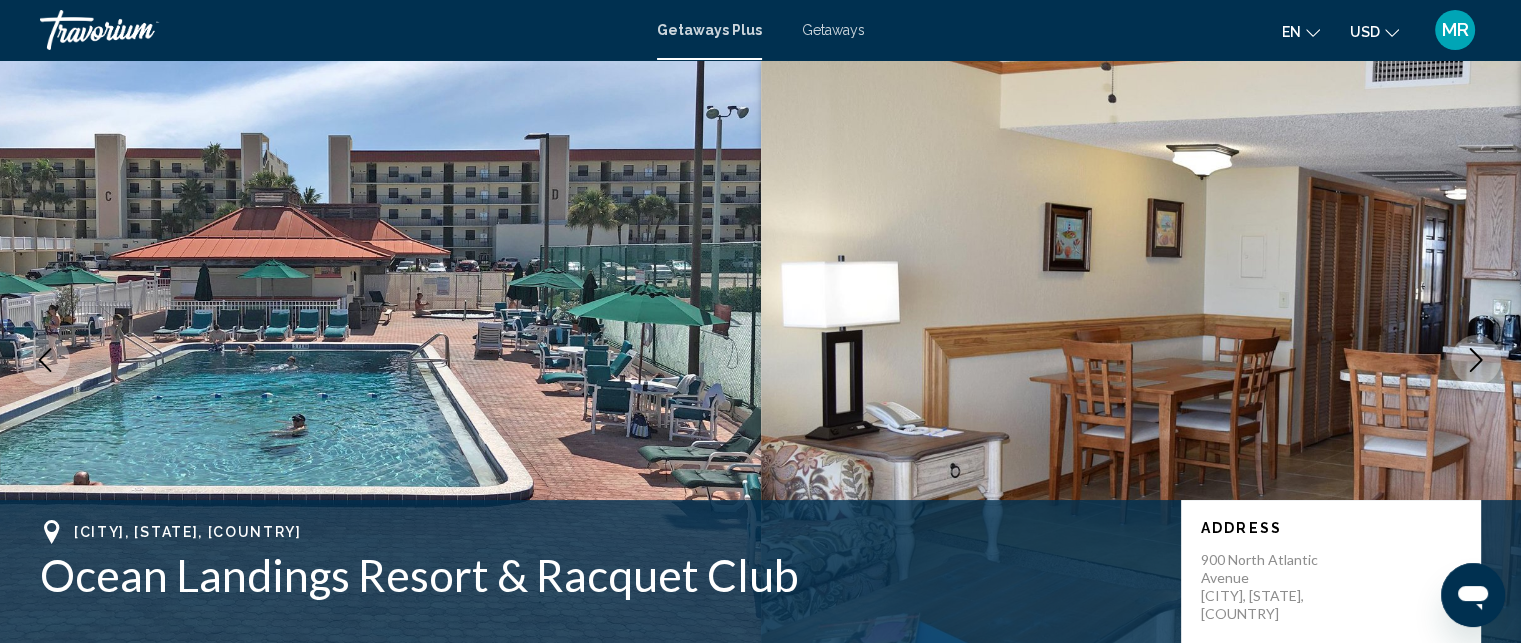 scroll, scrollTop: 38, scrollLeft: 0, axis: vertical 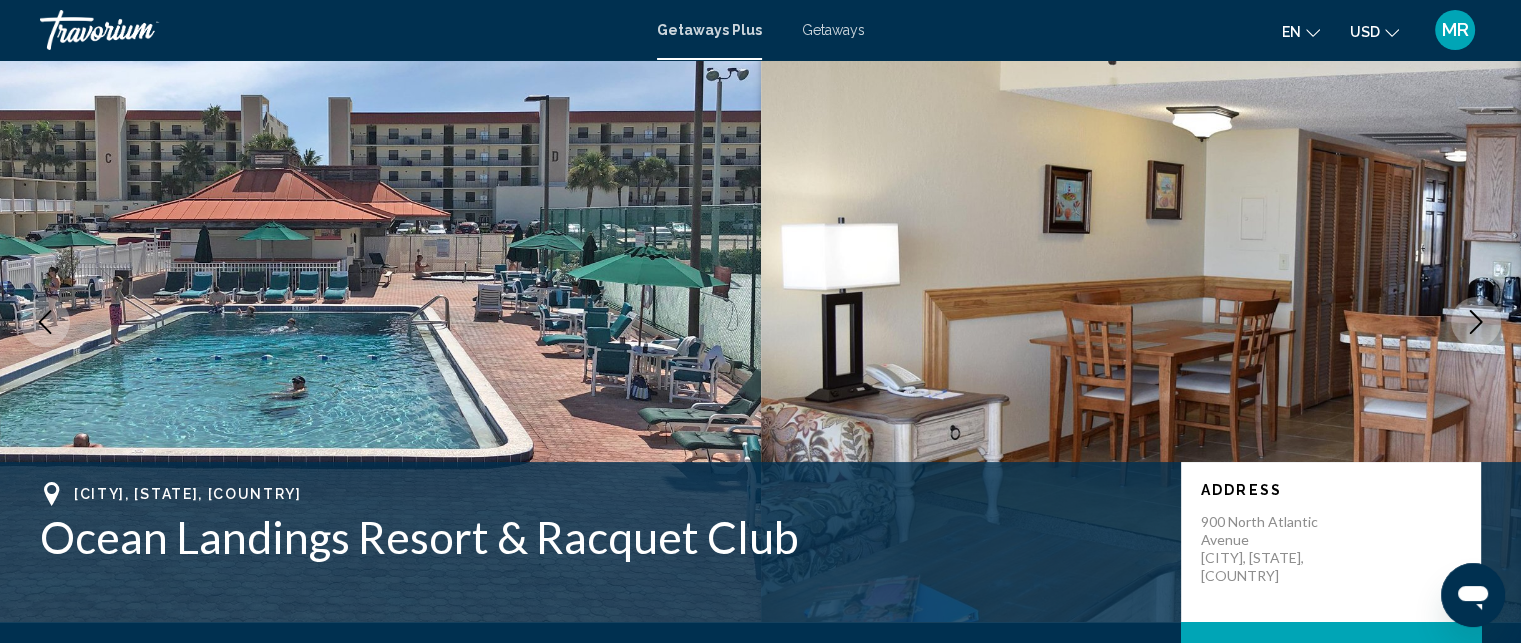 click 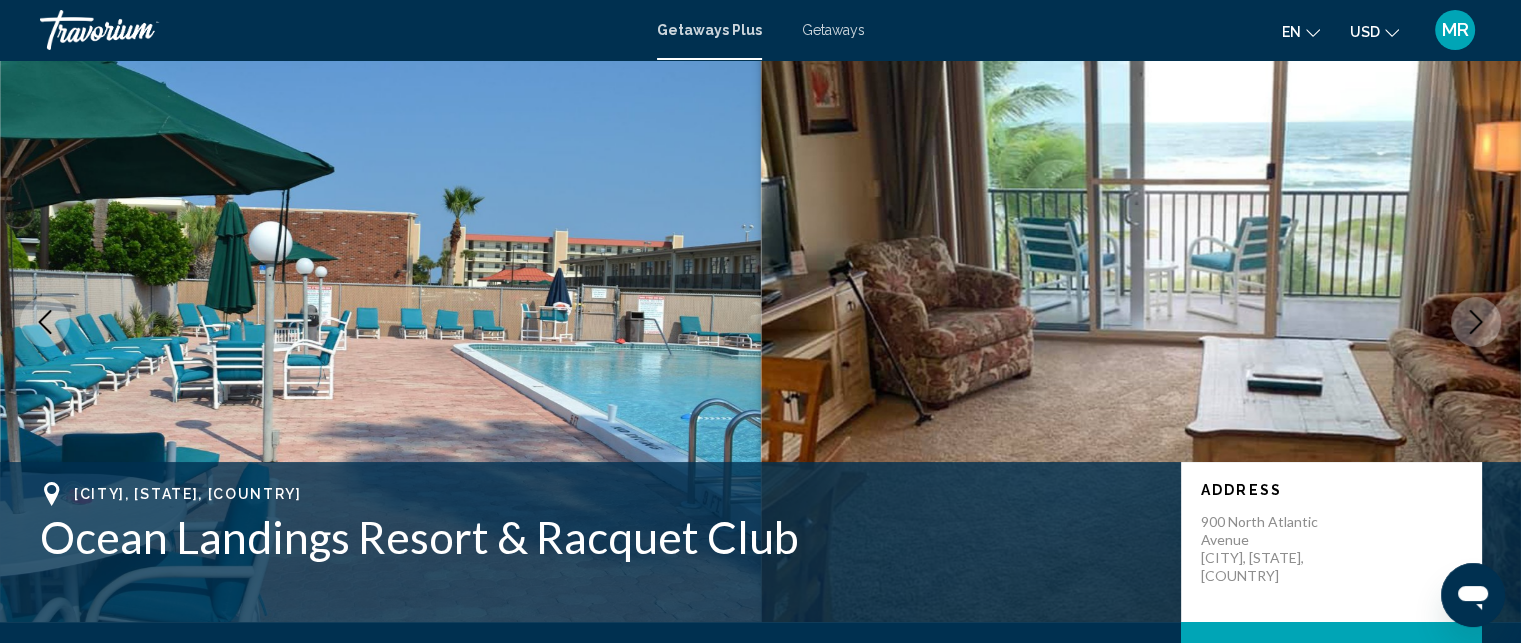 click 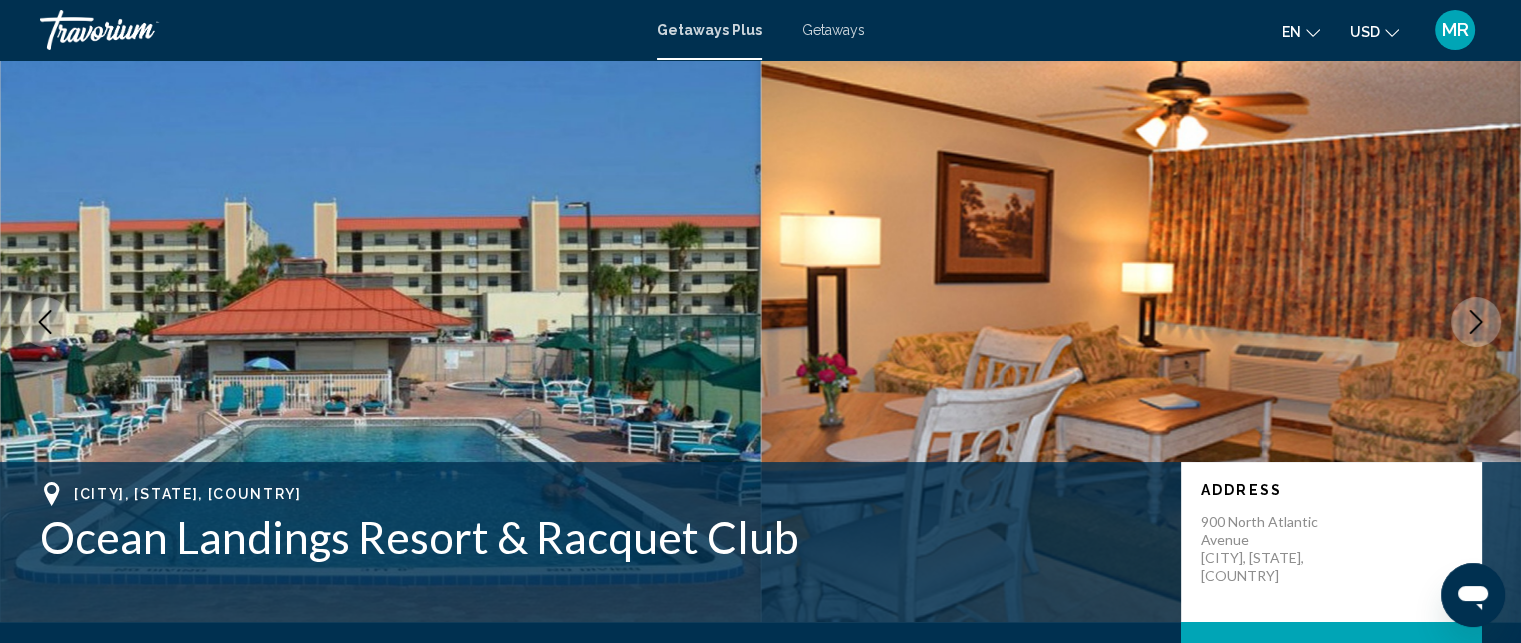 click 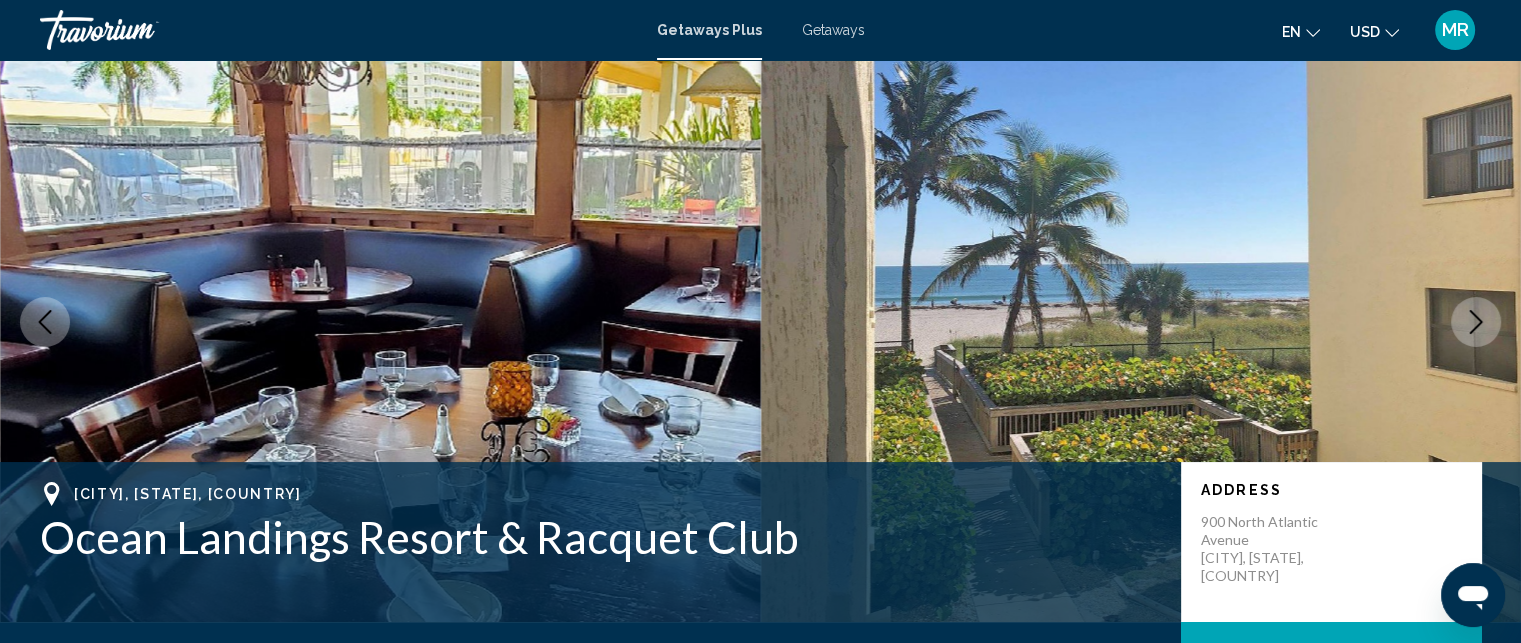 click 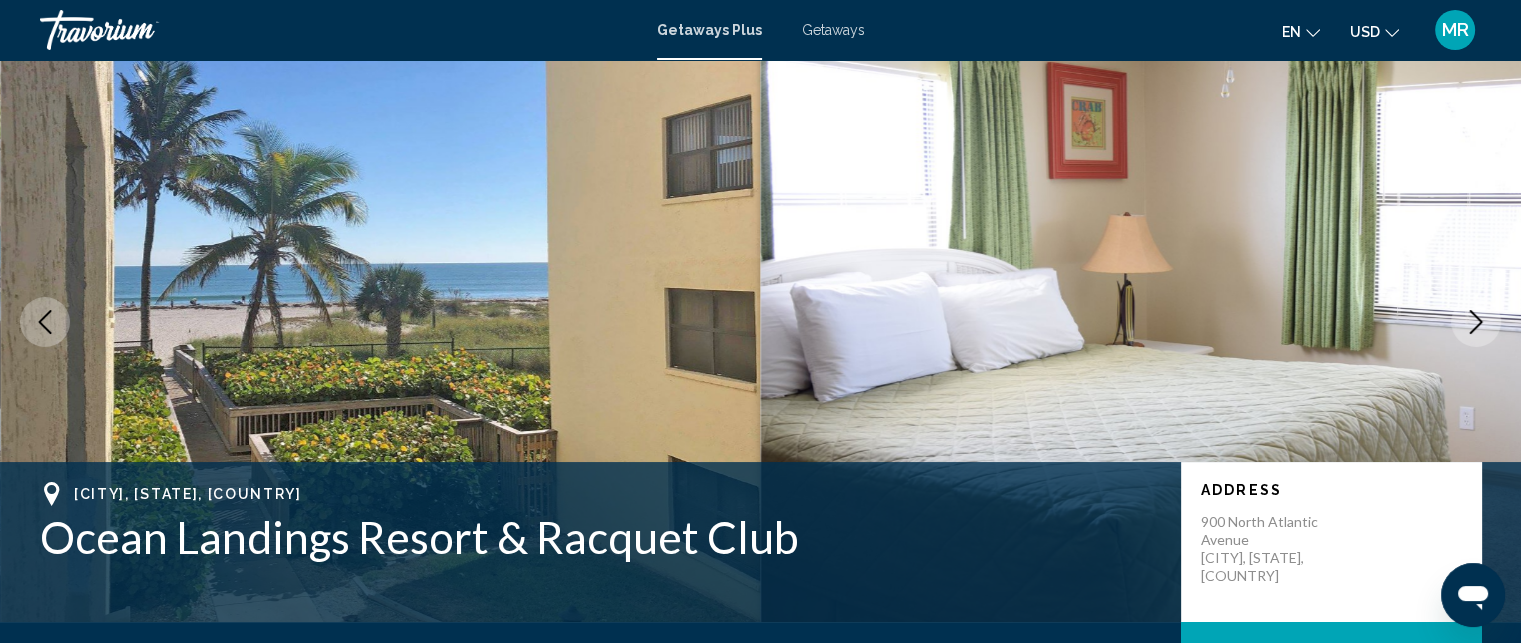 click 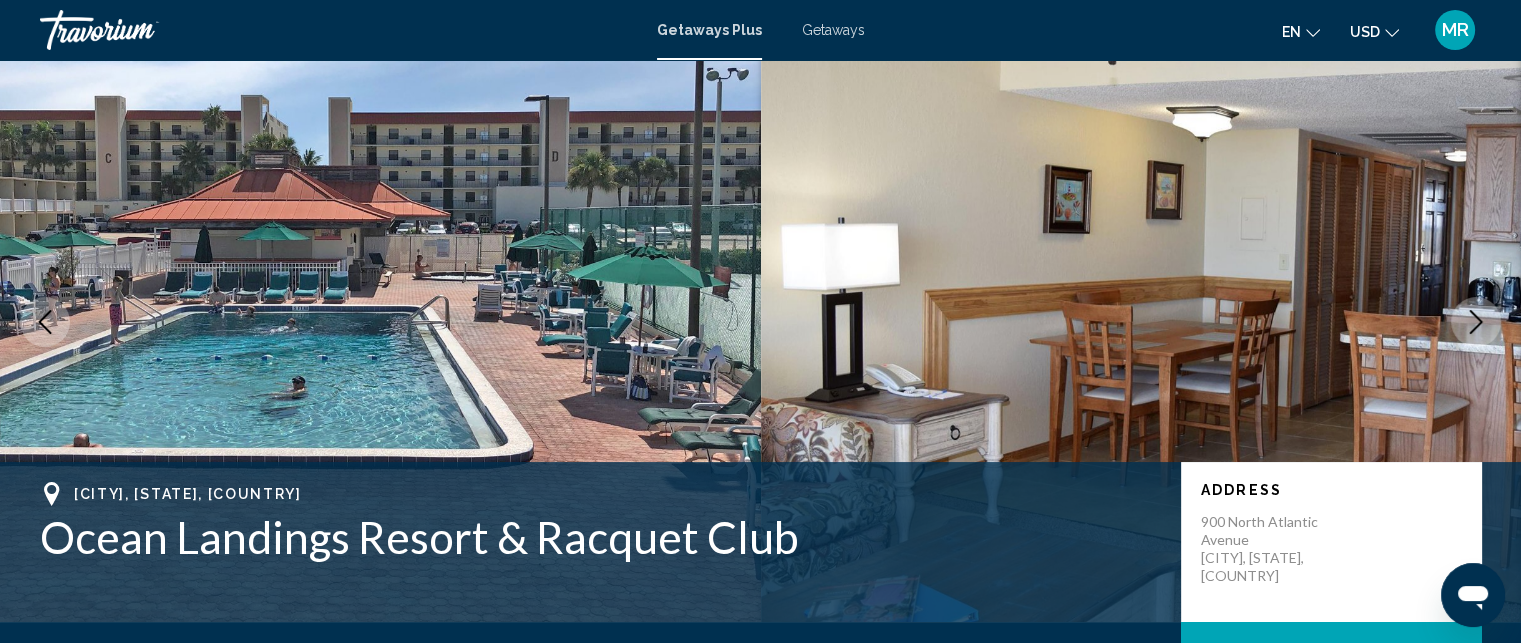 click 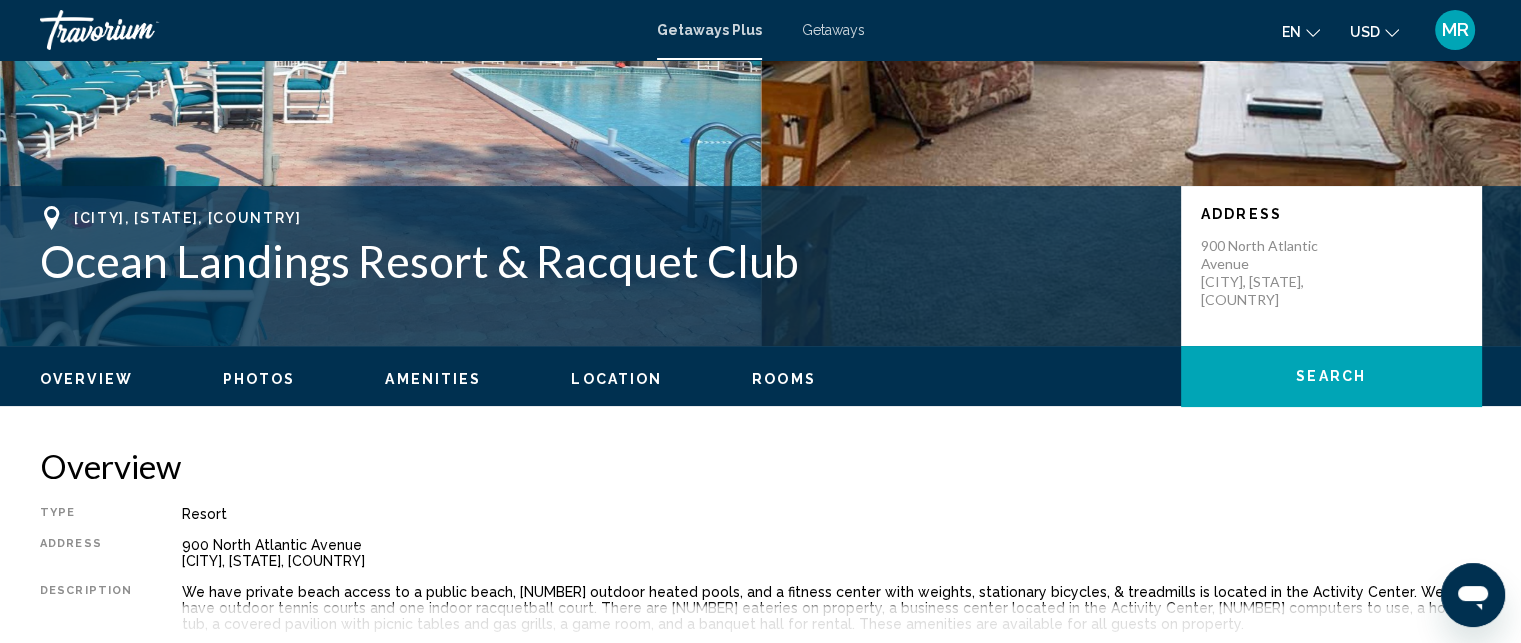 scroll, scrollTop: 312, scrollLeft: 0, axis: vertical 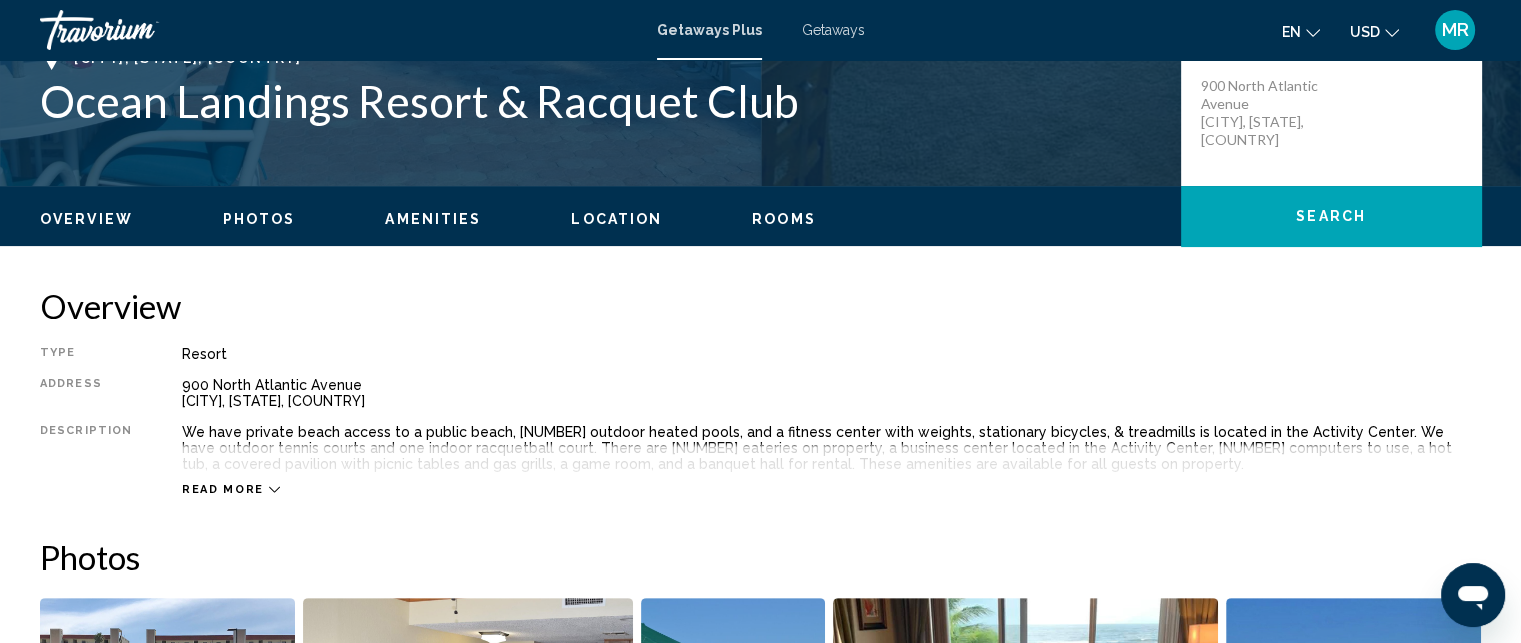 click on "Rooms" at bounding box center (784, 219) 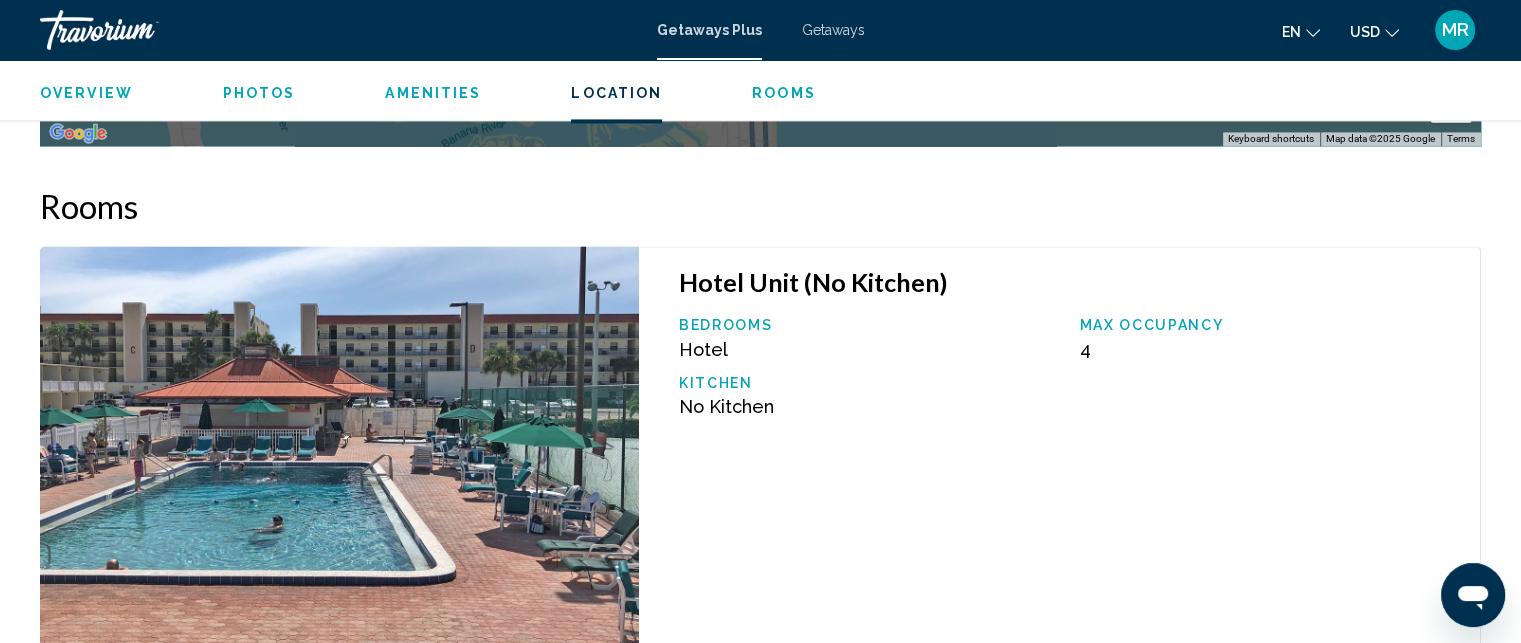 scroll, scrollTop: 3016, scrollLeft: 0, axis: vertical 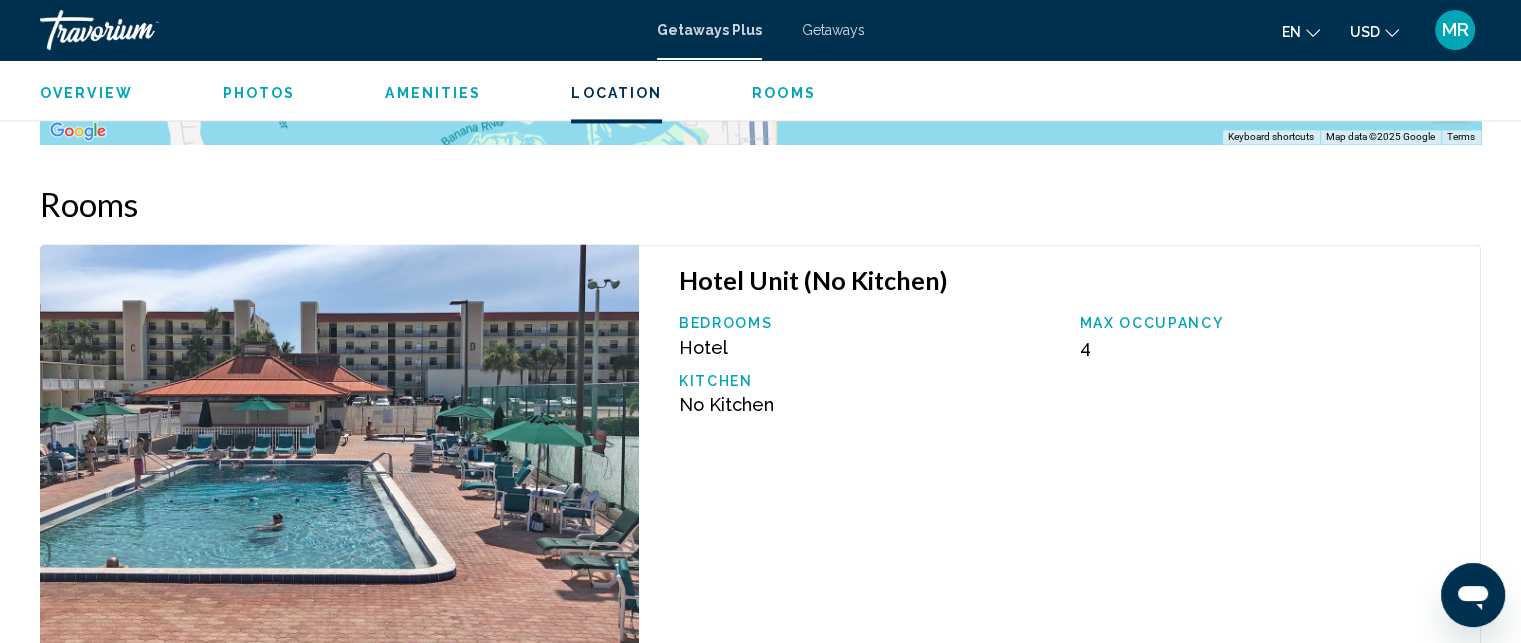 click on "Photos" at bounding box center (259, 93) 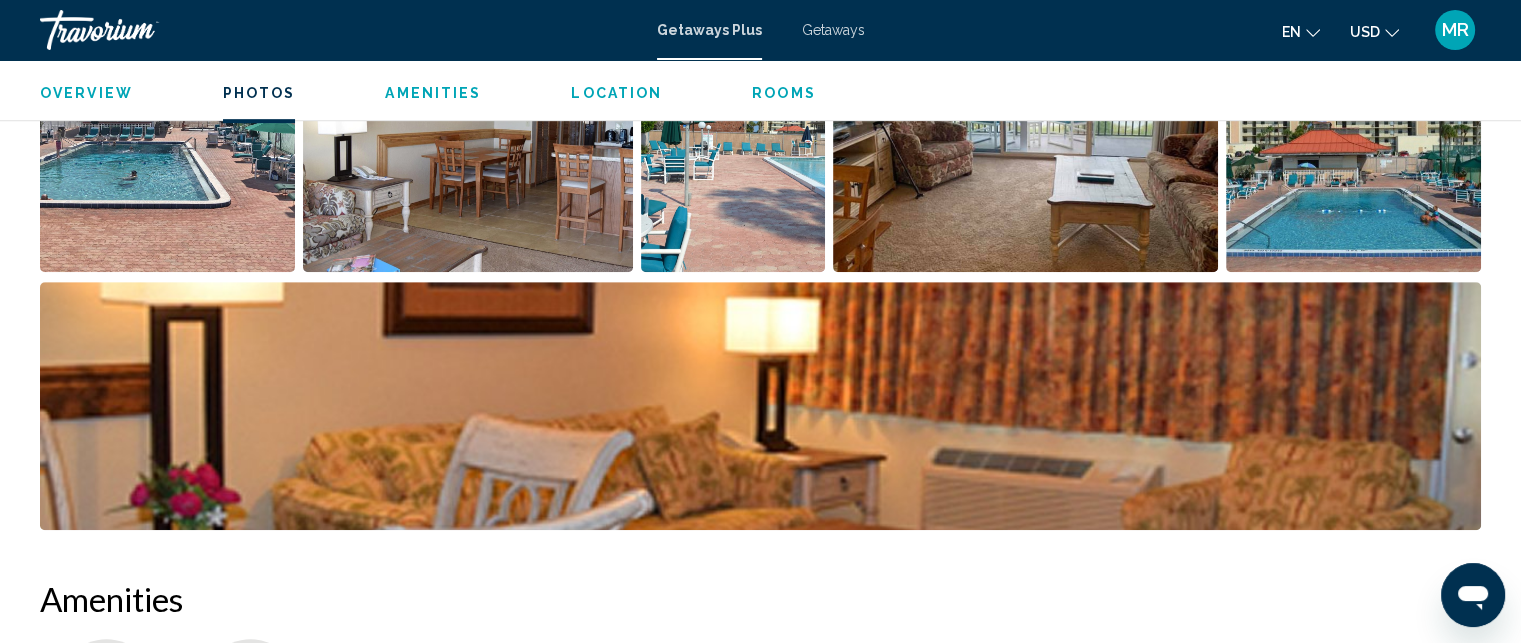scroll, scrollTop: 892, scrollLeft: 0, axis: vertical 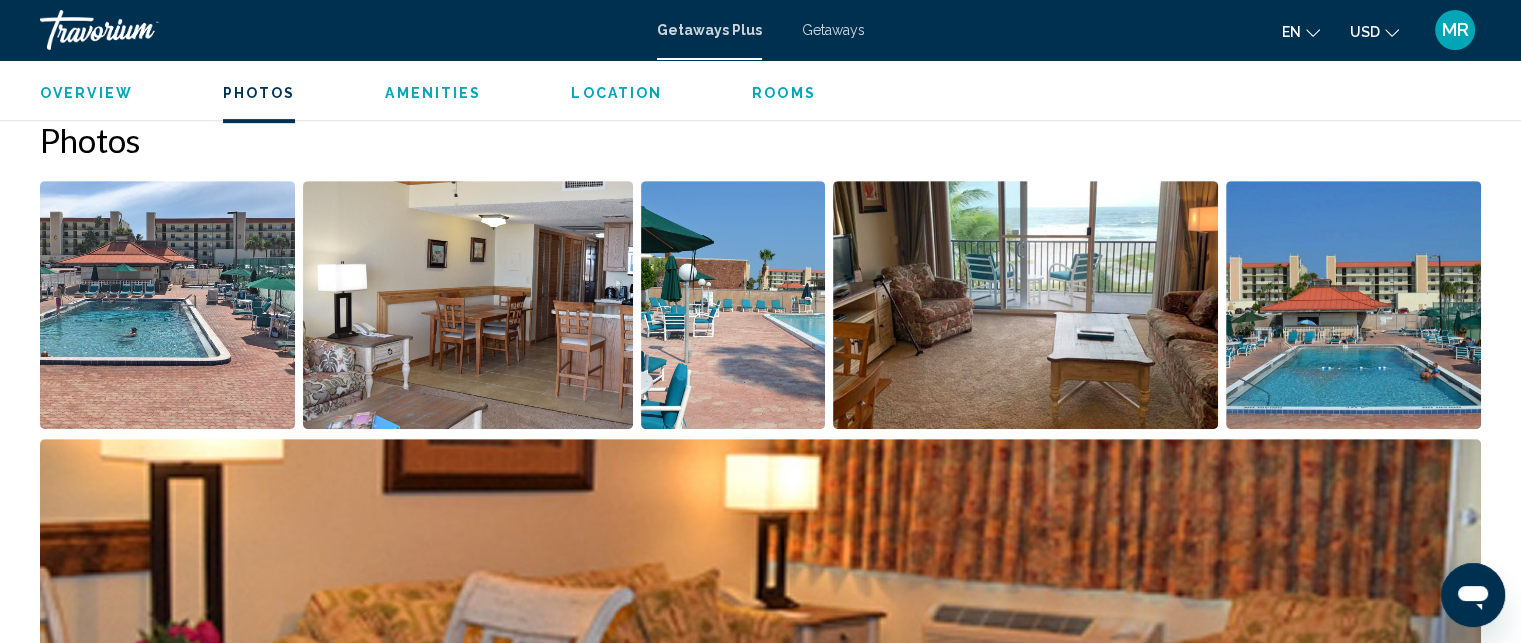 click at bounding box center [468, 305] 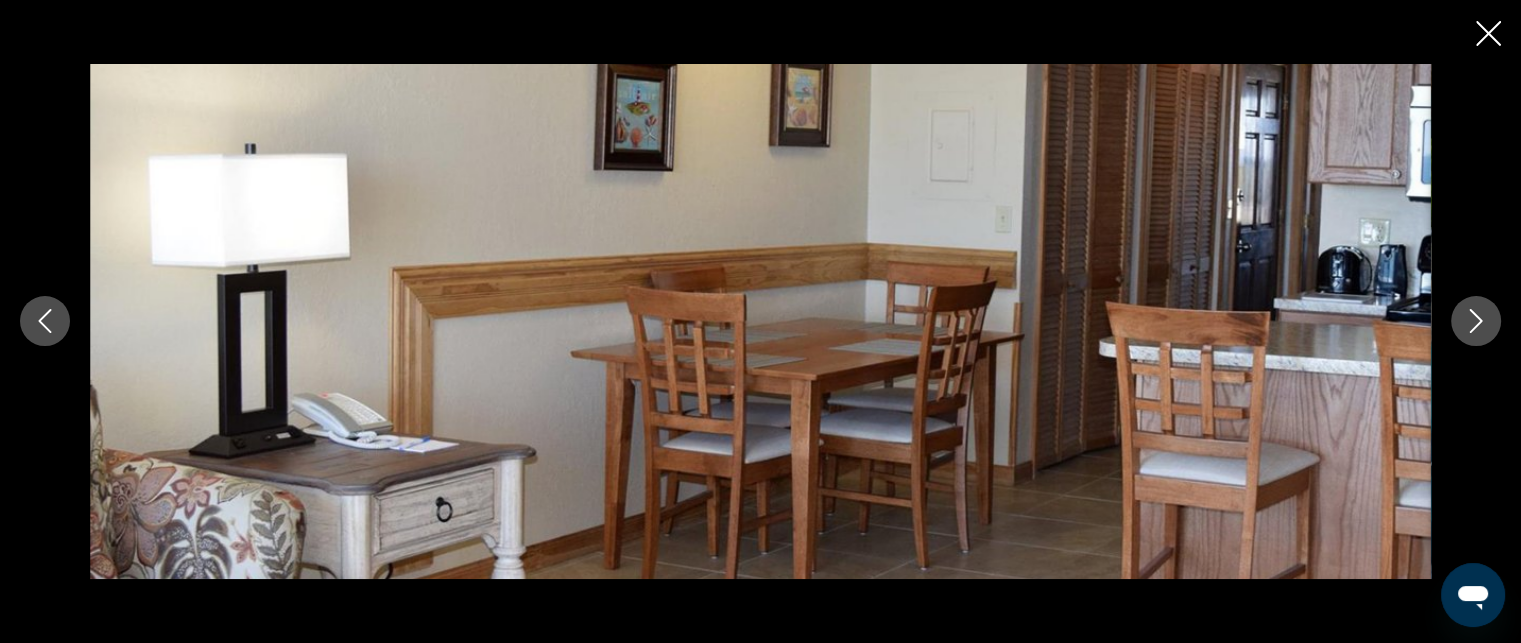 click 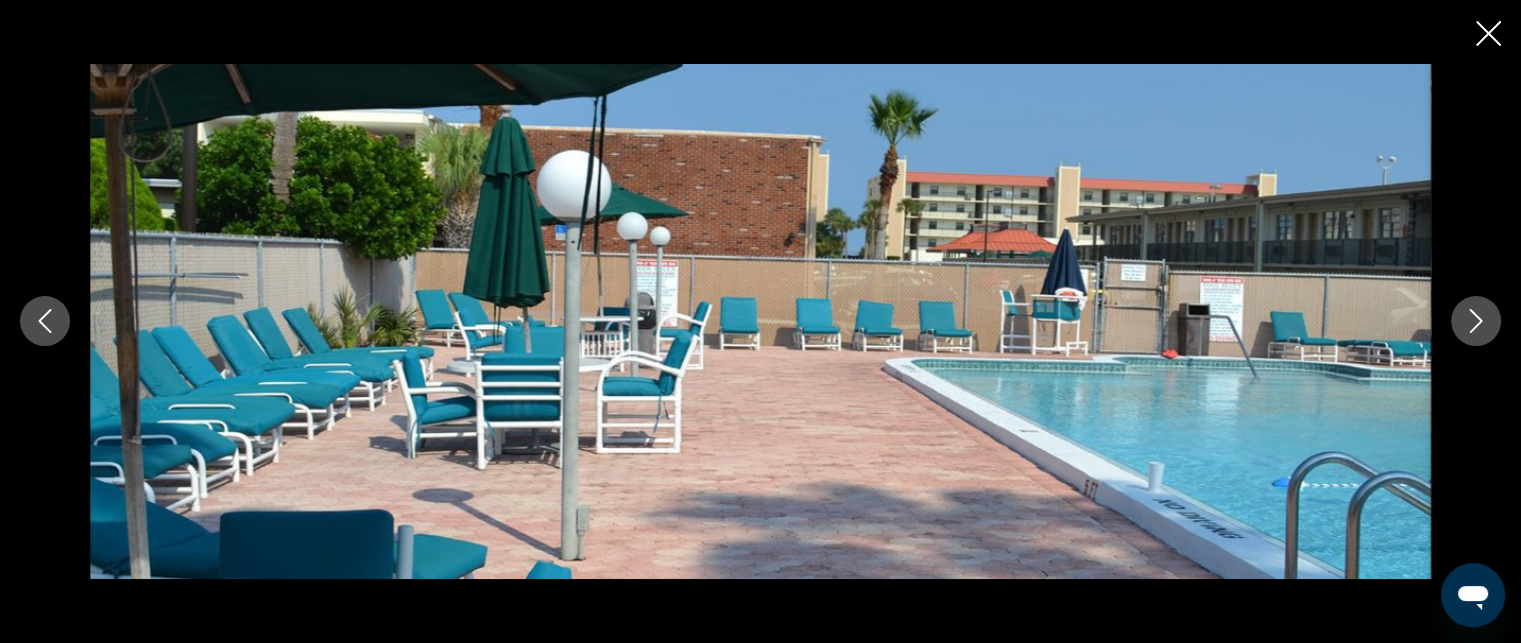 click at bounding box center (45, 321) 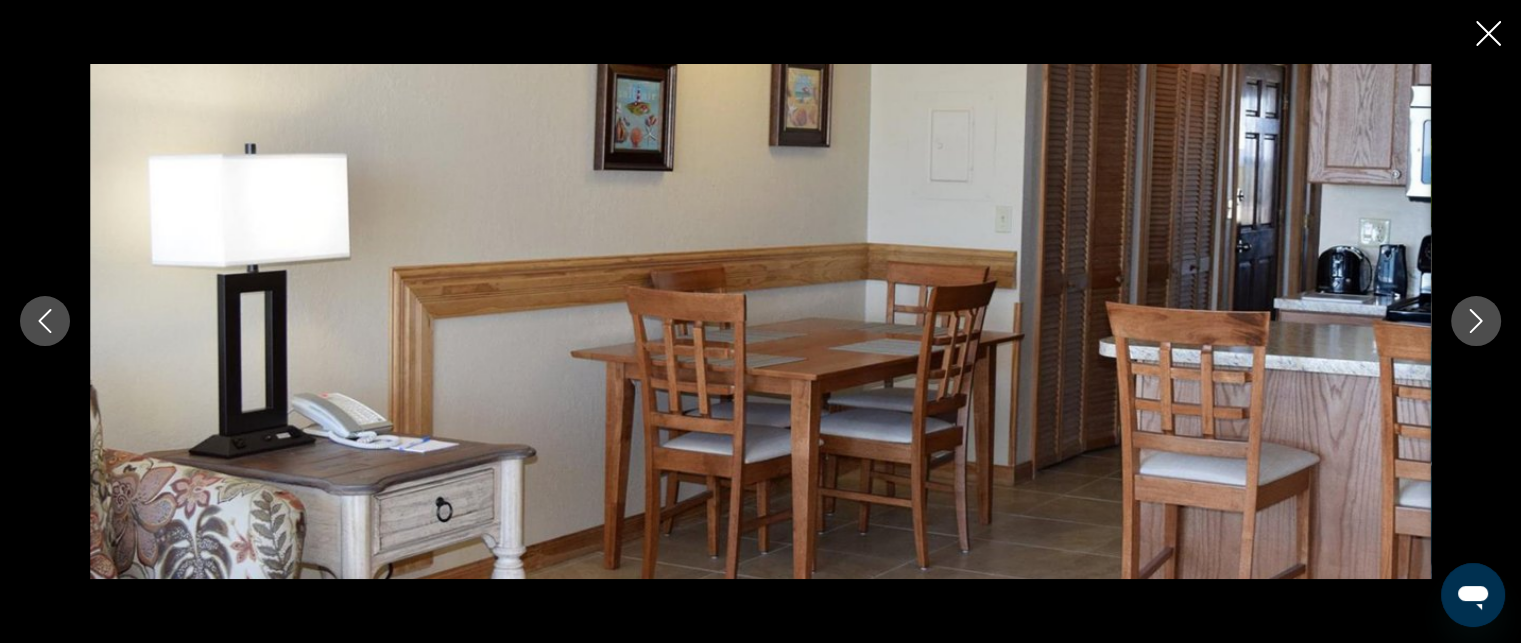 scroll, scrollTop: 646, scrollLeft: 0, axis: vertical 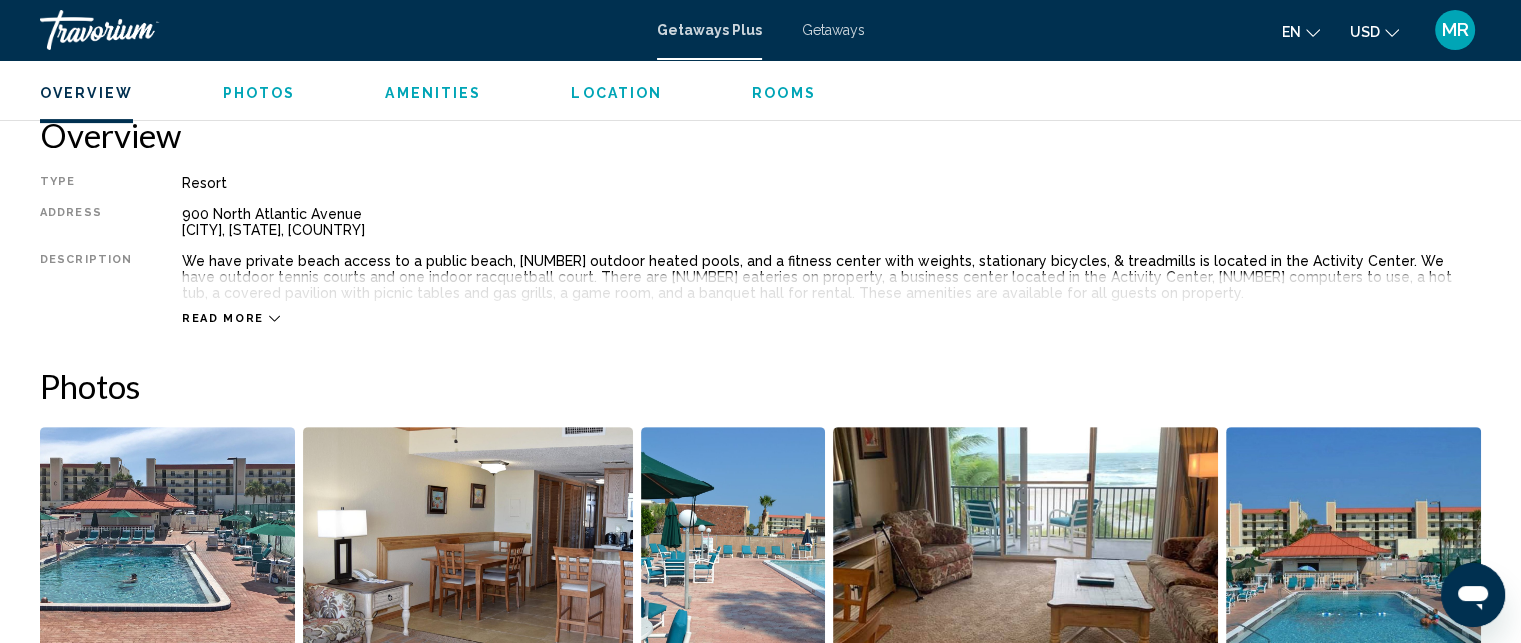 click on "Amenities" at bounding box center [433, 93] 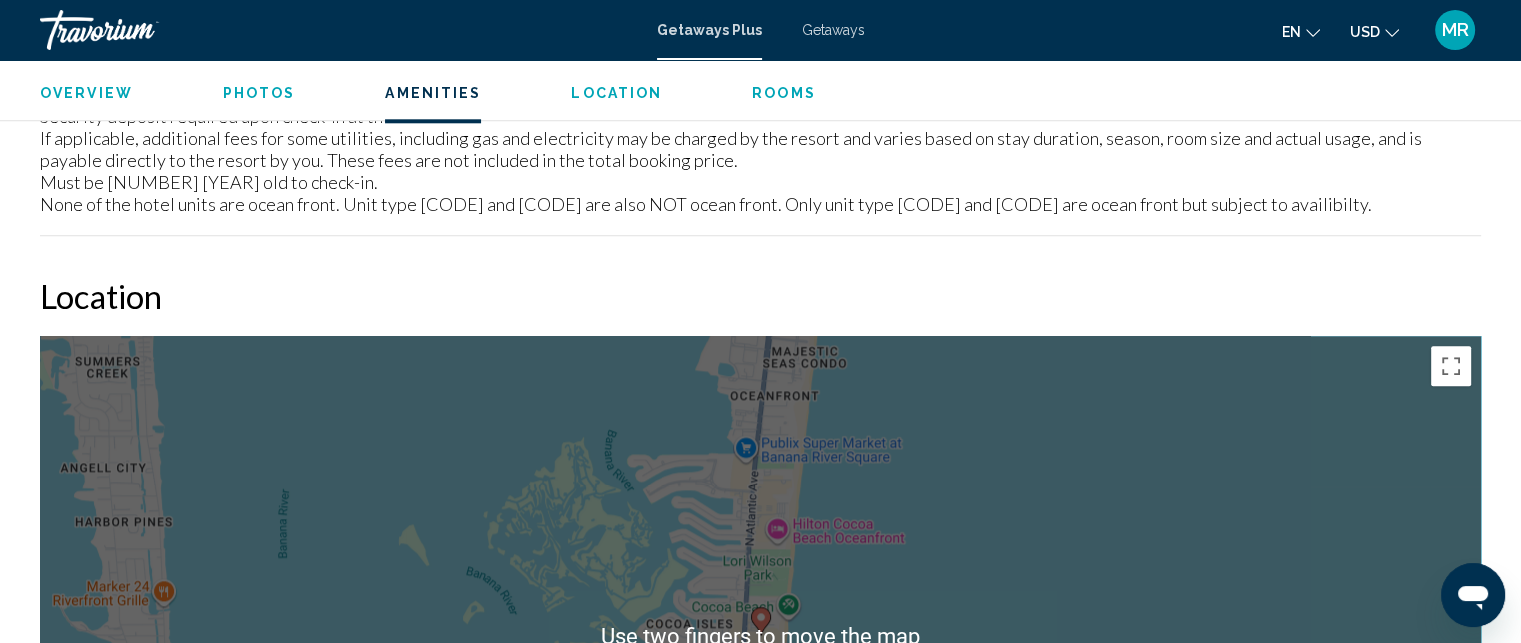 scroll, scrollTop: 2224, scrollLeft: 0, axis: vertical 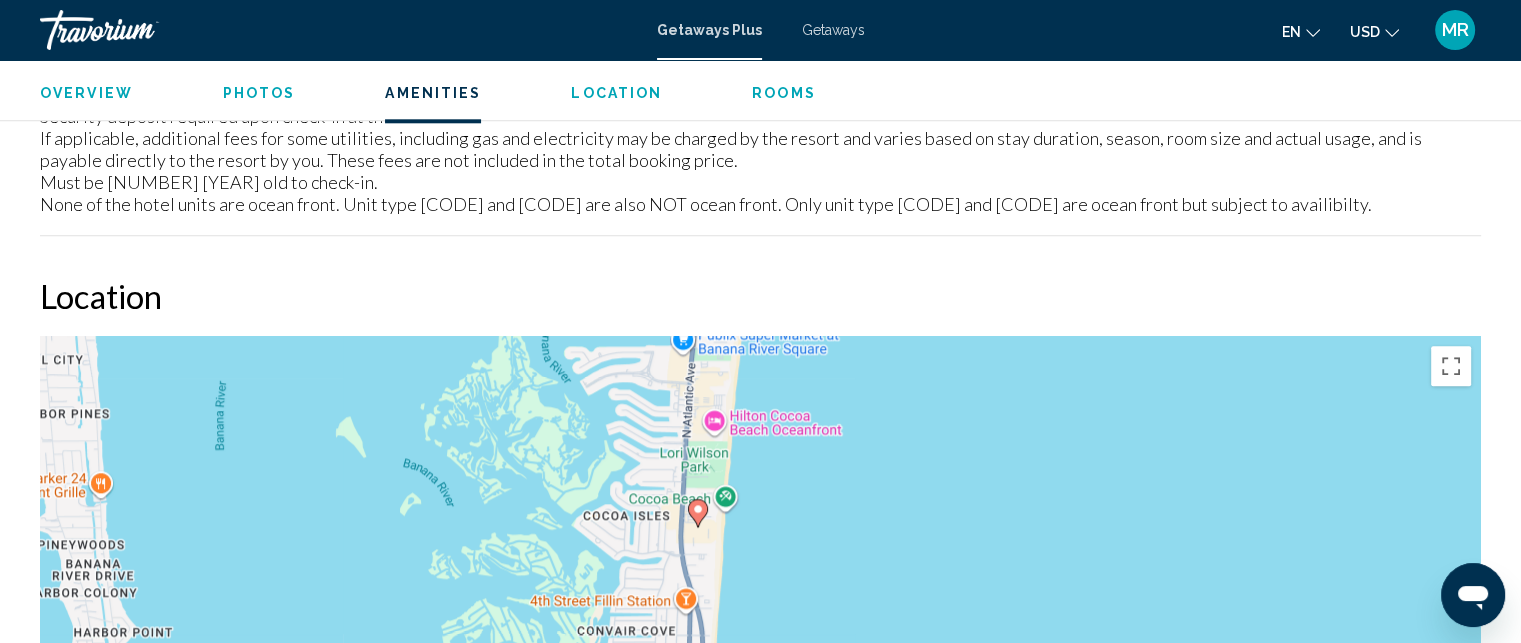 click on "To activate drag with keyboard, press Alt + Enter. Once in keyboard drag state, use the arrow keys to move the marker. To complete the drag, press the Enter key. To cancel, press Escape." at bounding box center [760, 636] 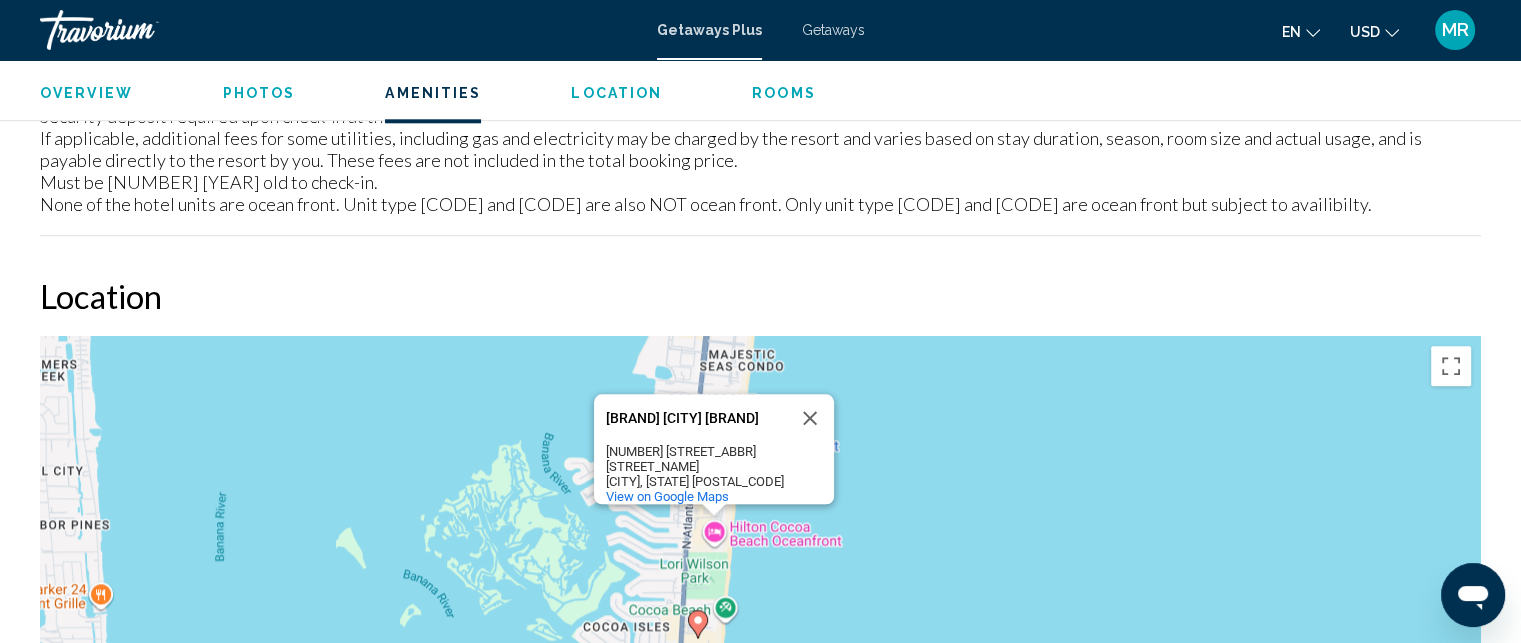 click on "[BRAND] [CITY] [BRAND]" at bounding box center [696, 418] 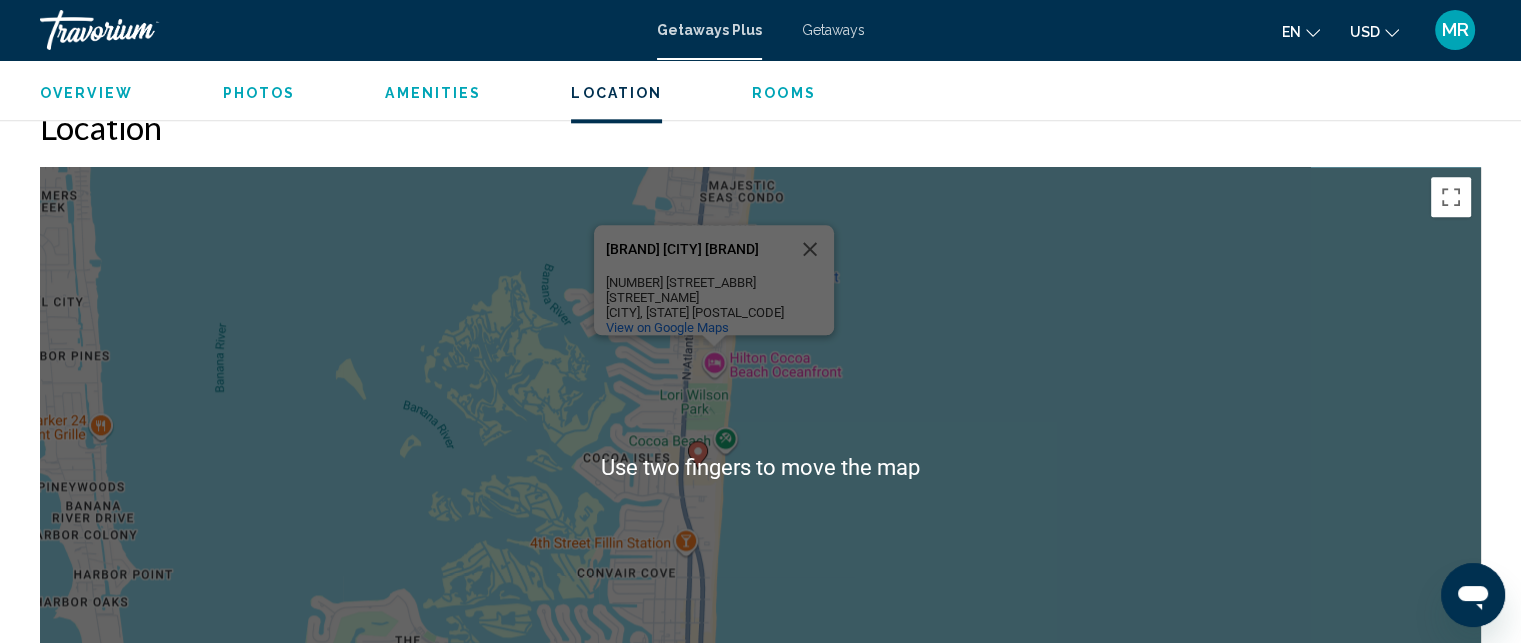 scroll, scrollTop: 2404, scrollLeft: 0, axis: vertical 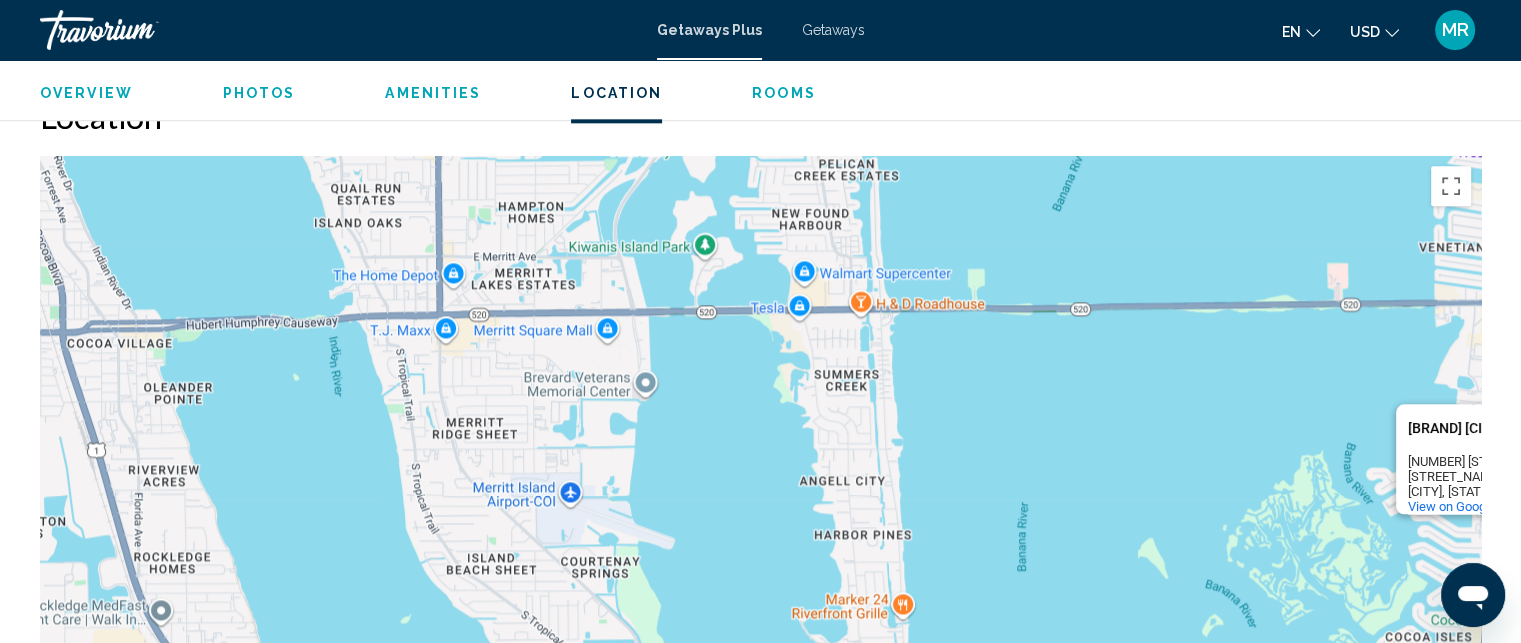 click on "Location" at bounding box center [760, 116] 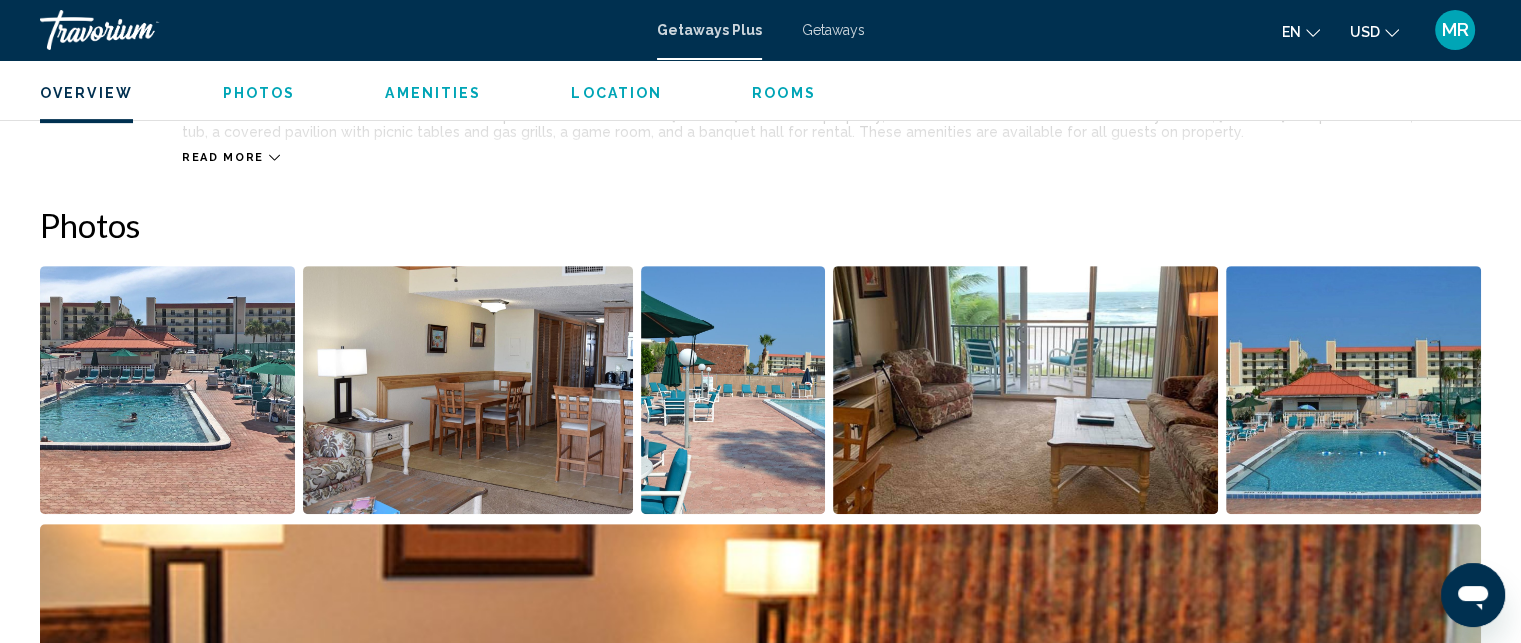 scroll, scrollTop: 640, scrollLeft: 0, axis: vertical 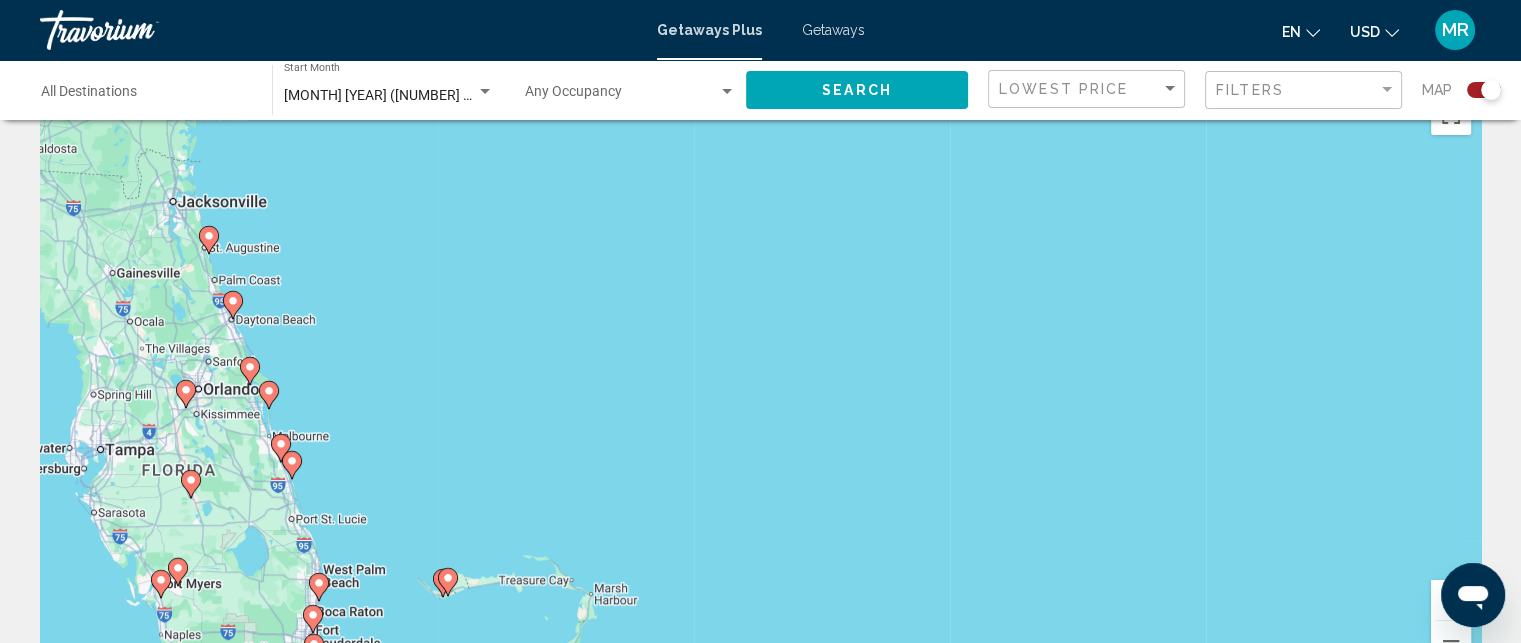 click 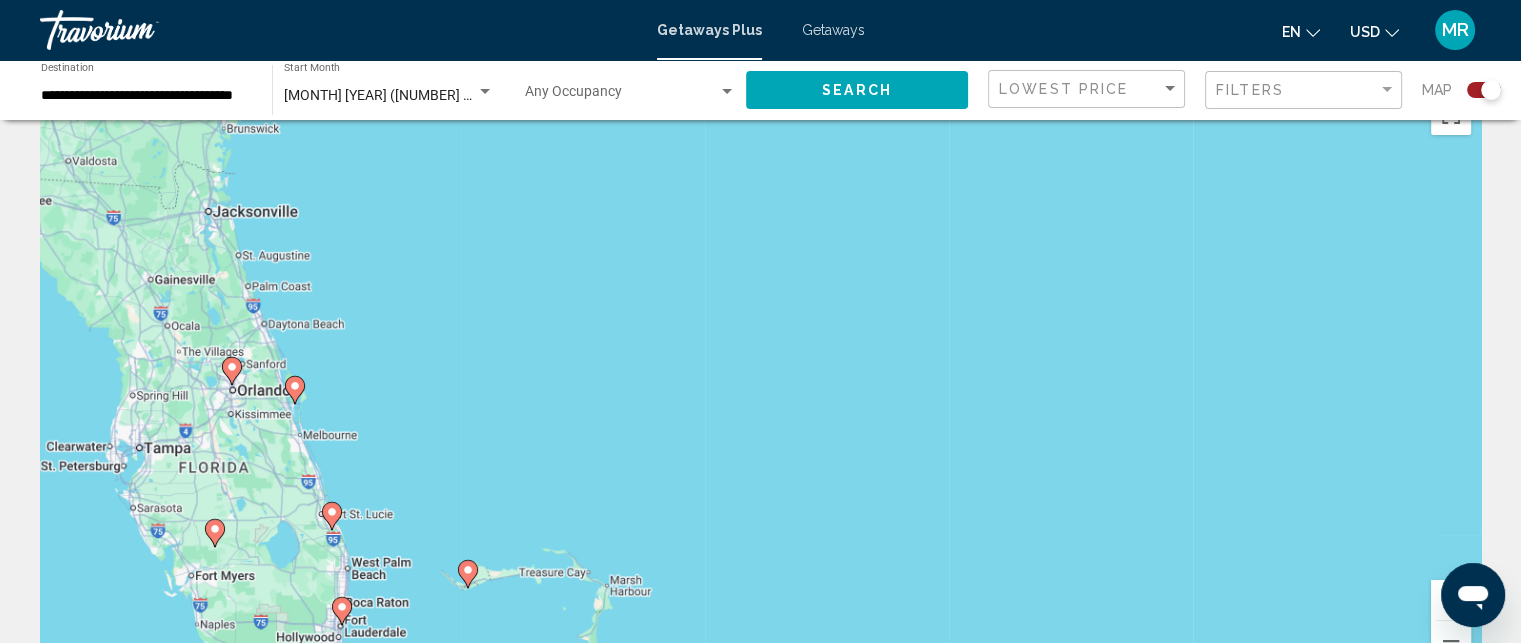 click on "To activate drag with keyboard, press Alt + Enter. Once in keyboard drag state, use the arrow keys to move the marker. To complete the drag, press the Enter key. To cancel, press Escape." at bounding box center [760, 385] 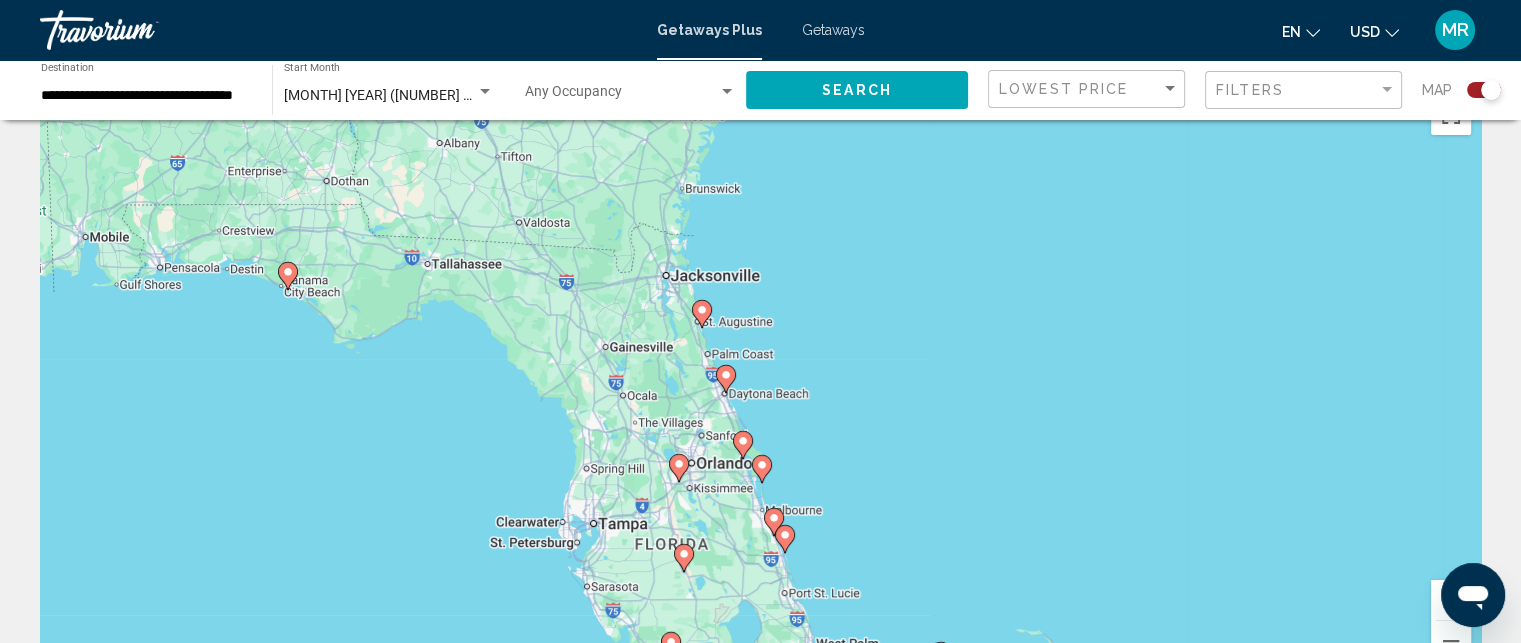 click 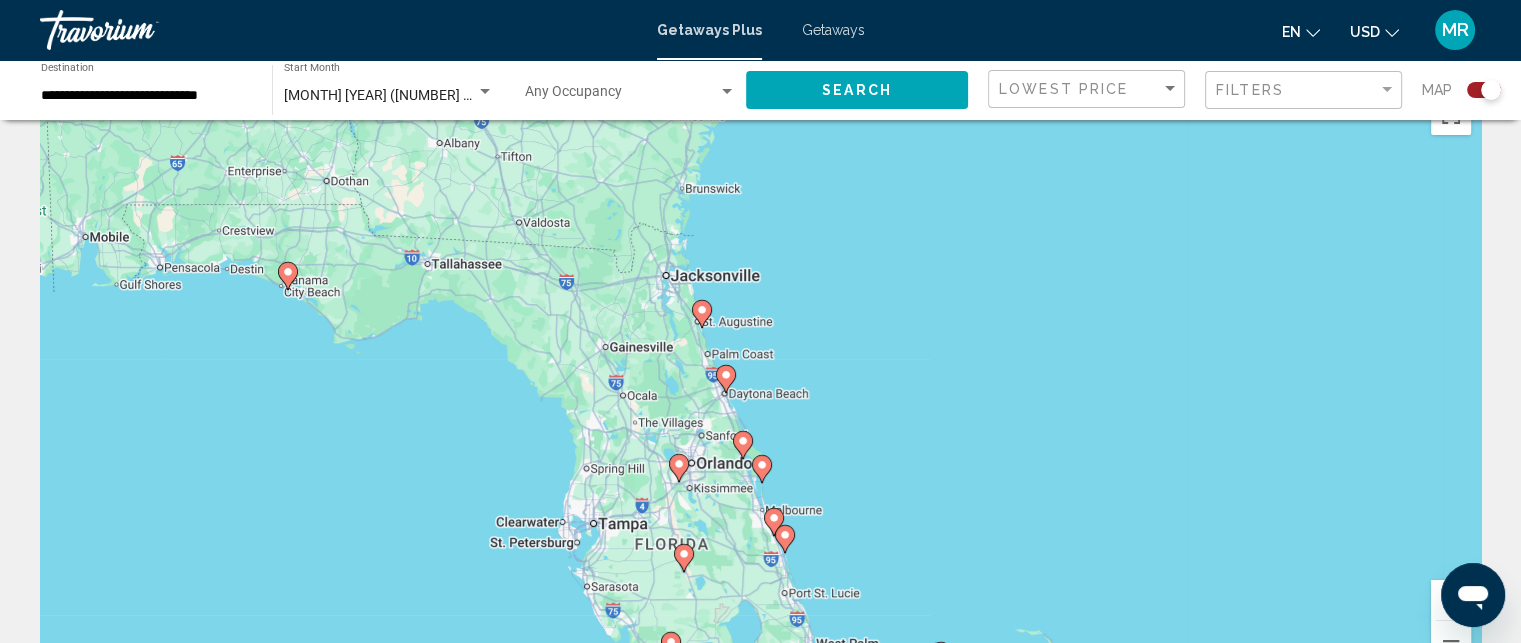 click 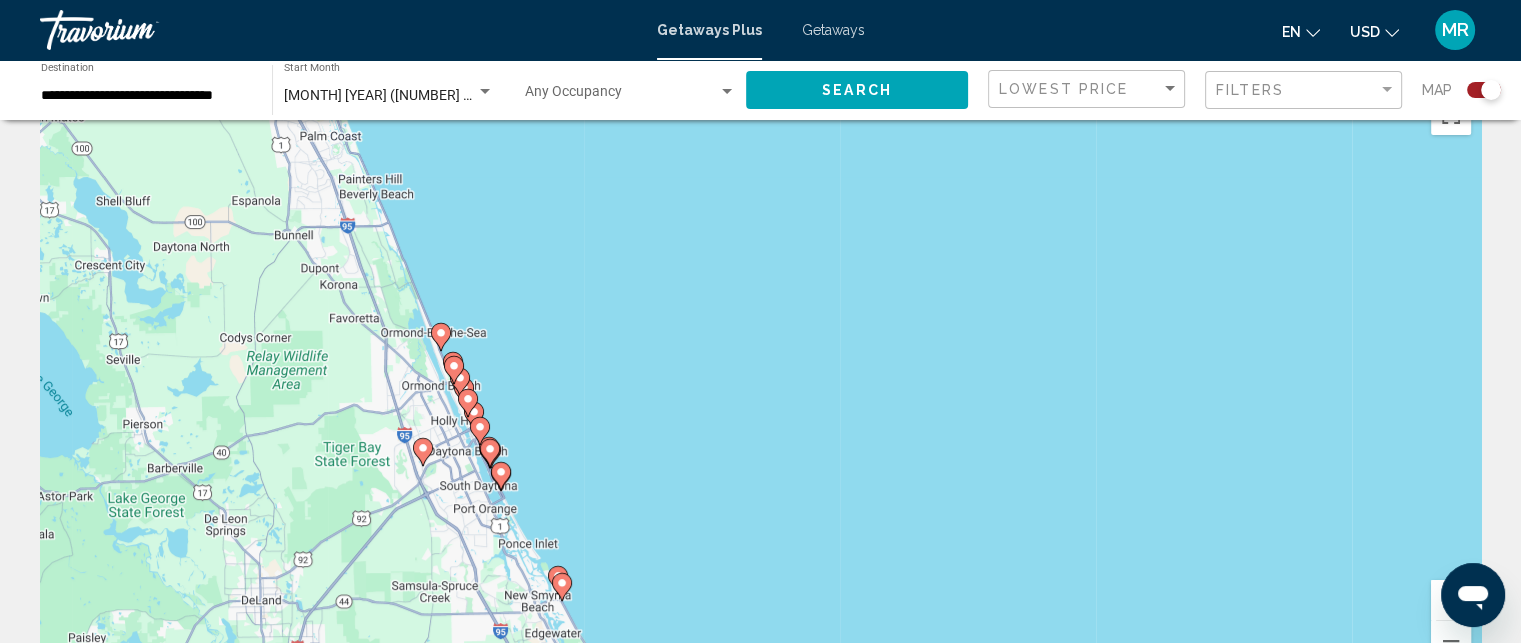 click 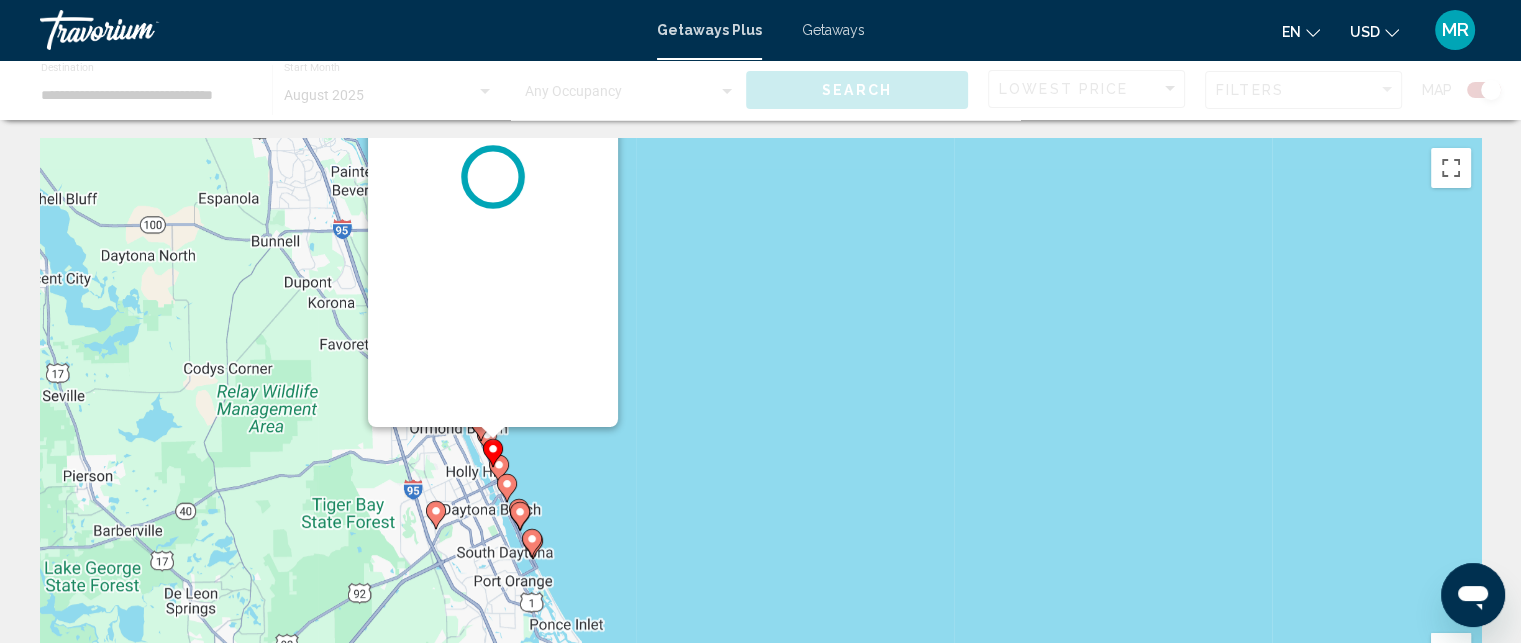 scroll, scrollTop: 0, scrollLeft: 0, axis: both 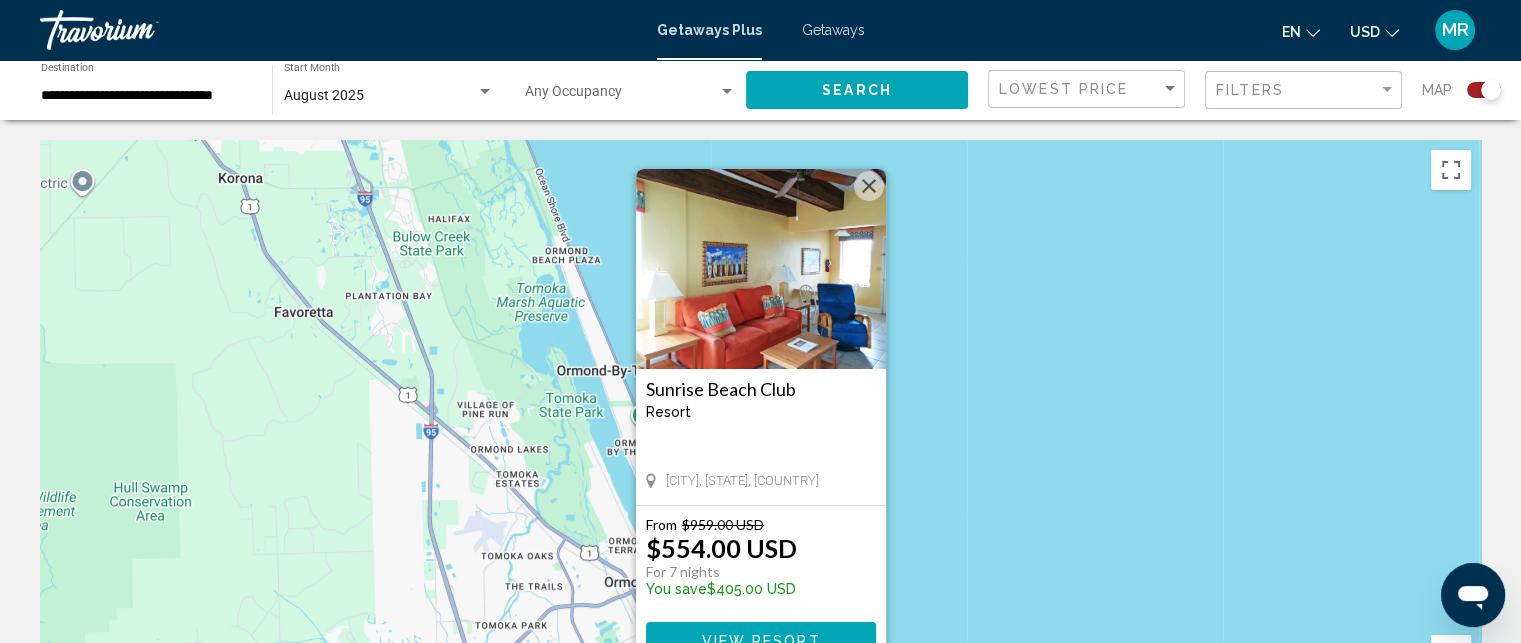 click at bounding box center [869, 186] 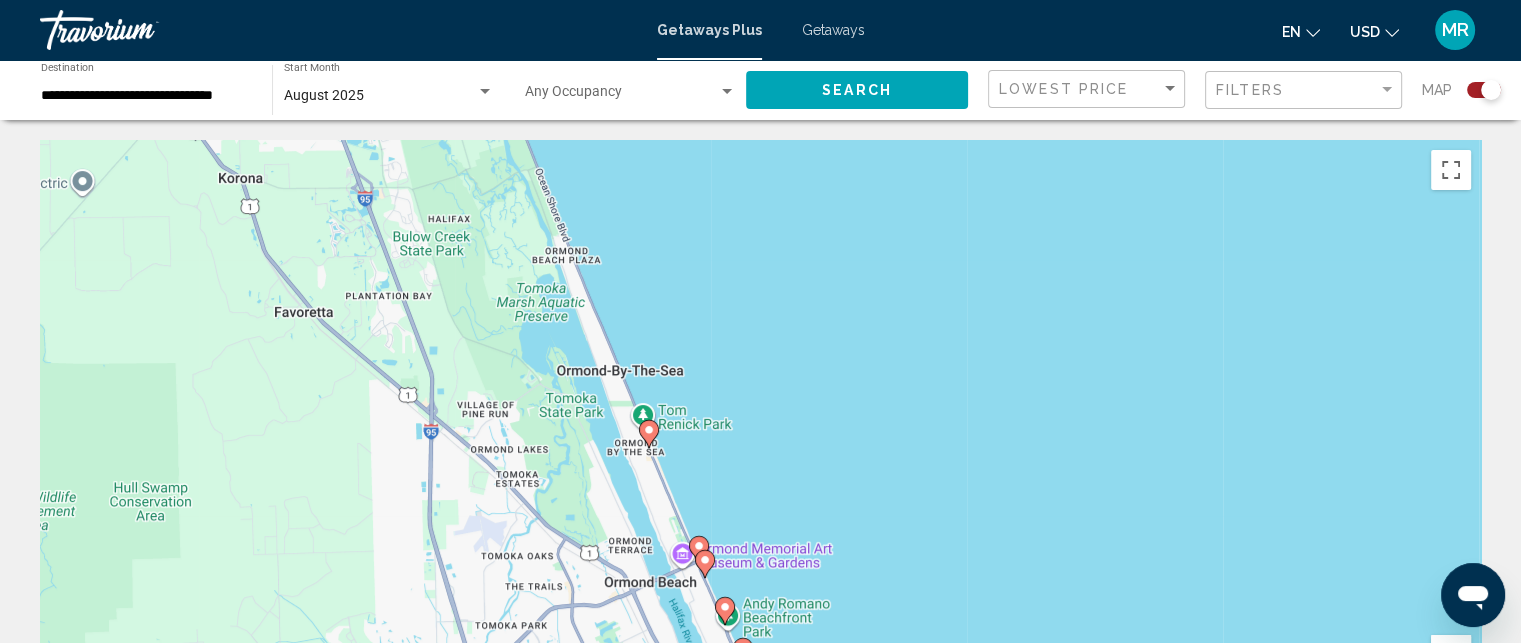 click 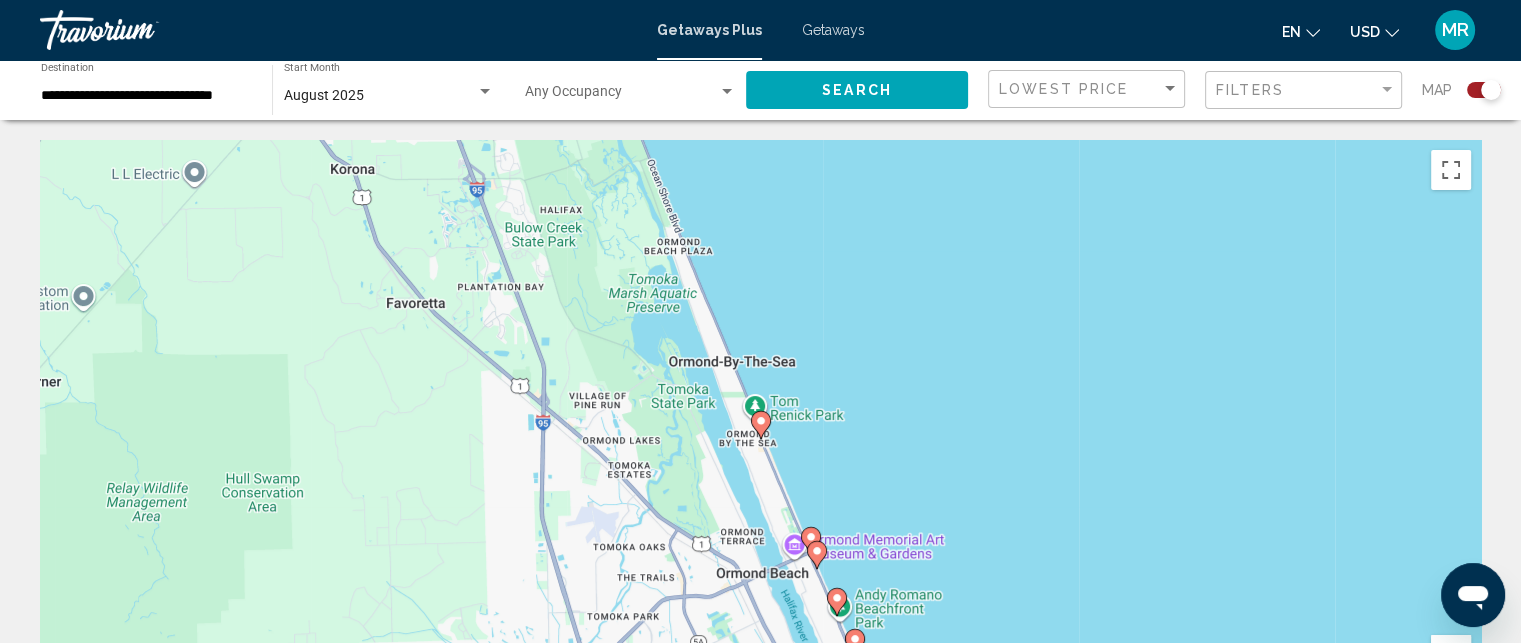 click 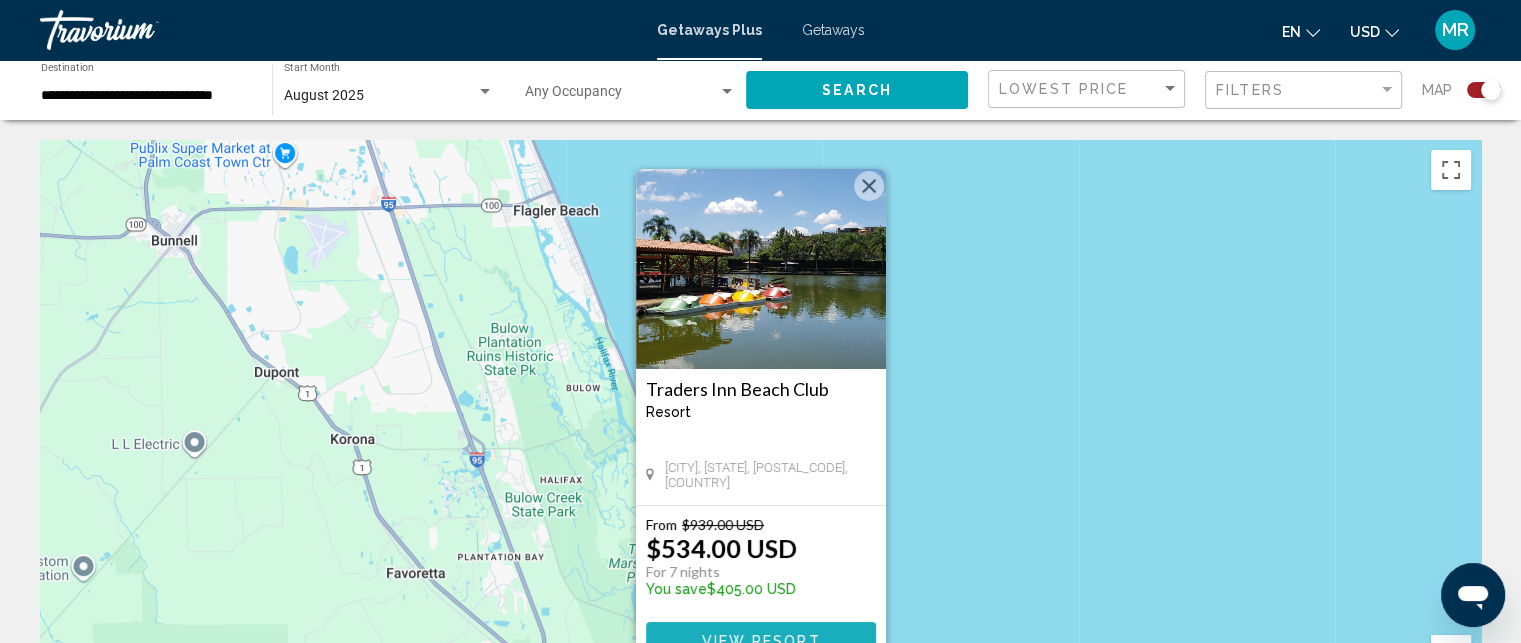 click on "View Resort" at bounding box center [760, 641] 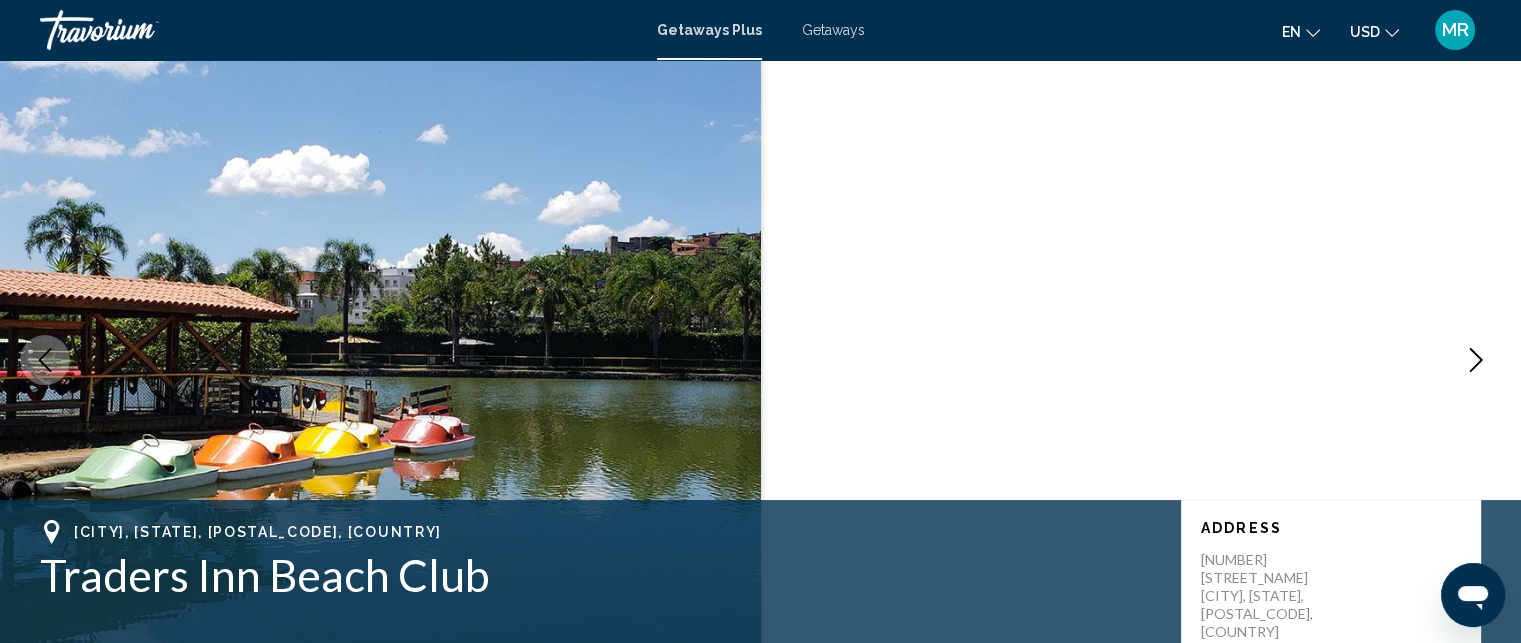 scroll, scrollTop: 38, scrollLeft: 0, axis: vertical 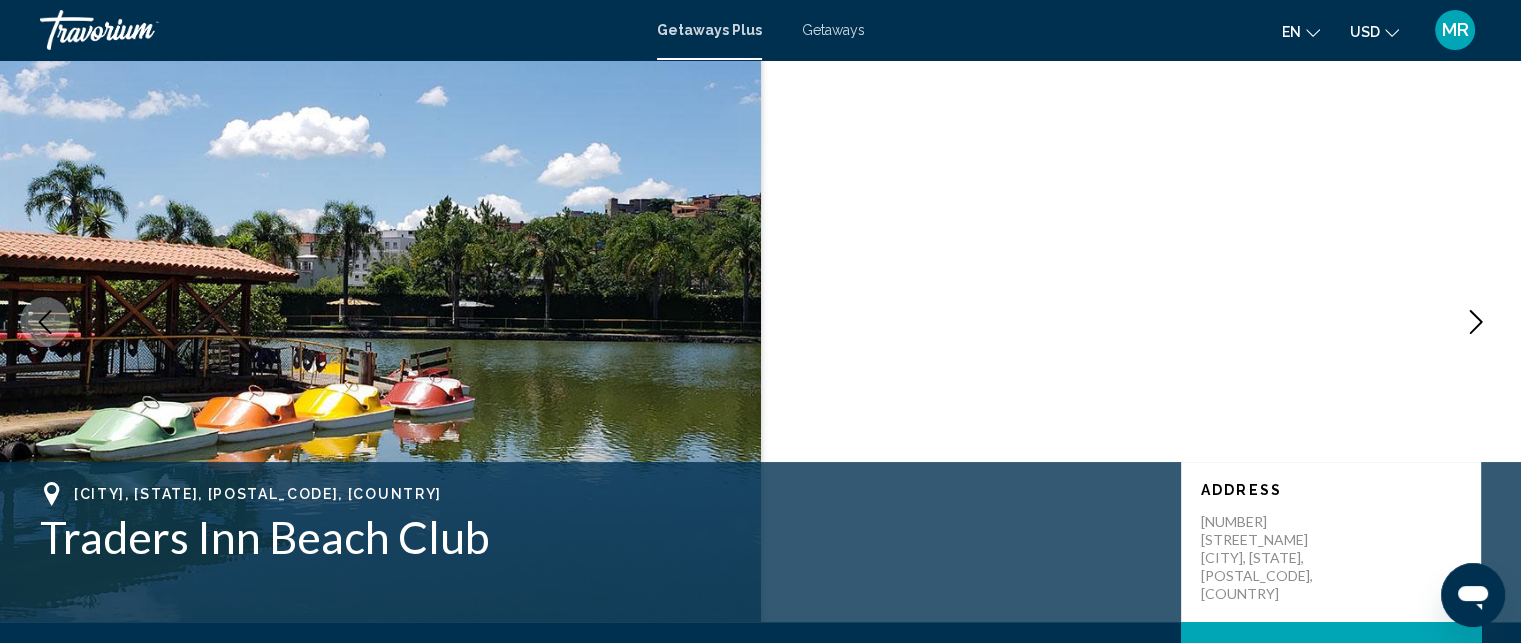 click 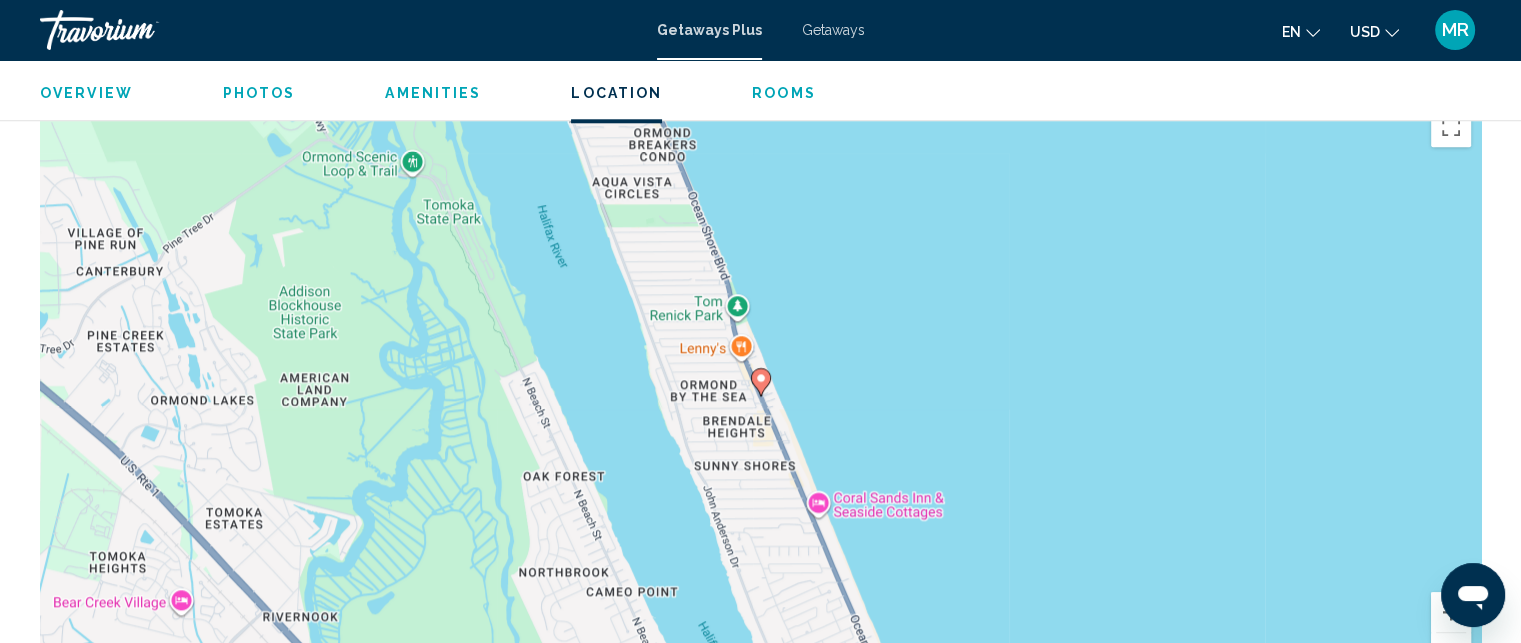 scroll, scrollTop: 2135, scrollLeft: 0, axis: vertical 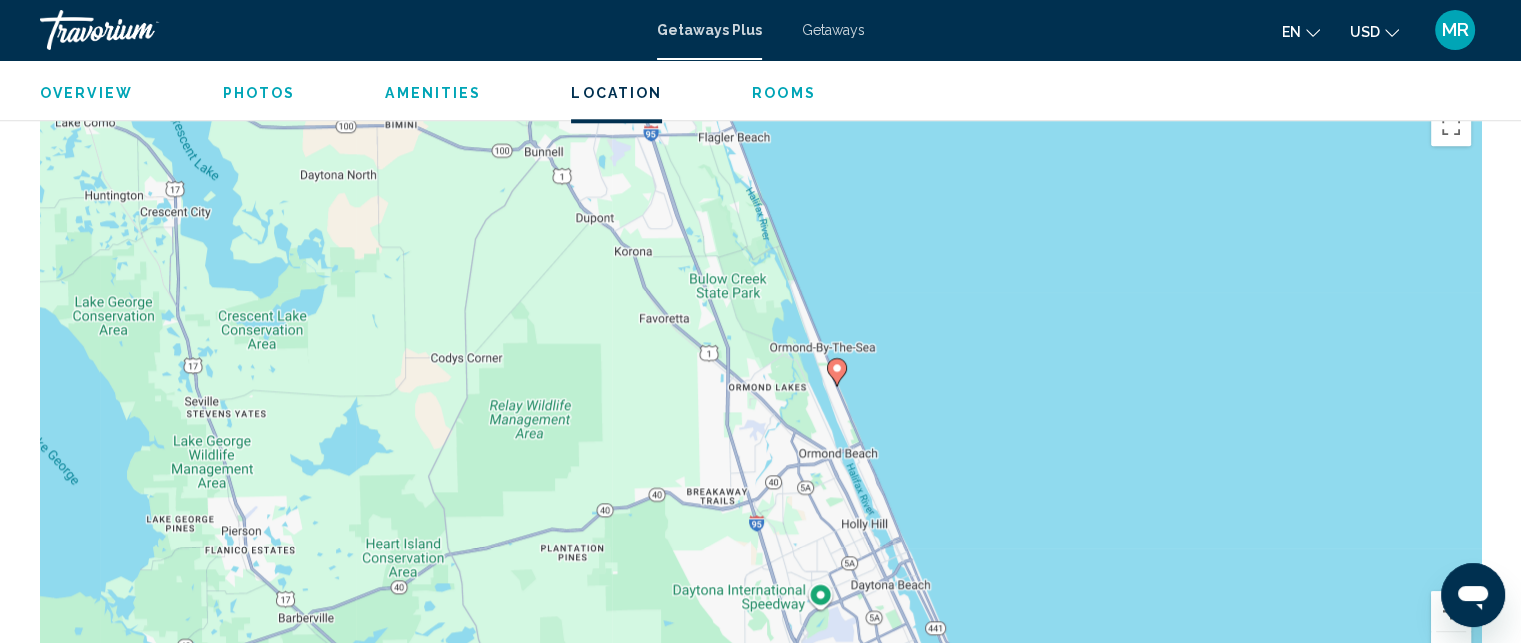 click on "To activate drag with keyboard, press Alt + Enter. Once in keyboard drag state, use the arrow keys to move the marker. To complete the drag, press the Enter key. To cancel, press Escape." at bounding box center [760, 396] 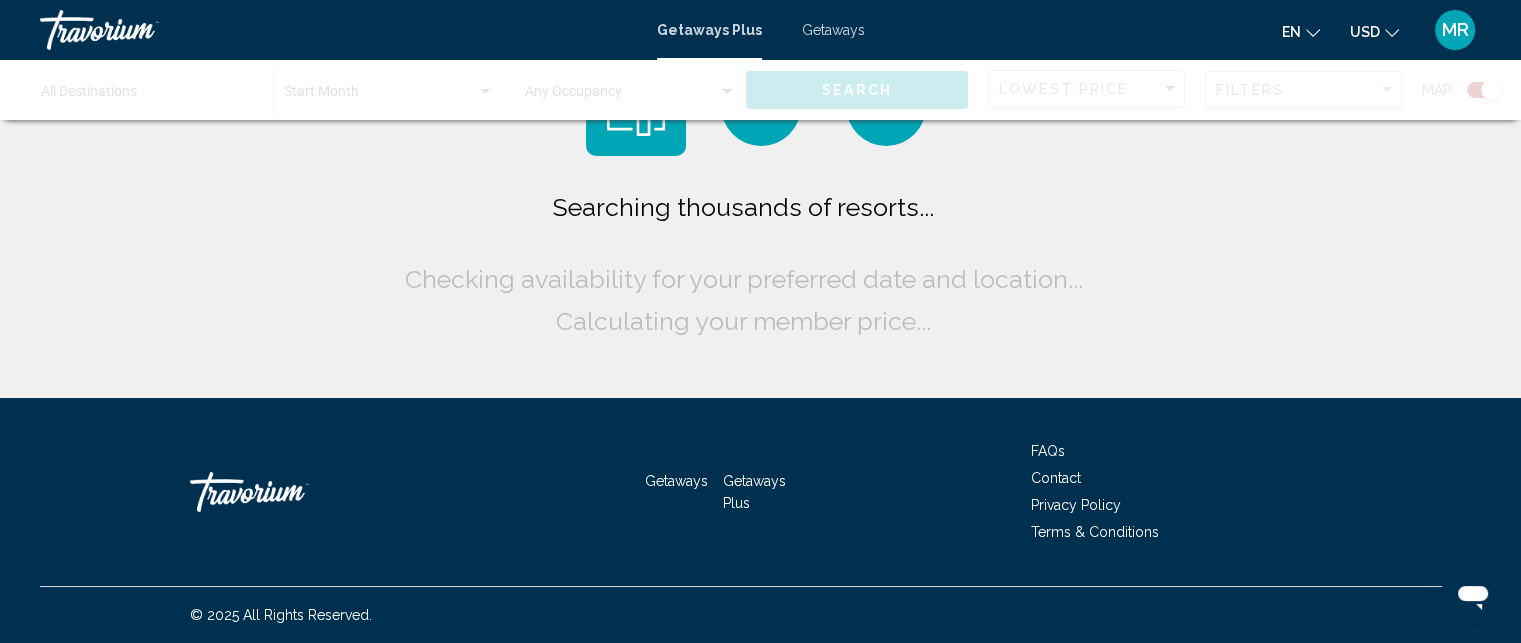 scroll, scrollTop: 0, scrollLeft: 0, axis: both 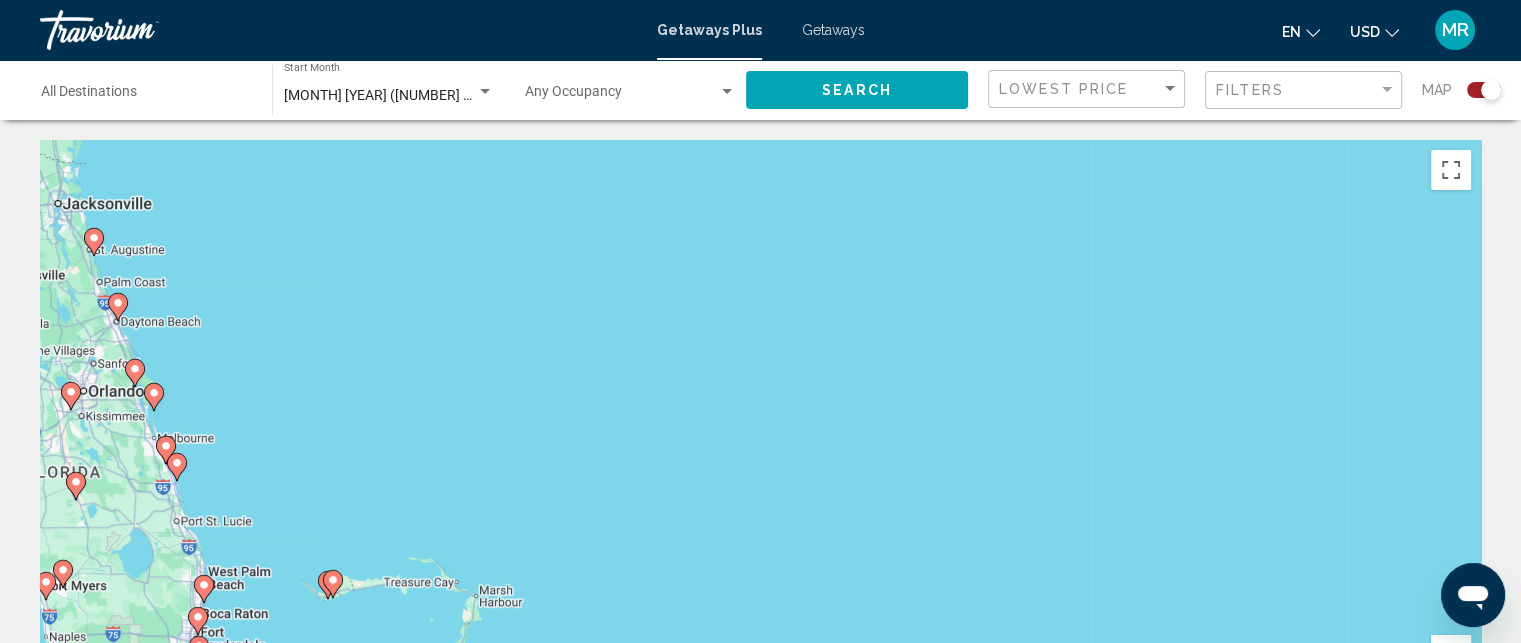 click 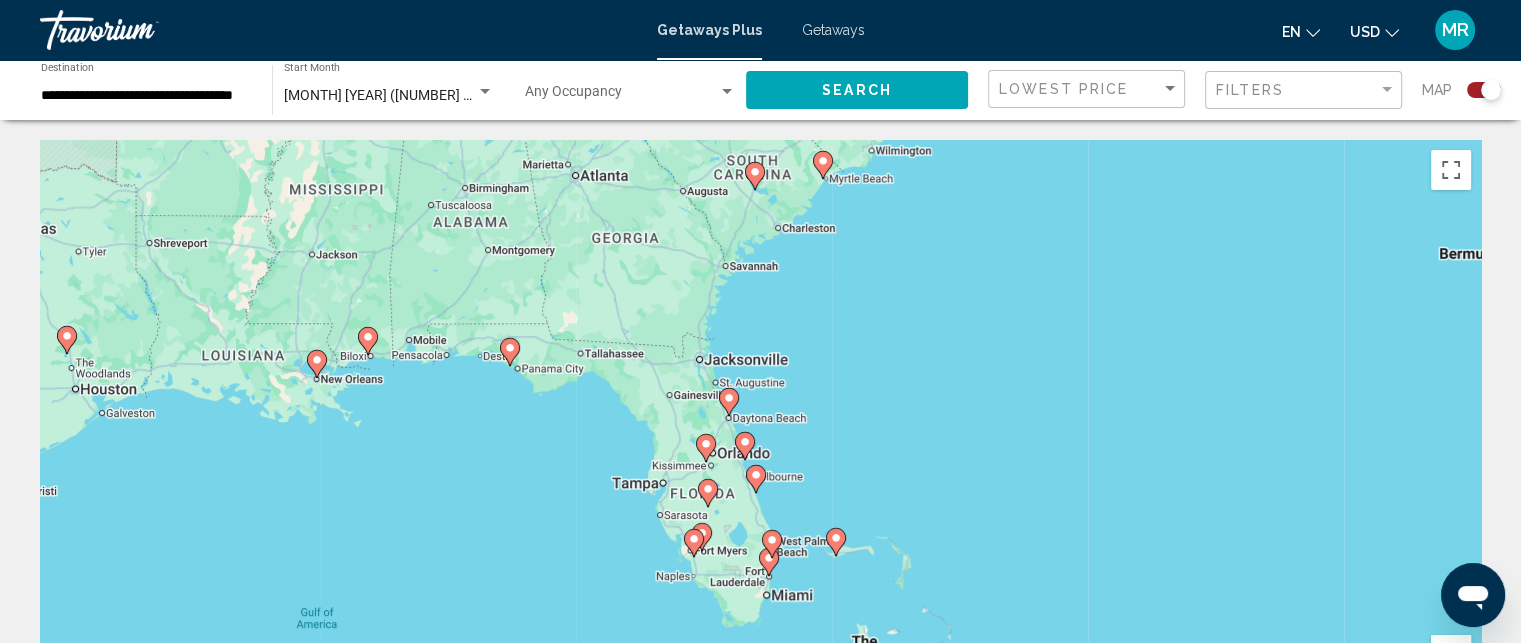 click 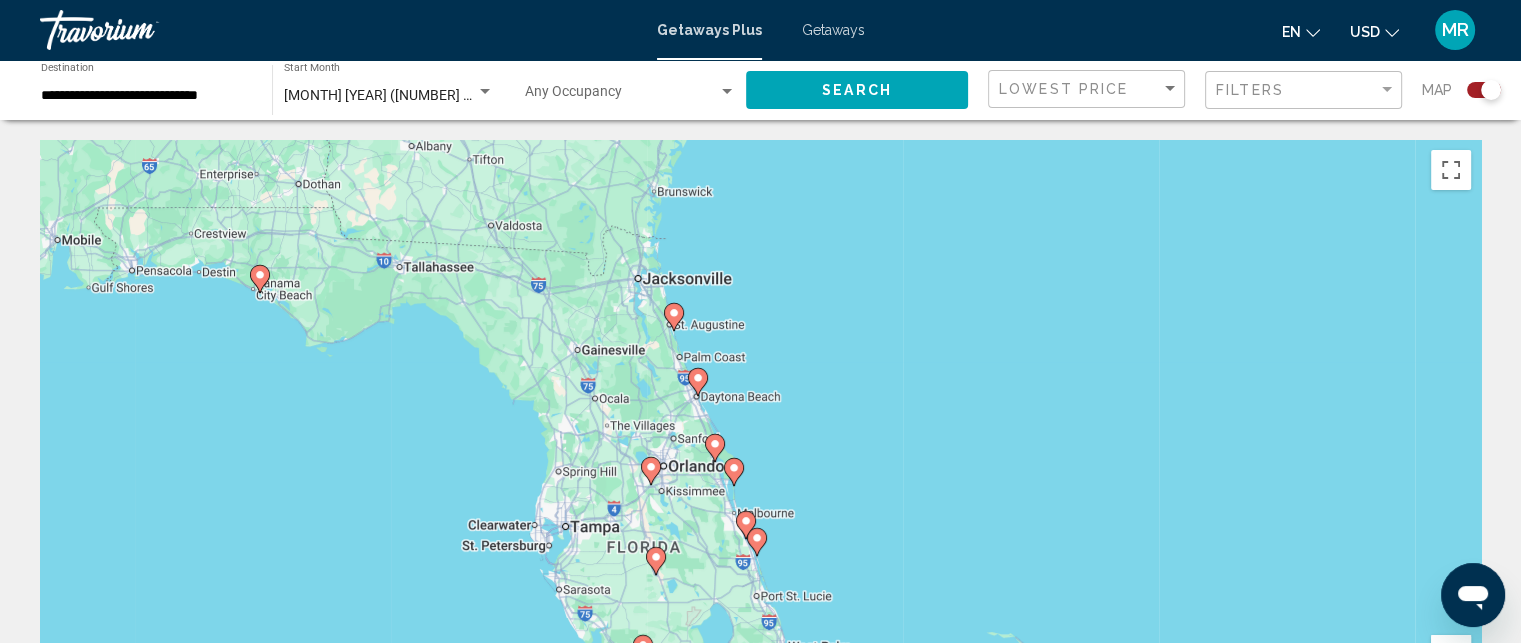 click 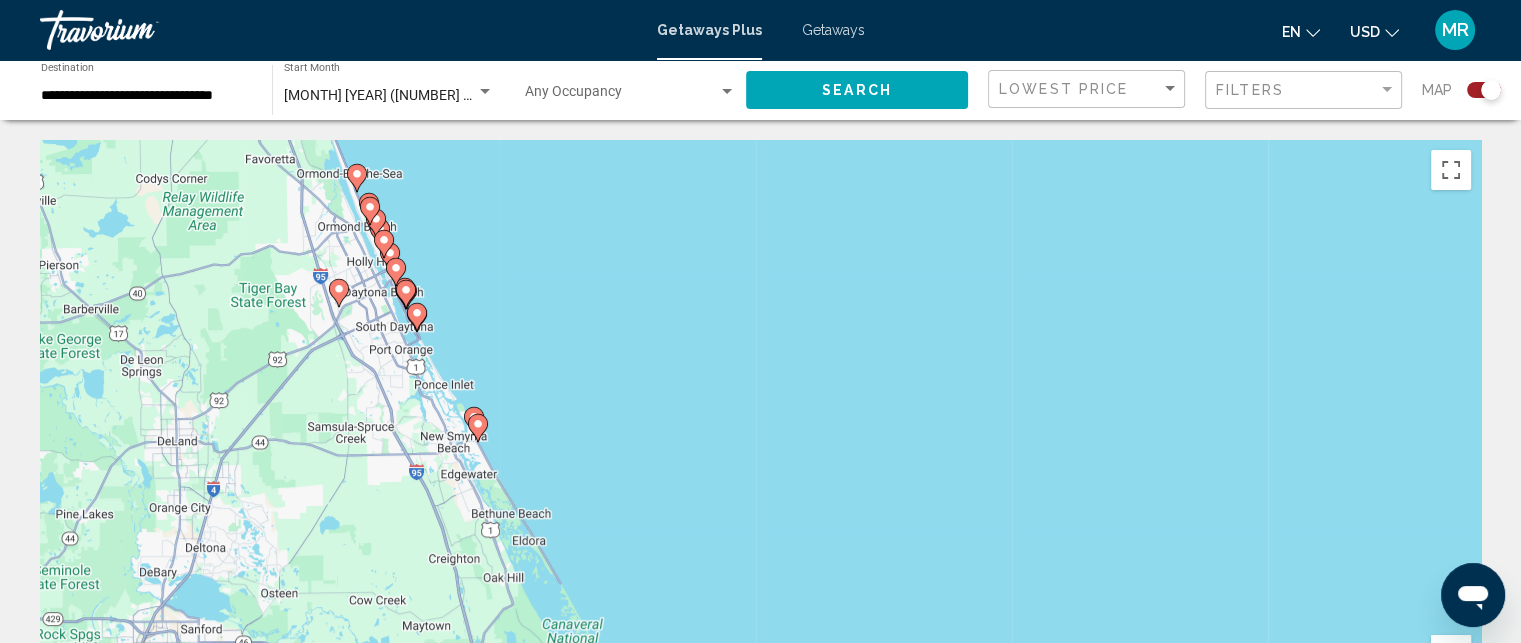 click 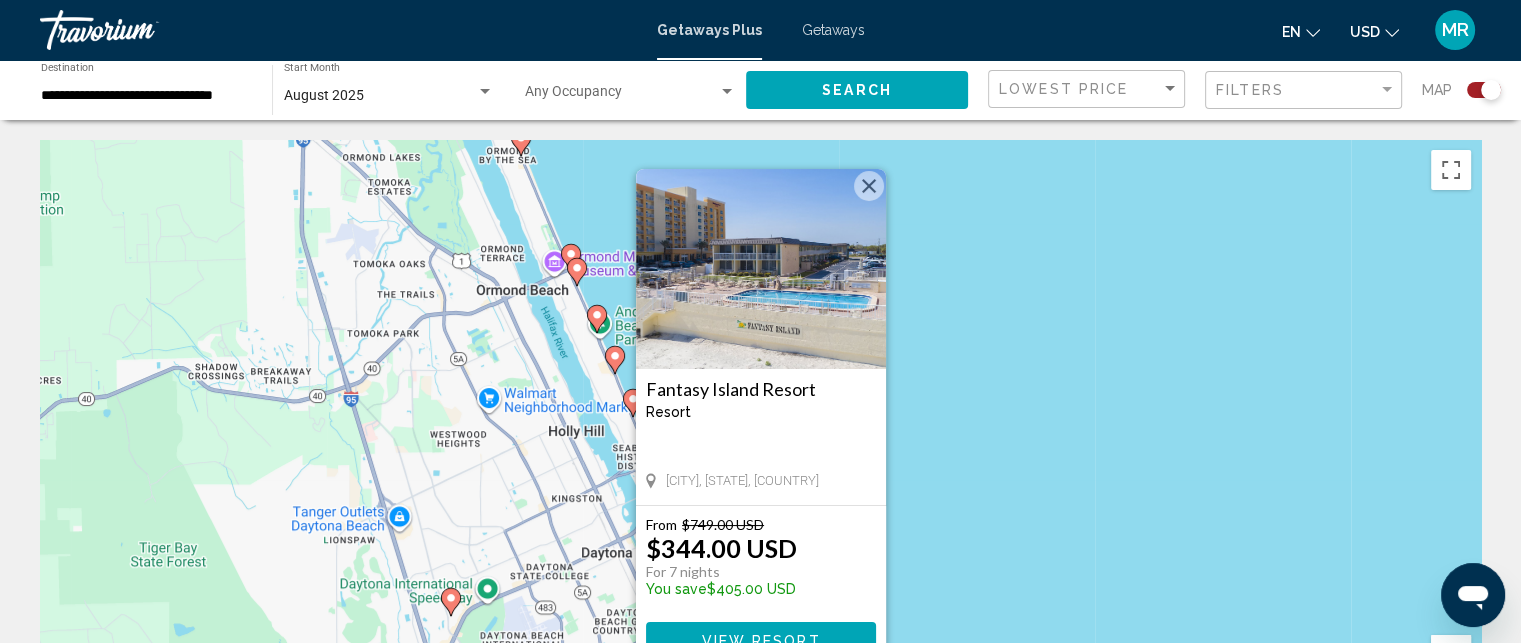 click at bounding box center [869, 186] 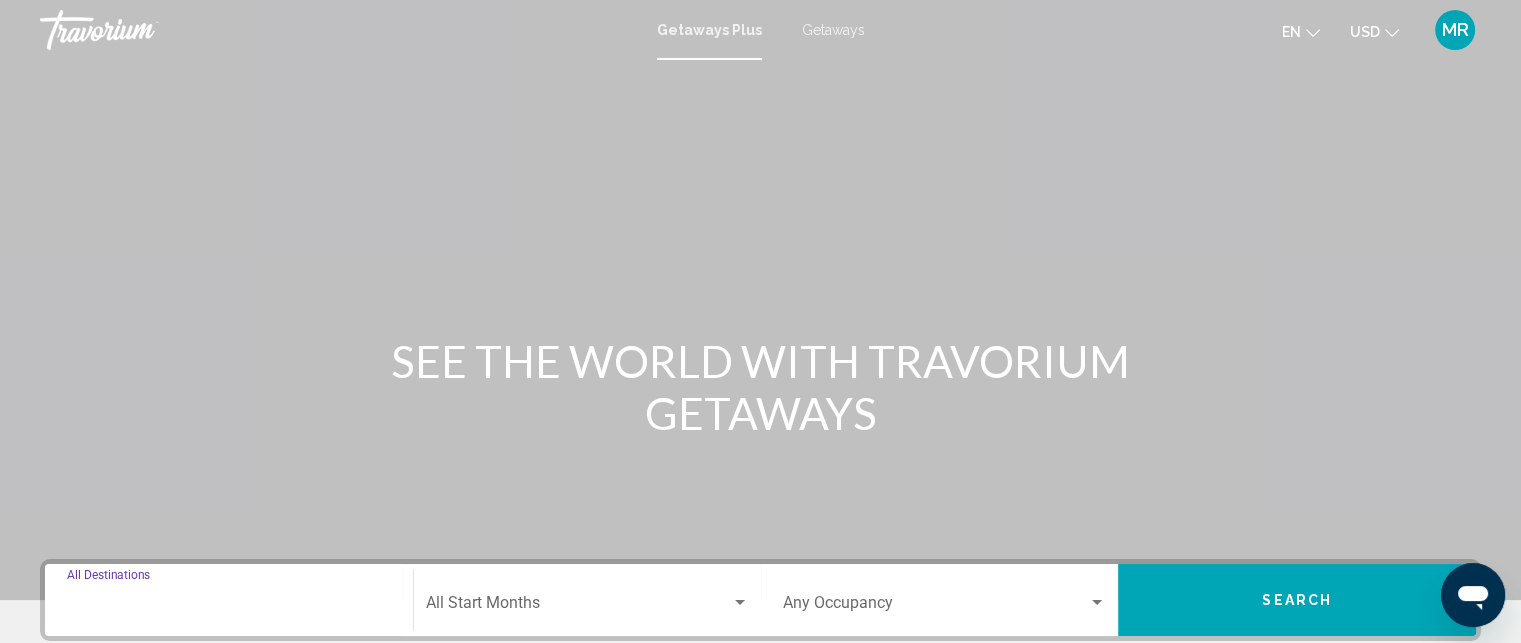 click on "Destination All Destinations" at bounding box center (229, 607) 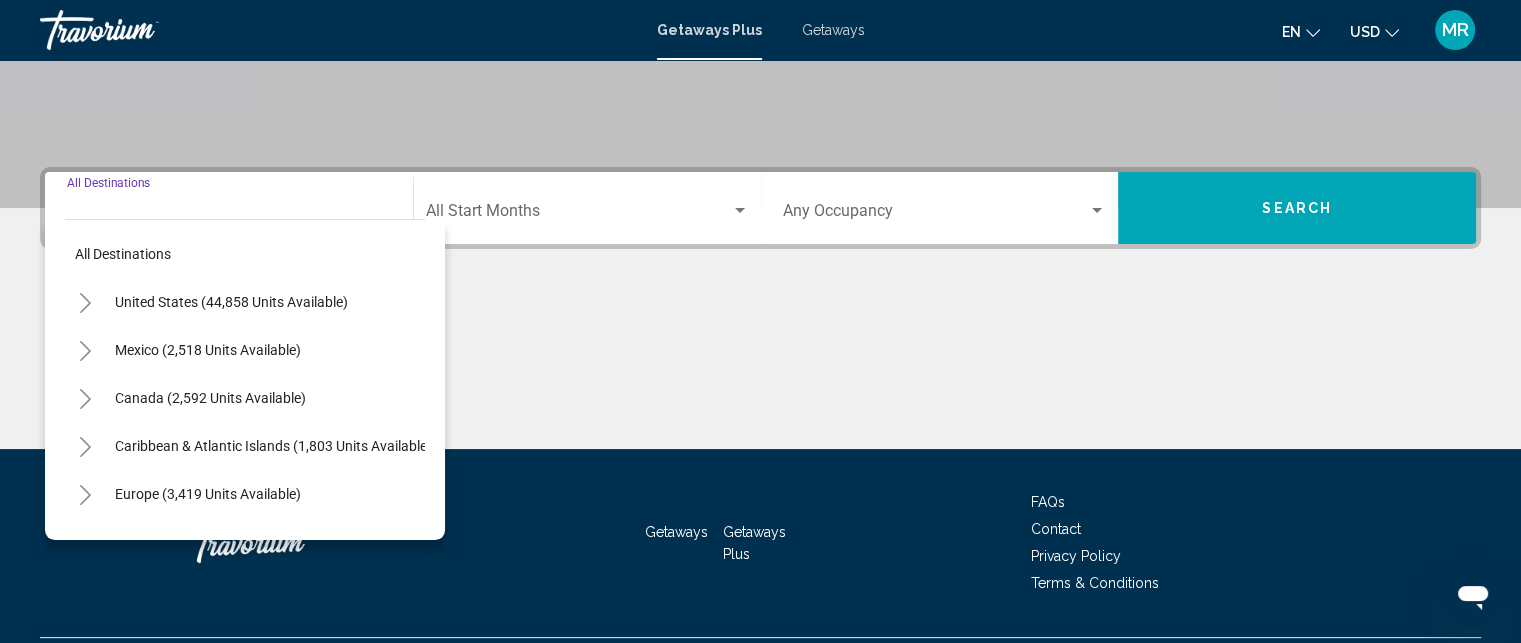 scroll, scrollTop: 442, scrollLeft: 0, axis: vertical 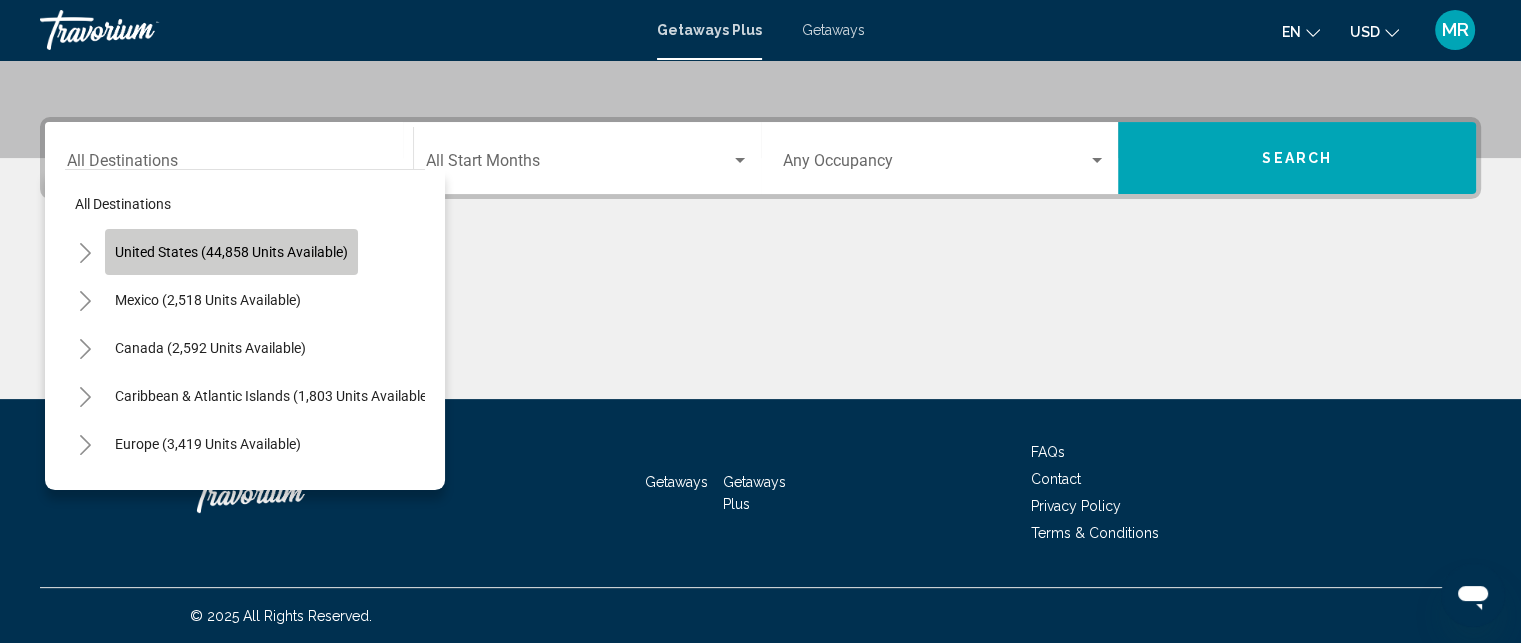 click on "United States (44,858 units available)" 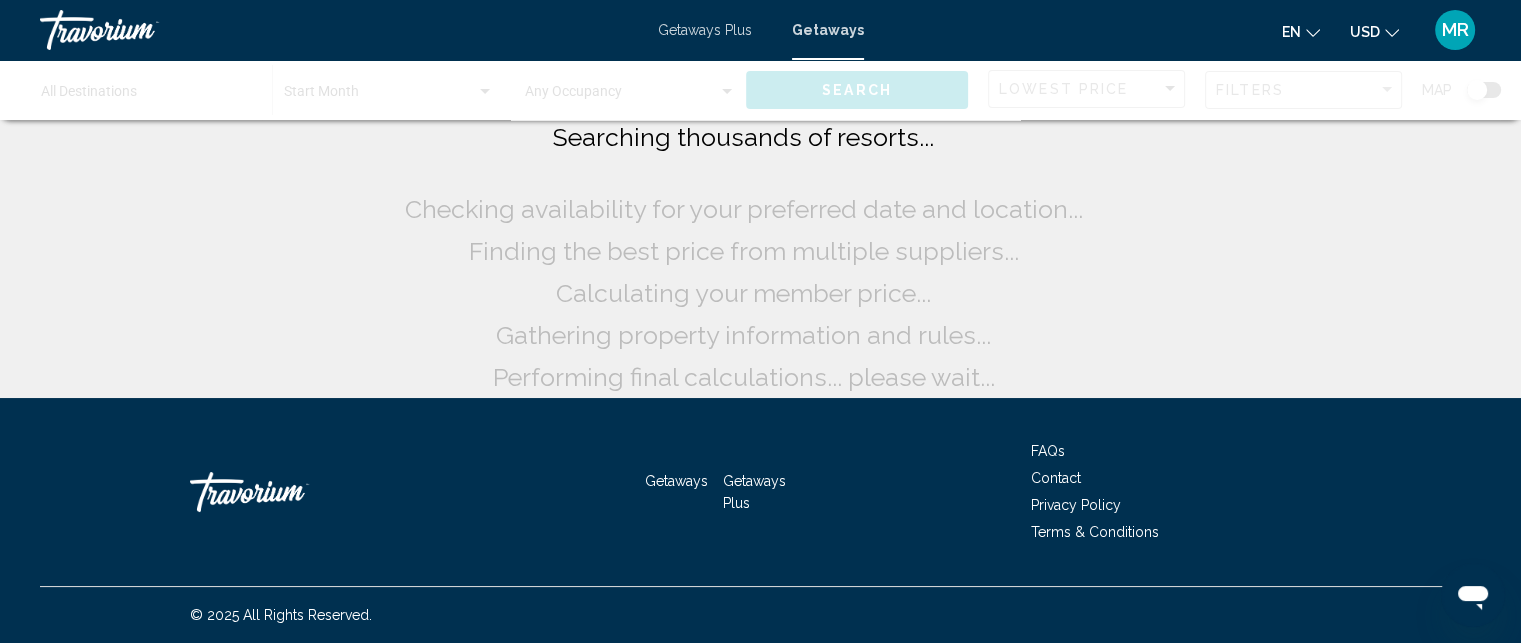 scroll, scrollTop: 0, scrollLeft: 0, axis: both 